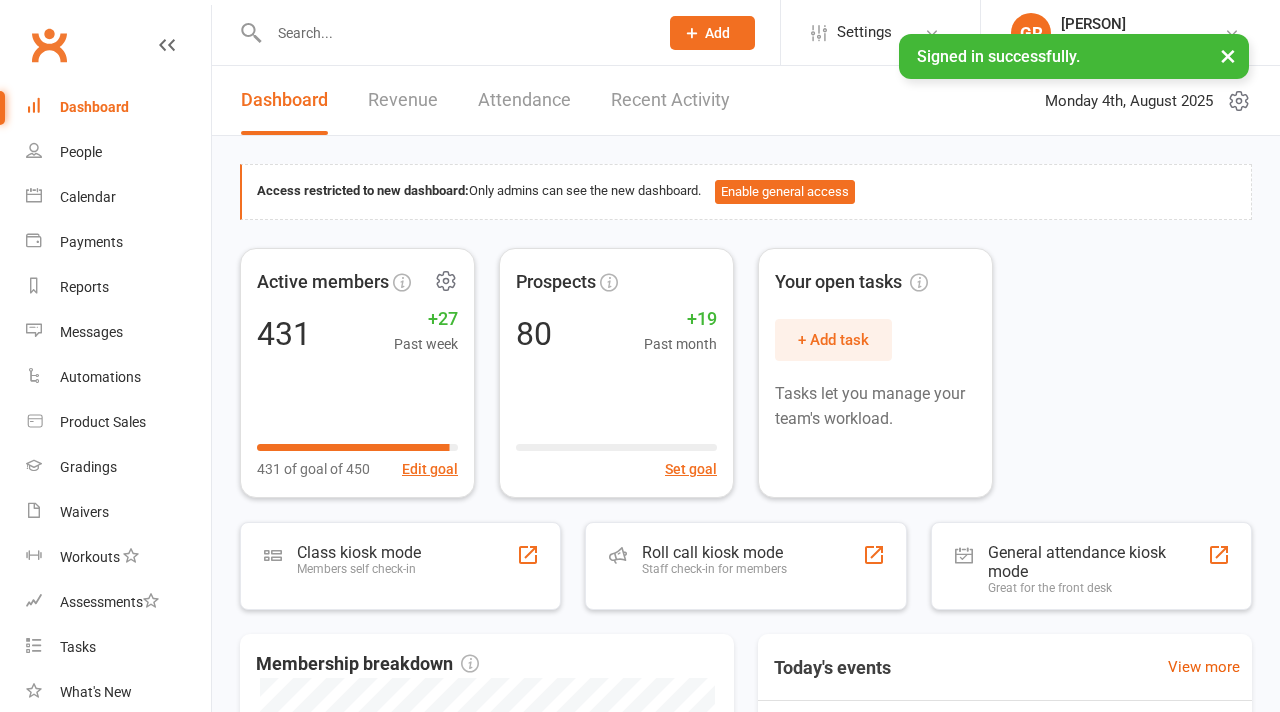 scroll, scrollTop: 0, scrollLeft: 0, axis: both 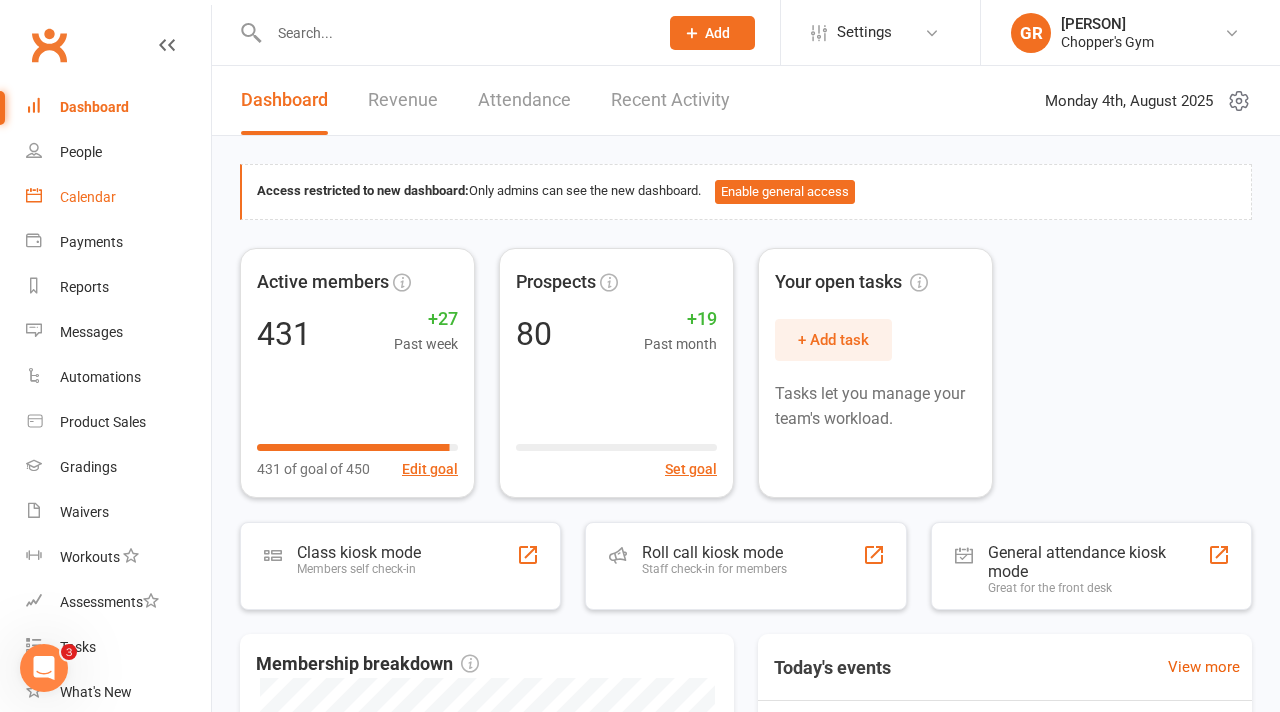 click on "Calendar" at bounding box center (88, 197) 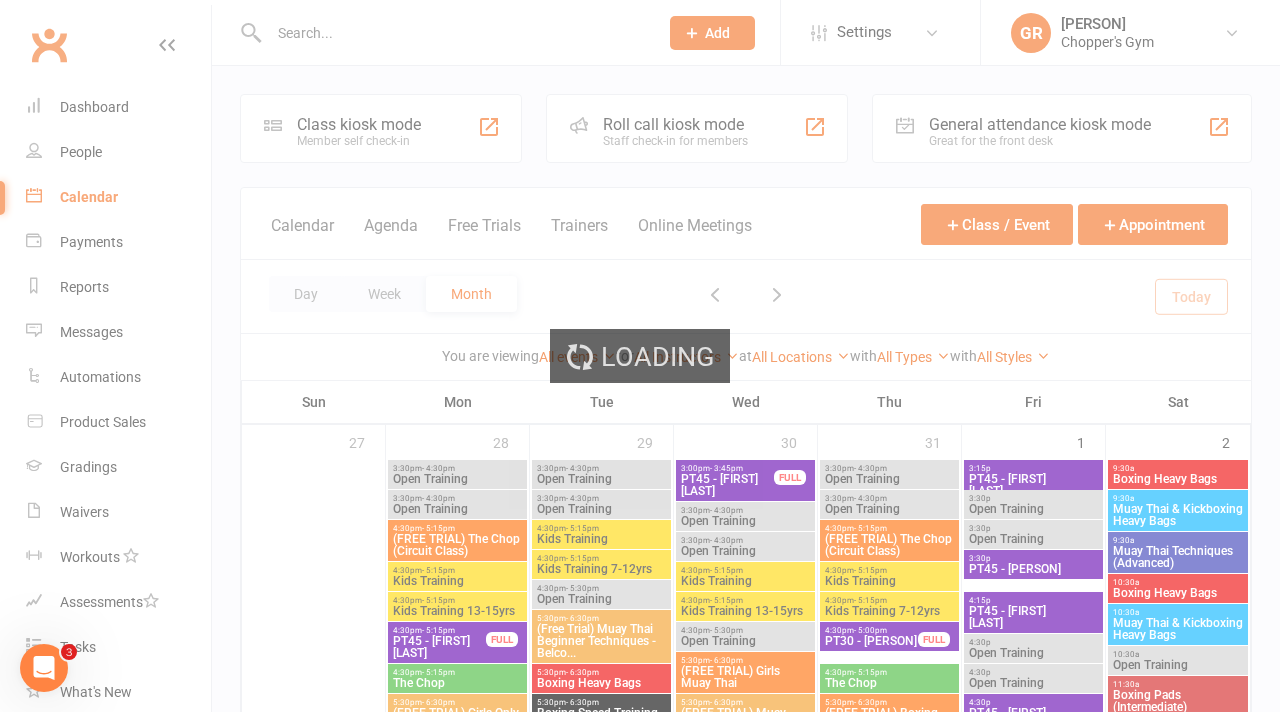 click on "Loading" at bounding box center [640, 356] 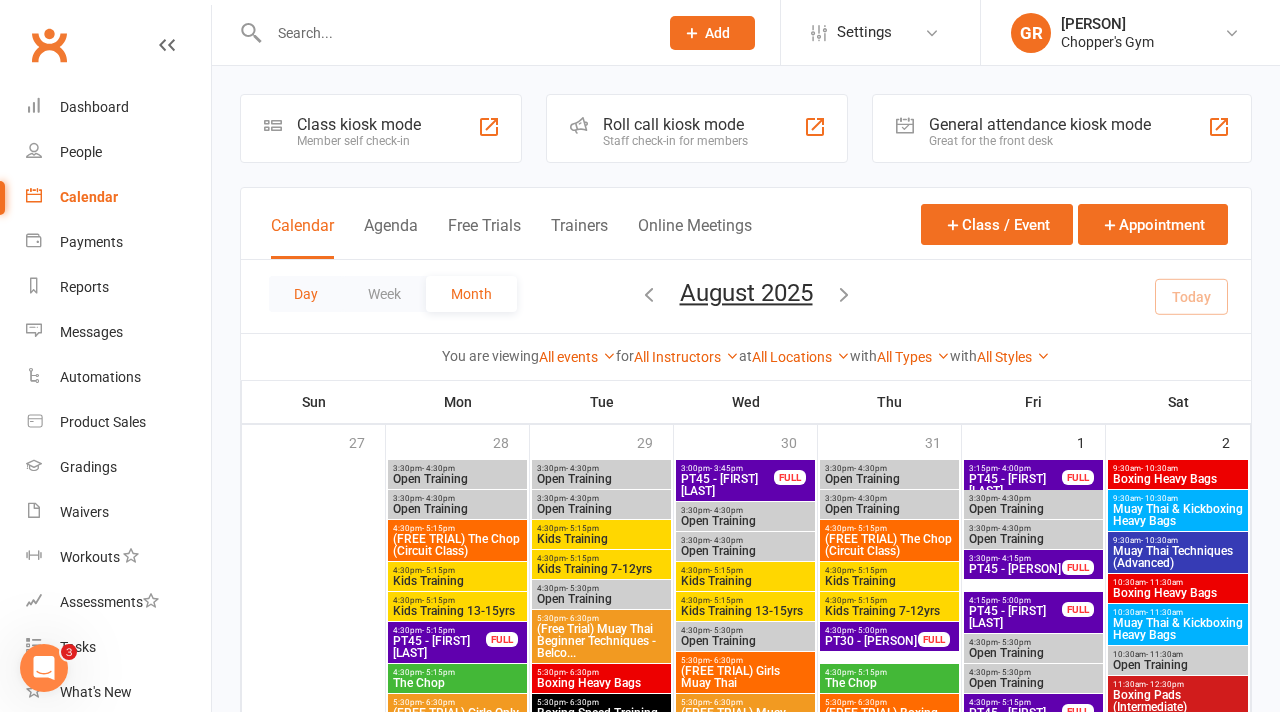 click on "Day" at bounding box center (306, 294) 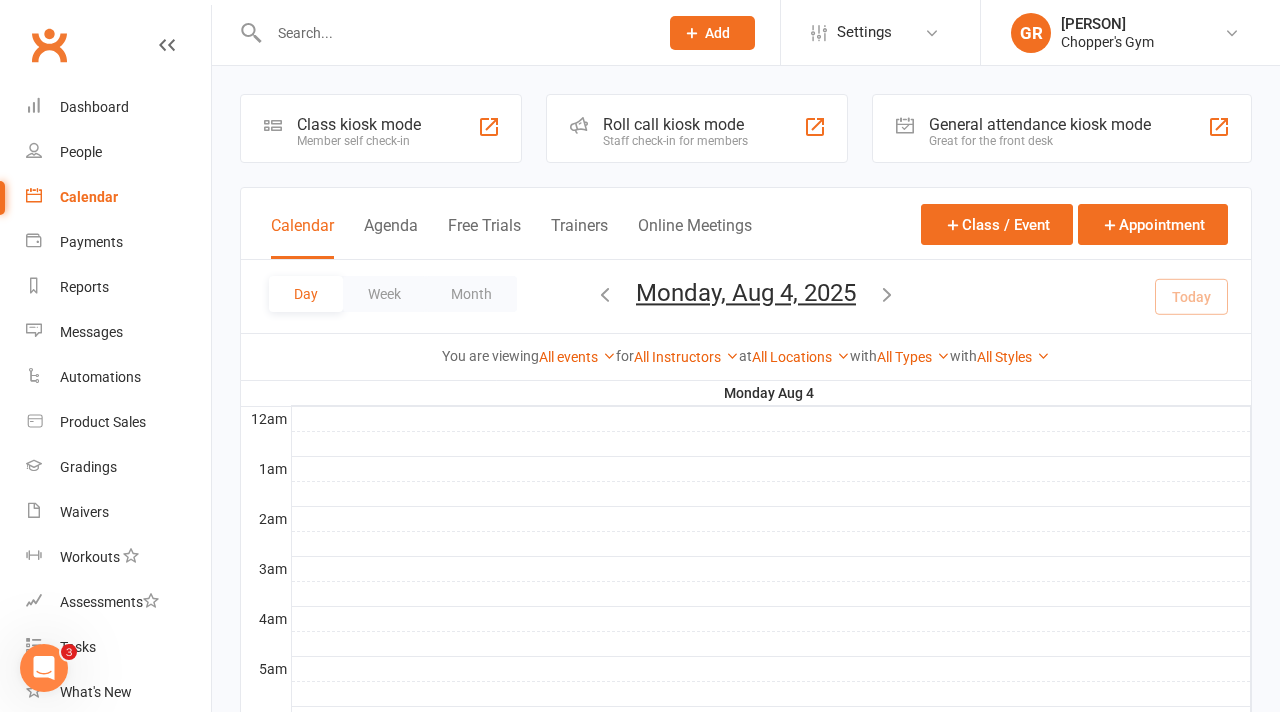 scroll, scrollTop: 0, scrollLeft: 0, axis: both 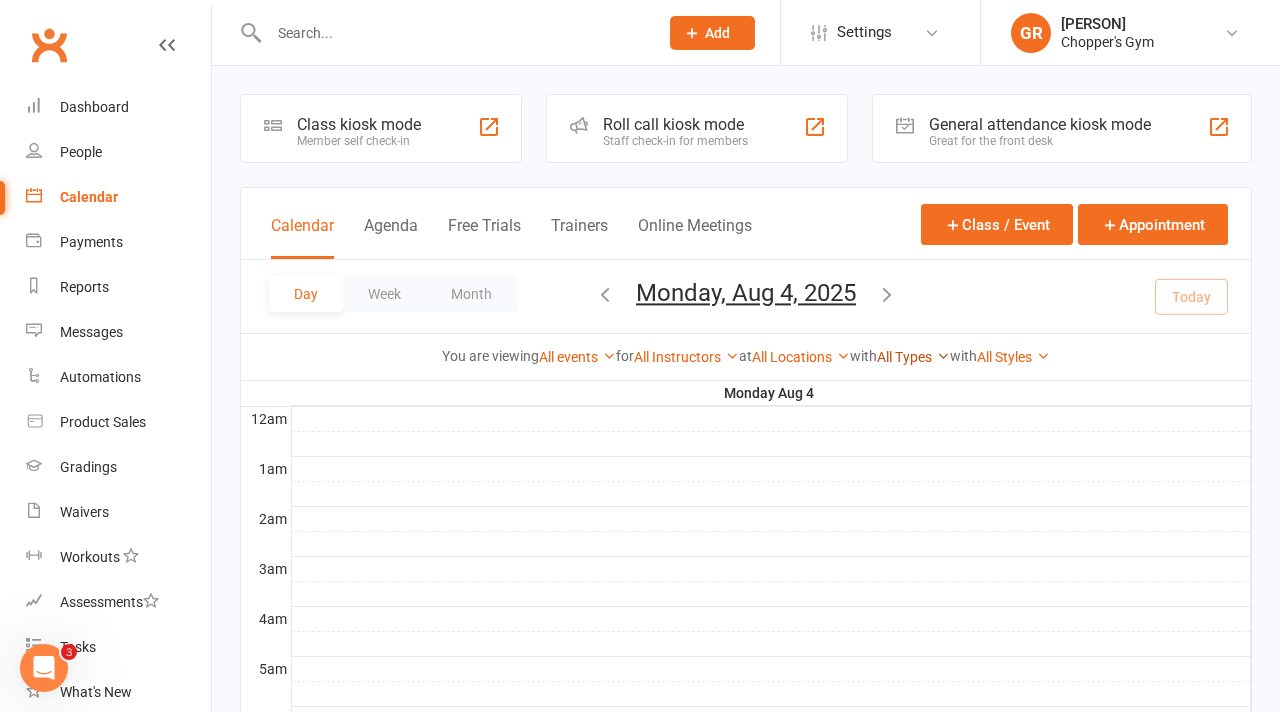 click on "All Types" at bounding box center (913, 357) 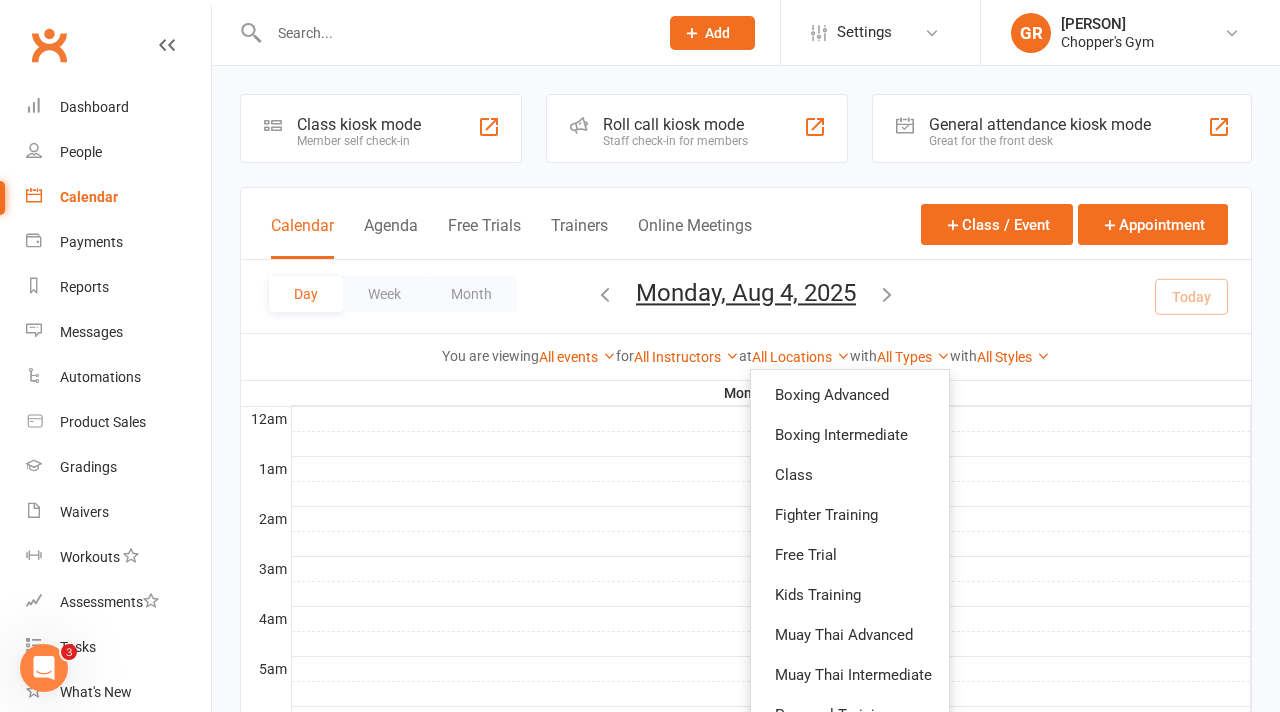 click on "Day Week Month Monday, Aug 4, 2025
August 2025
Sun Mon Tue Wed Thu Fri Sat
27
28
29
30
31
01
02
03
04
05
06
07
08
09
10
11
12
13
14
15
16
17
18
19
20
21
22
23
24
25
26
27
28
29
30
31" at bounding box center [746, 296] 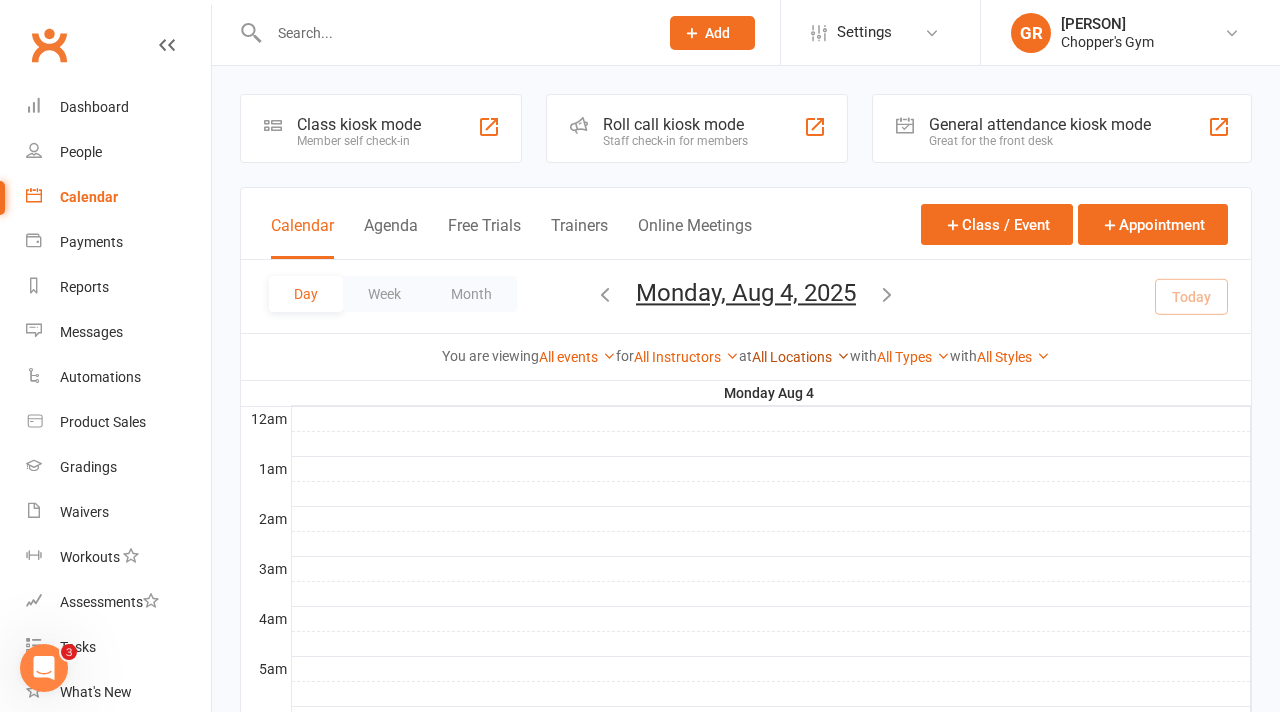 click on "All Locations" at bounding box center [801, 357] 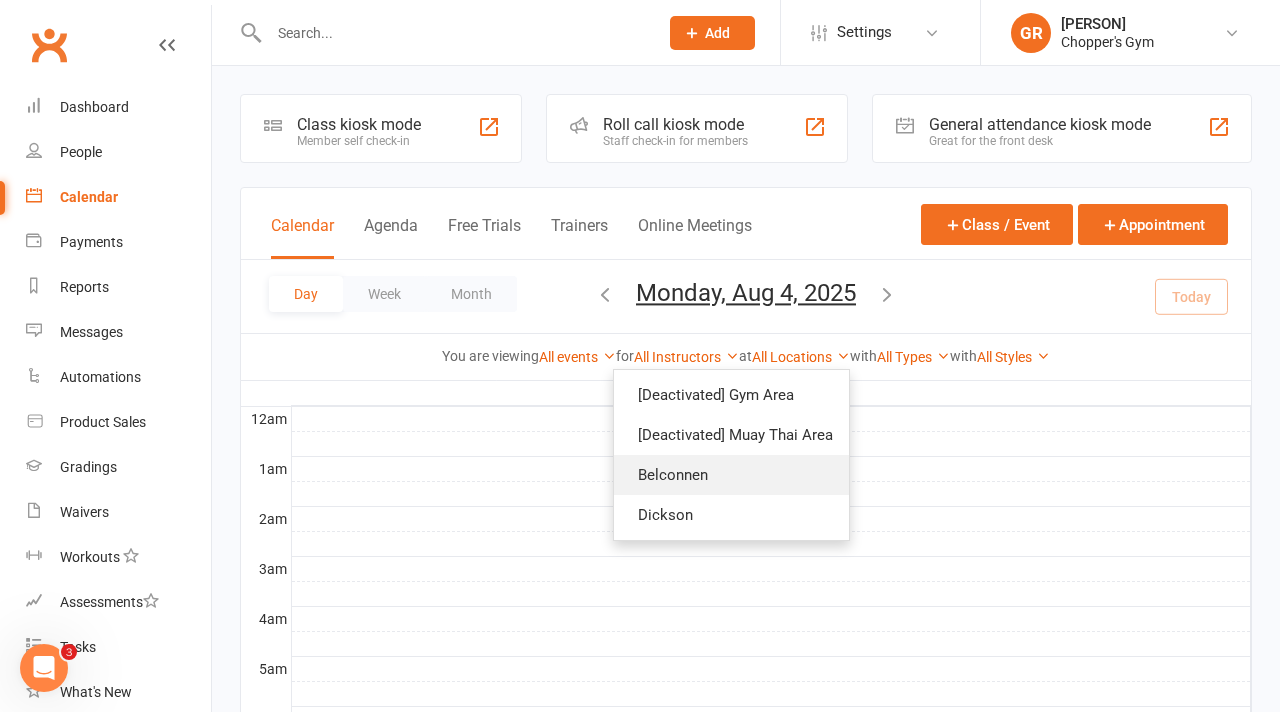 click on "Belconnen" at bounding box center (731, 475) 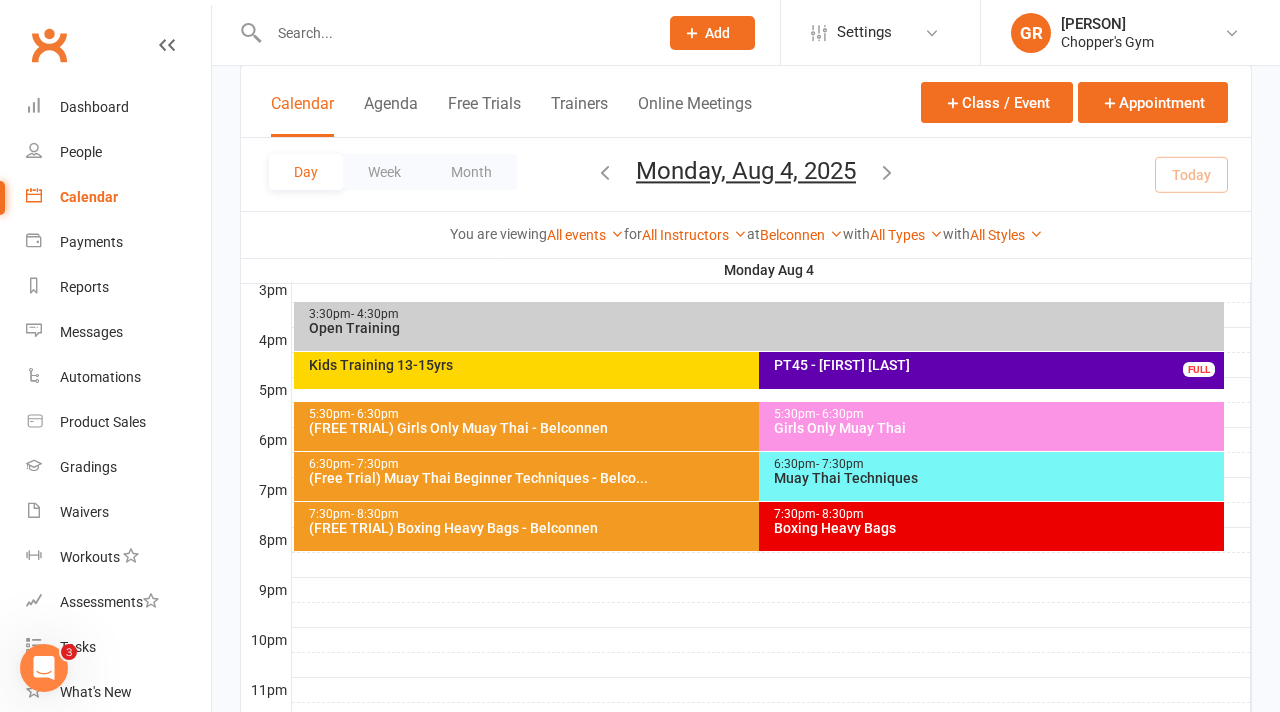 scroll, scrollTop: 875, scrollLeft: 0, axis: vertical 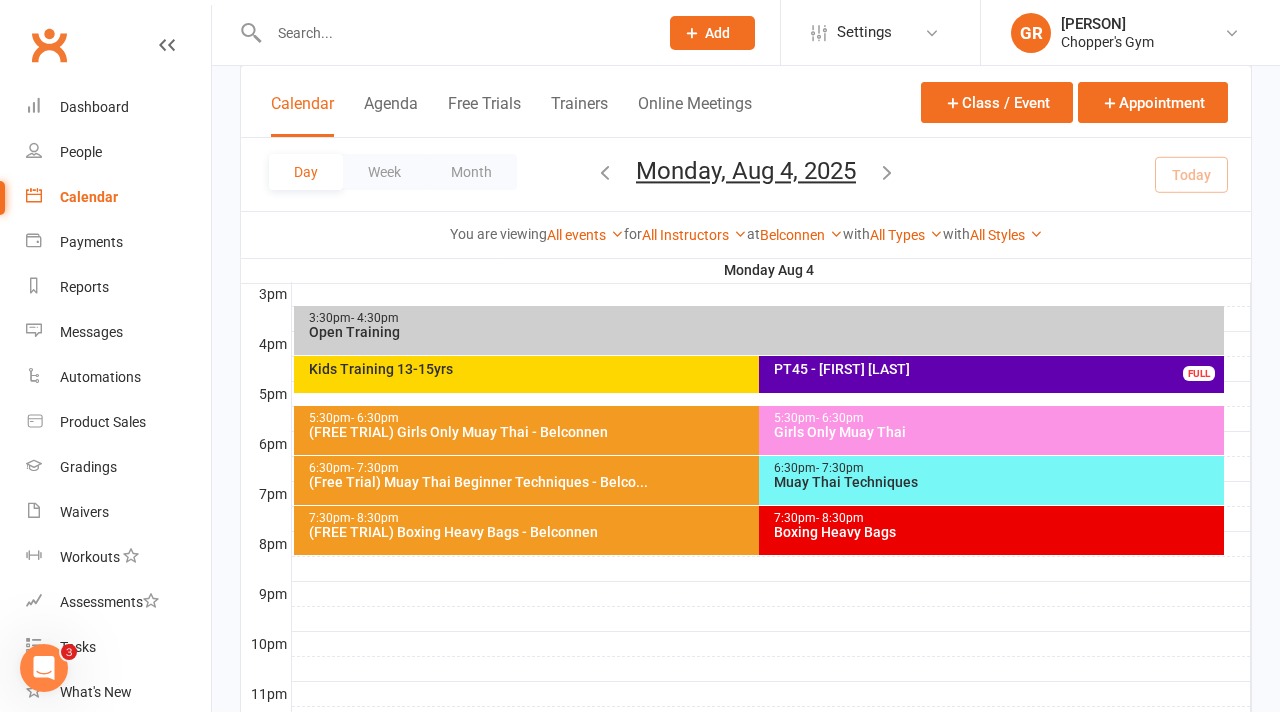 click on "(FREE TRIAL) Girls Only Muay Thai - Belconnen" at bounding box center (754, 432) 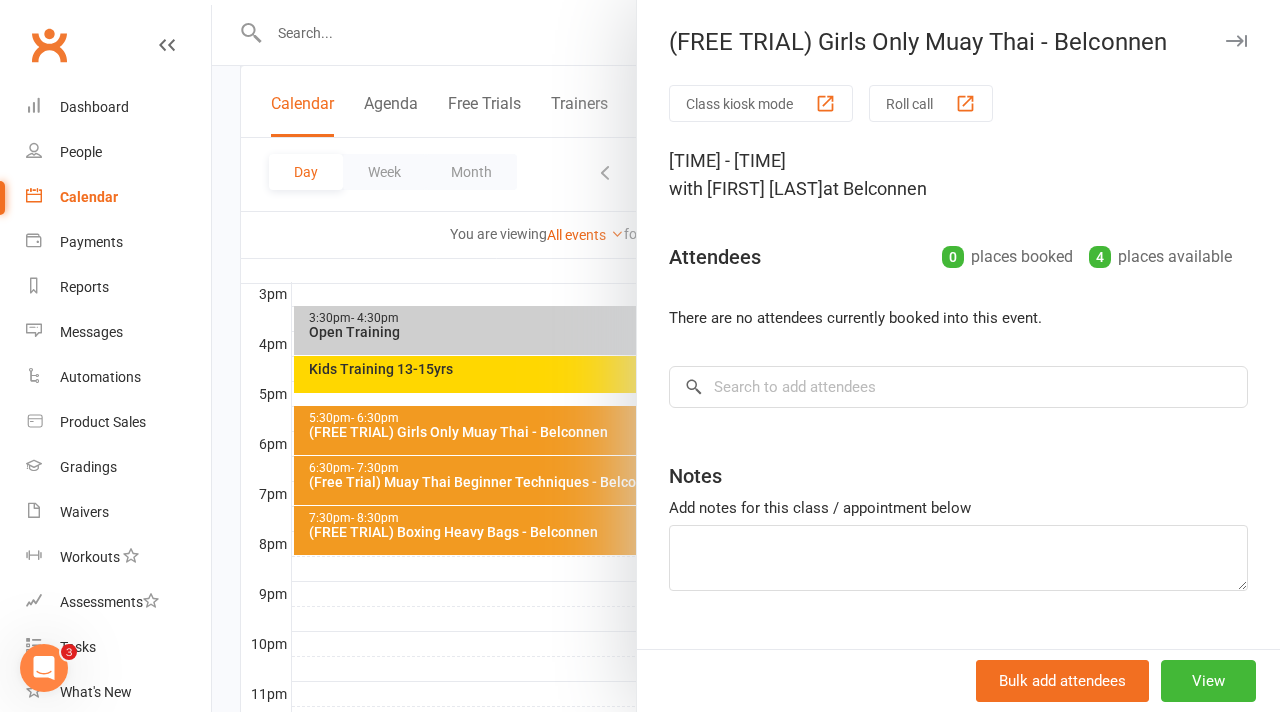 click at bounding box center (746, 356) 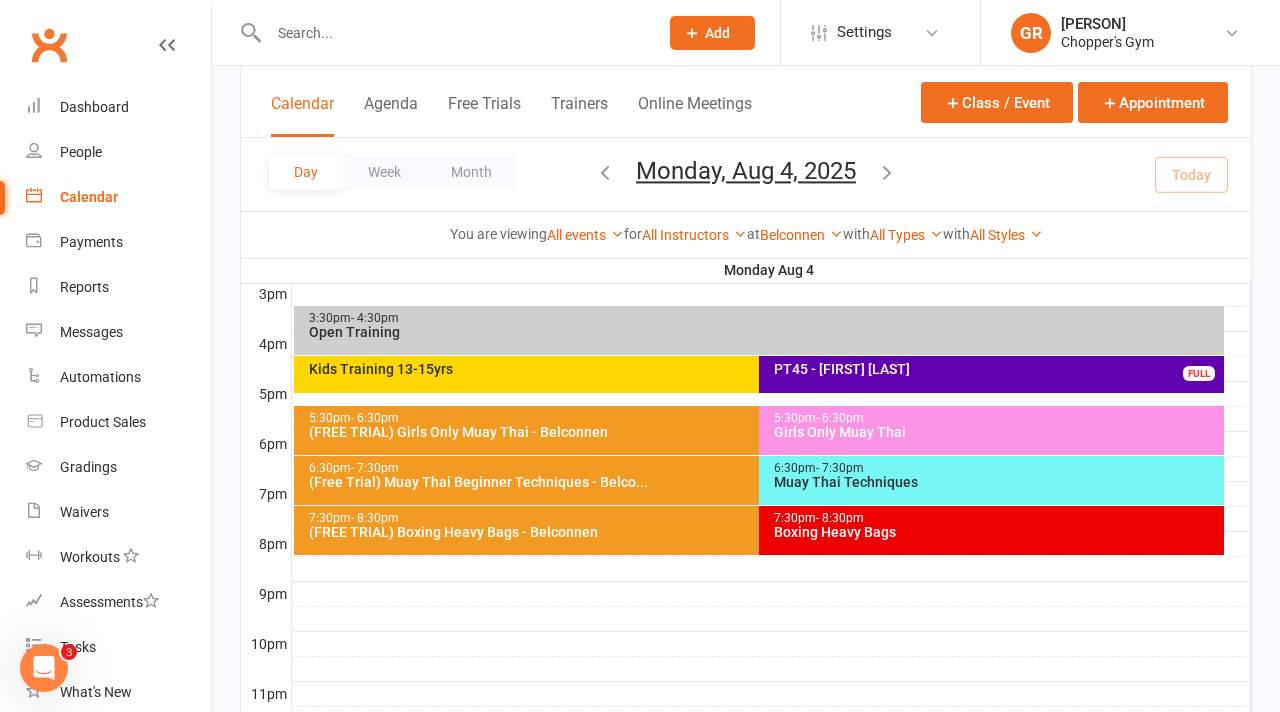 click on "(Free Trial) Muay Thai Beginner Techniques - Belco..." at bounding box center [754, 482] 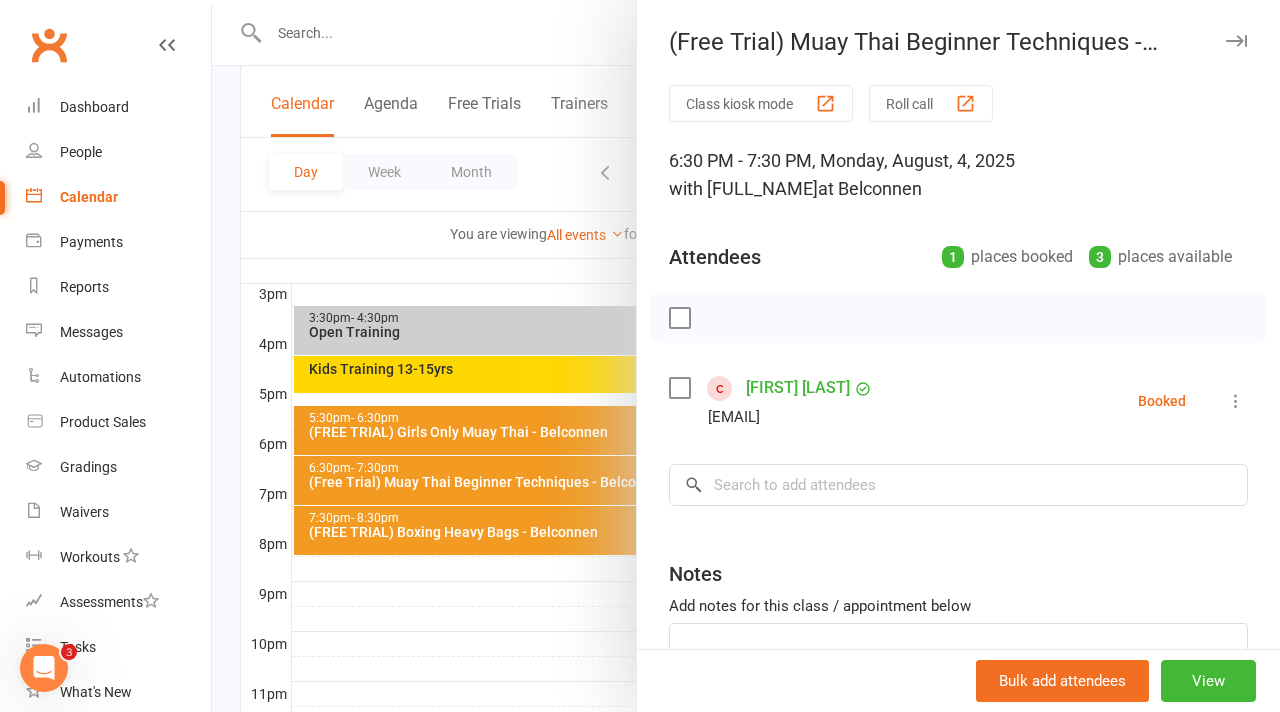 click at bounding box center [746, 356] 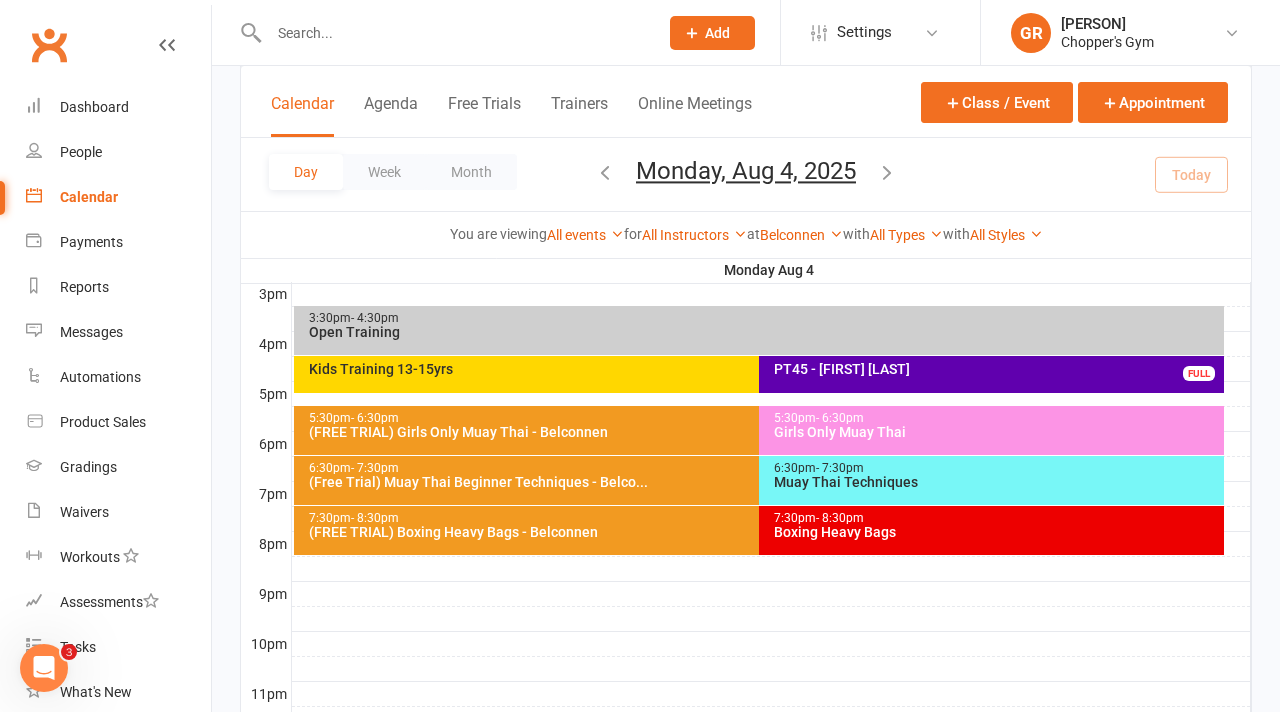 click on "(FREE TRIAL)  Boxing Heavy Bags - Belconnen" at bounding box center [754, 532] 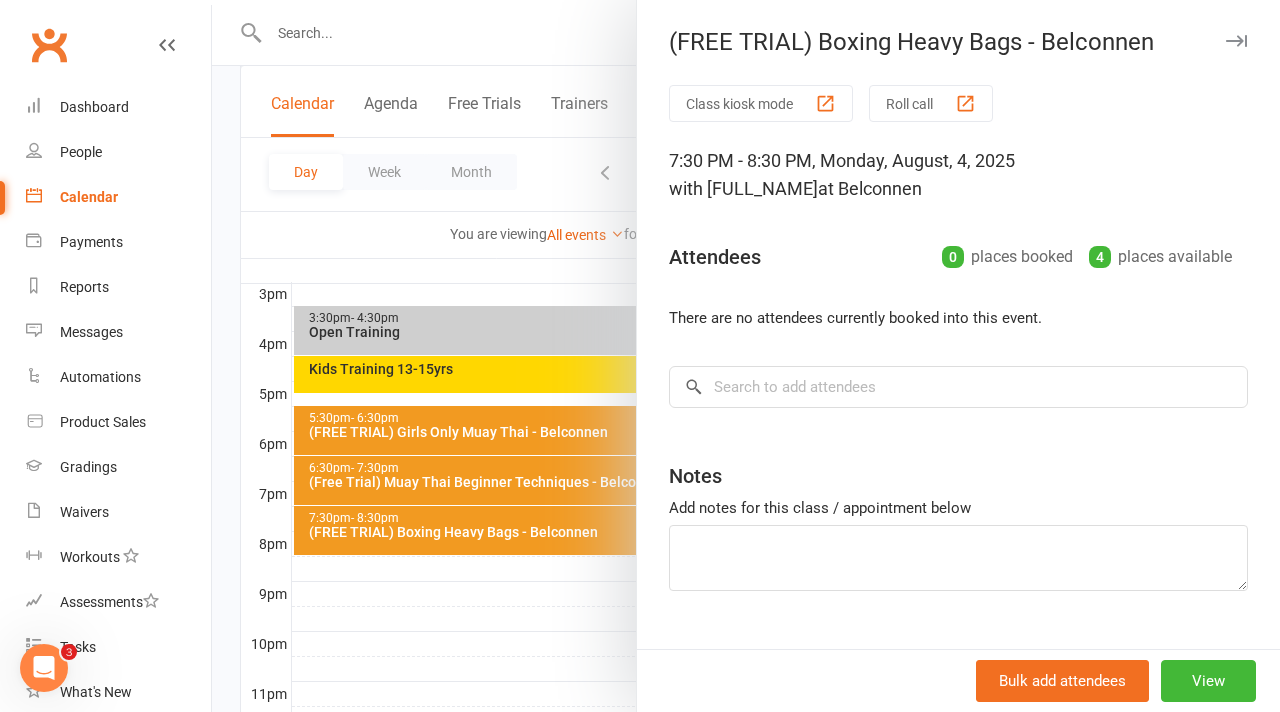 click at bounding box center [746, 356] 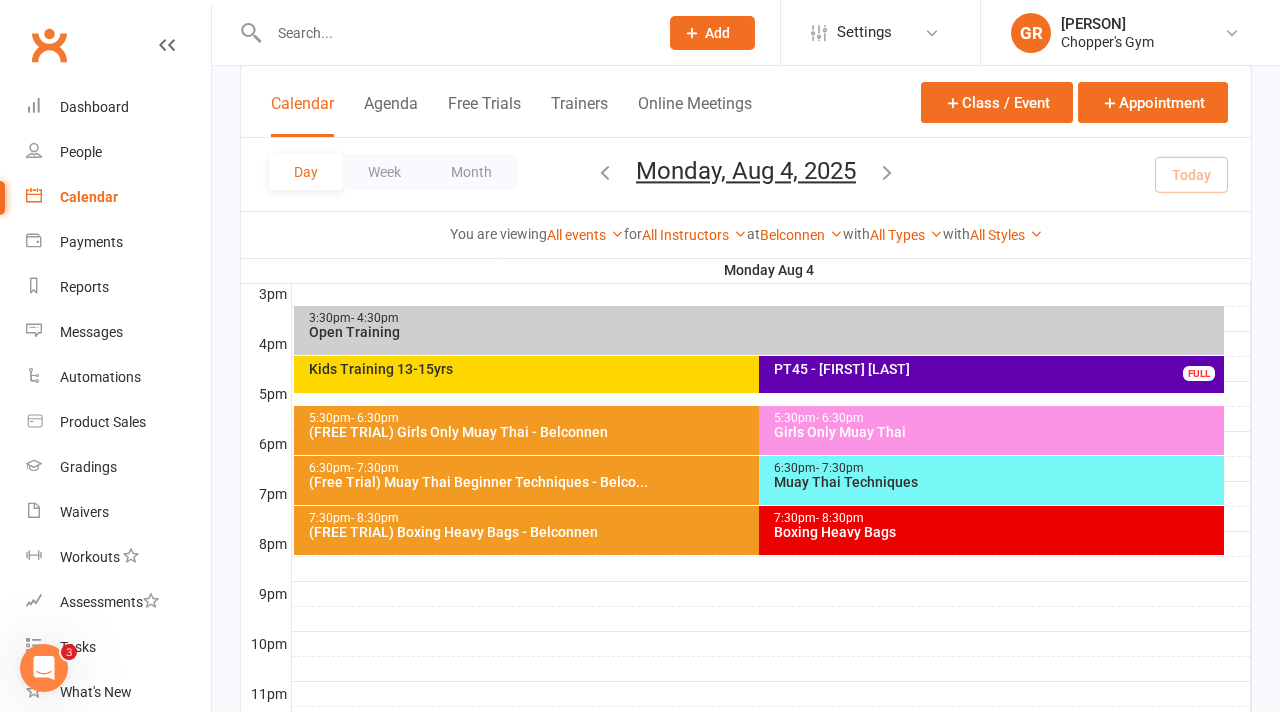 click on "PT45 - [FIRST] [LAST]" at bounding box center [996, 369] 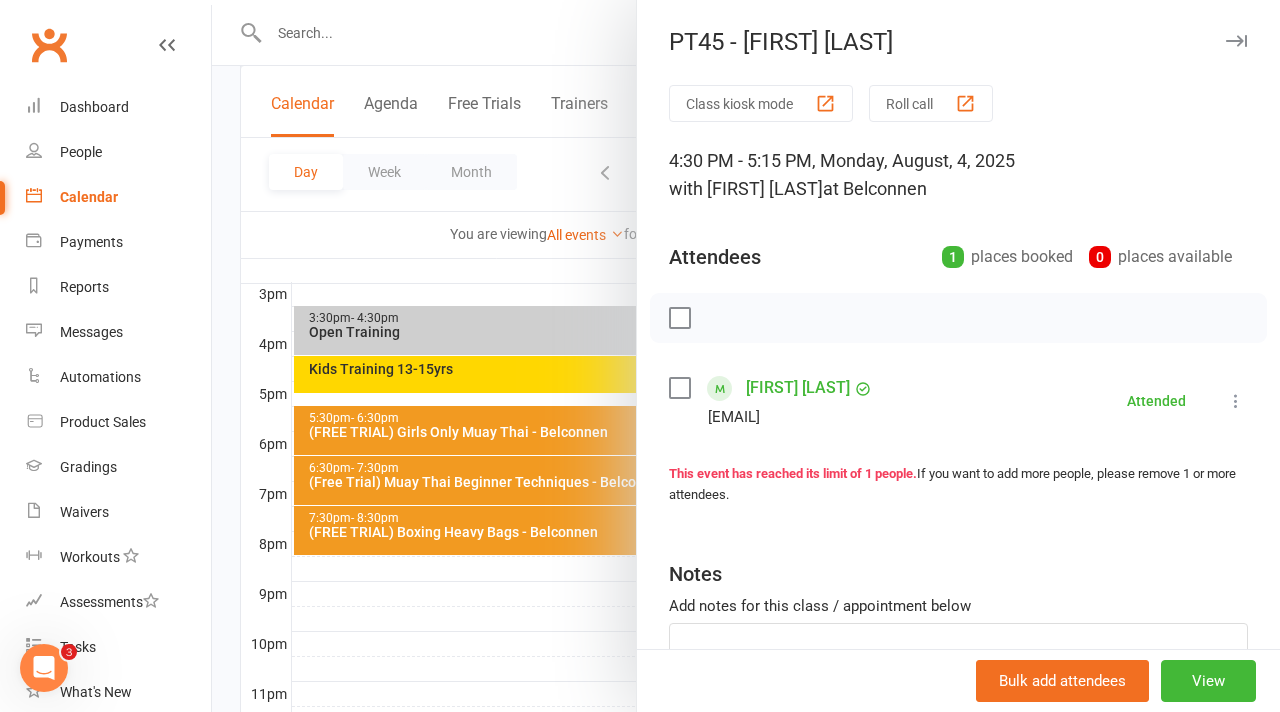 click on "Hazel Aktas" at bounding box center (798, 388) 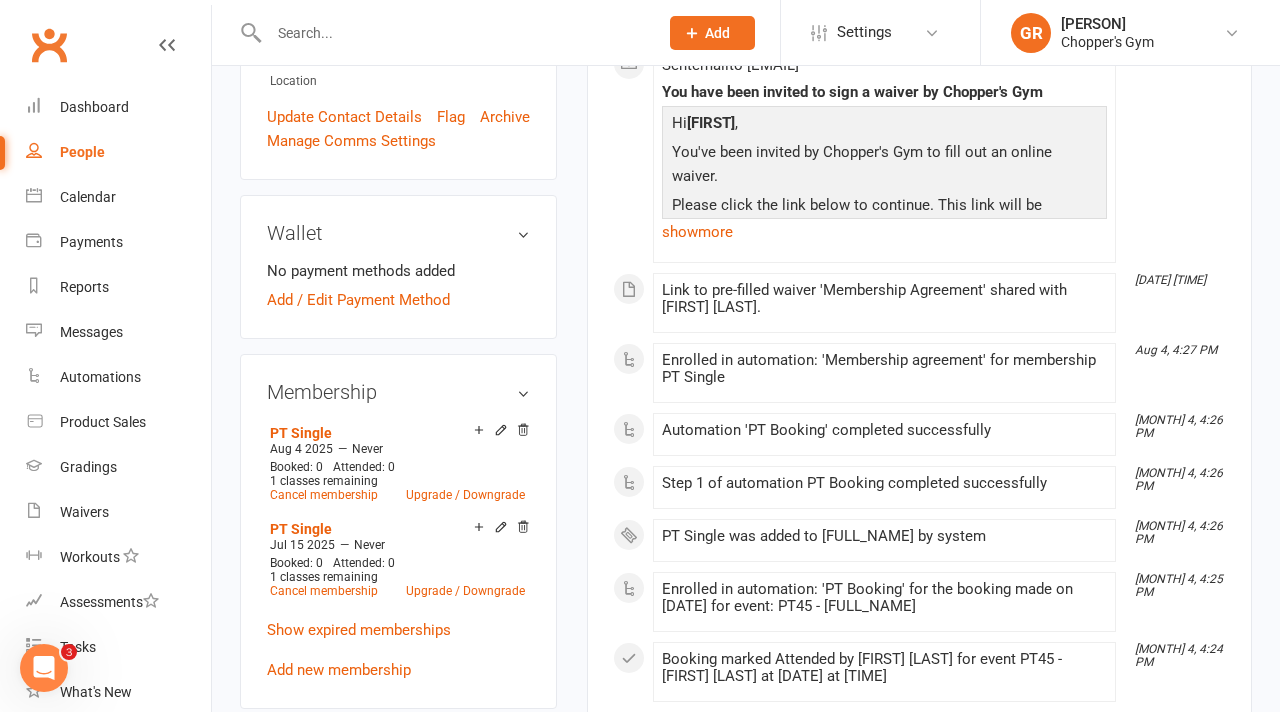 scroll, scrollTop: 0, scrollLeft: 0, axis: both 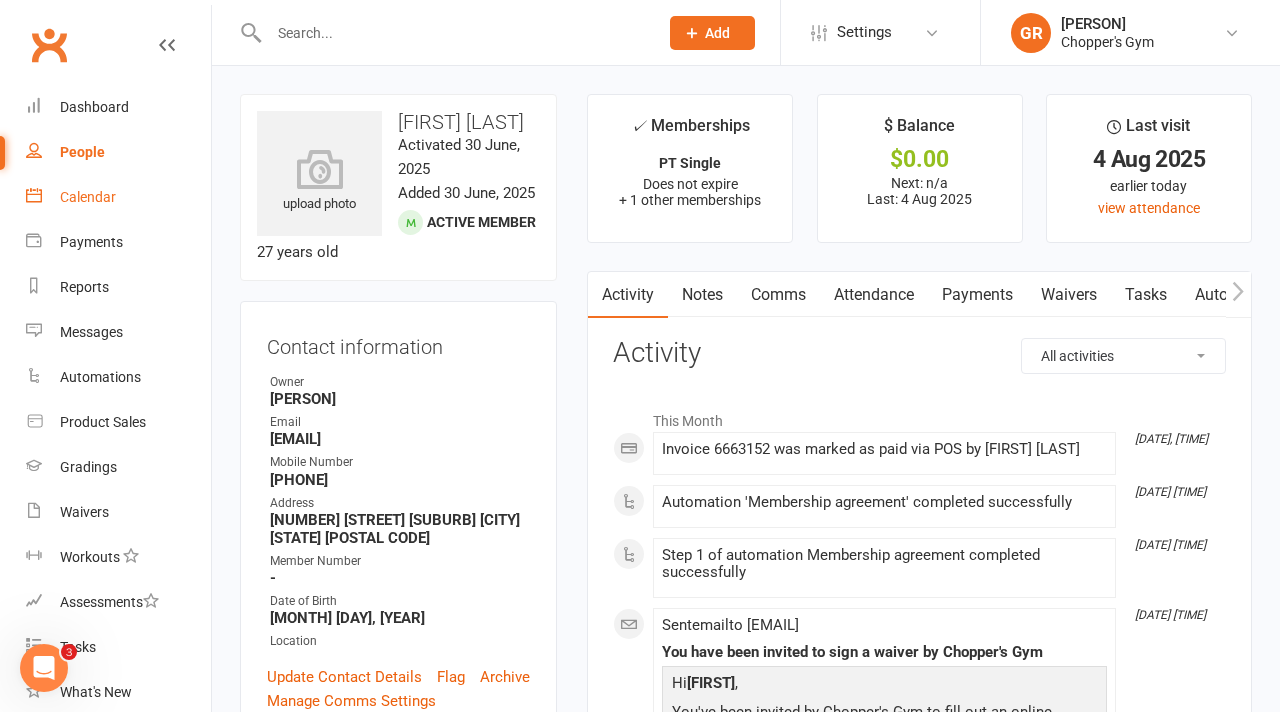 click on "Calendar" at bounding box center [88, 197] 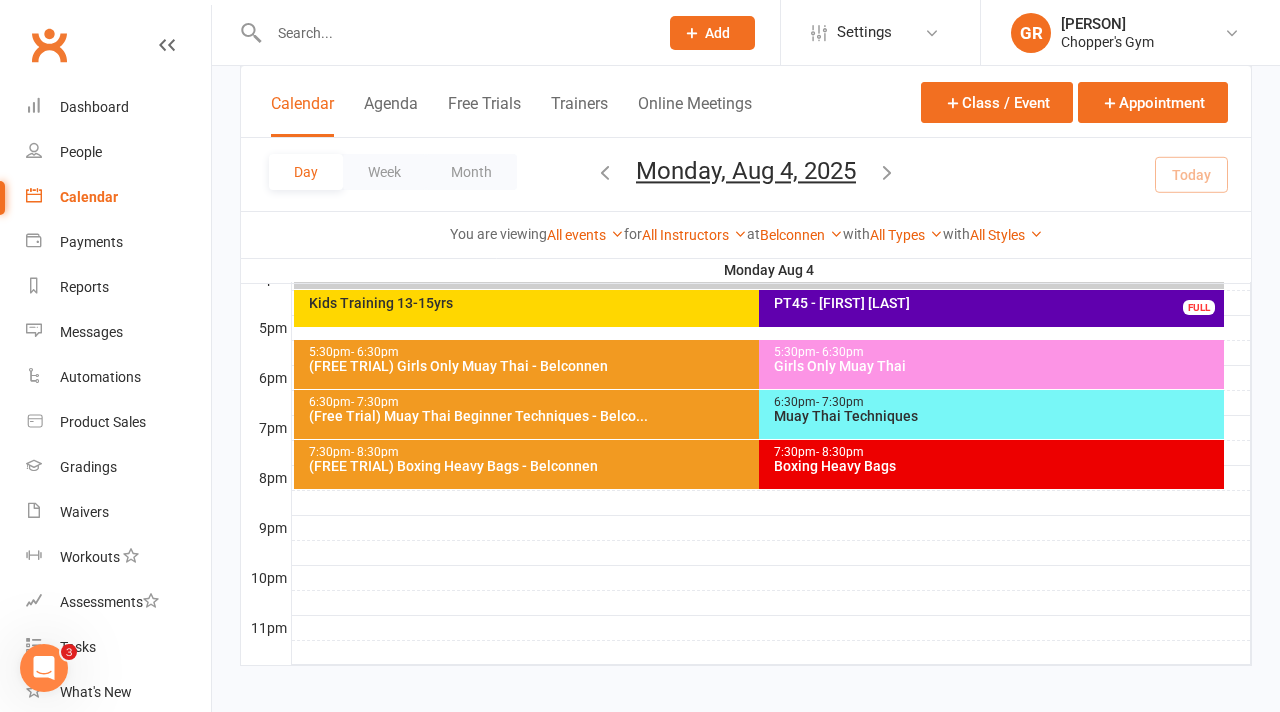 scroll, scrollTop: 944, scrollLeft: 0, axis: vertical 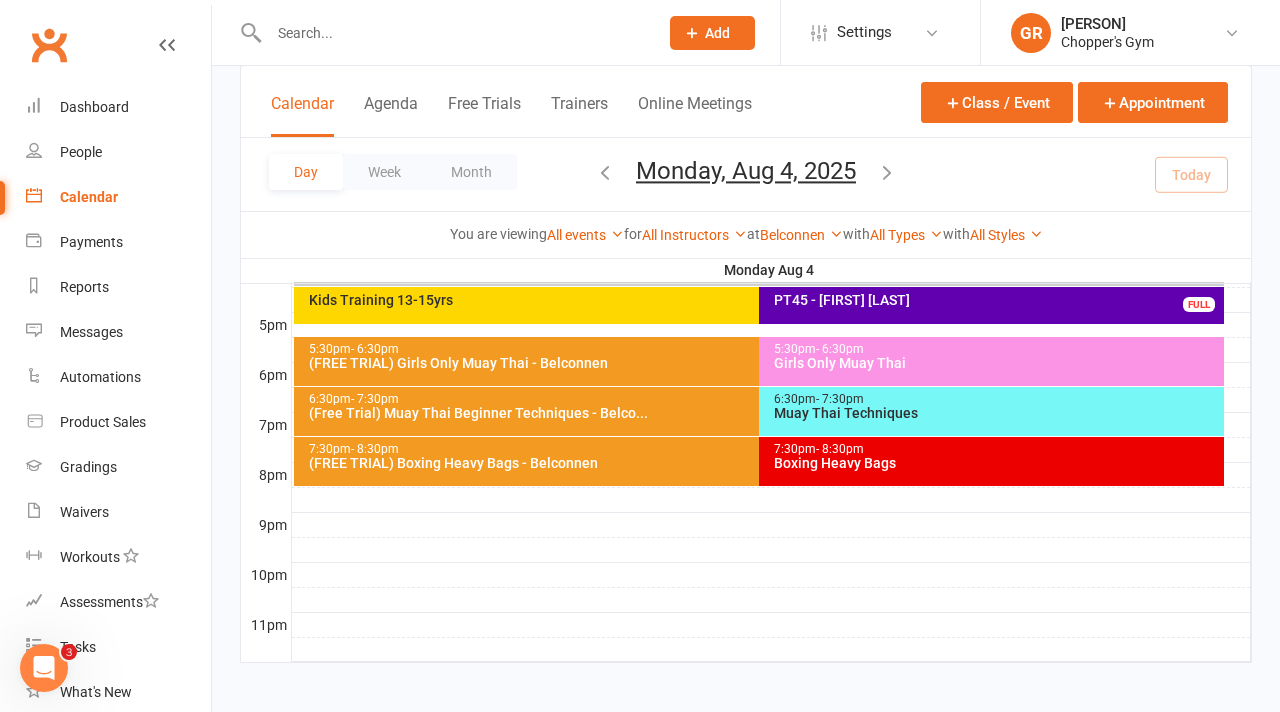 click on "Girls Only Muay Thai" at bounding box center [996, 363] 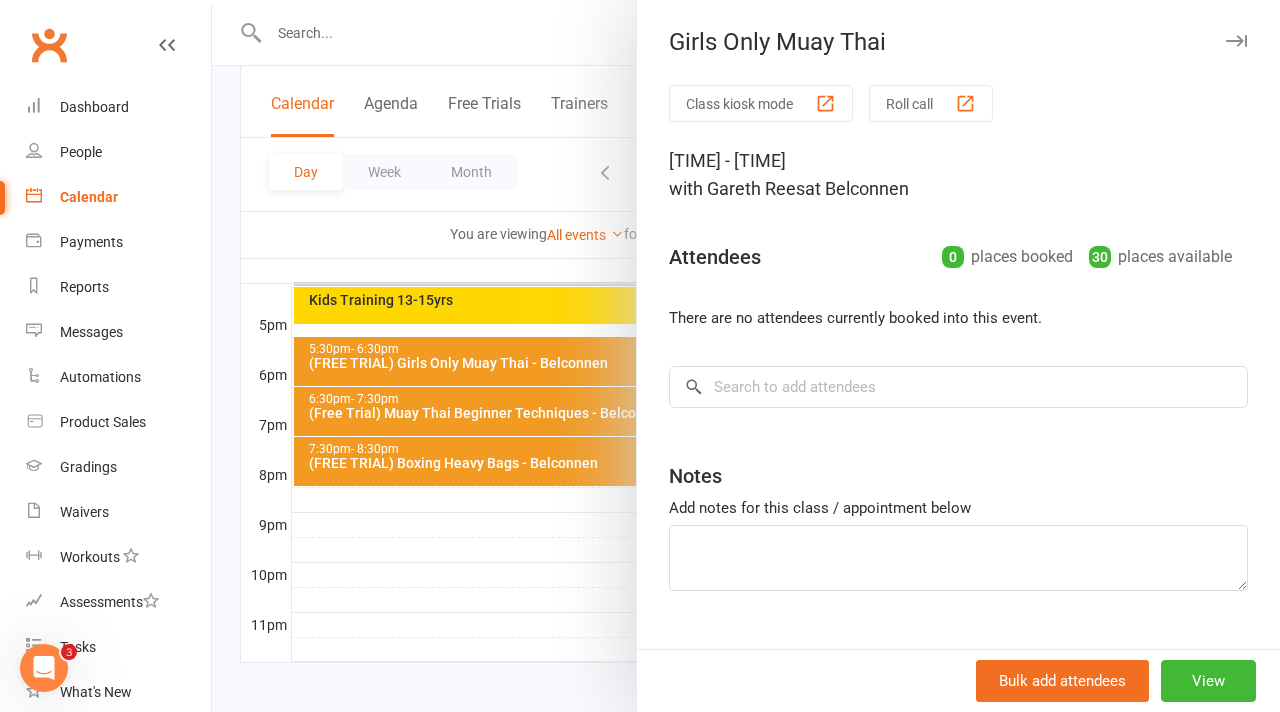 click at bounding box center (746, 356) 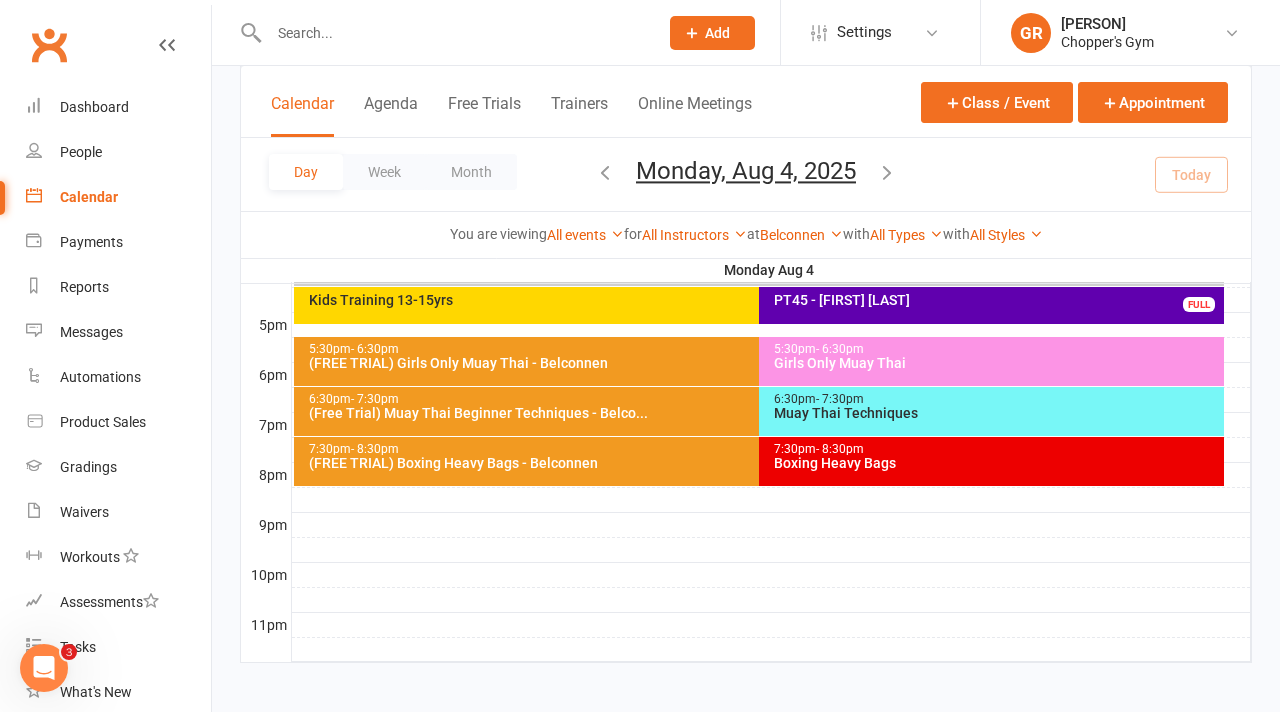 click on "(Free Trial) Muay Thai Beginner Techniques - Belco..." at bounding box center [754, 413] 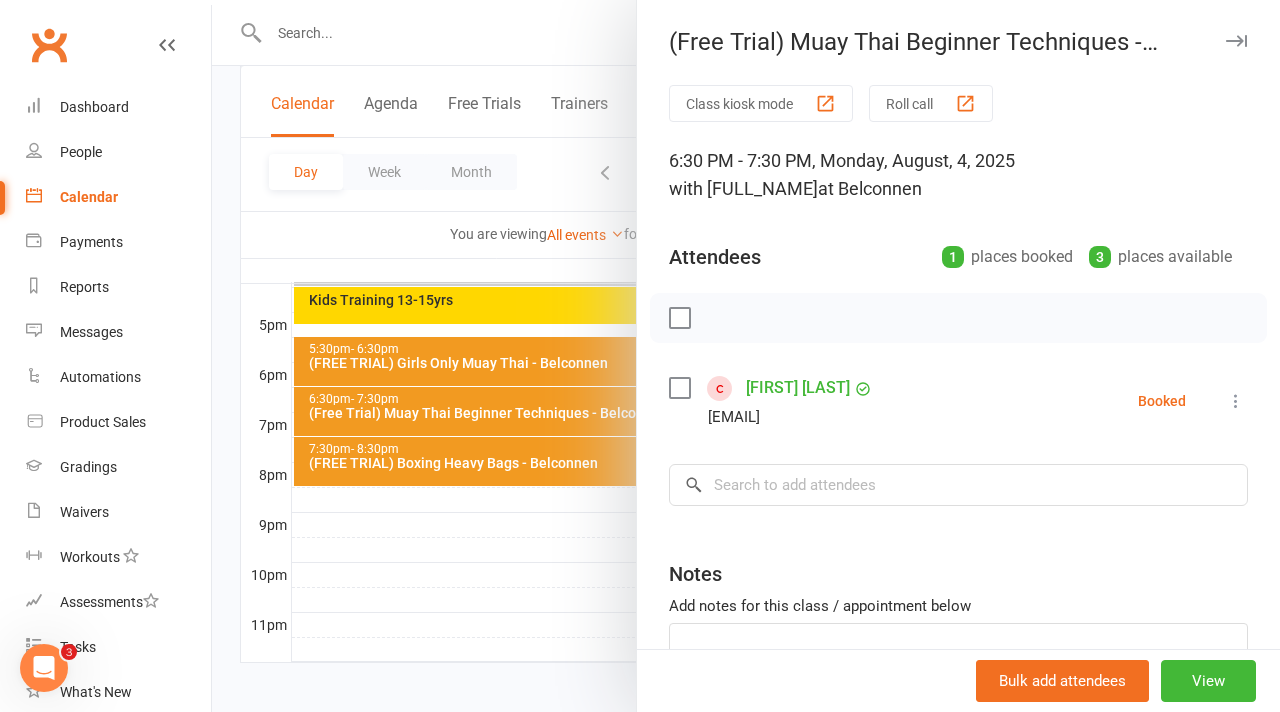 click at bounding box center (746, 356) 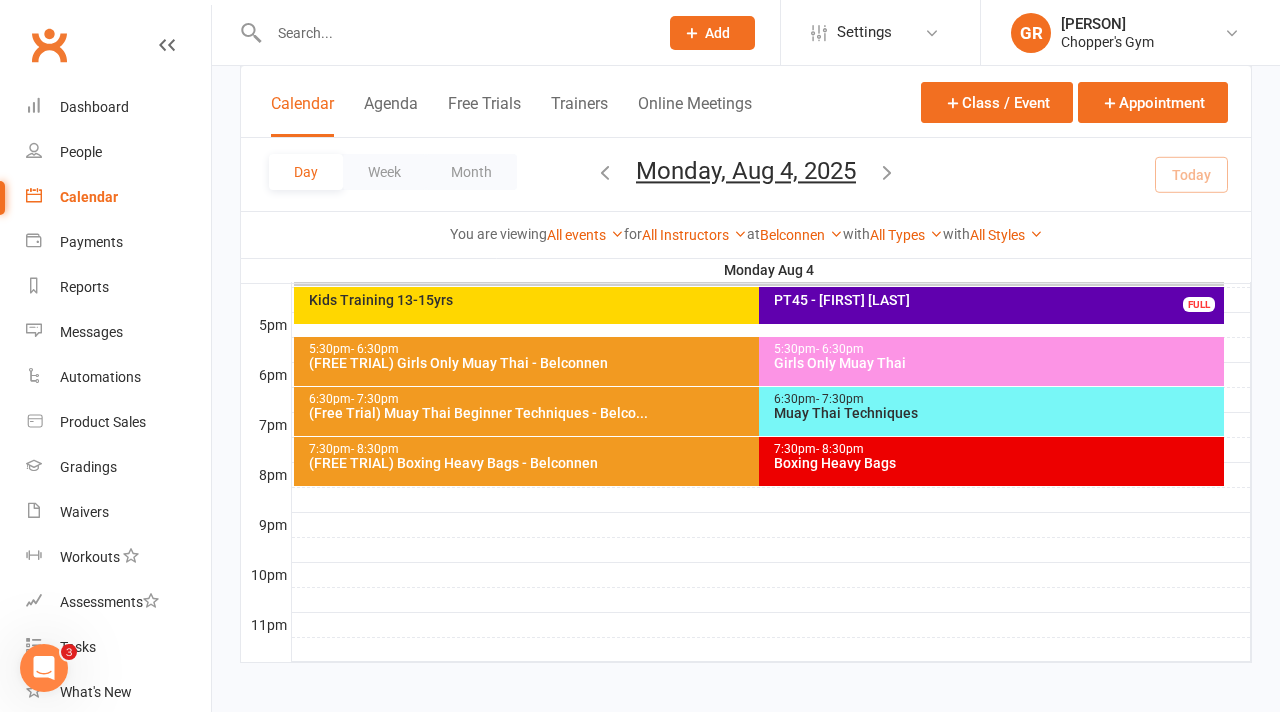 click on "7:30pm  - 8:30pm" at bounding box center [754, 449] 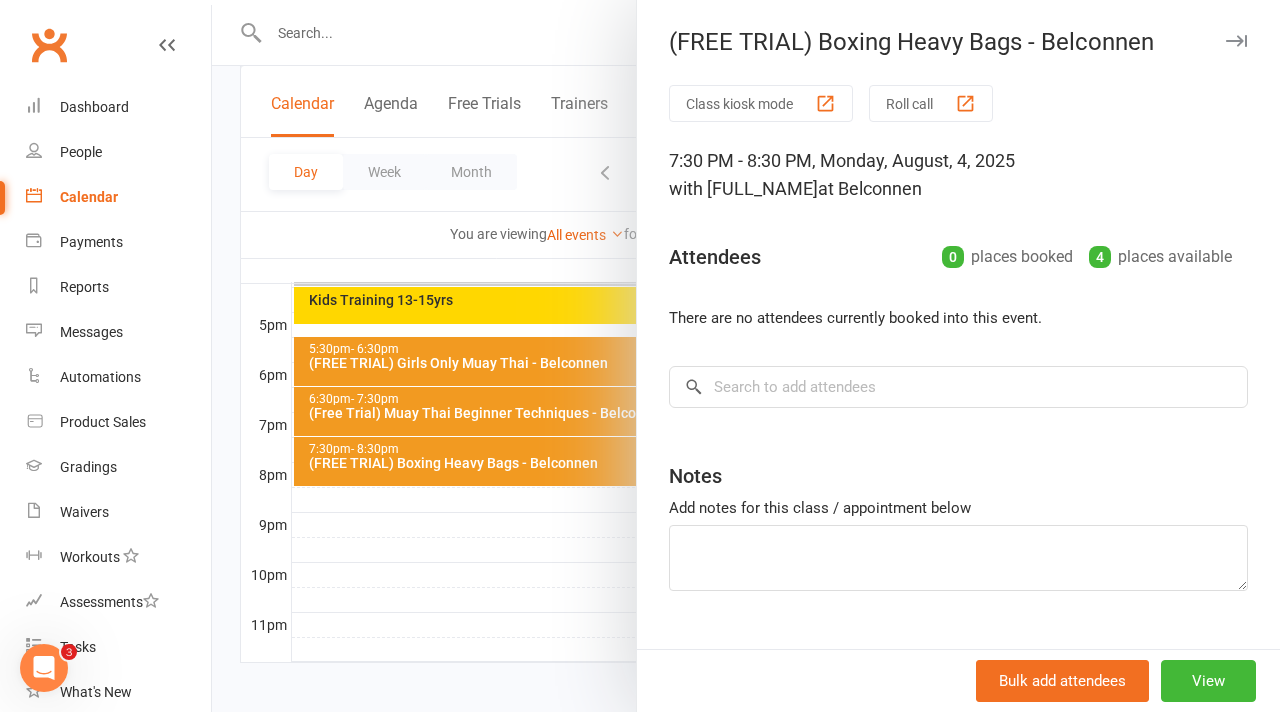 click at bounding box center [746, 356] 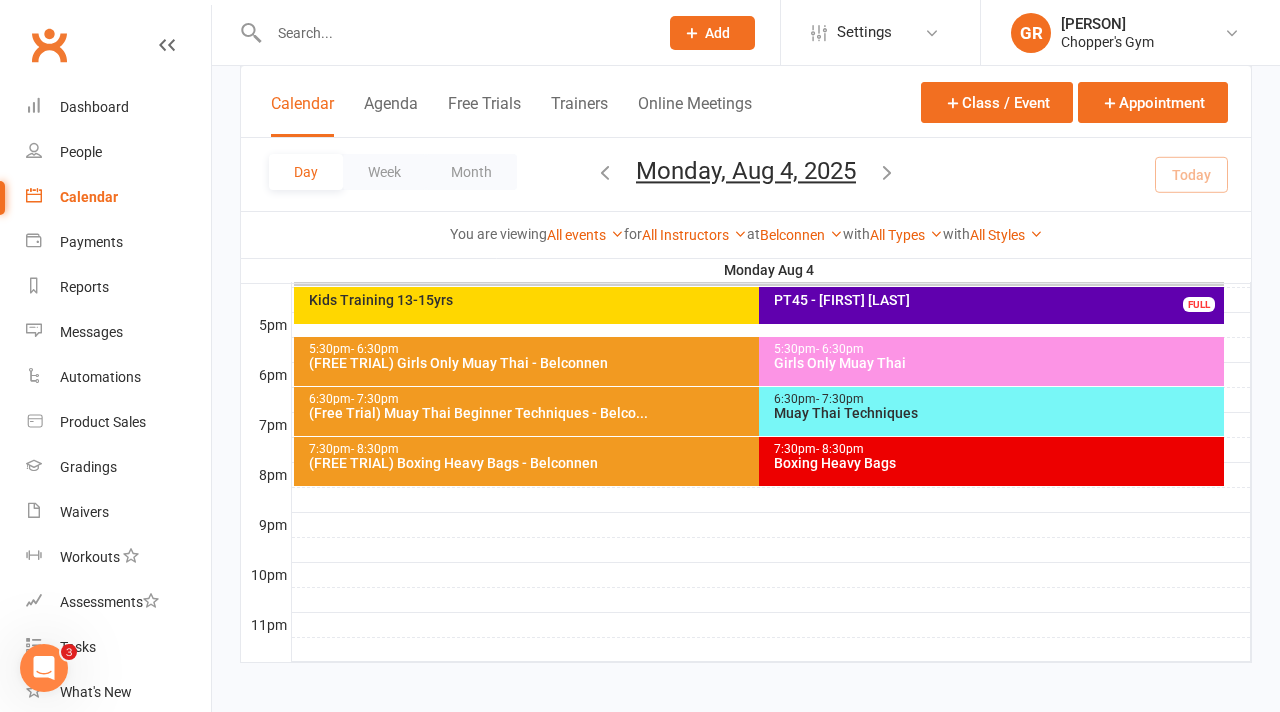 click on "7:30pm  - 8:30pm" at bounding box center (996, 449) 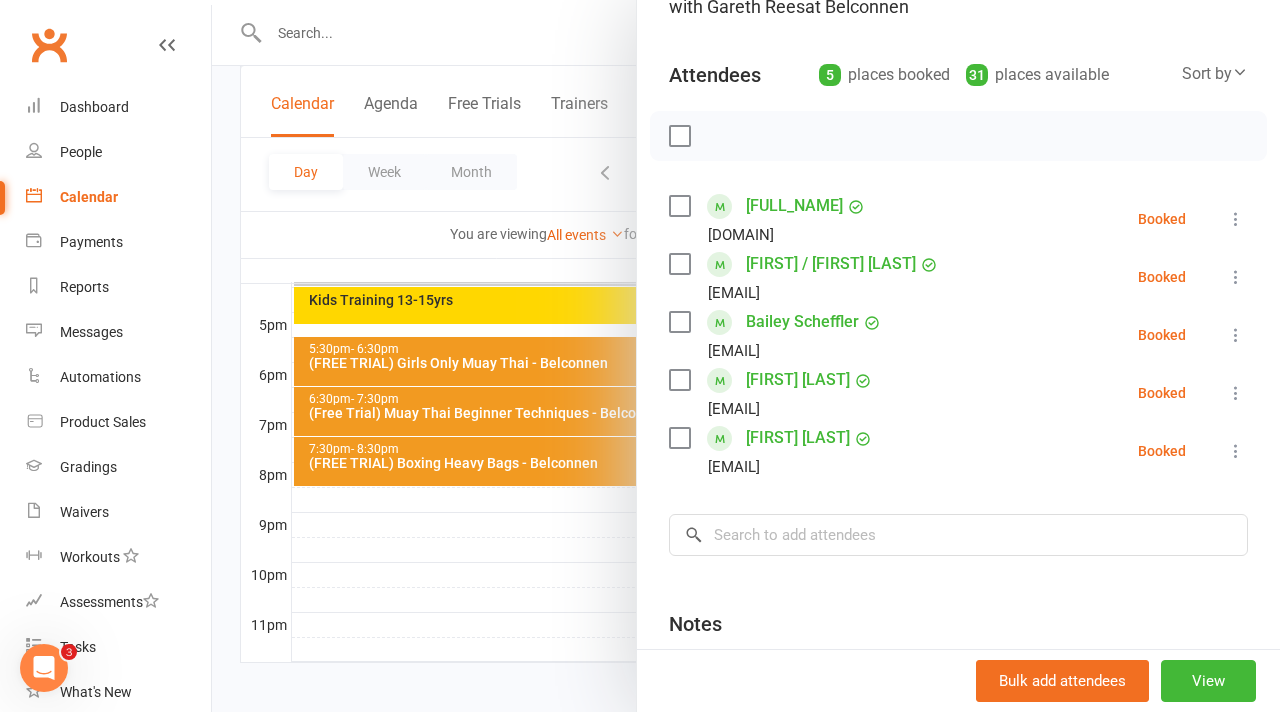 scroll, scrollTop: 183, scrollLeft: 0, axis: vertical 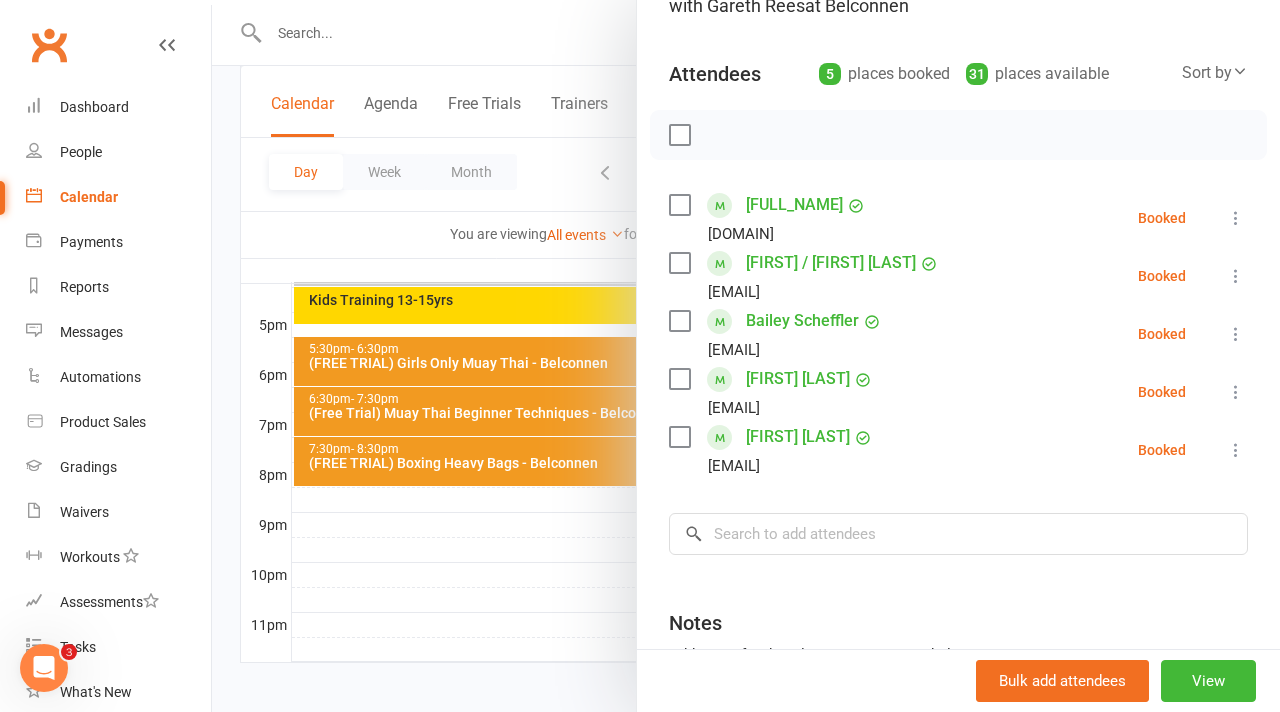 click at bounding box center [1240, 71] 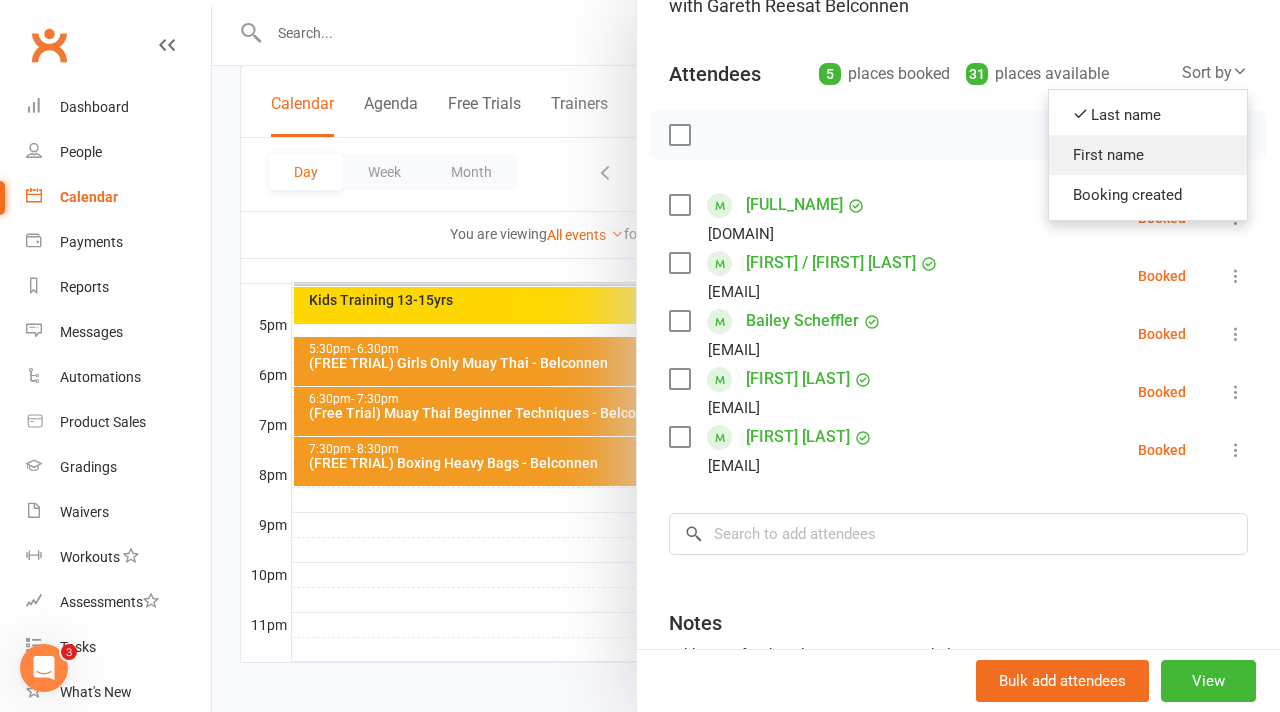 click on "First name" at bounding box center (1148, 155) 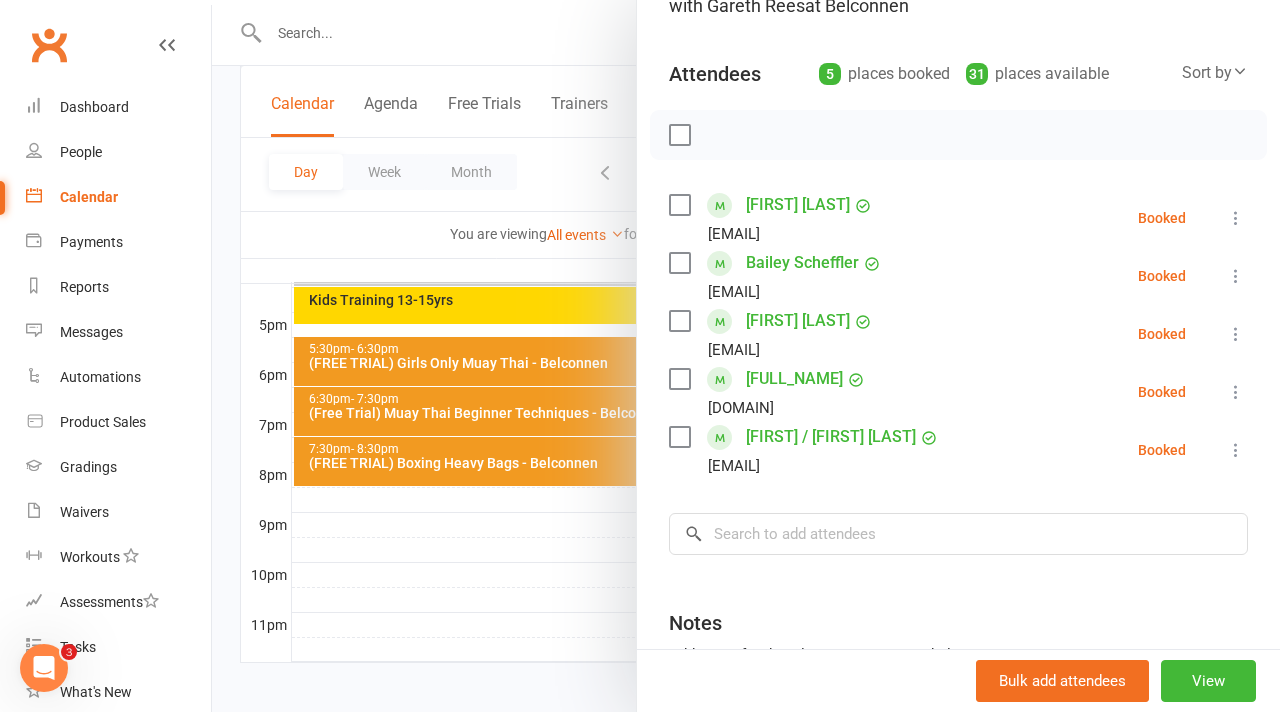 click at bounding box center (746, 356) 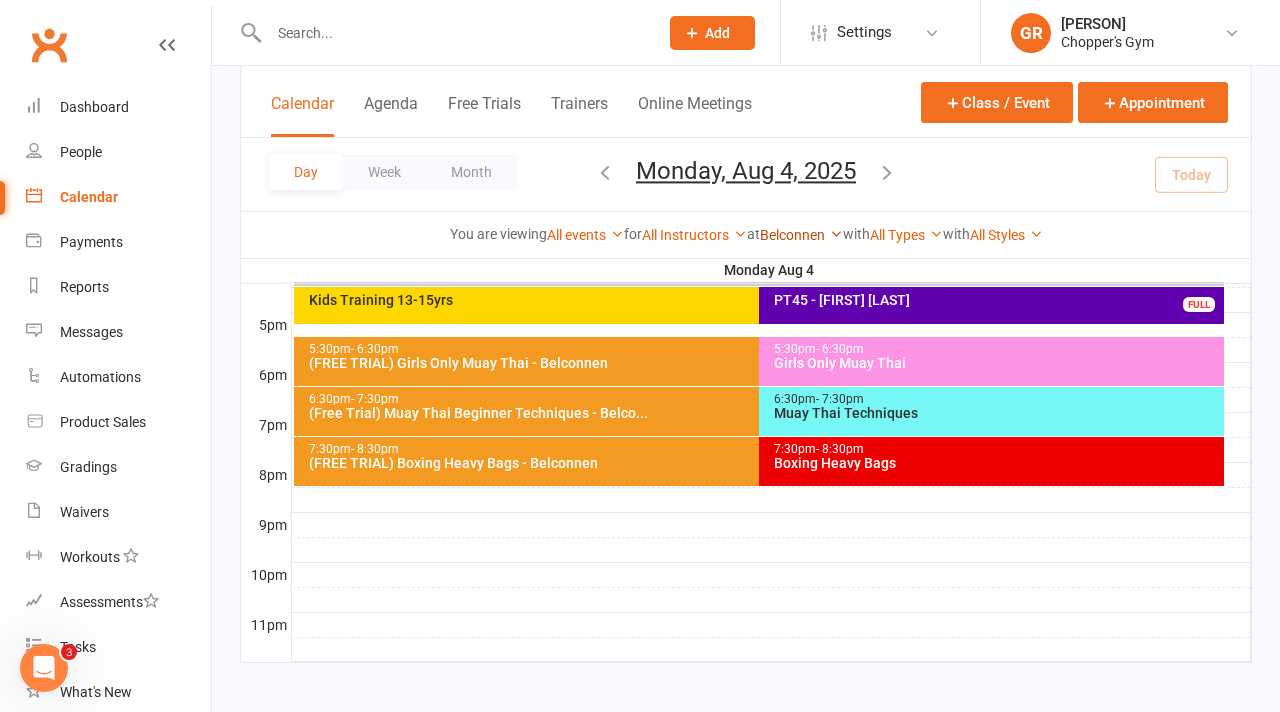 click on "Belconnen" at bounding box center (801, 235) 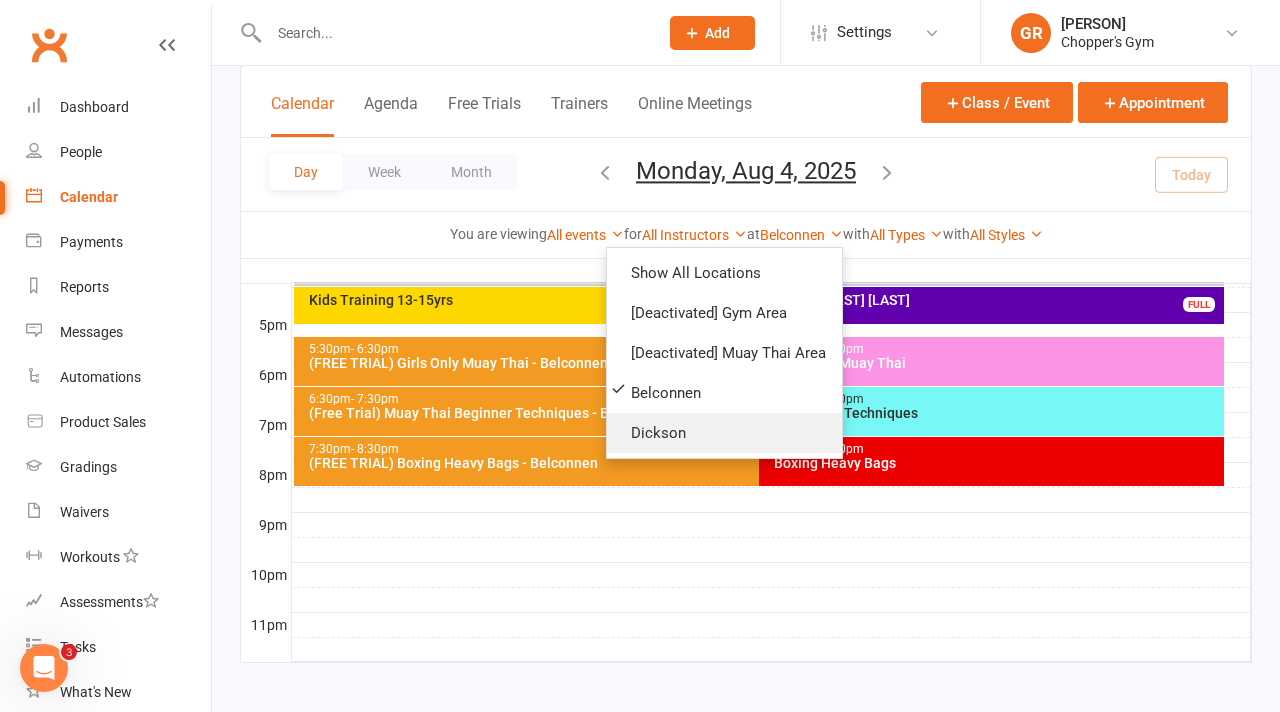 click on "Dickson" at bounding box center [724, 433] 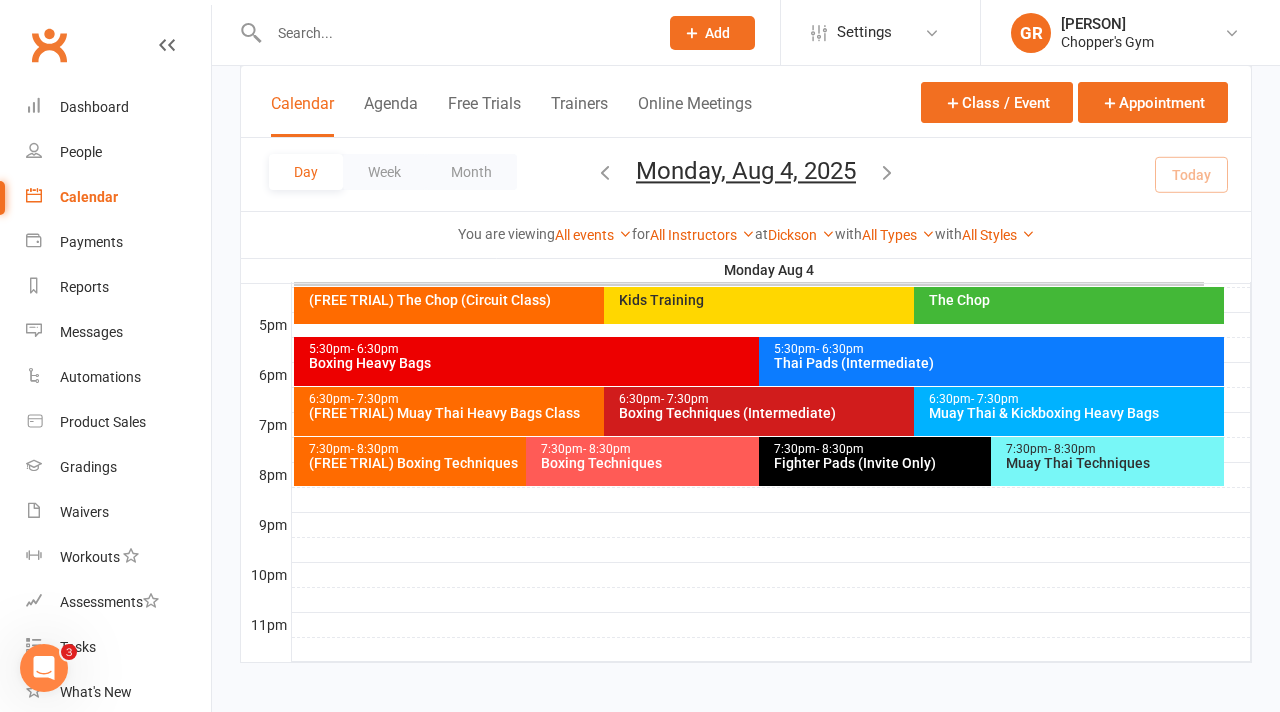 click on "The Chop" at bounding box center [1074, 300] 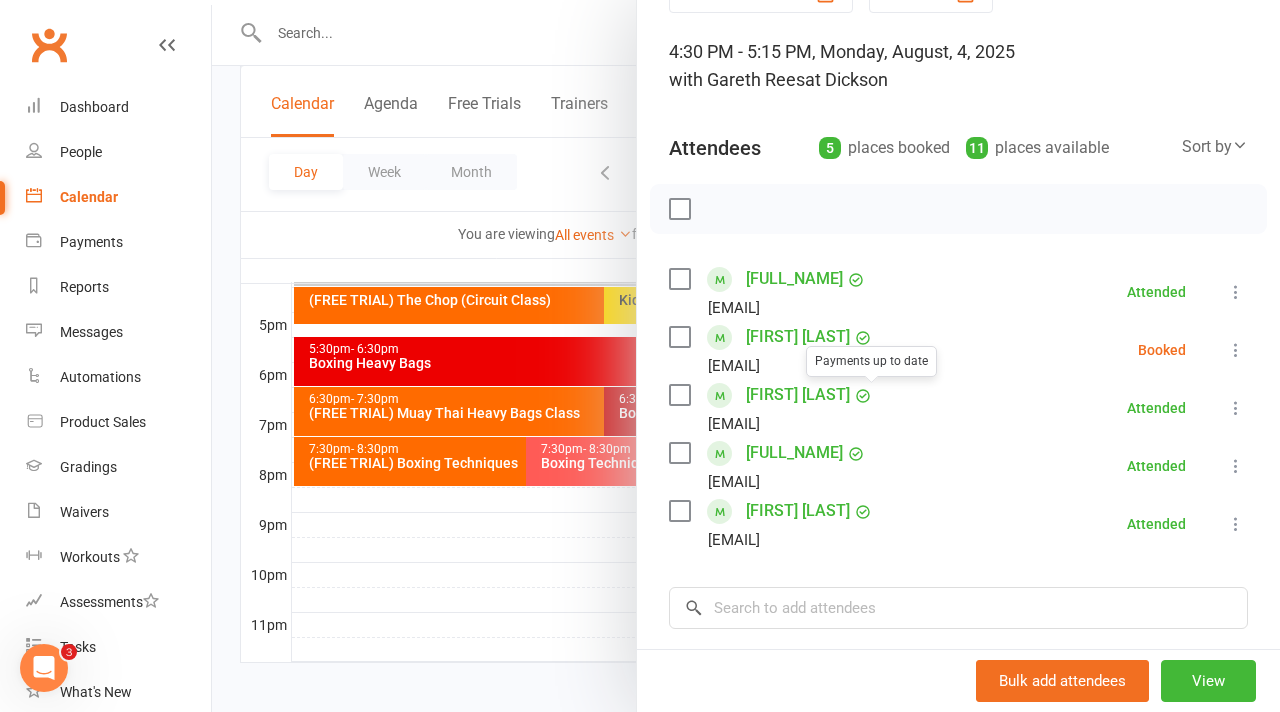 scroll, scrollTop: 108, scrollLeft: 0, axis: vertical 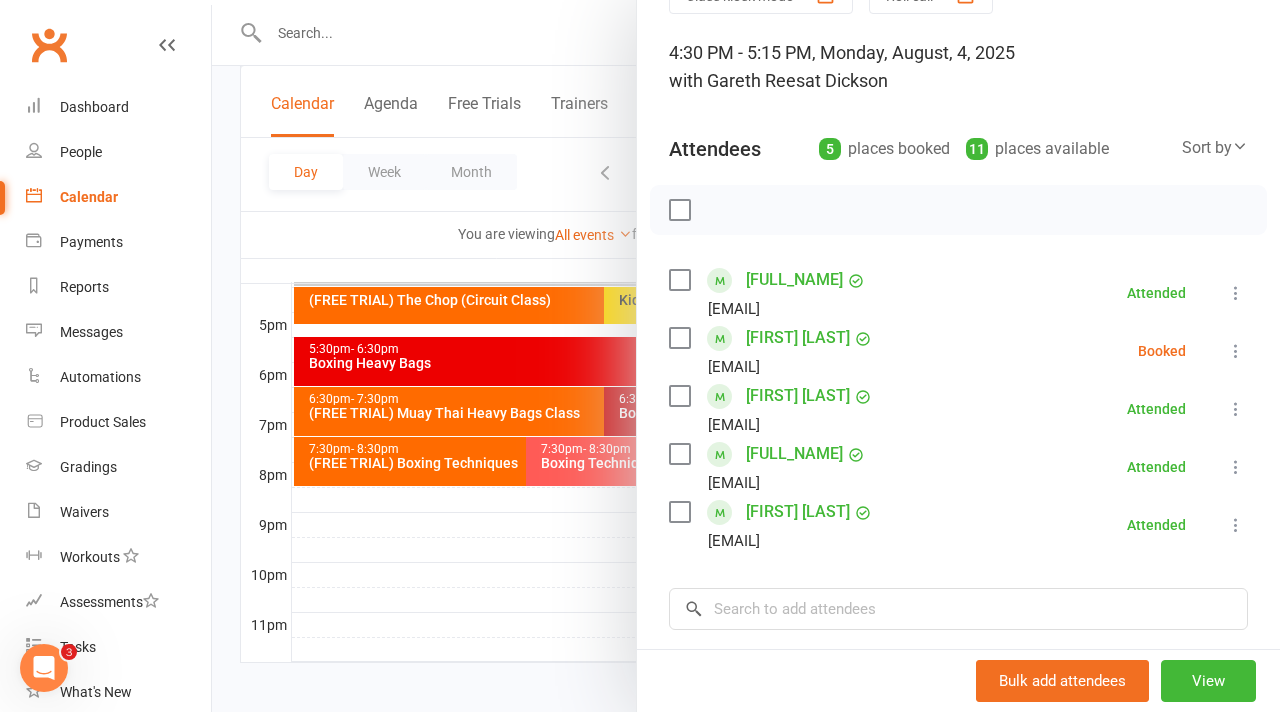 click at bounding box center (746, 356) 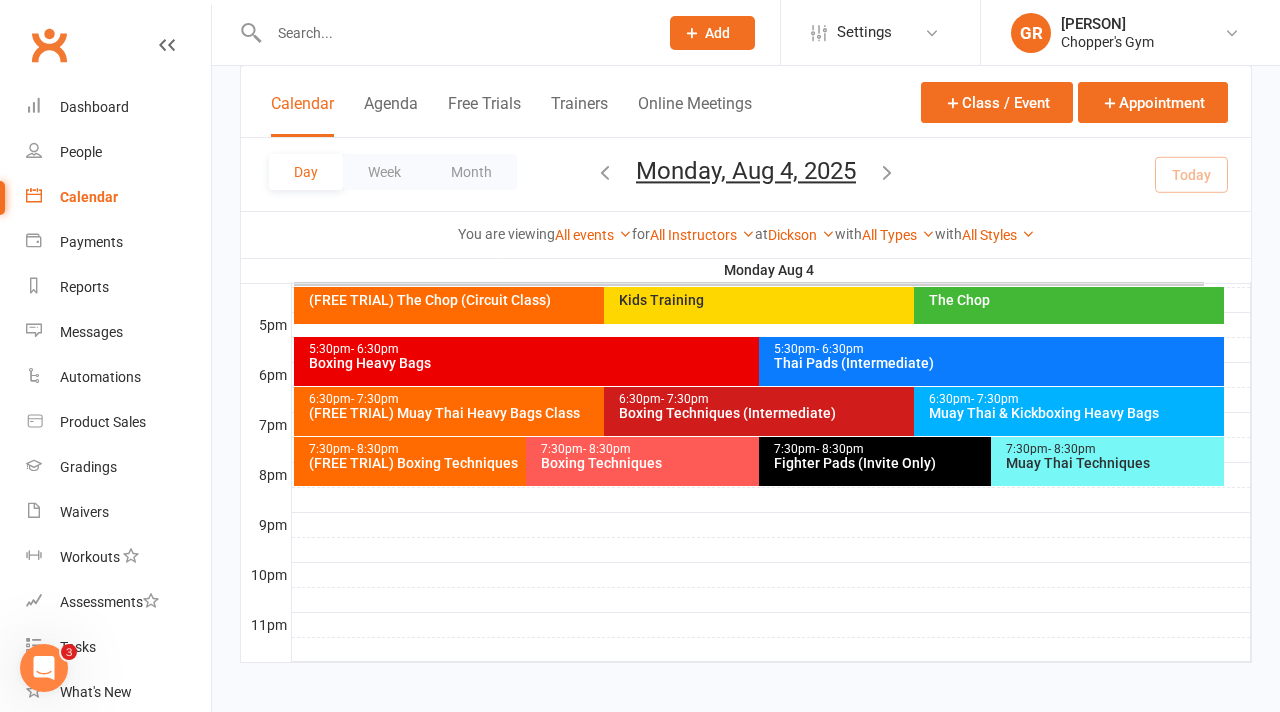 click on "Kids Training" at bounding box center (904, 305) 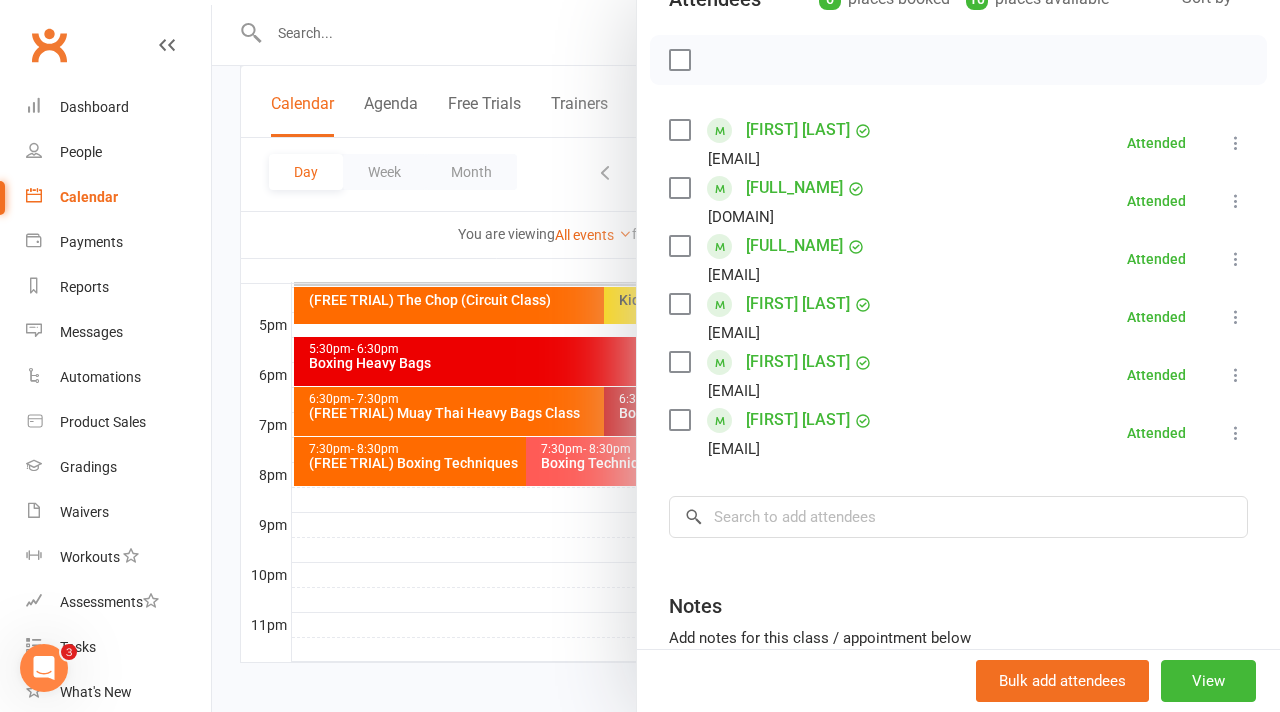 scroll, scrollTop: 254, scrollLeft: 0, axis: vertical 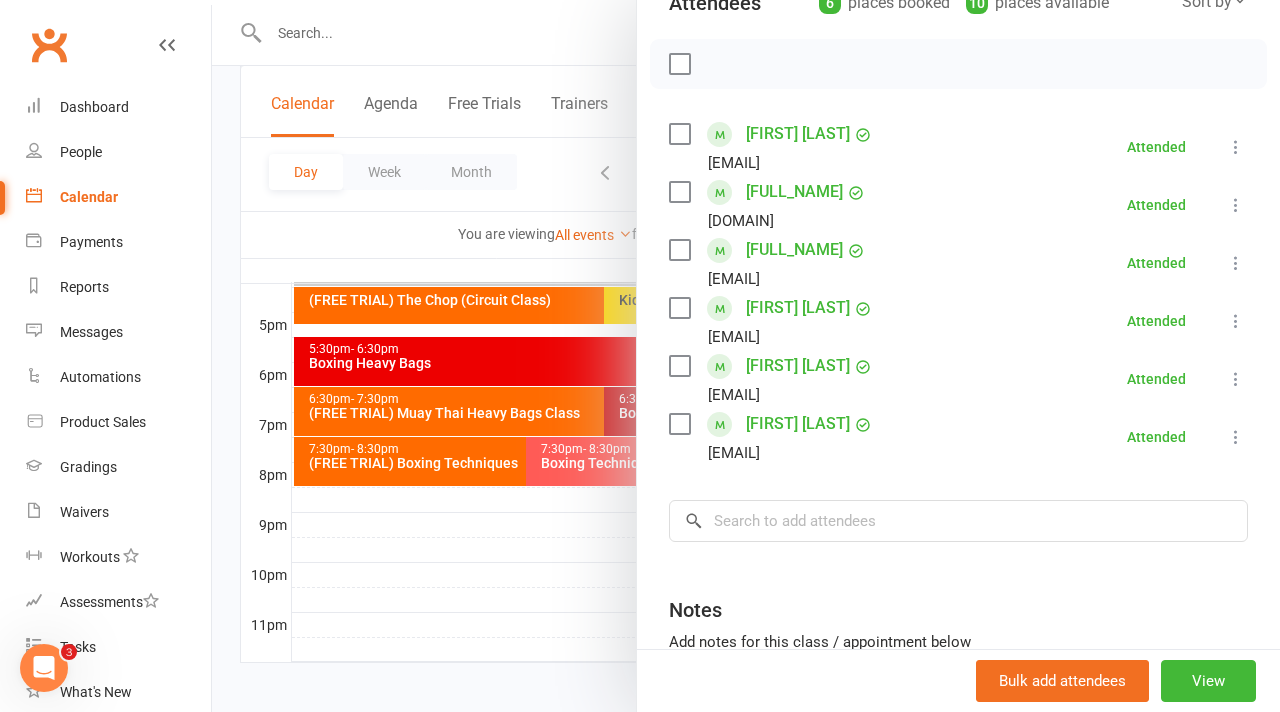 click at bounding box center [746, 356] 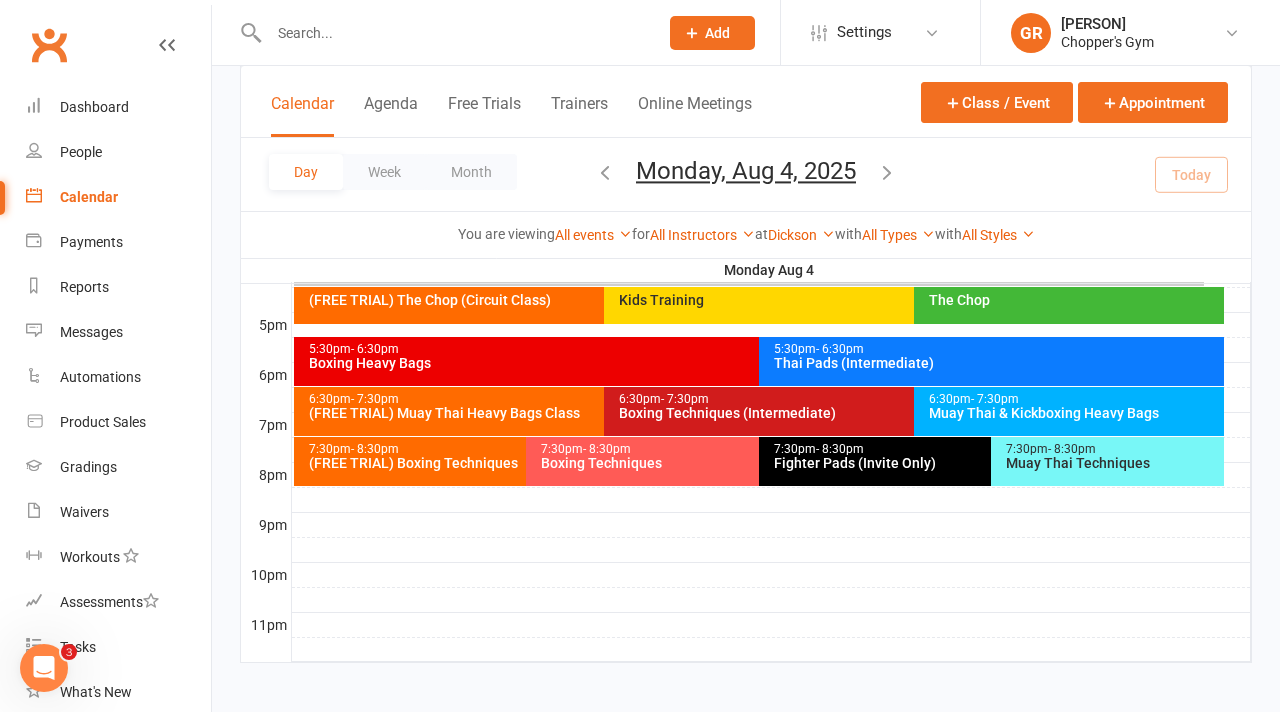 click on "(FREE TRIAL)  The Chop (Circuit Class)" at bounding box center (599, 300) 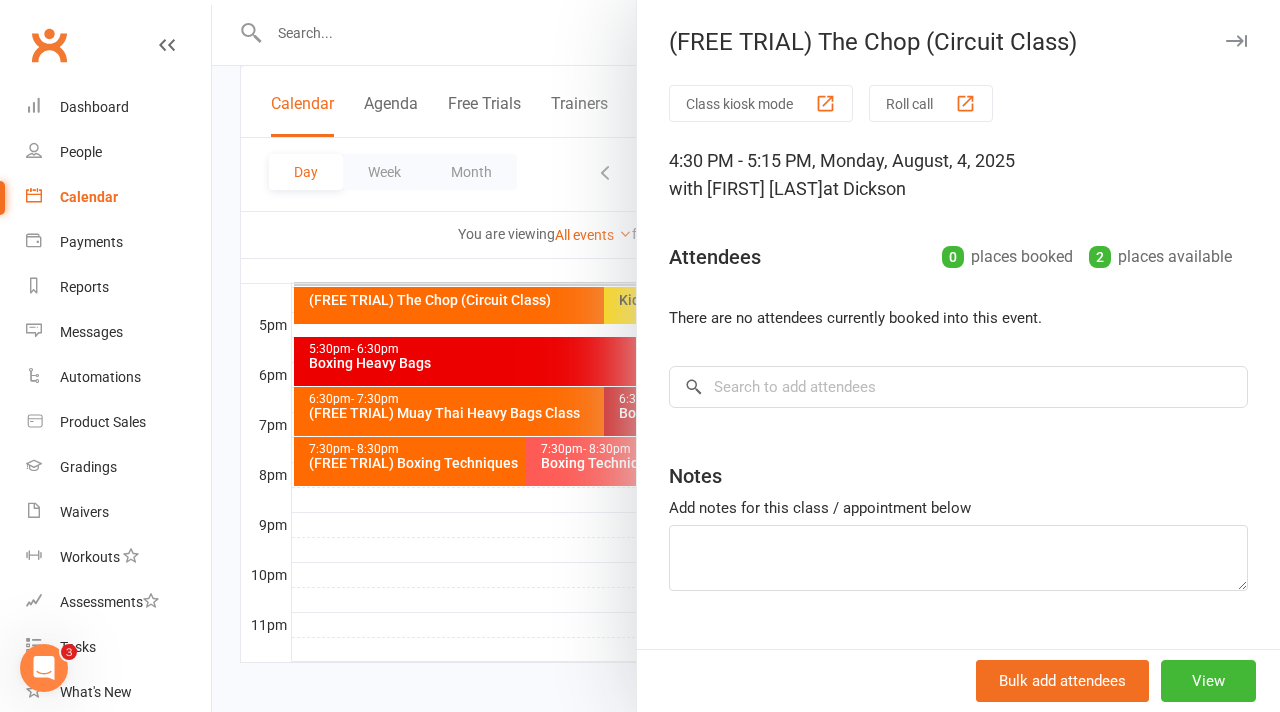 click at bounding box center (746, 356) 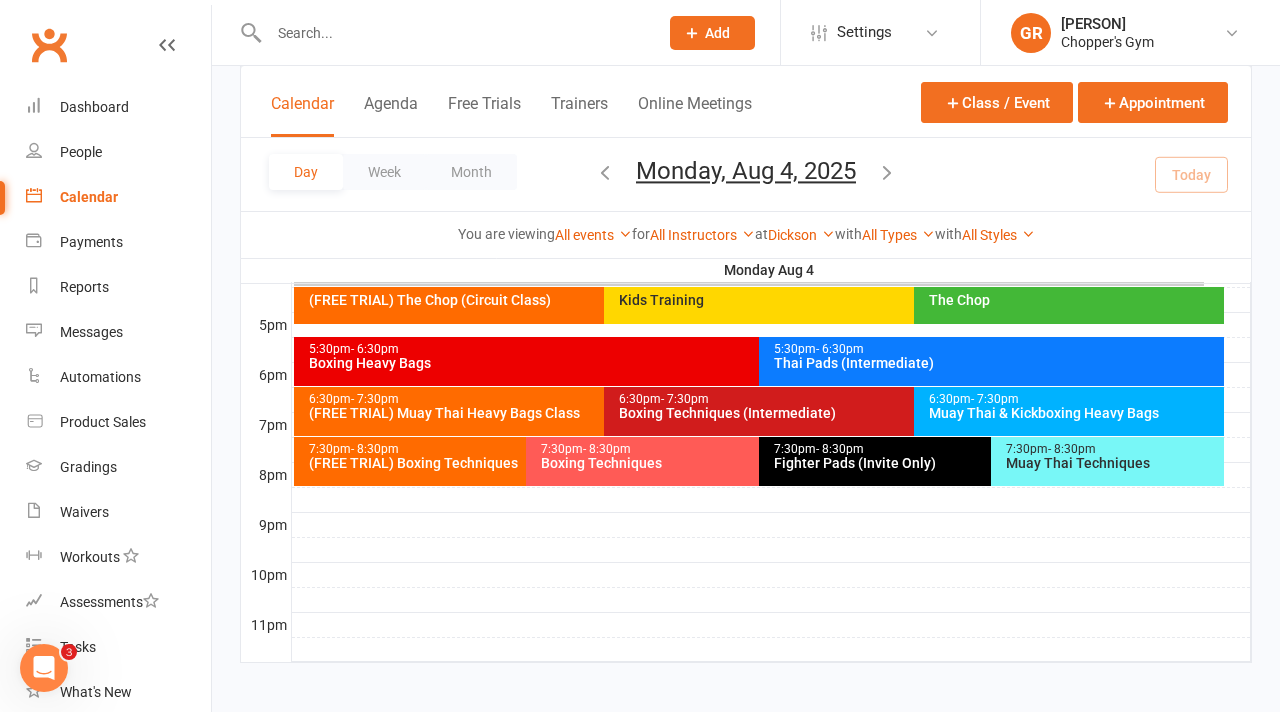 click on "5:30pm  - 6:30pm" at bounding box center [754, 349] 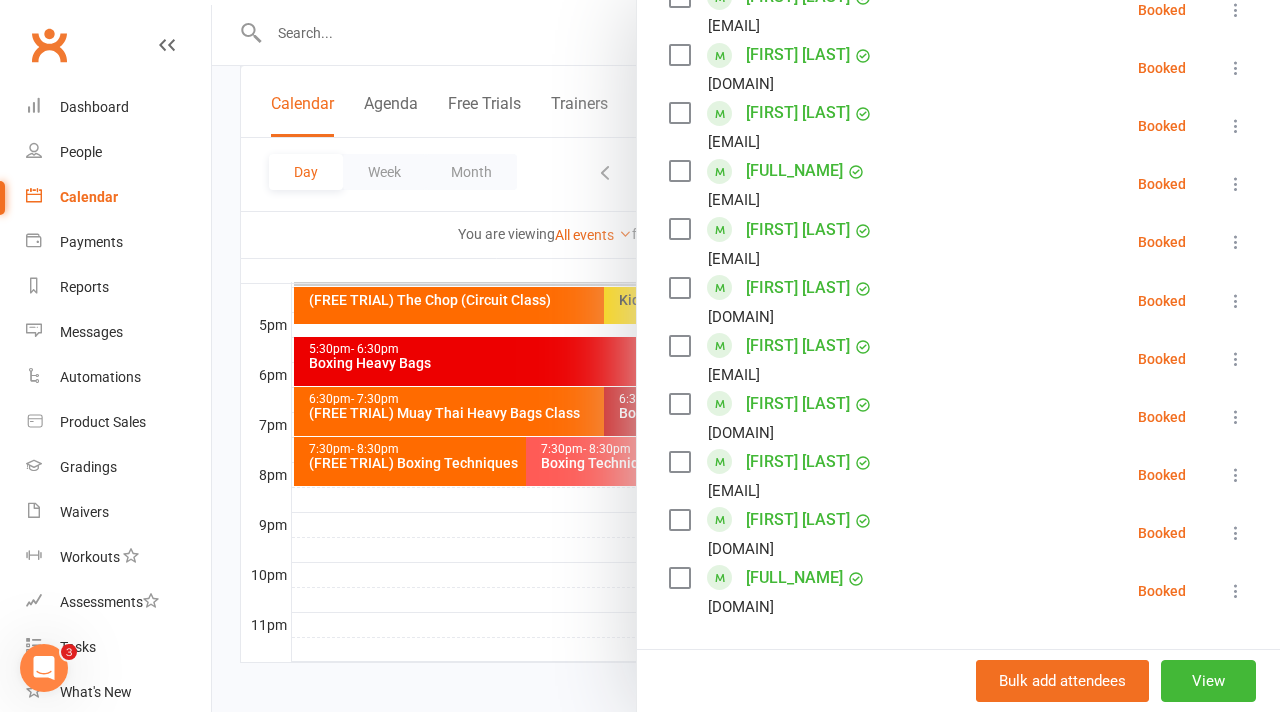 scroll, scrollTop: 1030, scrollLeft: 0, axis: vertical 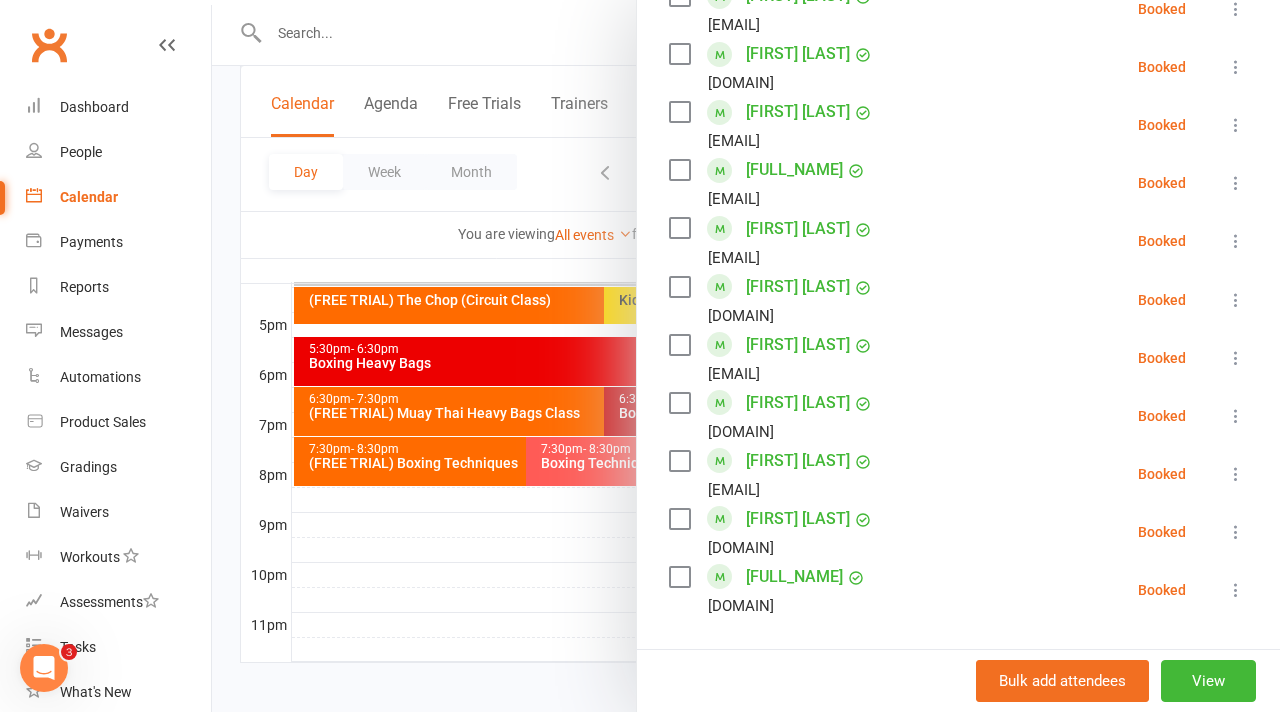 click at bounding box center [1236, 474] 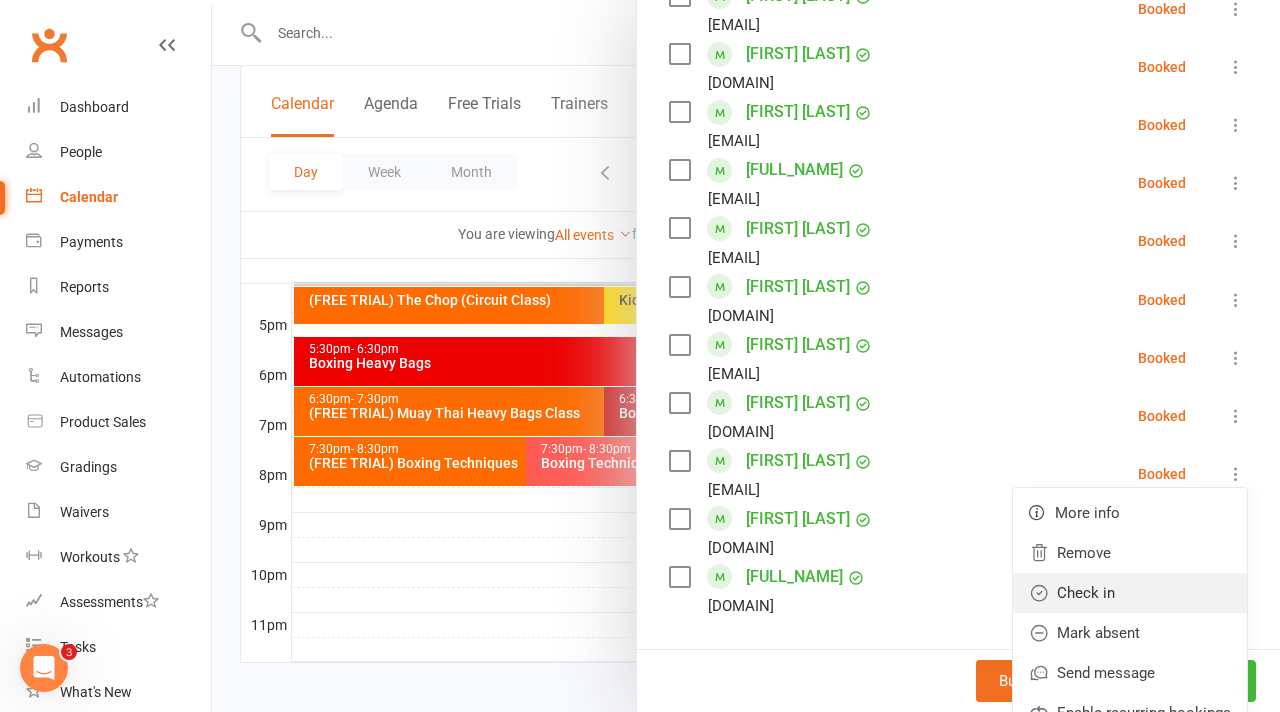 click on "Check in" at bounding box center (1130, 593) 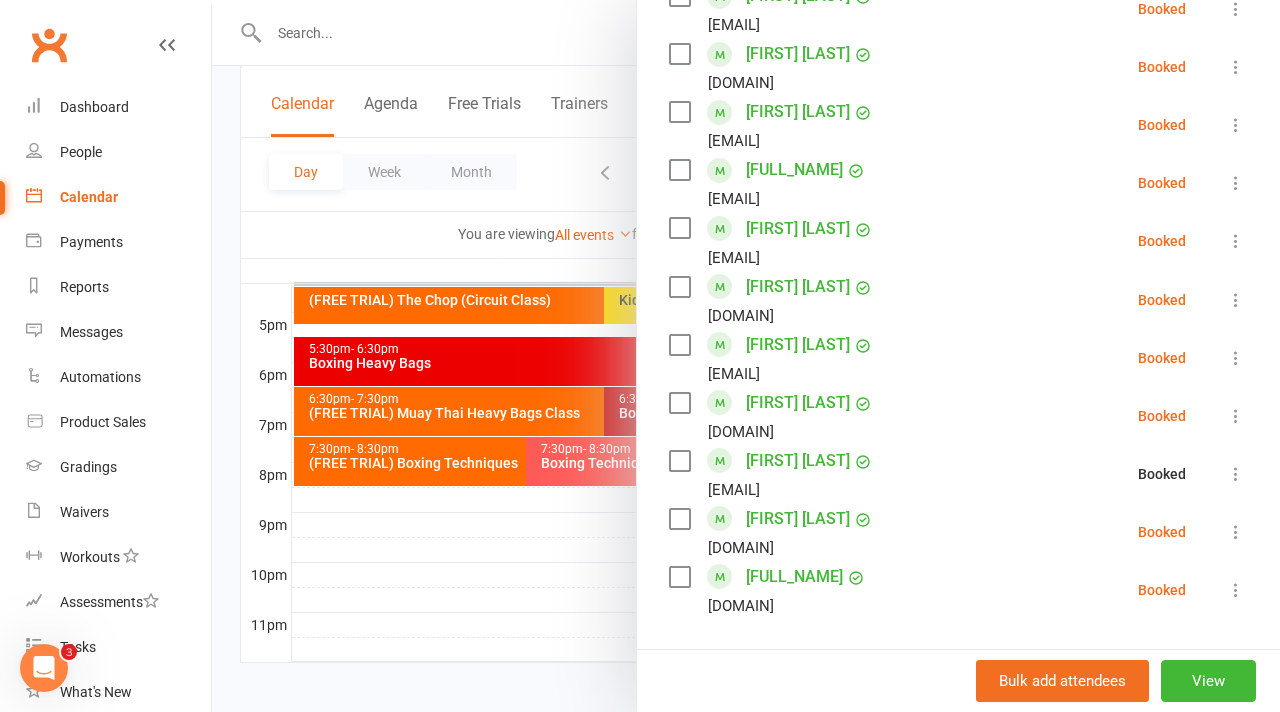 click at bounding box center (746, 356) 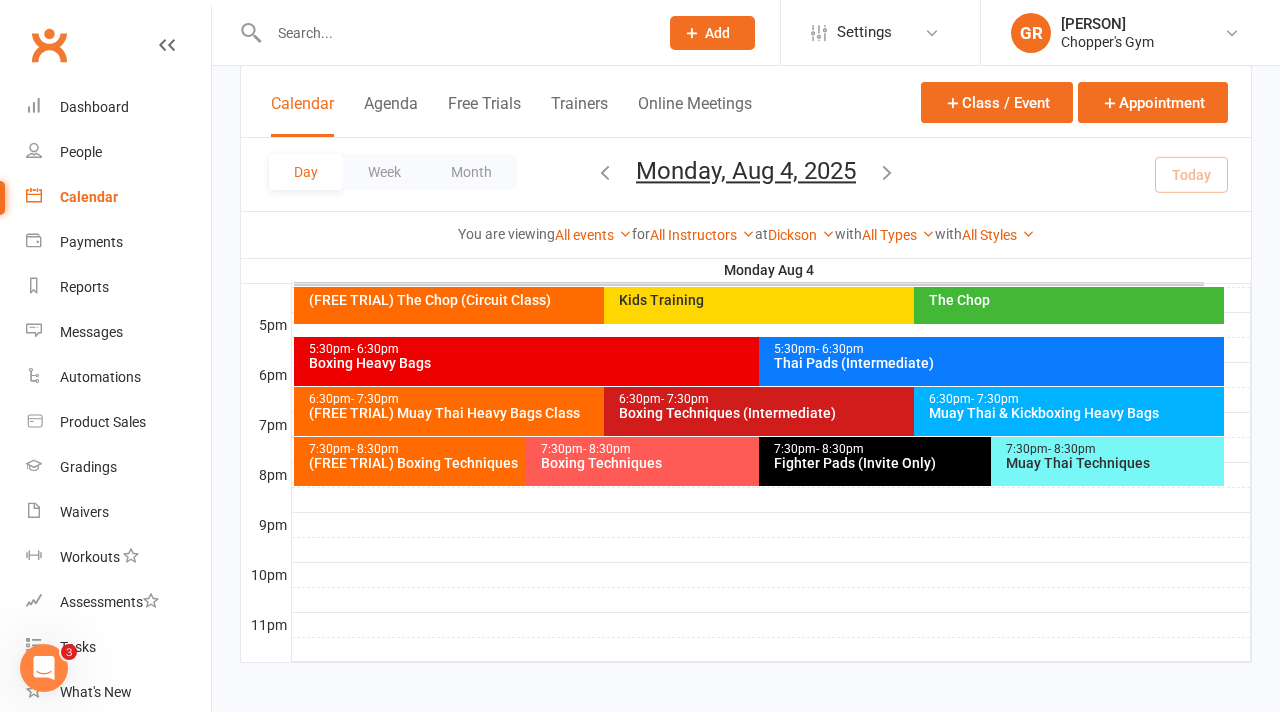 click at bounding box center [771, 325] 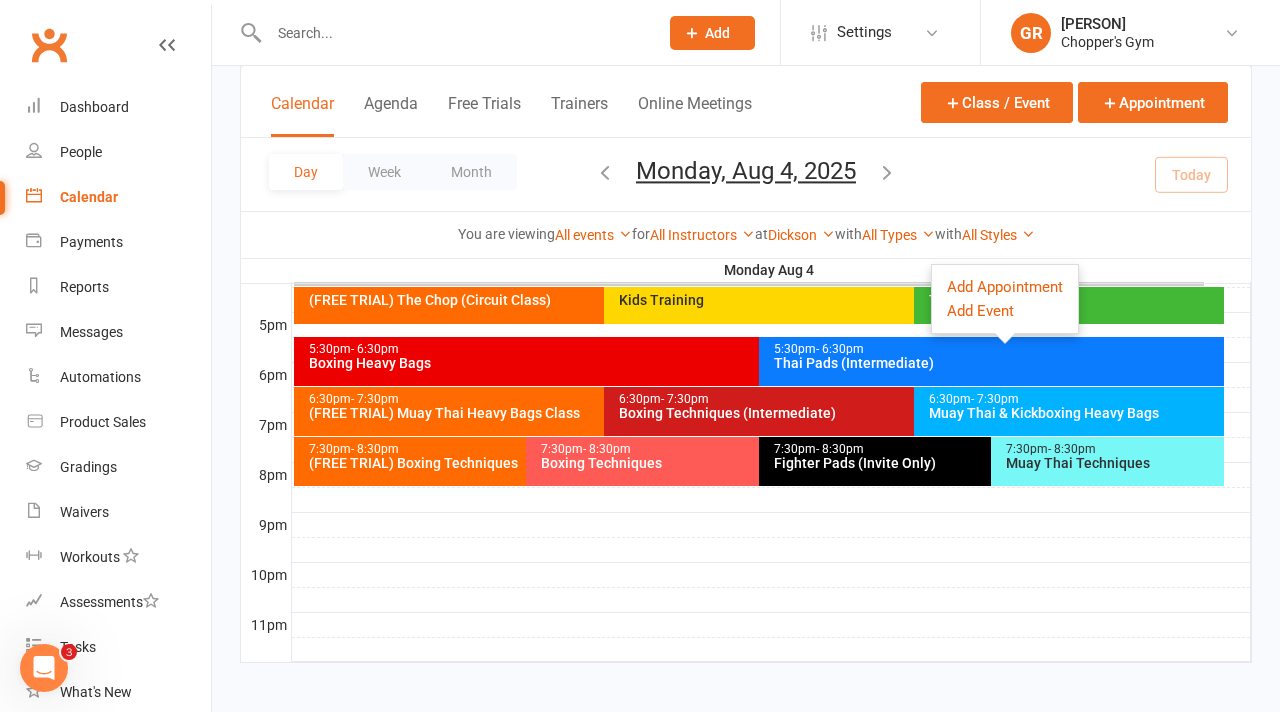 click on "Thai Pads (Intermediate)" at bounding box center [996, 363] 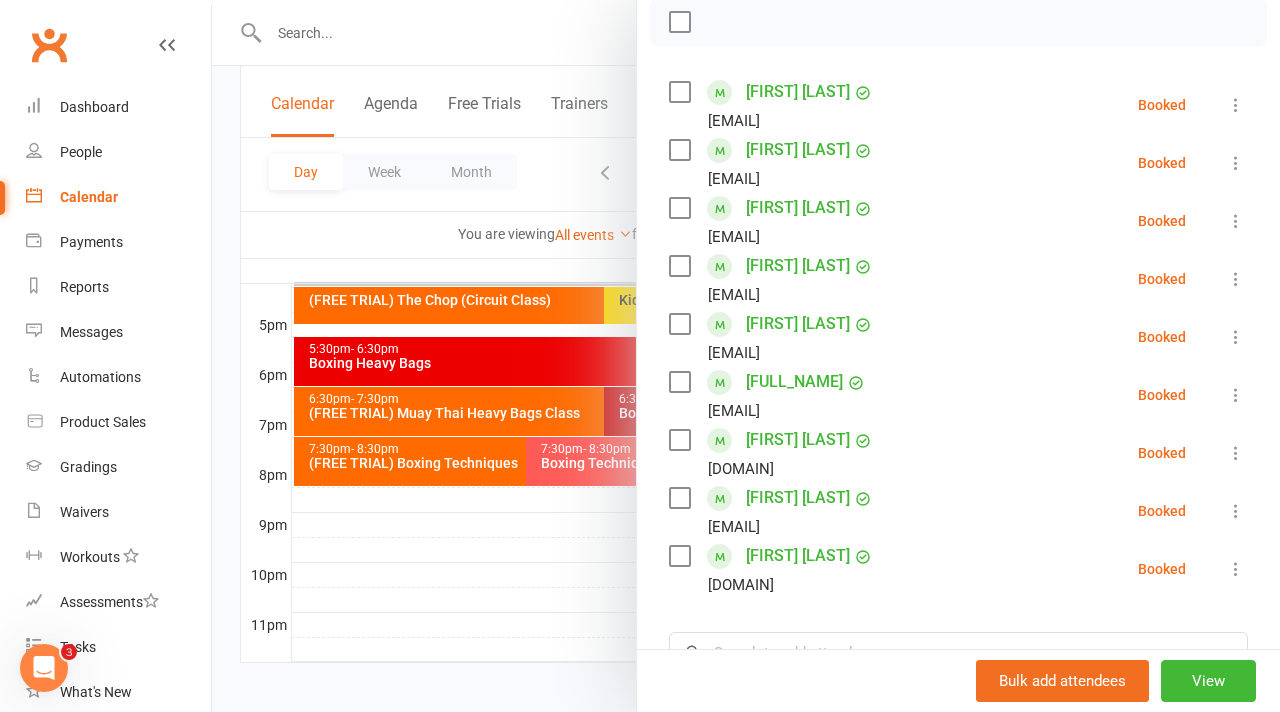 scroll, scrollTop: 295, scrollLeft: 0, axis: vertical 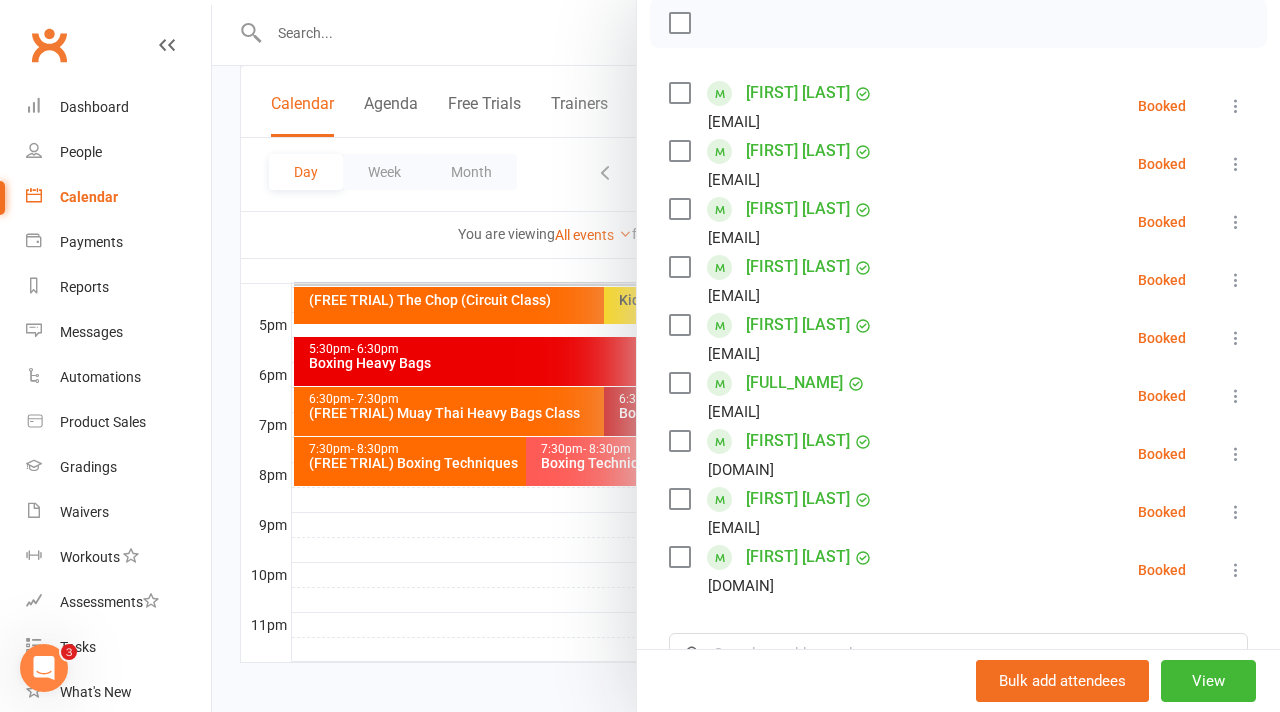 click at bounding box center (1236, 454) 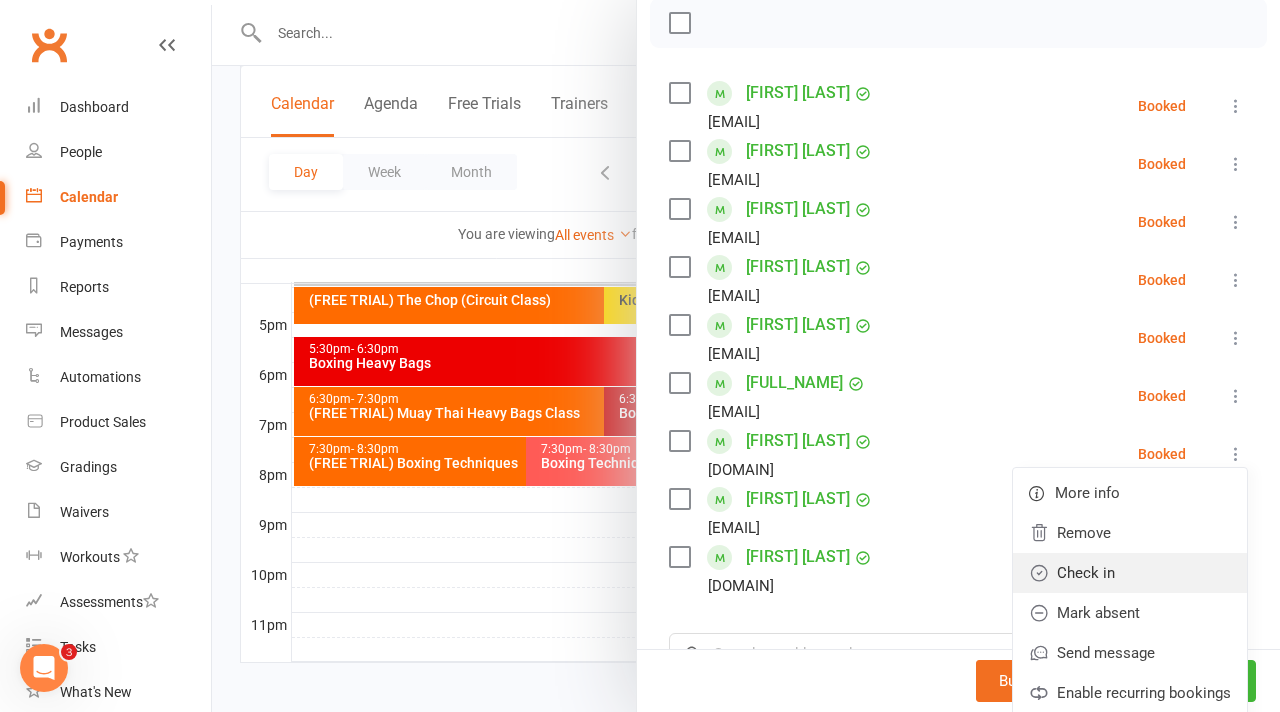 click on "Check in" at bounding box center [1130, 573] 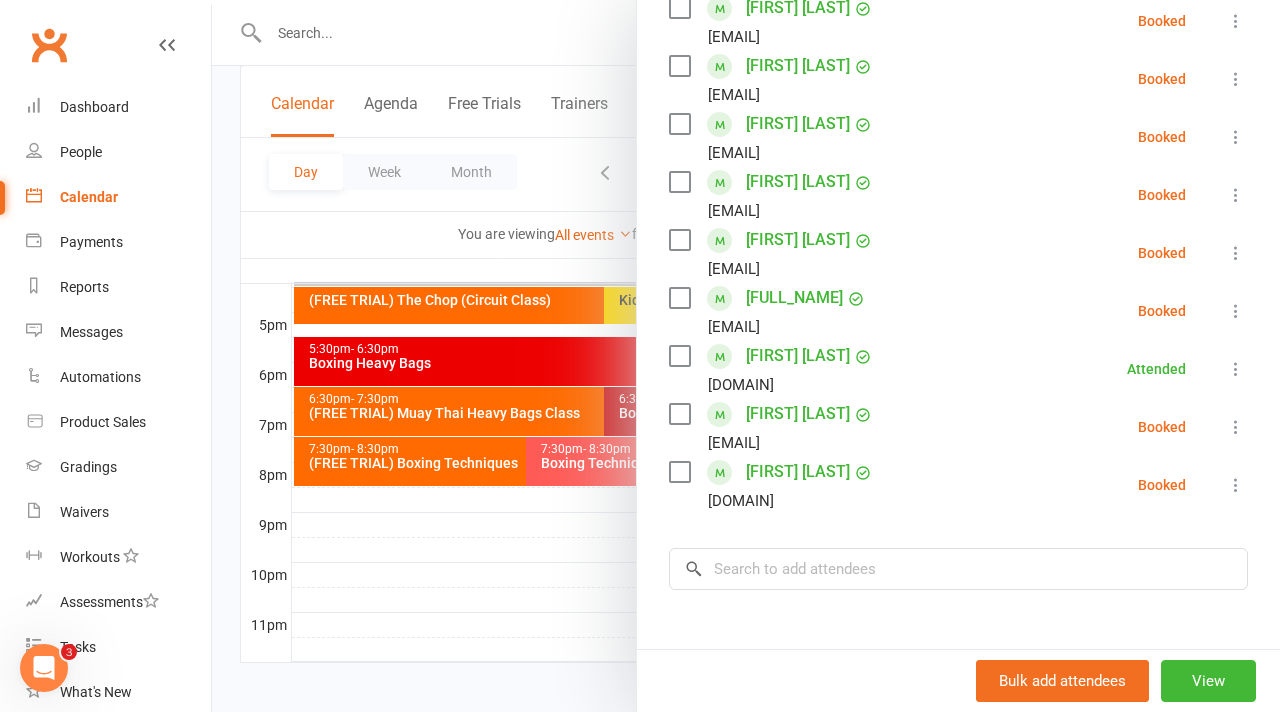 scroll, scrollTop: 379, scrollLeft: 0, axis: vertical 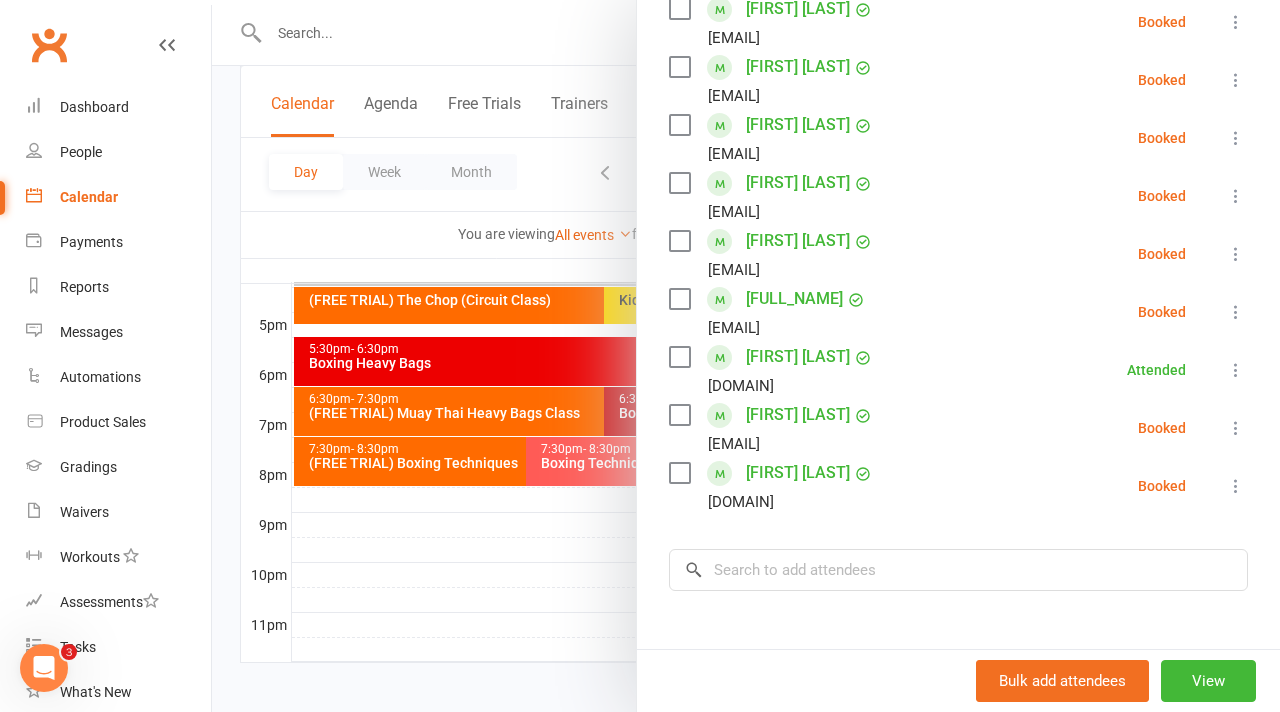 click at bounding box center (746, 356) 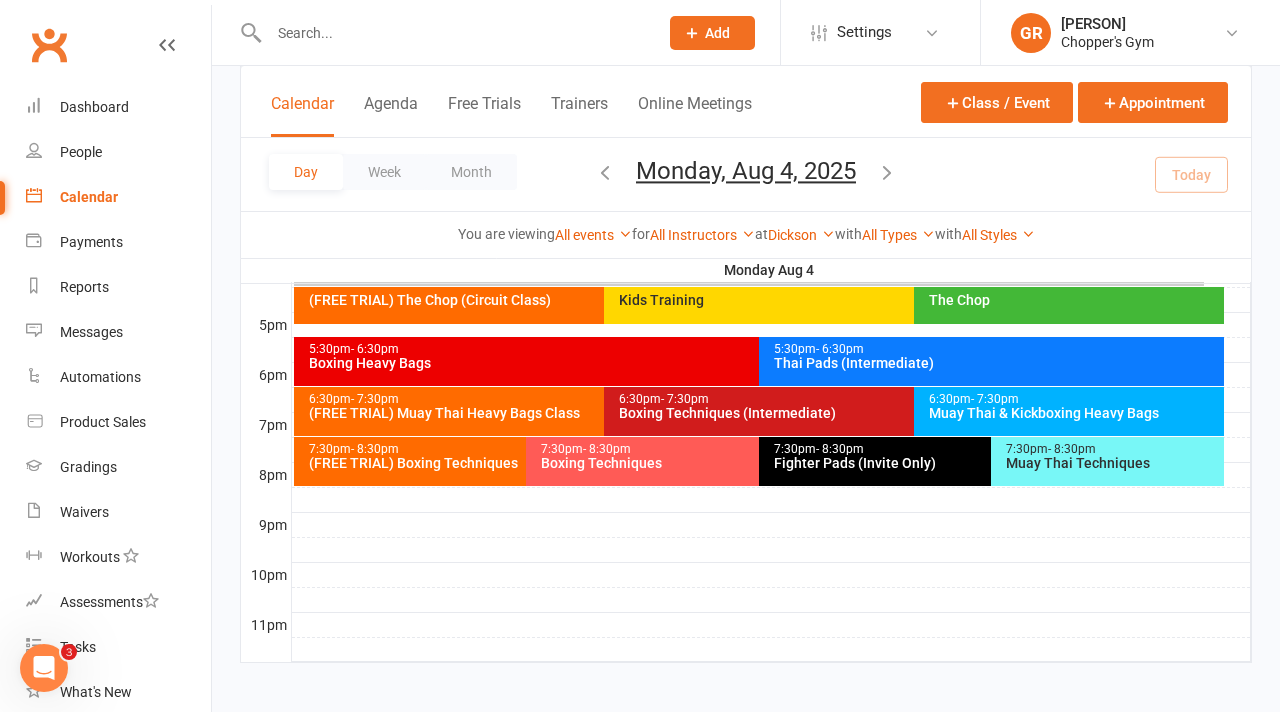 click on "The Chop" at bounding box center (1069, 305) 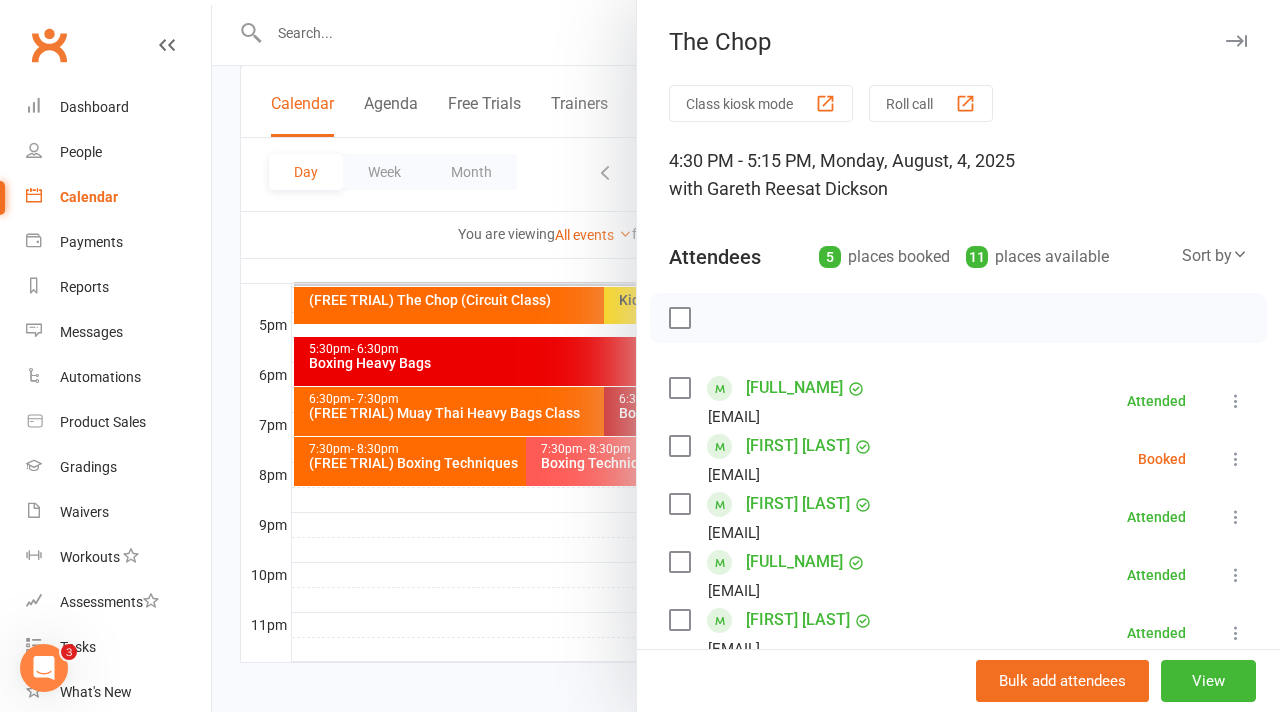 click at bounding box center [1236, 459] 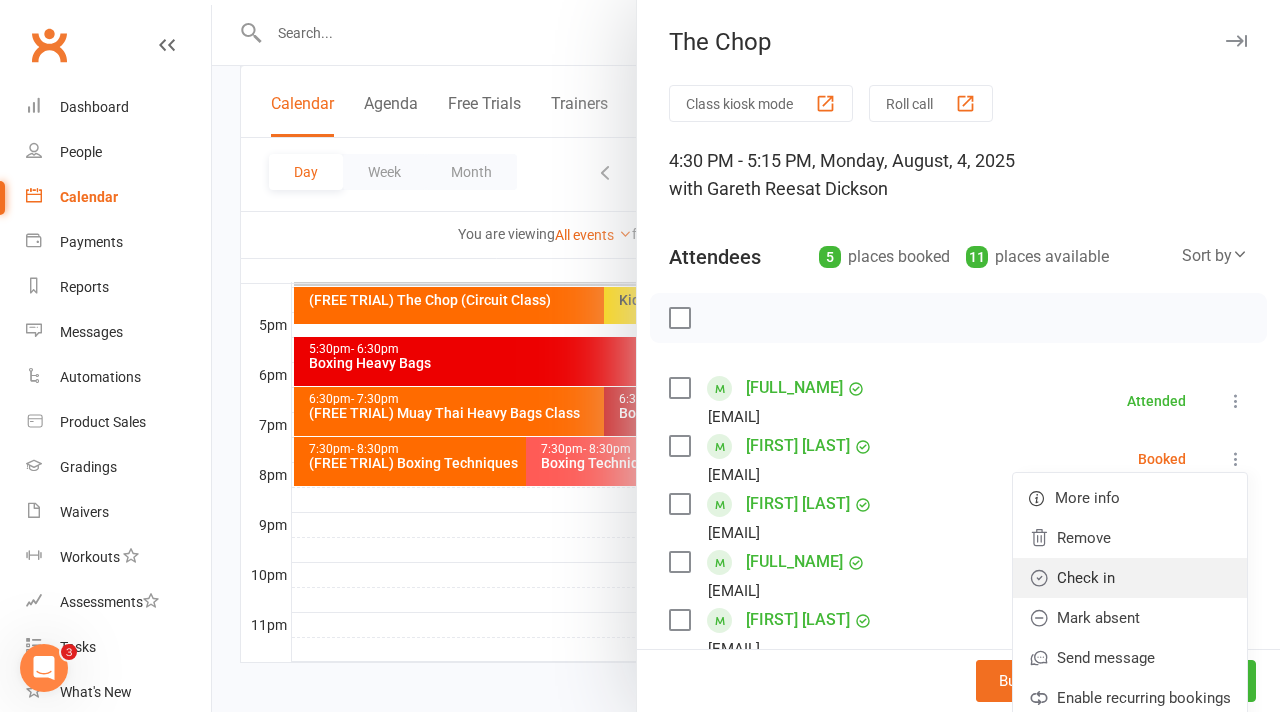 click on "Check in" at bounding box center (1130, 578) 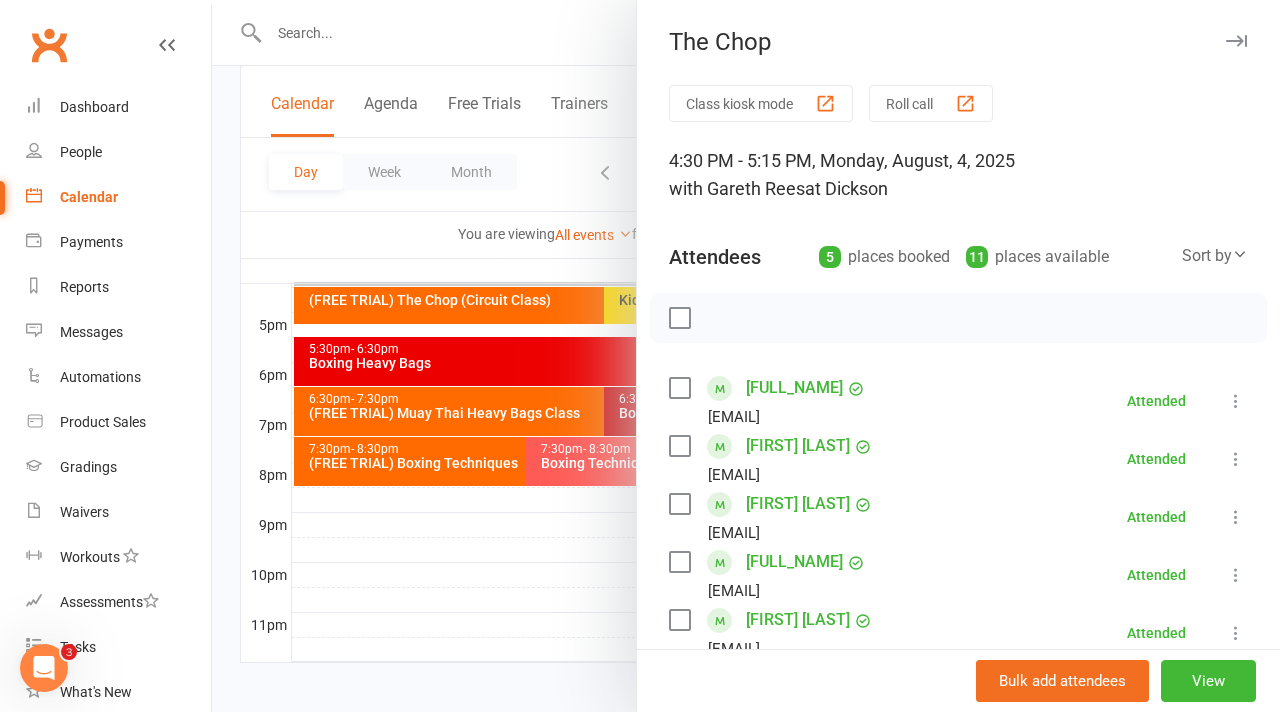 click at bounding box center [746, 356] 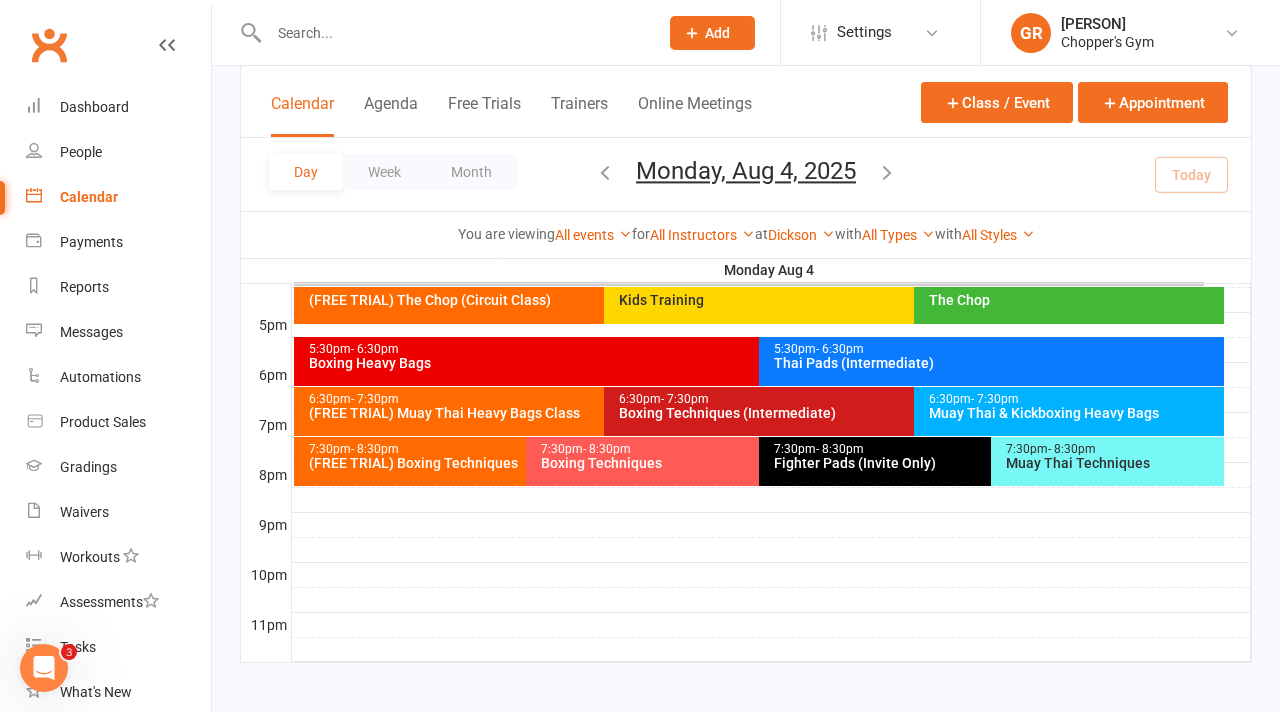 click on "5:30pm  - 6:30pm" at bounding box center [754, 349] 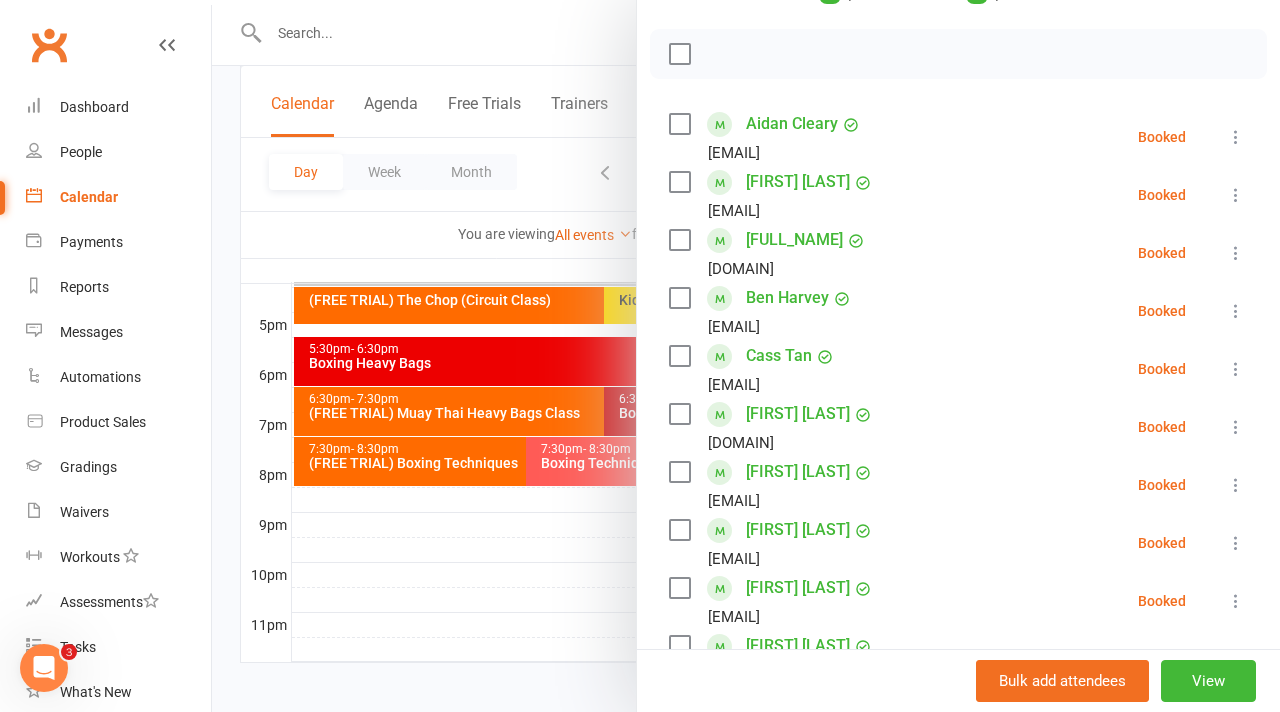 scroll, scrollTop: 265, scrollLeft: 0, axis: vertical 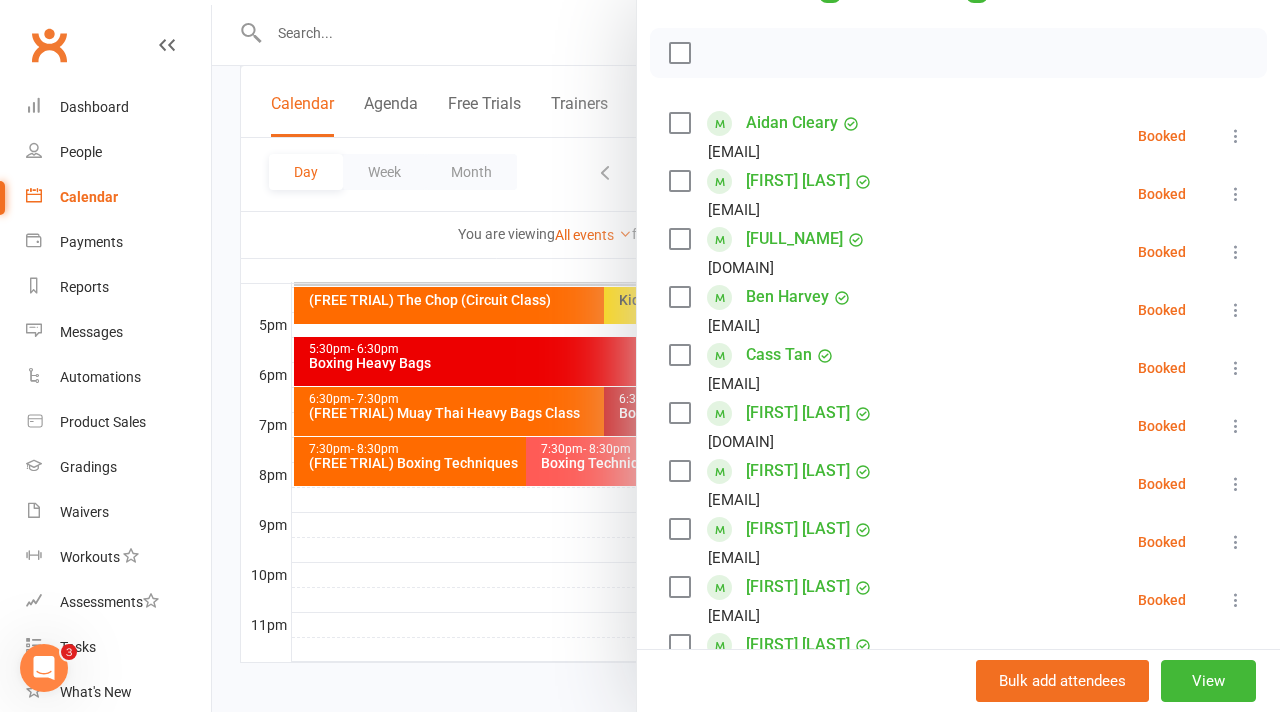 click at bounding box center [1236, 368] 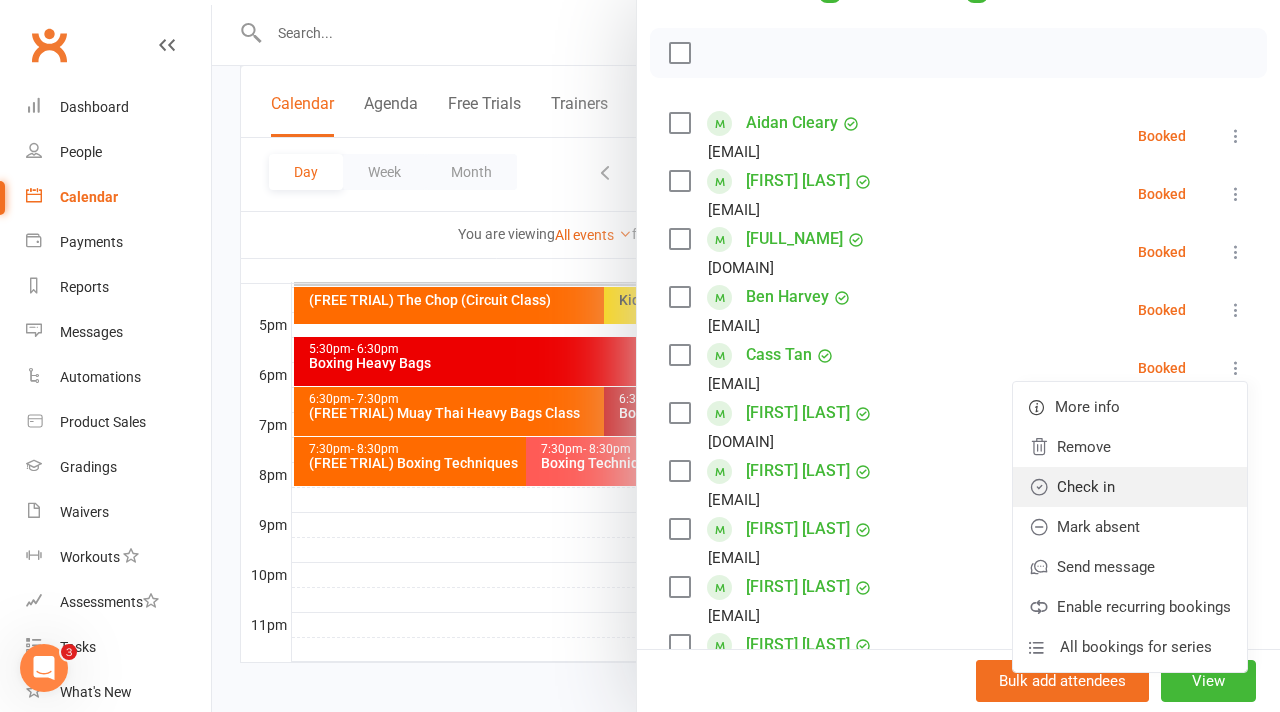 click on "Check in" at bounding box center (1130, 487) 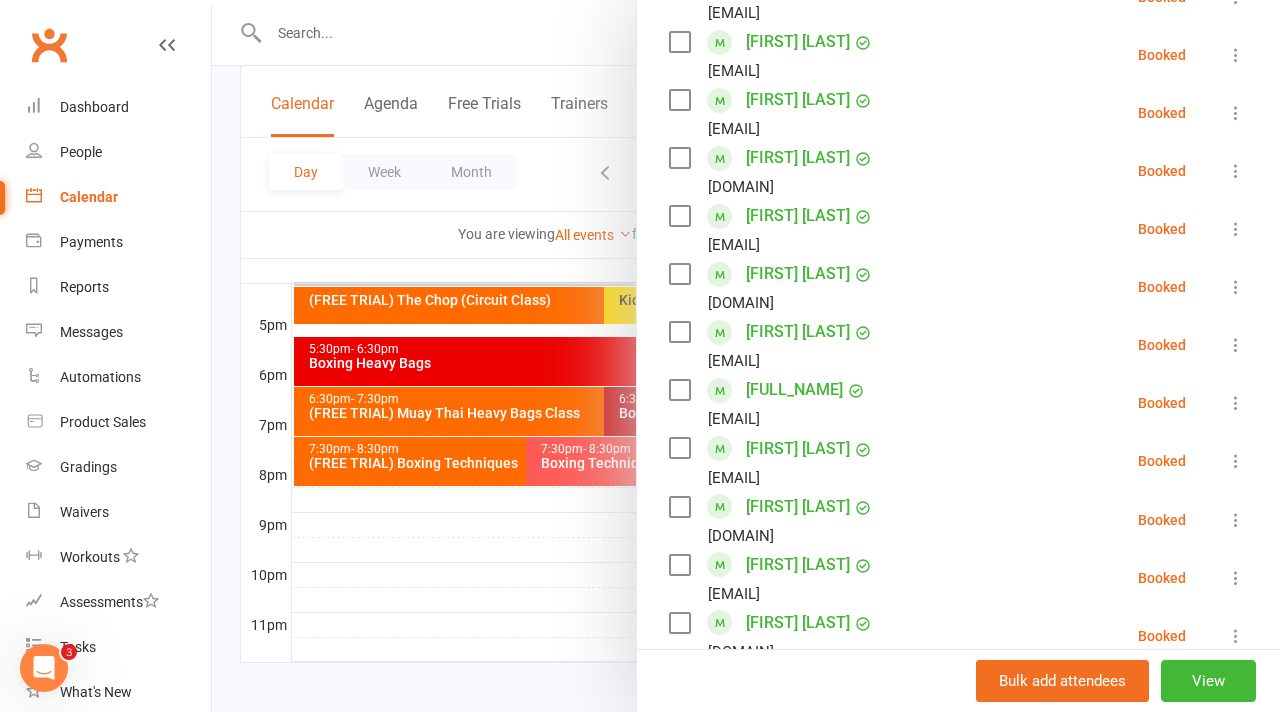 scroll, scrollTop: 1072, scrollLeft: 0, axis: vertical 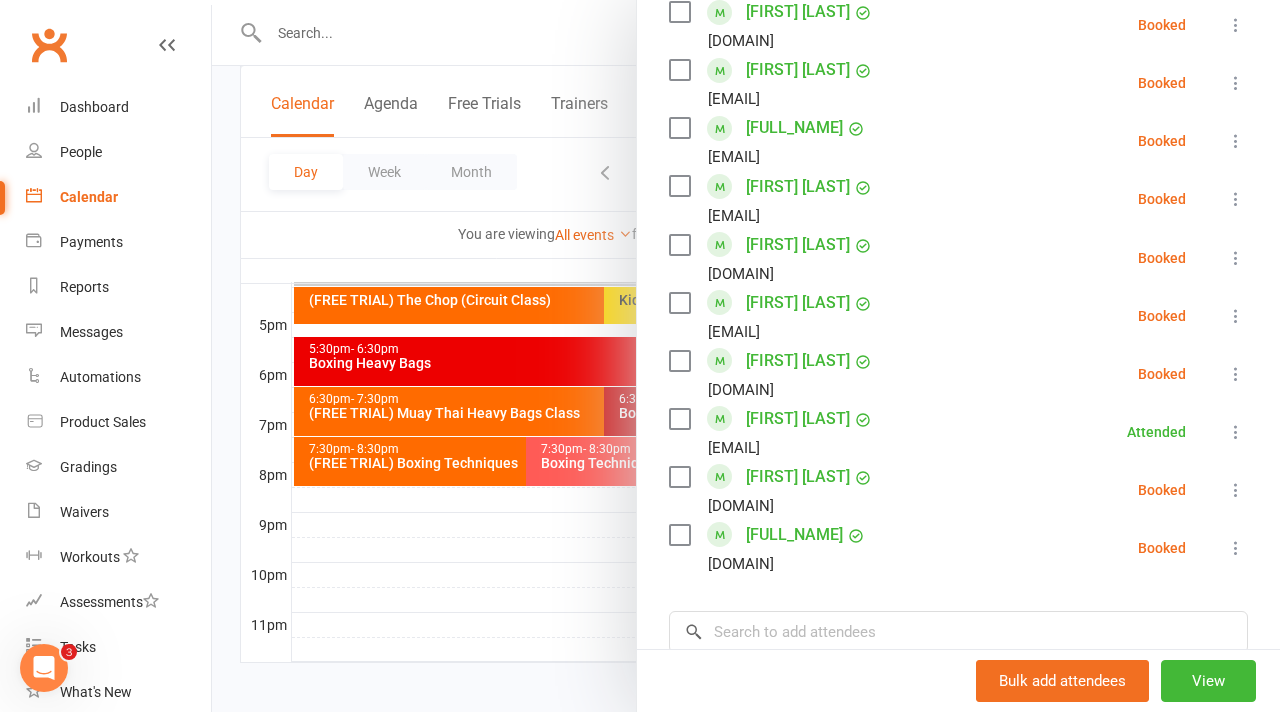 click at bounding box center [1236, 548] 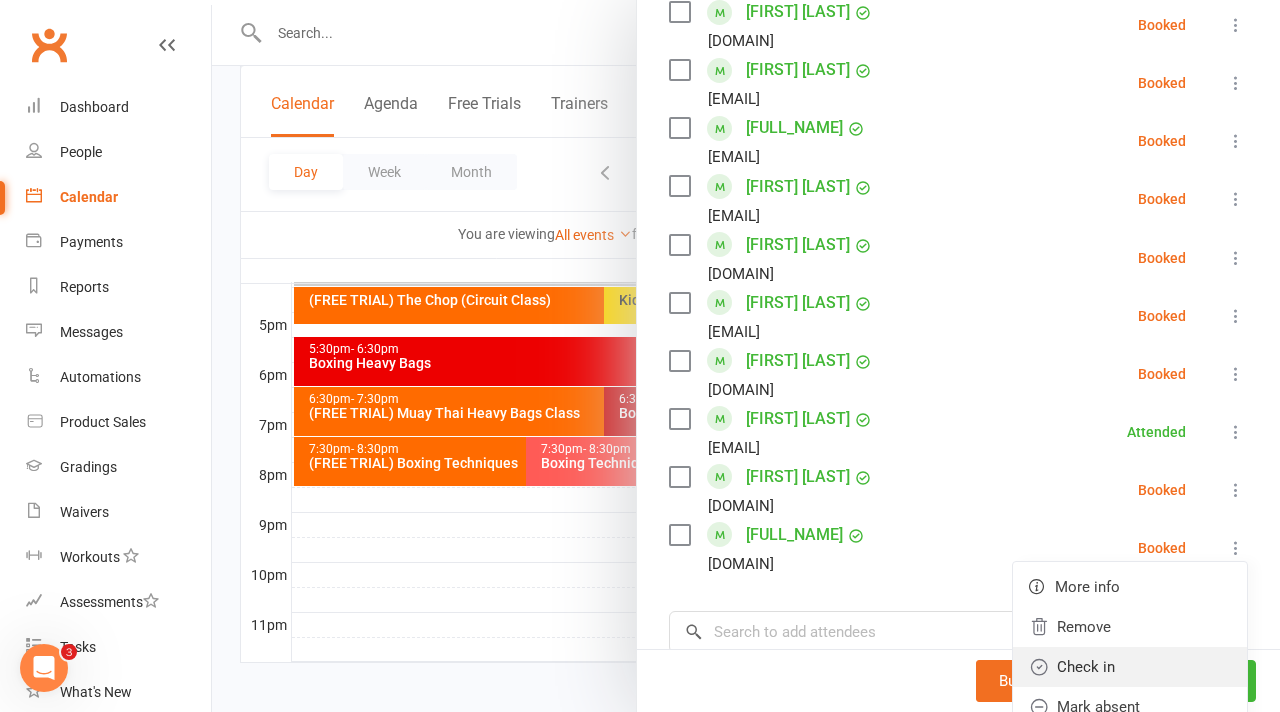 click on "Check in" at bounding box center (1130, 667) 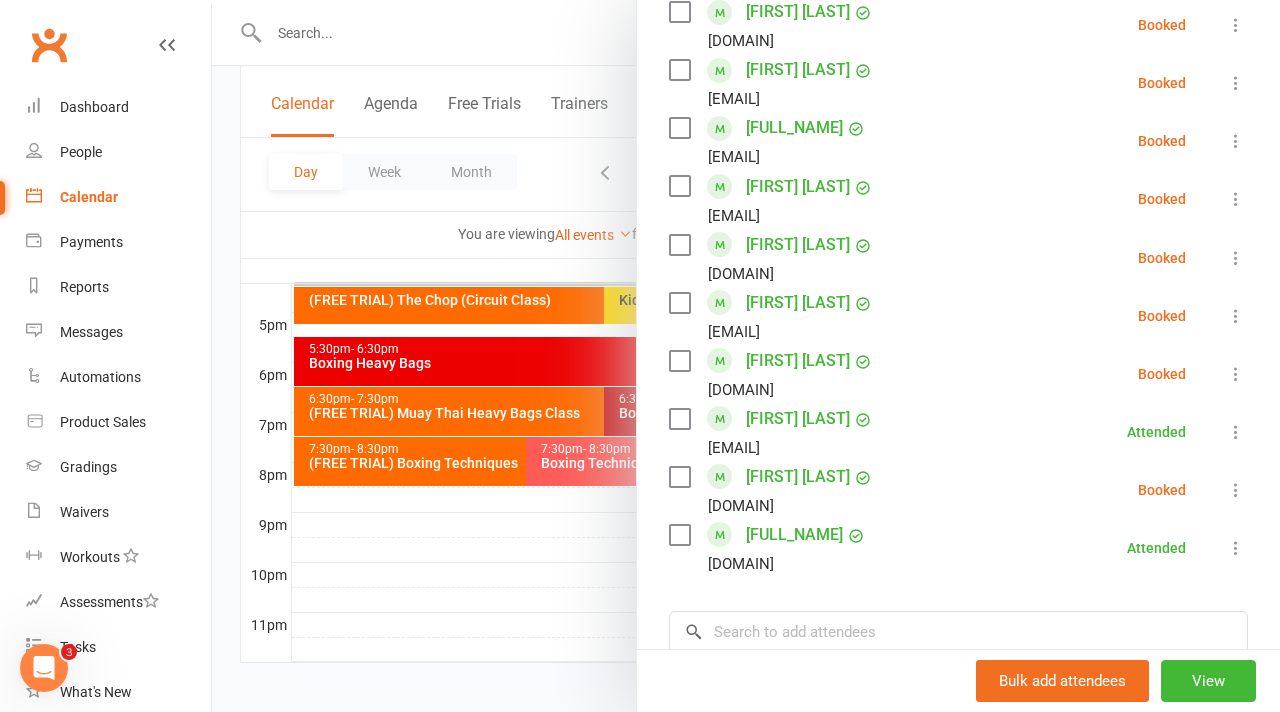 click at bounding box center (746, 356) 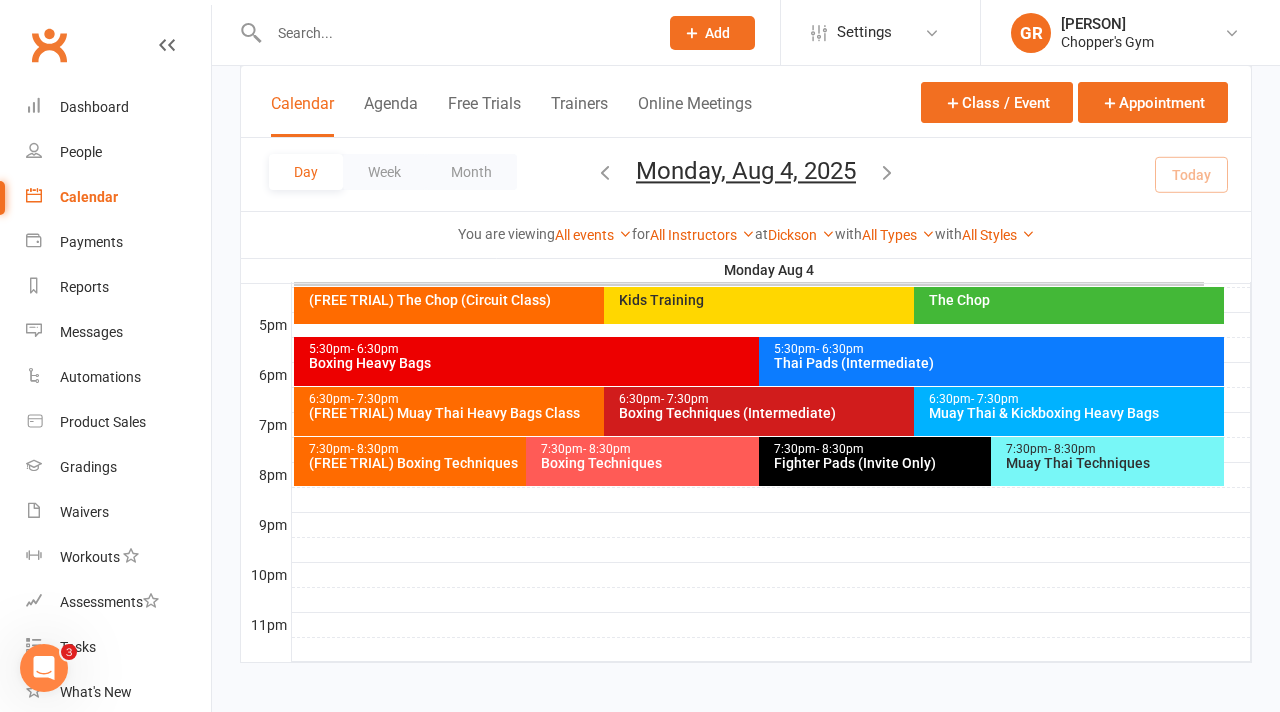 click on "Boxing Techniques (Intermediate)" at bounding box center [909, 413] 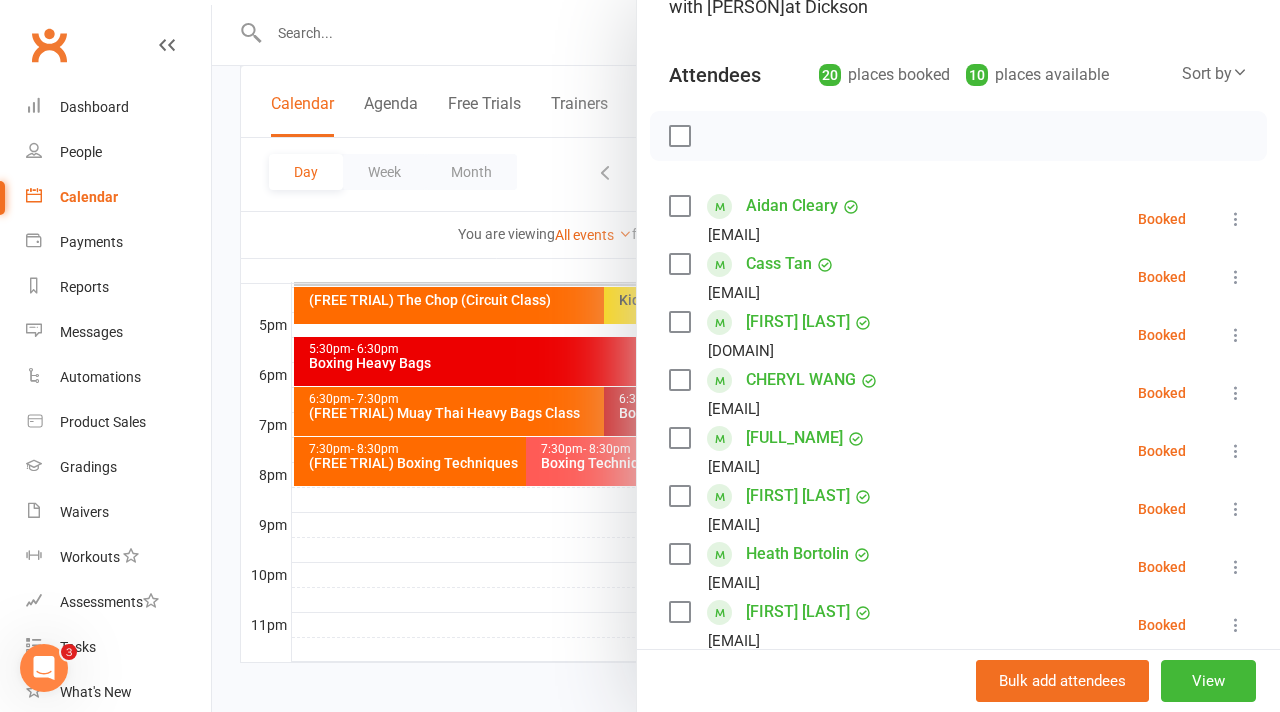 scroll, scrollTop: 180, scrollLeft: 0, axis: vertical 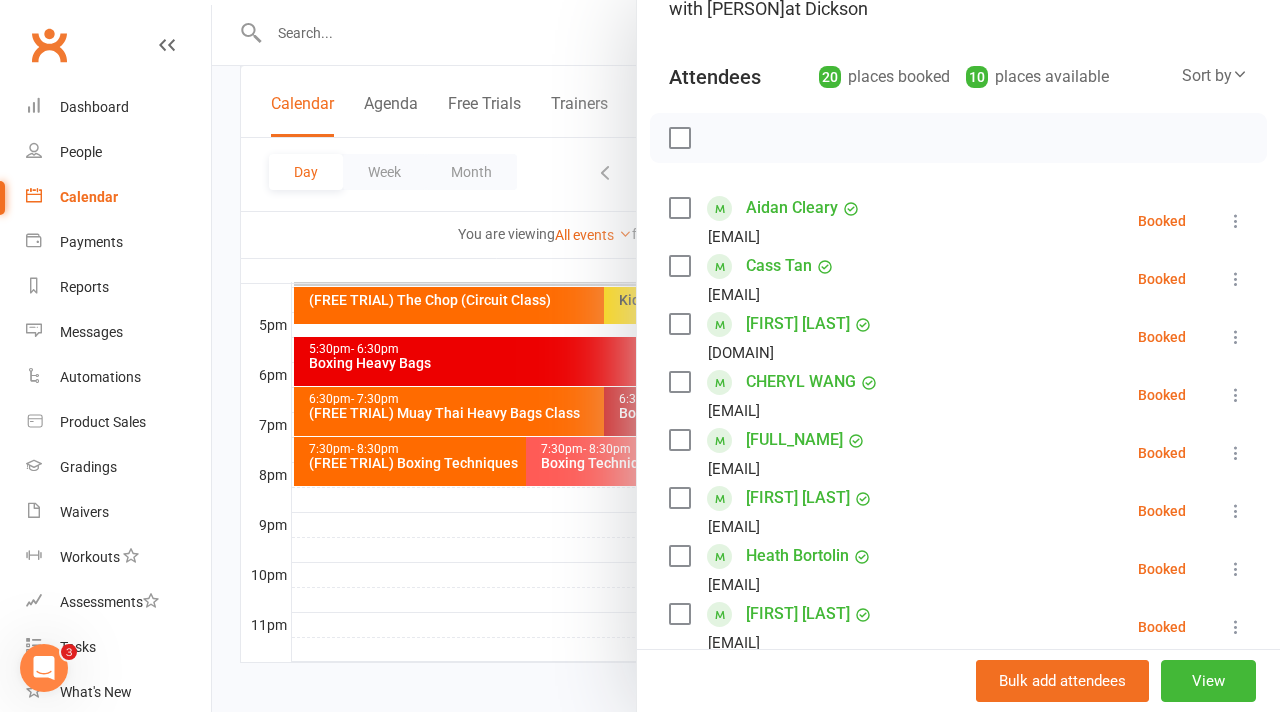 click at bounding box center [1236, 279] 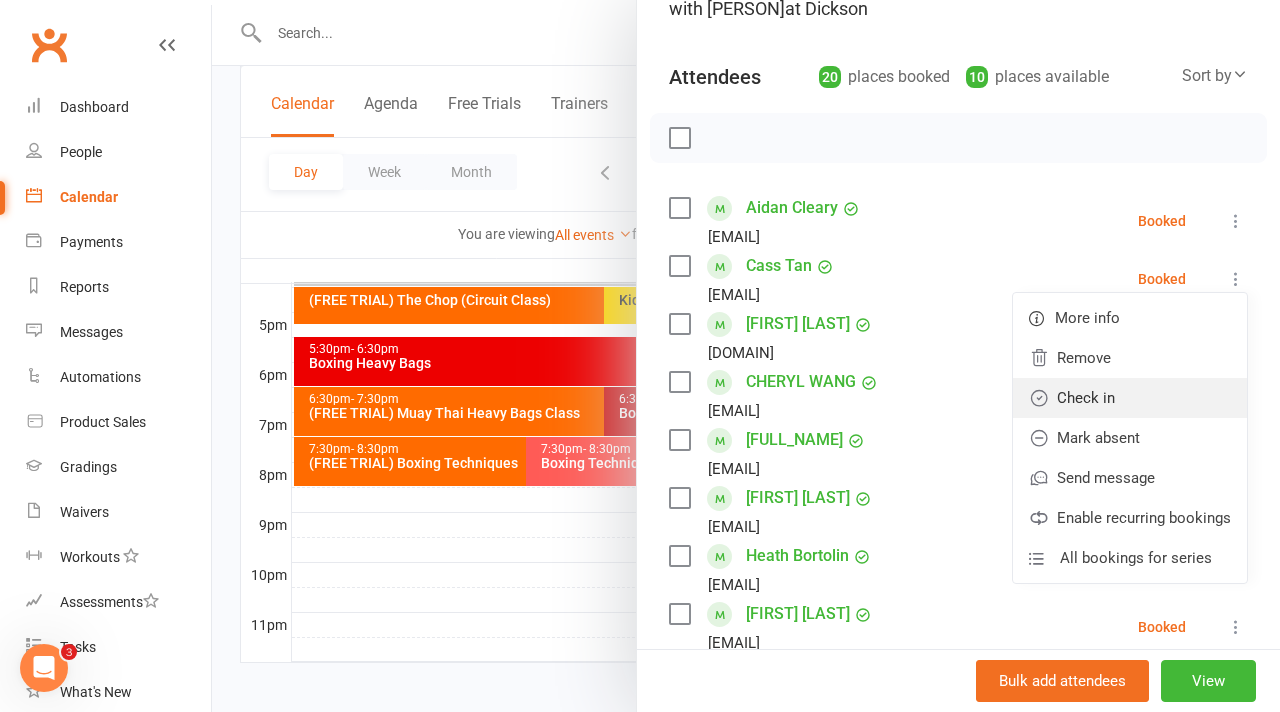 click on "Check in" at bounding box center (1130, 398) 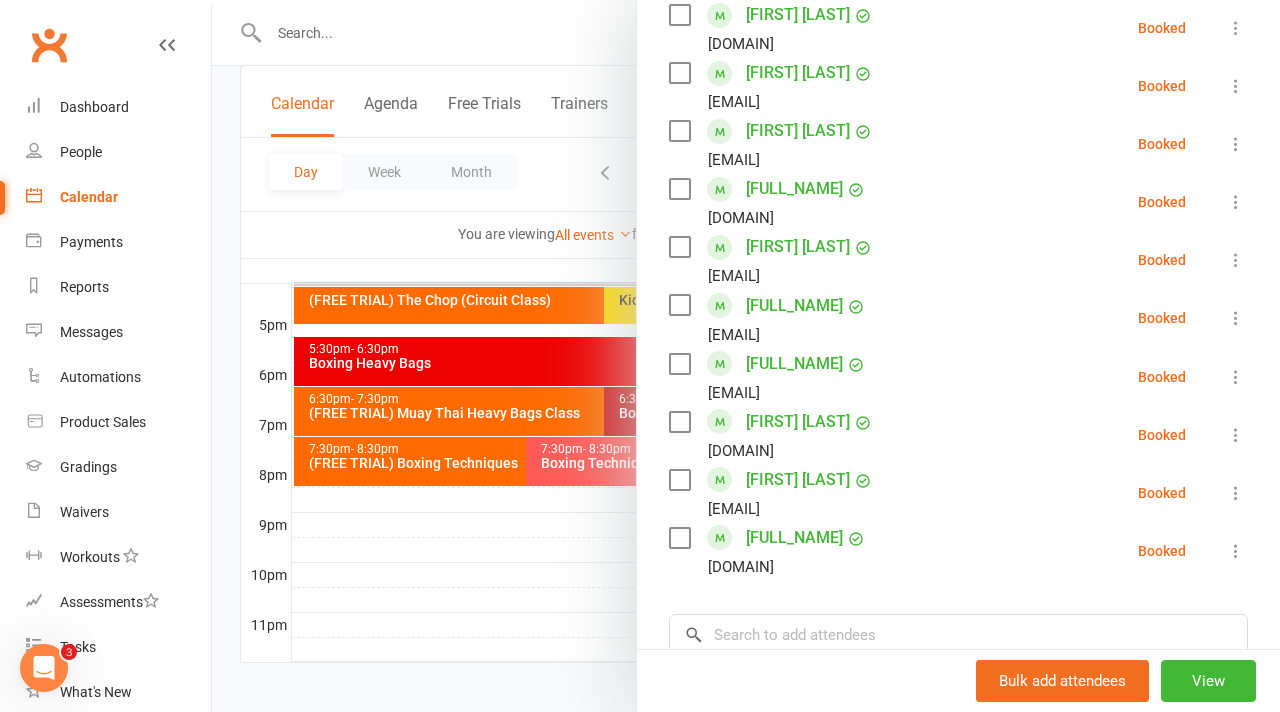 scroll, scrollTop: 956, scrollLeft: 0, axis: vertical 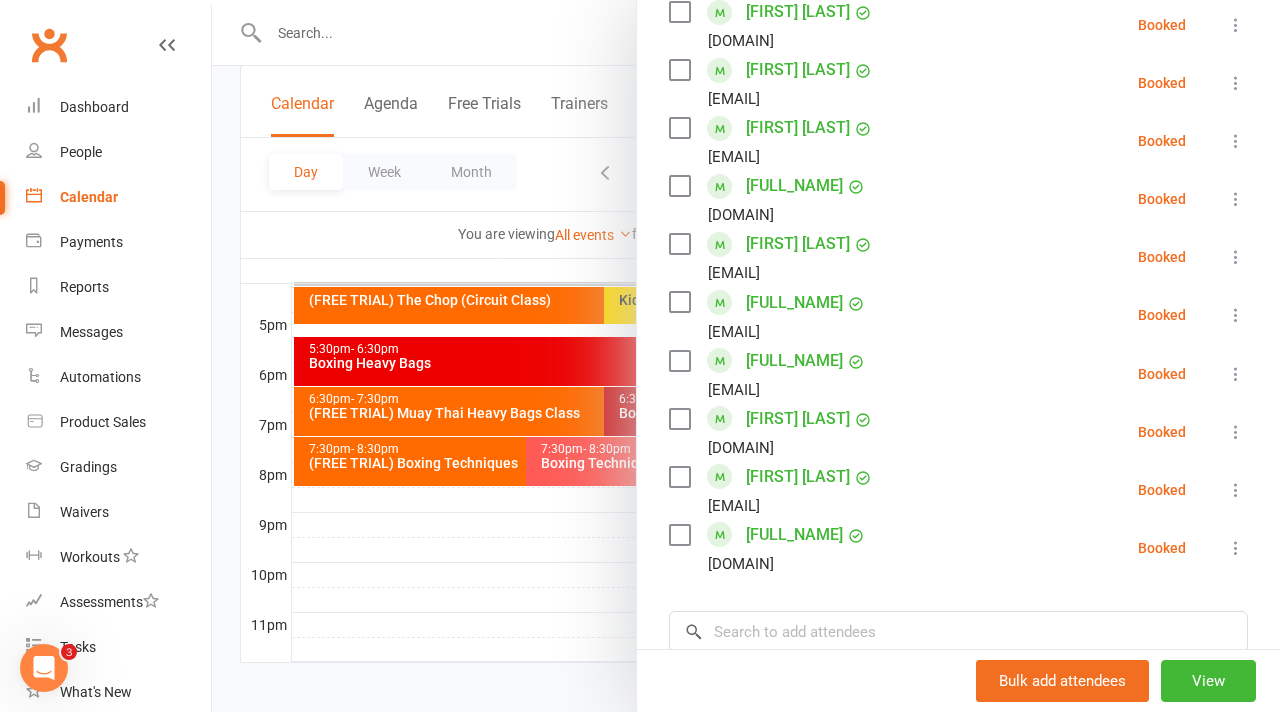 click at bounding box center (1236, 490) 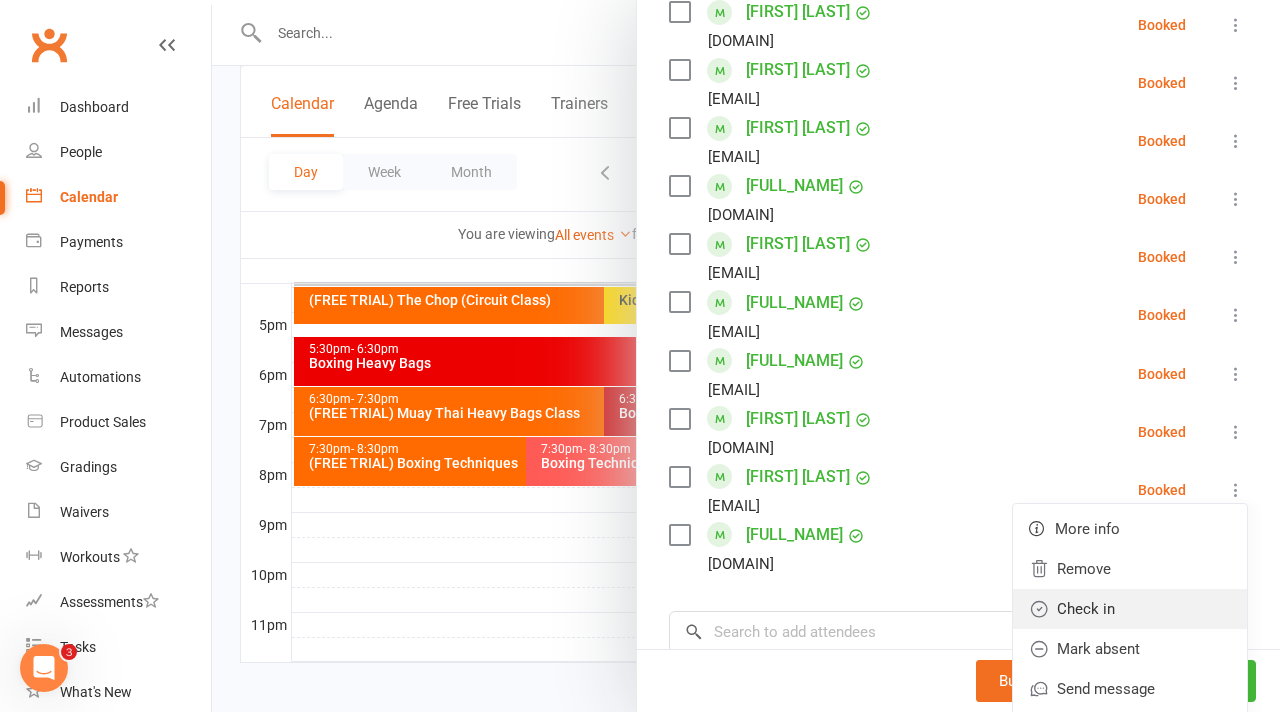 click on "Check in" at bounding box center [1130, 609] 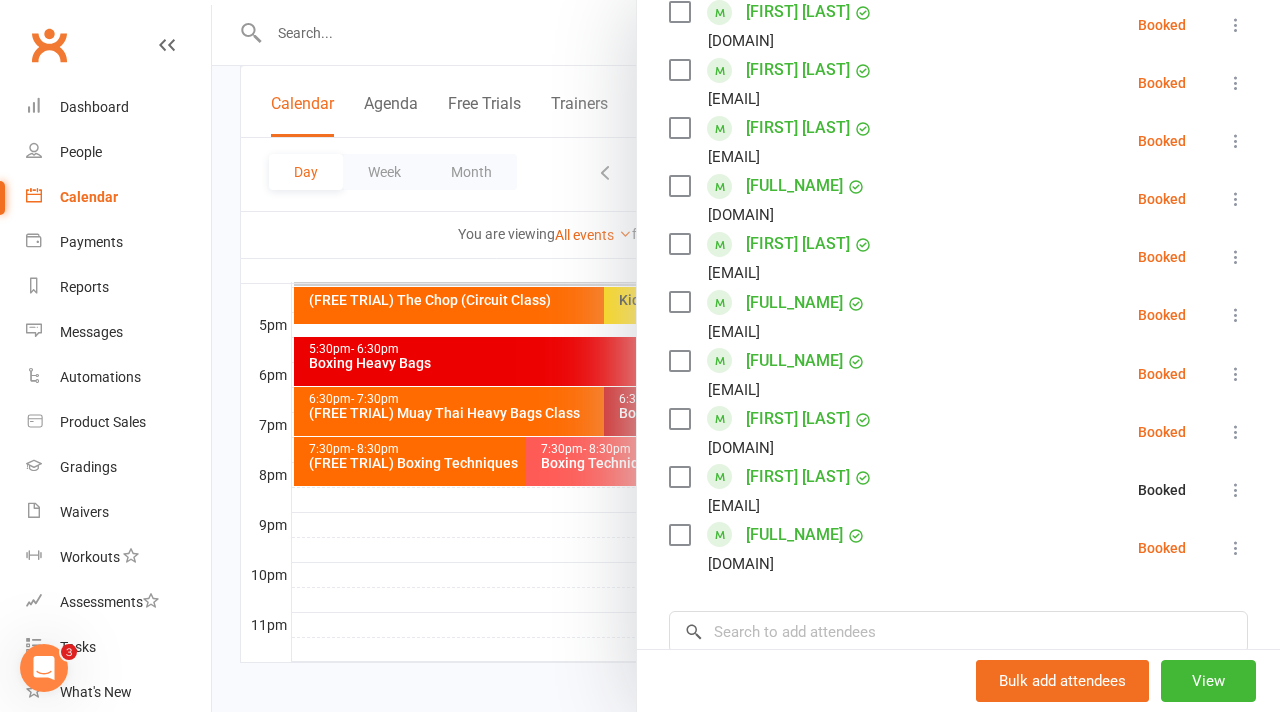 click at bounding box center (1236, 548) 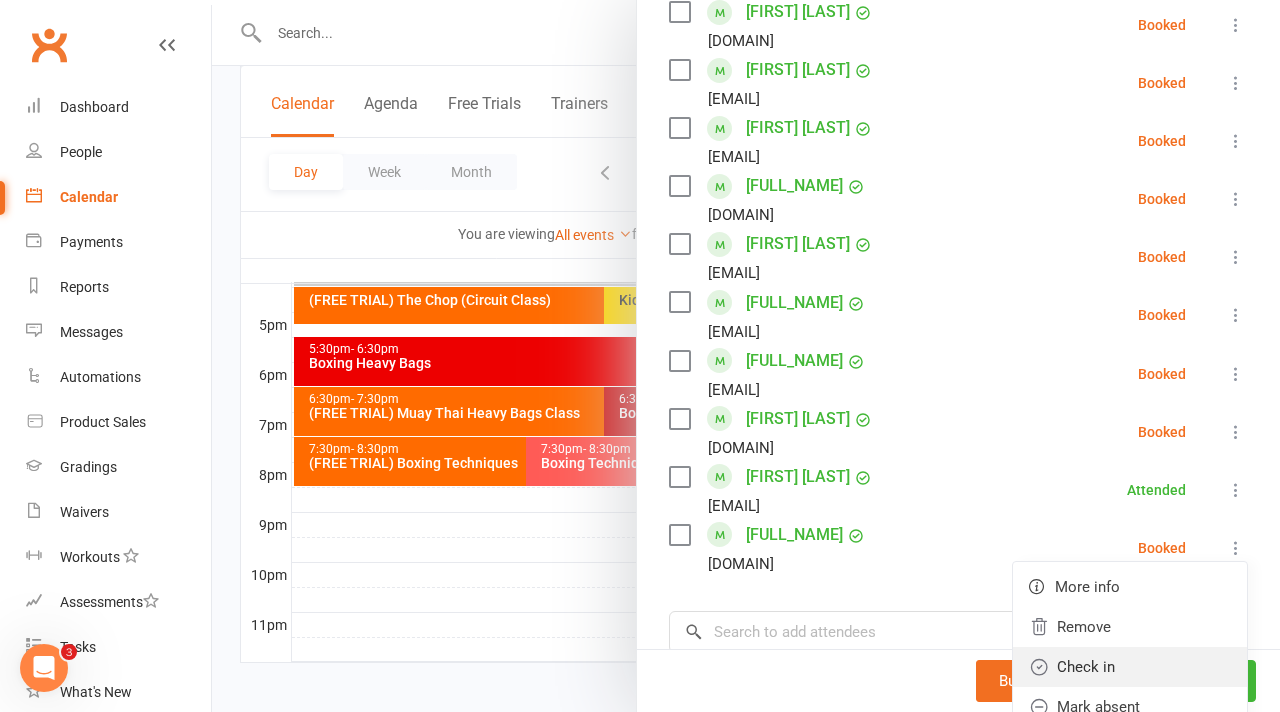 click on "Check in" at bounding box center (1130, 667) 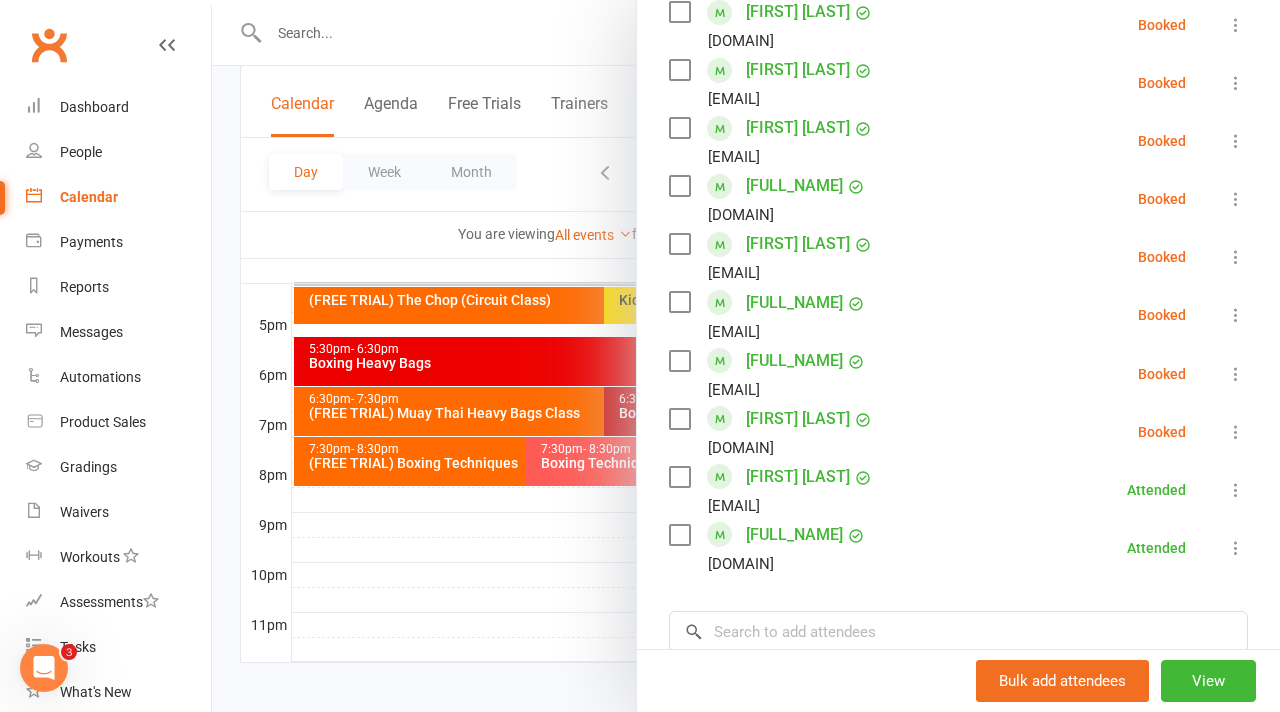 click at bounding box center [746, 356] 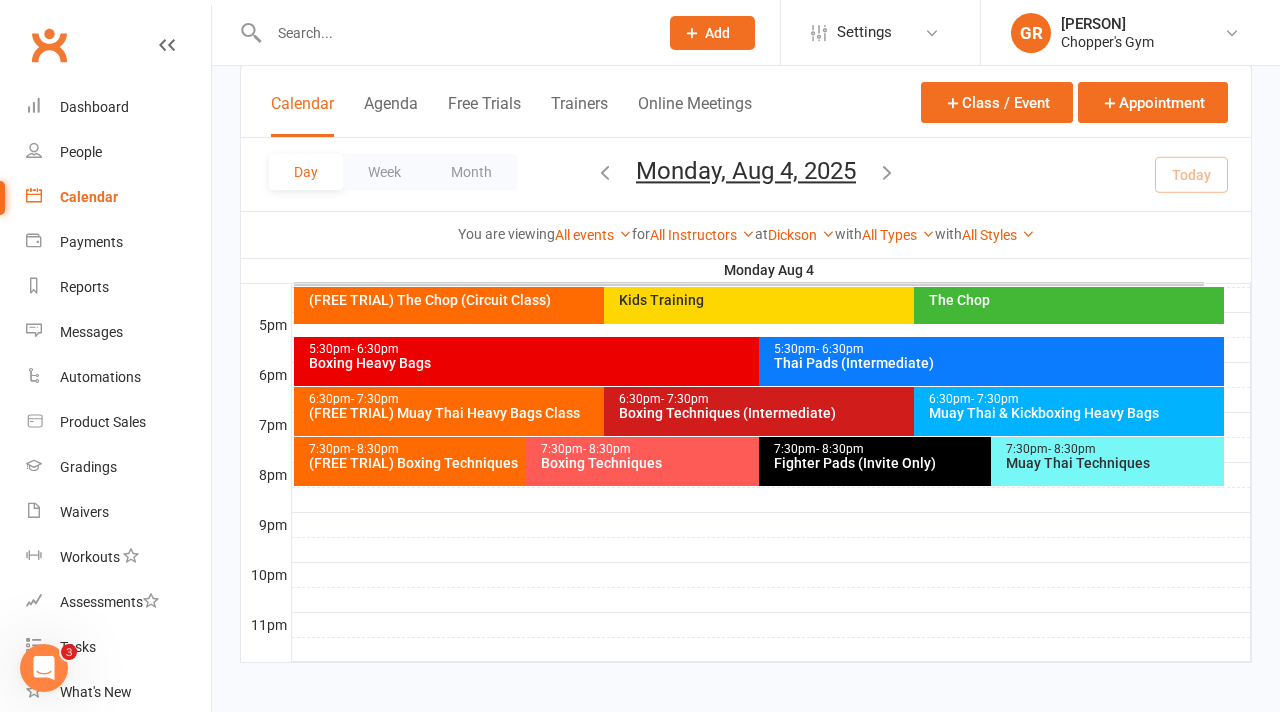 click on "Muay Thai Techniques" at bounding box center (1112, 463) 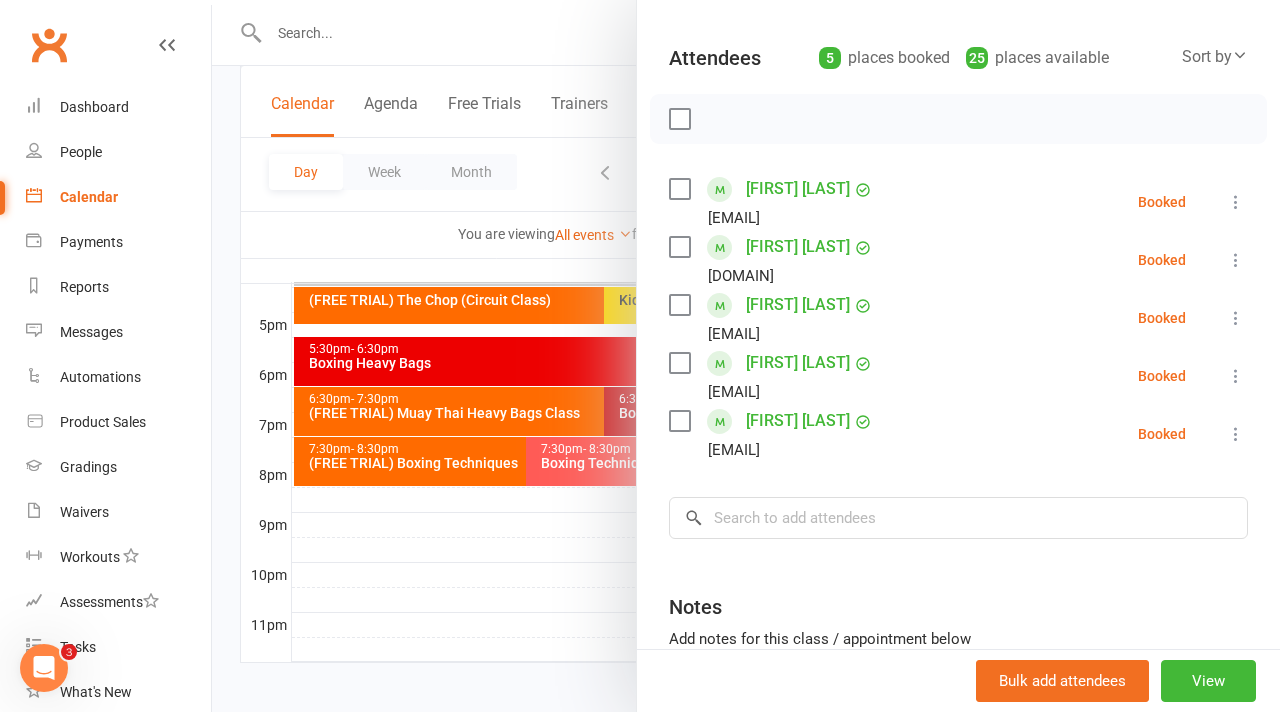 scroll, scrollTop: 198, scrollLeft: 0, axis: vertical 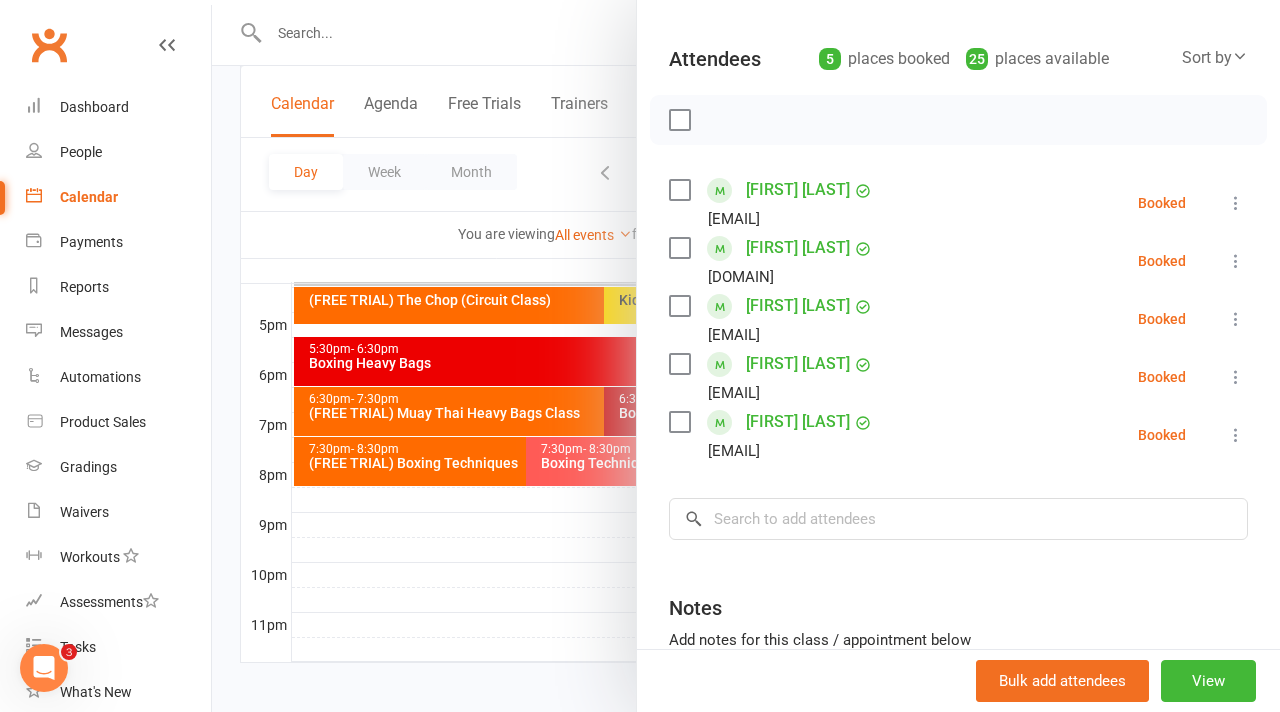 click at bounding box center (746, 356) 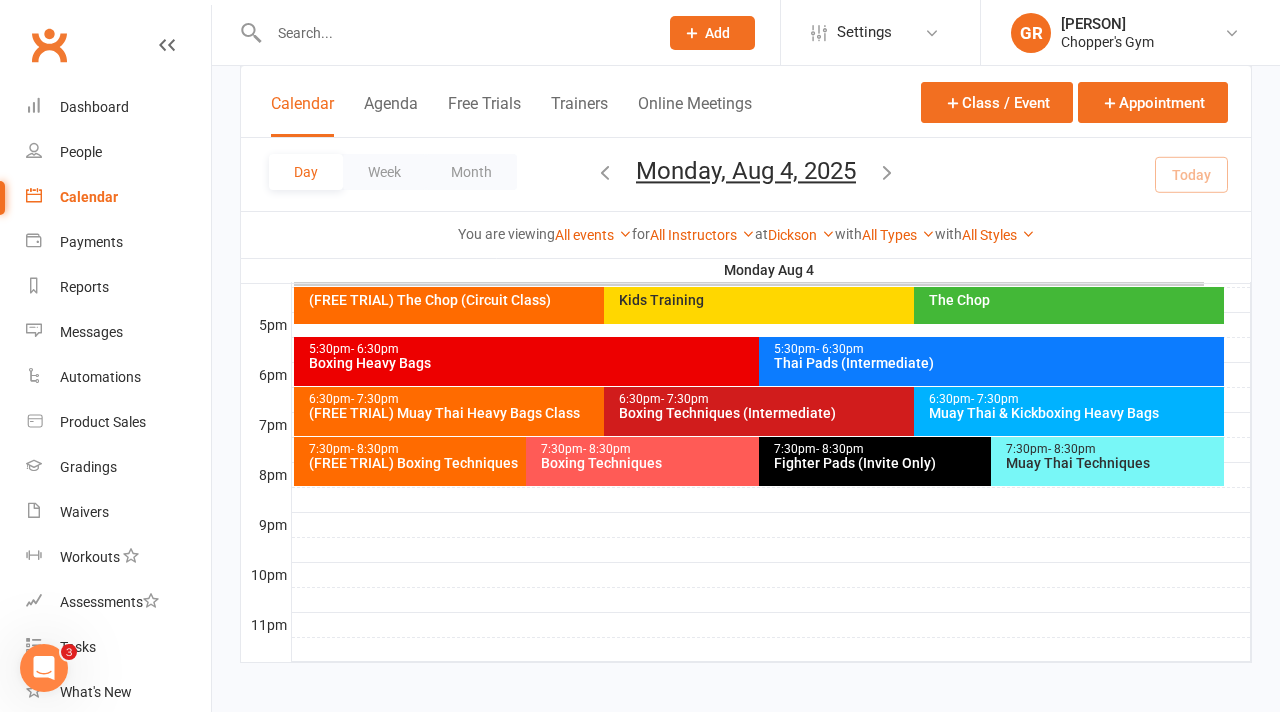 click on "Fighter Pads (Invite Only)" at bounding box center [986, 463] 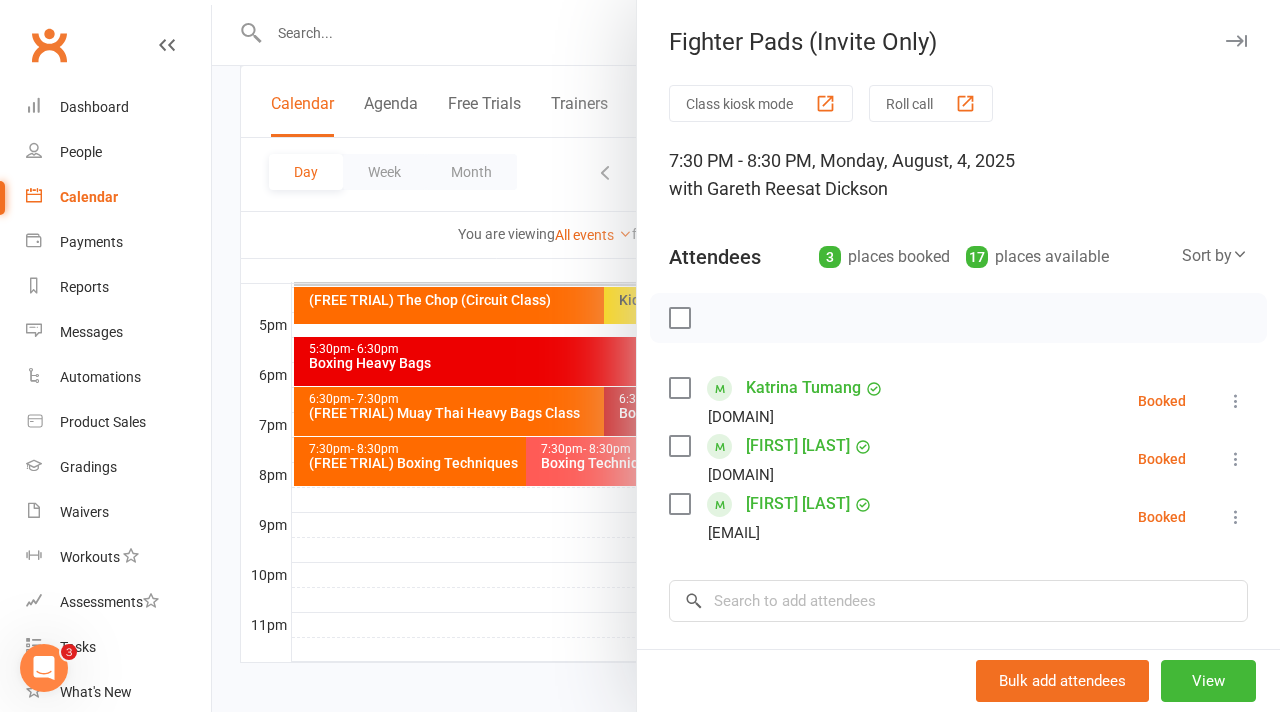 click at bounding box center [1236, 459] 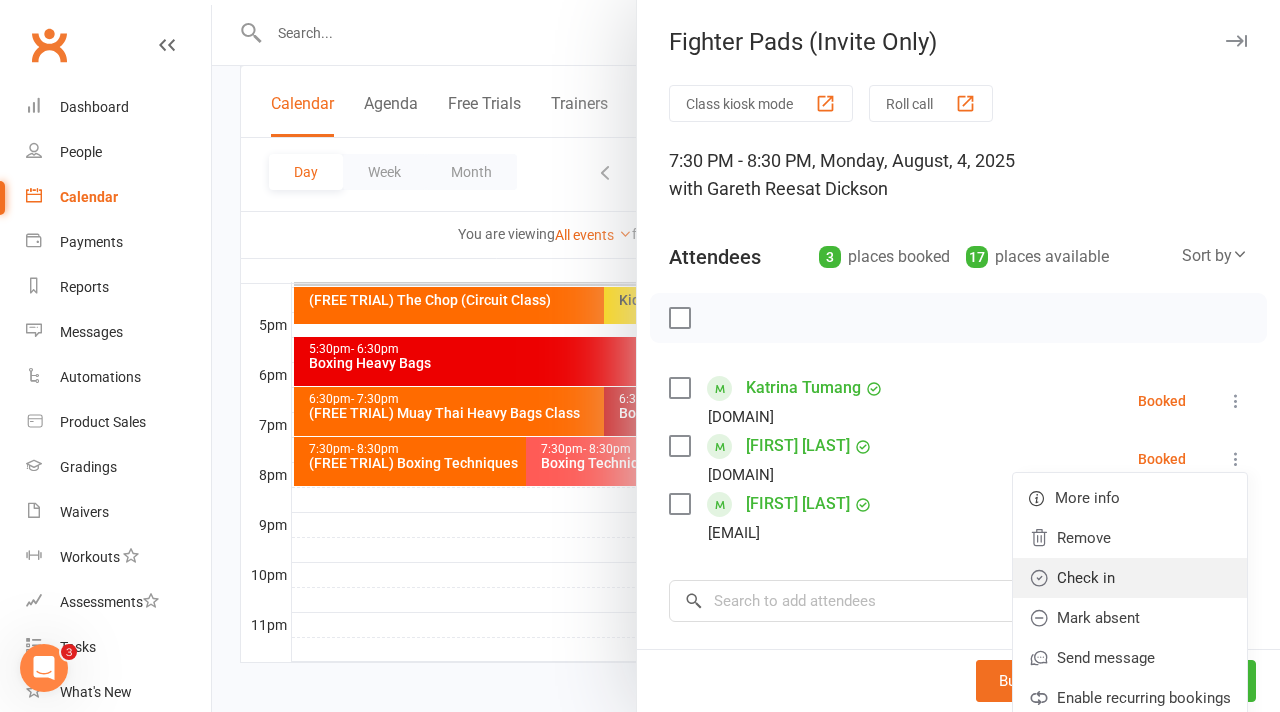 click on "Check in" at bounding box center [1130, 578] 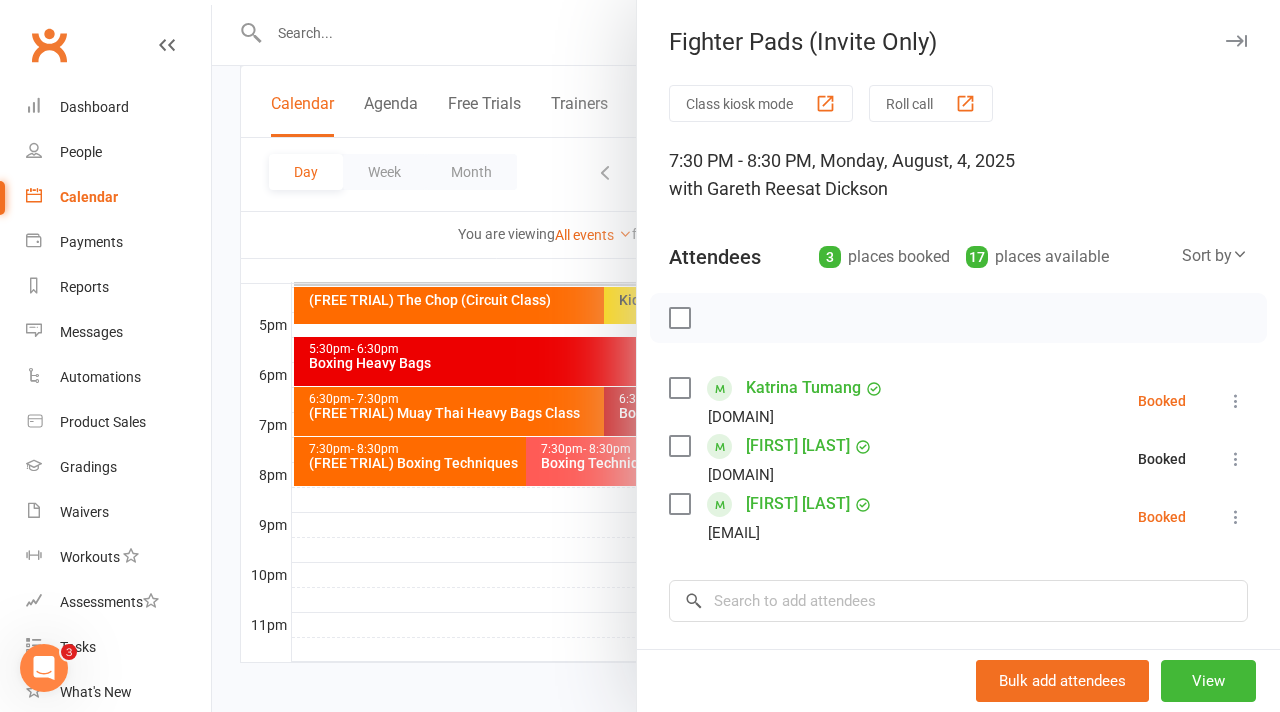 click at bounding box center (746, 356) 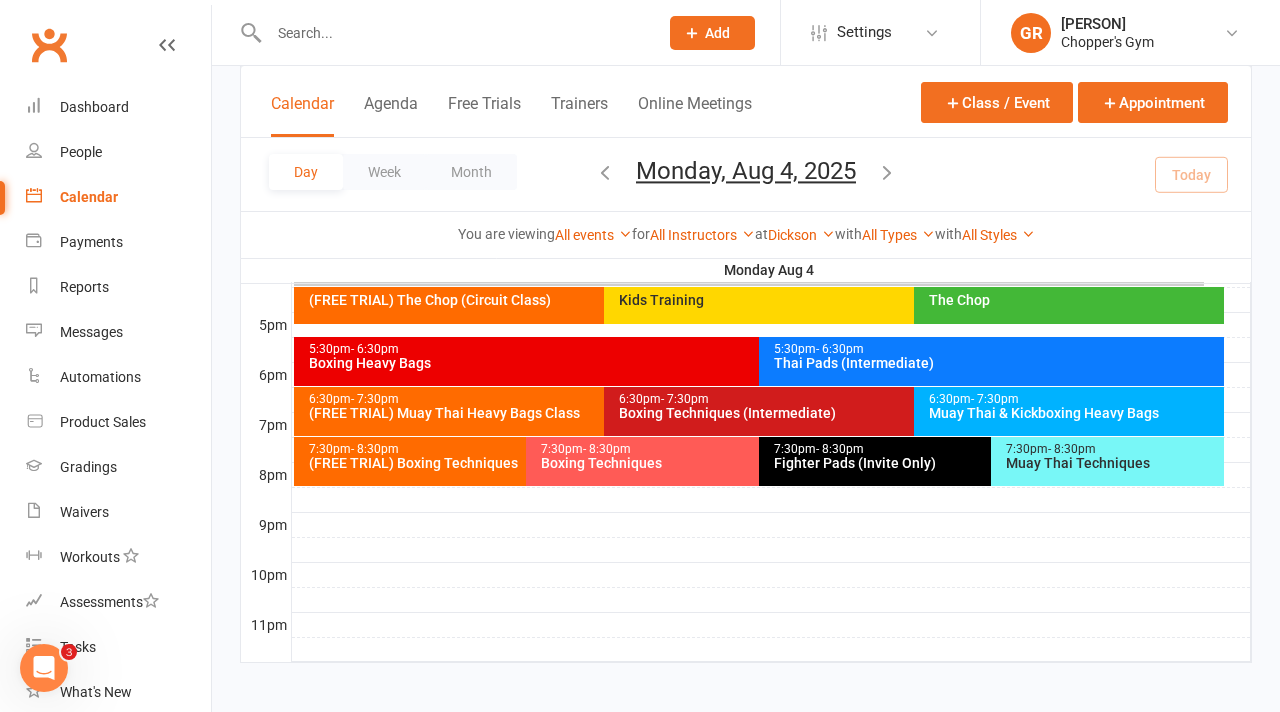 click on "Boxing Techniques" at bounding box center (753, 463) 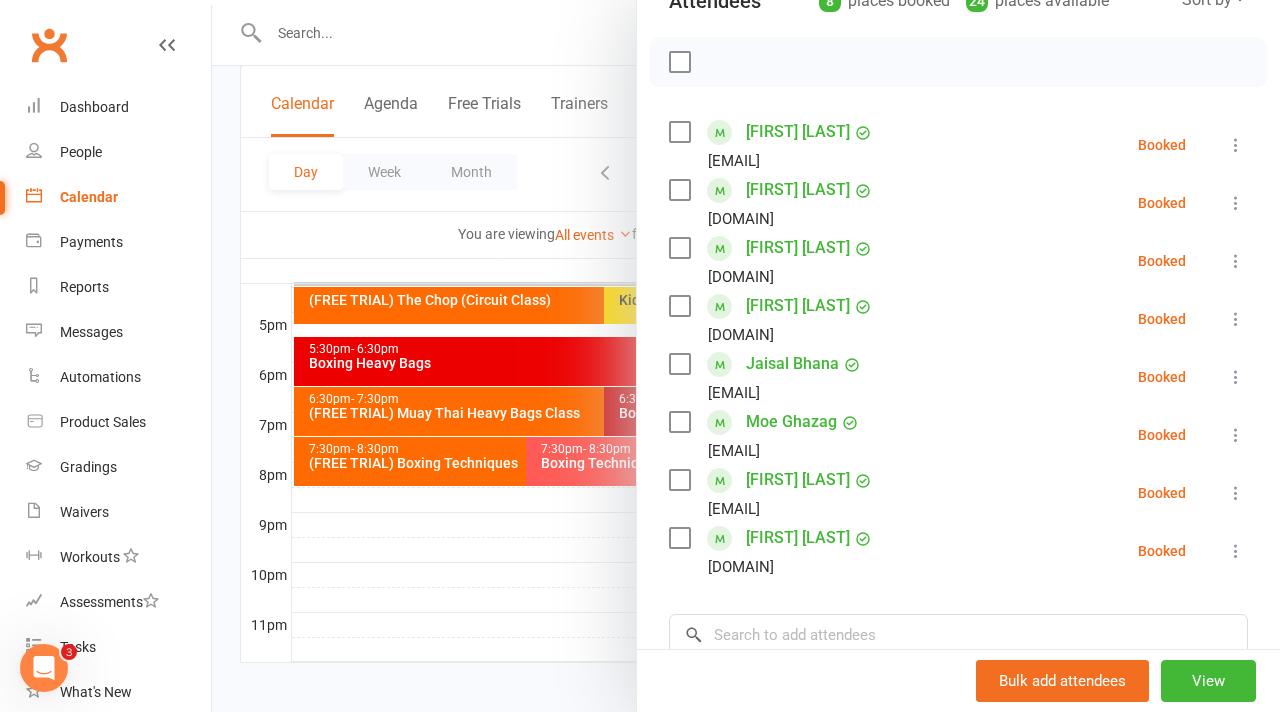 scroll, scrollTop: 262, scrollLeft: 0, axis: vertical 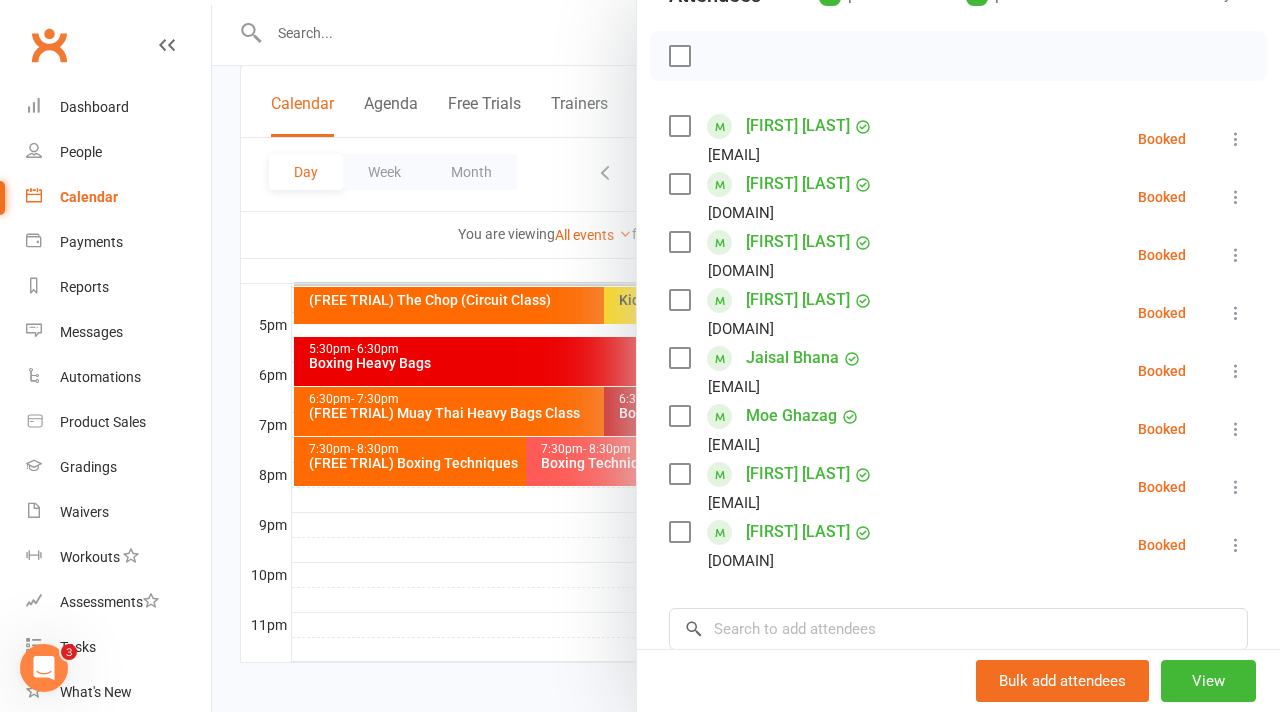 click at bounding box center (746, 356) 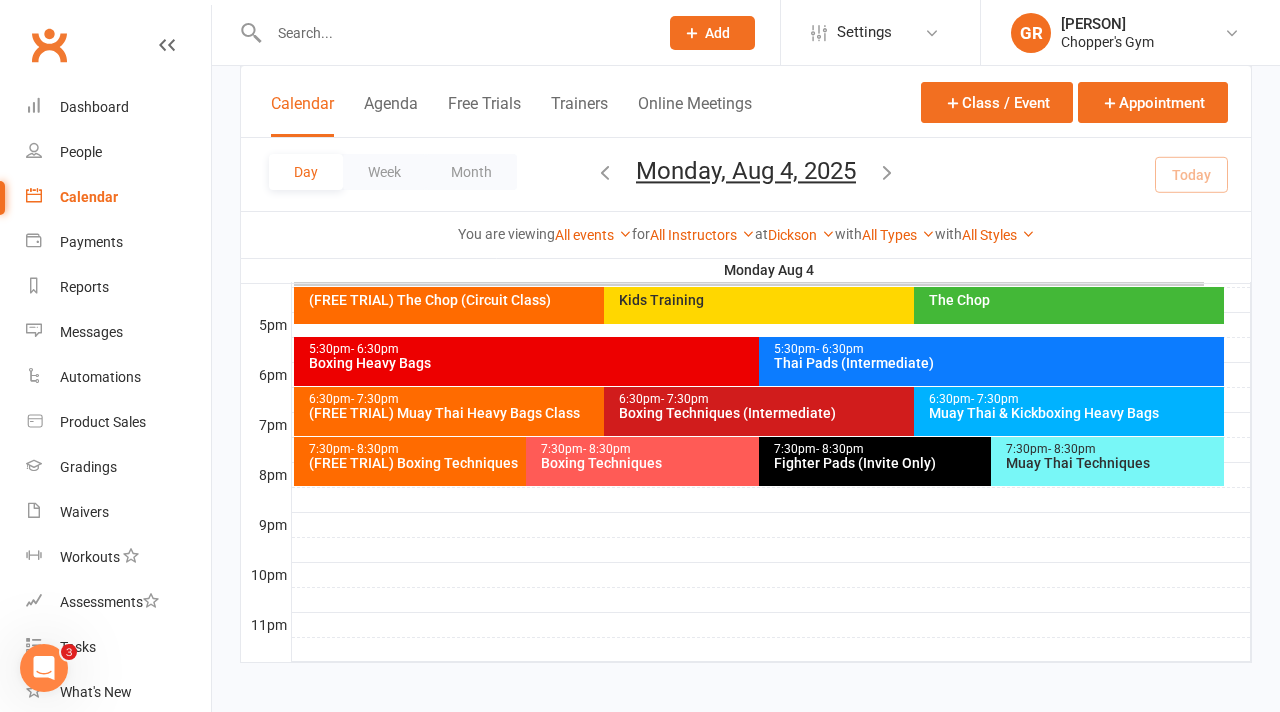 click on "Muay Thai & Kickboxing Heavy Bags" at bounding box center [1074, 413] 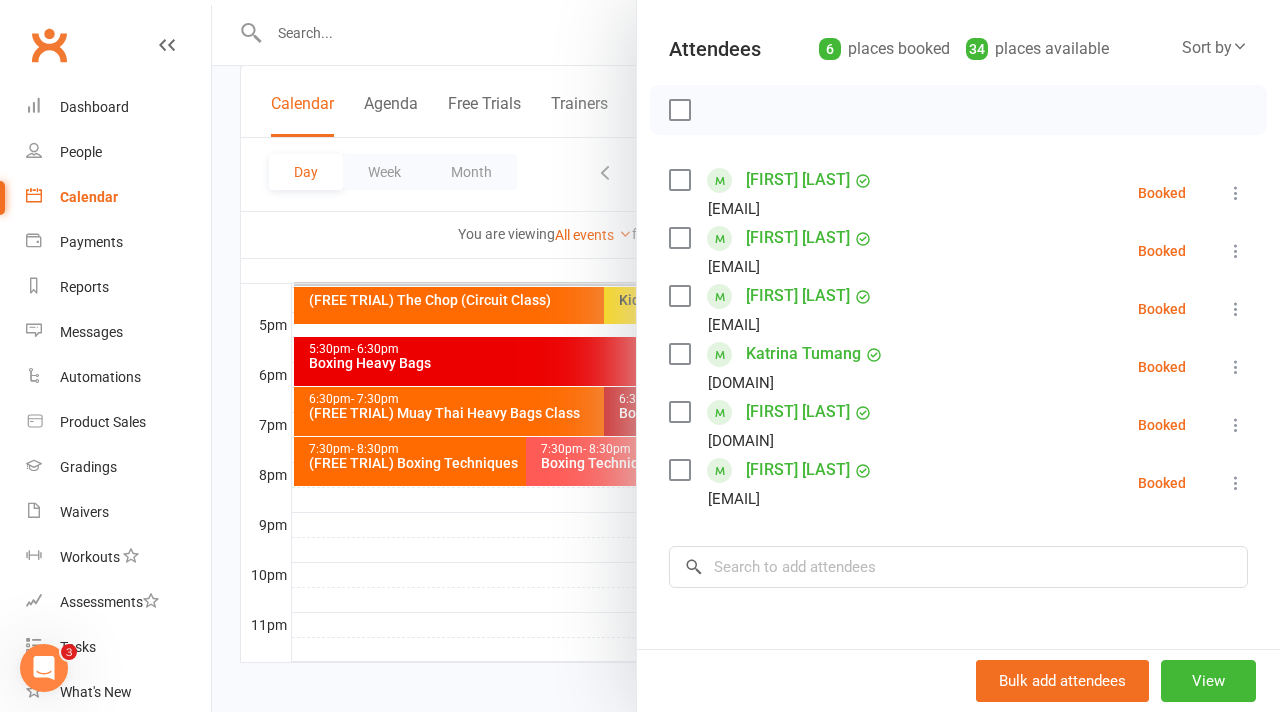 scroll, scrollTop: 212, scrollLeft: 0, axis: vertical 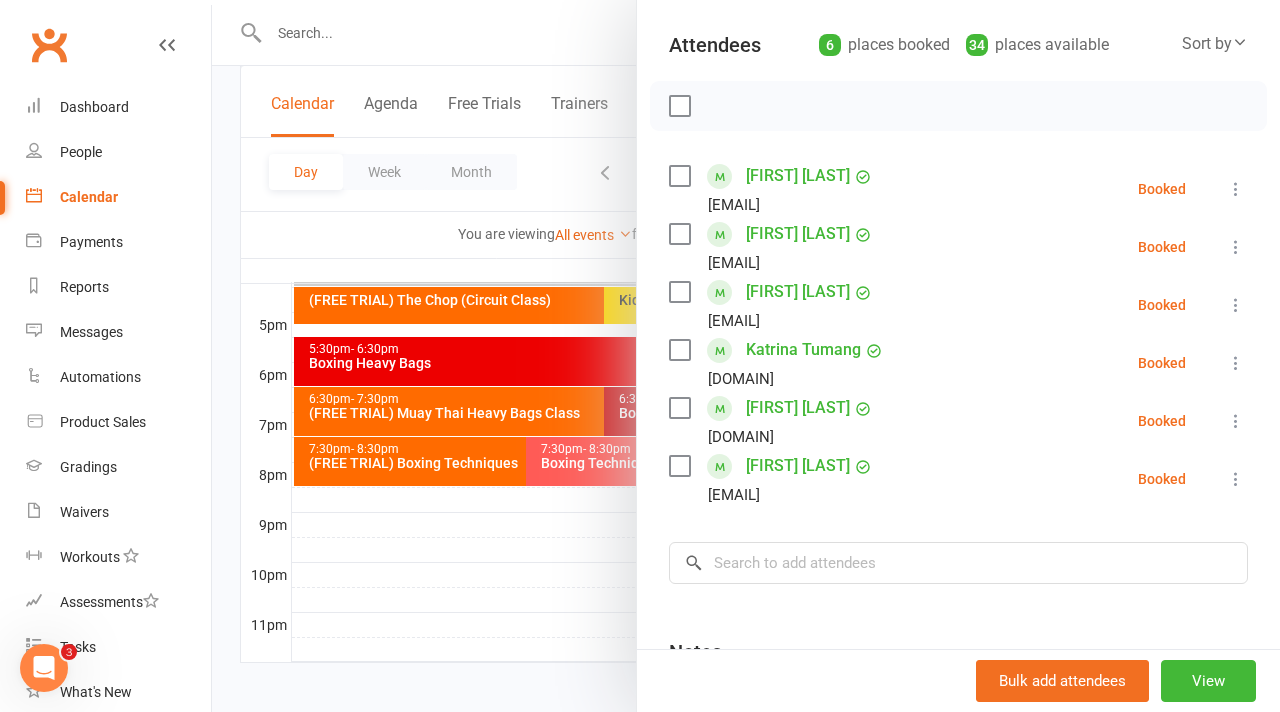 click at bounding box center [746, 356] 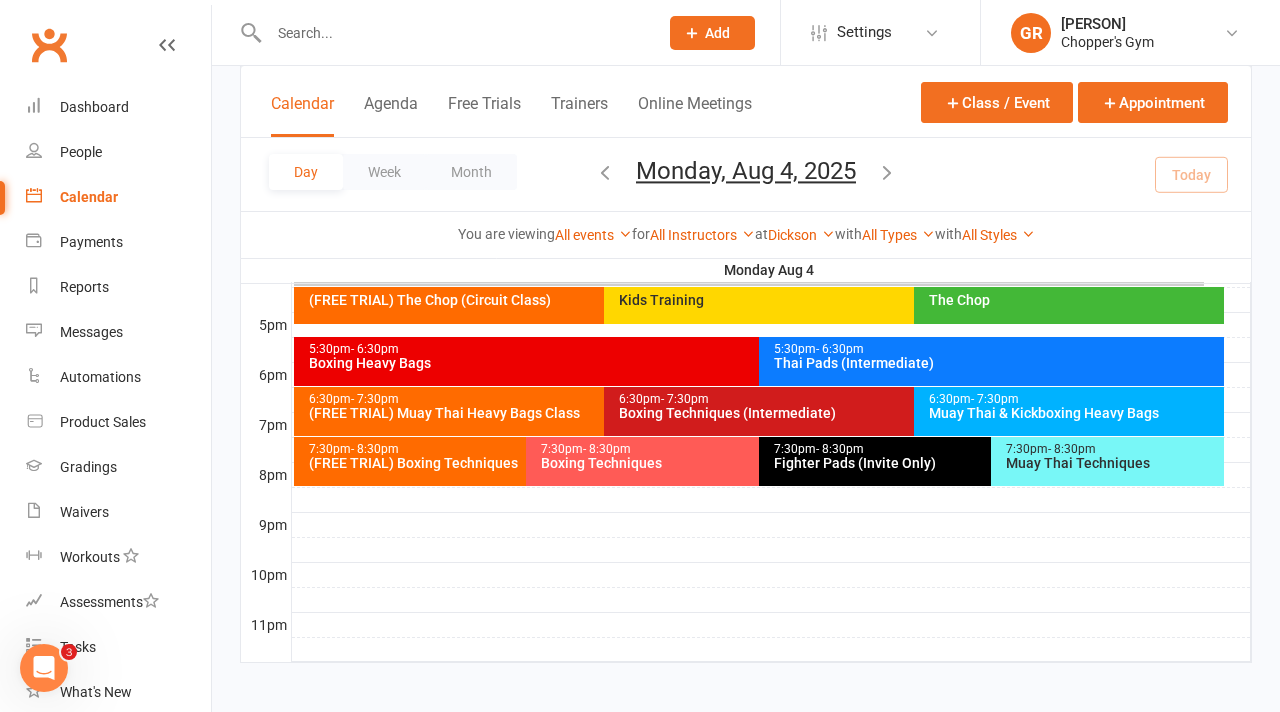 click on "5:30pm  - 6:30pm Thai Pads (Intermediate)" at bounding box center (991, 361) 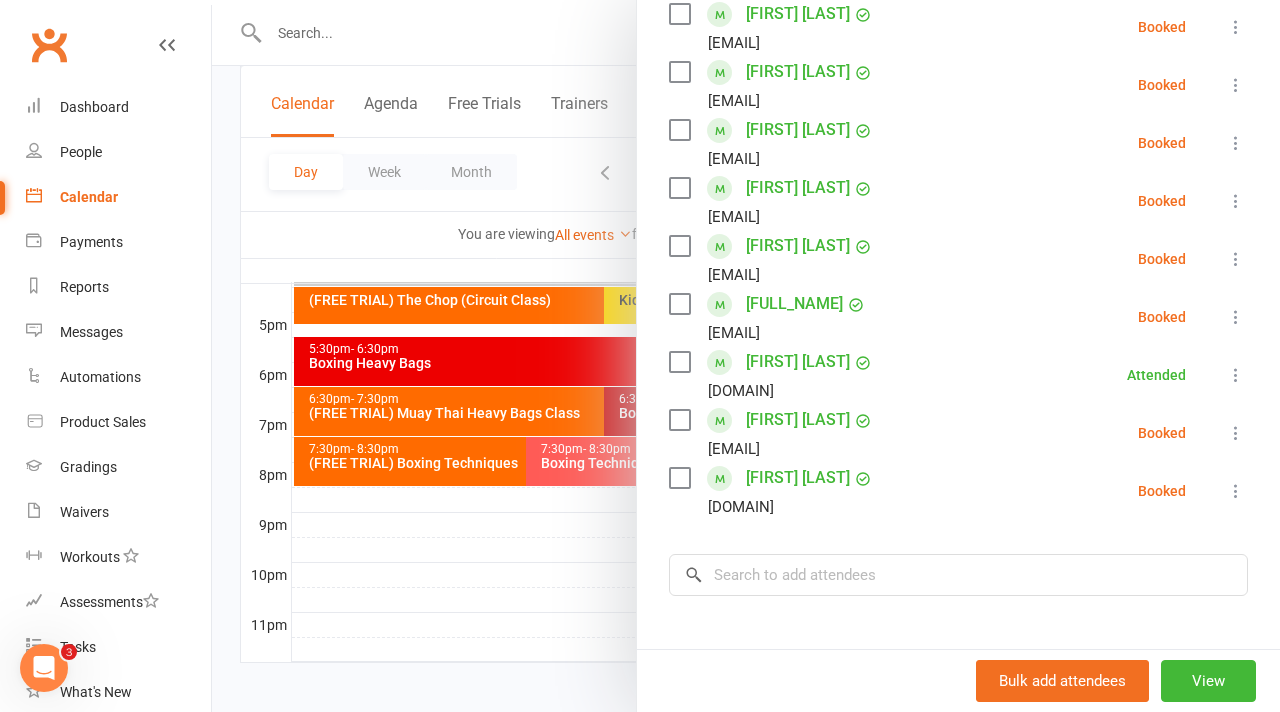 scroll, scrollTop: 373, scrollLeft: 0, axis: vertical 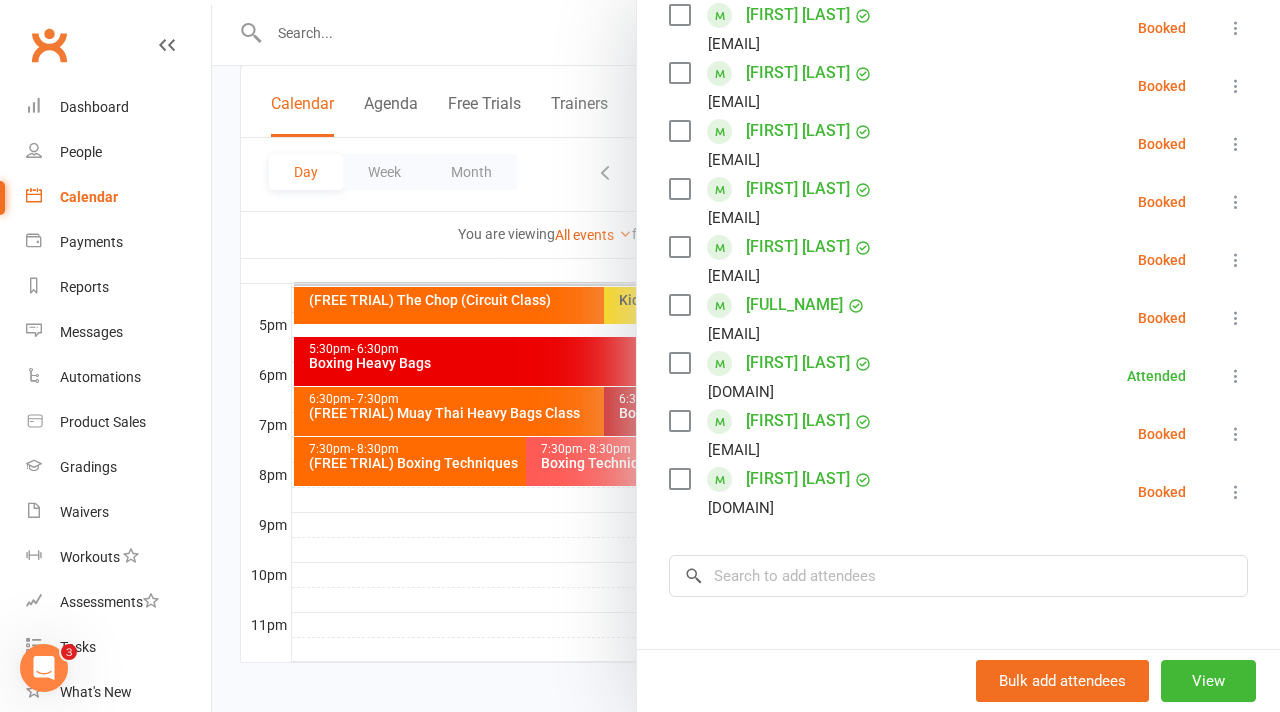click at bounding box center (746, 356) 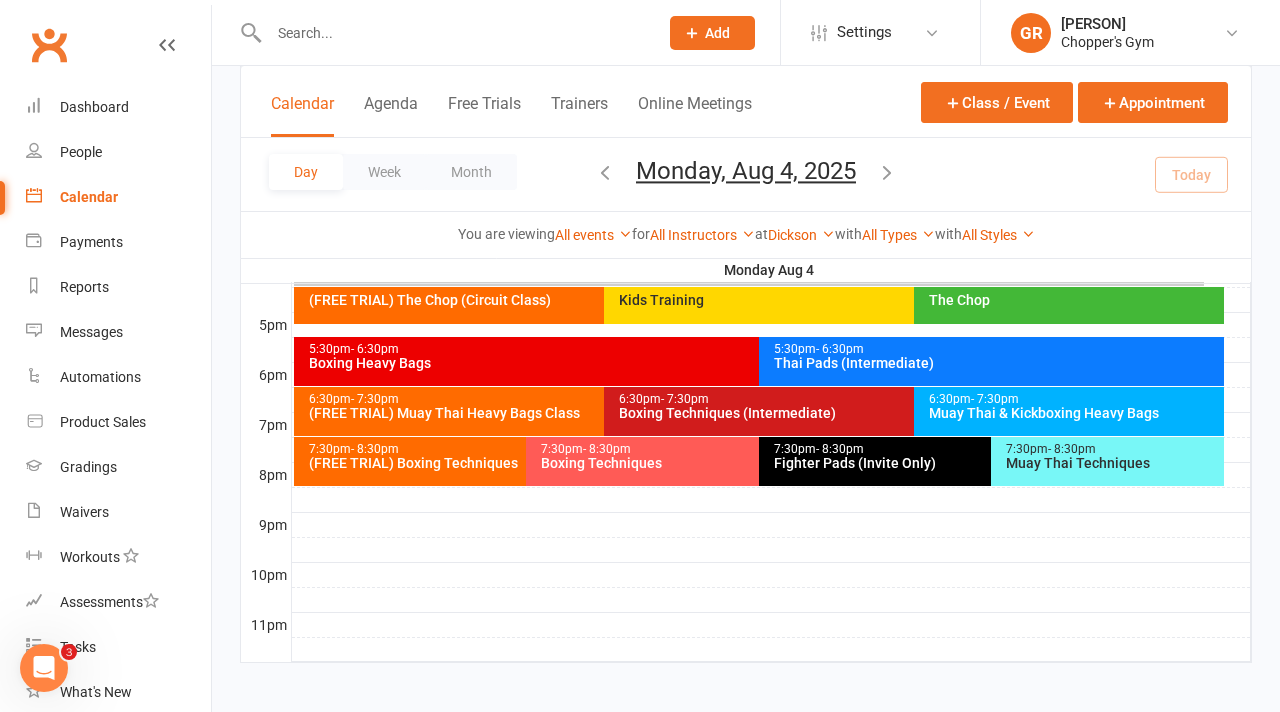 click on "(FREE TRIAL)  Boxing Techniques" at bounding box center [521, 463] 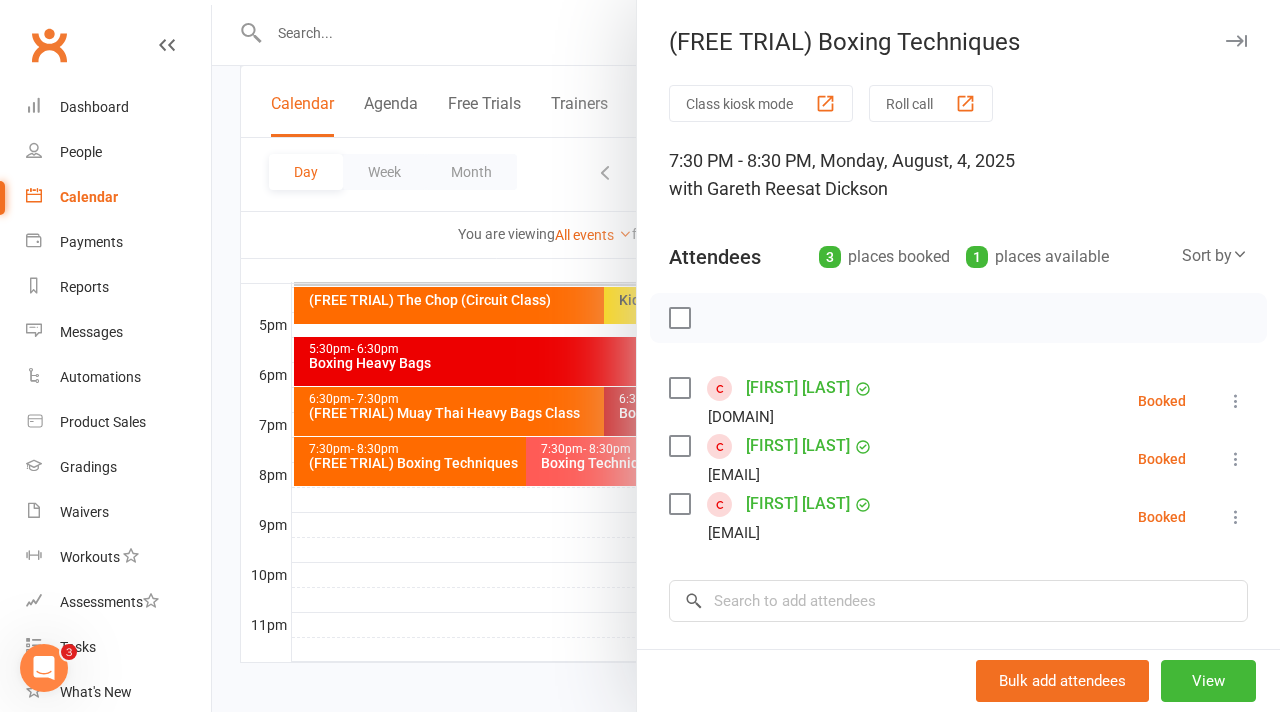 click at bounding box center (746, 356) 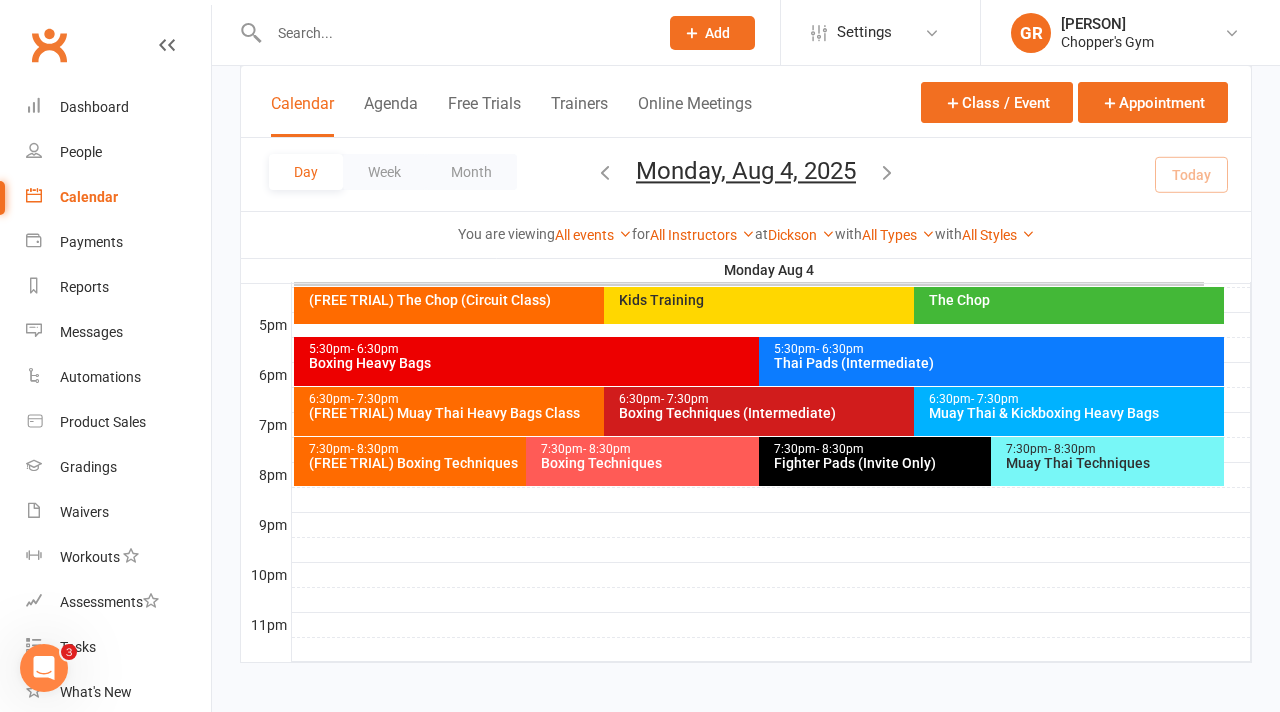 click on "6:30pm  - 7:30pm (FREE TRIAL)  Muay Thai Heavy Bags Class" at bounding box center [594, 411] 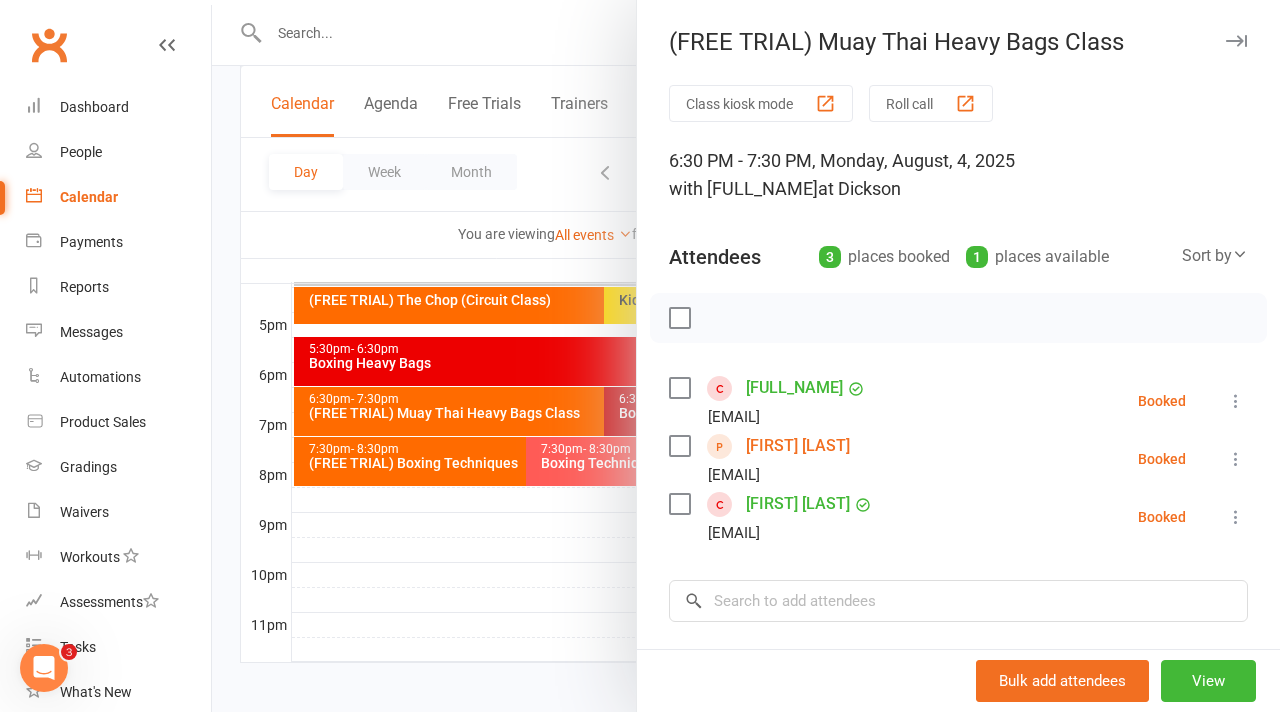 click on "Lennard Thomson-senanayake" at bounding box center [798, 446] 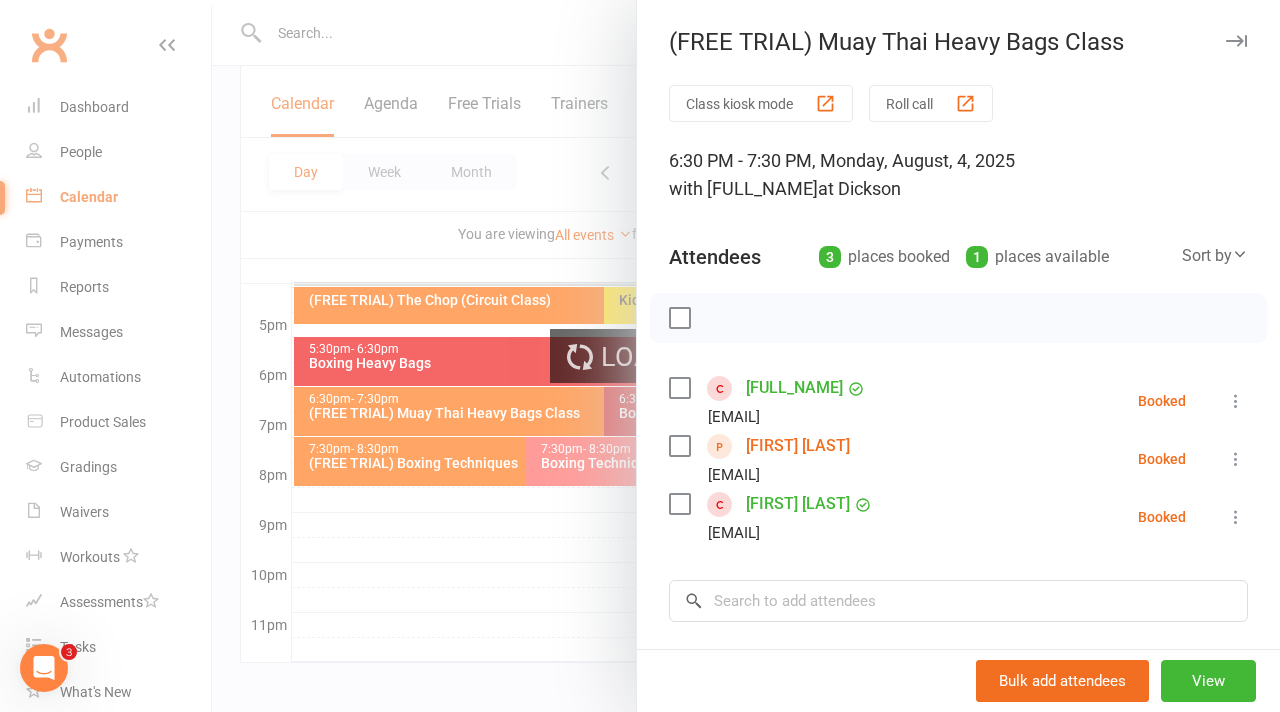 scroll, scrollTop: 0, scrollLeft: 0, axis: both 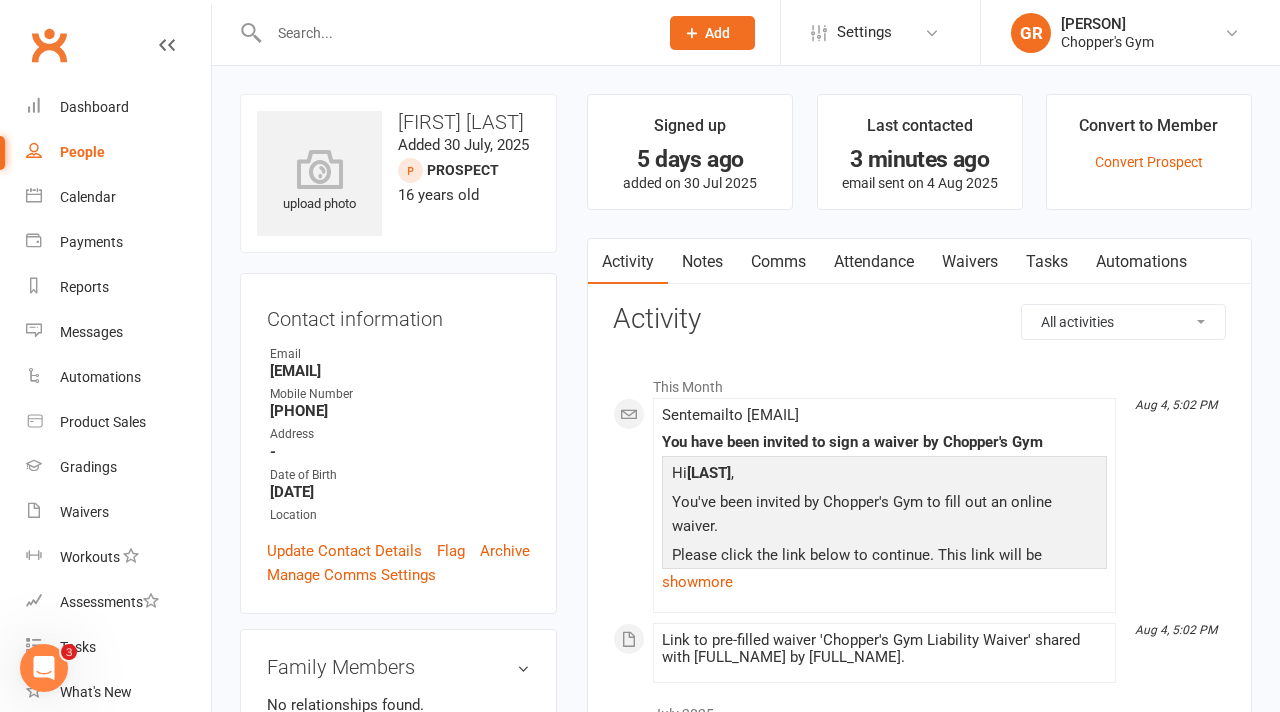 click on "Waivers" at bounding box center [970, 262] 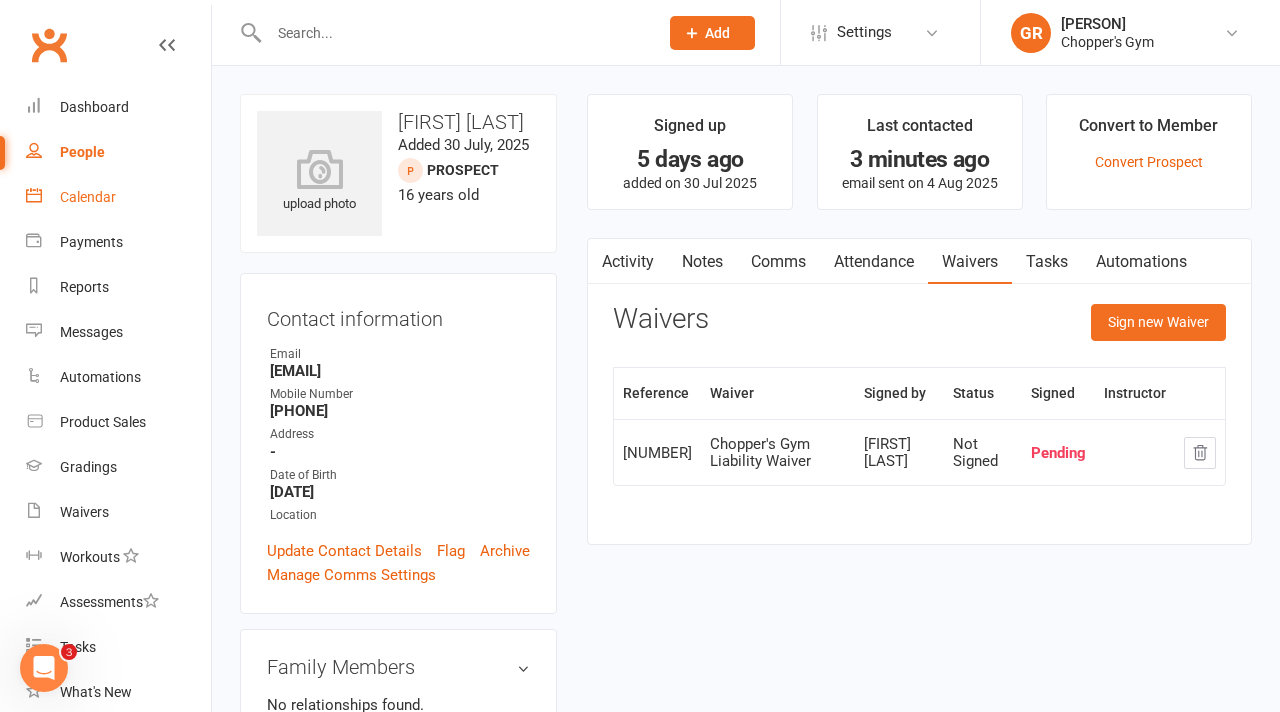 click on "Calendar" at bounding box center (88, 197) 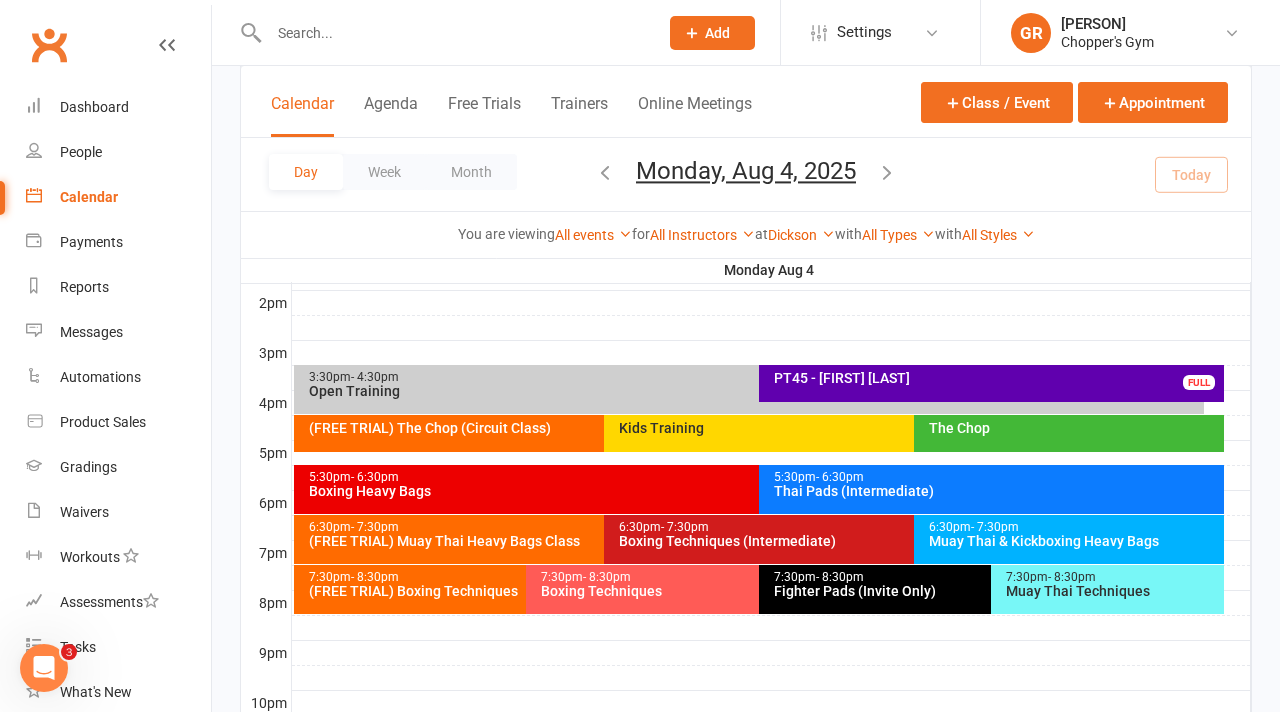 scroll, scrollTop: 817, scrollLeft: 0, axis: vertical 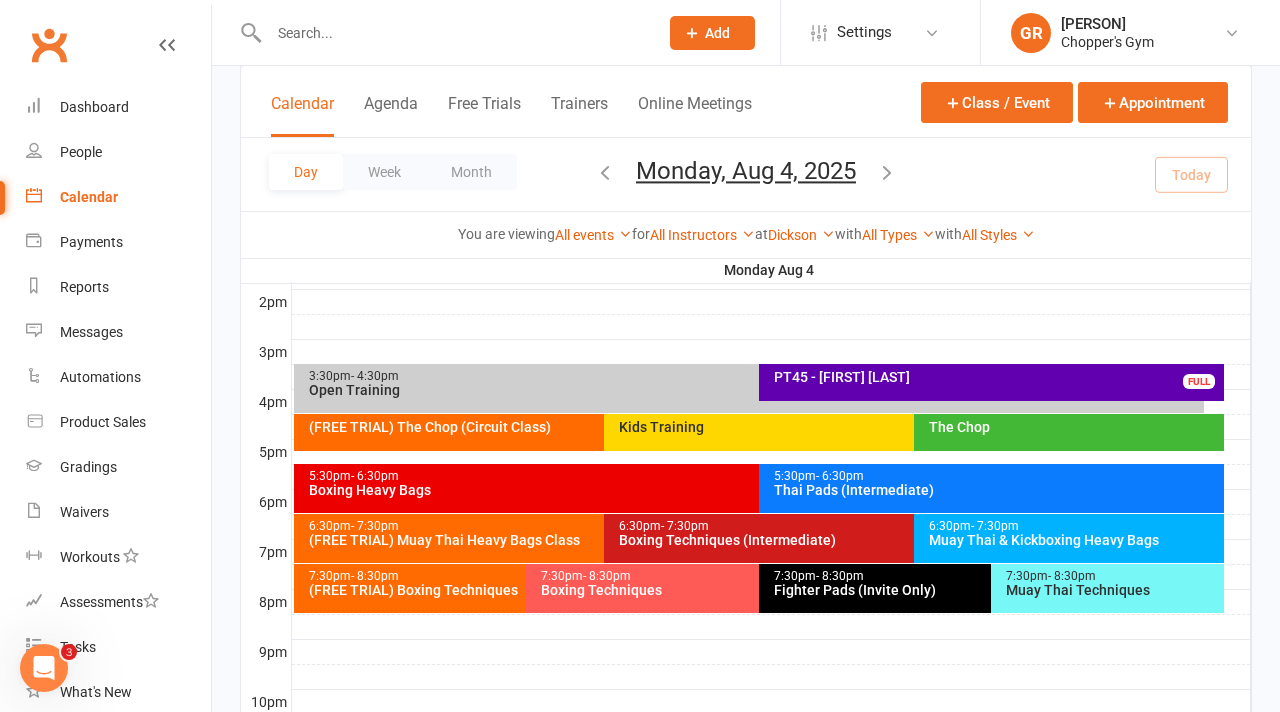 click on "PT45 - [FIRST] [LAST]" at bounding box center [996, 377] 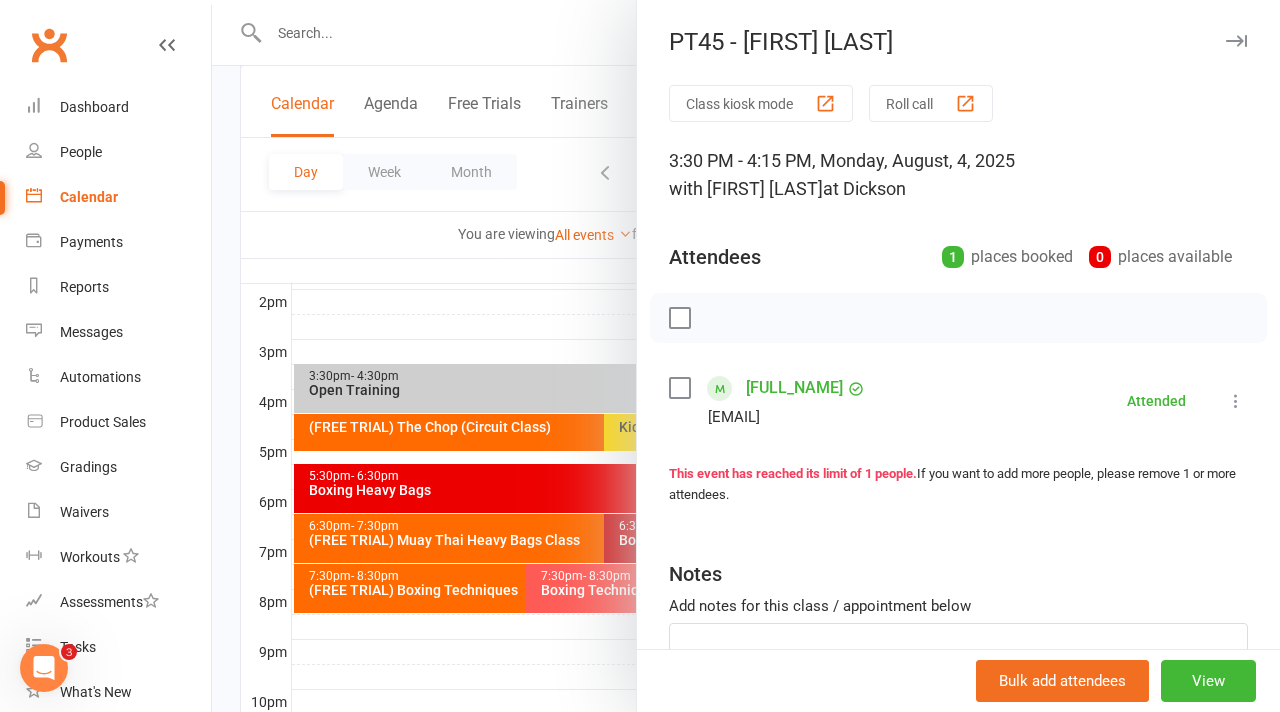 click at bounding box center [746, 356] 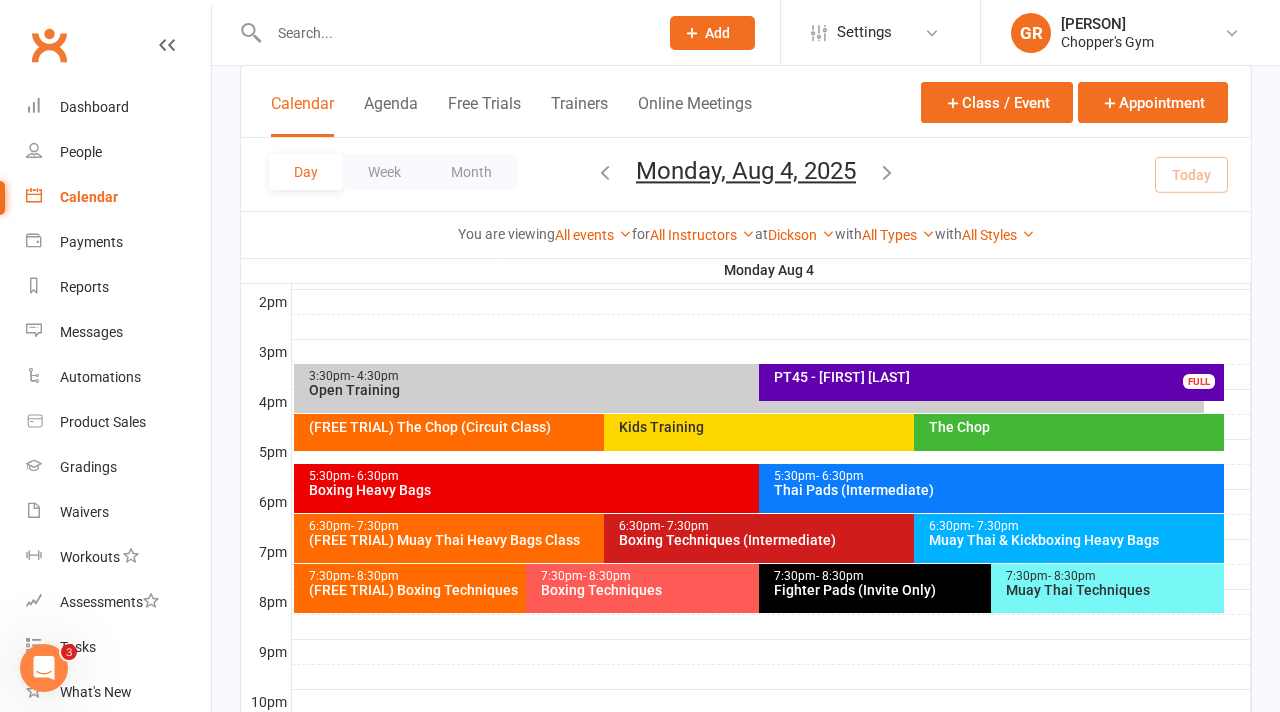 click on "The Chop" at bounding box center (1074, 427) 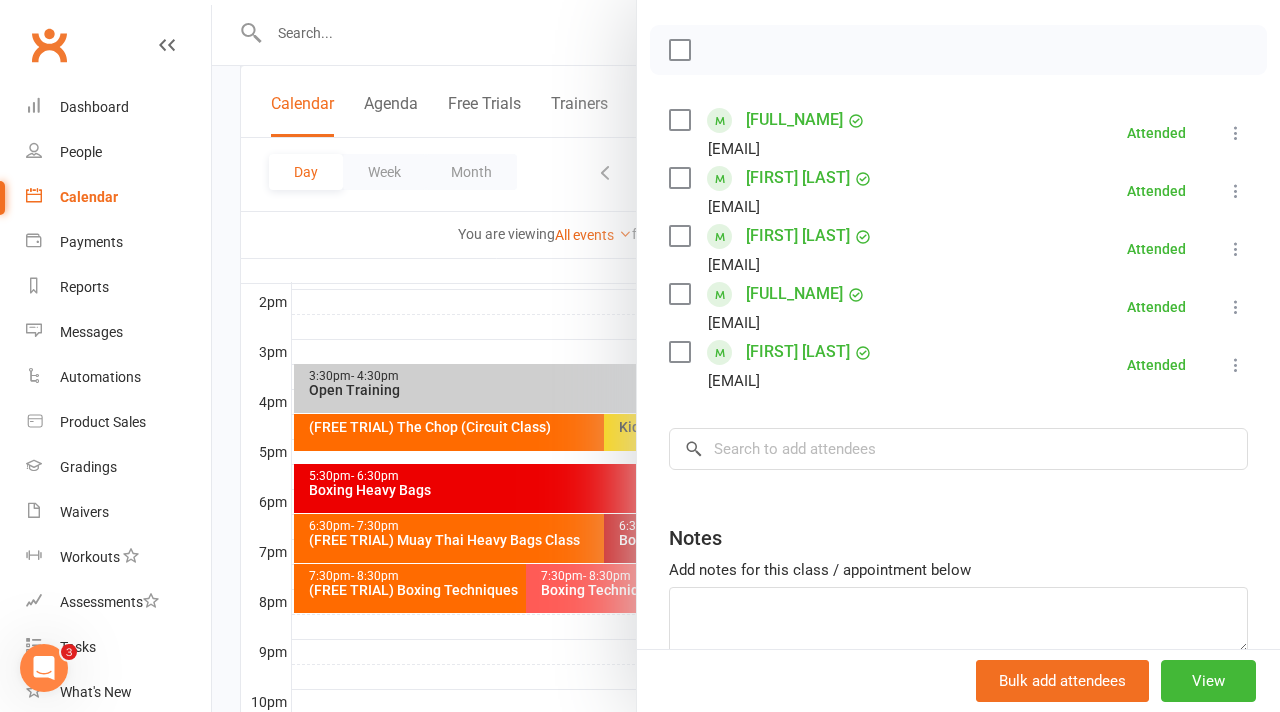 scroll, scrollTop: 280, scrollLeft: 0, axis: vertical 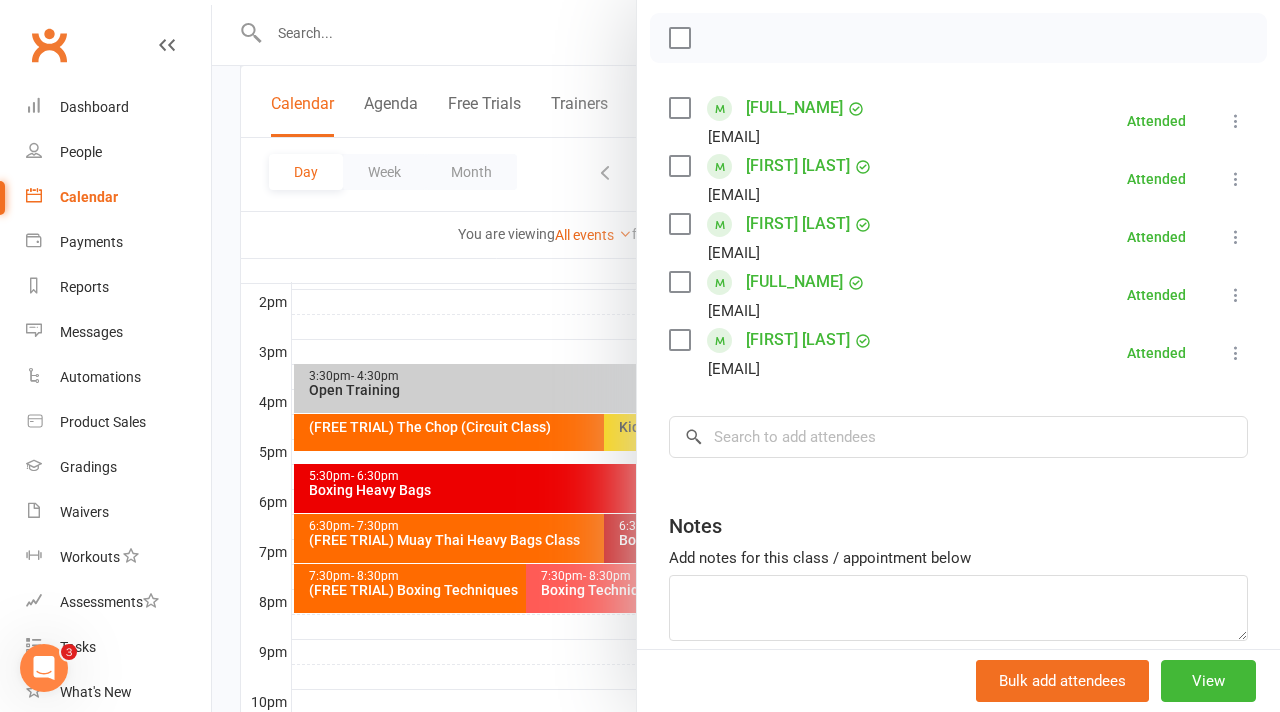 click at bounding box center [746, 356] 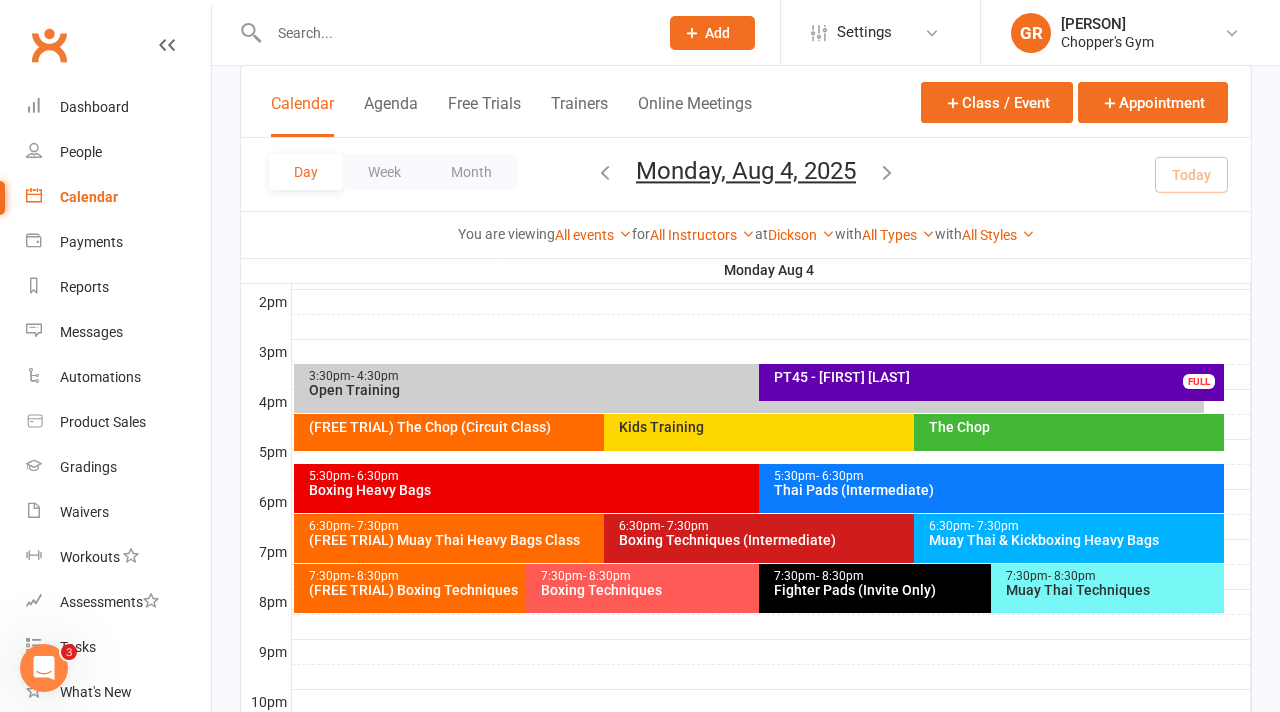 click on "Kids Training" at bounding box center [909, 427] 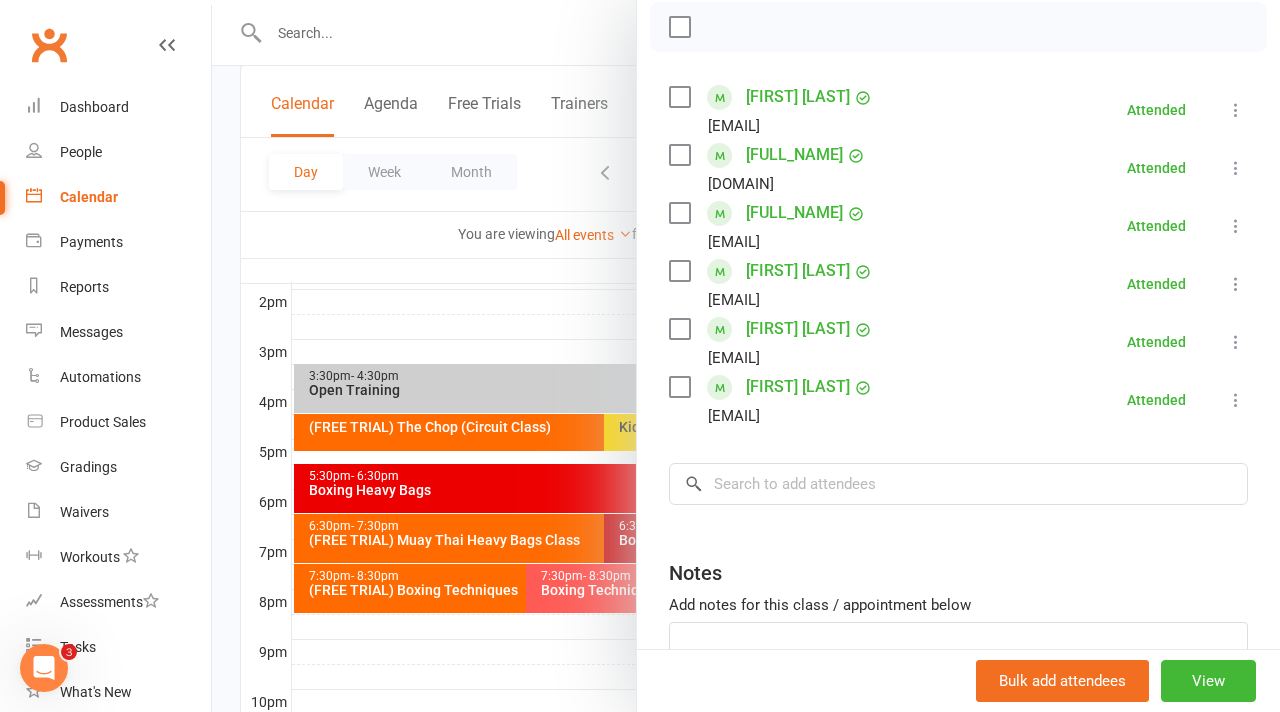 scroll, scrollTop: 297, scrollLeft: 0, axis: vertical 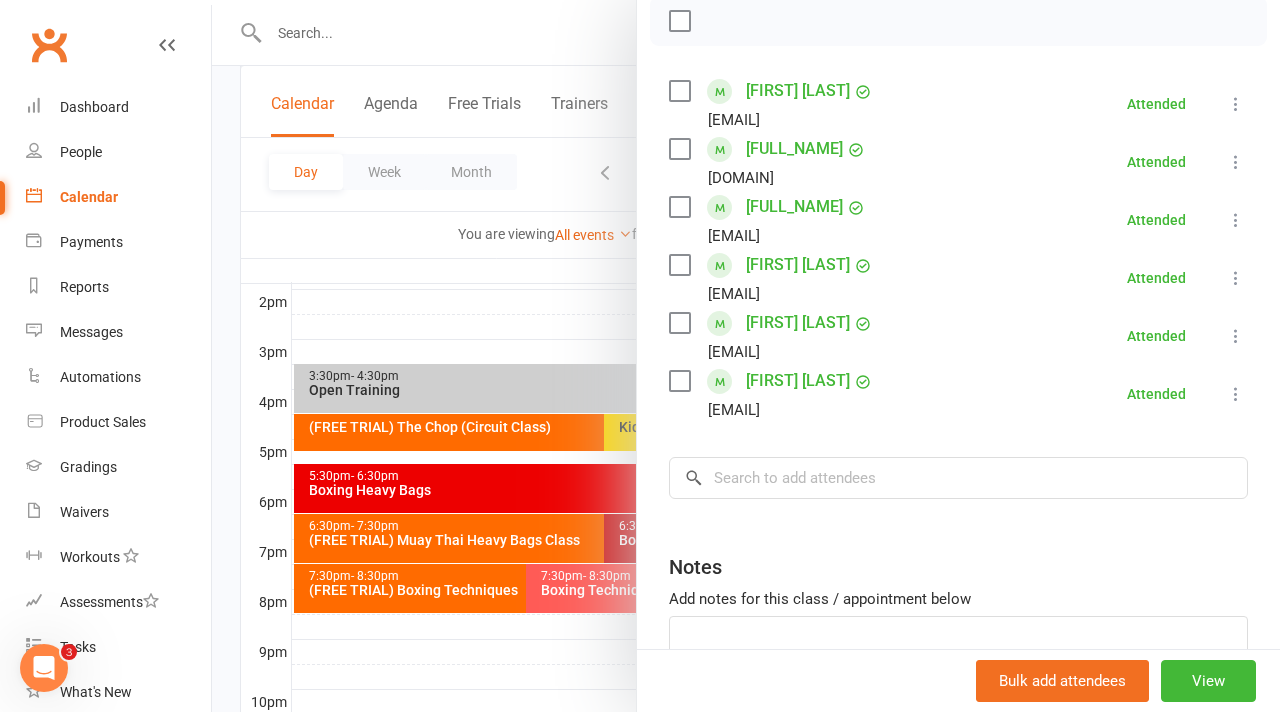 click at bounding box center (746, 356) 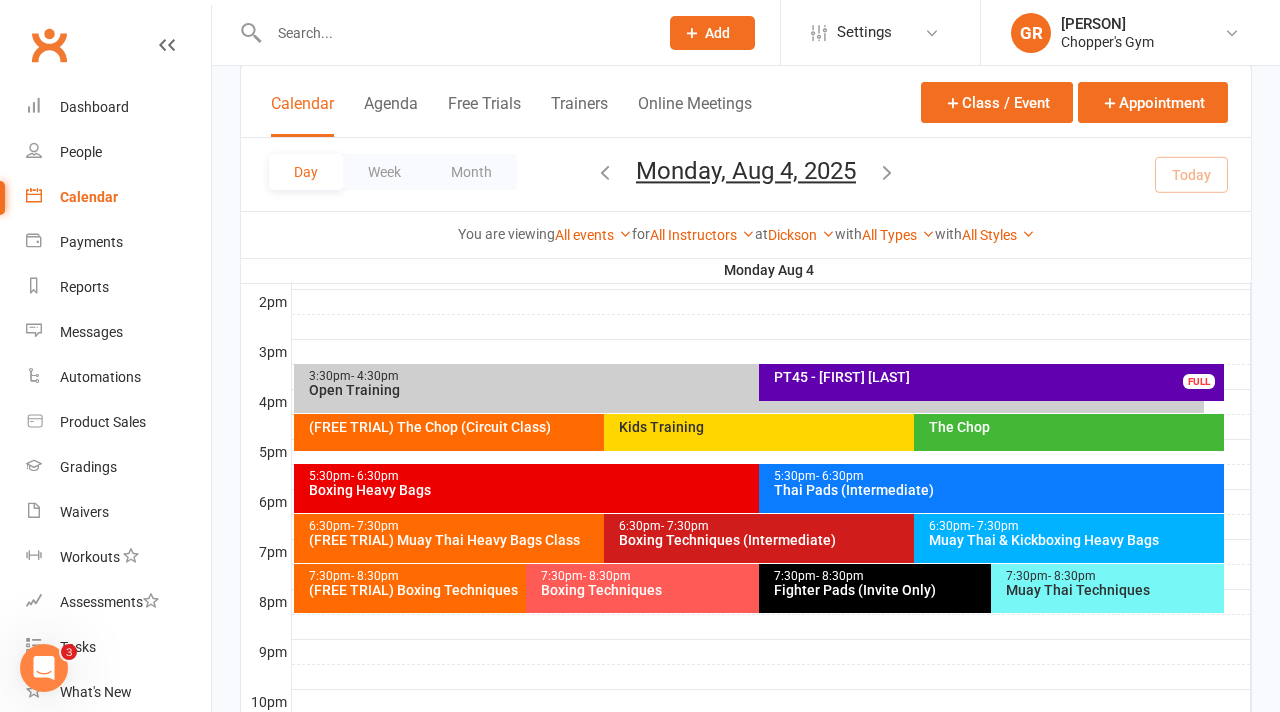 click on "5:30pm  - 6:30pm" at bounding box center (996, 476) 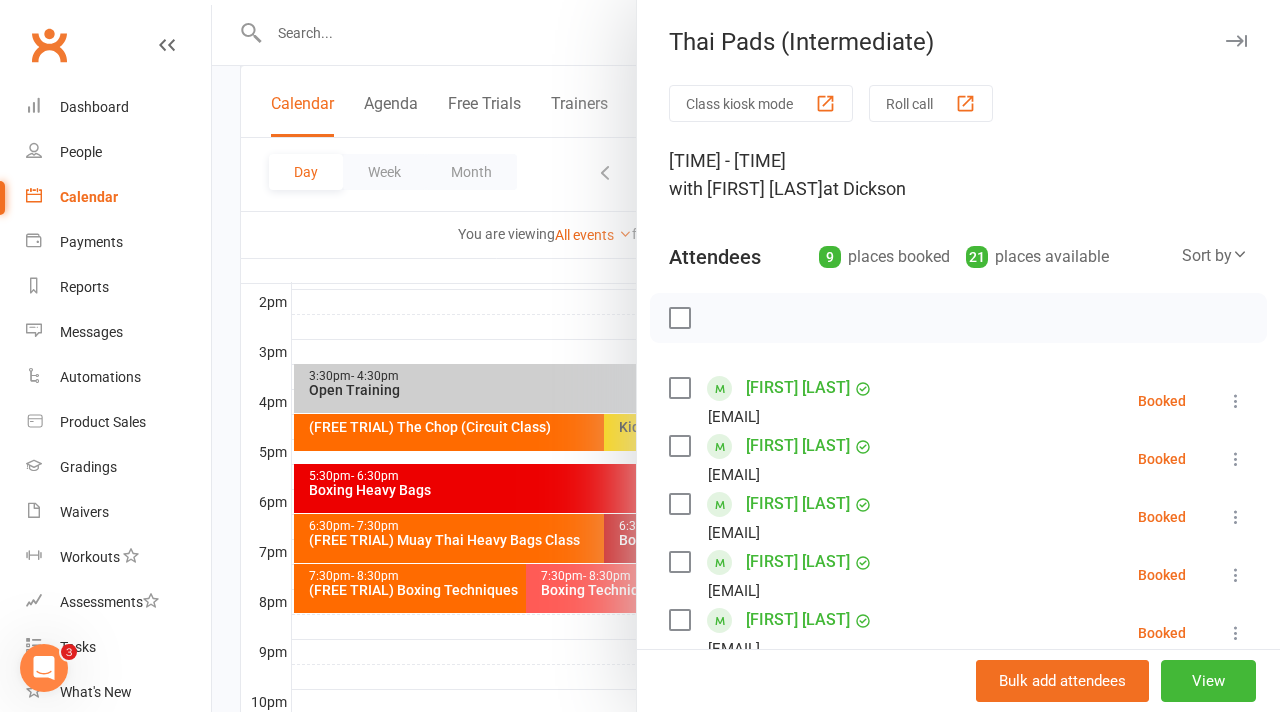click at bounding box center [746, 356] 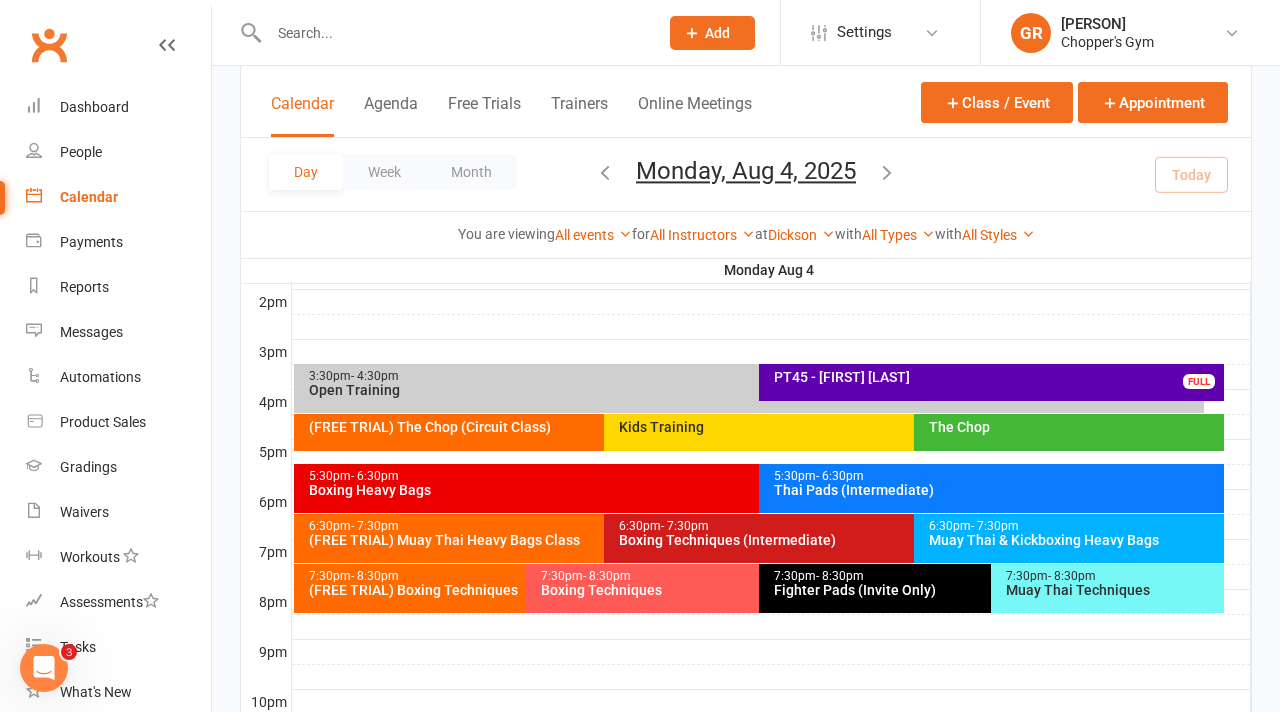 click on "Thai Pads (Intermediate)" at bounding box center (996, 490) 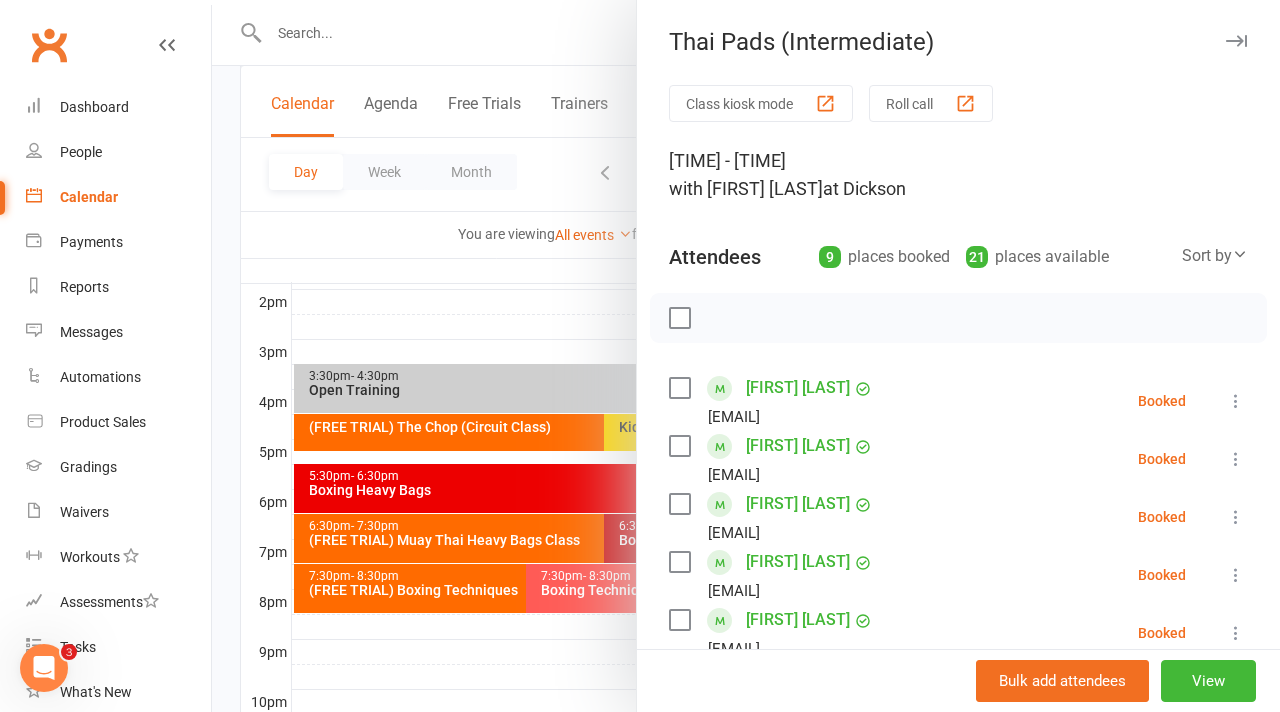 click at bounding box center (1236, 517) 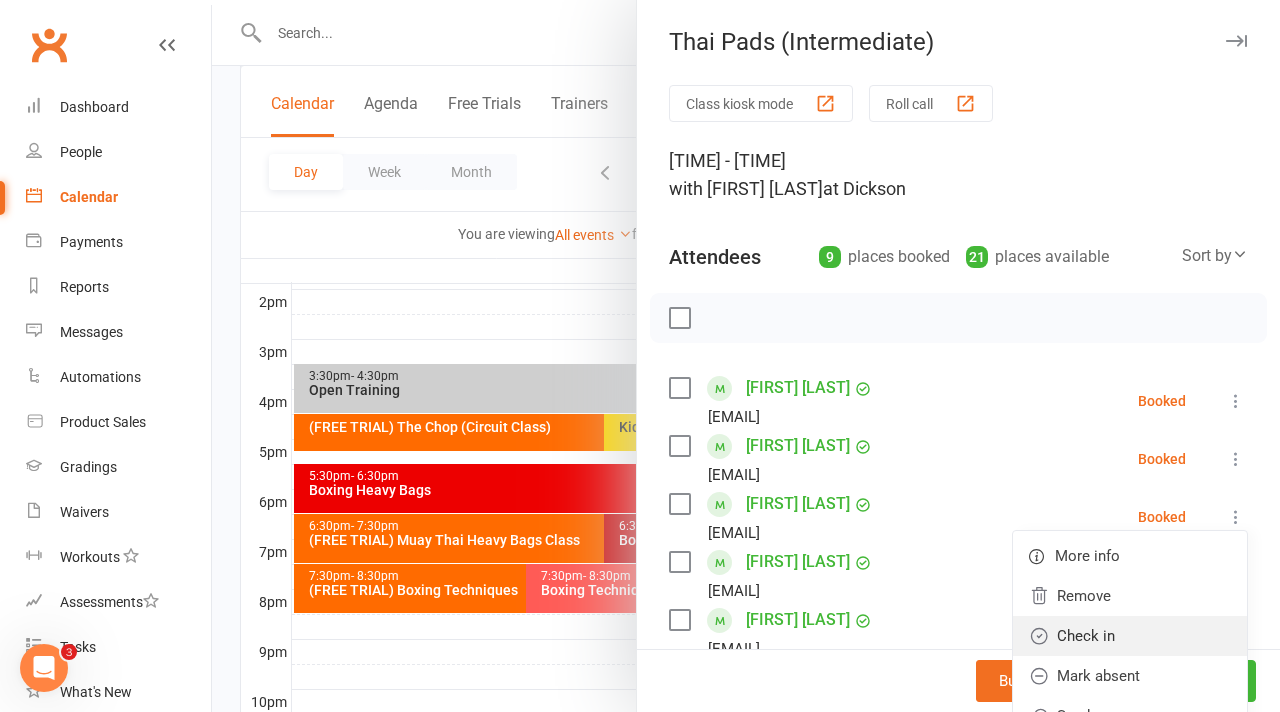click on "Check in" at bounding box center (1130, 636) 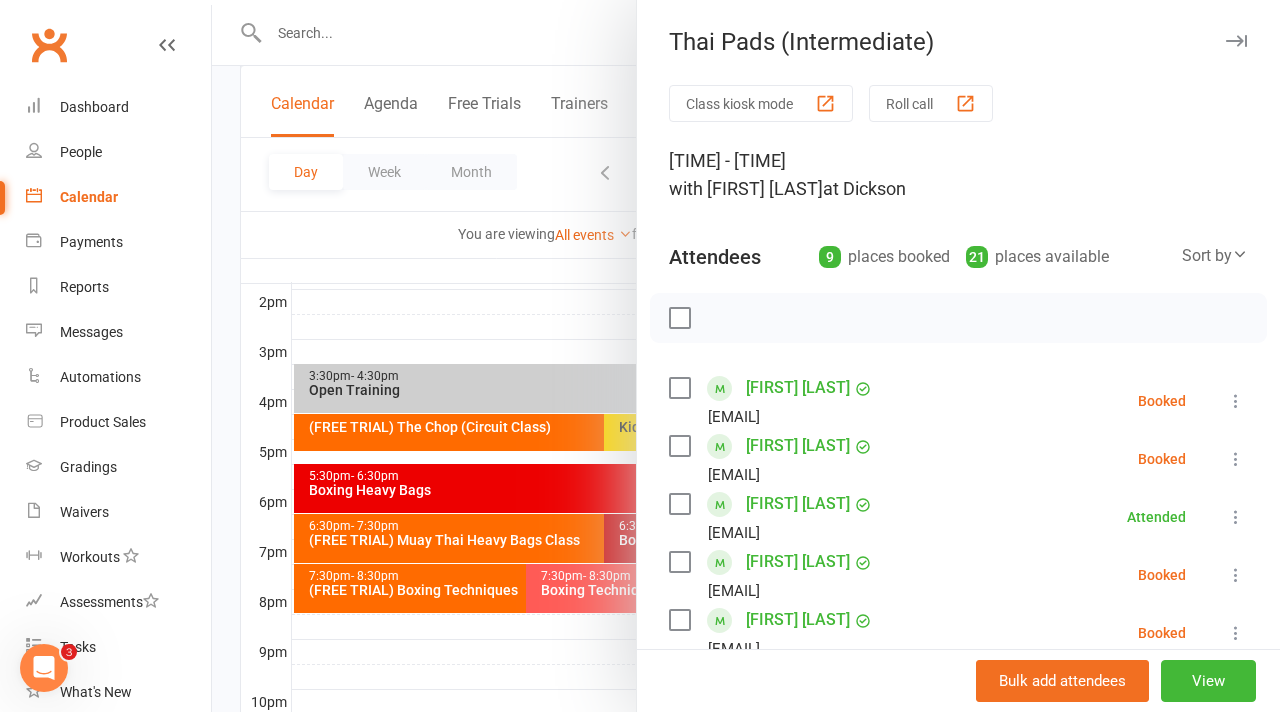 click at bounding box center [1236, 575] 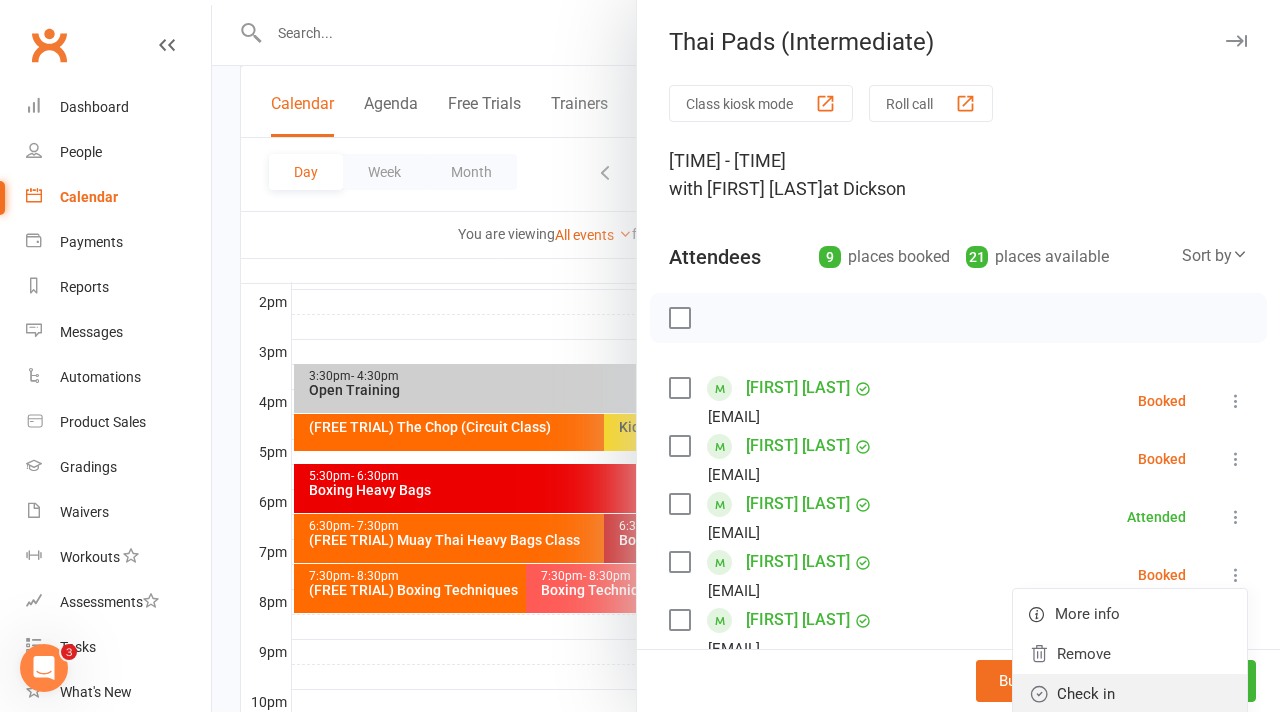 click on "Check in" at bounding box center [1130, 694] 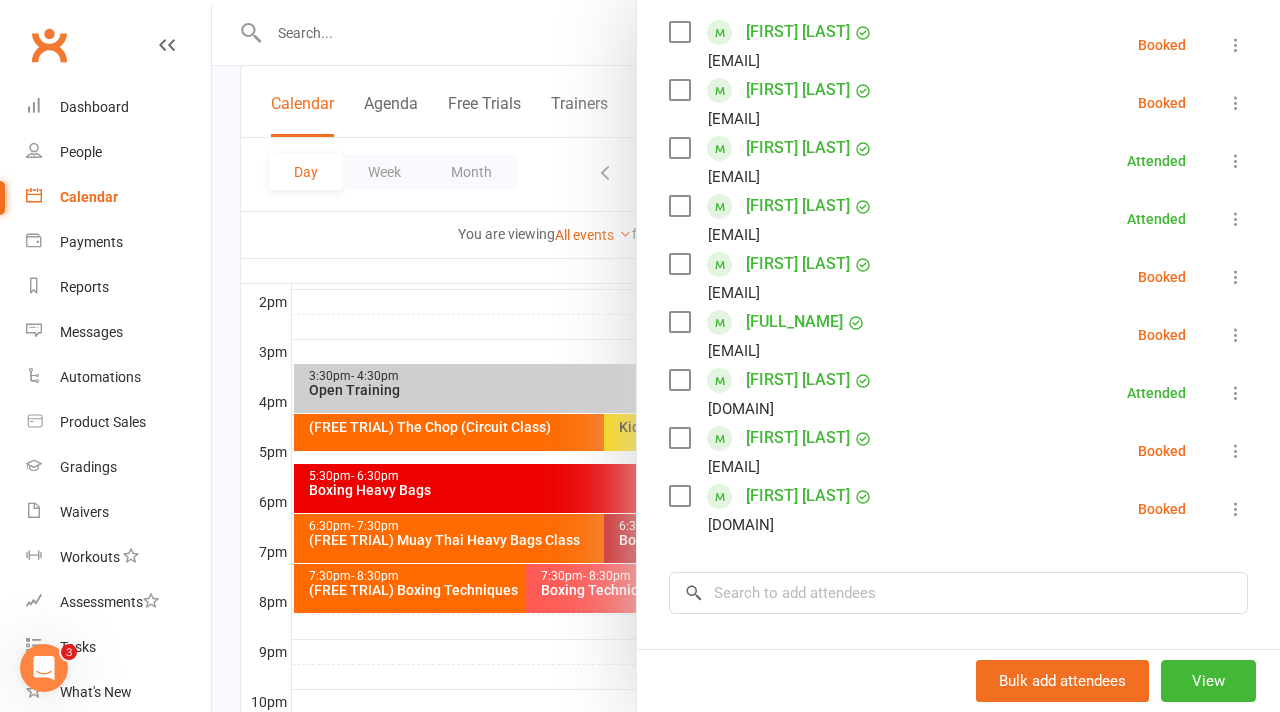 scroll, scrollTop: 360, scrollLeft: 0, axis: vertical 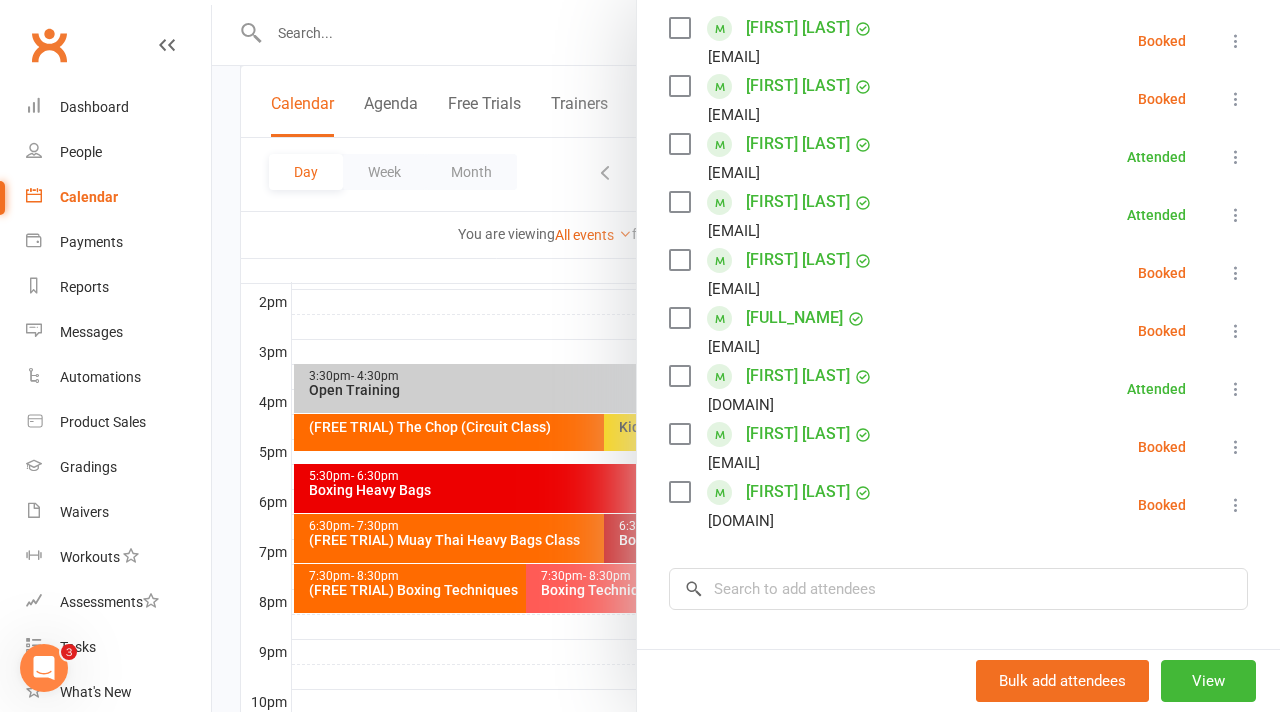 click at bounding box center [746, 356] 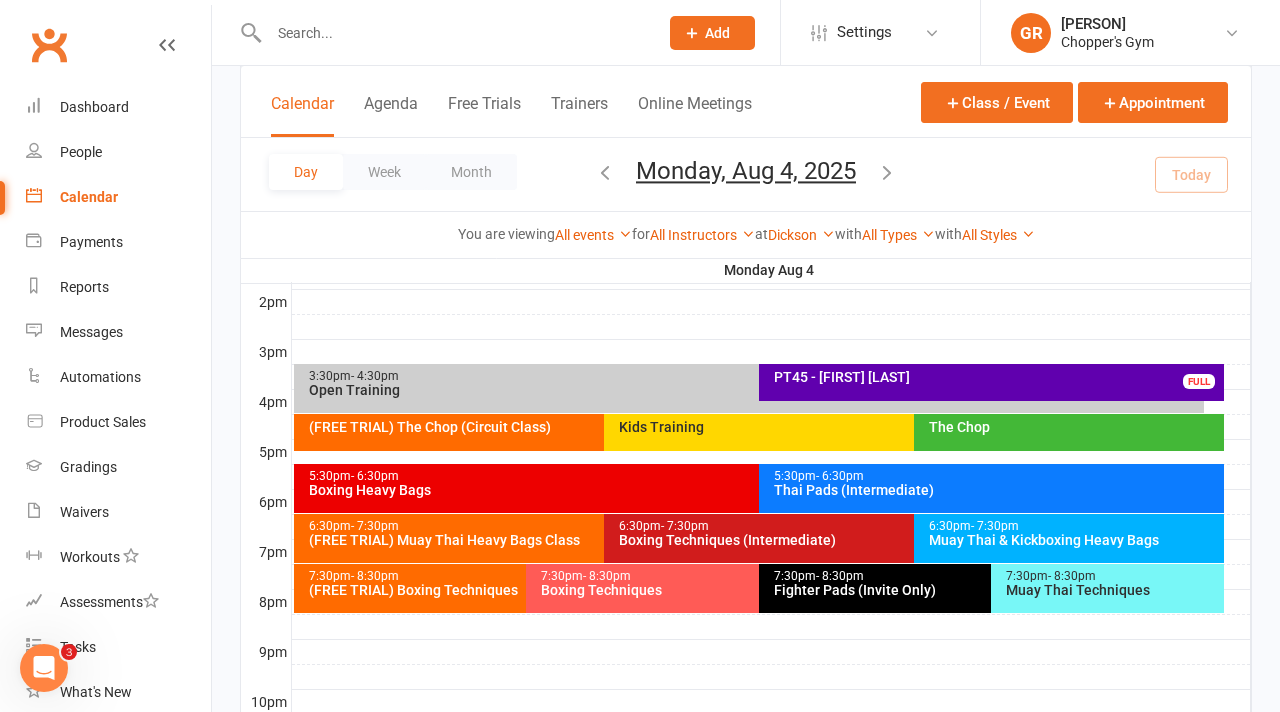 click on "Boxing Heavy Bags" at bounding box center (754, 490) 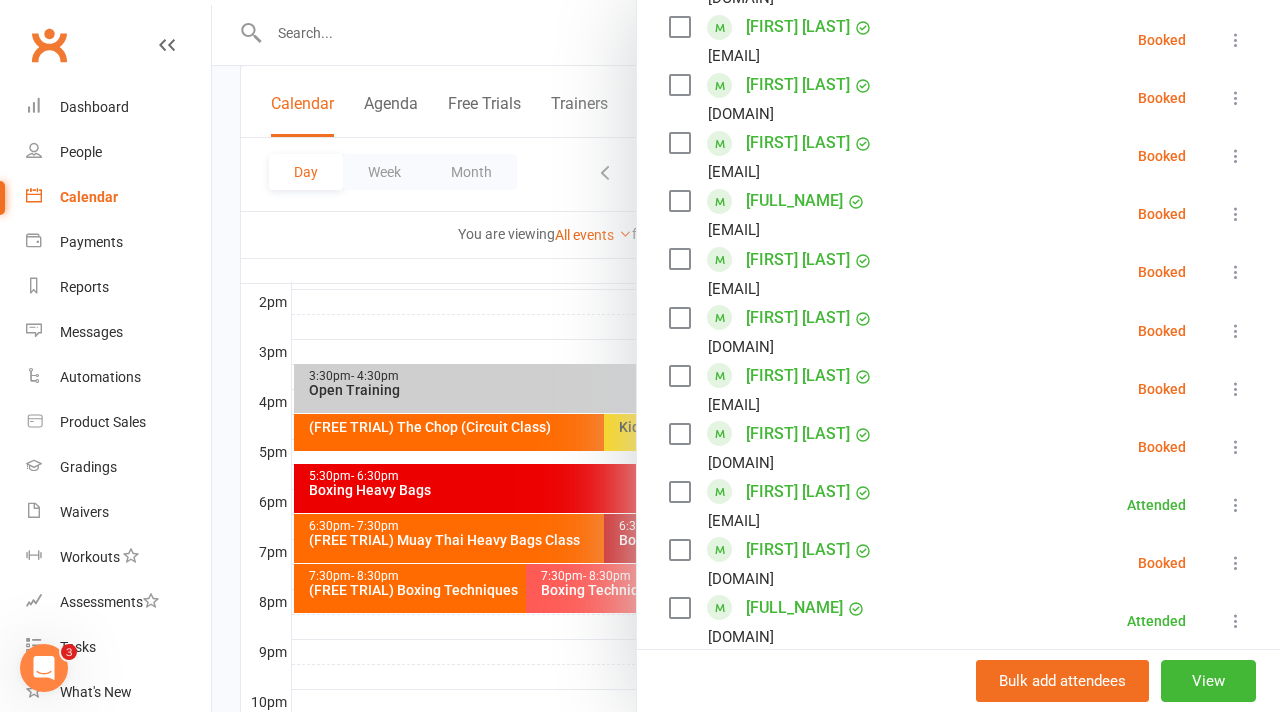 scroll, scrollTop: 1004, scrollLeft: 0, axis: vertical 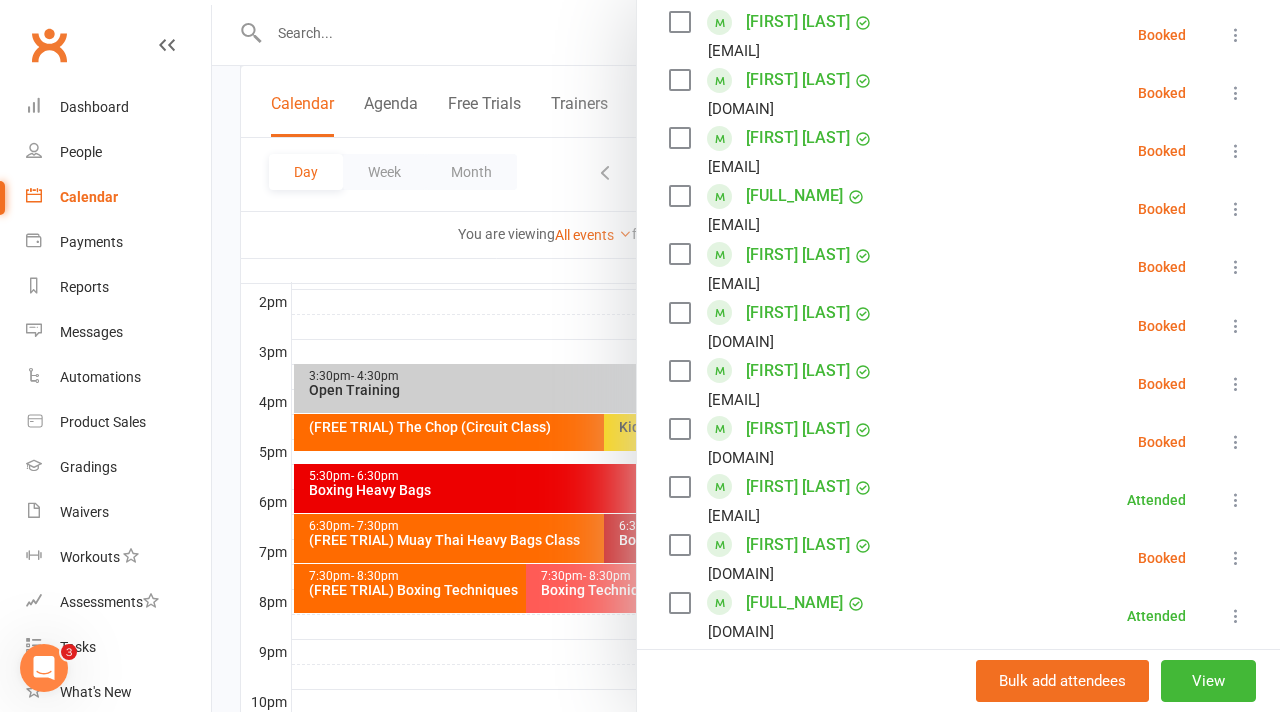 click at bounding box center (1236, 442) 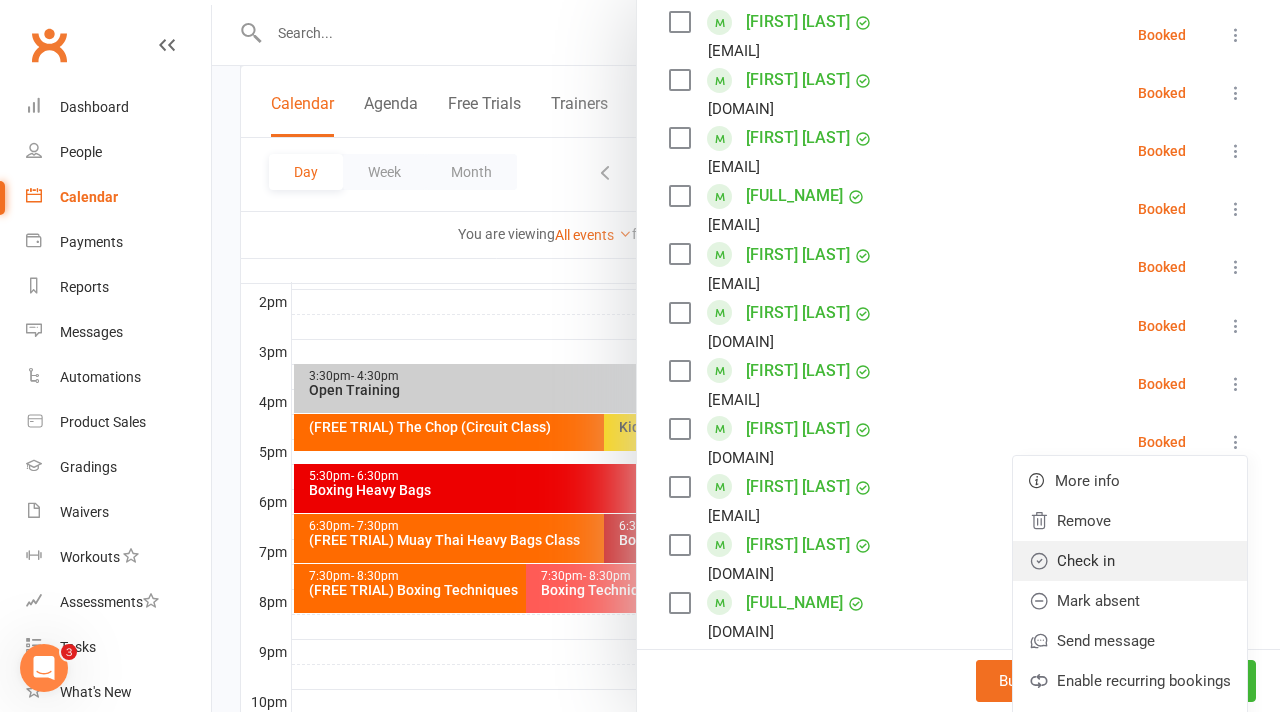 click on "Check in" at bounding box center [1130, 561] 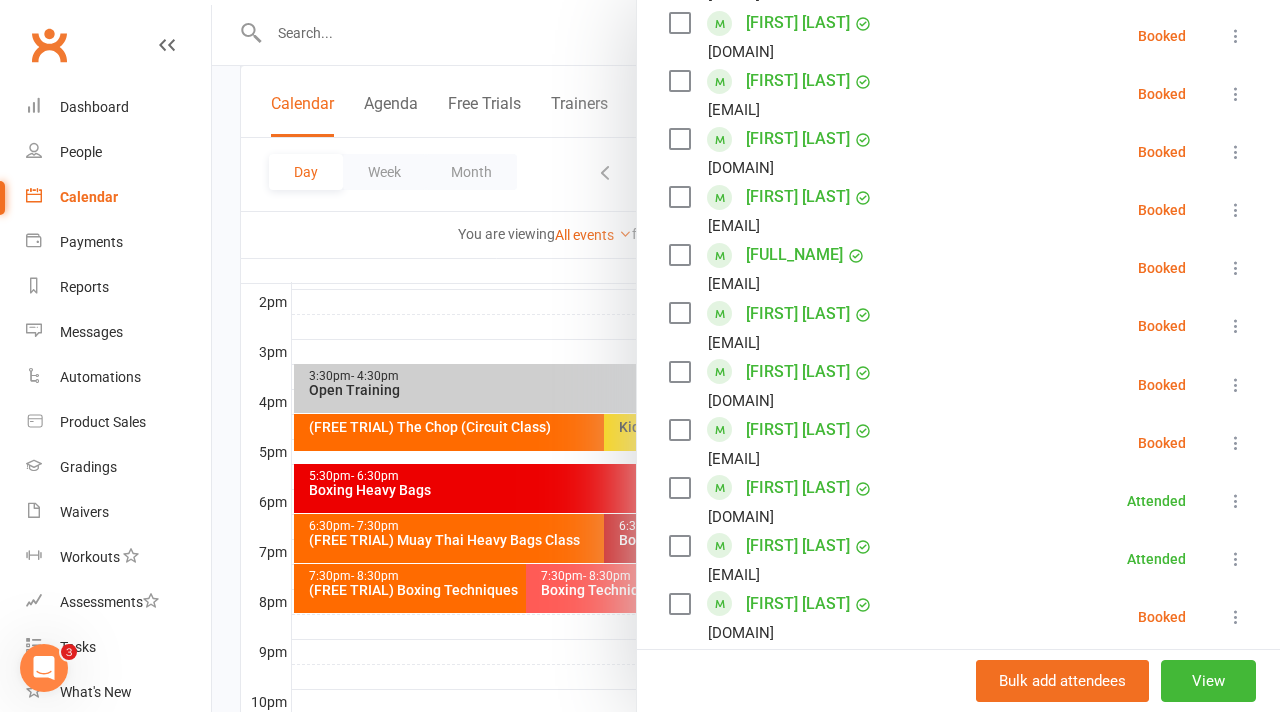 scroll, scrollTop: 946, scrollLeft: 0, axis: vertical 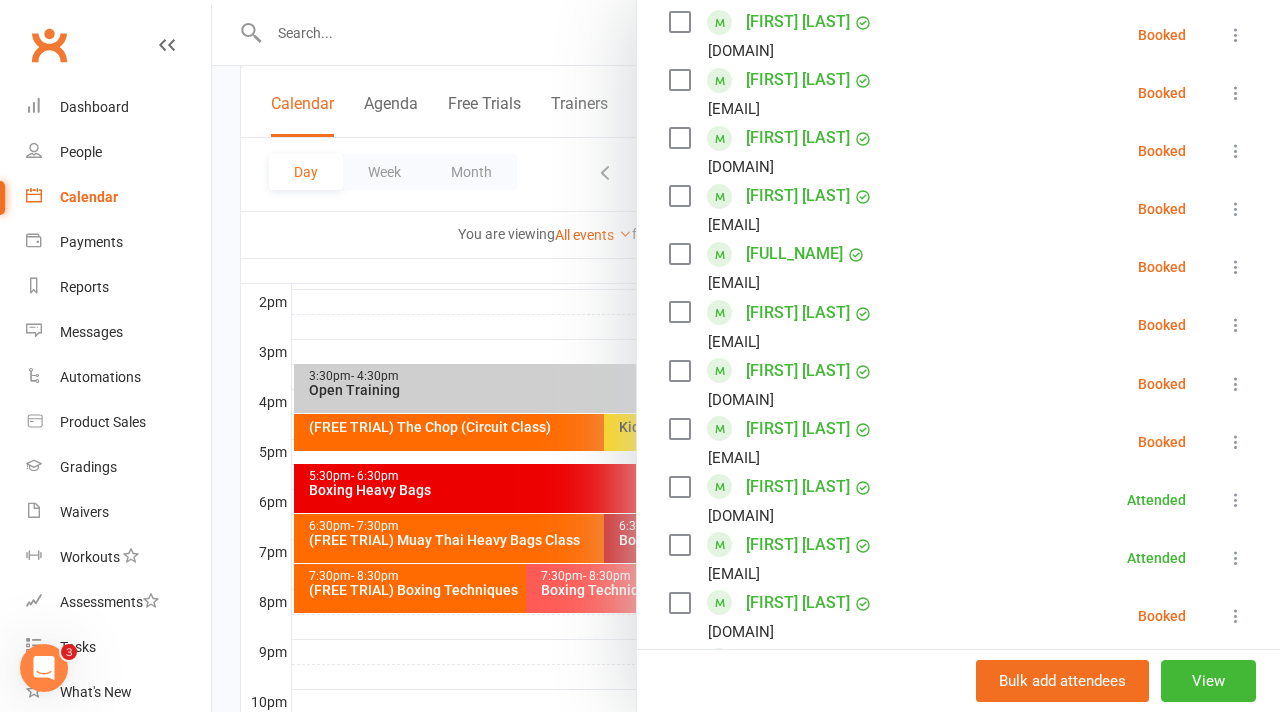 click at bounding box center [746, 356] 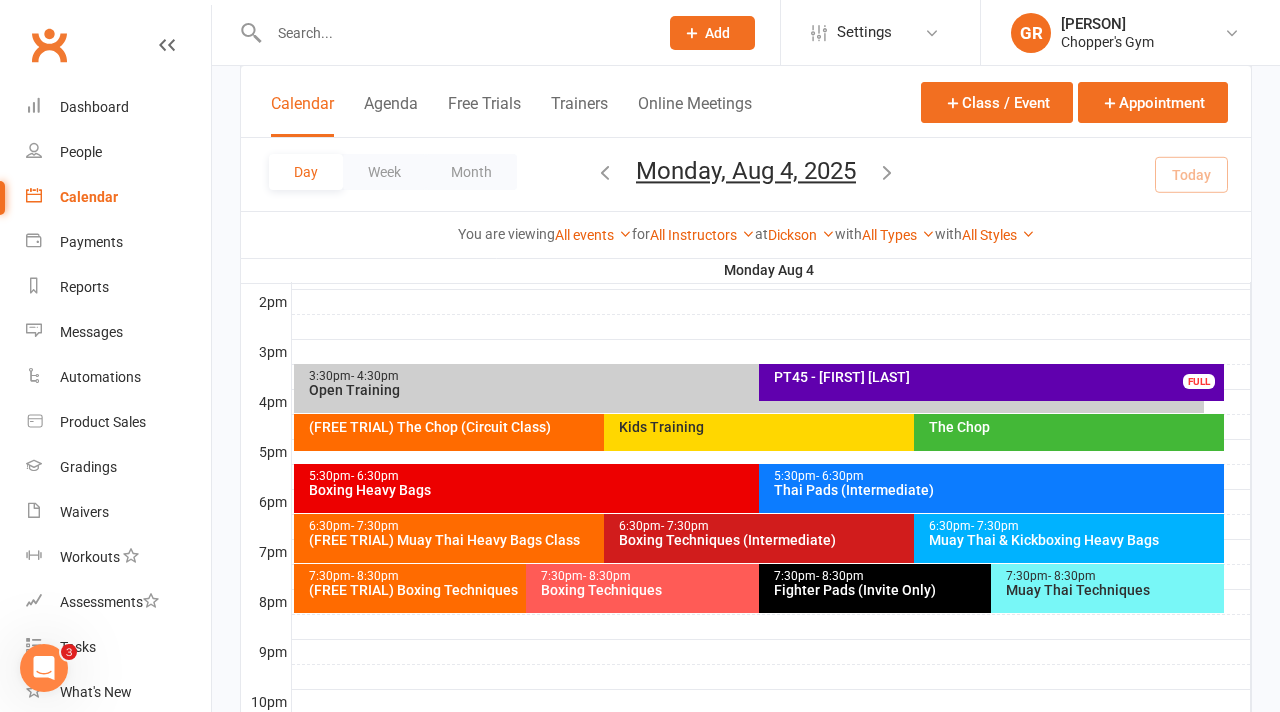 click on "Thai Pads (Intermediate)" at bounding box center (996, 490) 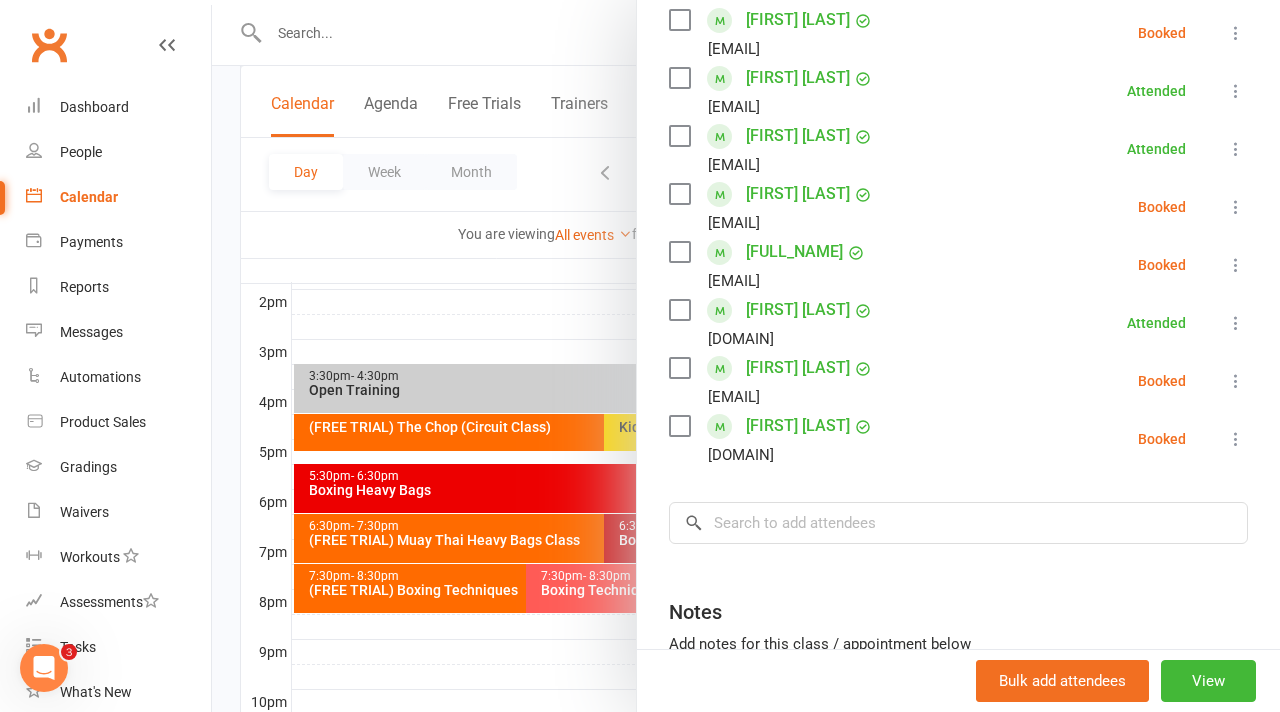 scroll, scrollTop: 427, scrollLeft: 0, axis: vertical 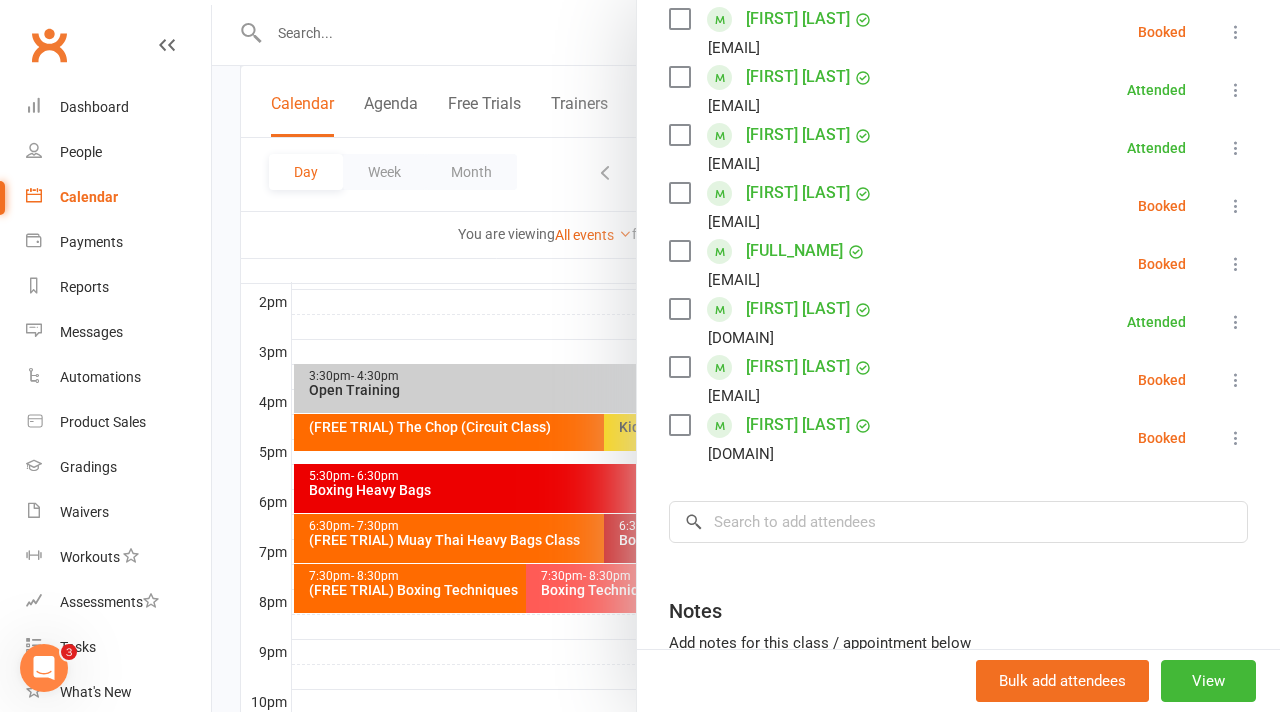 click on "Class kiosk mode  Roll call  5:30 PM - 6:30 PM, Monday, August, 4, 2025 with Ben Harvey  at  Dickson  Attendees  9  places booked 21  places available Sort by  Last name  First name  Booking created    Charlie Woodman  charliewoodman10@hotmail.com Booked More info  Remove  Check in  Mark absent  Send message  Enable recurring bookings  All bookings for series    Finn Gibson  finngibbs888@gmail.com Booked More info  Remove  Check in  Mark absent  Send message  Enable recurring bookings  All bookings for series    Harry Bellchambers  harrisbellchambers@gmail.com Attended More info  Remove  Mark absent  Undo check-in  Send message  Enable recurring bookings  All bookings for series    Jared Corbitt  corbittjared@gmail.com Attended More info  Remove  Mark absent  Undo check-in  Send message  Enable recurring bookings  All bookings for series    Jay Mokrij  kate.levings1@gmail.com Booked More info  Remove  Check in  Mark absent  Send message  Enable recurring bookings  All bookings for series    Josh Newbery" at bounding box center (958, 242) 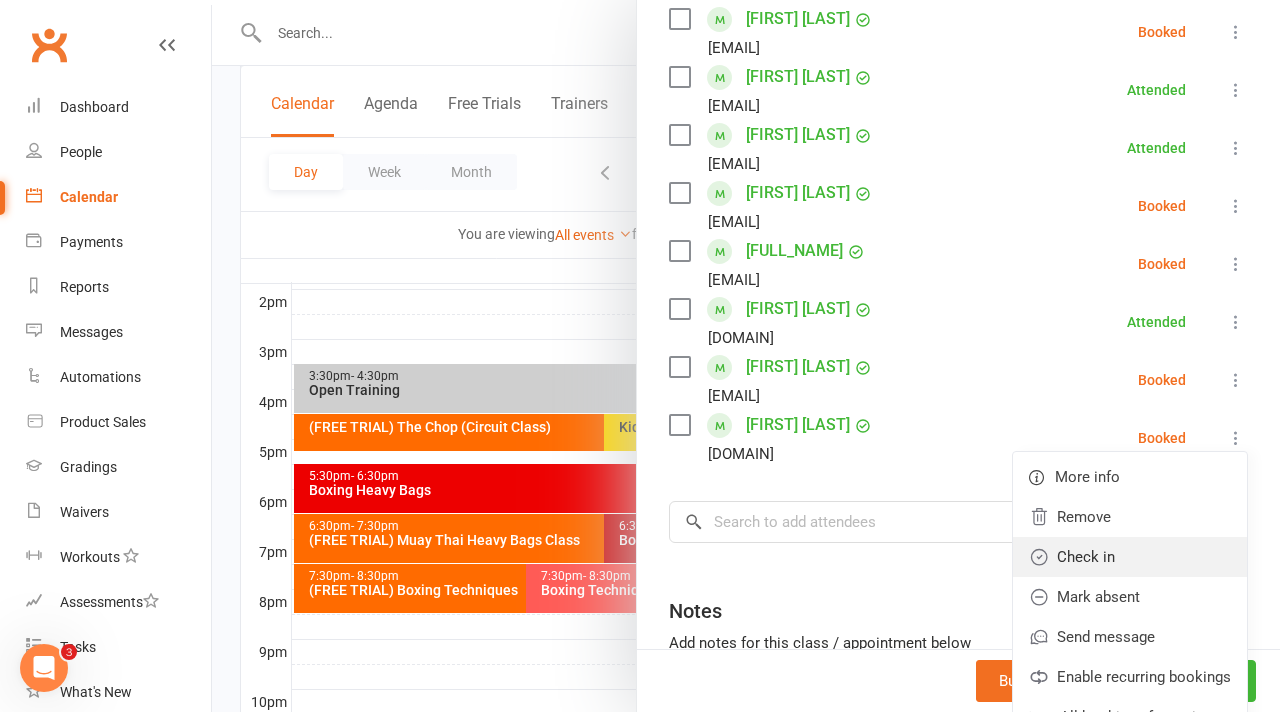 click on "Check in" at bounding box center (1130, 557) 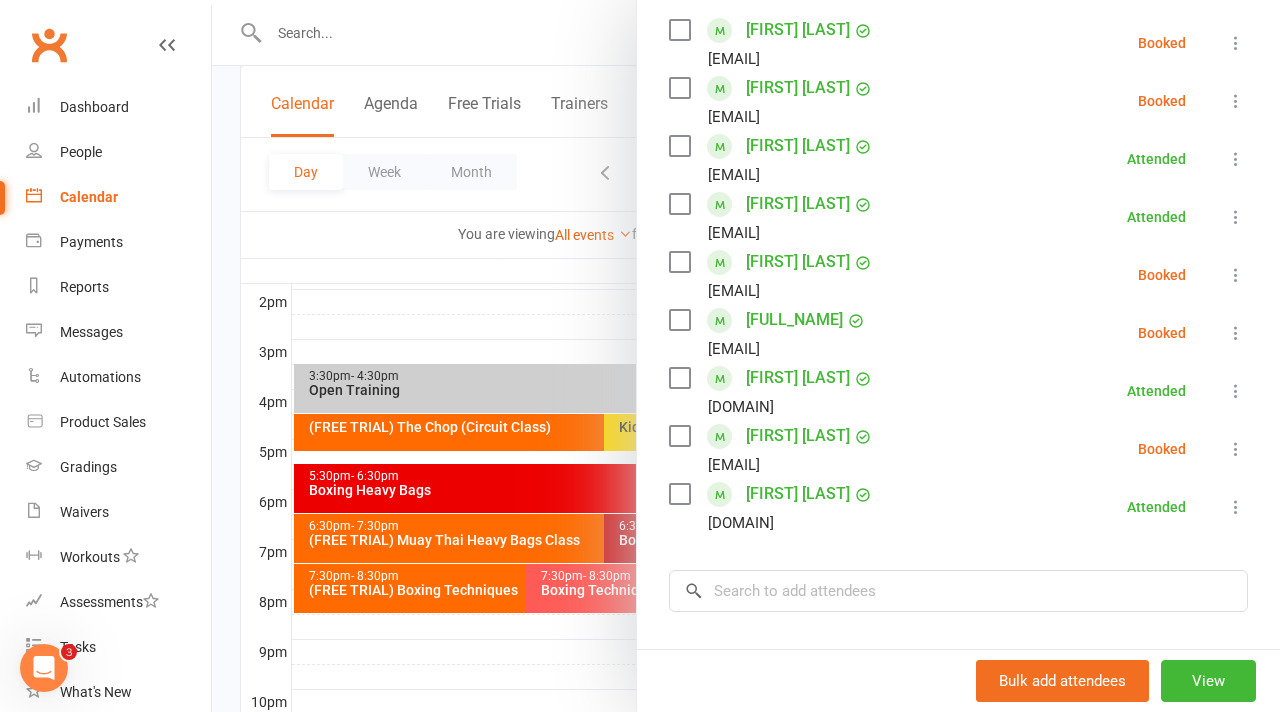 scroll, scrollTop: 357, scrollLeft: 0, axis: vertical 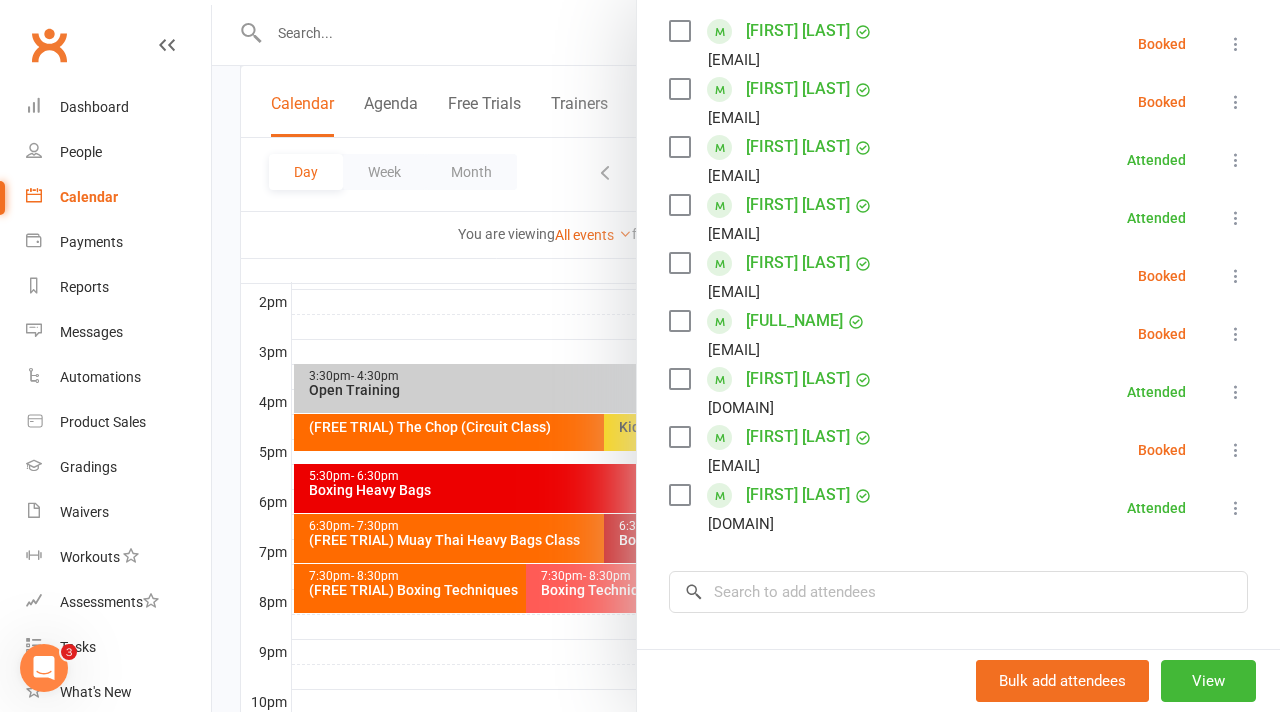 click at bounding box center (1236, 334) 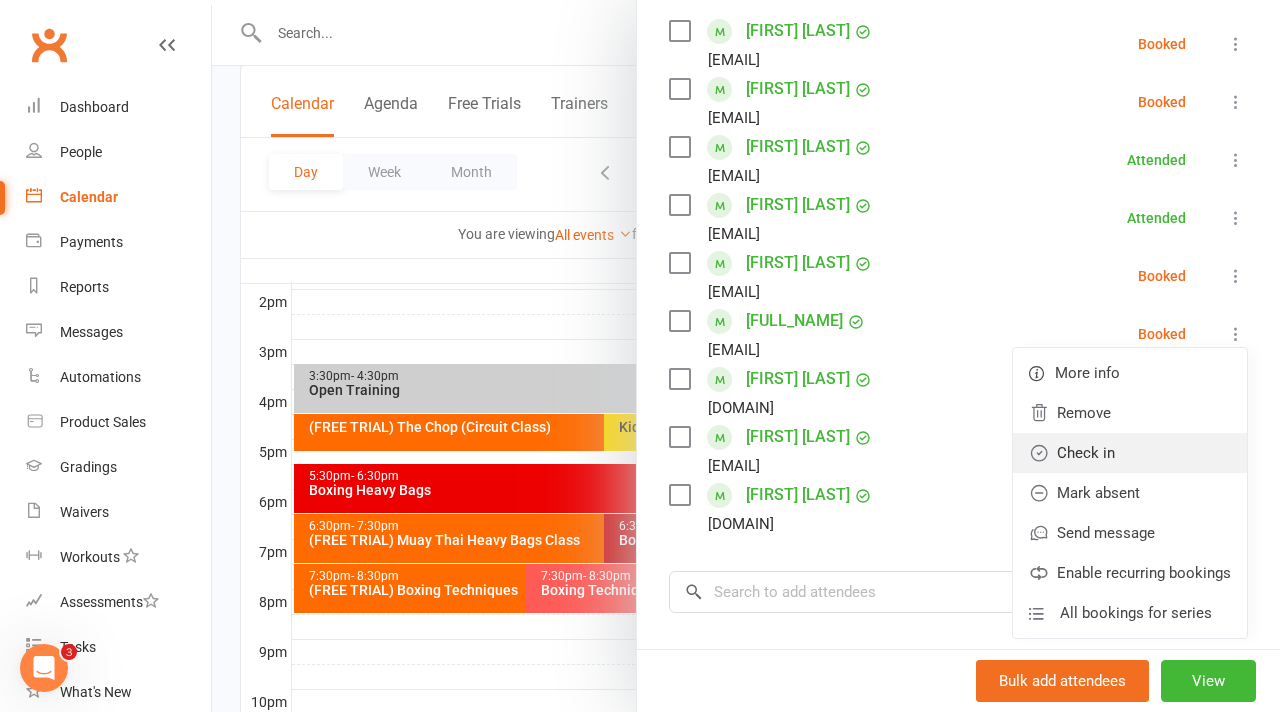 click on "Check in" at bounding box center [1130, 453] 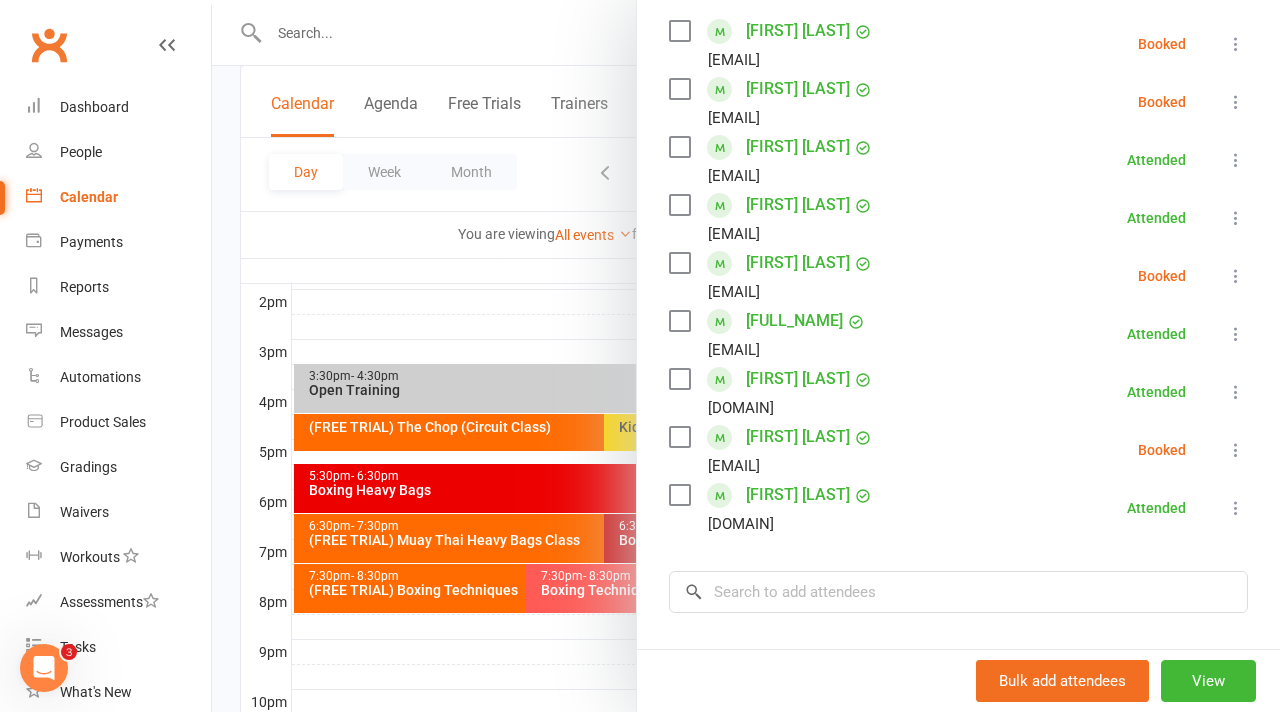 click at bounding box center [746, 356] 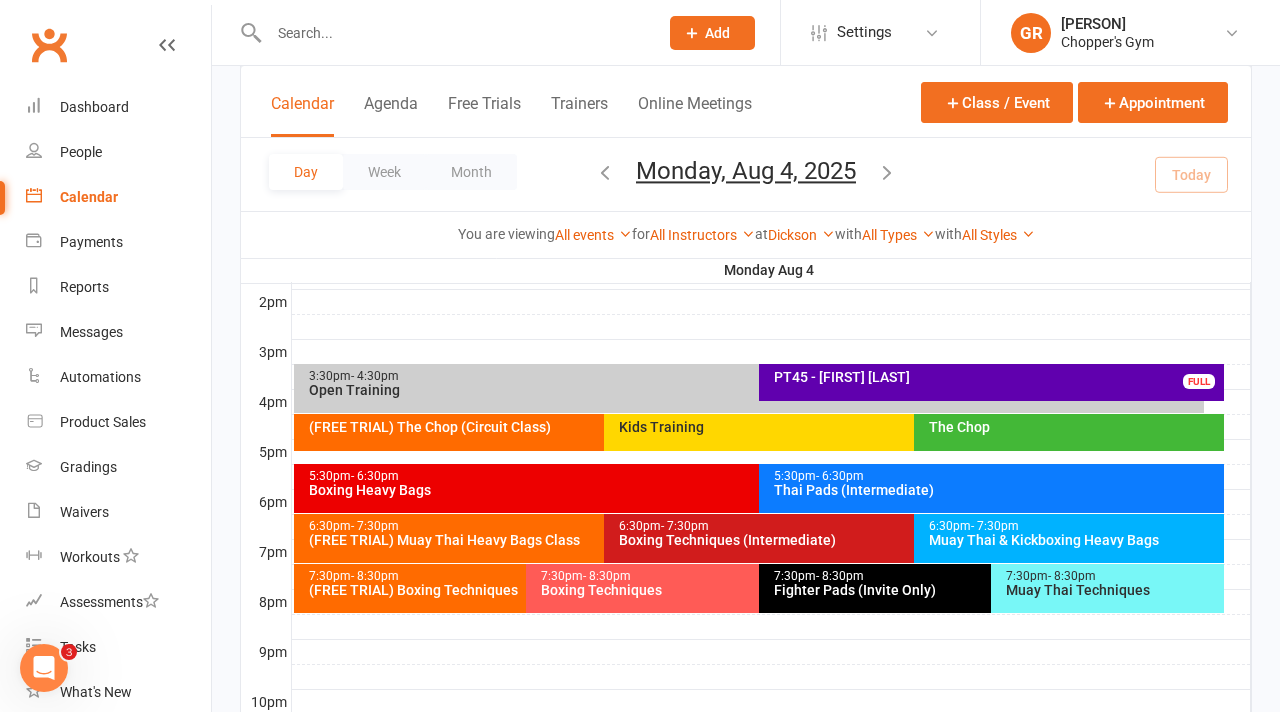 click on "Boxing Techniques (Intermediate)" at bounding box center (909, 540) 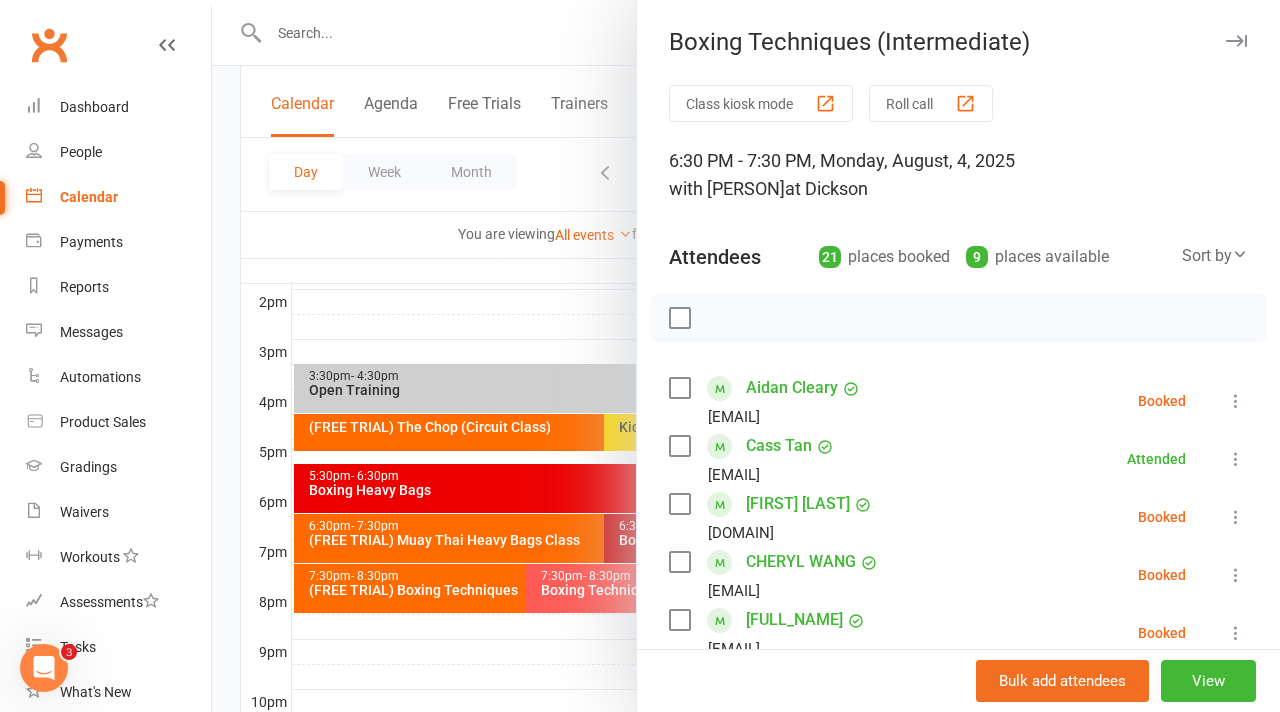 click at bounding box center [746, 356] 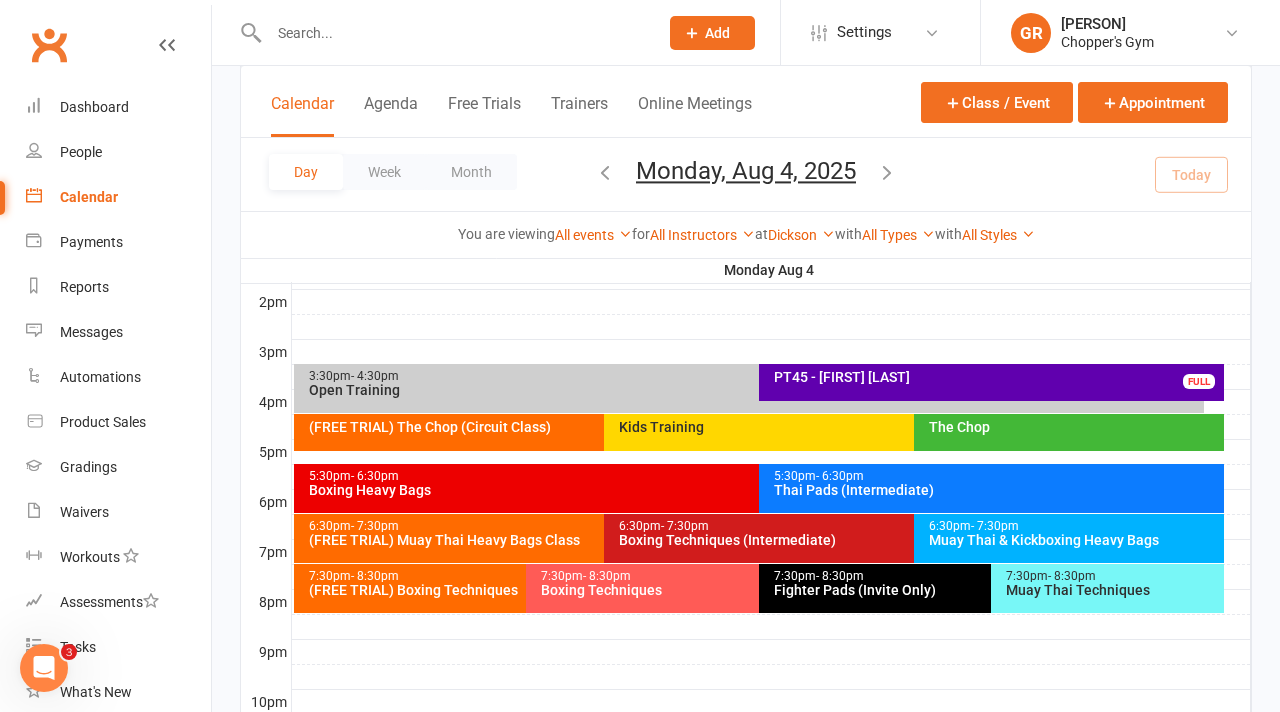 click on "Boxing Heavy Bags" at bounding box center (754, 490) 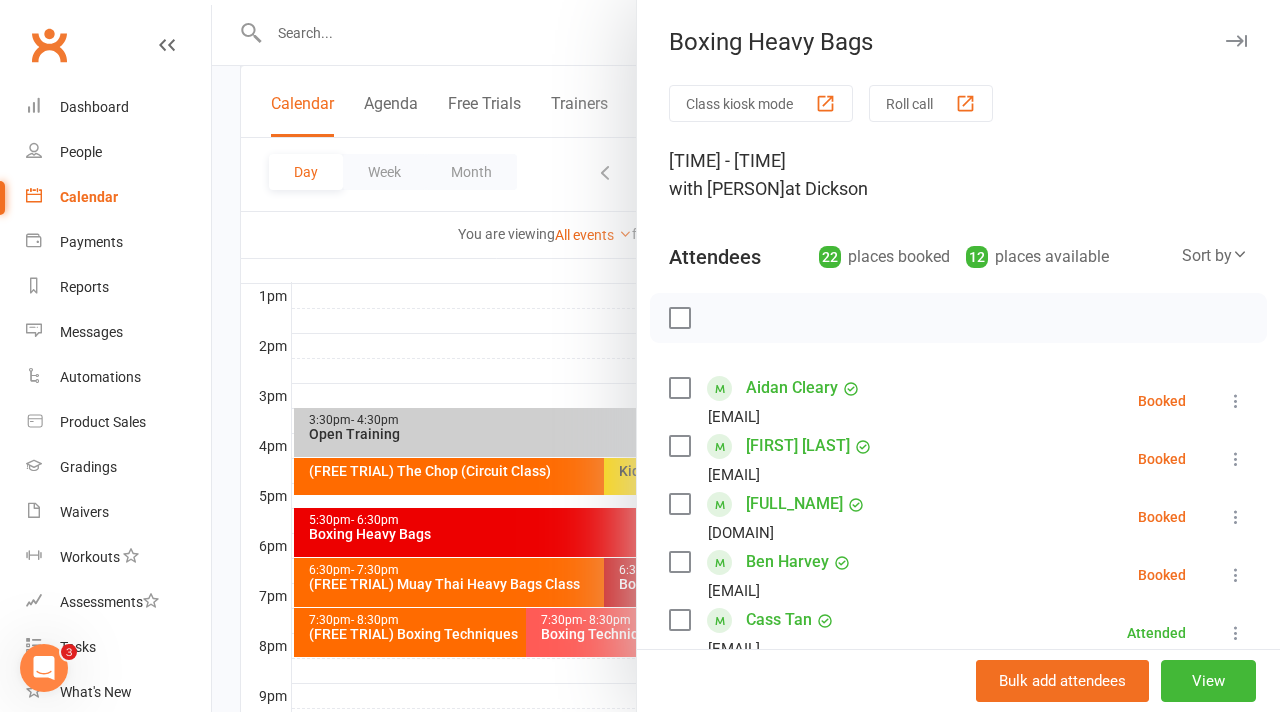 scroll, scrollTop: 789, scrollLeft: 0, axis: vertical 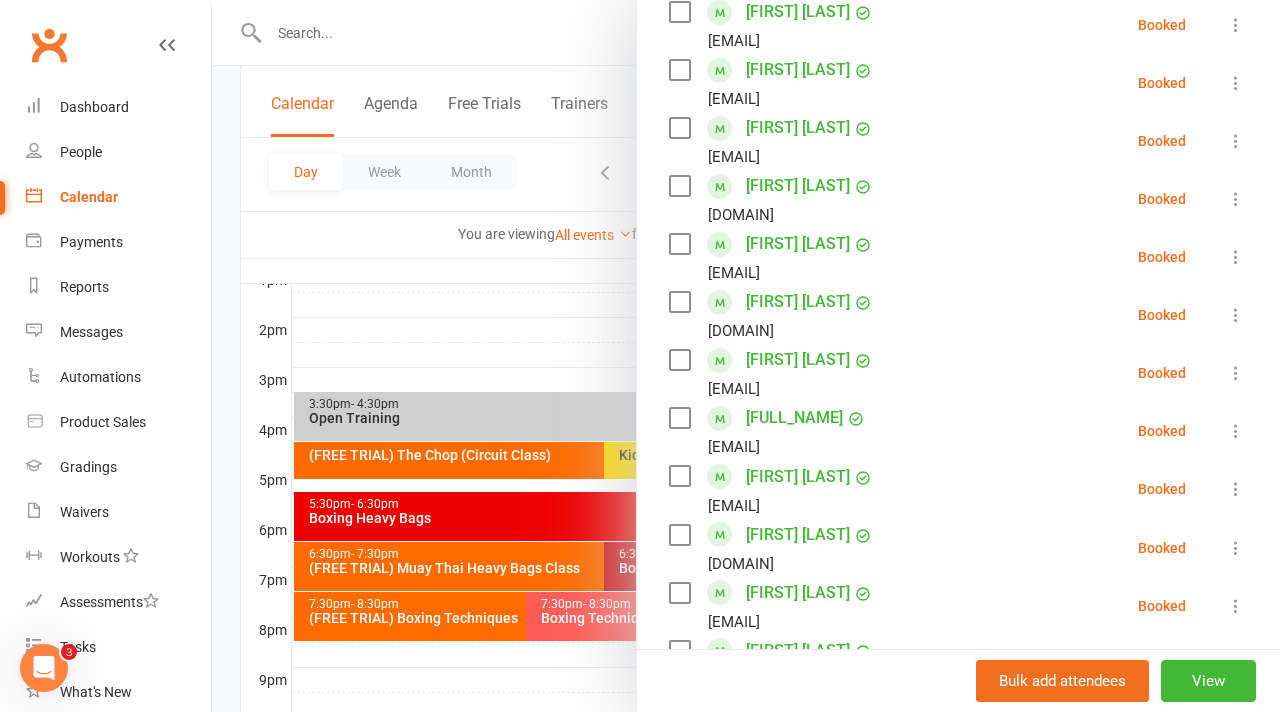 click at bounding box center (1236, 431) 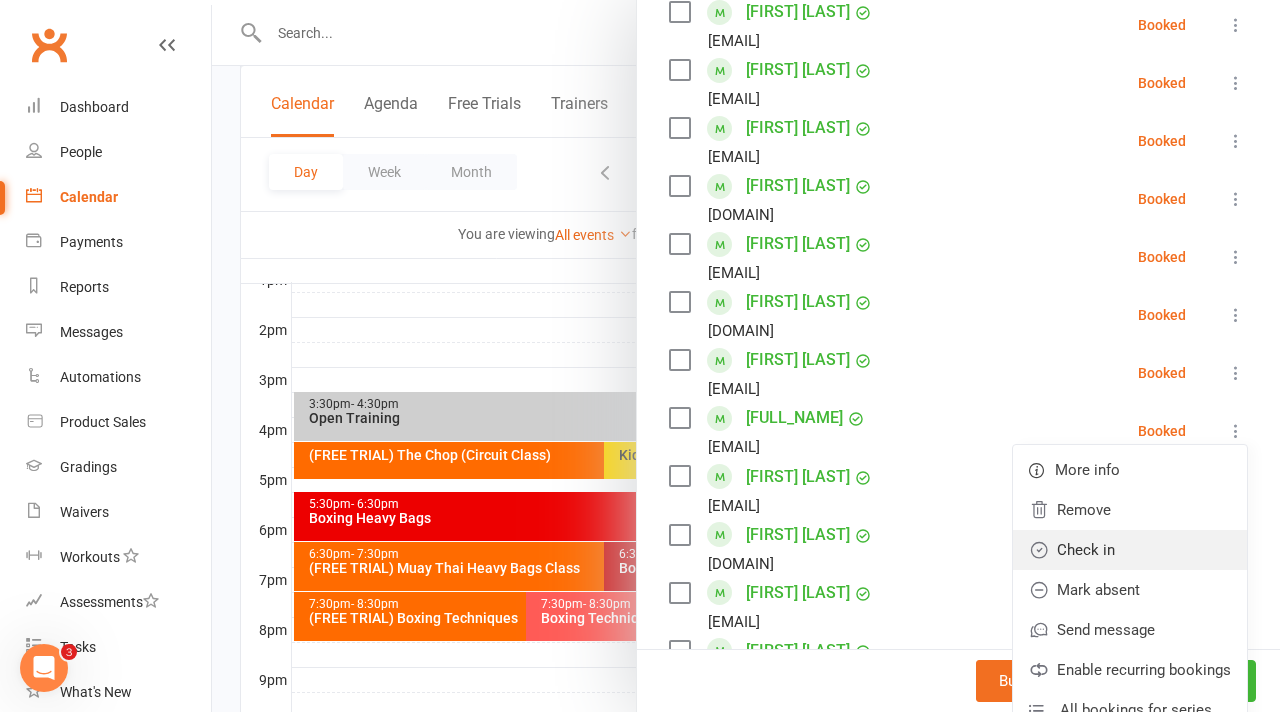 click on "Check in" at bounding box center [1130, 550] 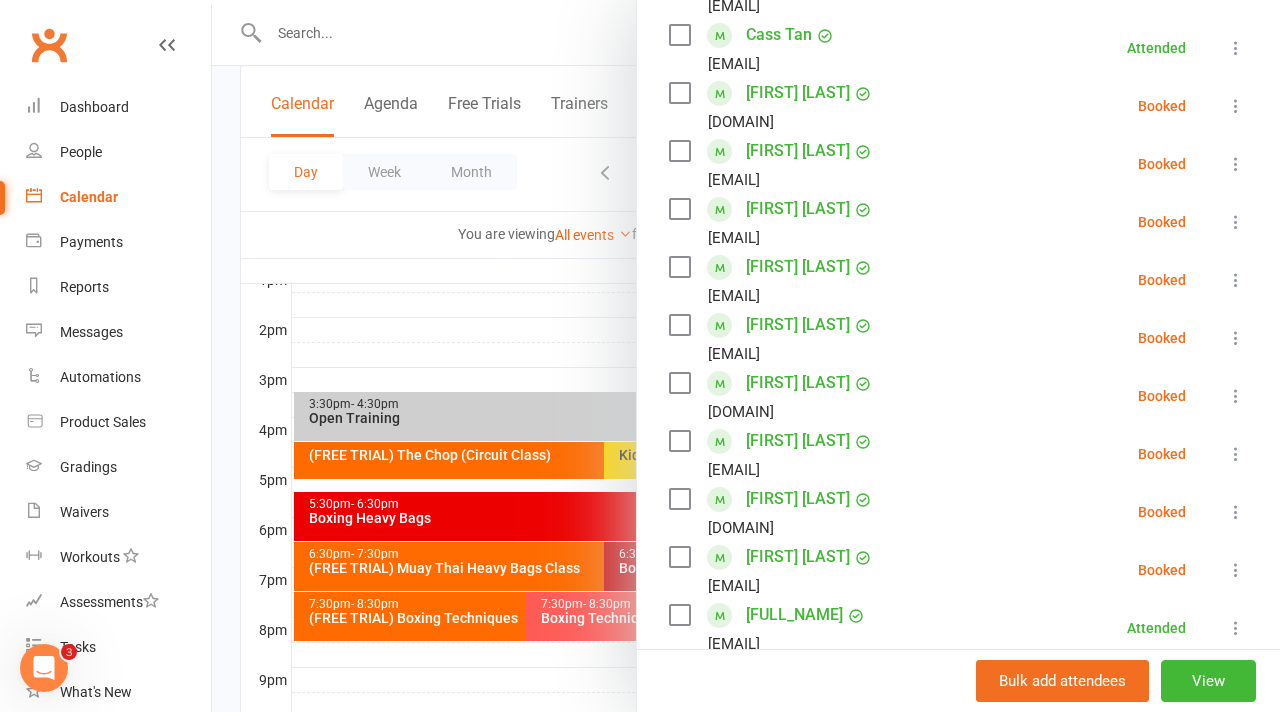 scroll, scrollTop: 247, scrollLeft: 0, axis: vertical 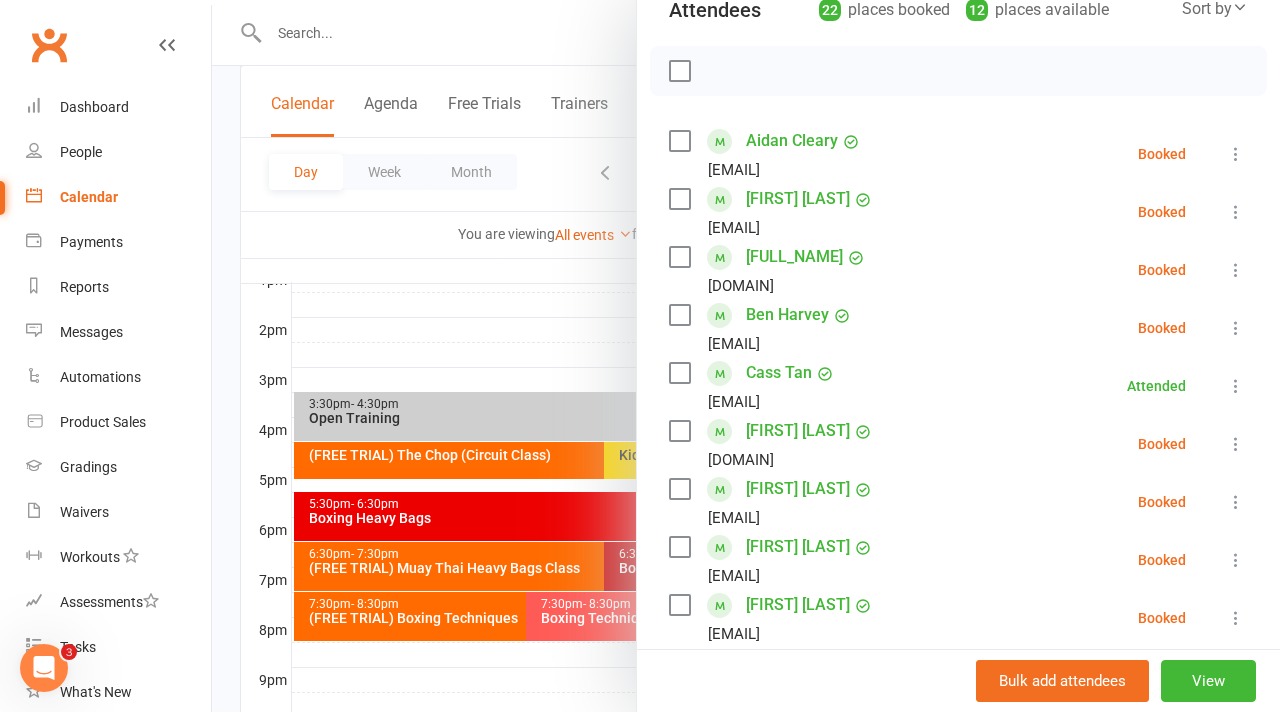 click at bounding box center (1236, 444) 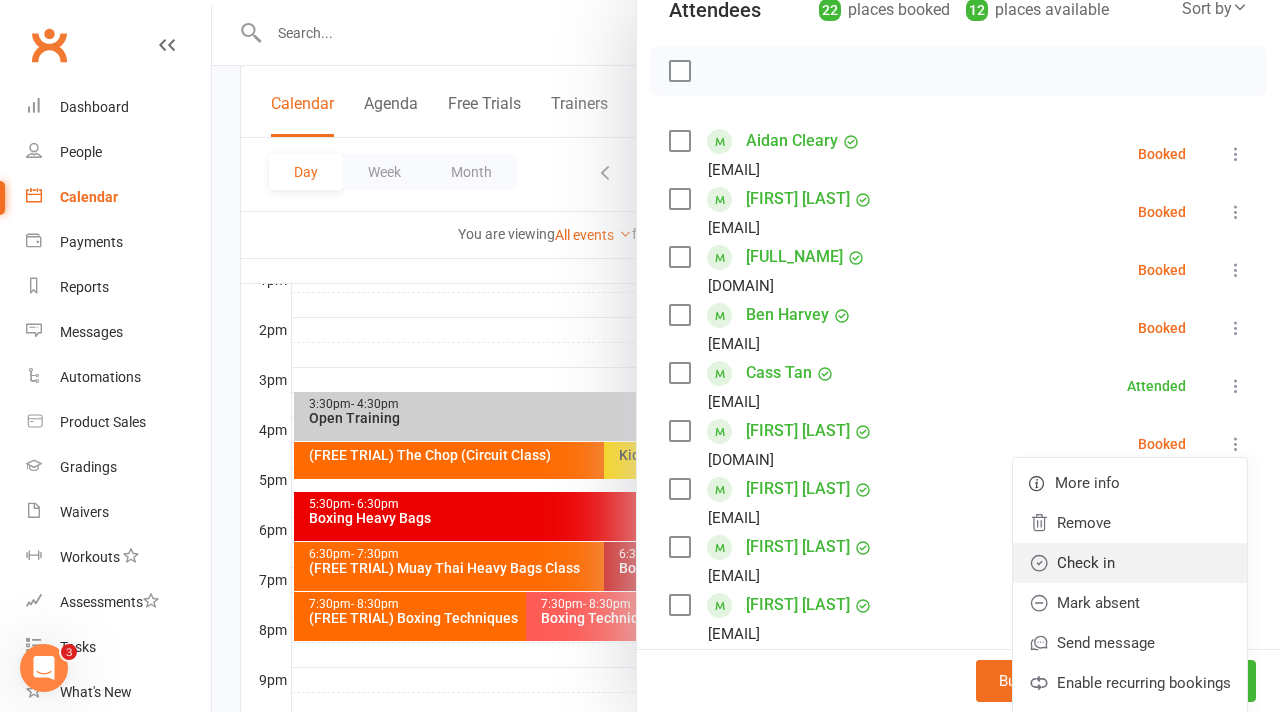 click on "Check in" at bounding box center (1130, 563) 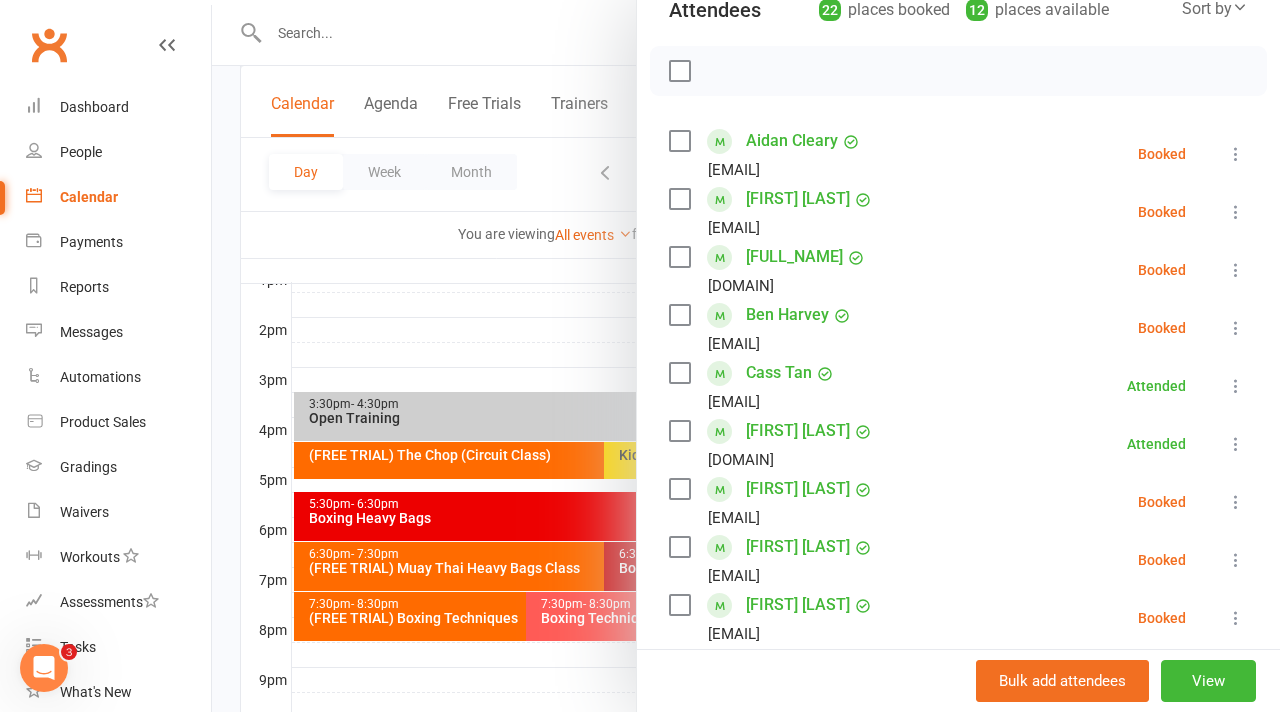 click at bounding box center [1236, 328] 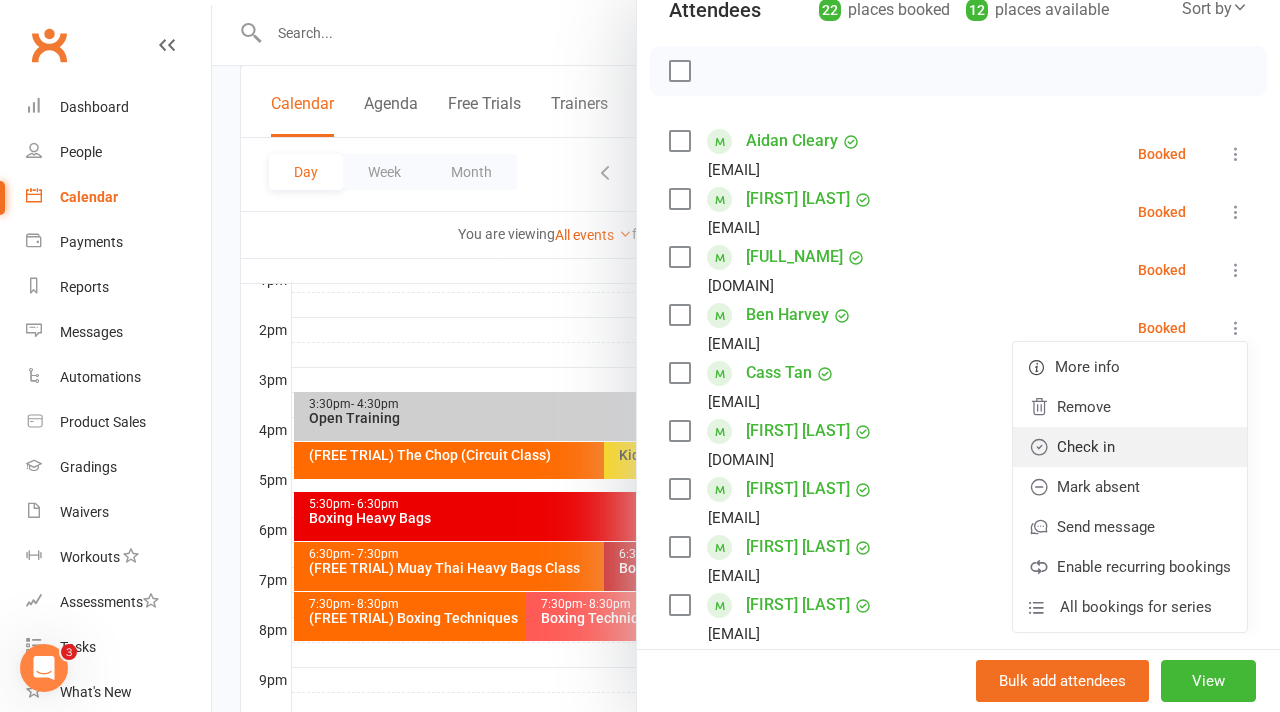click on "Check in" at bounding box center (1130, 447) 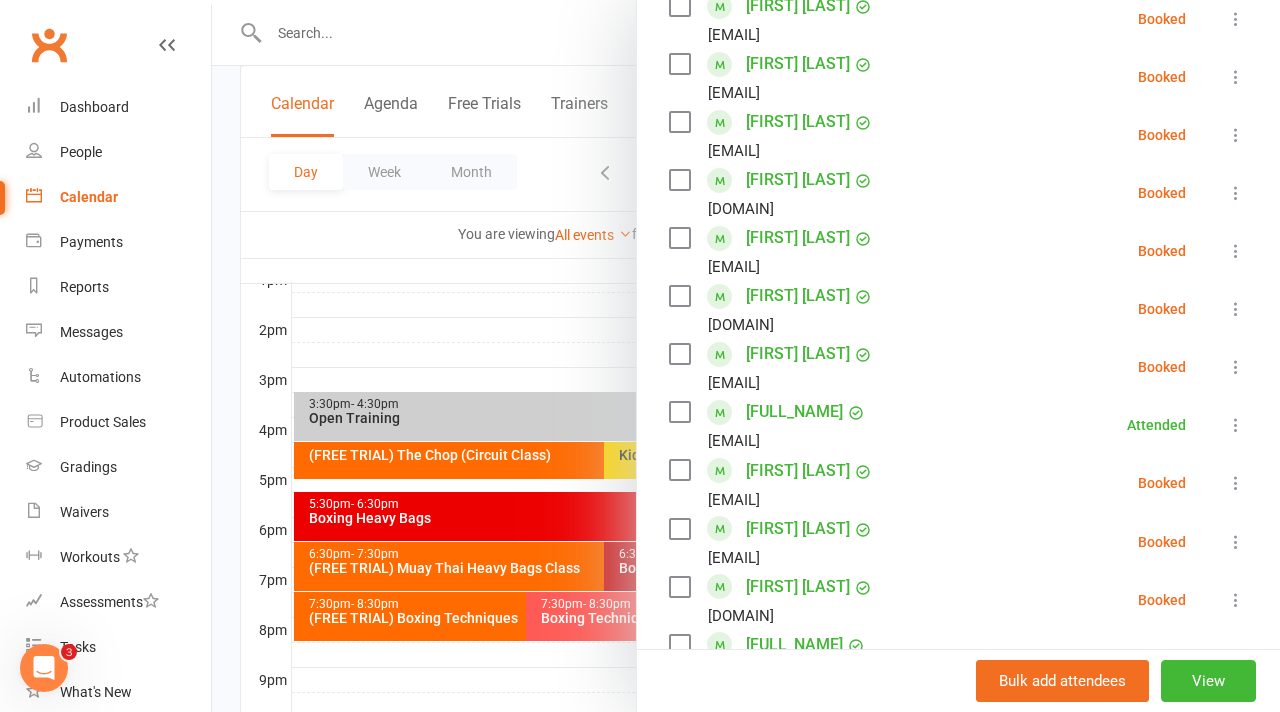 scroll, scrollTop: 786, scrollLeft: 0, axis: vertical 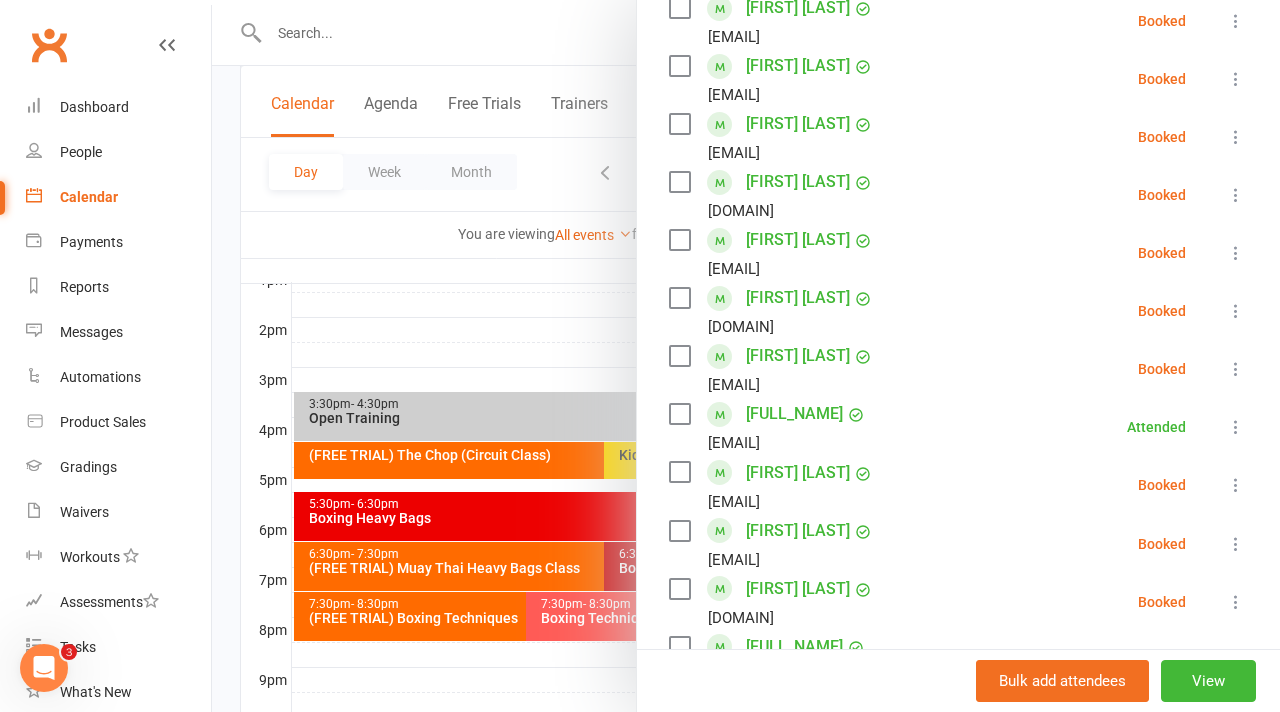 click at bounding box center [1236, 544] 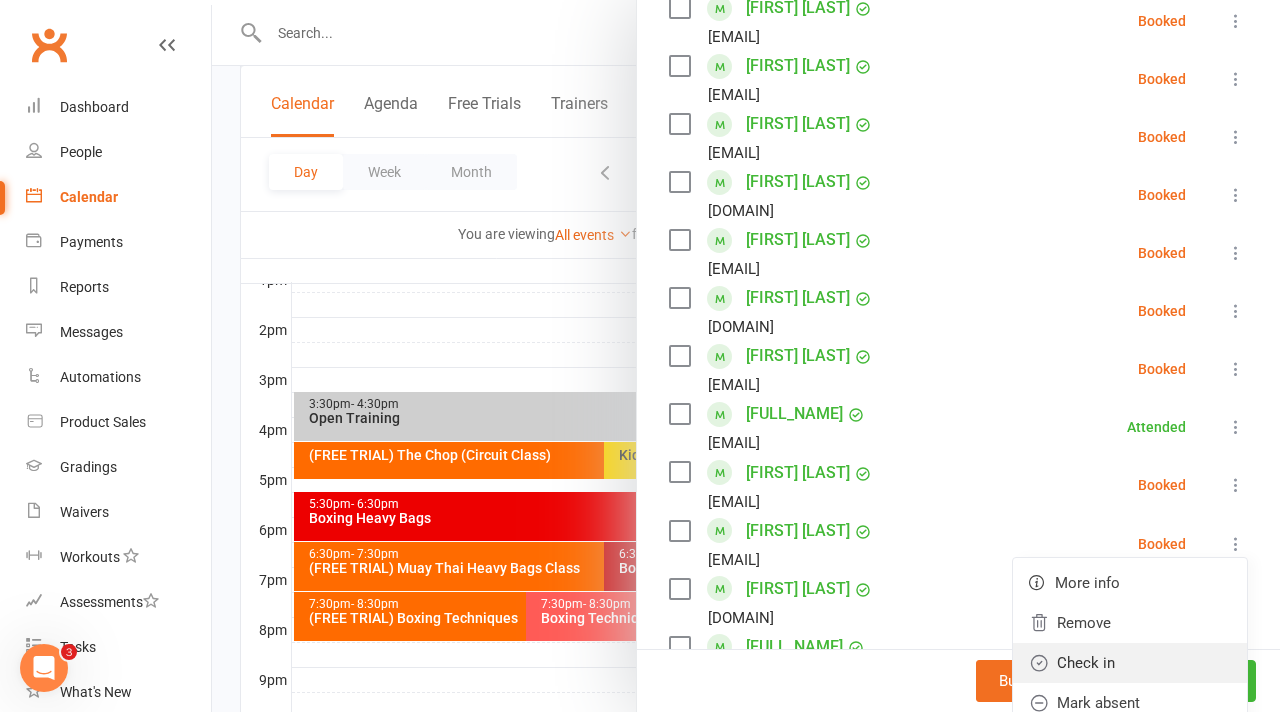click on "Check in" at bounding box center (1130, 663) 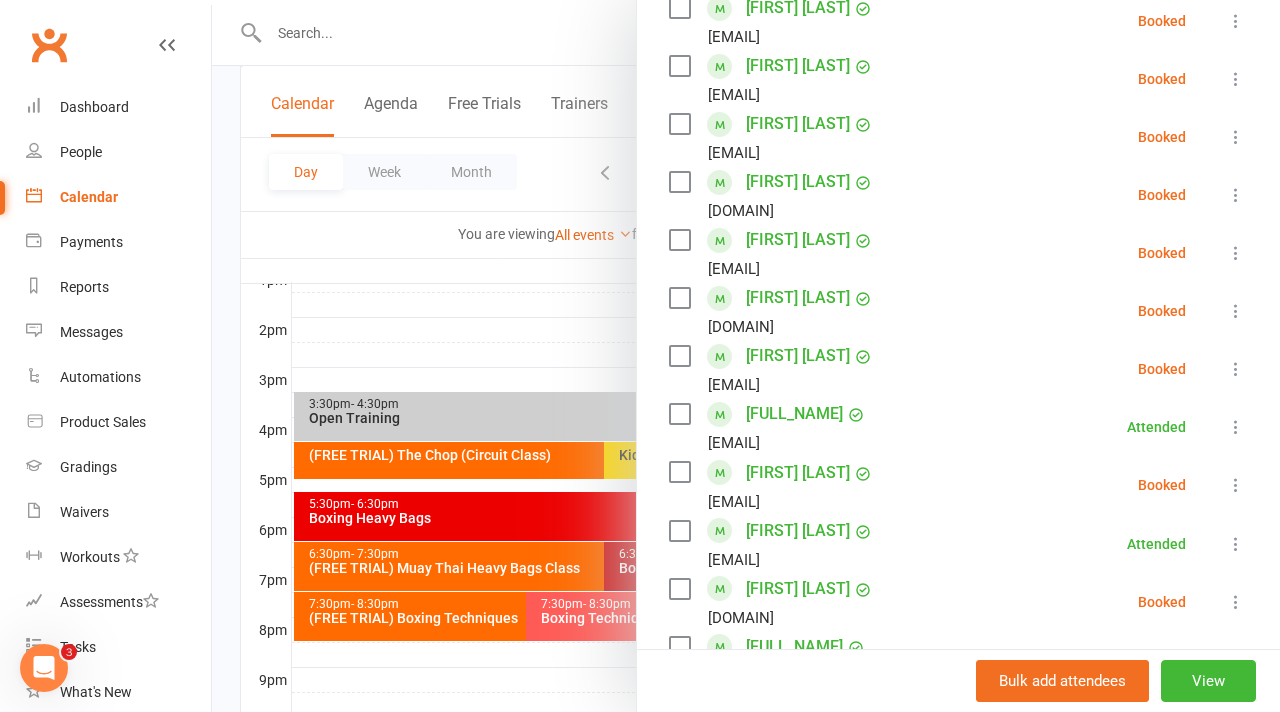 click at bounding box center (746, 356) 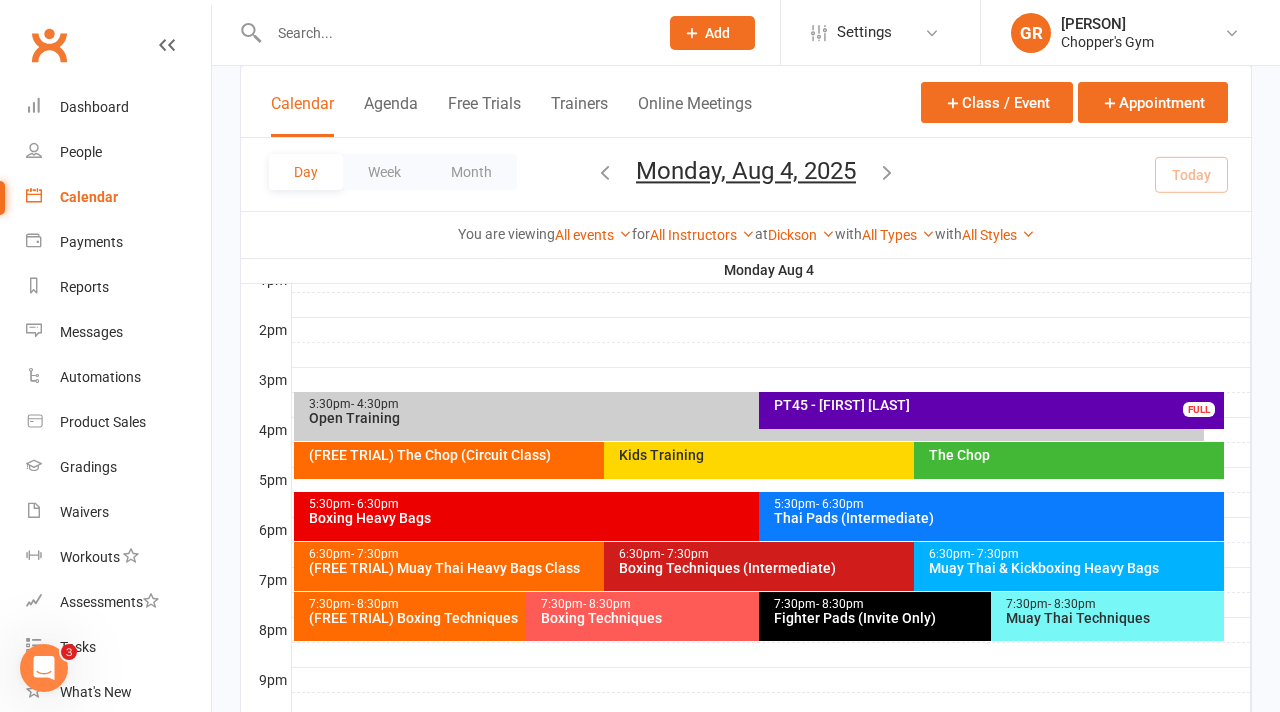 click on "Kids Training" at bounding box center (909, 455) 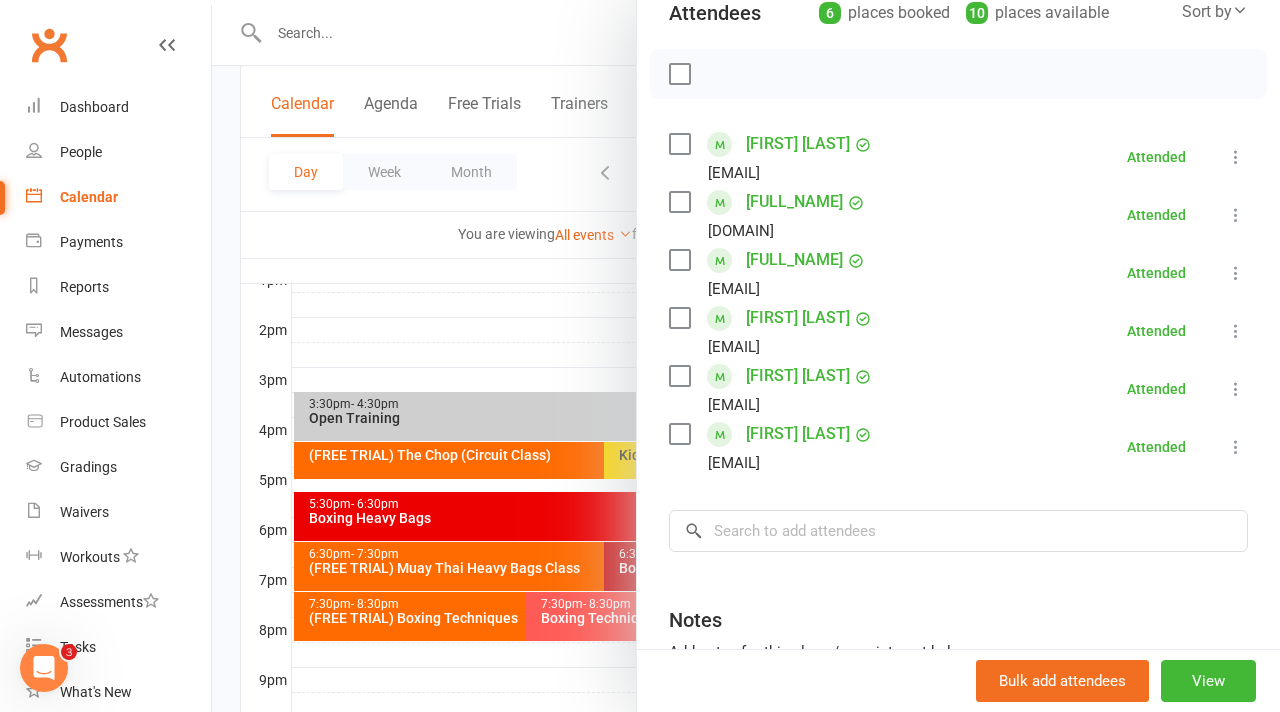 scroll, scrollTop: 245, scrollLeft: 0, axis: vertical 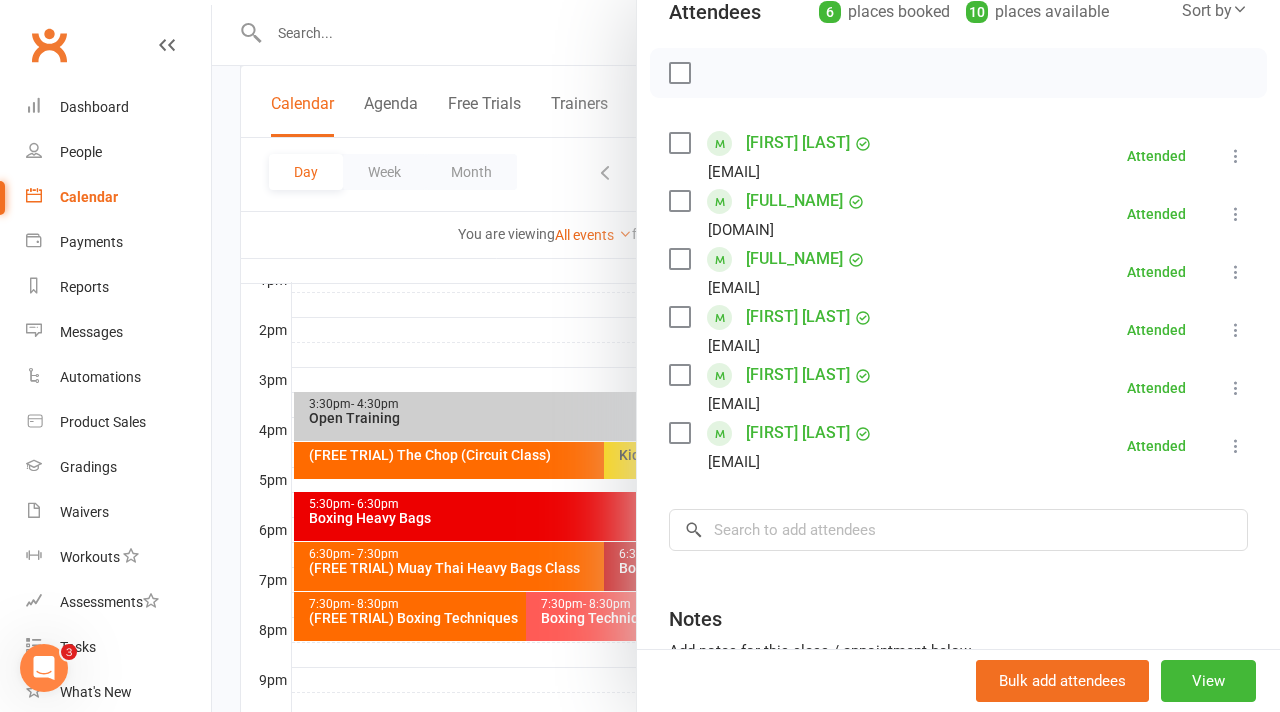 click at bounding box center (746, 356) 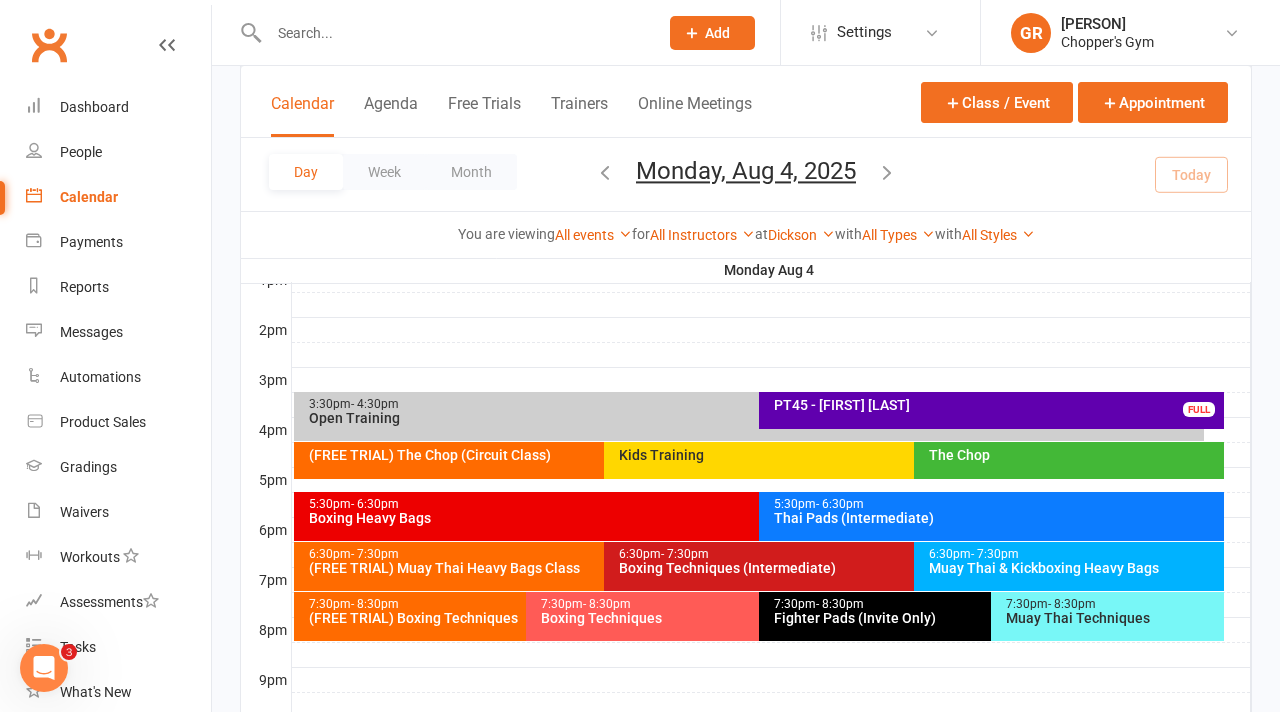 click on "Thai Pads (Intermediate)" at bounding box center [996, 518] 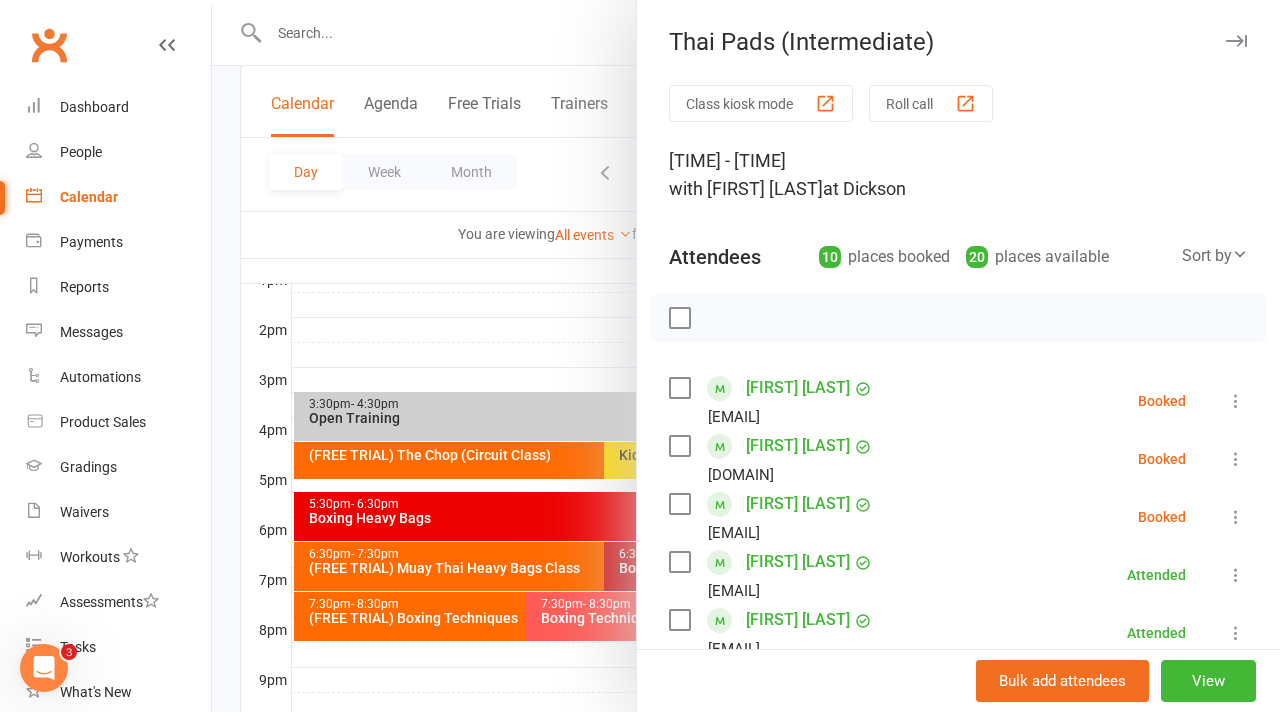 scroll, scrollTop: 122, scrollLeft: 0, axis: vertical 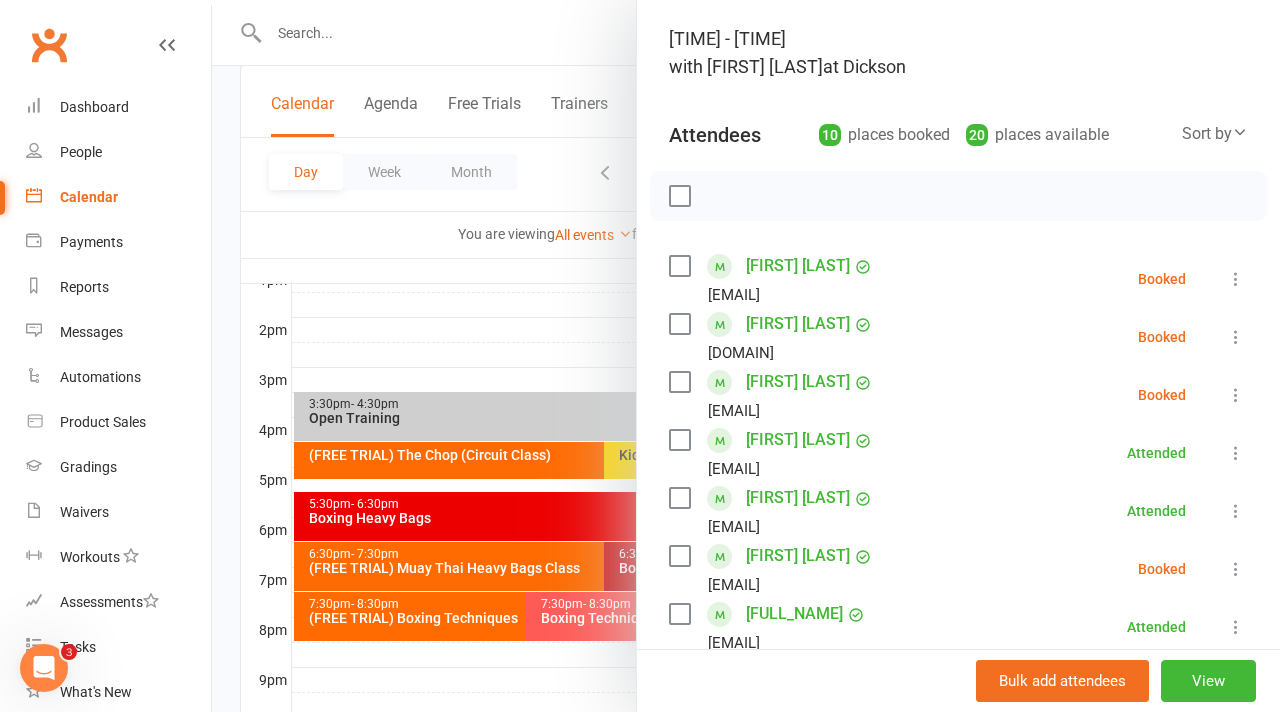 click at bounding box center (1236, 337) 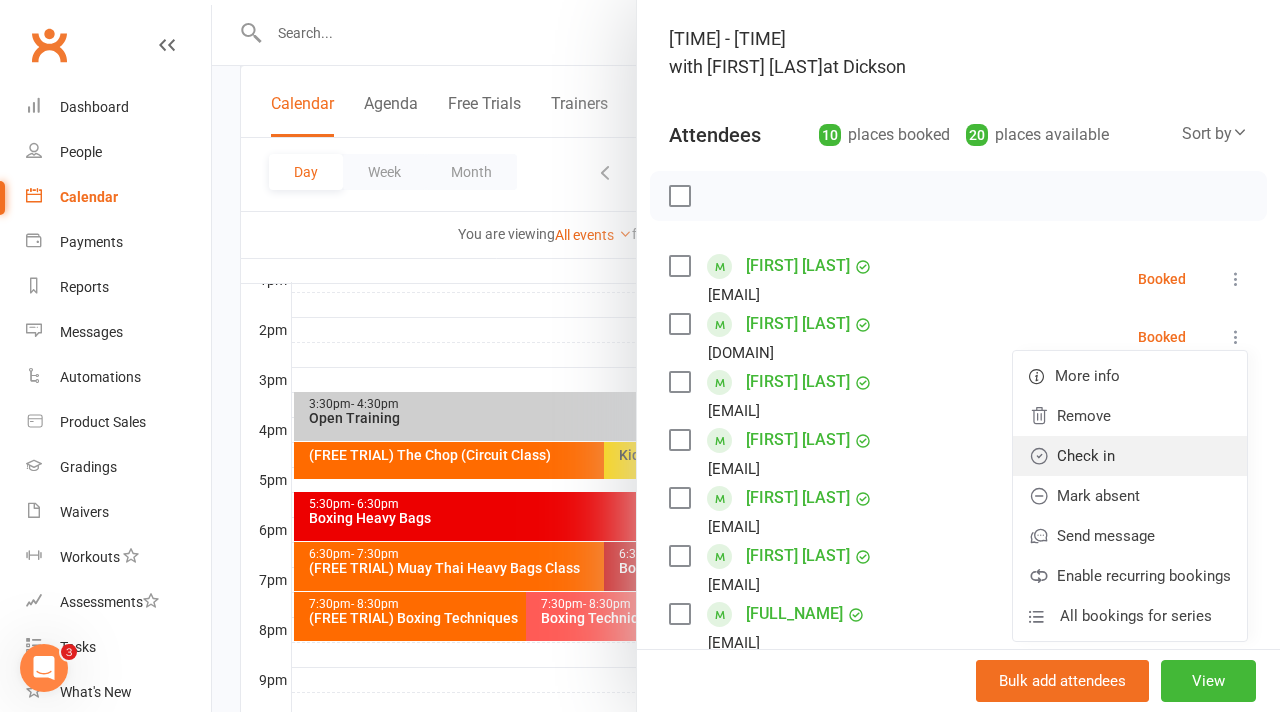 click on "Check in" at bounding box center (1130, 456) 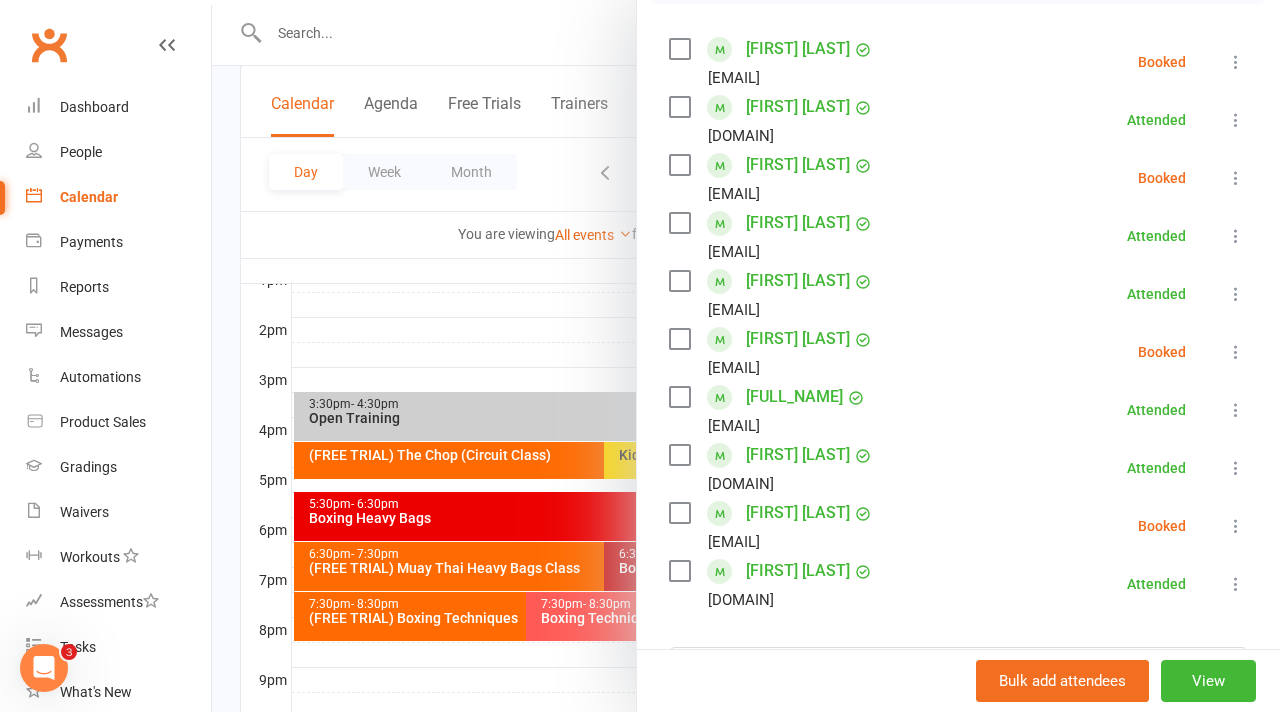 scroll, scrollTop: 340, scrollLeft: 0, axis: vertical 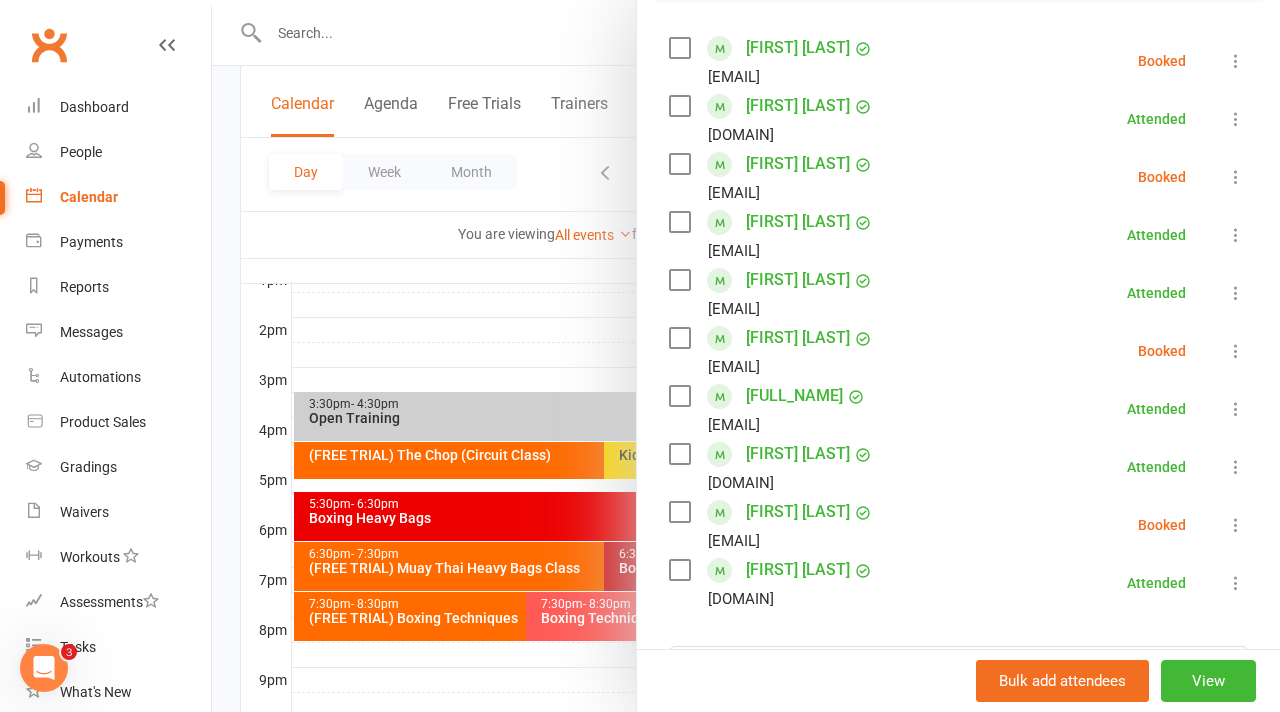 click at bounding box center (746, 356) 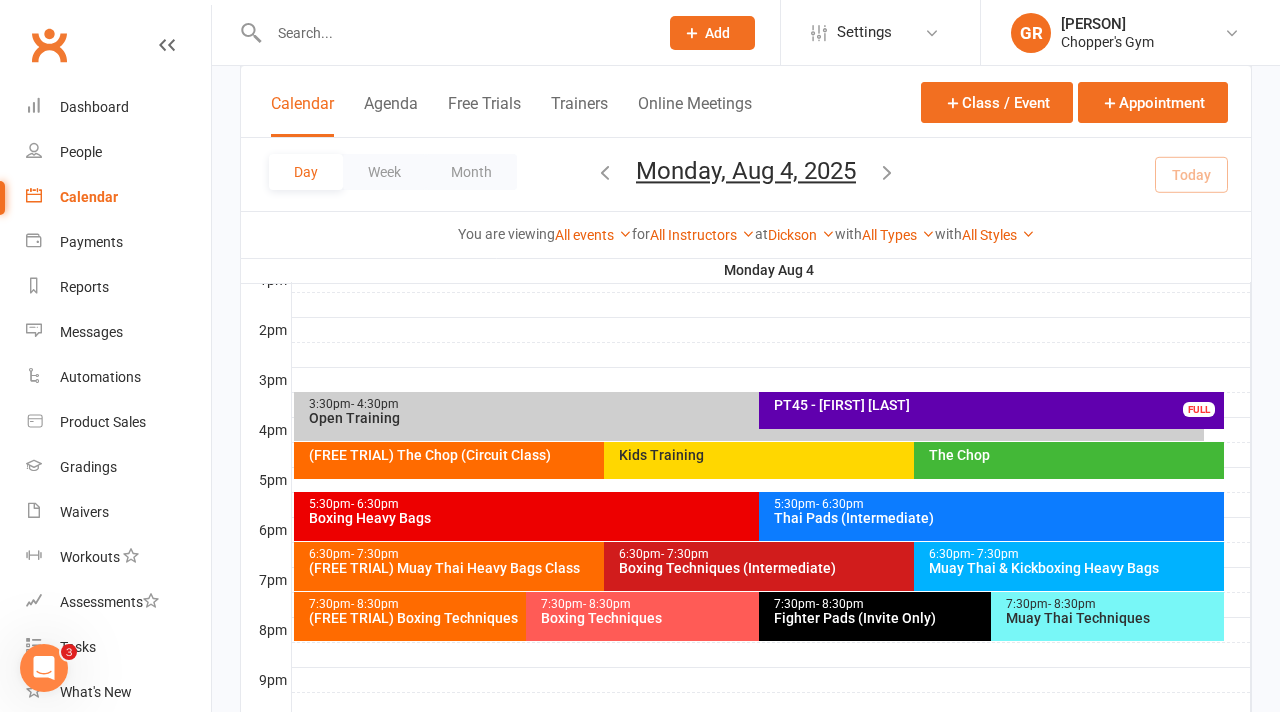 click on "Boxing Heavy Bags" at bounding box center [754, 518] 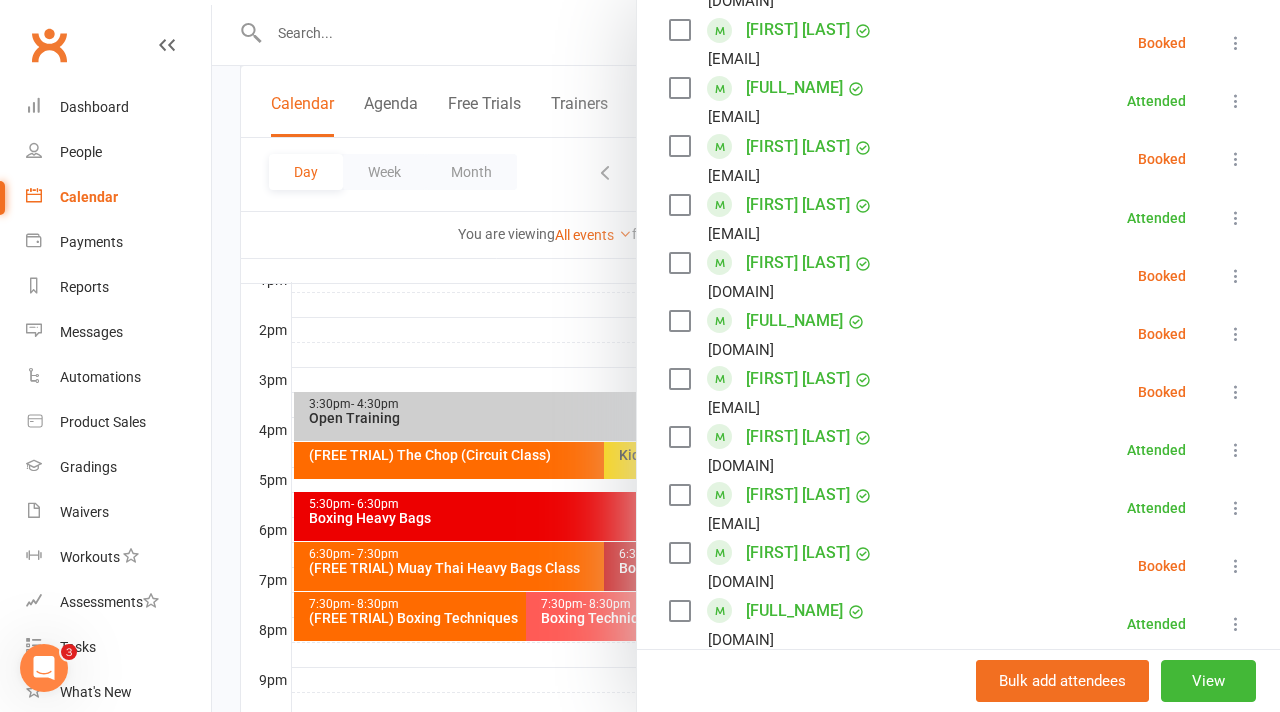 scroll, scrollTop: 1110, scrollLeft: 0, axis: vertical 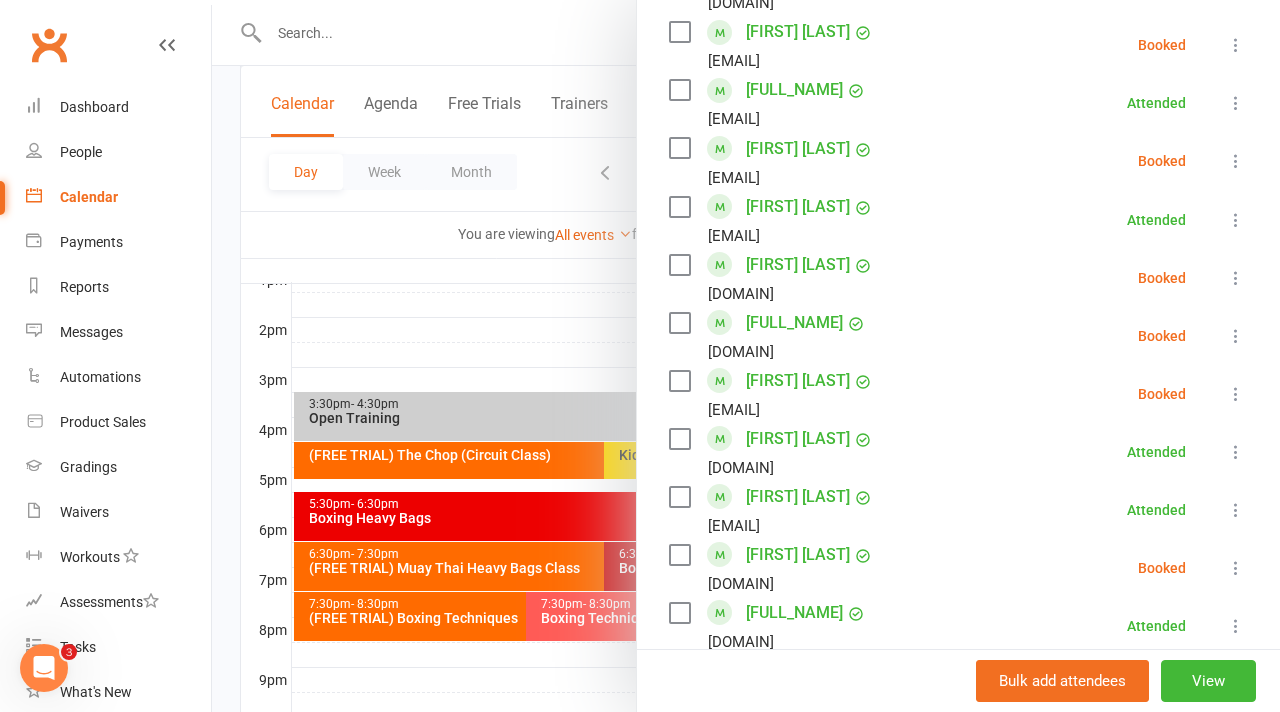 click at bounding box center (1236, 394) 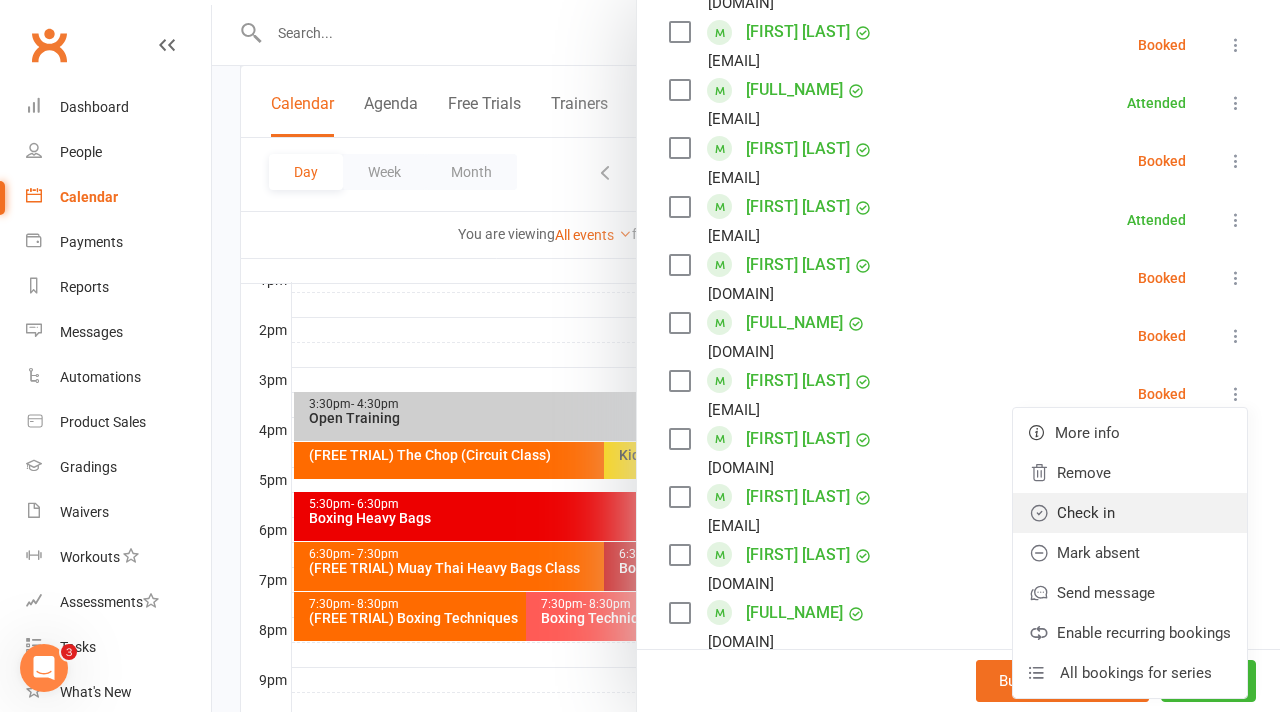 click on "Check in" at bounding box center [1130, 513] 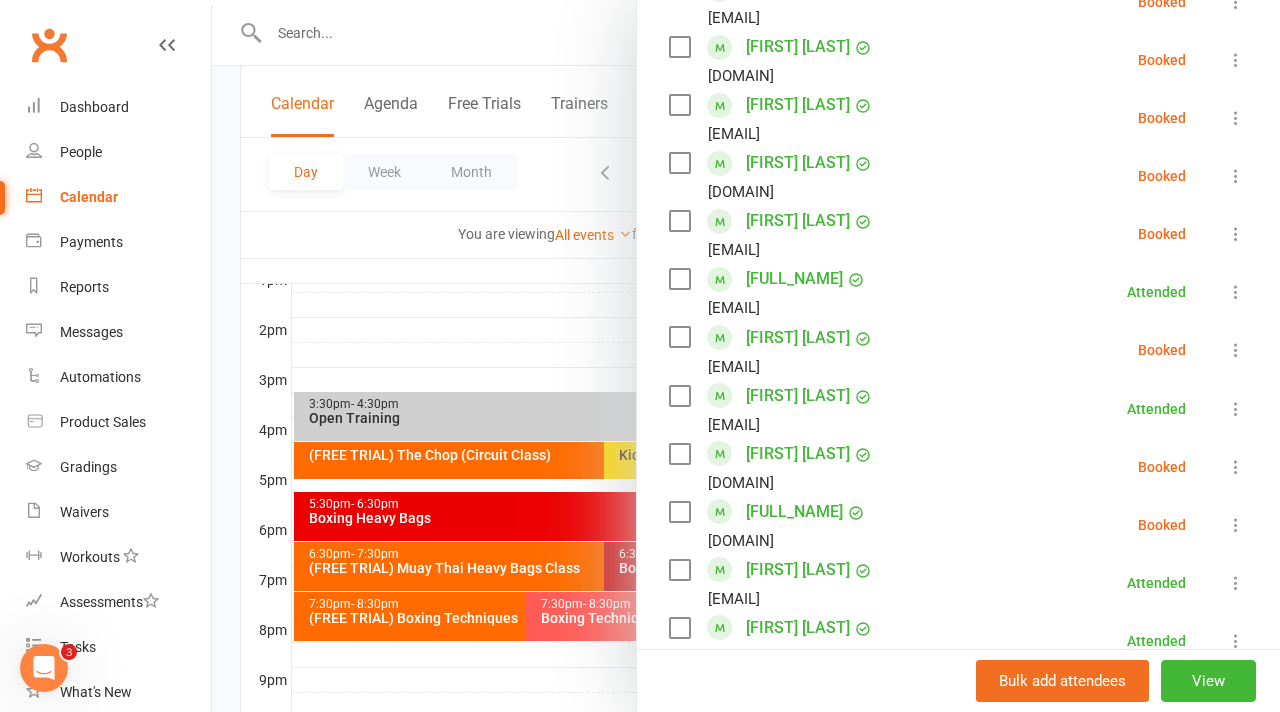 scroll, scrollTop: 908, scrollLeft: 0, axis: vertical 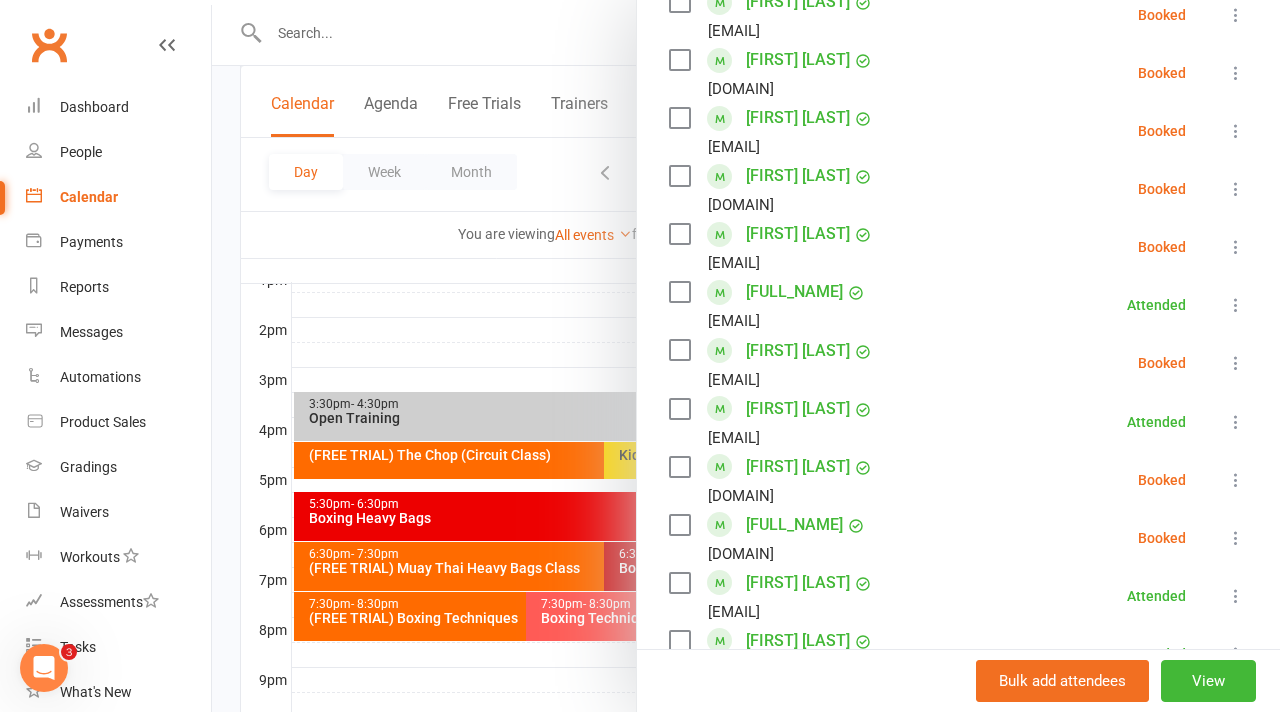 click at bounding box center (1236, 73) 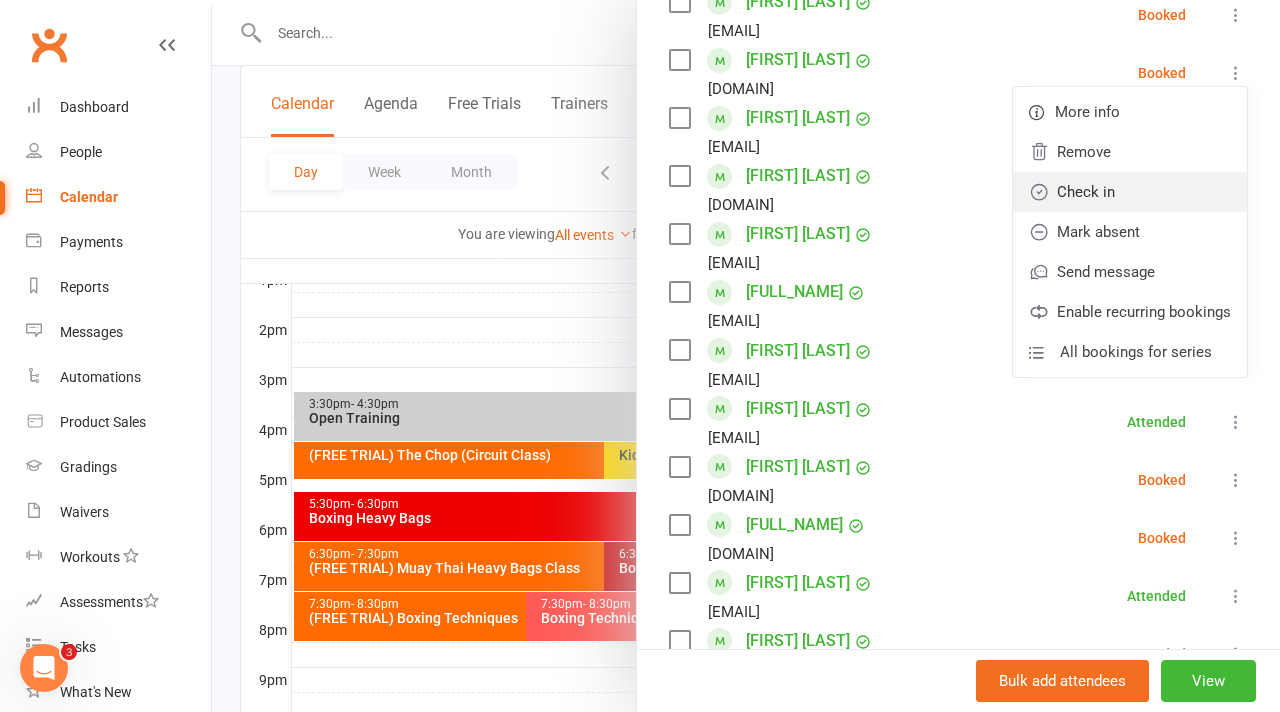 click on "Check in" at bounding box center (1130, 192) 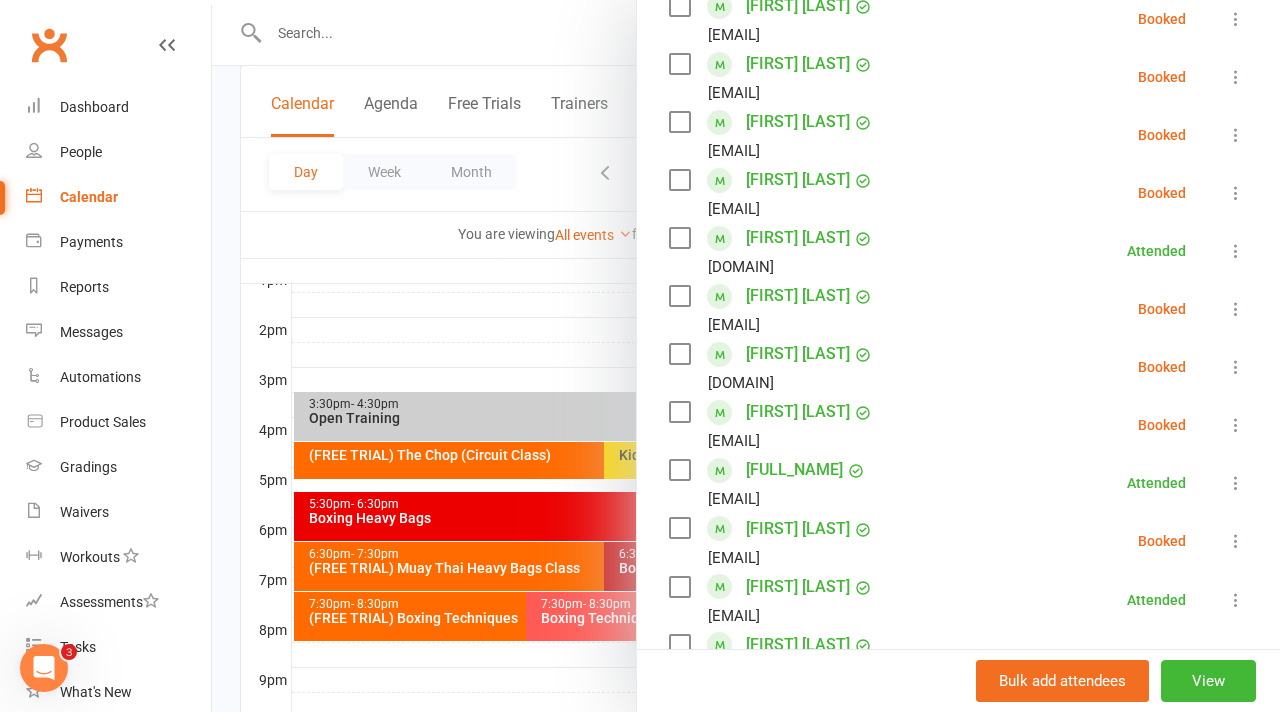 scroll, scrollTop: 718, scrollLeft: 0, axis: vertical 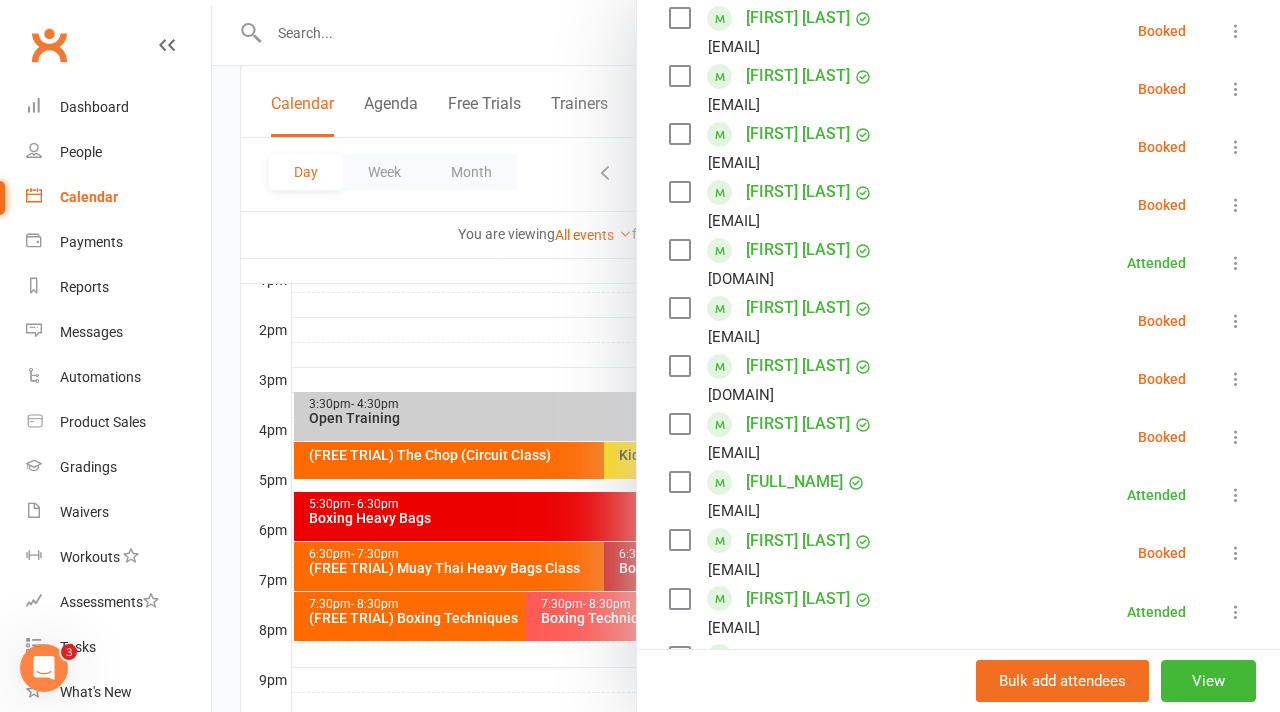 click at bounding box center (746, 356) 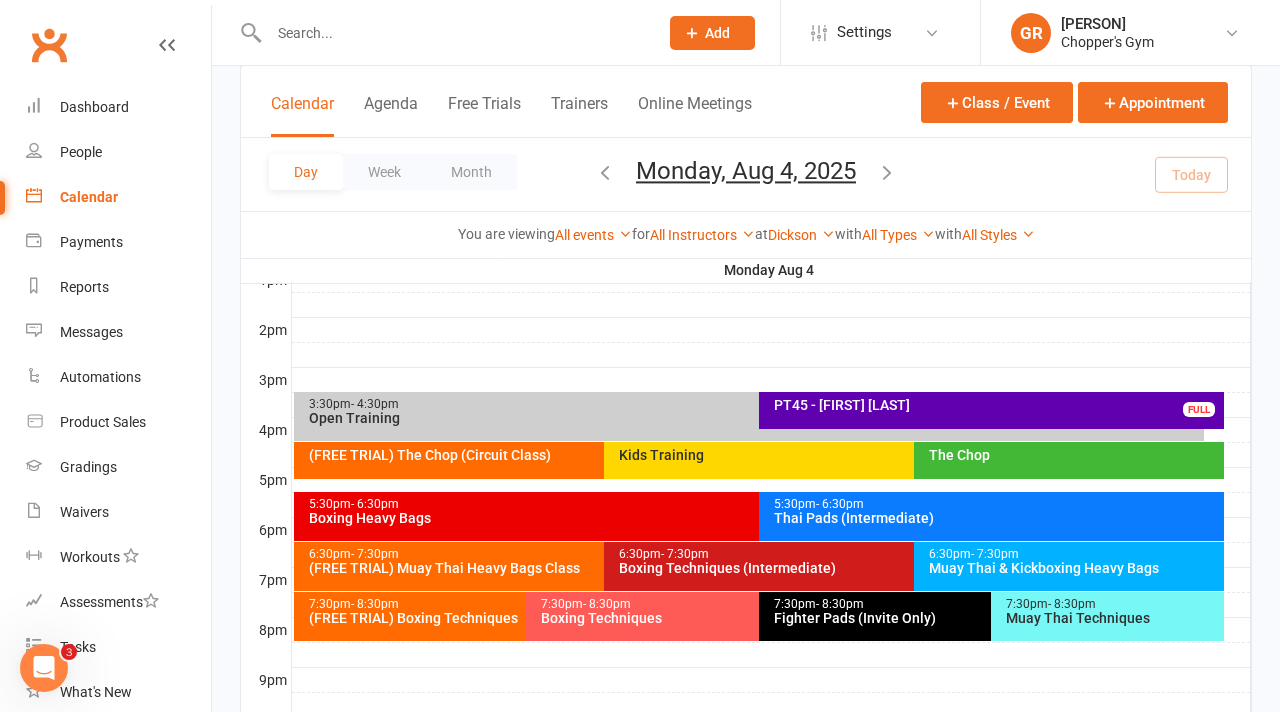 click on "Thai Pads (Intermediate)" at bounding box center (996, 518) 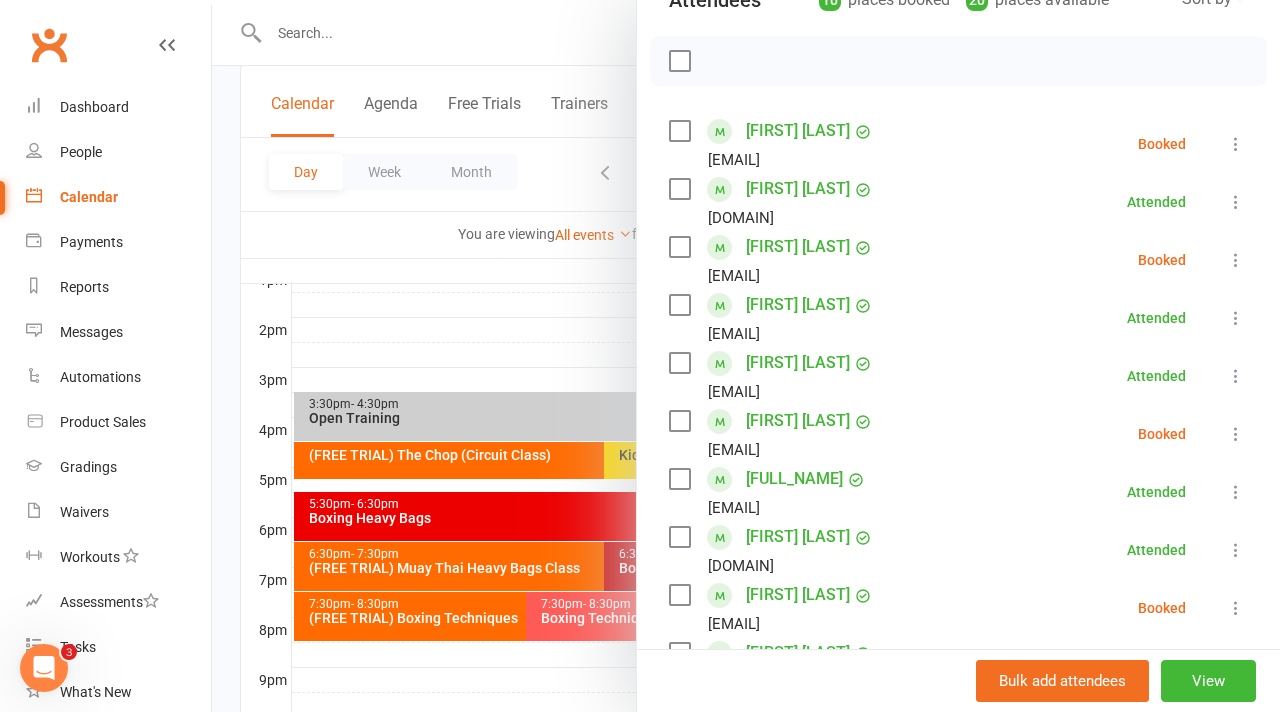 scroll, scrollTop: 258, scrollLeft: 0, axis: vertical 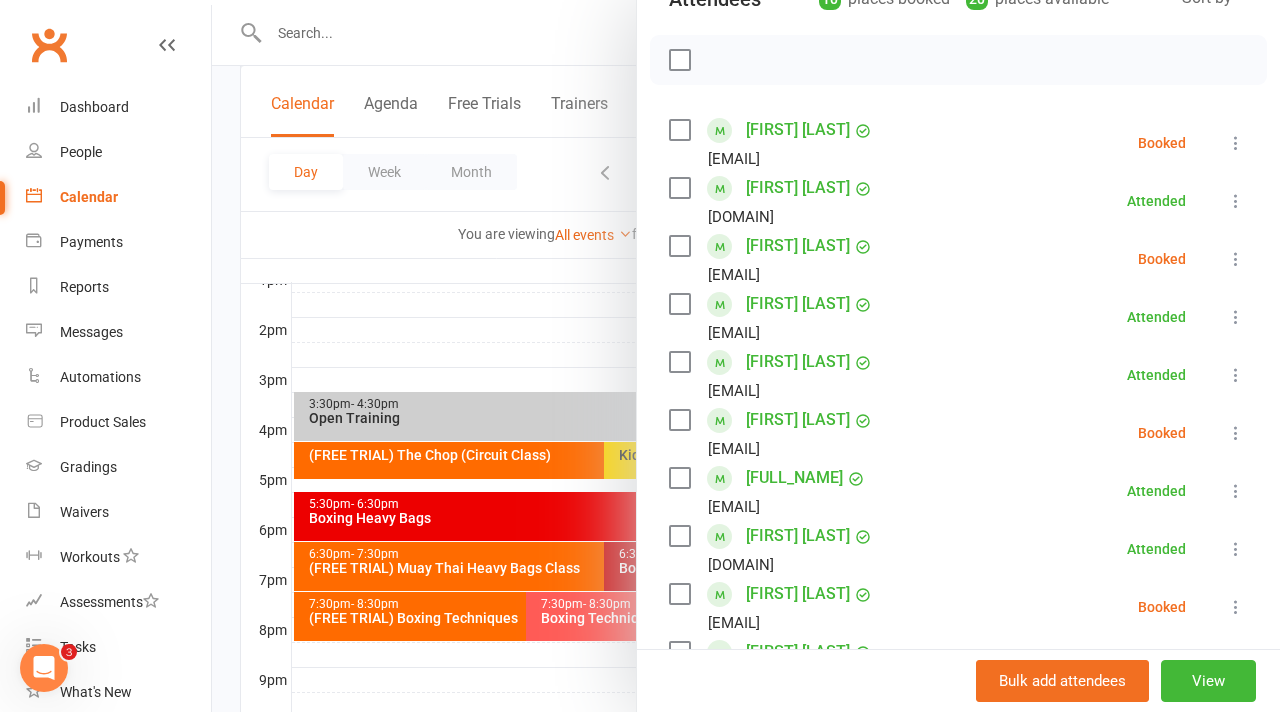 click at bounding box center (746, 356) 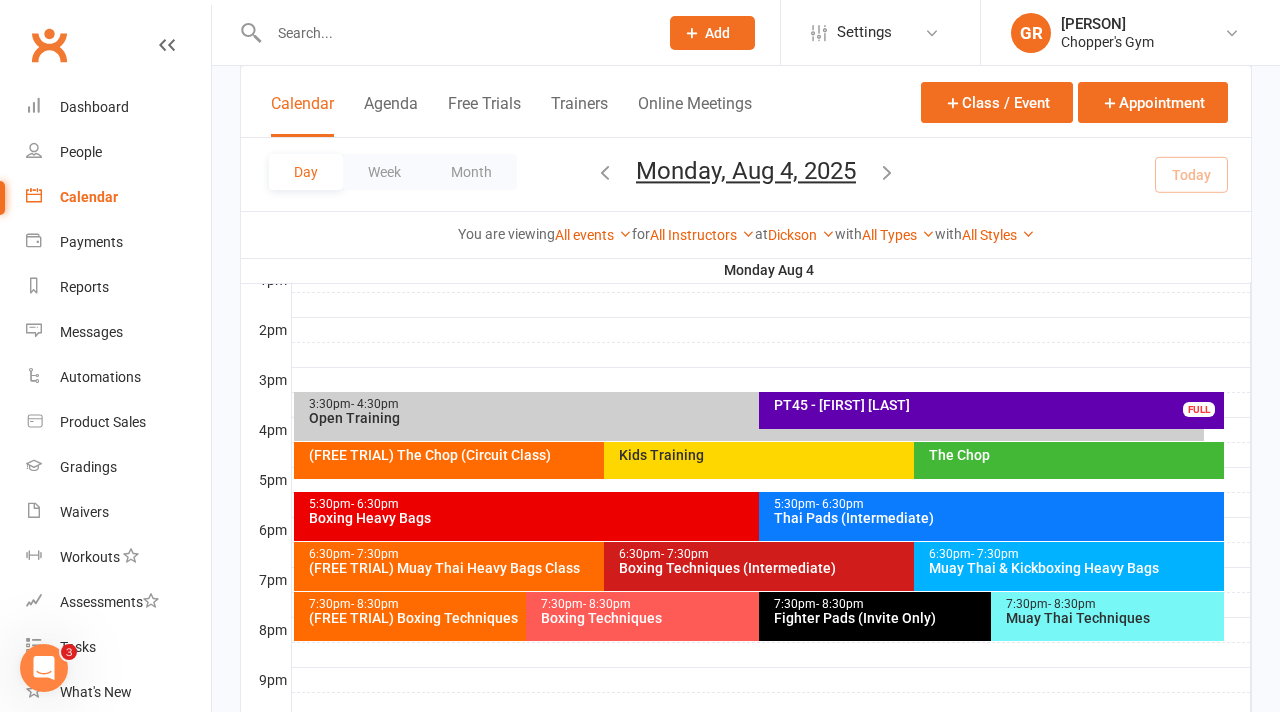 click on "5:30pm  - 6:30pm" at bounding box center [754, 504] 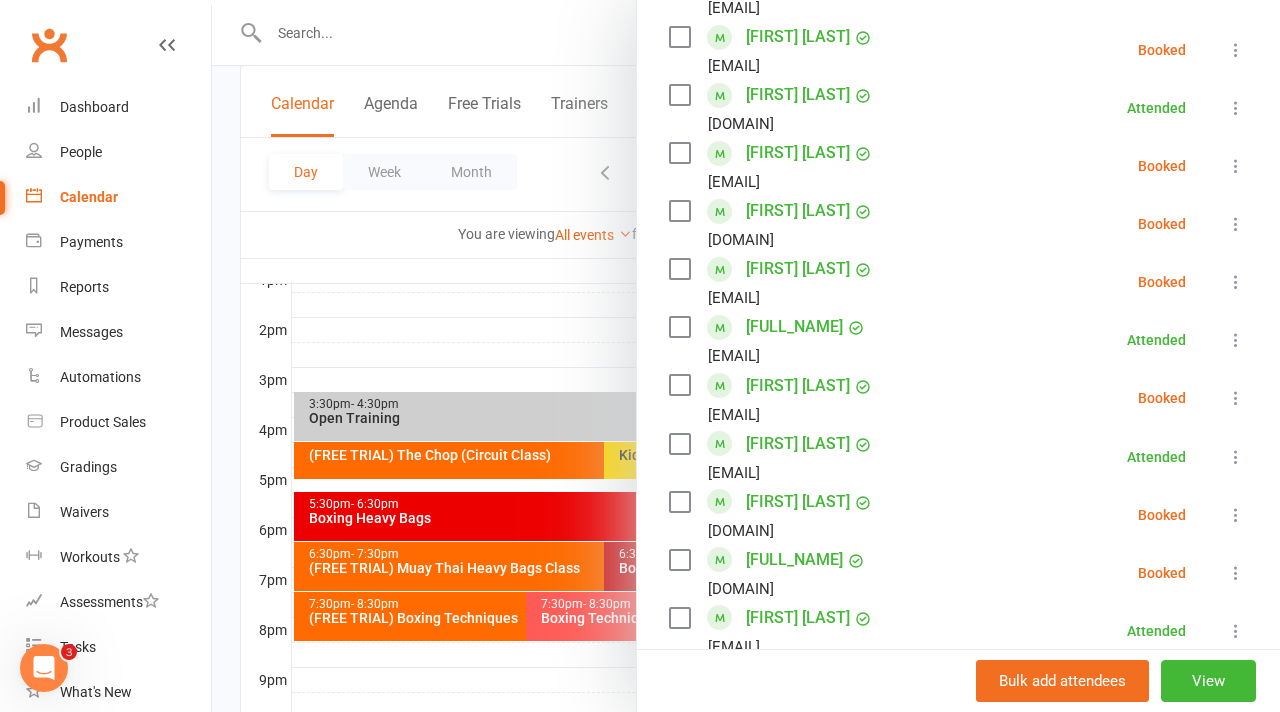 scroll, scrollTop: 877, scrollLeft: 0, axis: vertical 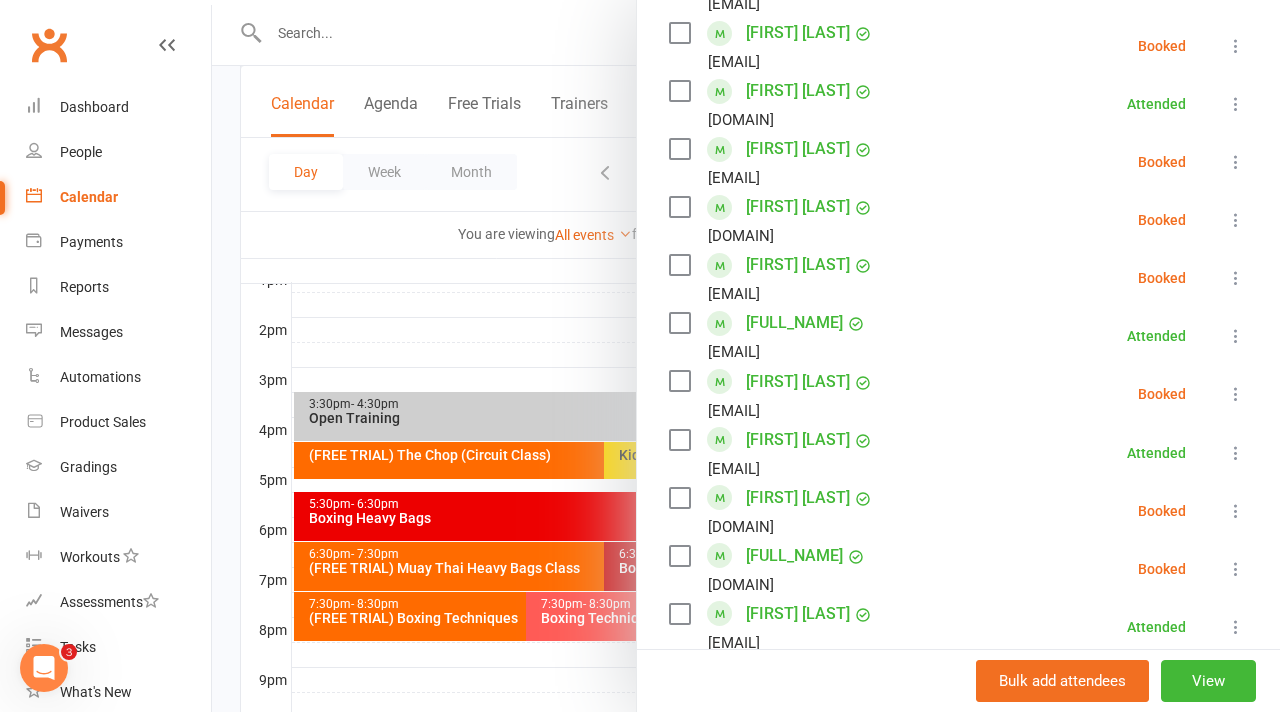 click at bounding box center (1236, 511) 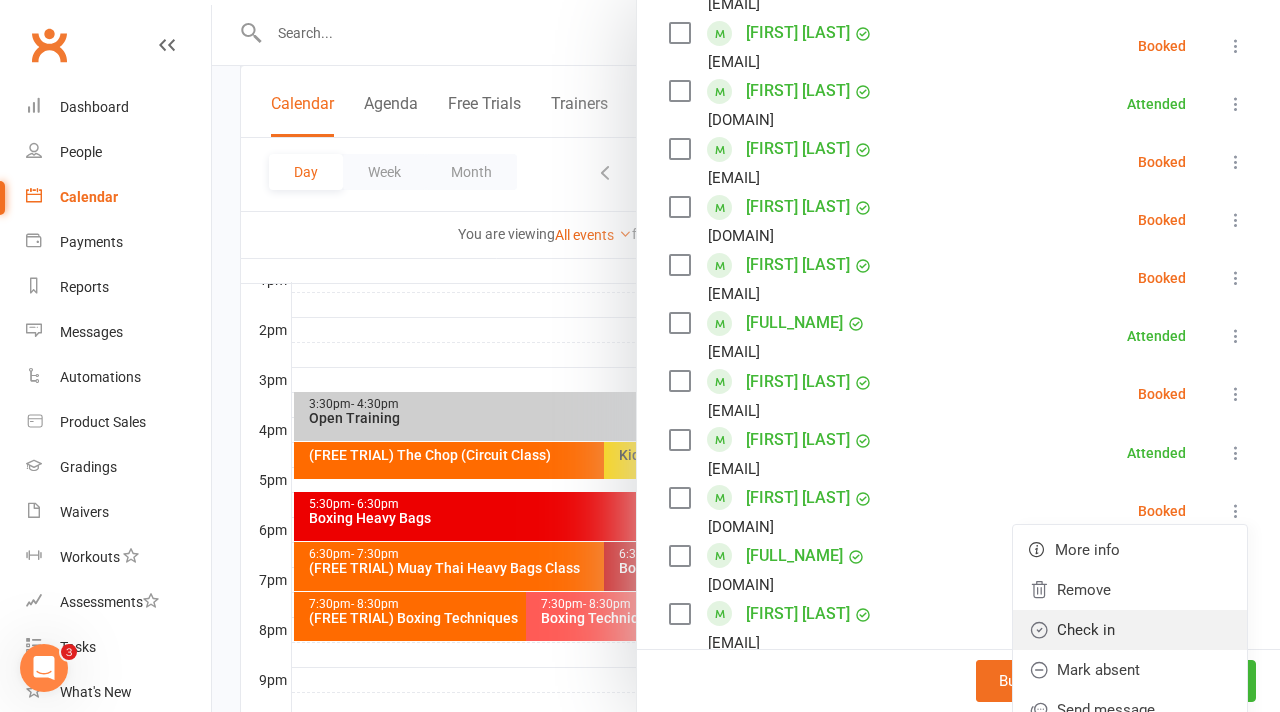 click on "Check in" at bounding box center [1130, 630] 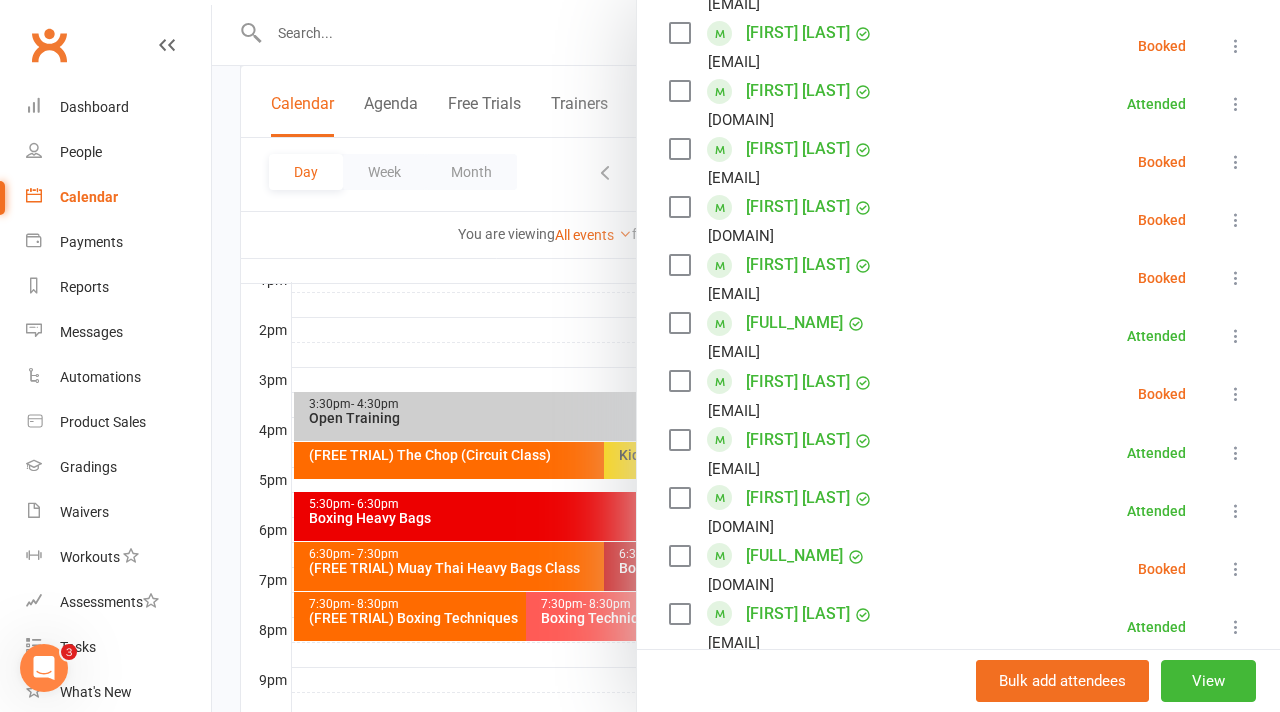 click at bounding box center (746, 356) 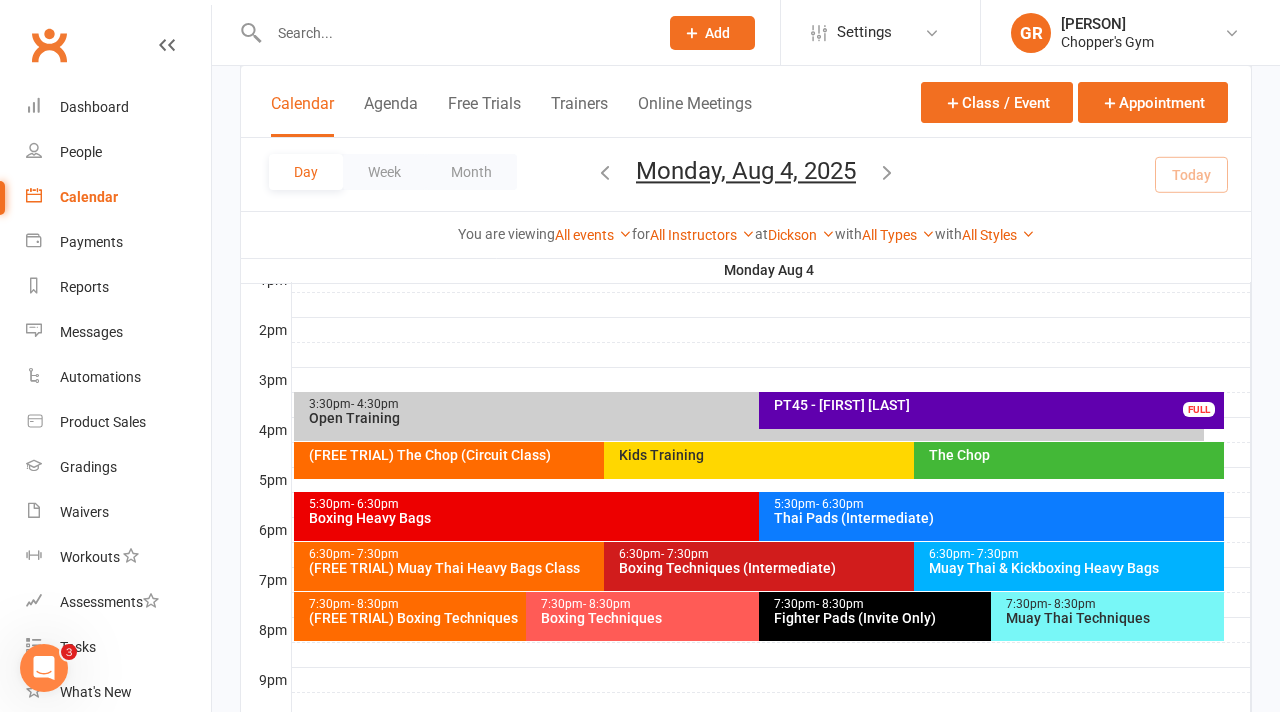 click on "Thai Pads (Intermediate)" at bounding box center (996, 518) 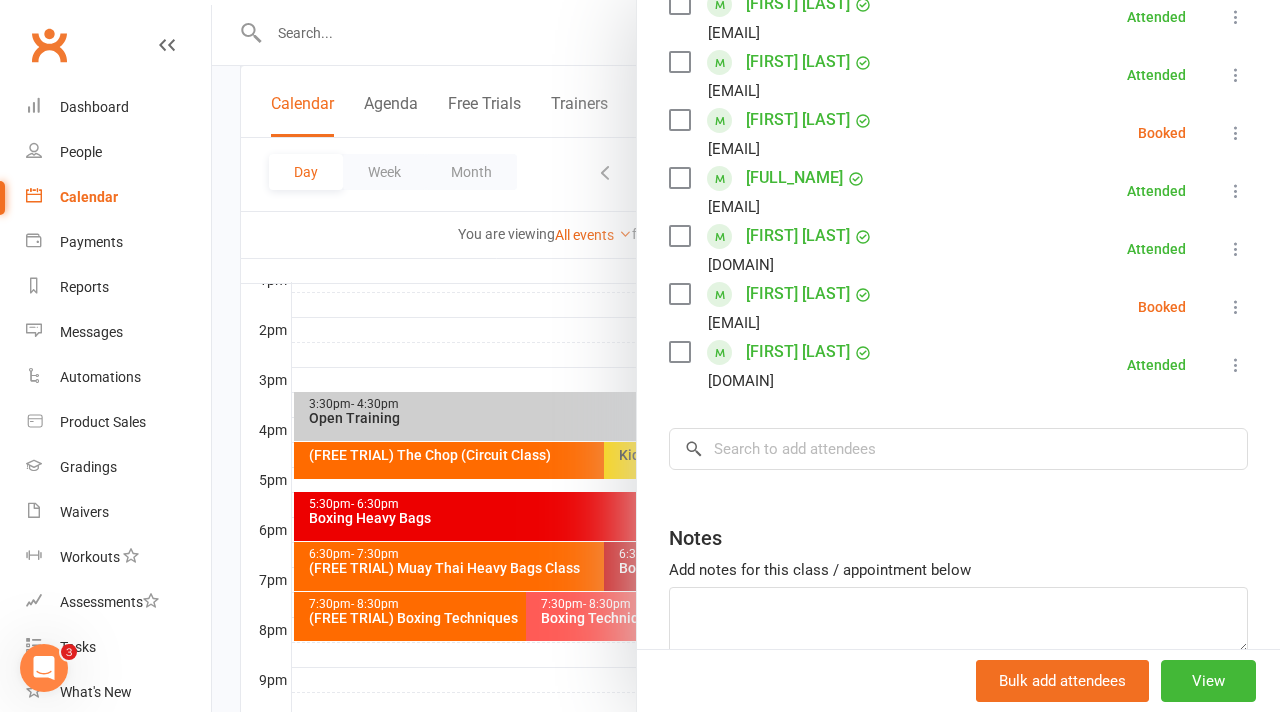 scroll, scrollTop: 572, scrollLeft: 0, axis: vertical 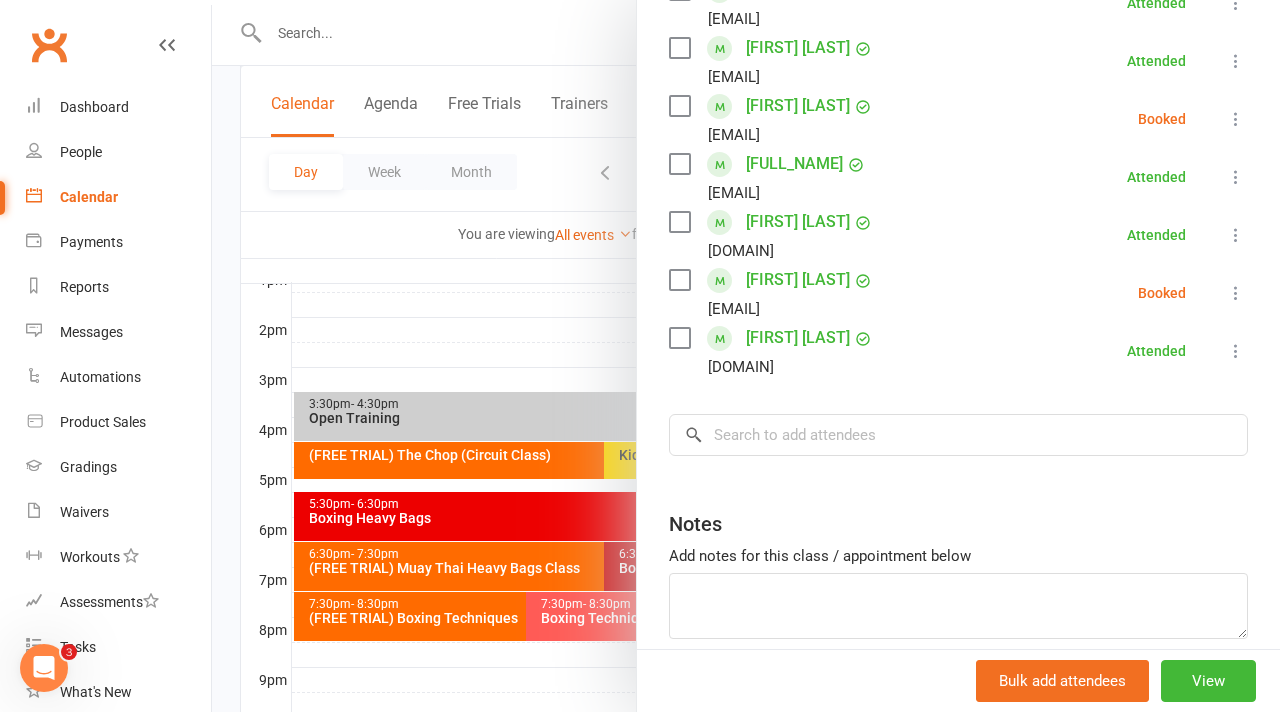 click at bounding box center (1236, 293) 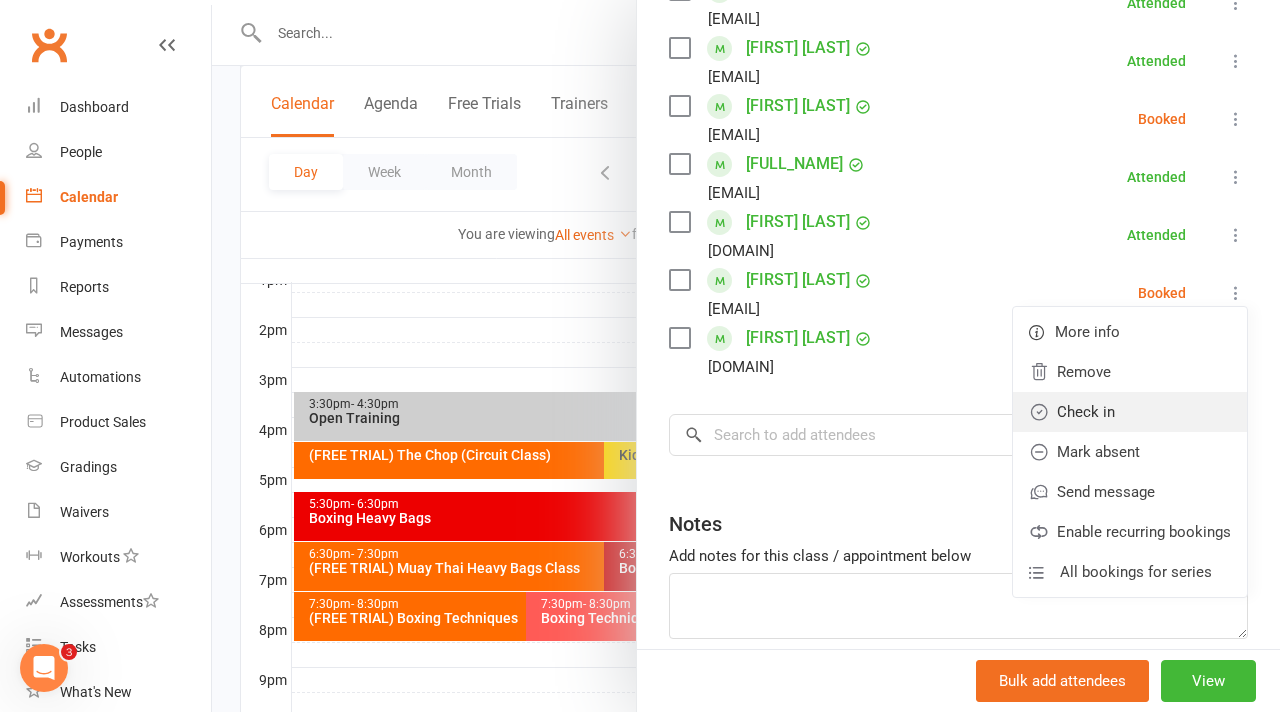 click on "Check in" at bounding box center (1130, 412) 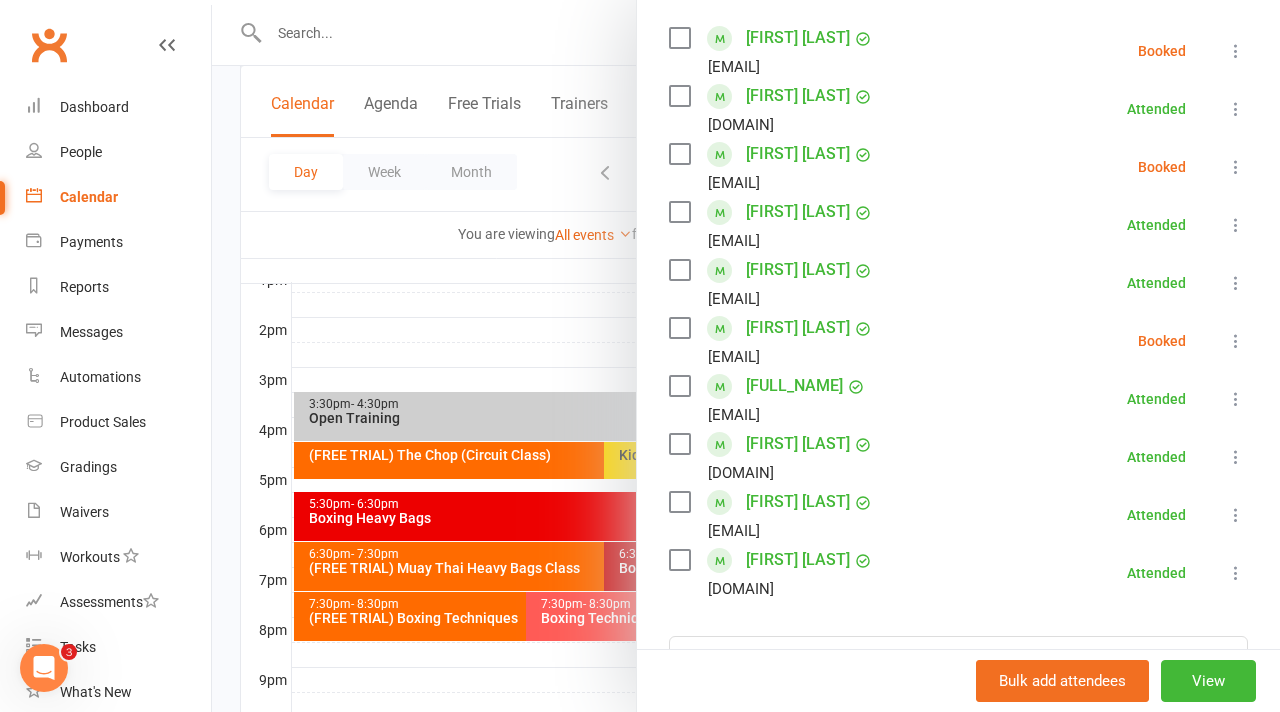 scroll, scrollTop: 343, scrollLeft: 0, axis: vertical 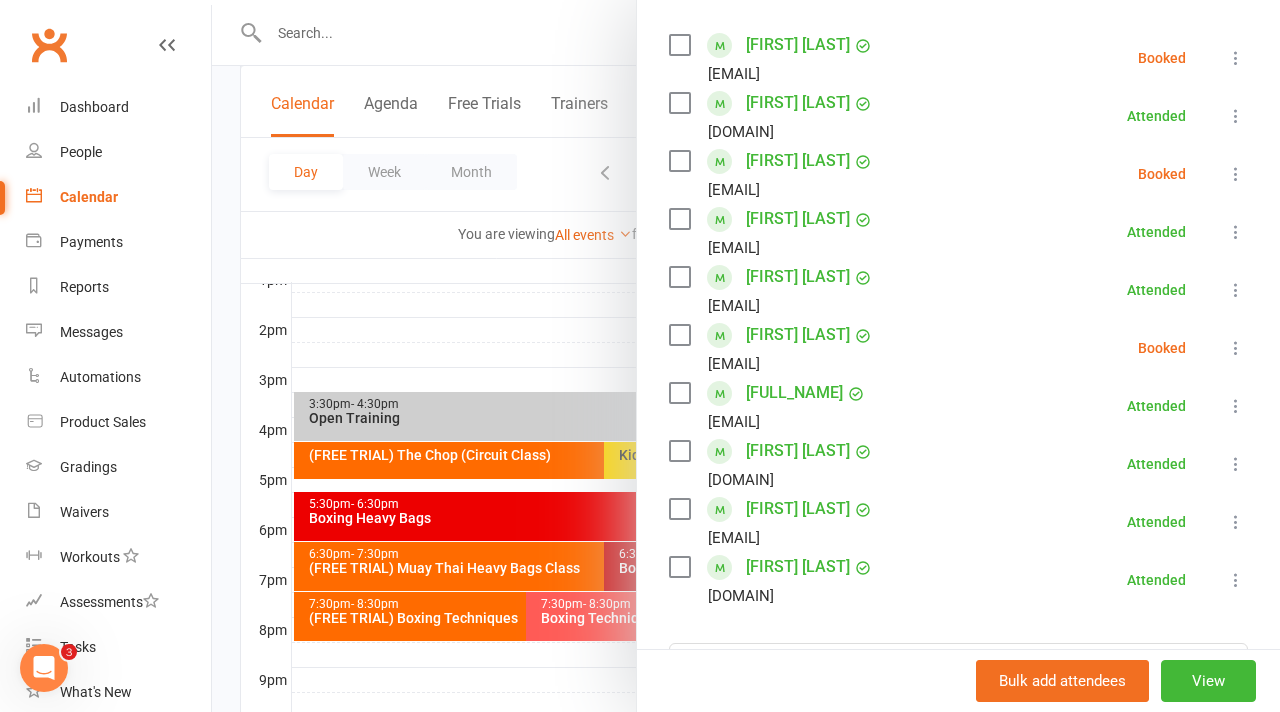 click at bounding box center [1236, 174] 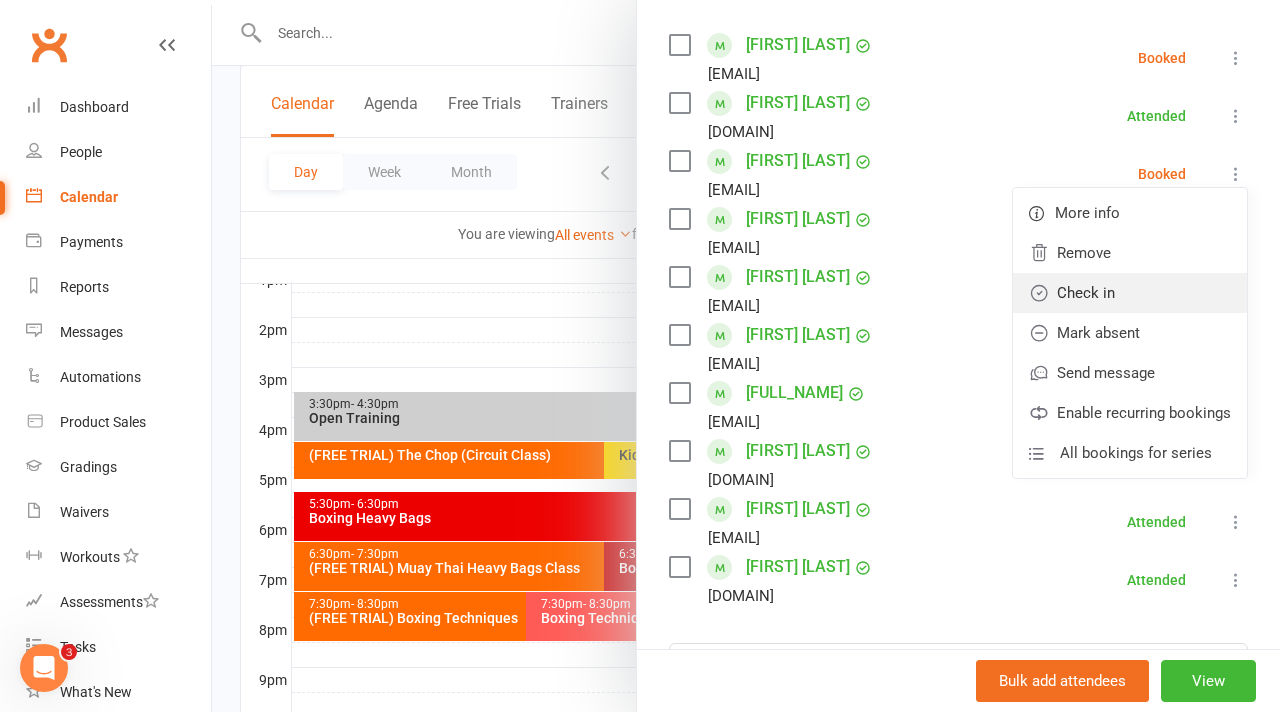 click on "Check in" at bounding box center [1130, 293] 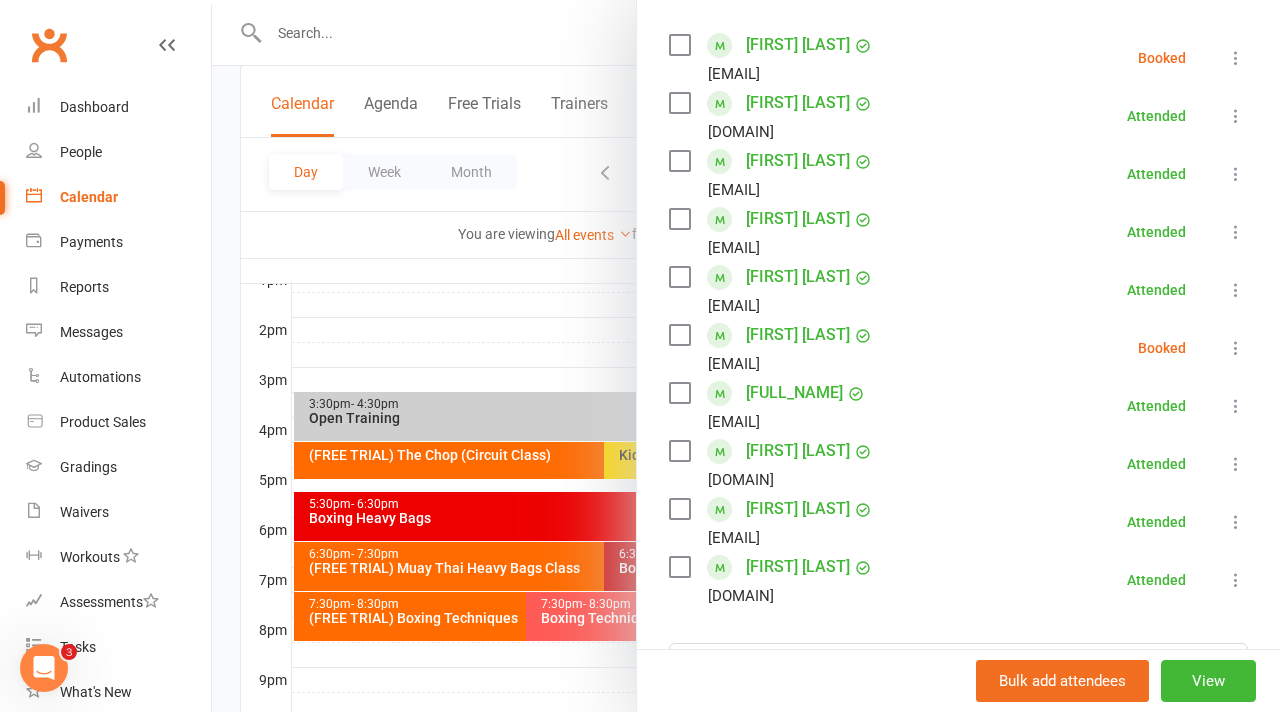 click at bounding box center [746, 356] 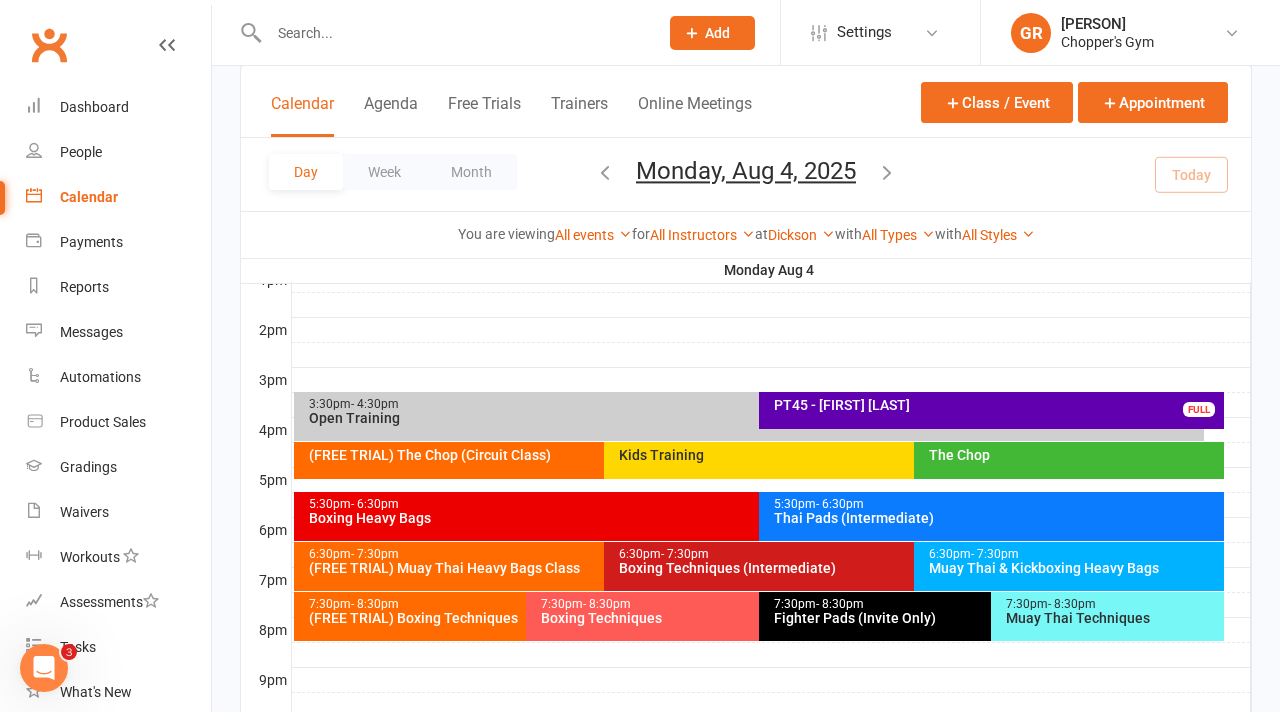 click on "Boxing Heavy Bags" at bounding box center [754, 518] 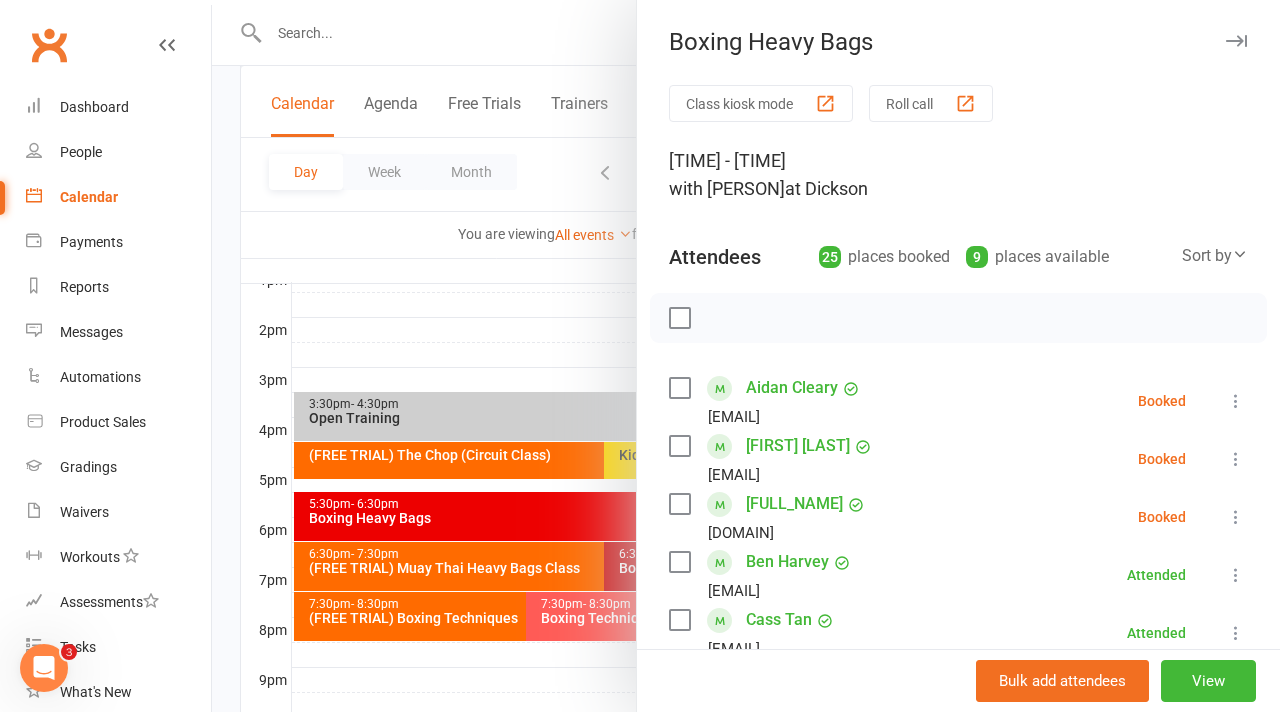 scroll, scrollTop: 779, scrollLeft: 0, axis: vertical 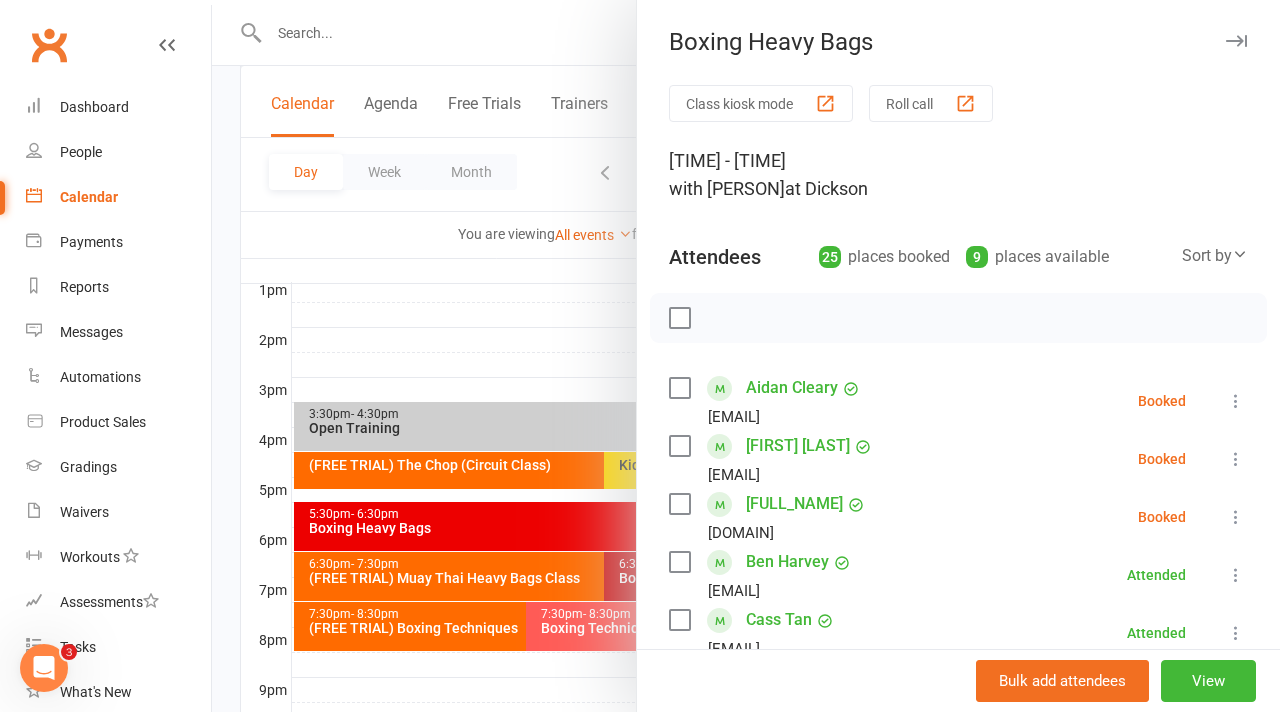 click at bounding box center (746, 356) 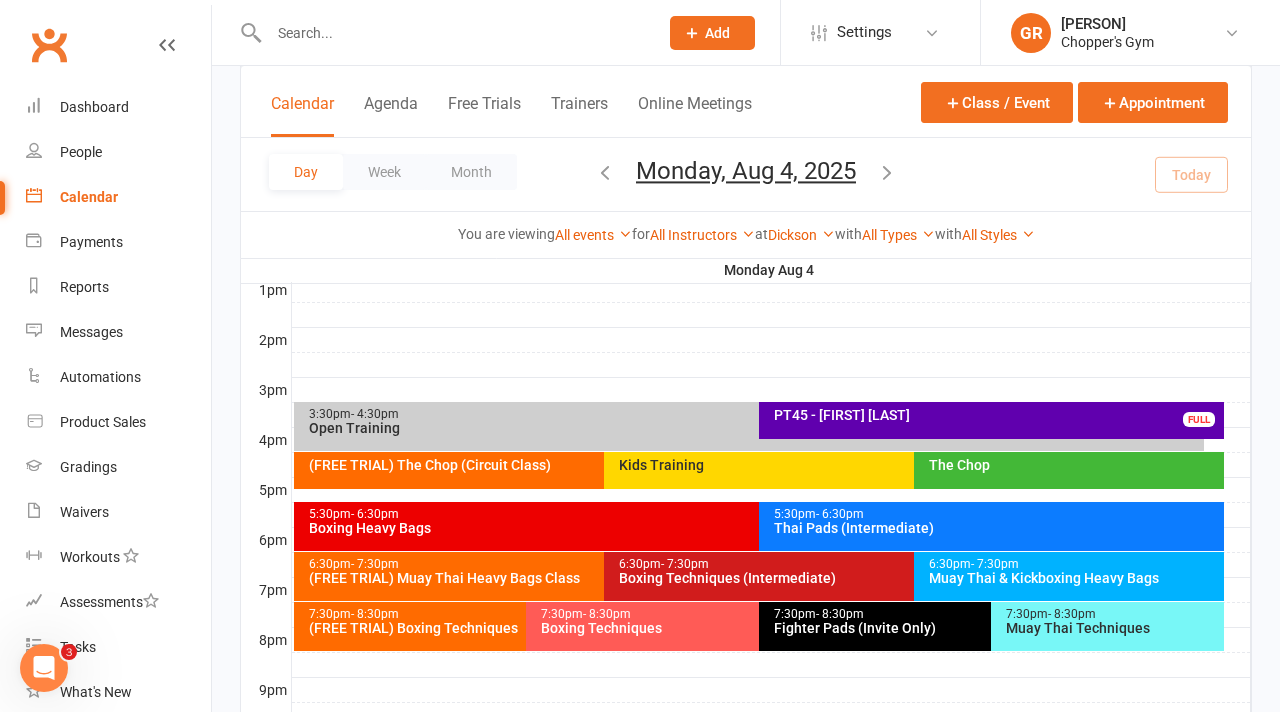 click on "Boxing Techniques (Intermediate)" at bounding box center (909, 578) 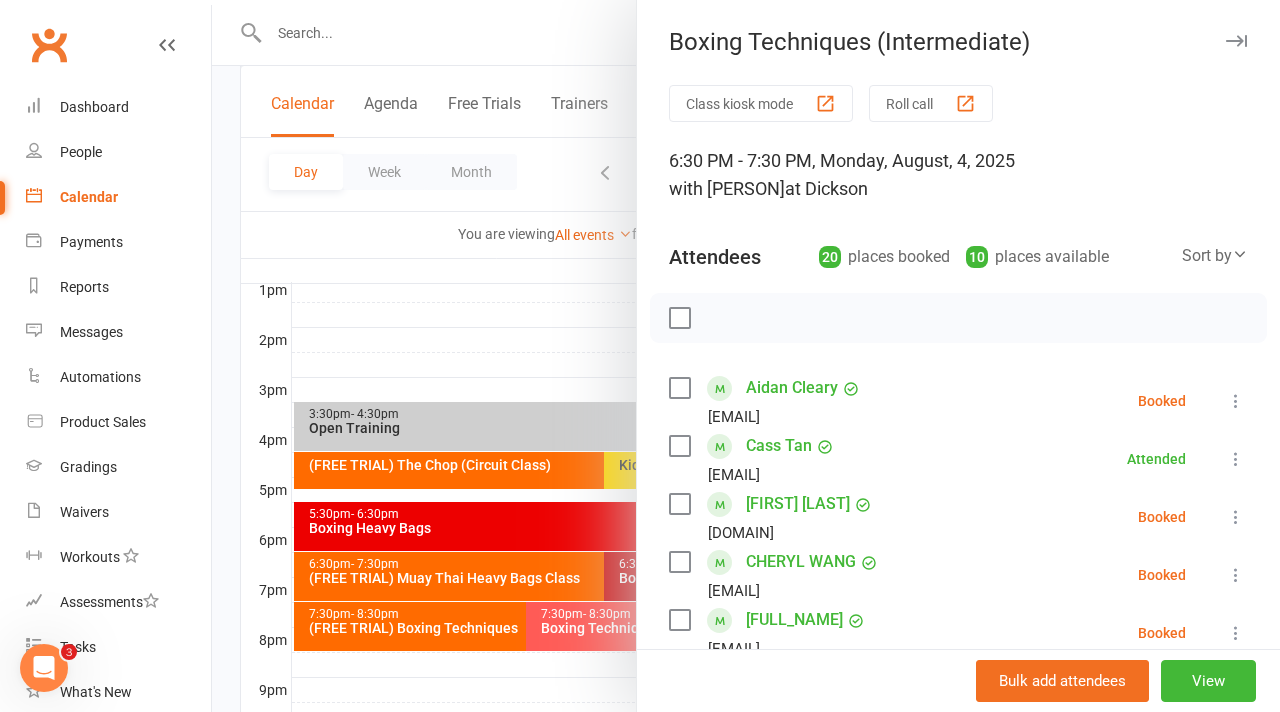 click at bounding box center [746, 356] 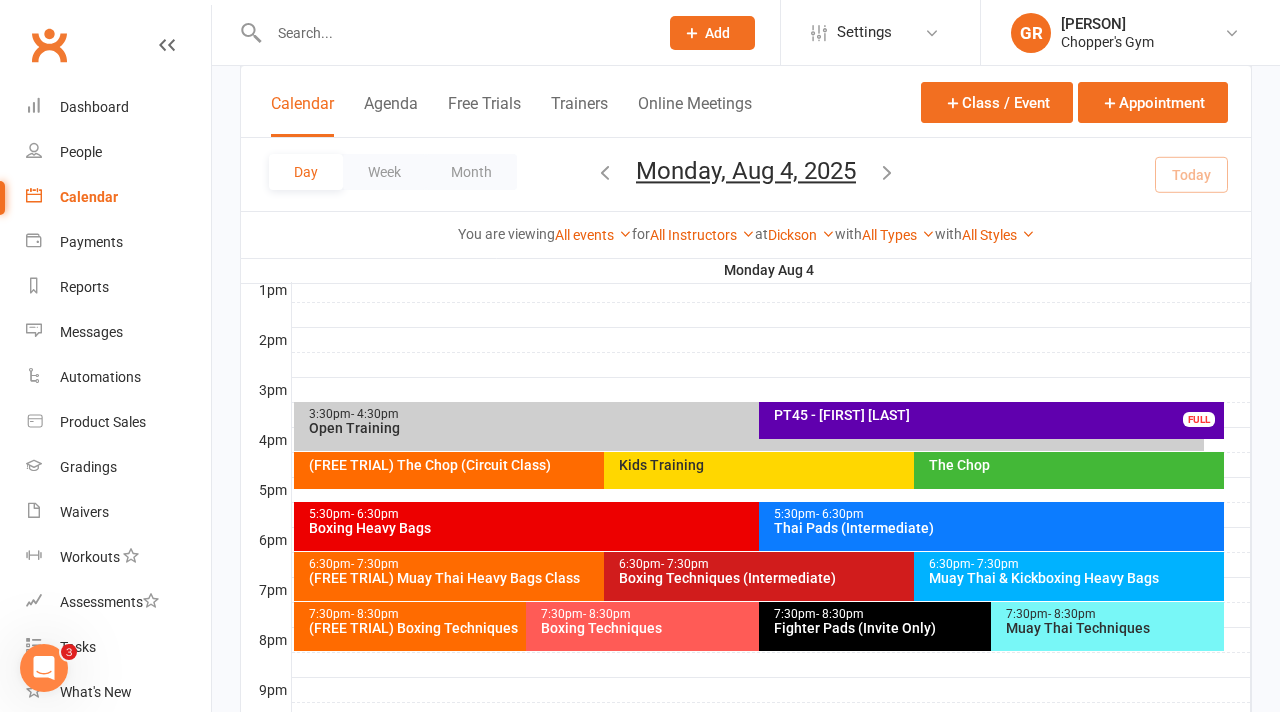 click on "Boxing Heavy Bags" at bounding box center (754, 528) 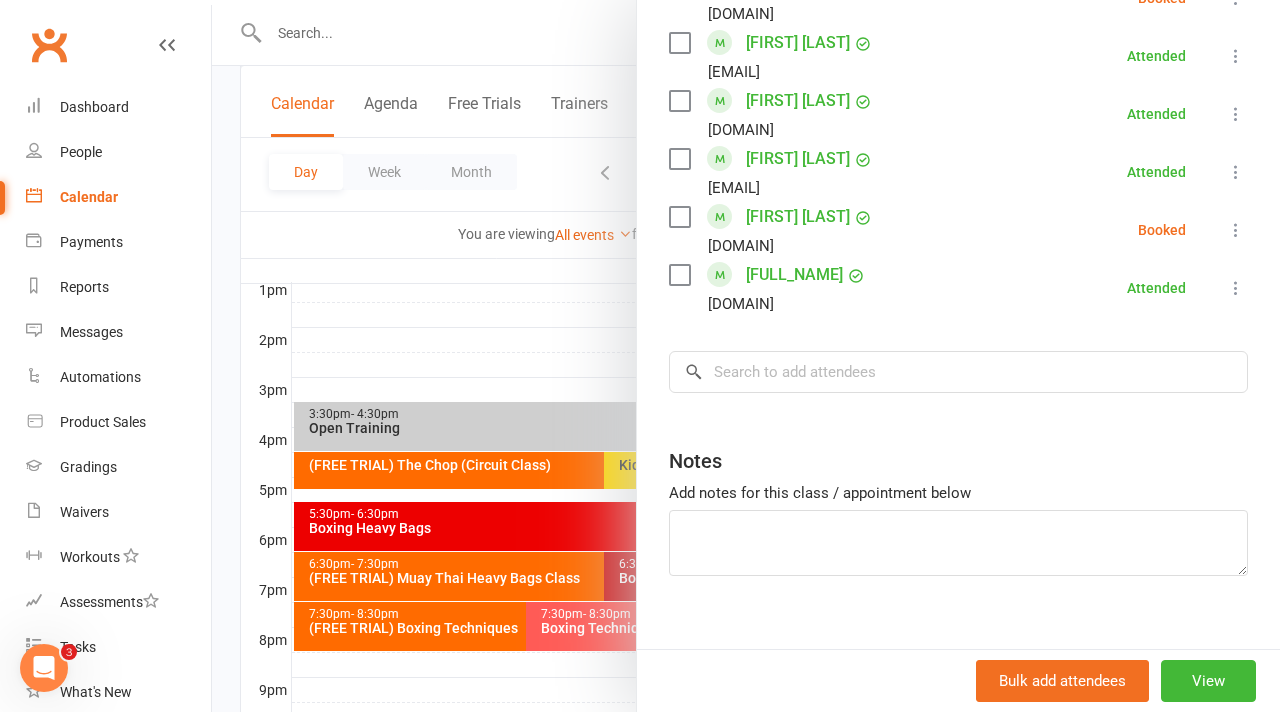 scroll, scrollTop: 1509, scrollLeft: 0, axis: vertical 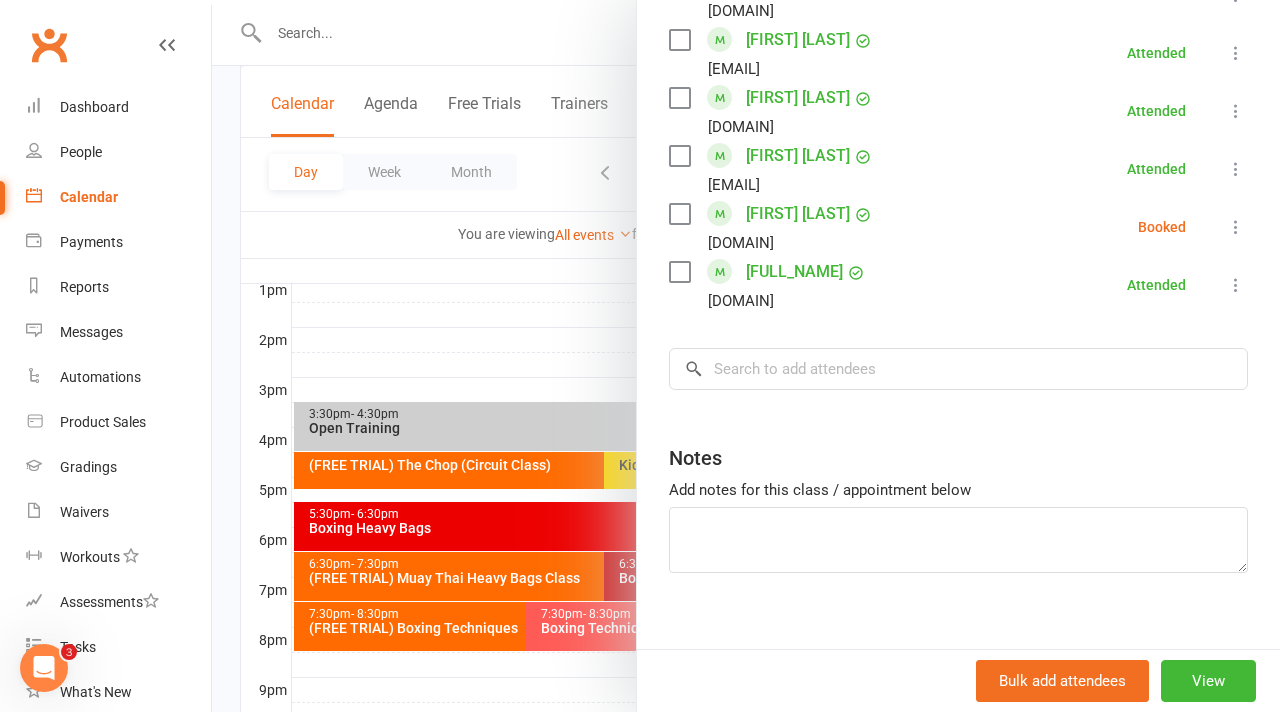 click at bounding box center [1236, 227] 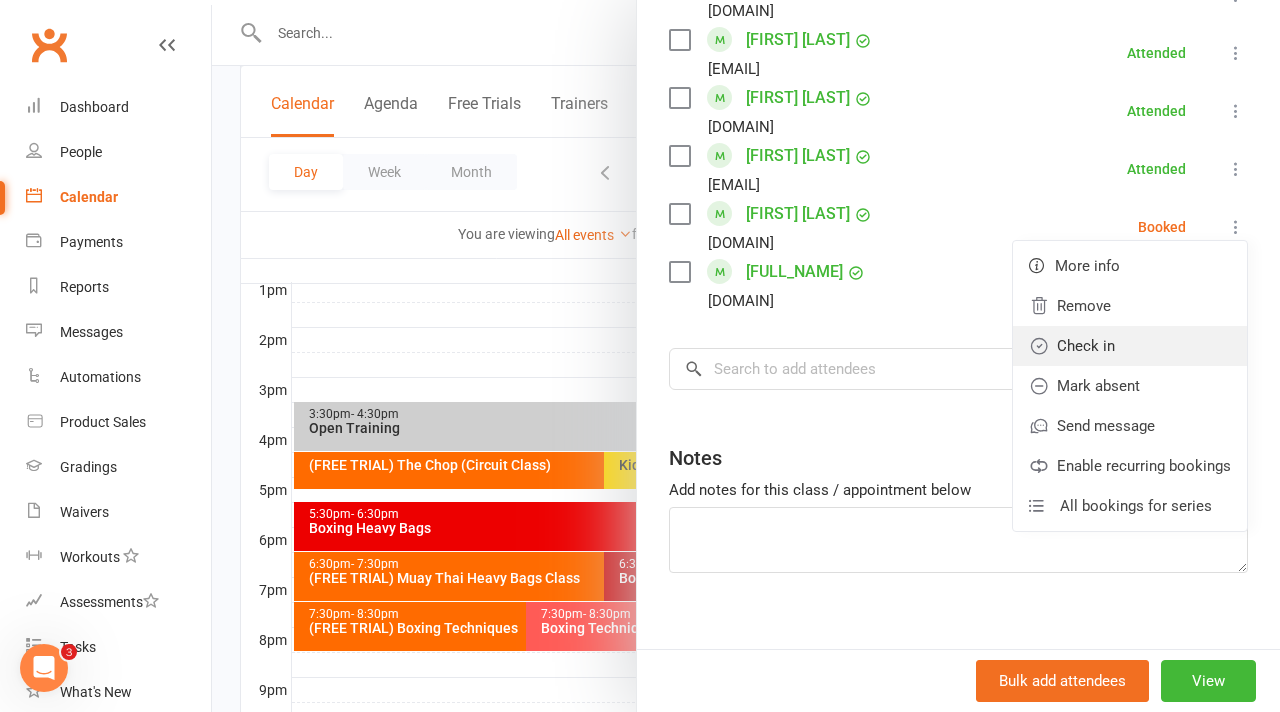 click on "Check in" at bounding box center [1130, 346] 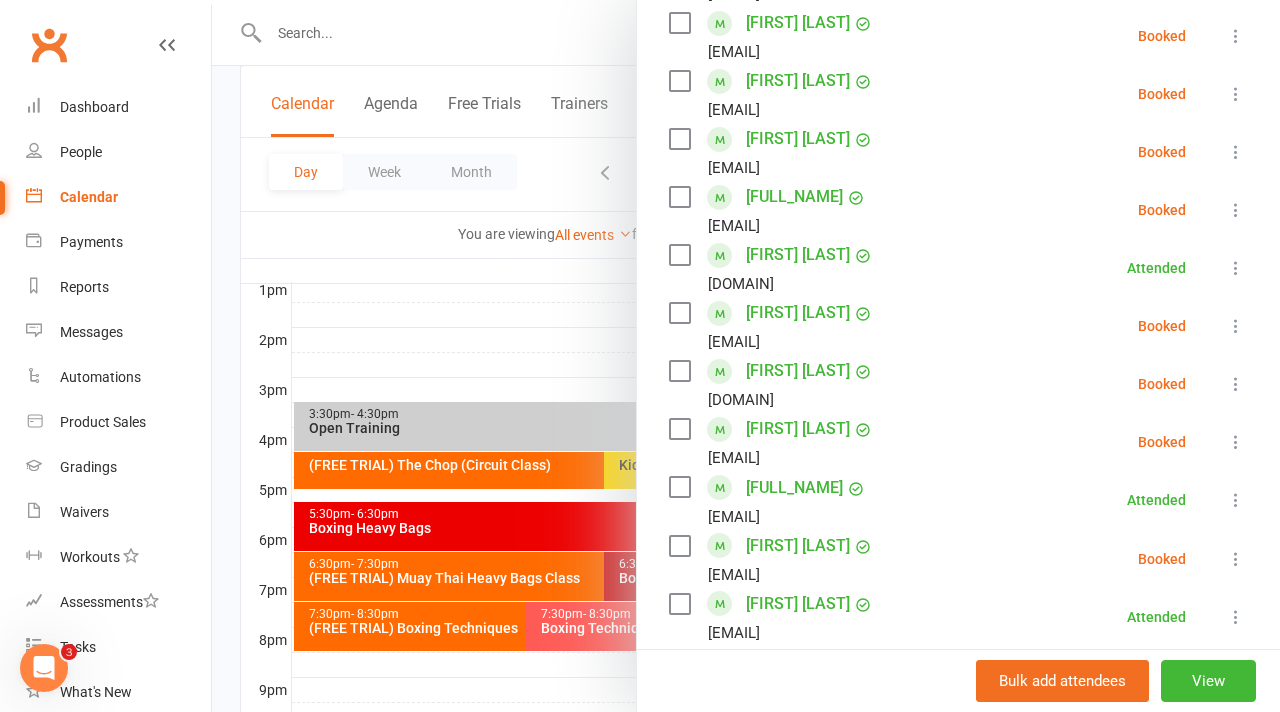 scroll, scrollTop: 764, scrollLeft: 0, axis: vertical 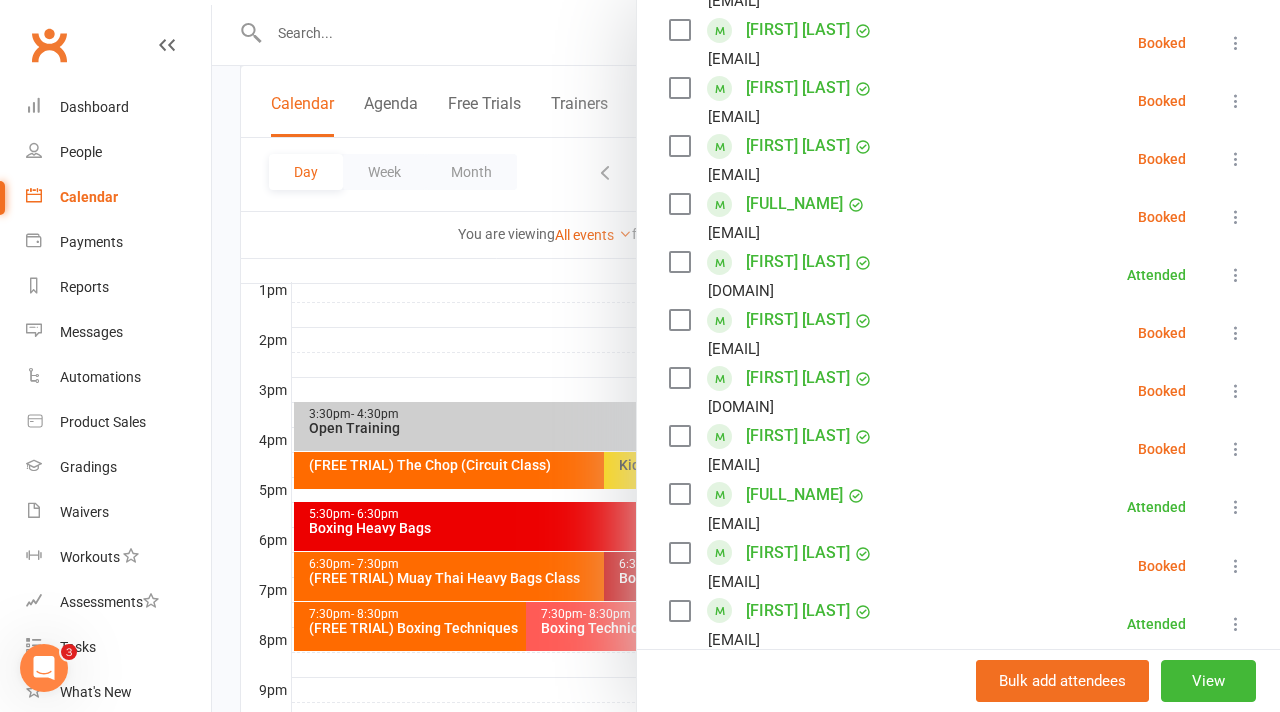click at bounding box center (1236, 217) 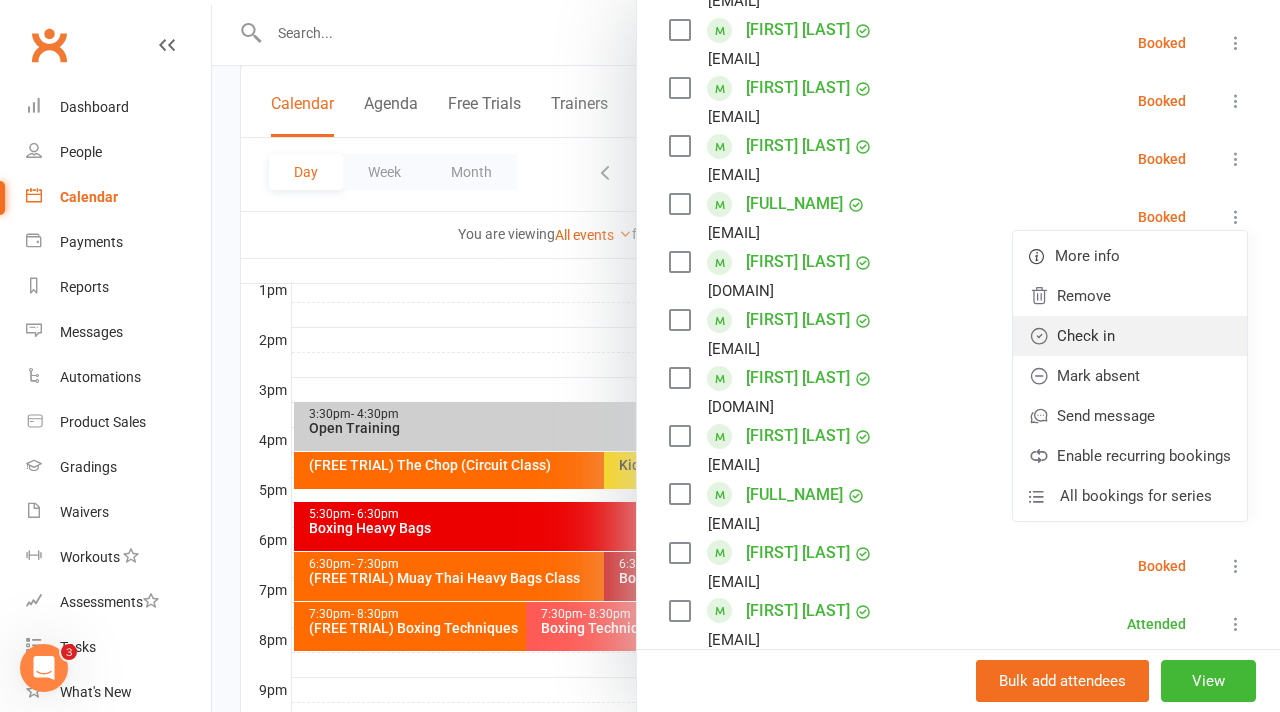 click on "Check in" at bounding box center (1130, 336) 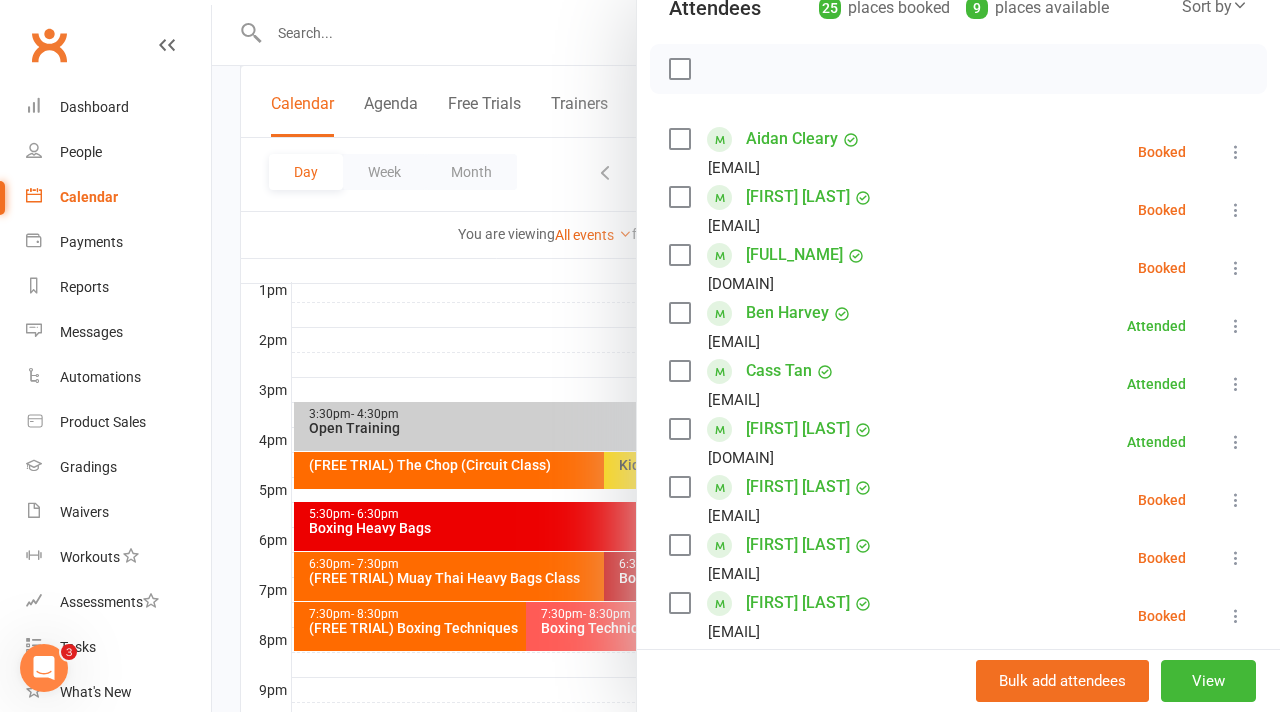 scroll, scrollTop: 245, scrollLeft: 0, axis: vertical 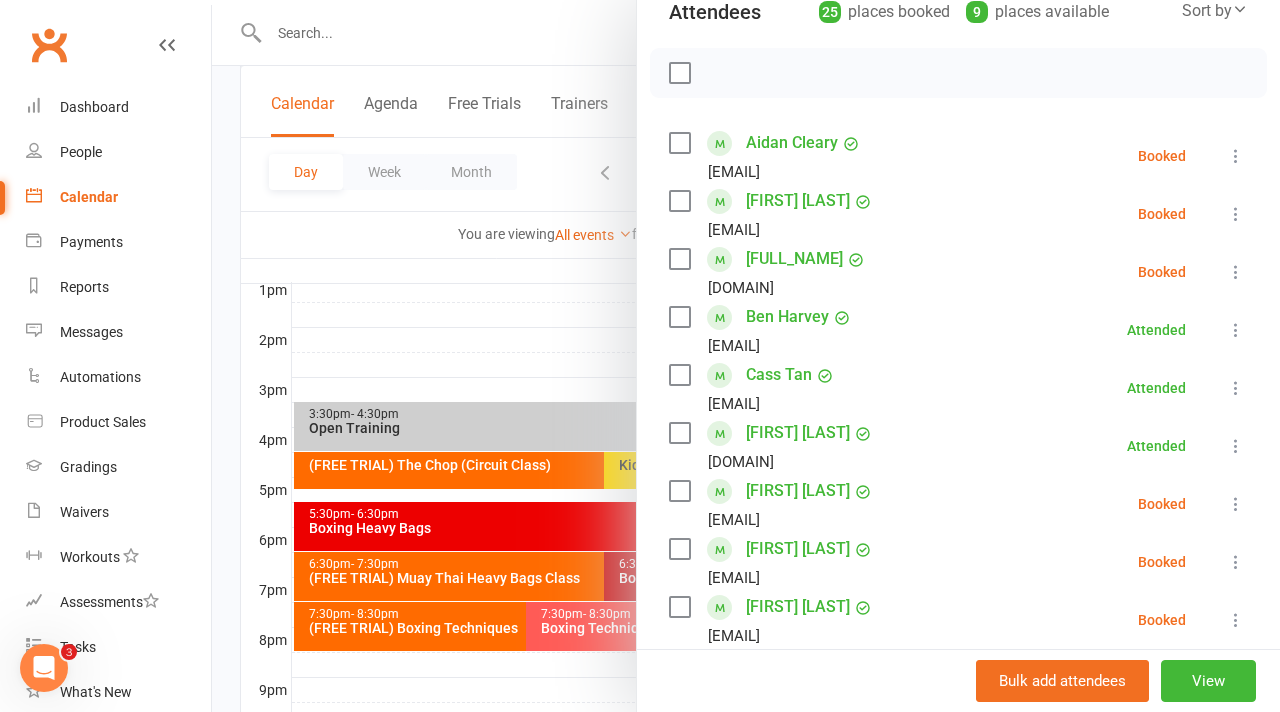 click at bounding box center (746, 356) 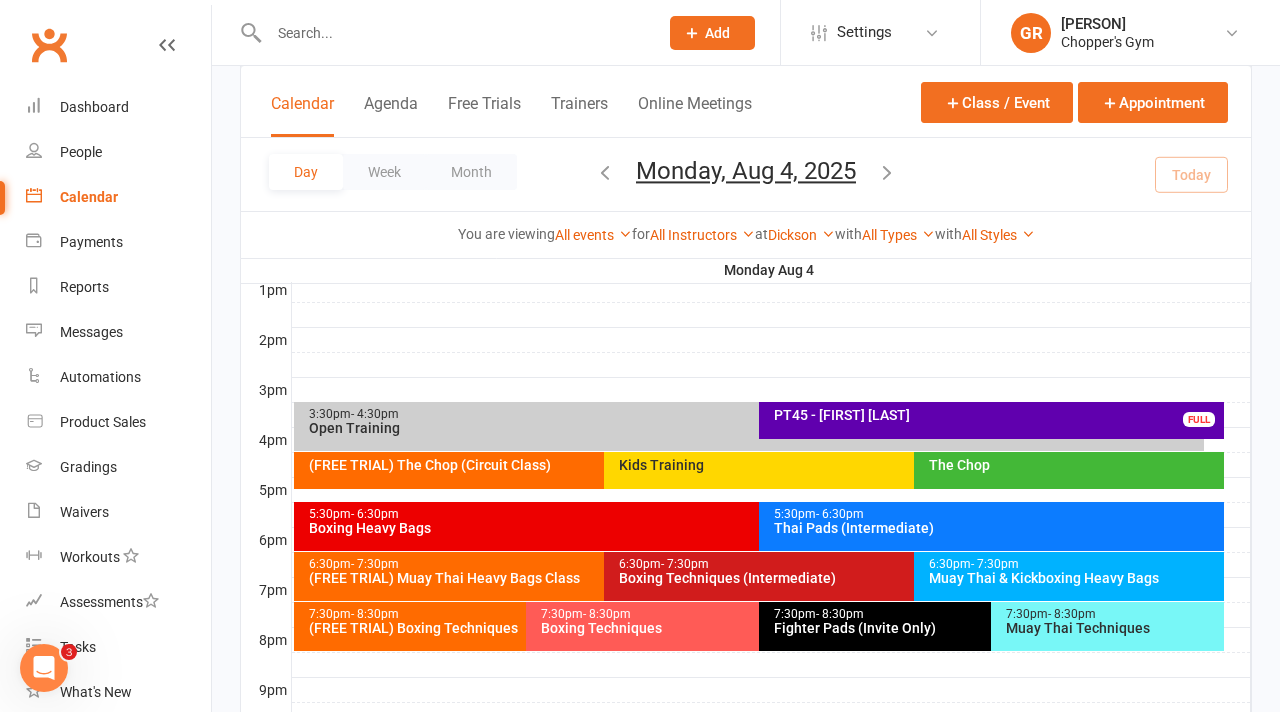 click on "Thai Pads (Intermediate)" at bounding box center (996, 528) 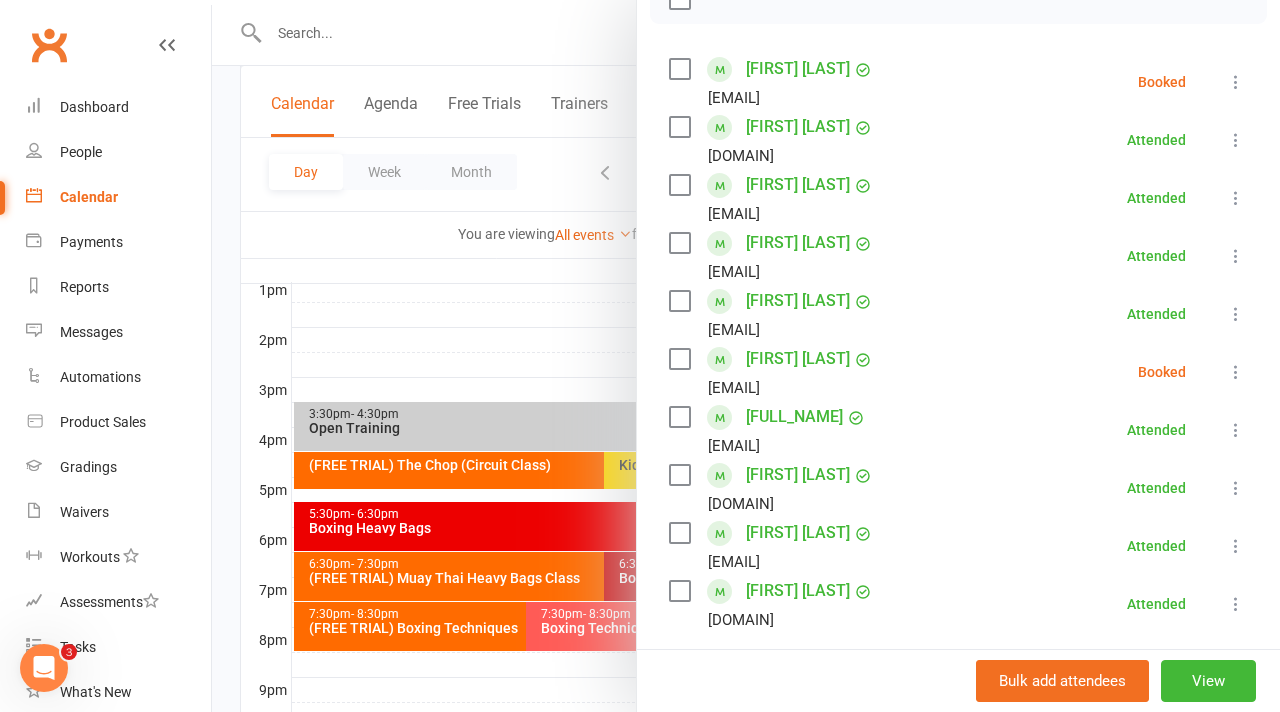 scroll, scrollTop: 326, scrollLeft: 0, axis: vertical 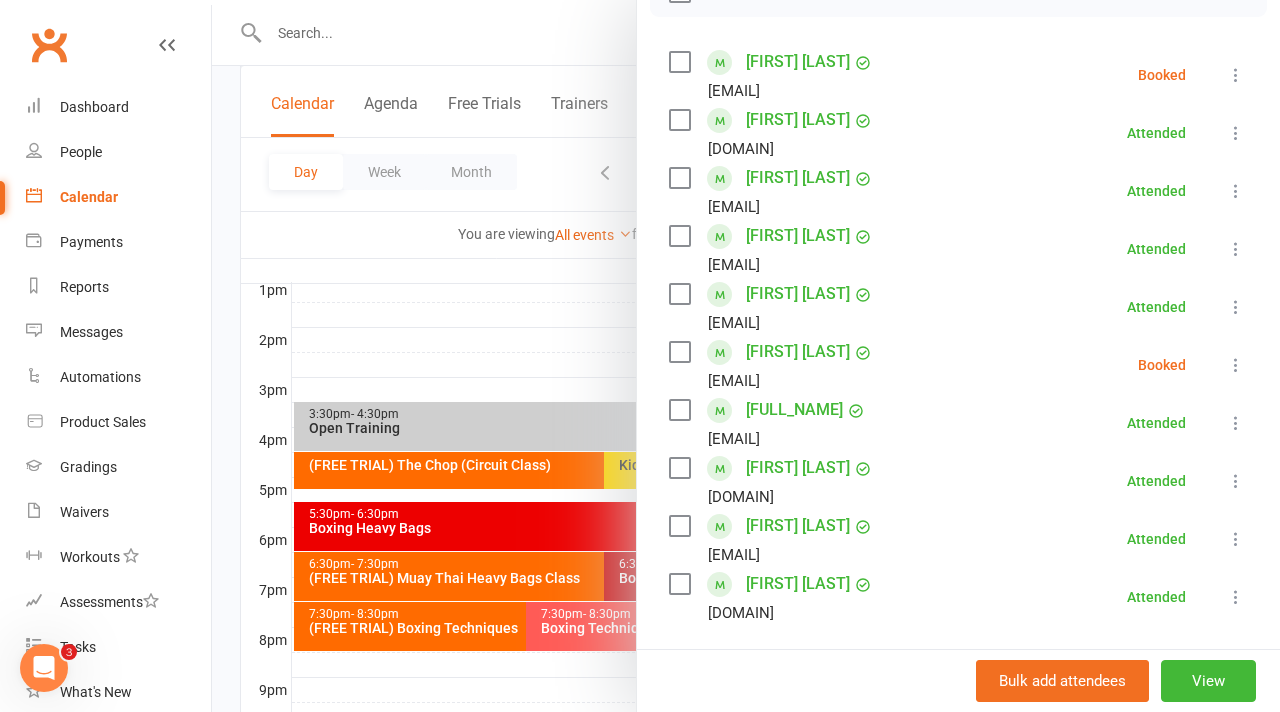 click at bounding box center (746, 356) 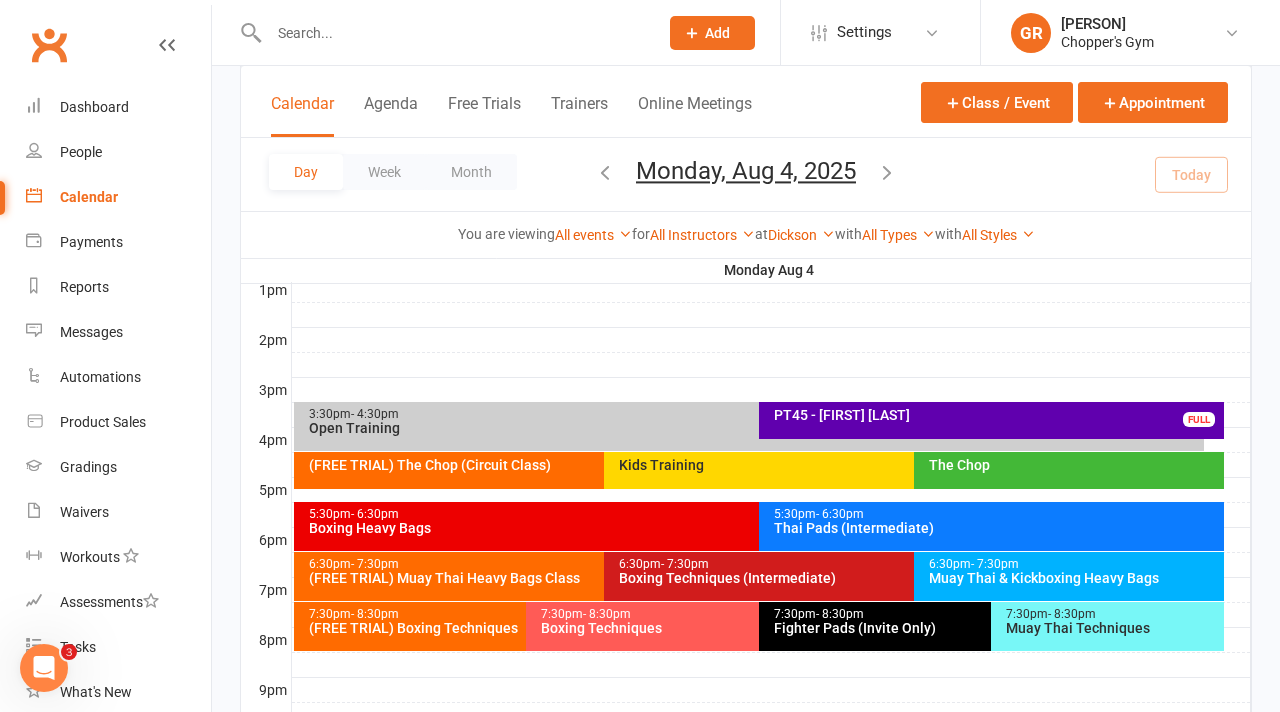 click on "Boxing Heavy Bags" at bounding box center [754, 528] 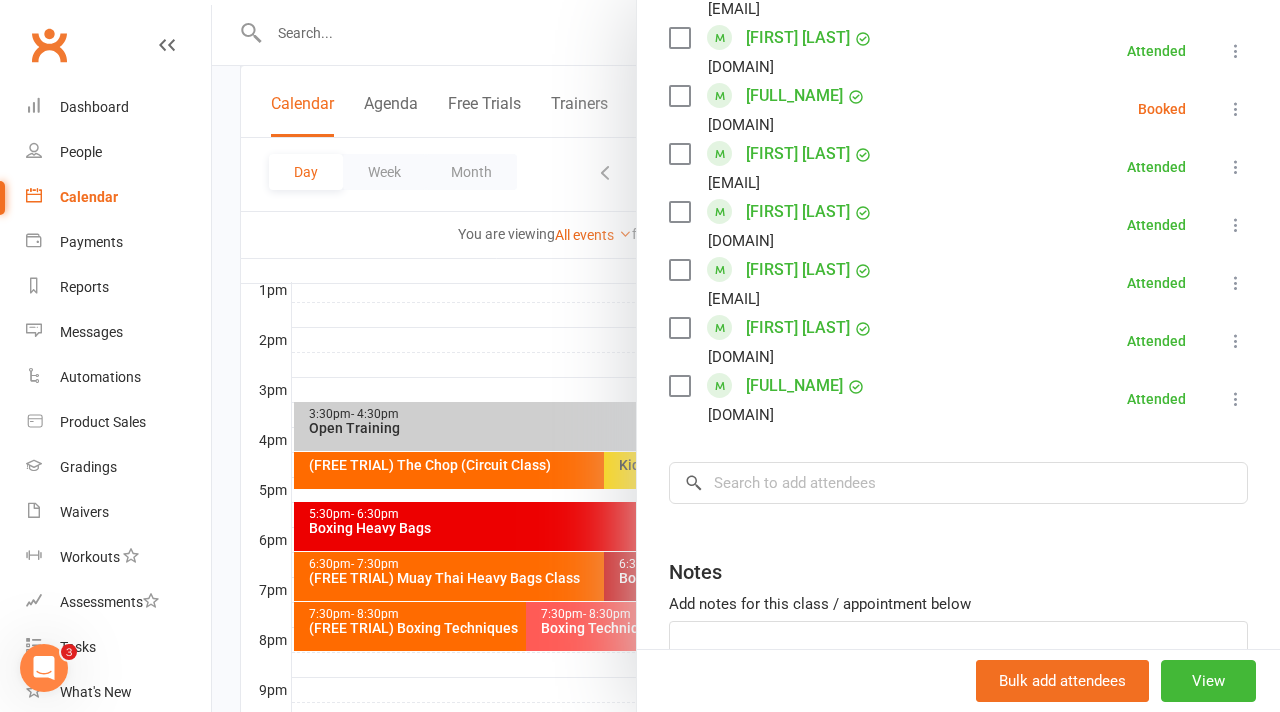 scroll, scrollTop: 1390, scrollLeft: 0, axis: vertical 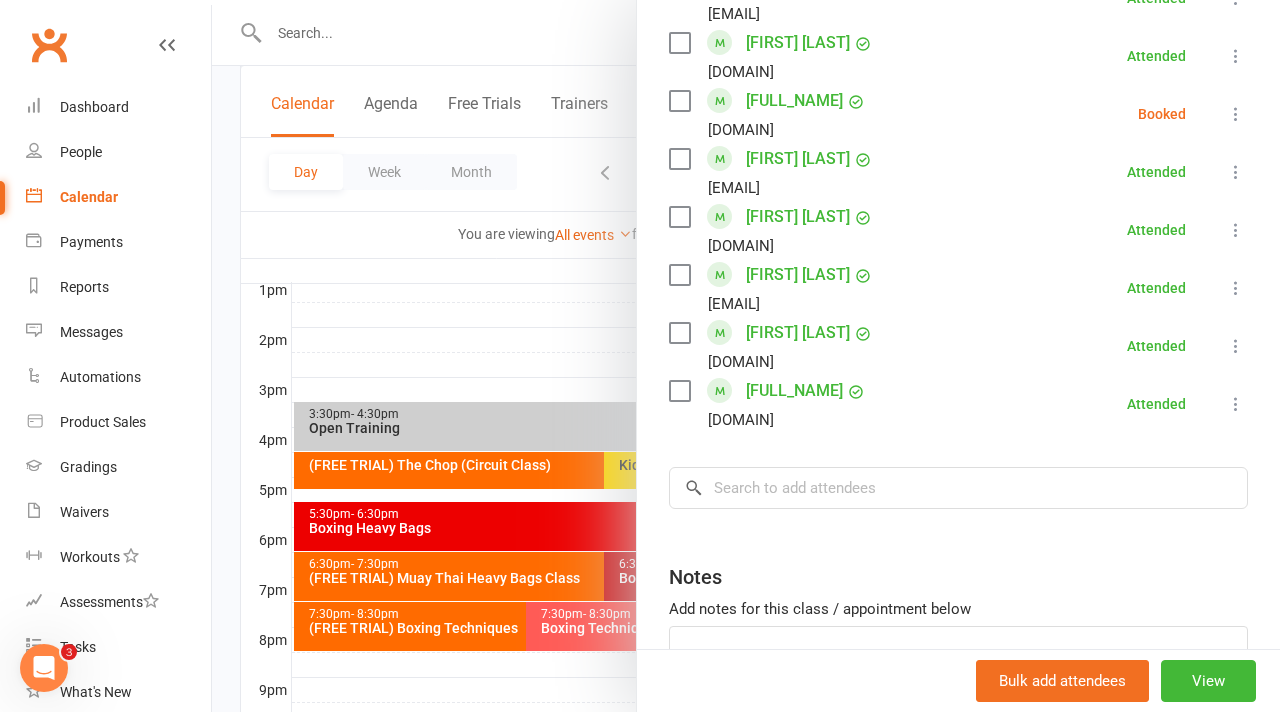 click at bounding box center (746, 356) 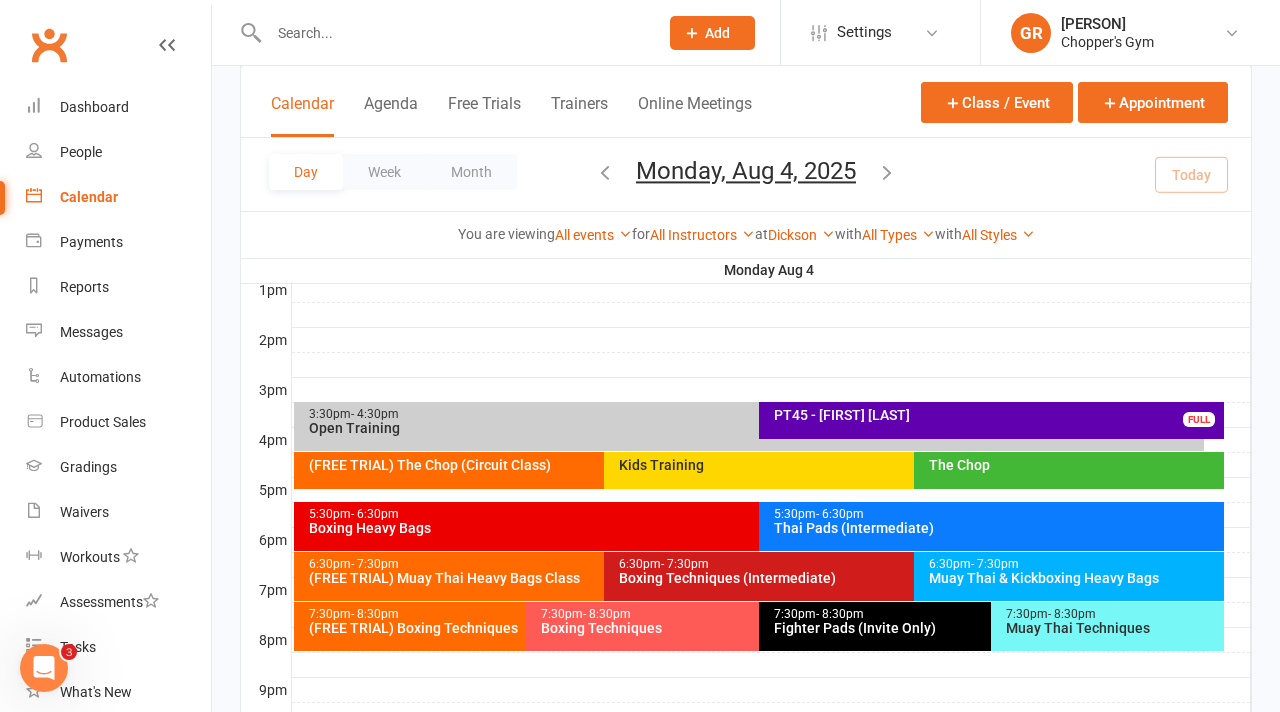 click on "5:30pm  - 6:30pm Thai Pads (Intermediate)" at bounding box center (991, 526) 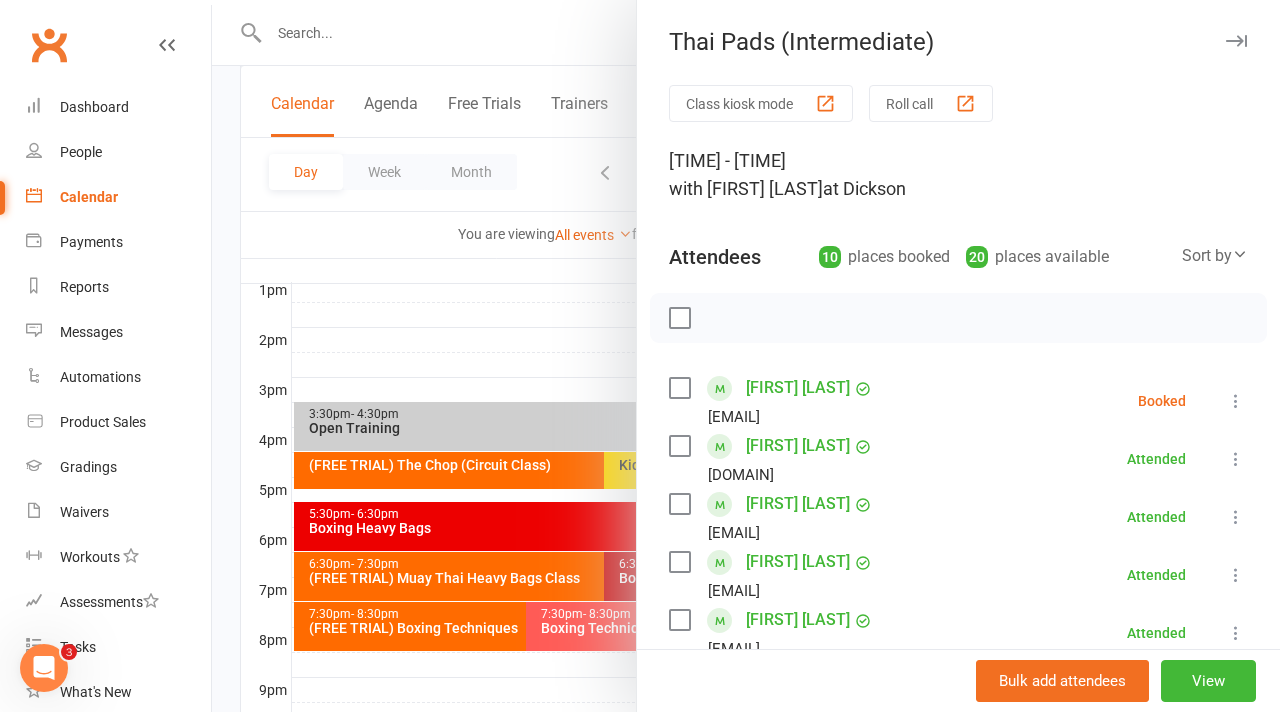 click at bounding box center (1236, 401) 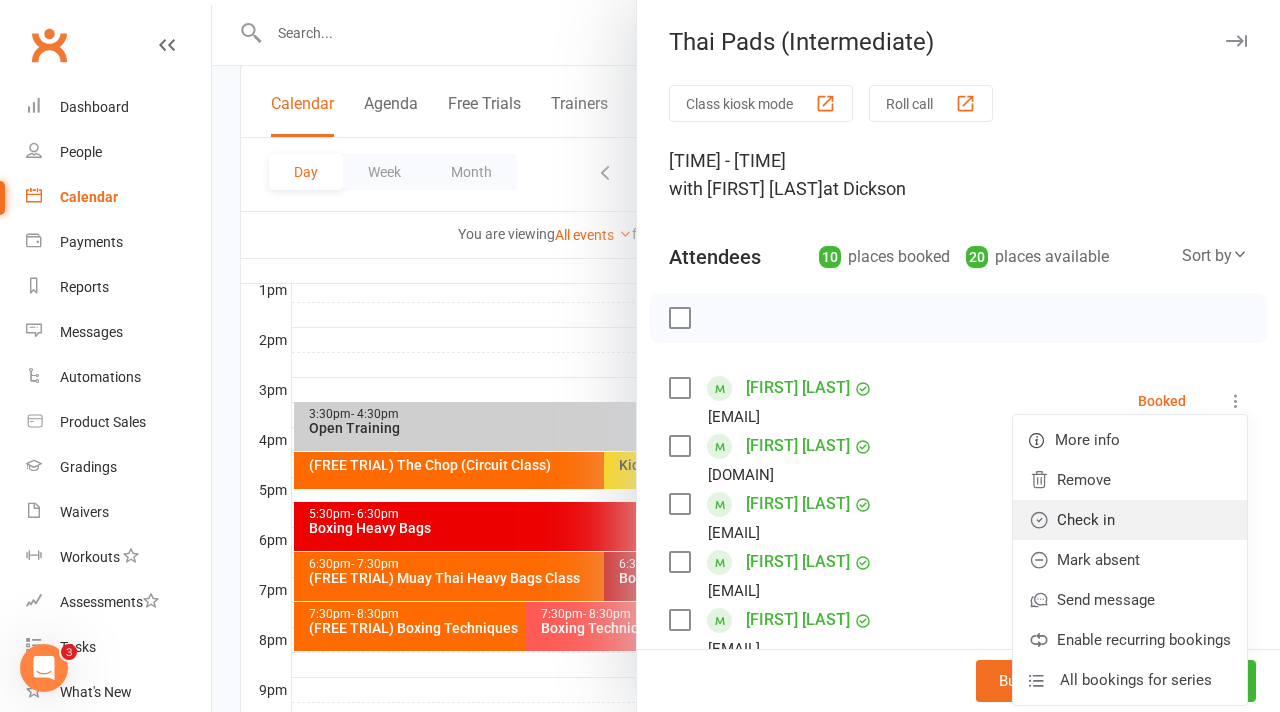 click on "Check in" at bounding box center (1130, 520) 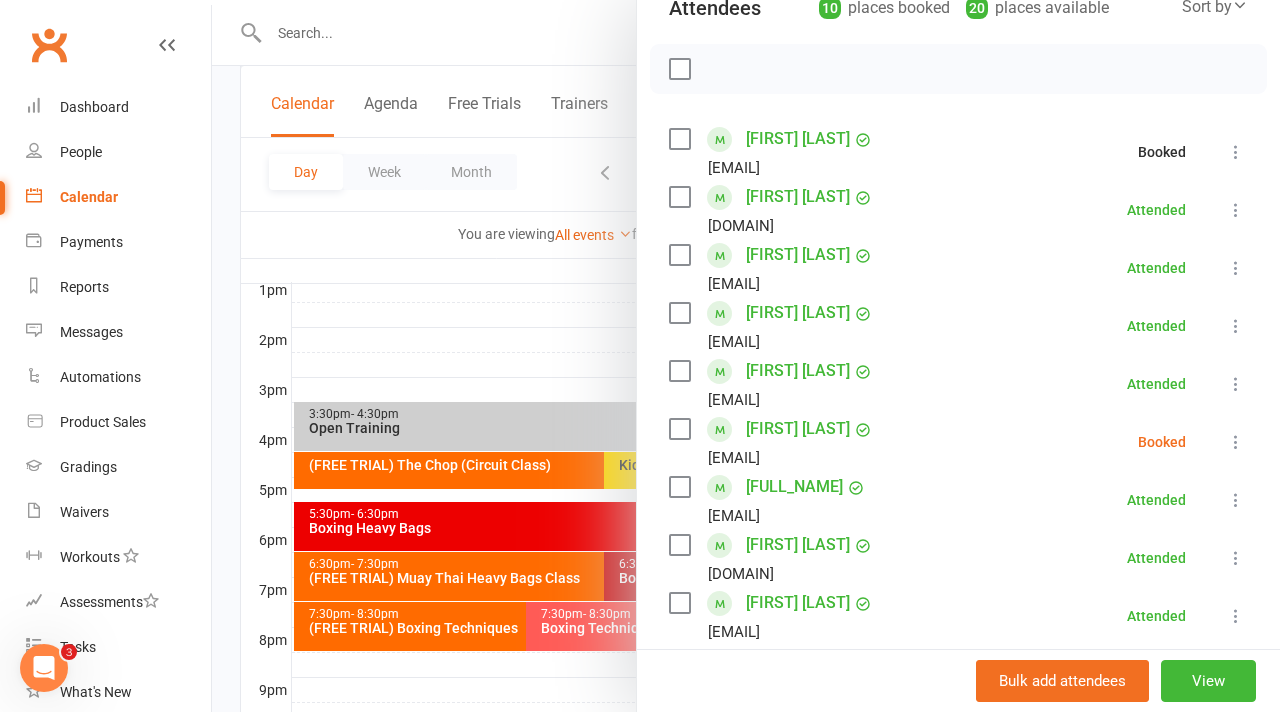 scroll, scrollTop: 255, scrollLeft: 0, axis: vertical 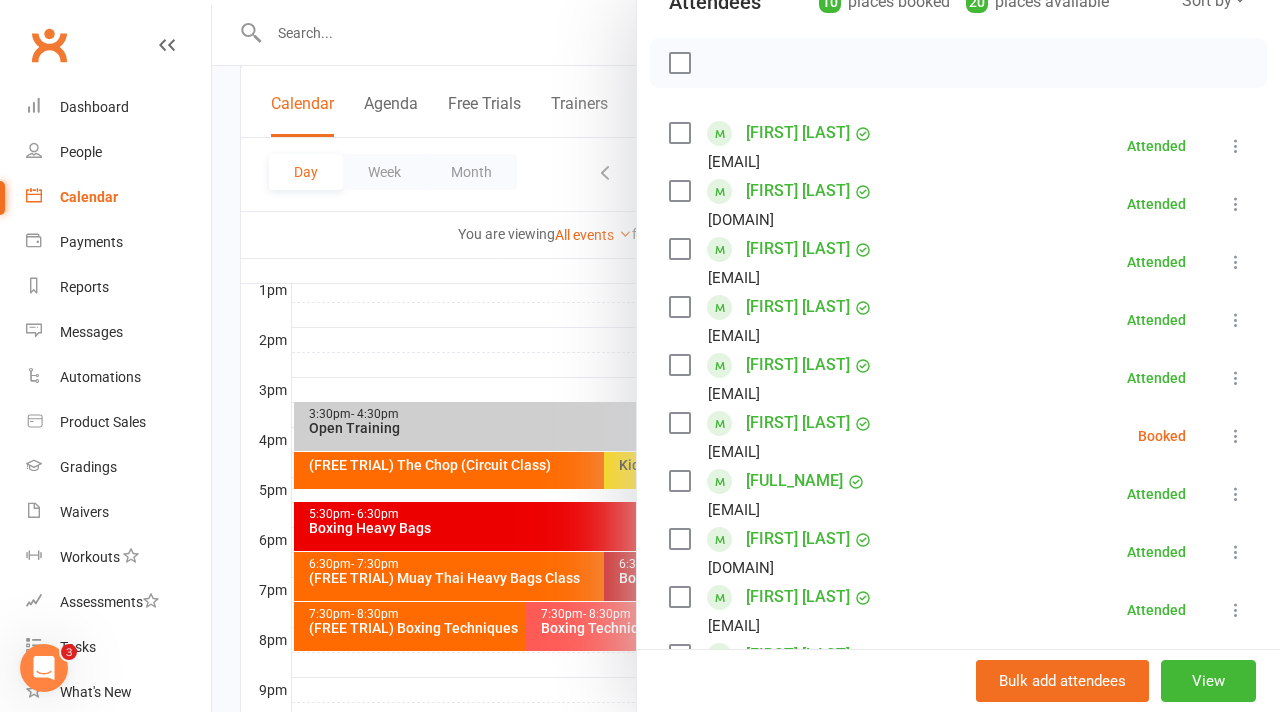 click at bounding box center [746, 356] 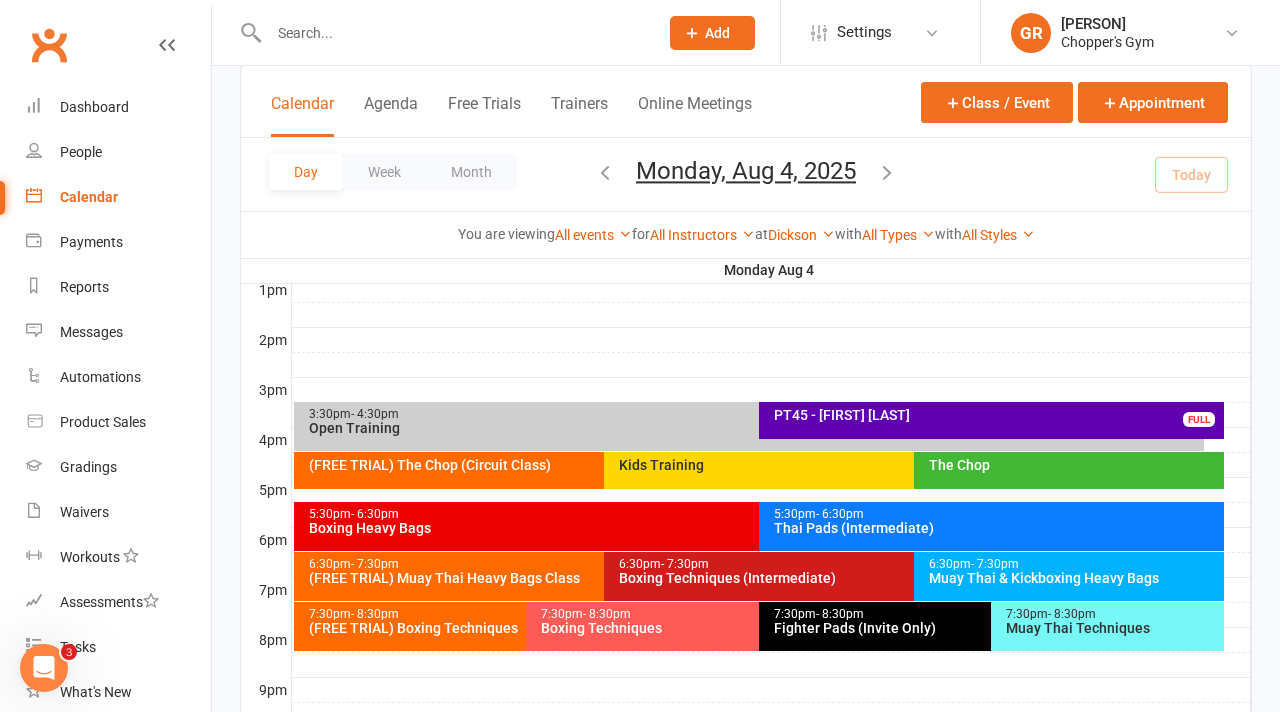 click on "Boxing Heavy Bags" at bounding box center (754, 528) 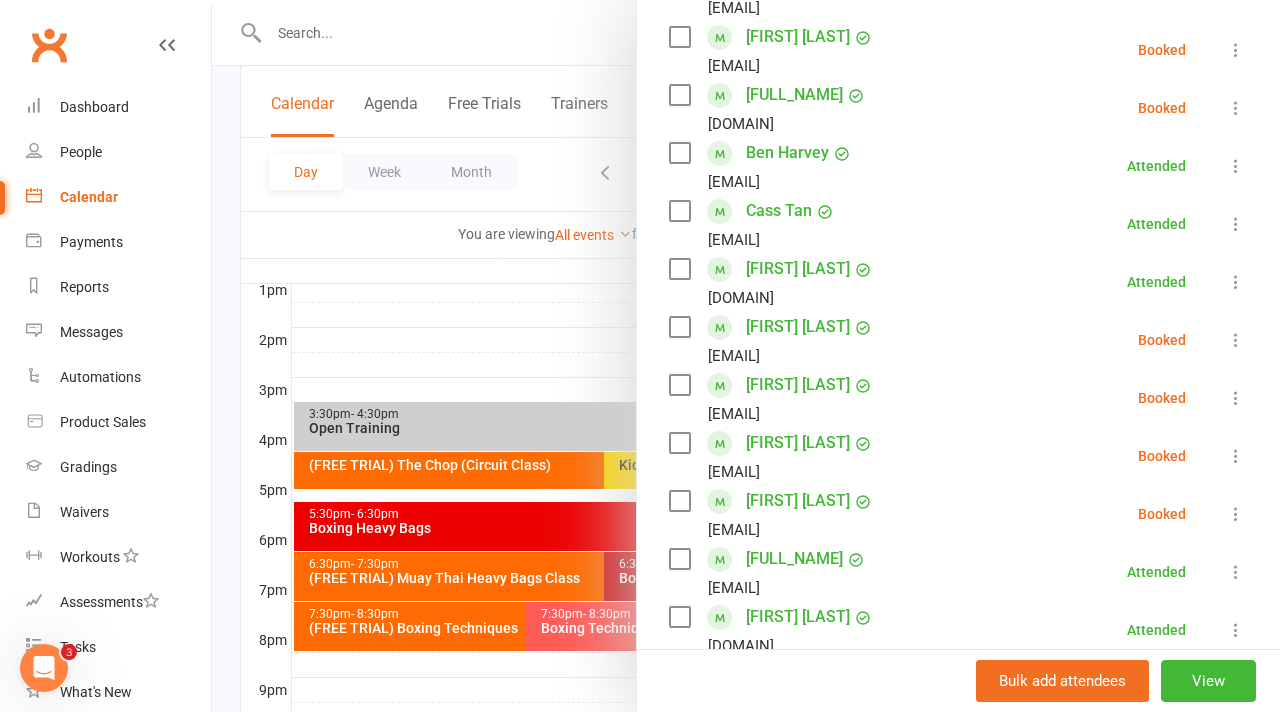 scroll, scrollTop: 414, scrollLeft: 0, axis: vertical 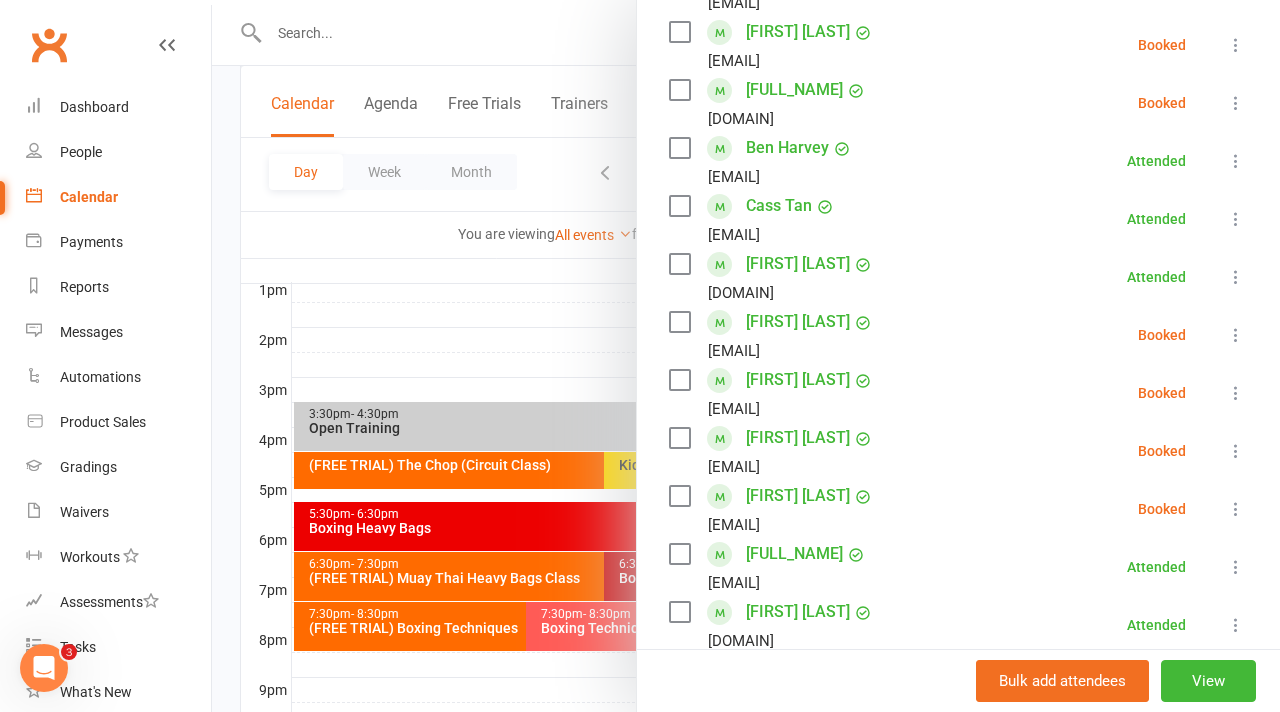 click at bounding box center [1236, 451] 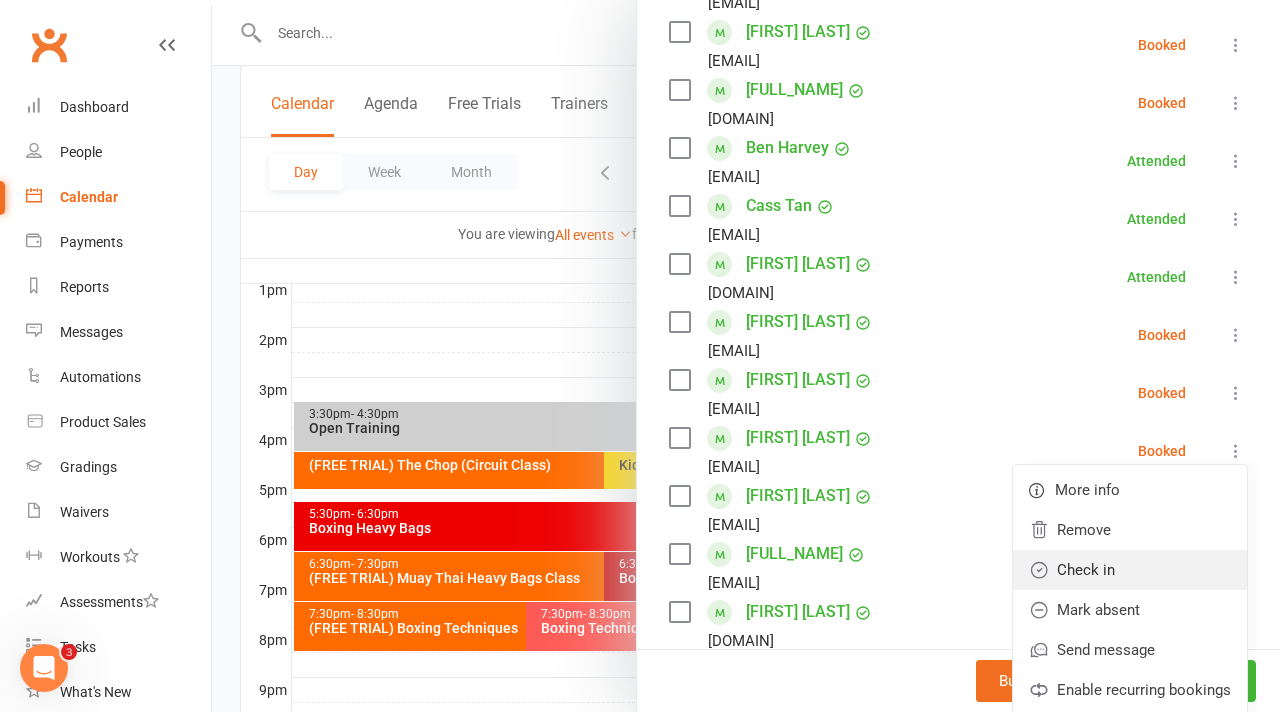 click on "Check in" at bounding box center (1130, 570) 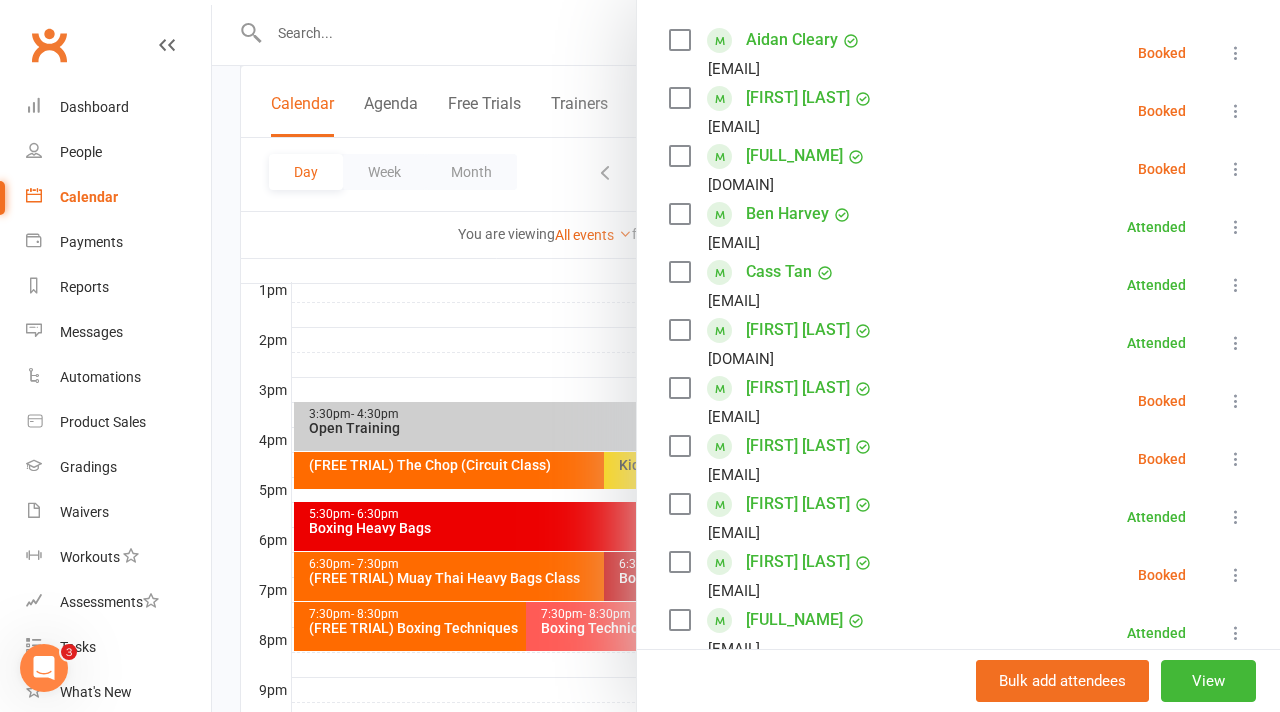 scroll, scrollTop: 211, scrollLeft: 0, axis: vertical 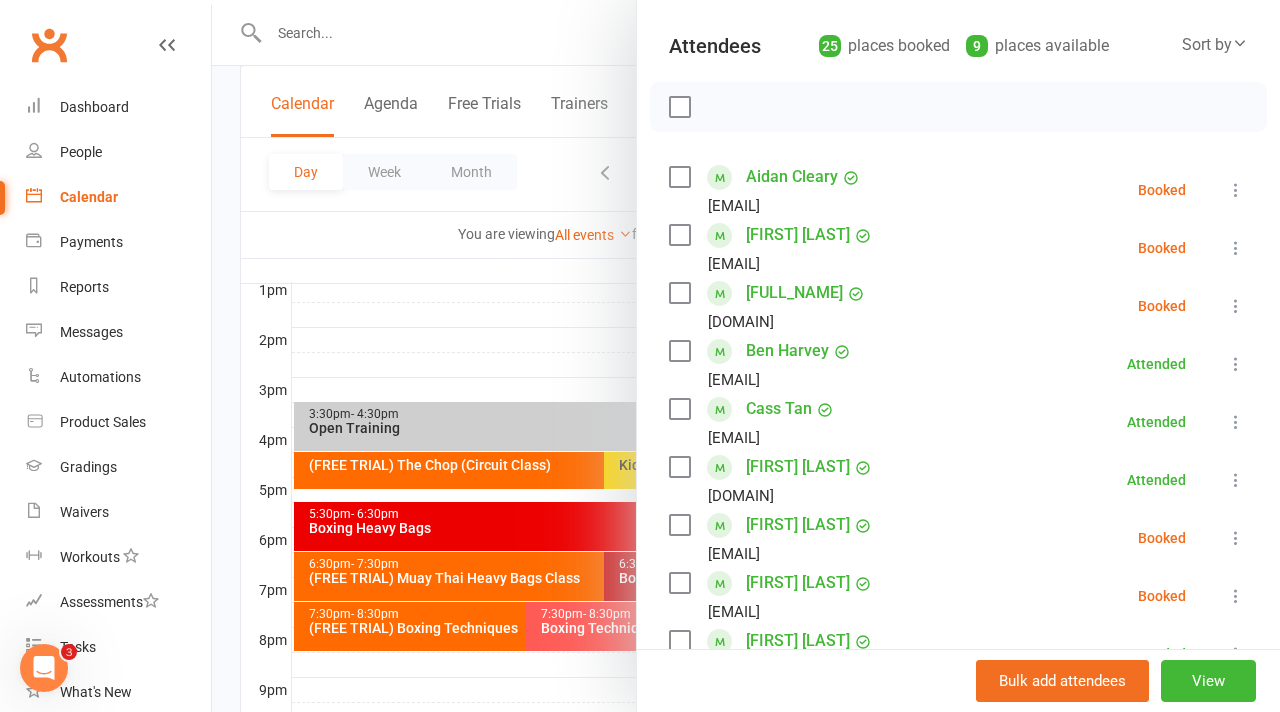 click at bounding box center (1236, 248) 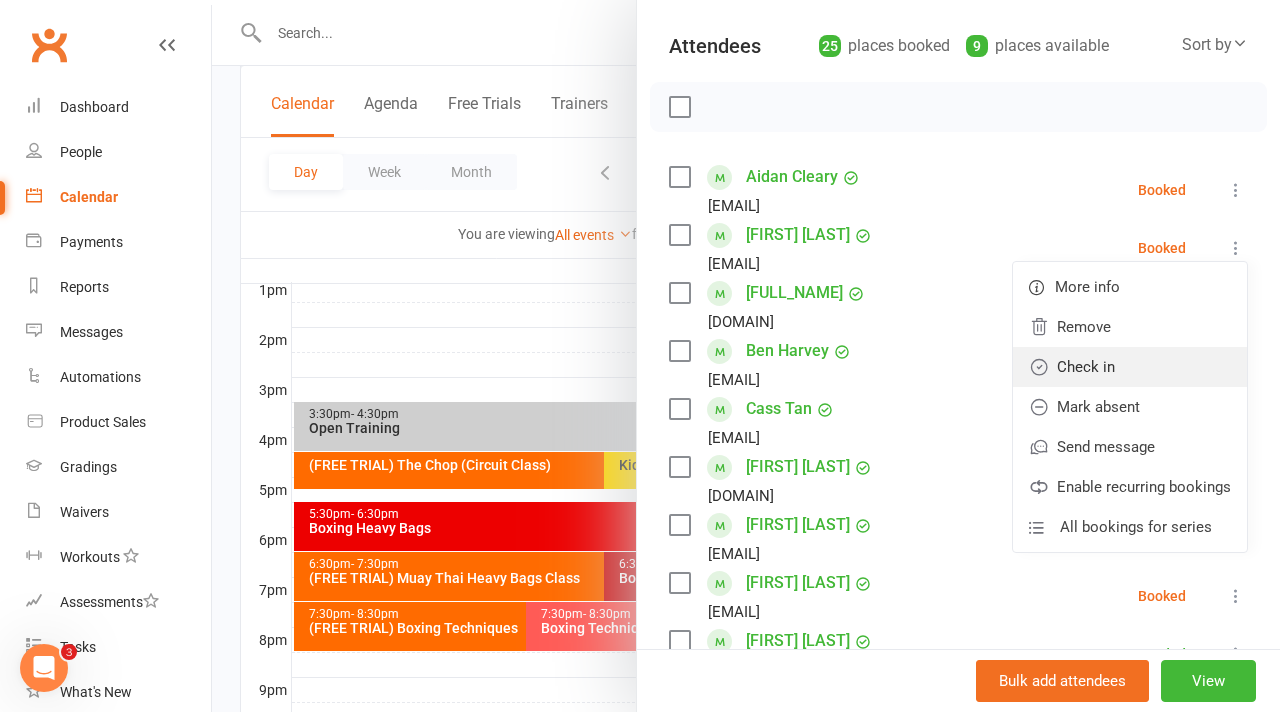 click on "Check in" at bounding box center [1130, 367] 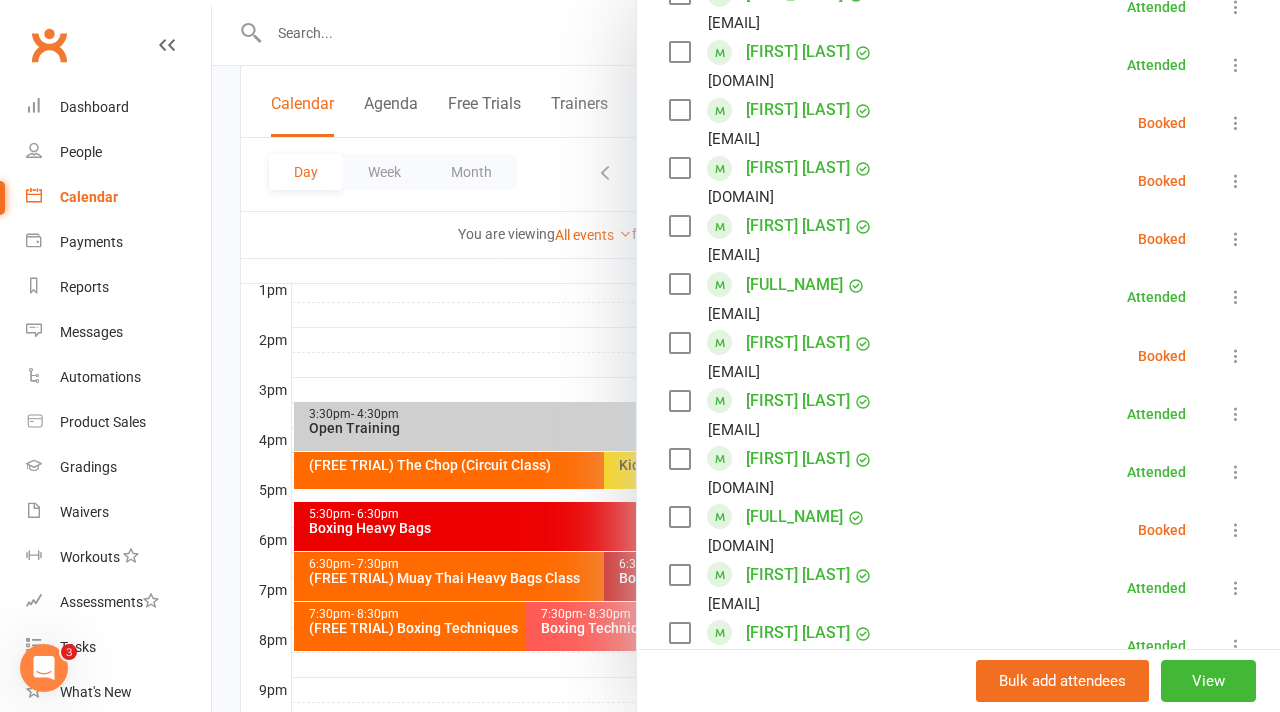 scroll, scrollTop: 1221, scrollLeft: 0, axis: vertical 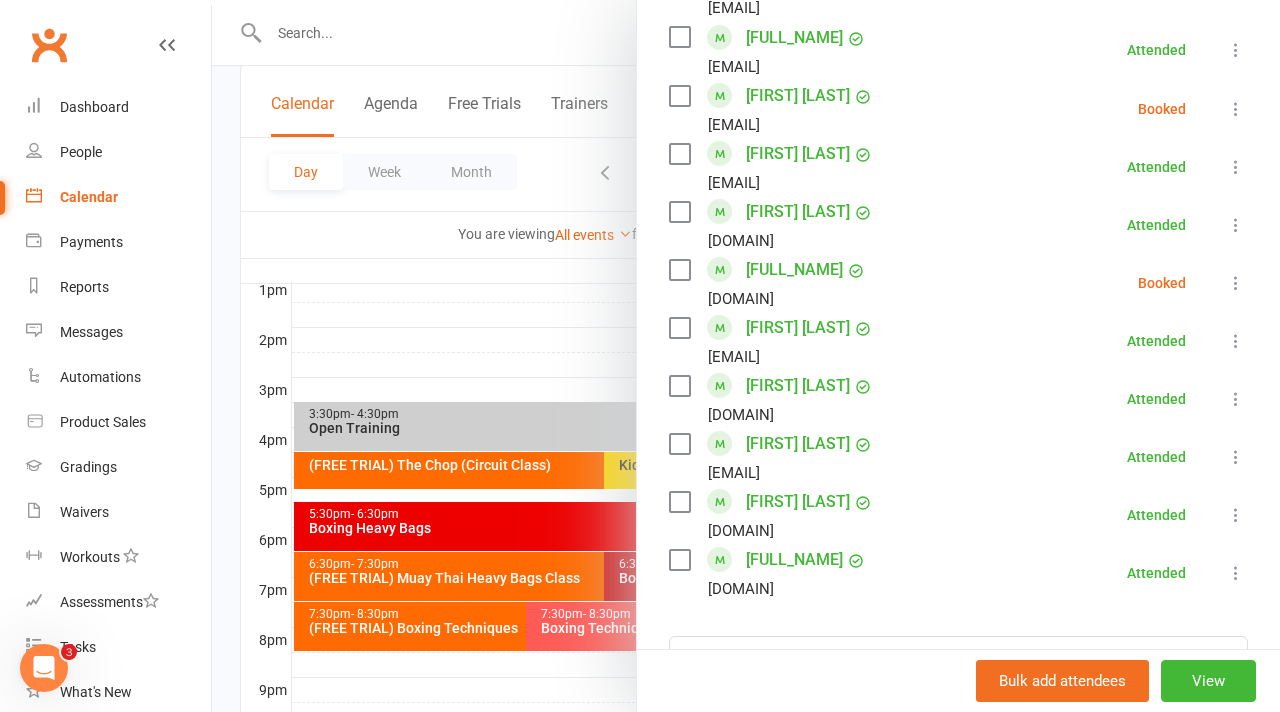 click at bounding box center [1236, 283] 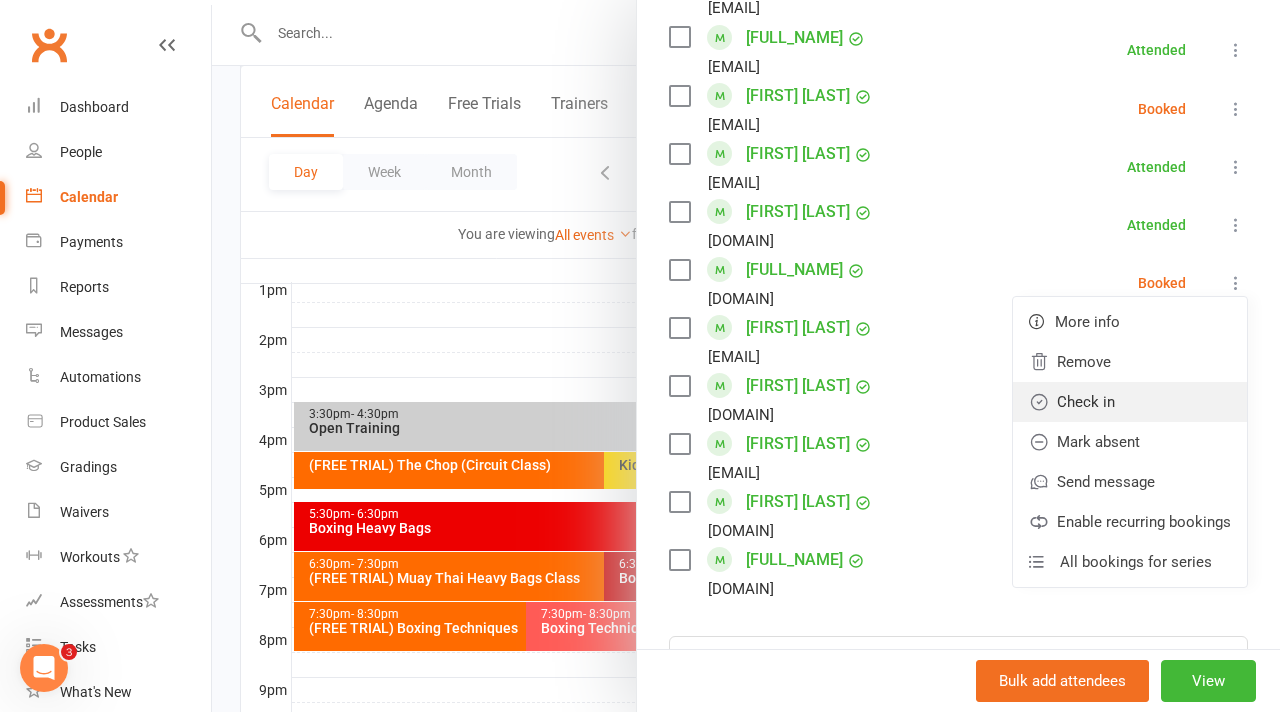 click on "Check in" at bounding box center (1130, 402) 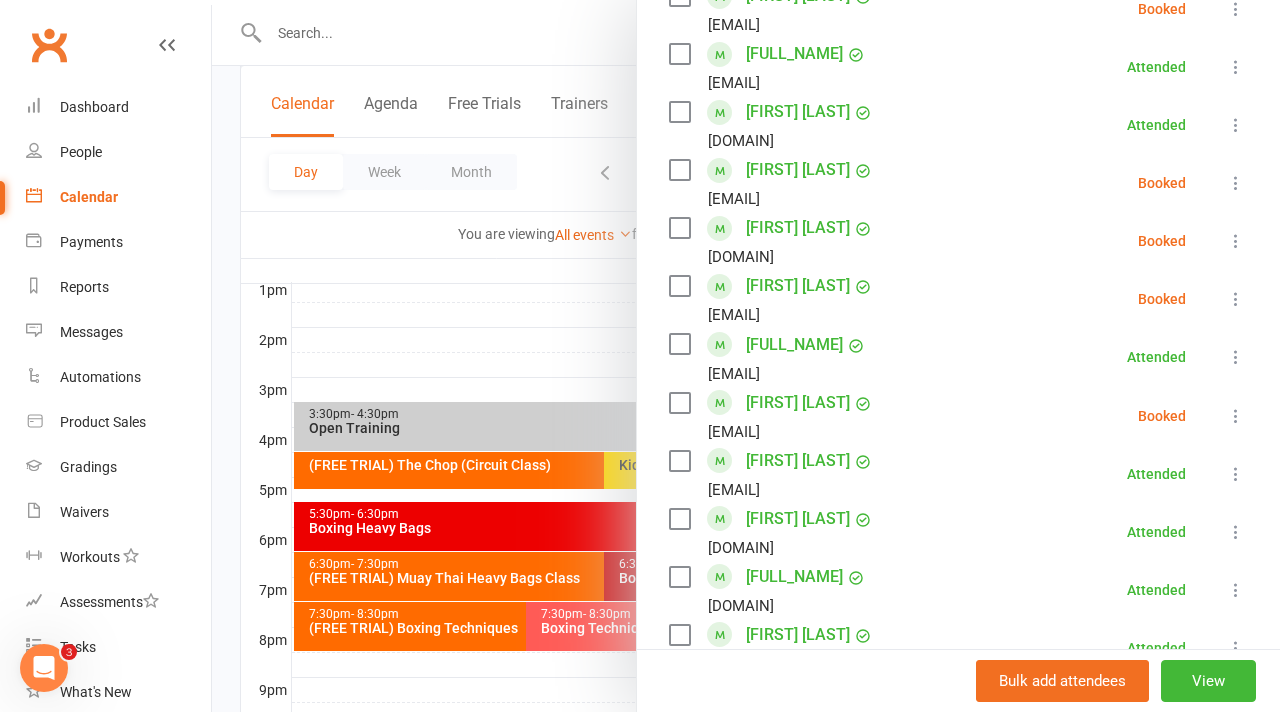 scroll, scrollTop: 910, scrollLeft: 0, axis: vertical 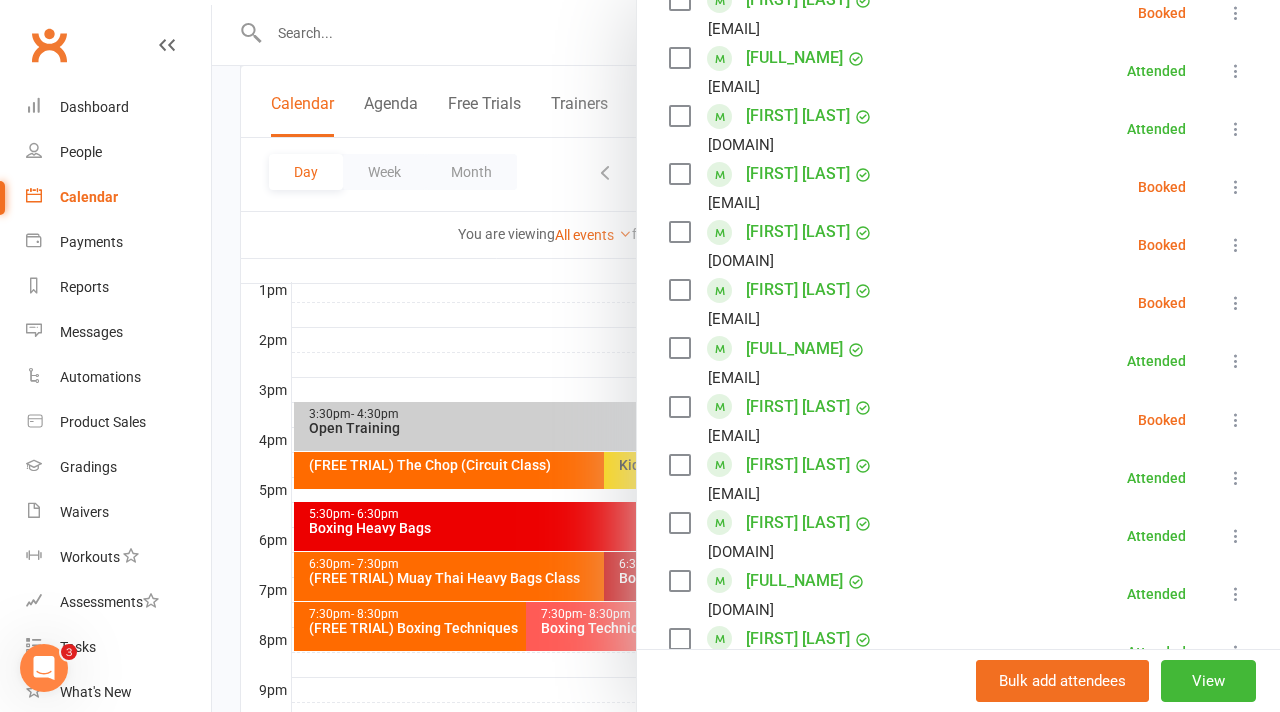 click at bounding box center (1236, 303) 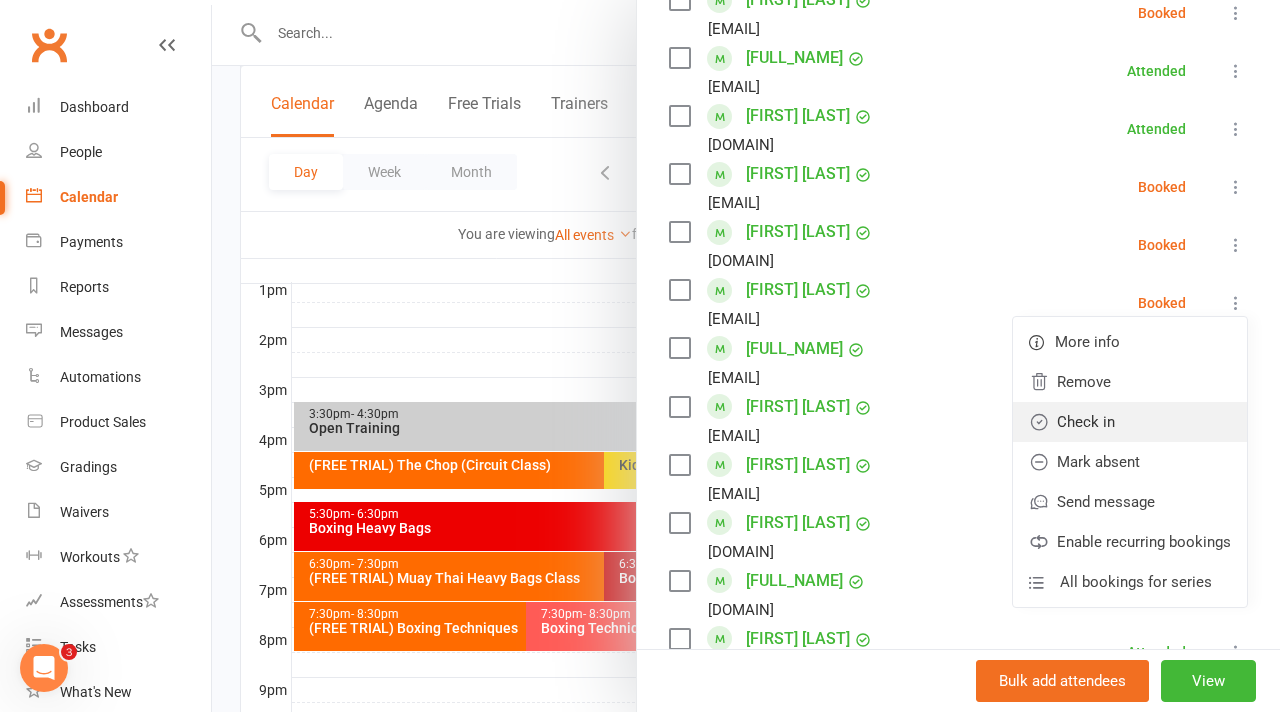 click on "Check in" at bounding box center (1130, 422) 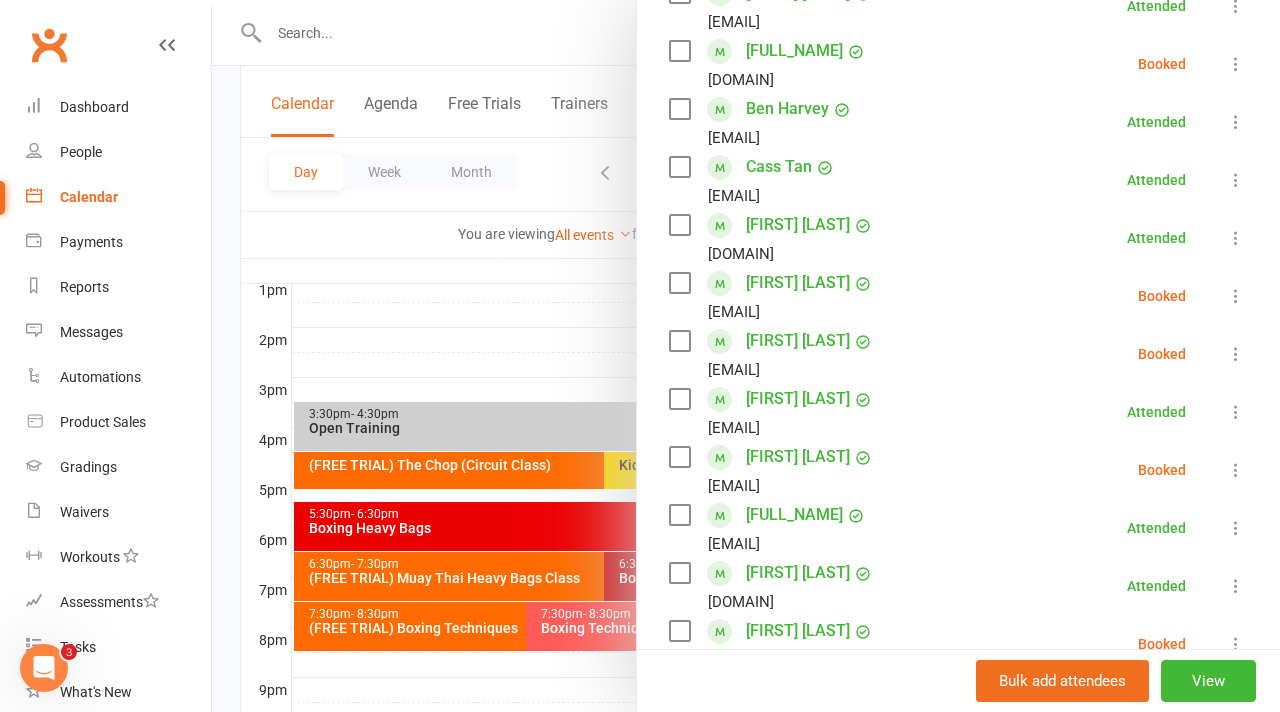 scroll, scrollTop: 452, scrollLeft: 0, axis: vertical 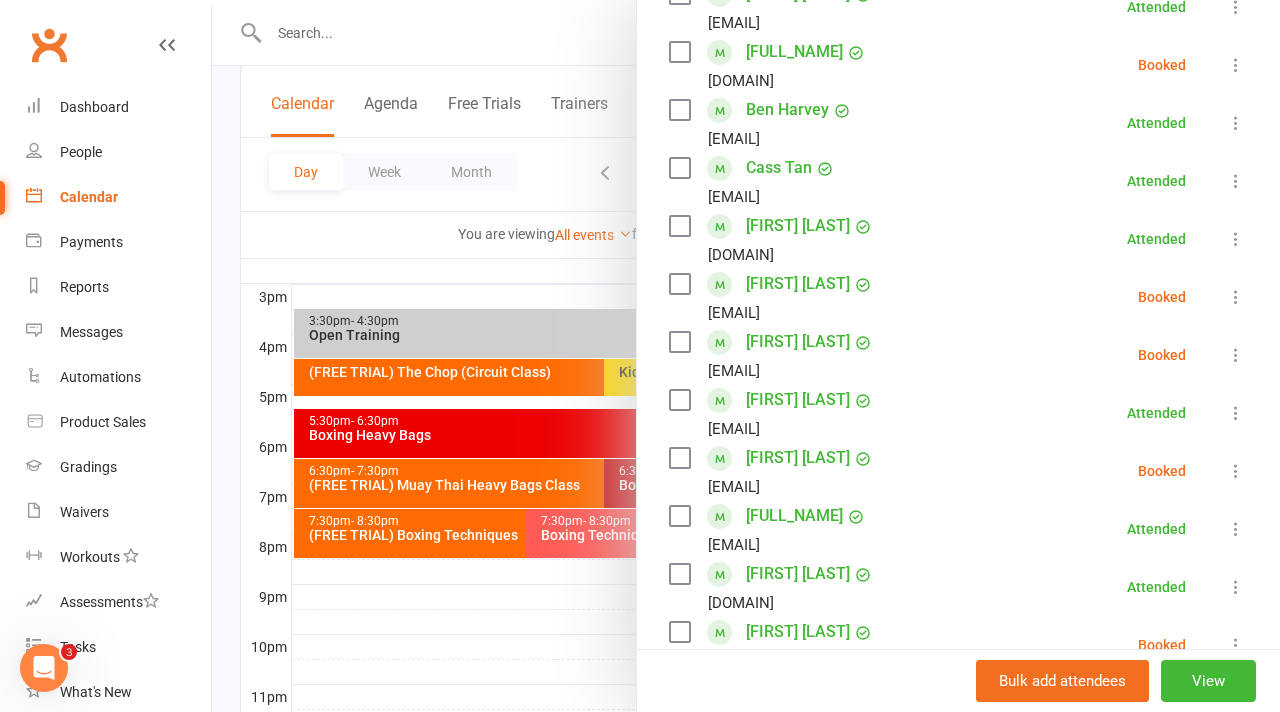 click at bounding box center [746, 356] 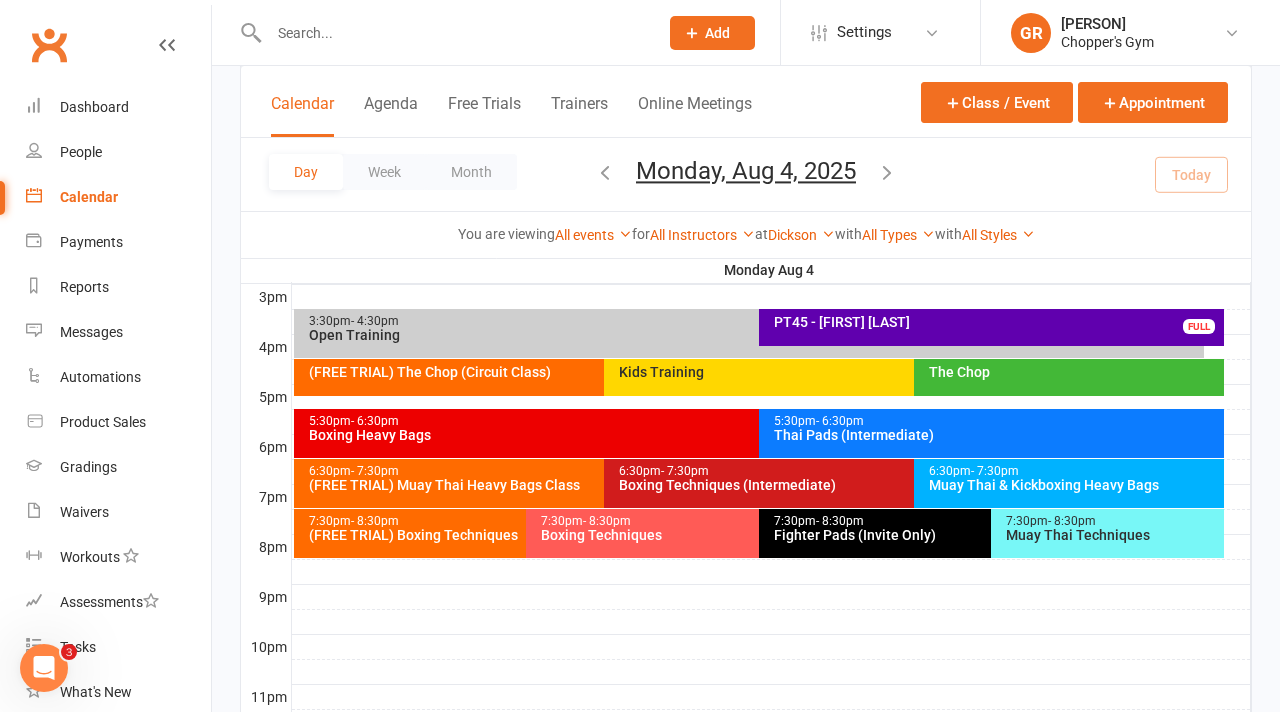 click on "6:30pm  - 7:30pm Muay Thai & Kickboxing Heavy Bags" at bounding box center [1069, 483] 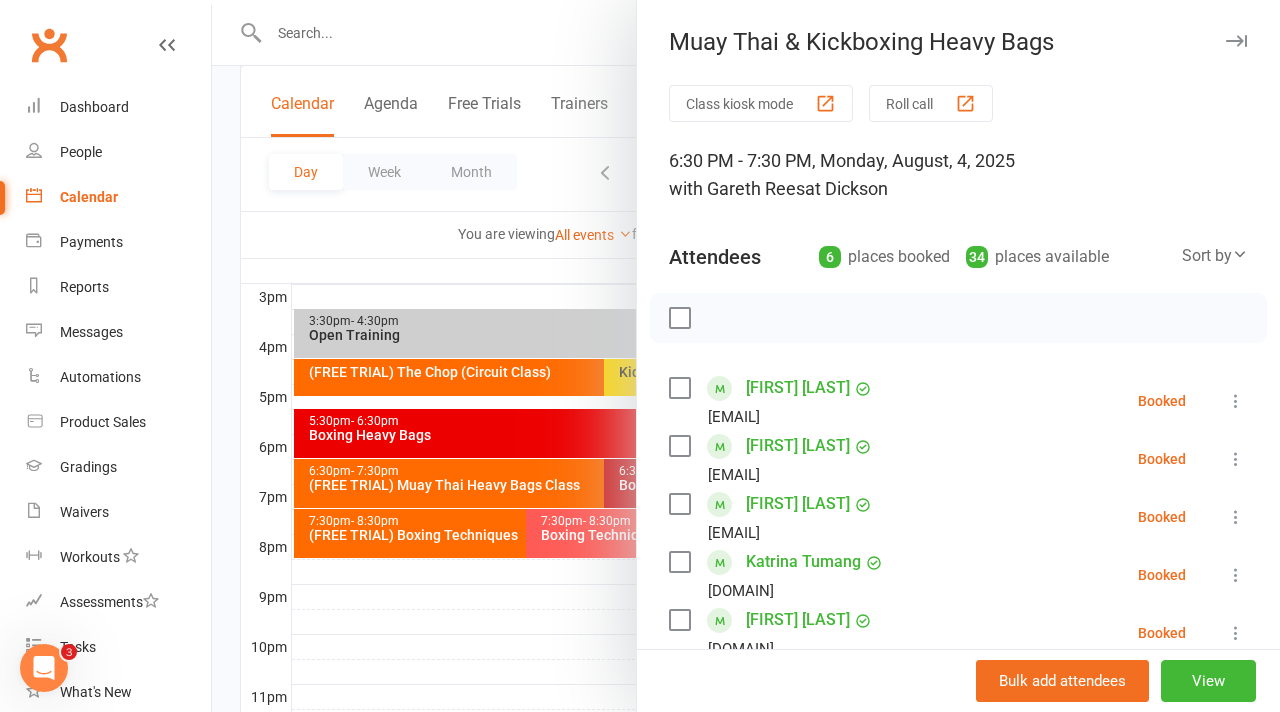 click at bounding box center [746, 356] 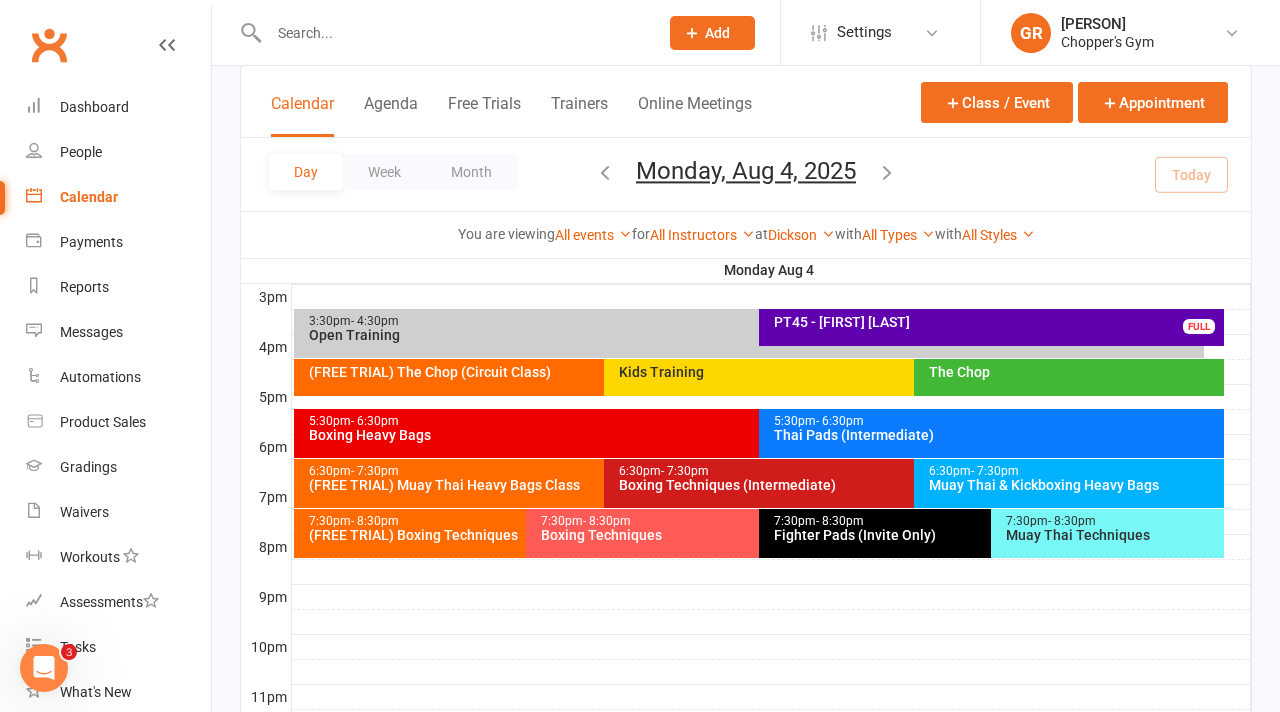 click on "Thai Pads (Intermediate)" at bounding box center [996, 435] 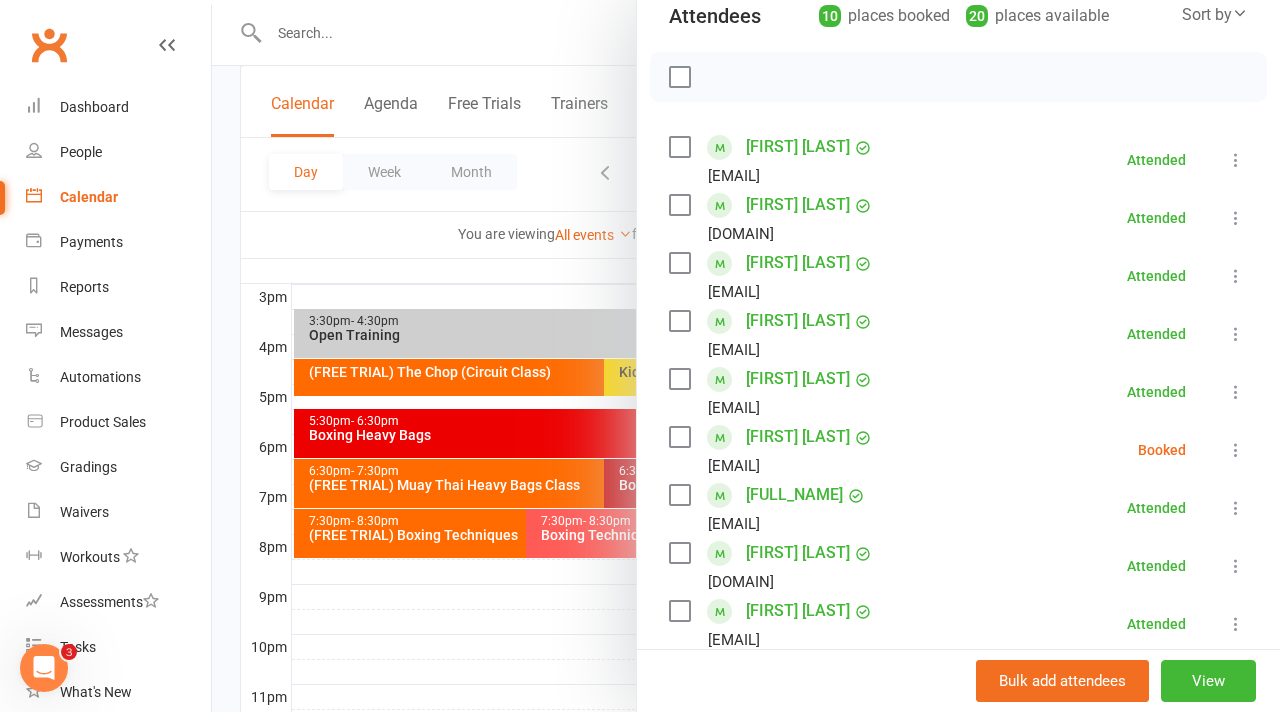 scroll, scrollTop: 251, scrollLeft: 0, axis: vertical 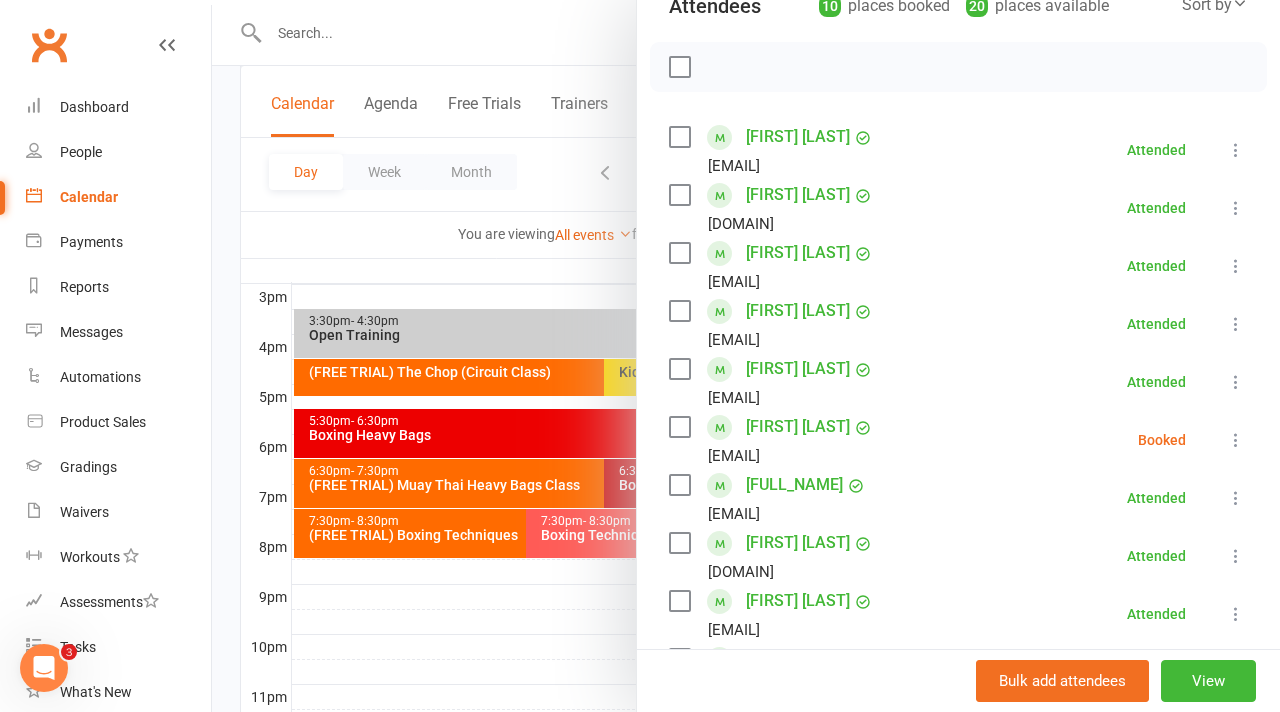 click at bounding box center (1236, 440) 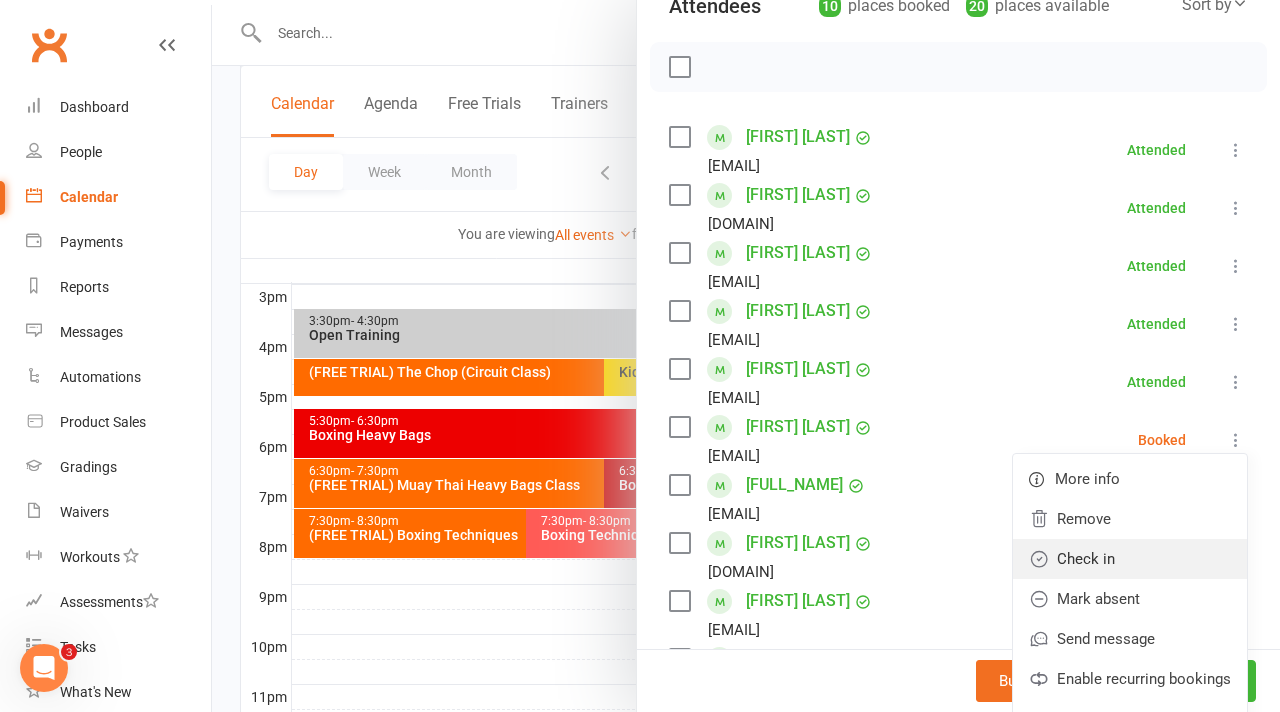 click on "Check in" at bounding box center [1130, 559] 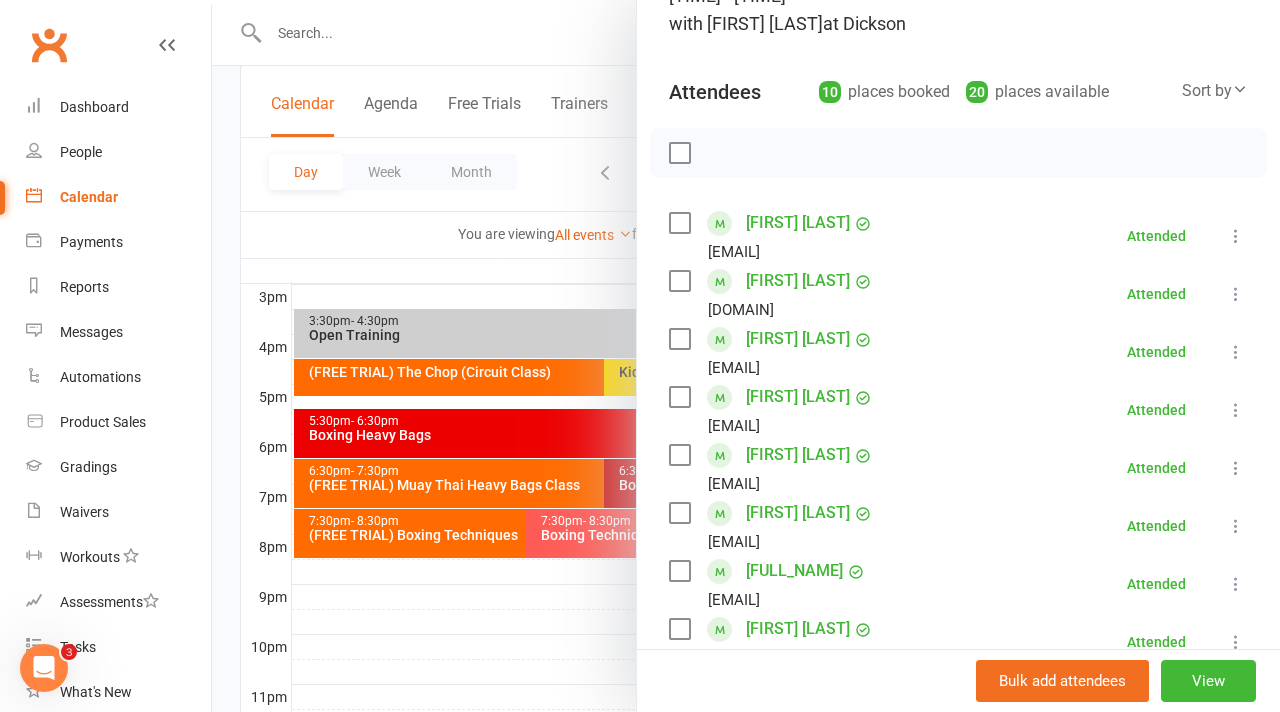 scroll, scrollTop: 150, scrollLeft: 0, axis: vertical 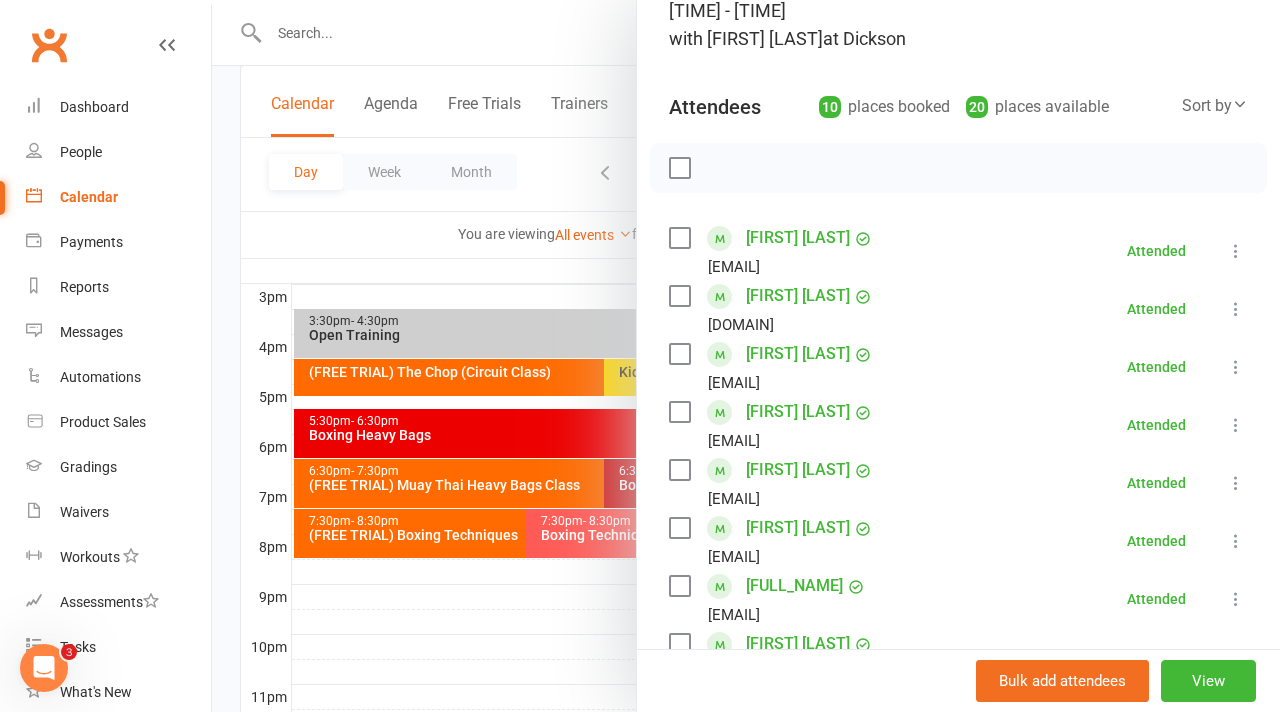 click at bounding box center (746, 356) 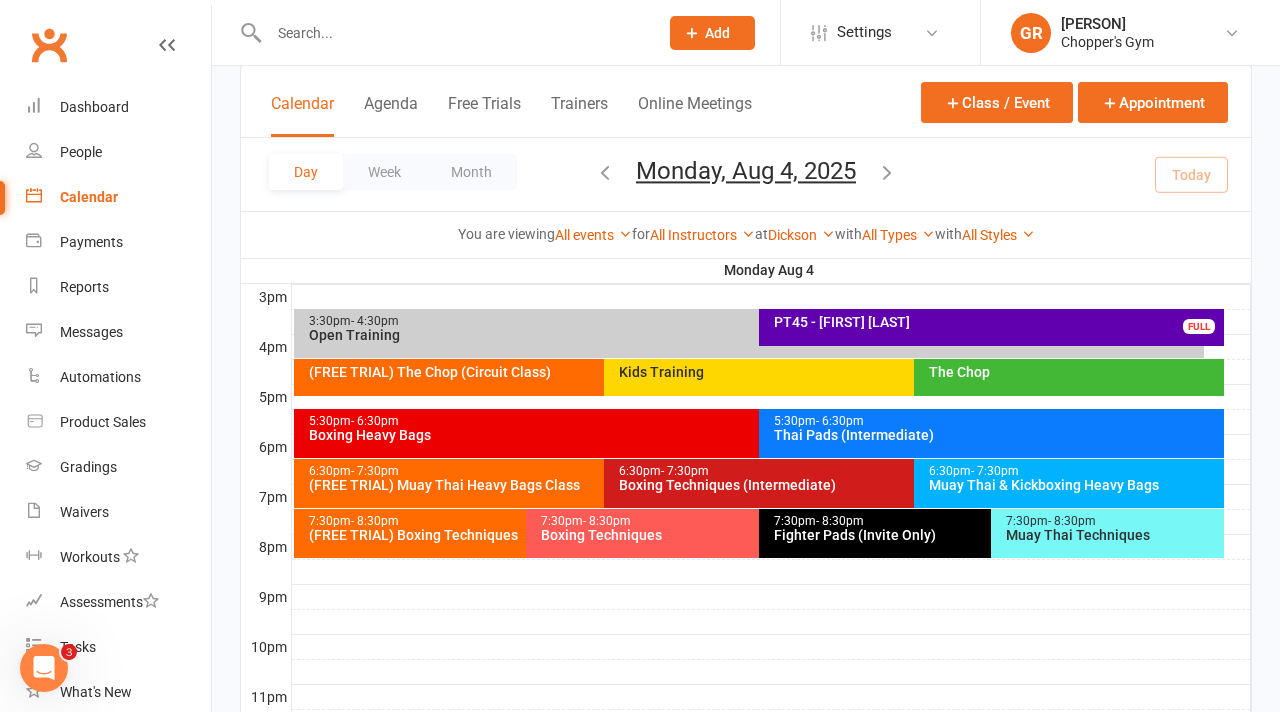 click on "6:30pm  - 7:30pm Muay Thai & Kickboxing Heavy Bags" at bounding box center (1069, 483) 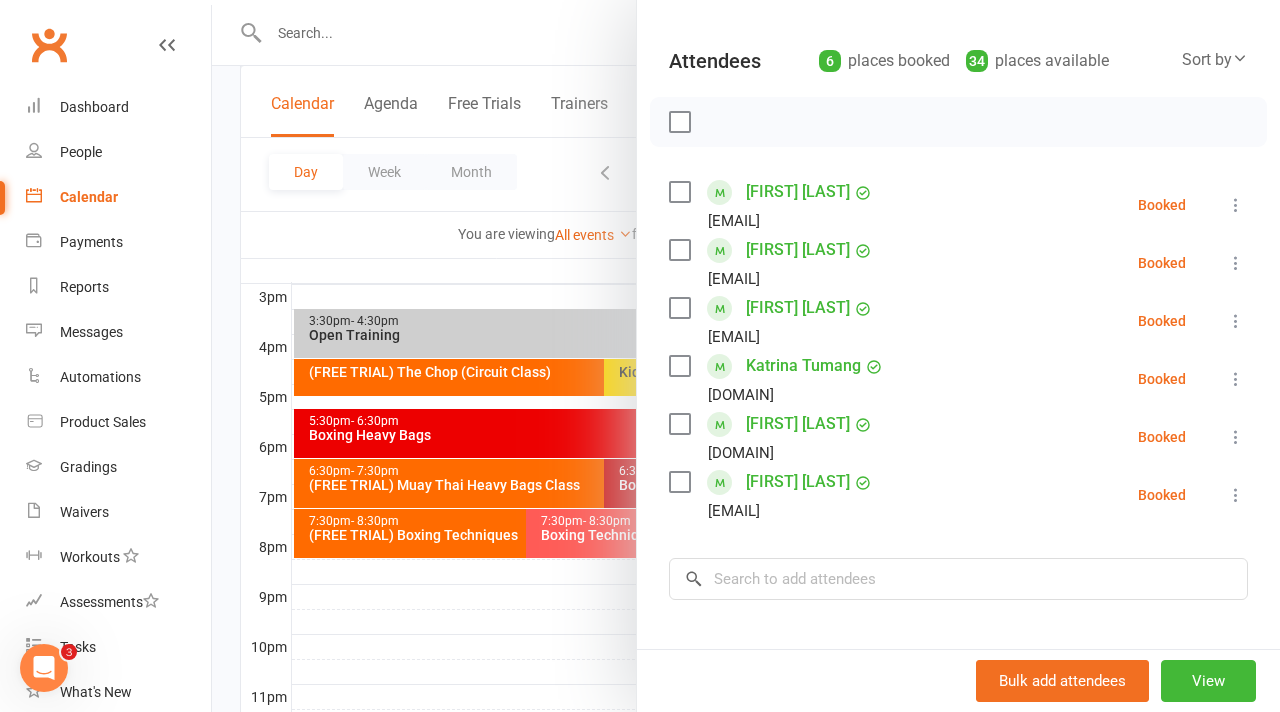 scroll, scrollTop: 199, scrollLeft: 0, axis: vertical 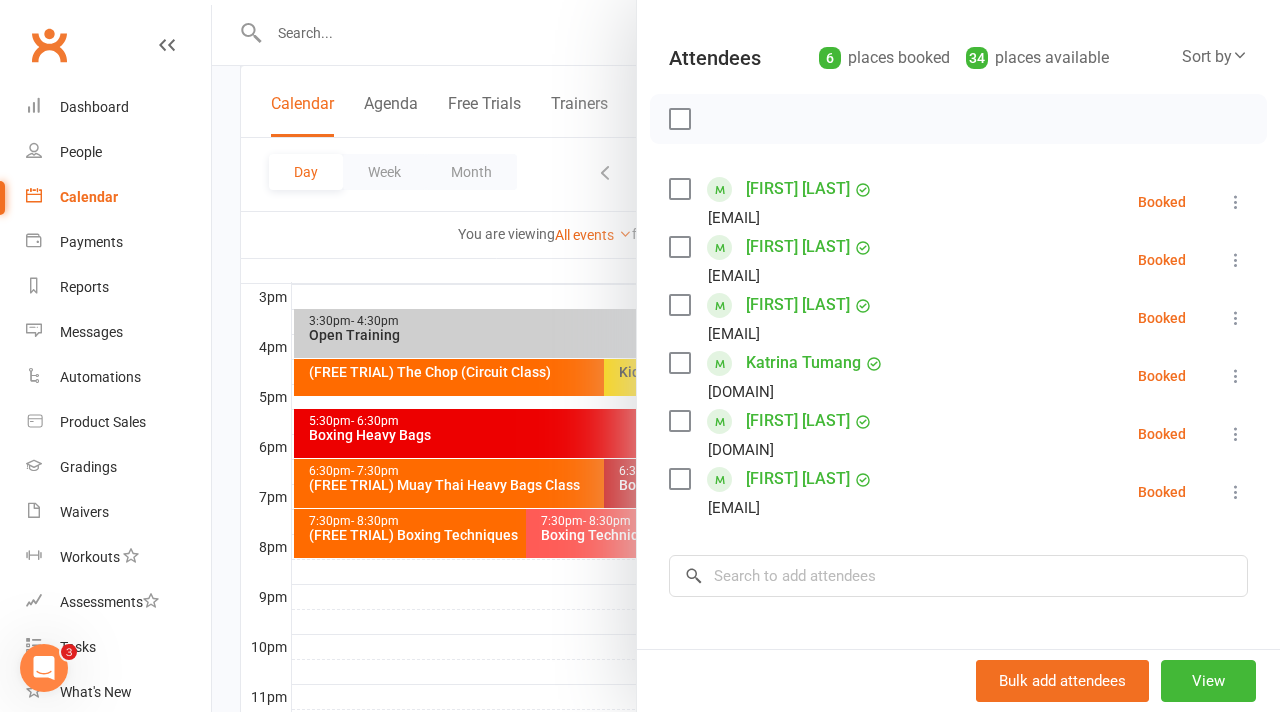 click at bounding box center [1236, 376] 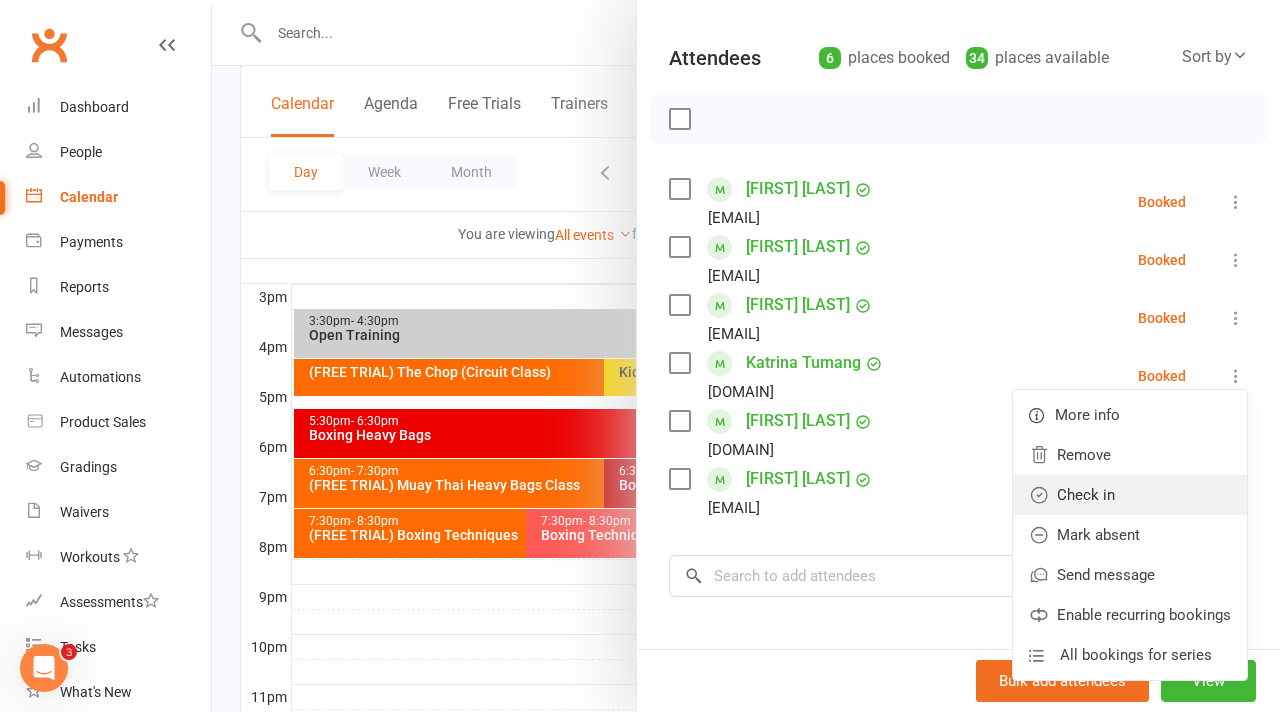 click on "Check in" at bounding box center (1130, 495) 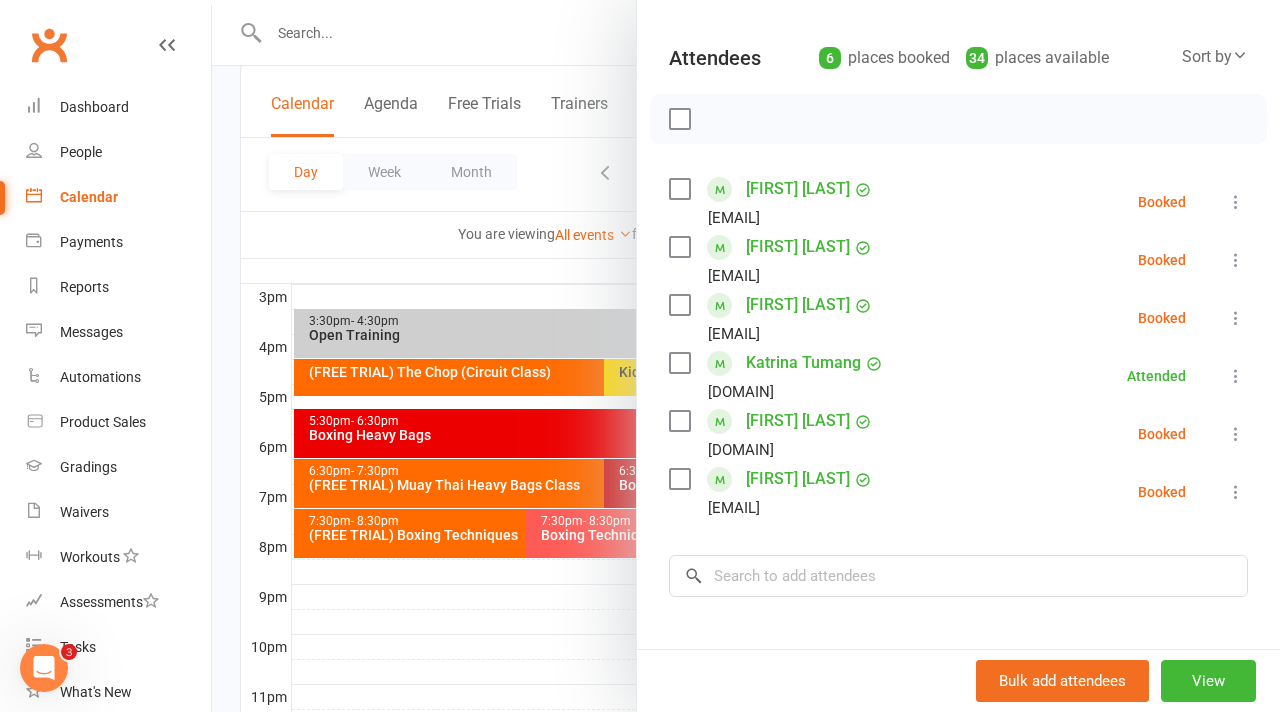 click at bounding box center [1236, 434] 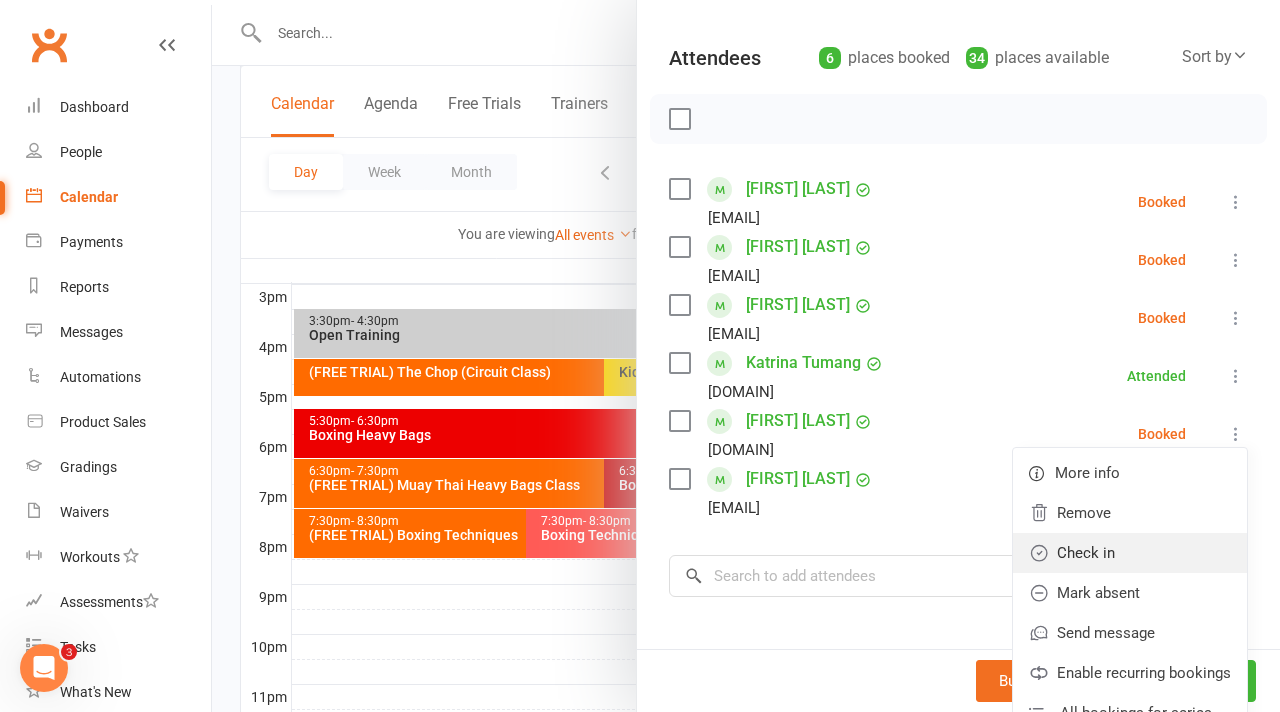 click on "Check in" at bounding box center (1130, 553) 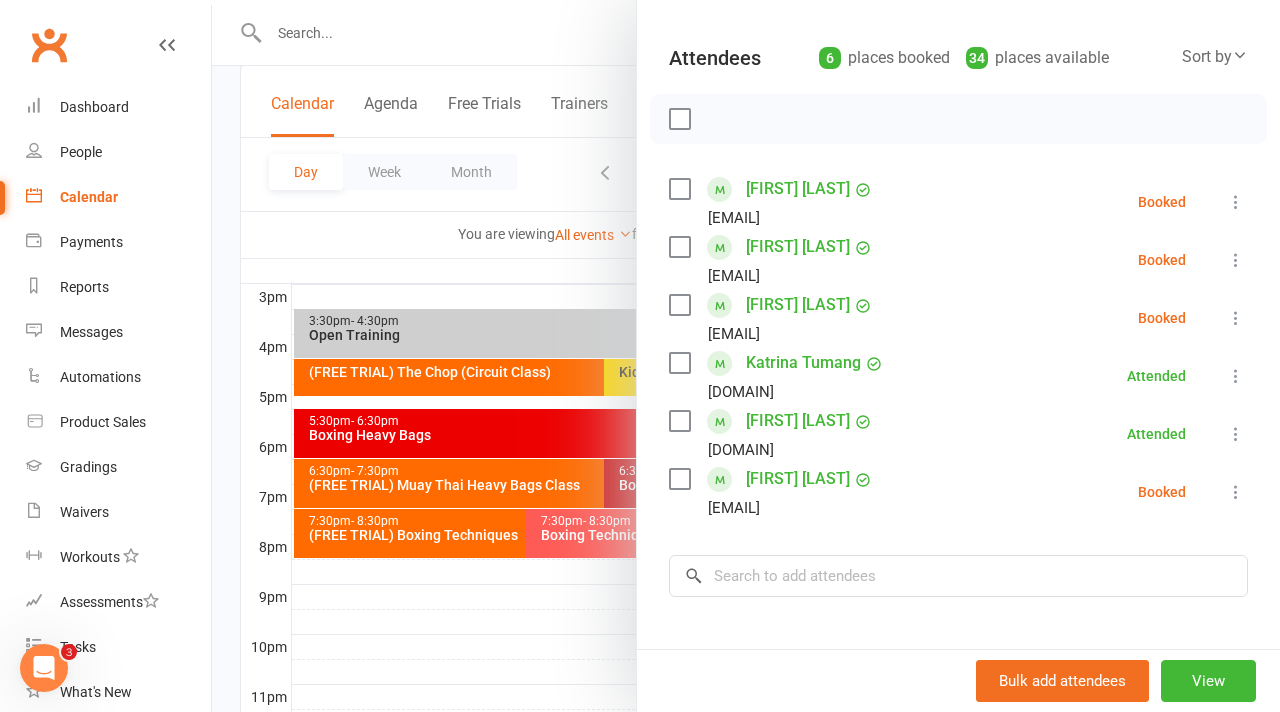 click at bounding box center [746, 356] 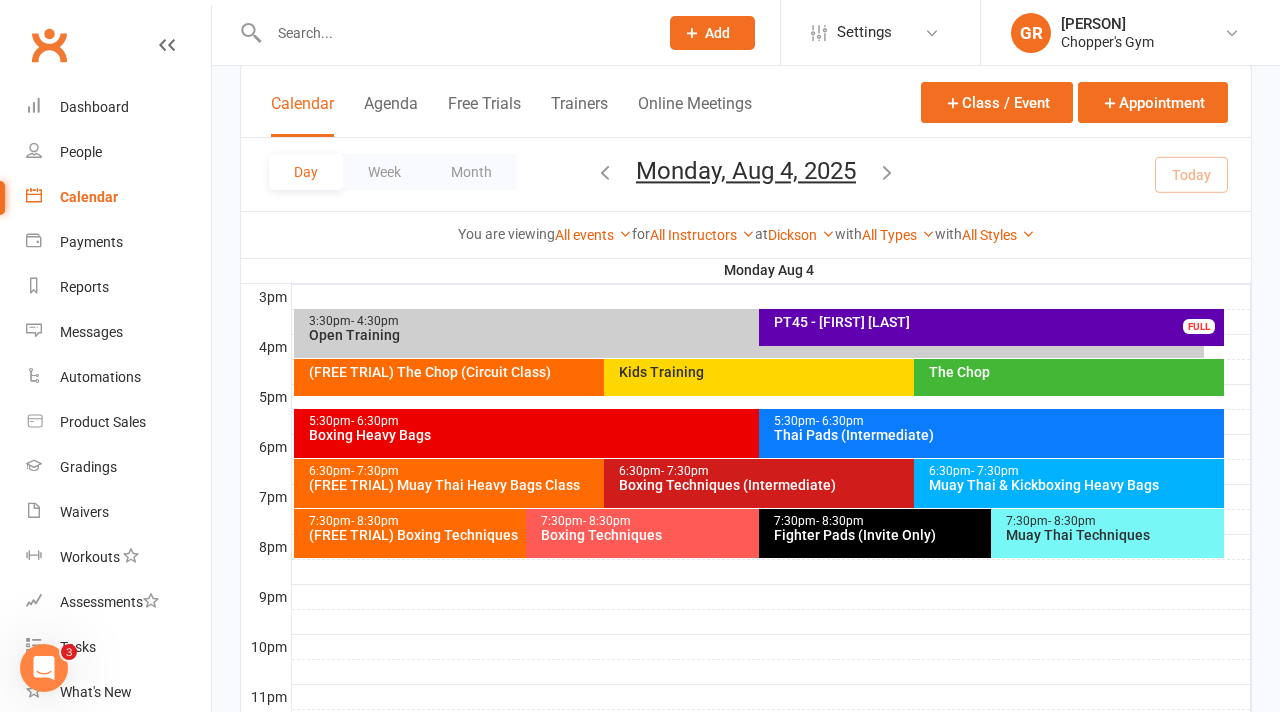 click on "Muay Thai Techniques" at bounding box center [1112, 535] 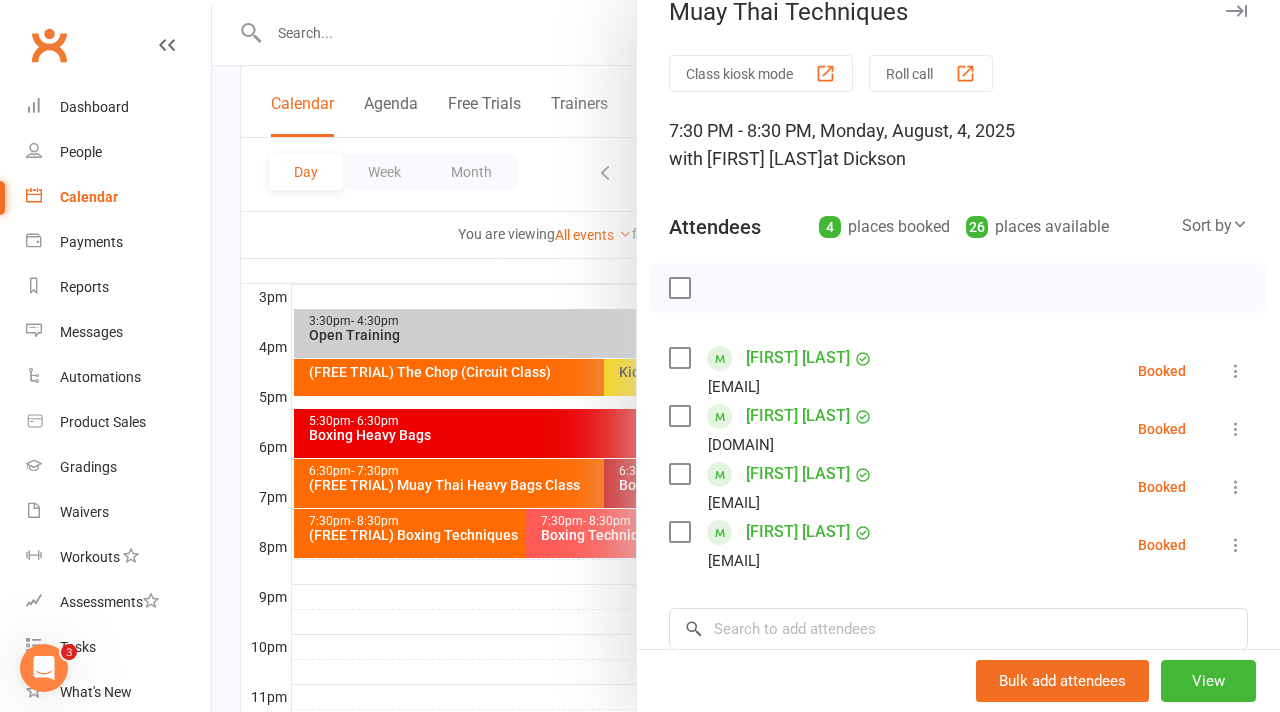 scroll, scrollTop: 42, scrollLeft: 0, axis: vertical 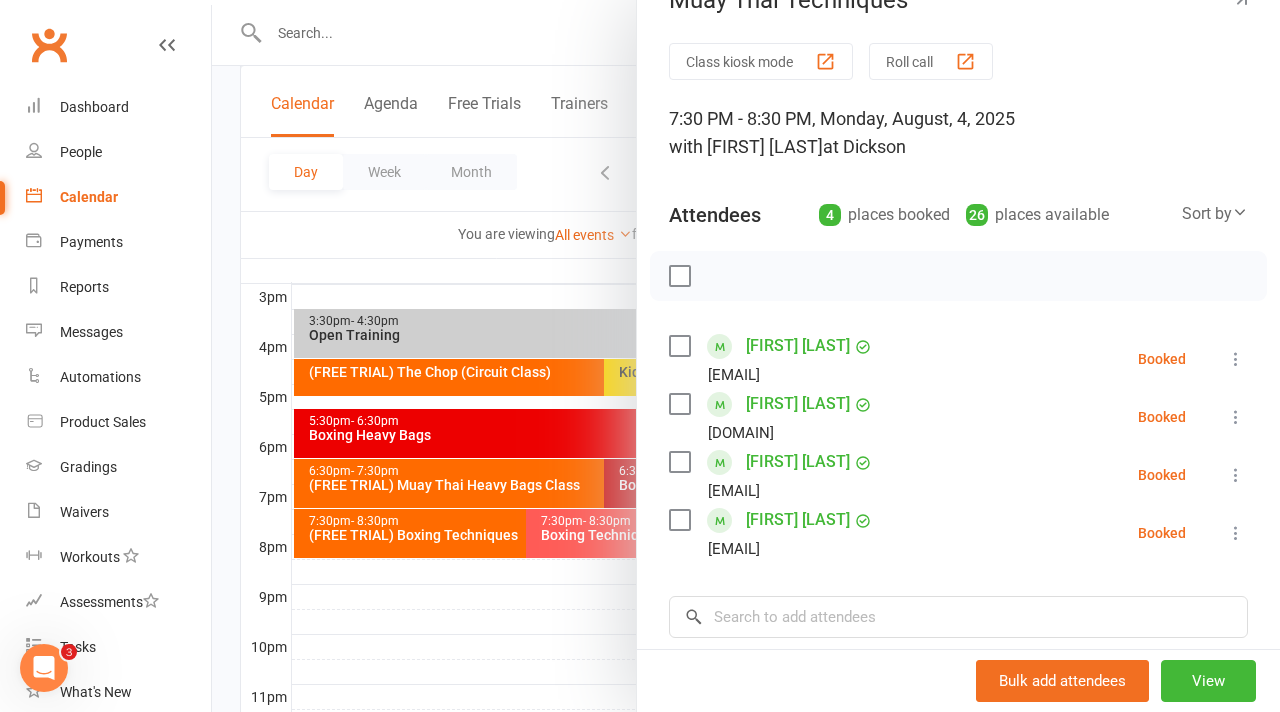 click at bounding box center [746, 356] 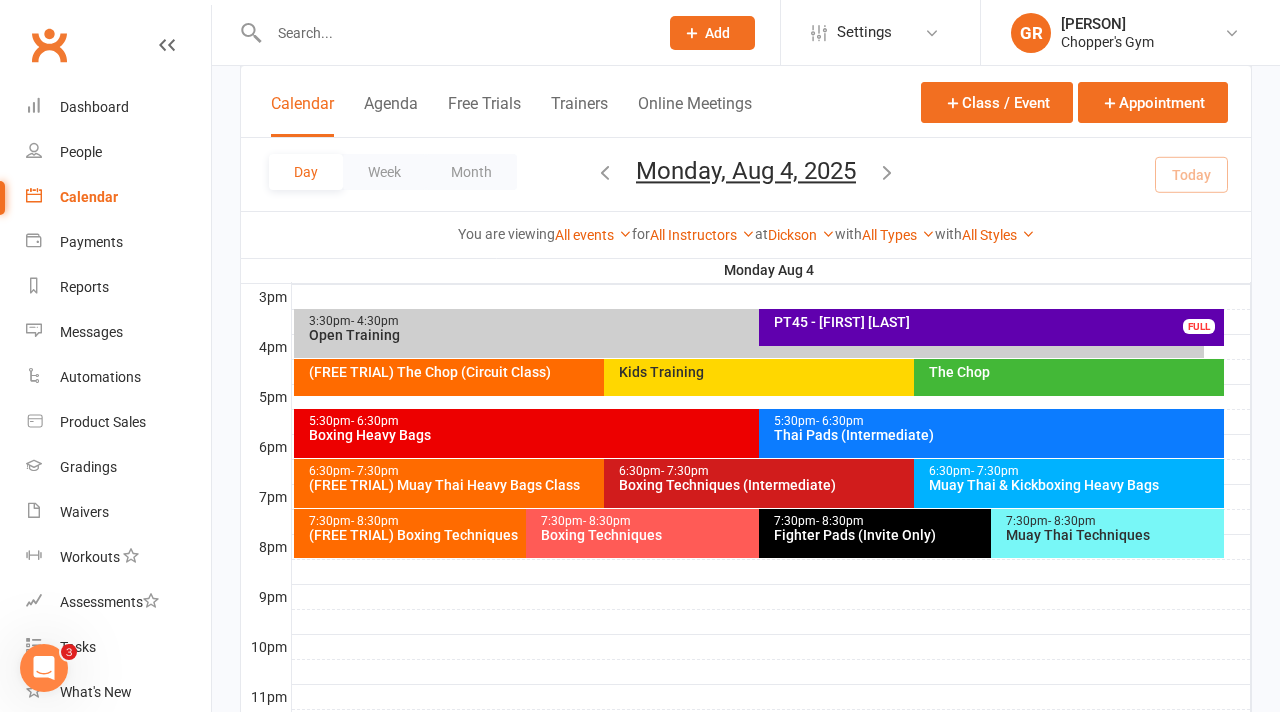 click on "Boxing Techniques (Intermediate)" at bounding box center (909, 485) 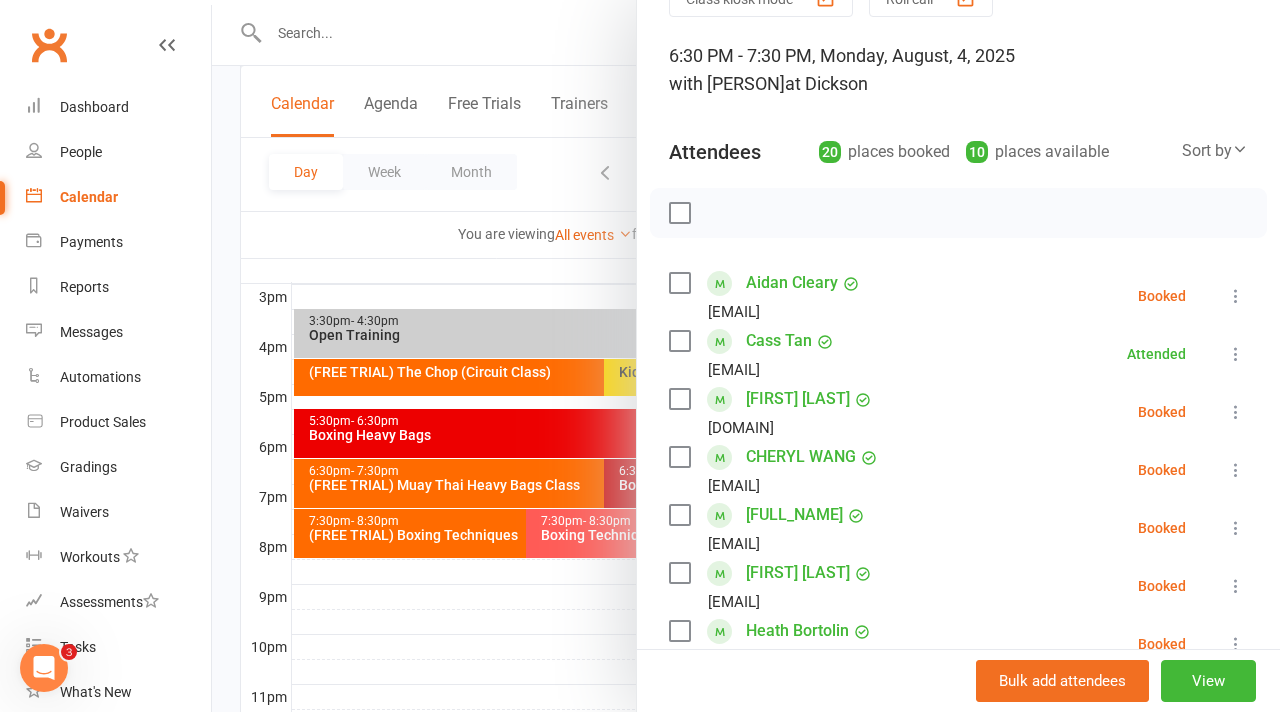 scroll, scrollTop: 109, scrollLeft: 0, axis: vertical 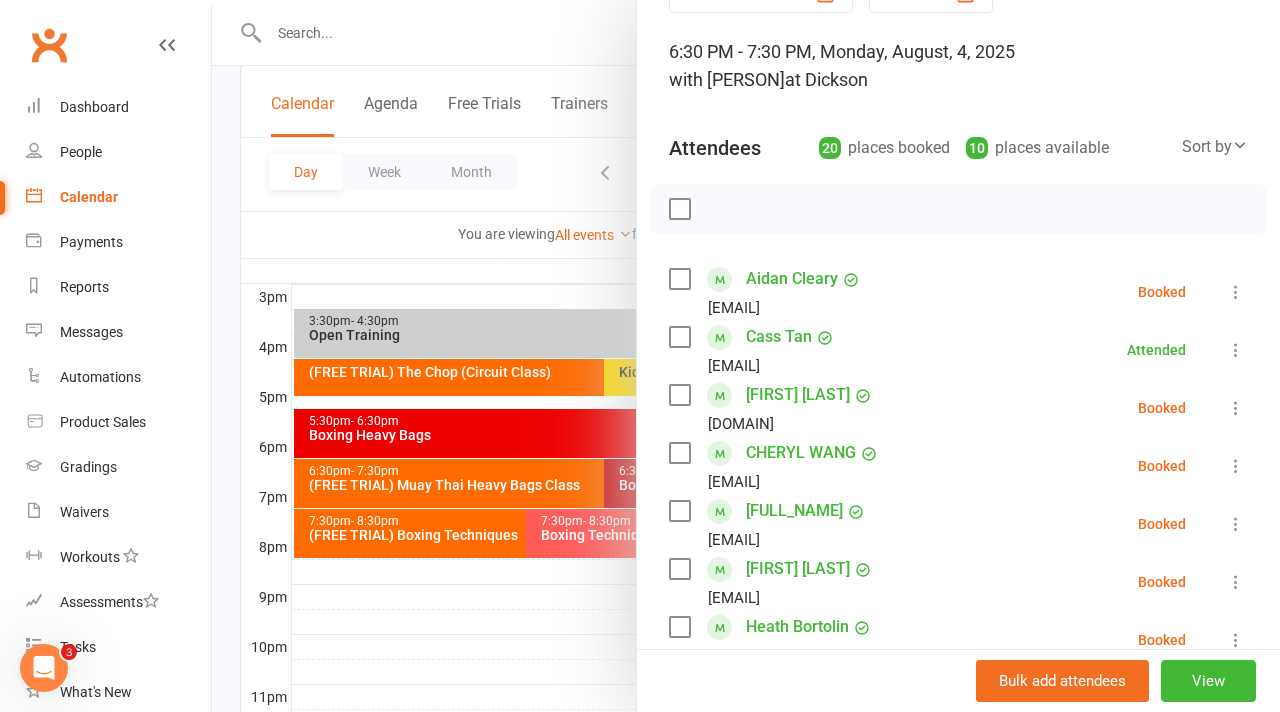 click at bounding box center (1236, 408) 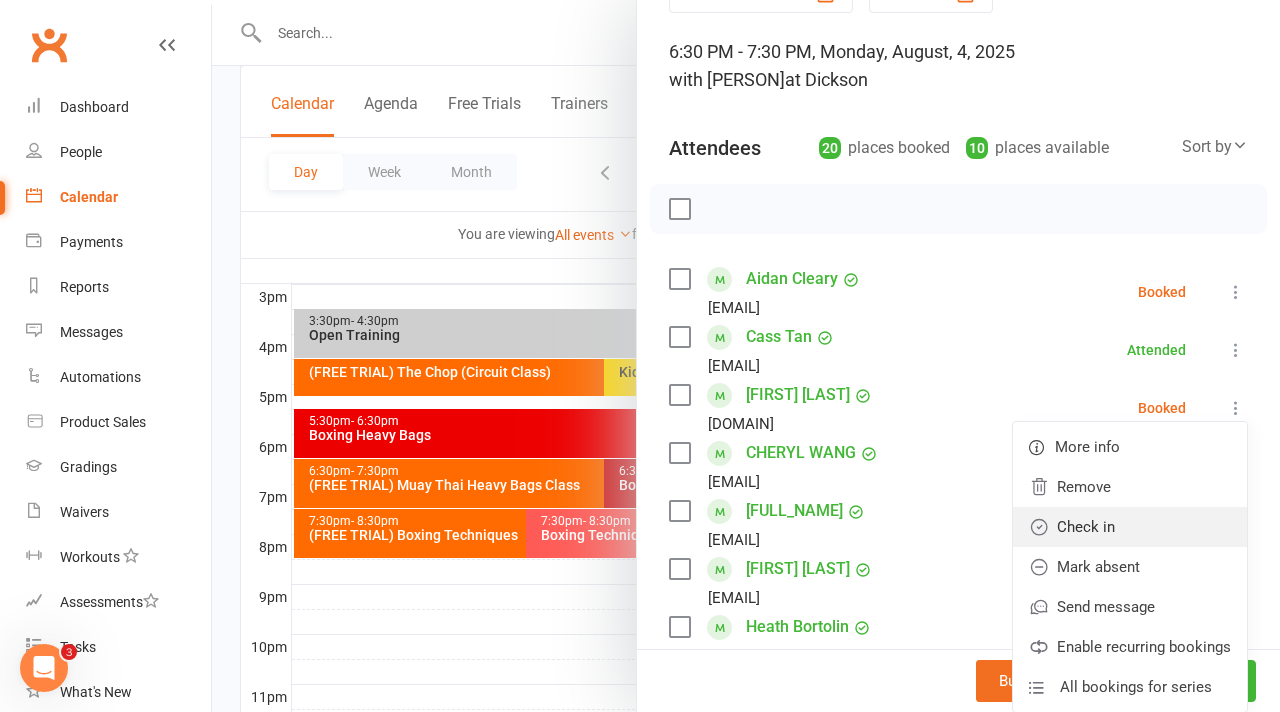 click on "Check in" at bounding box center (1130, 527) 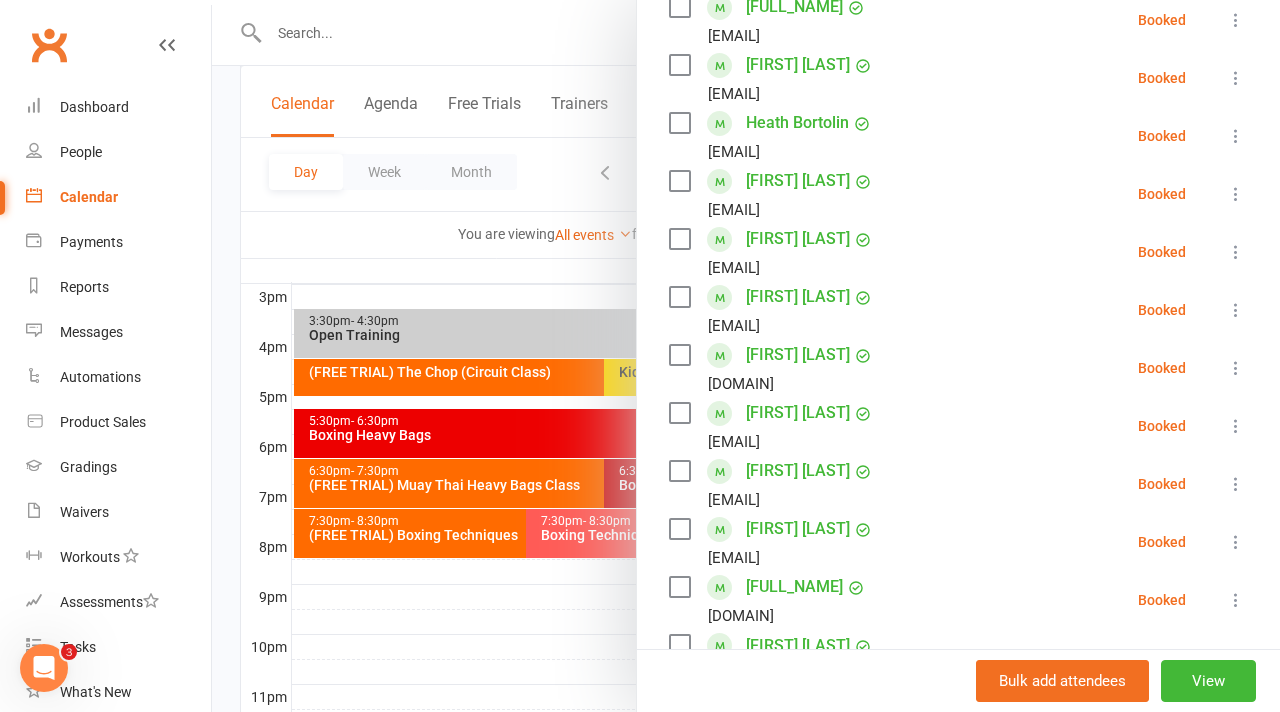 scroll, scrollTop: 615, scrollLeft: 0, axis: vertical 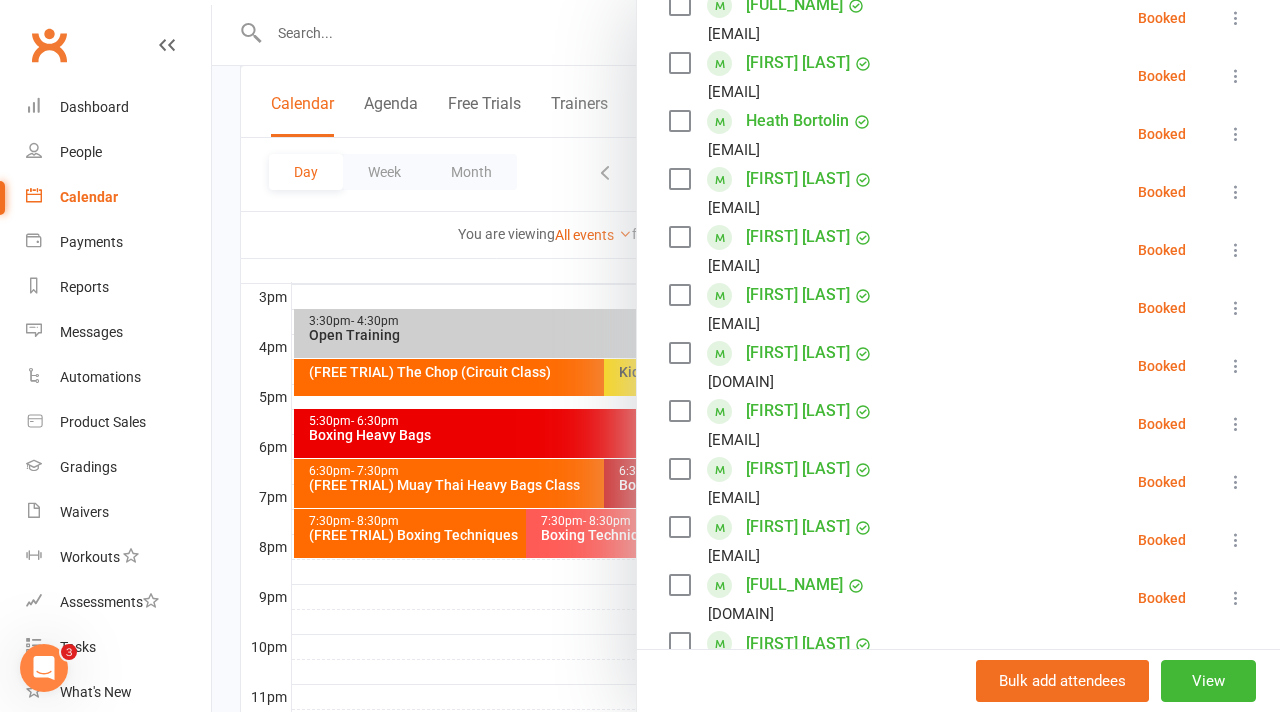 click on "Ma Yuhao  ma280023373@gmail.com Booked More info  Remove  Check in  Mark absent  Send message  Enable recurring bookings  All bookings for series" at bounding box center [958, 424] 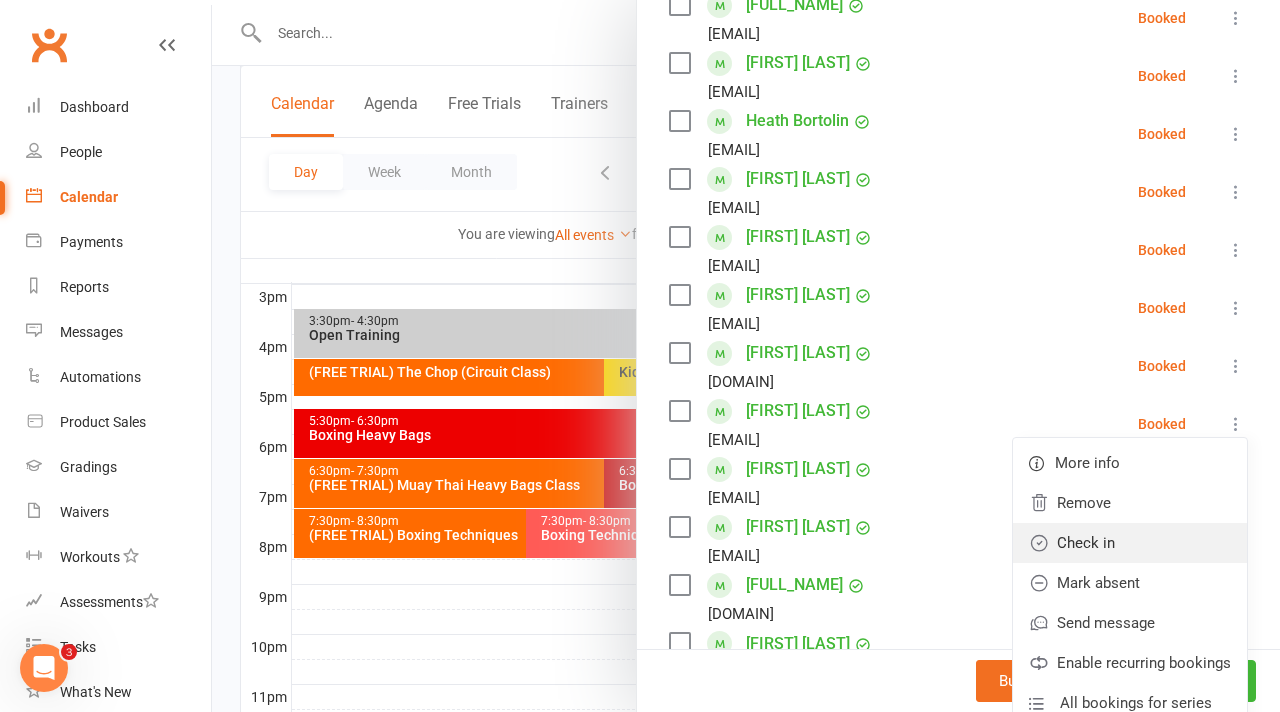 click on "Check in" at bounding box center [1130, 543] 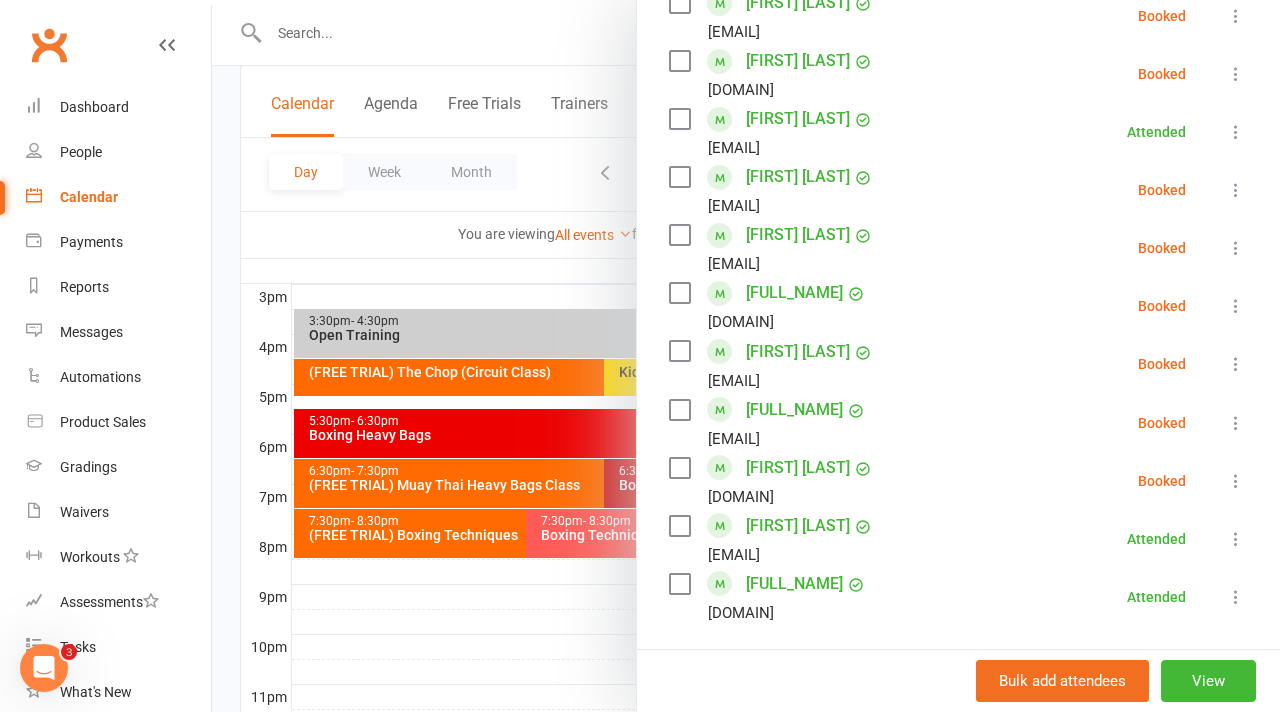 scroll, scrollTop: 911, scrollLeft: 0, axis: vertical 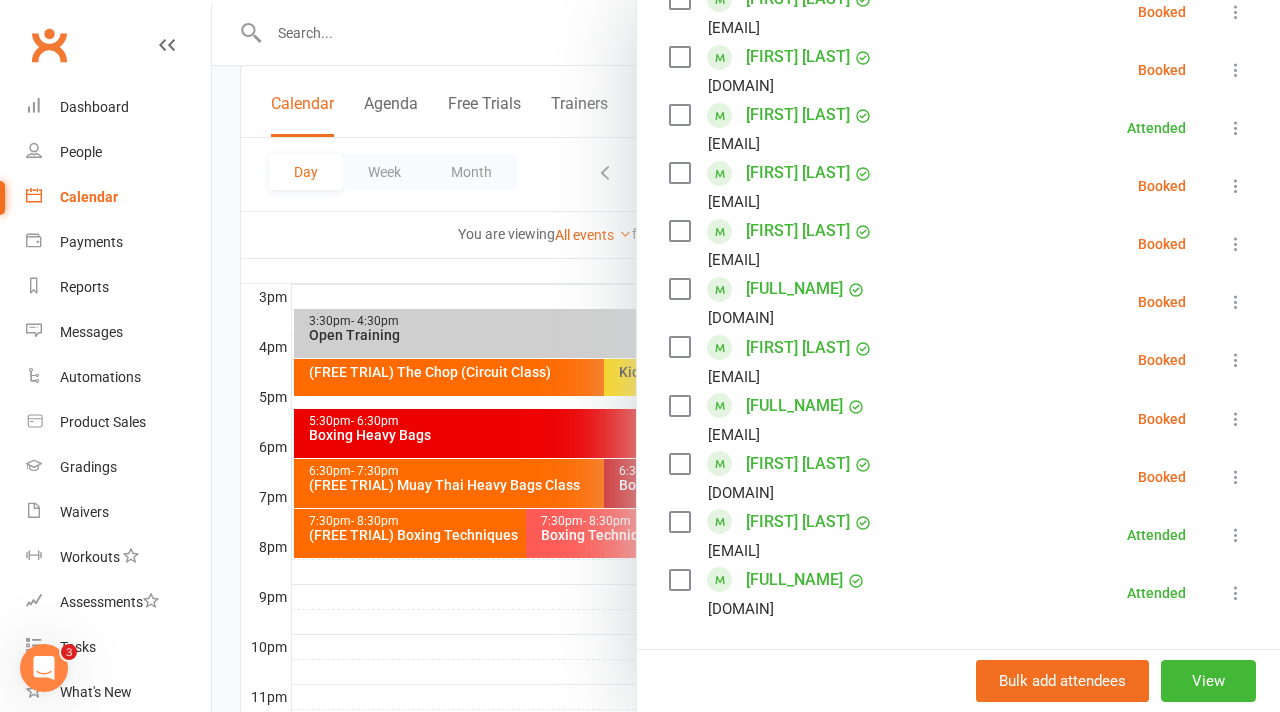 click at bounding box center [1236, 477] 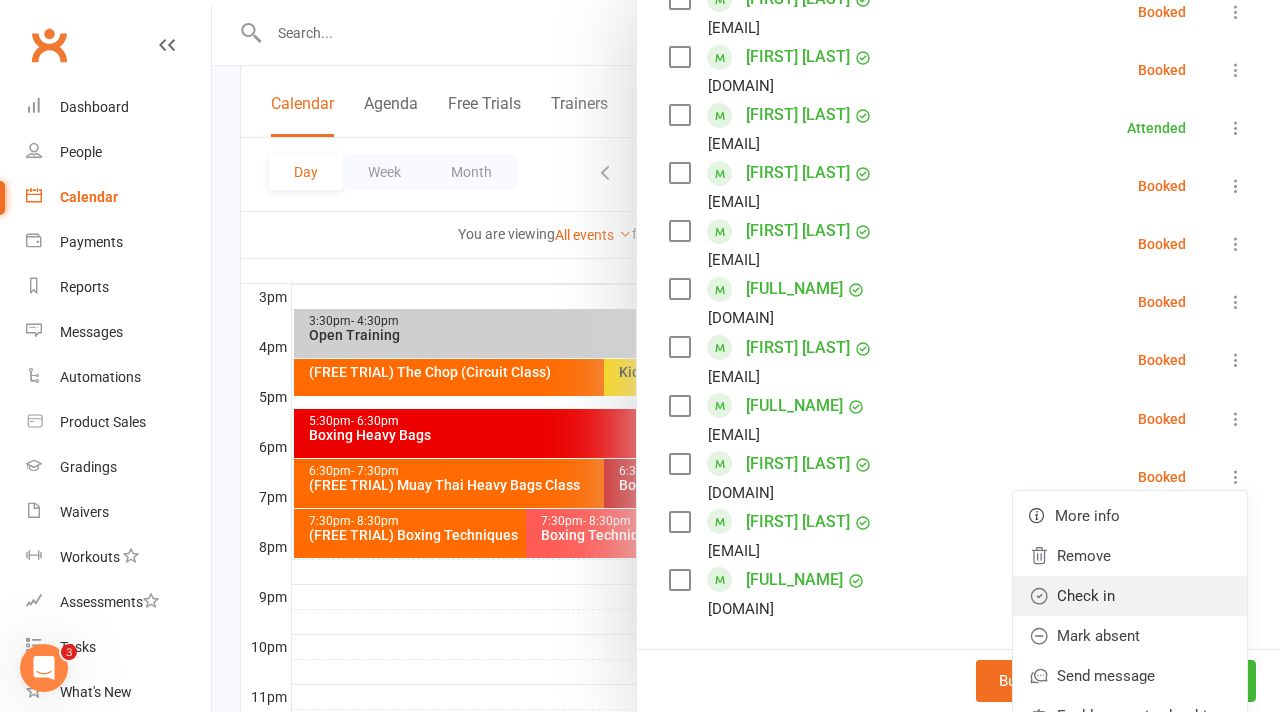 click on "Check in" at bounding box center (1130, 596) 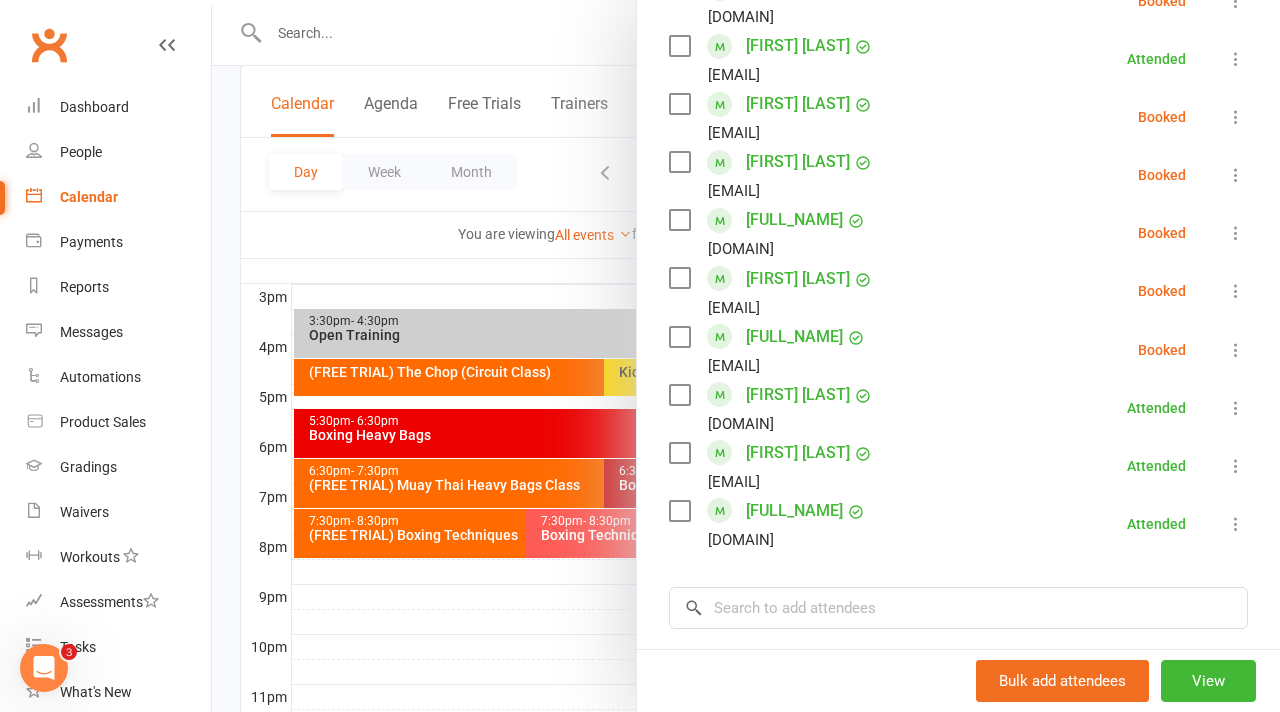 scroll, scrollTop: 979, scrollLeft: 0, axis: vertical 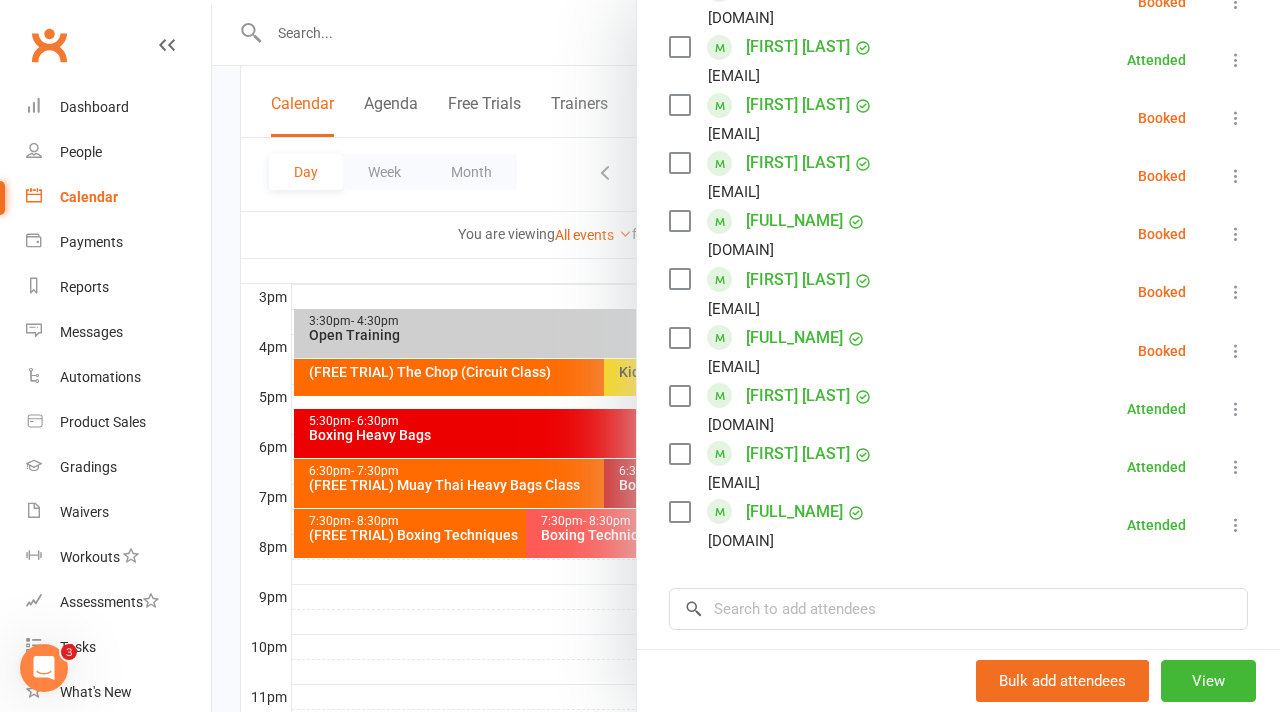 click at bounding box center (746, 356) 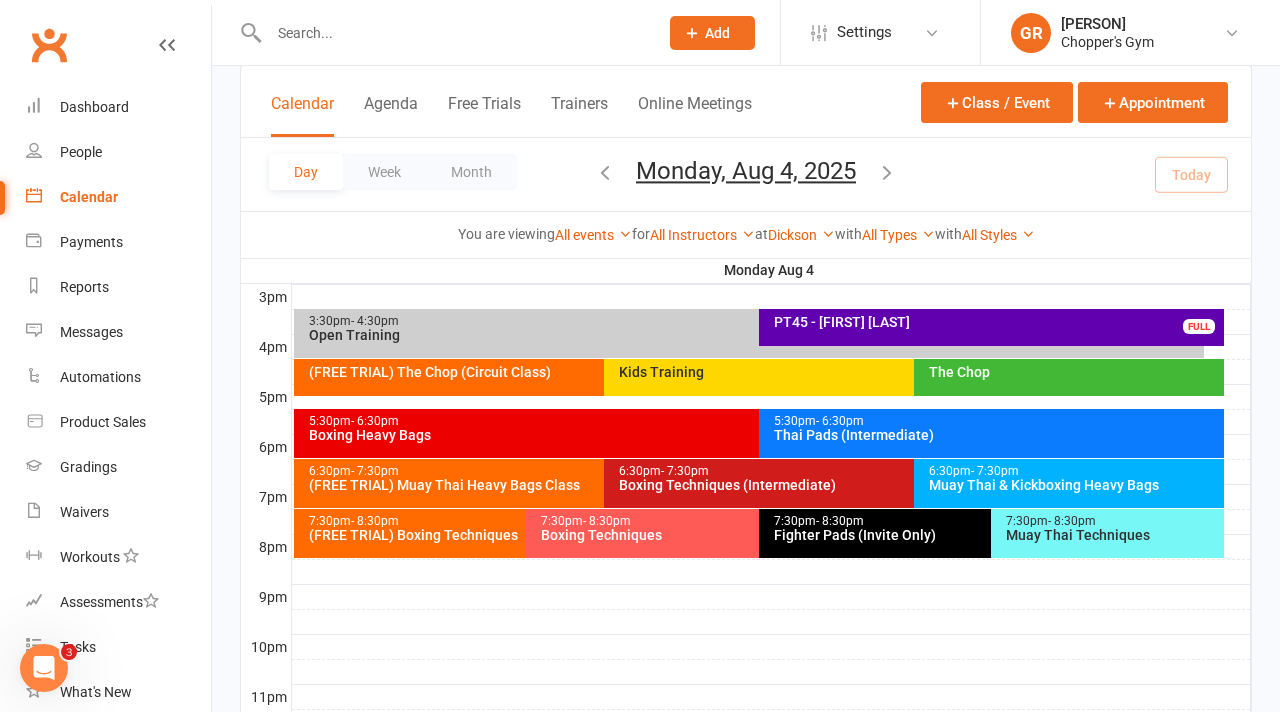 click on "7:30pm  - 8:30pm Boxing Techniques" at bounding box center [748, 533] 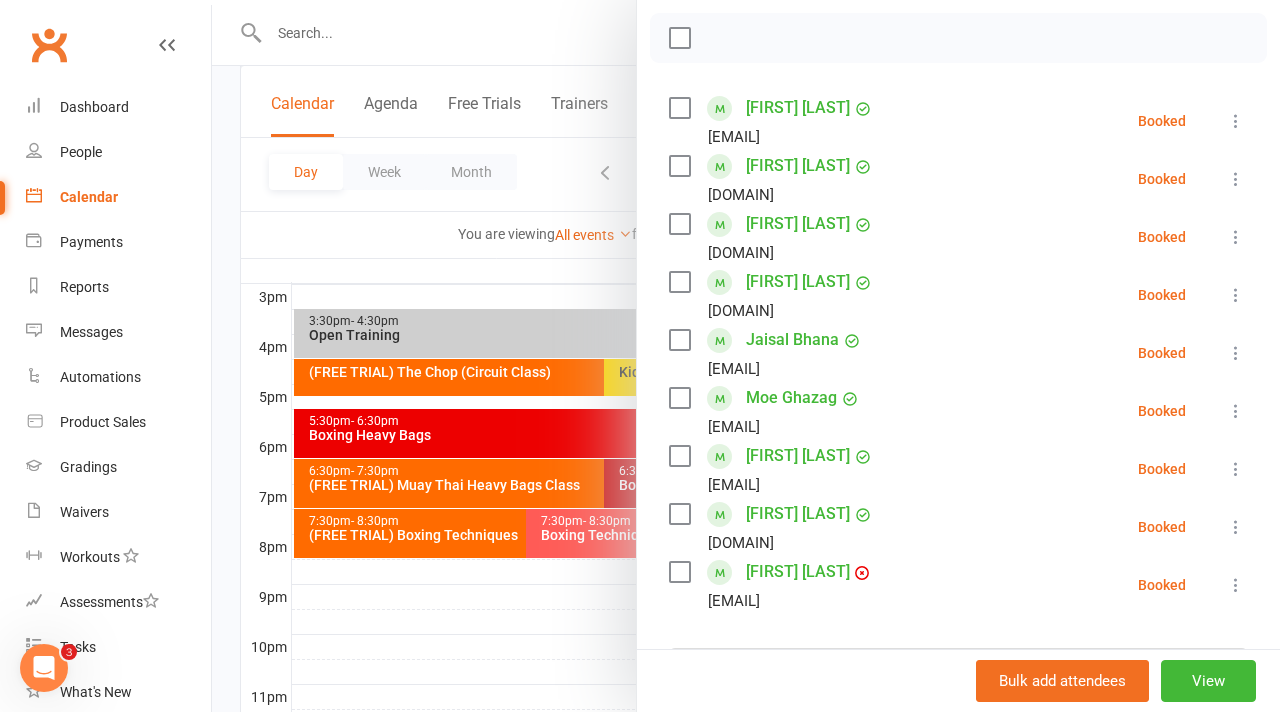 scroll, scrollTop: 292, scrollLeft: 0, axis: vertical 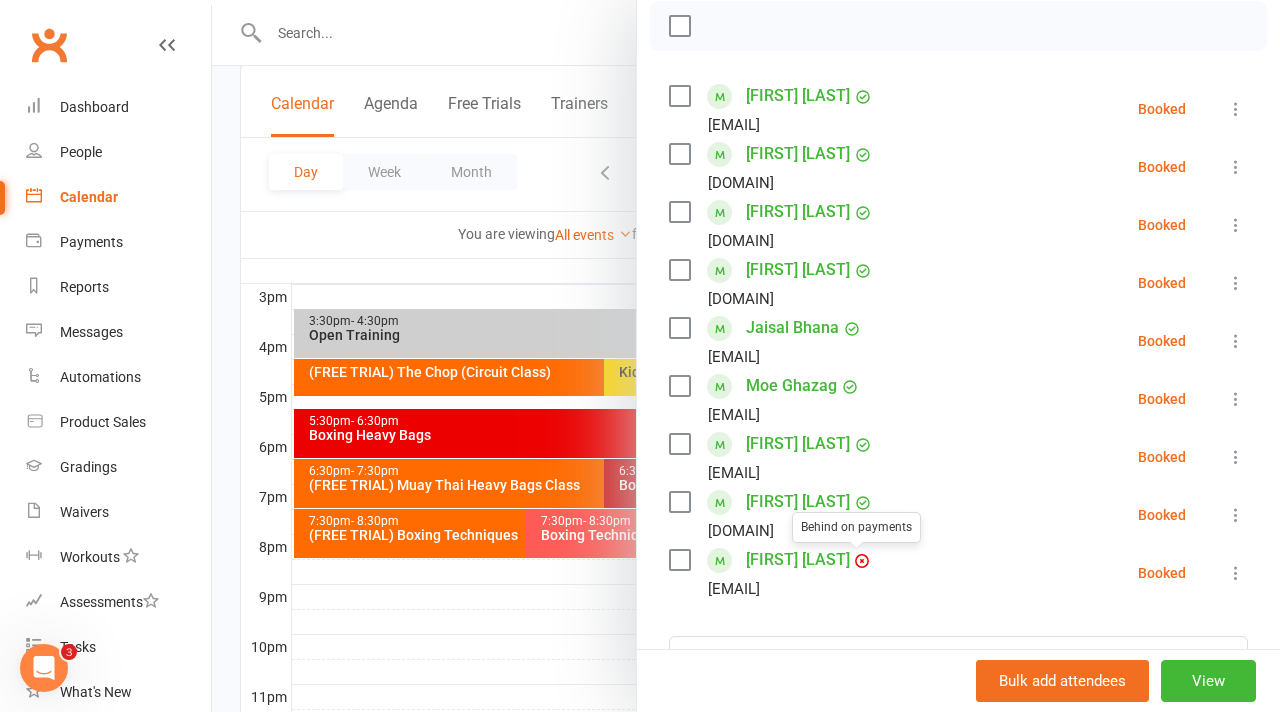 click at bounding box center (746, 356) 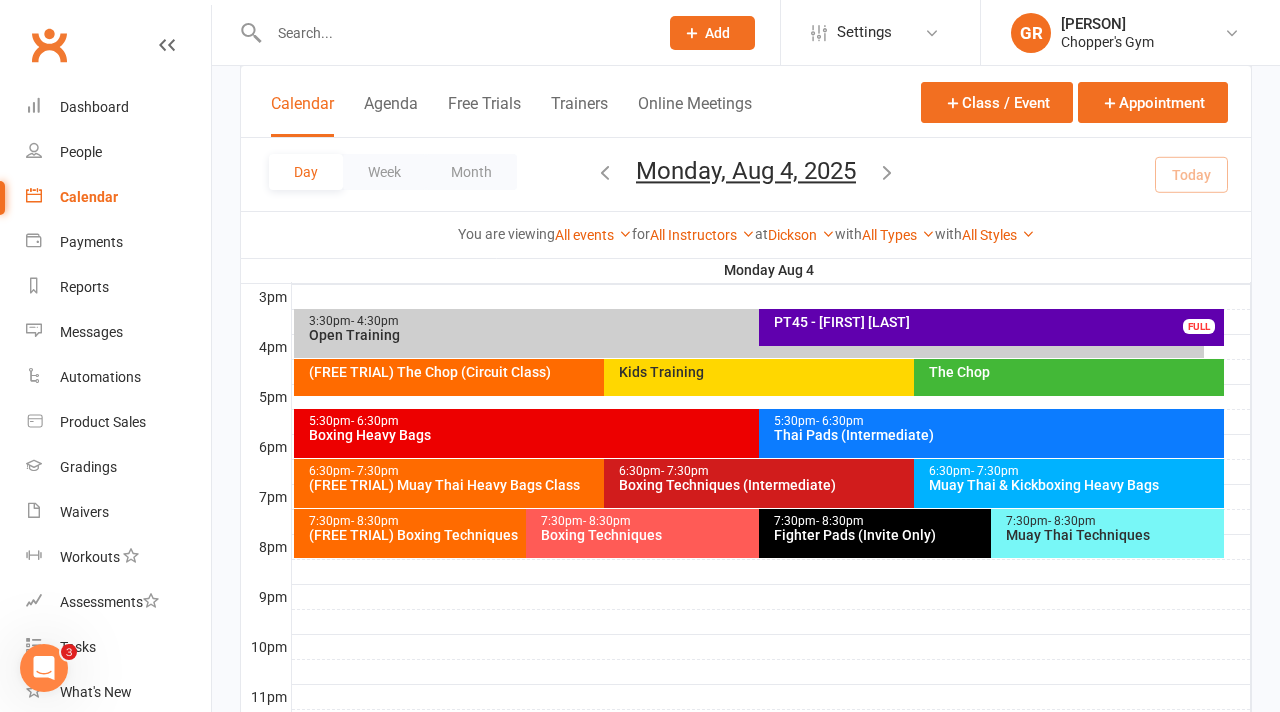 click on "Fighter Pads (Invite Only)" at bounding box center [986, 535] 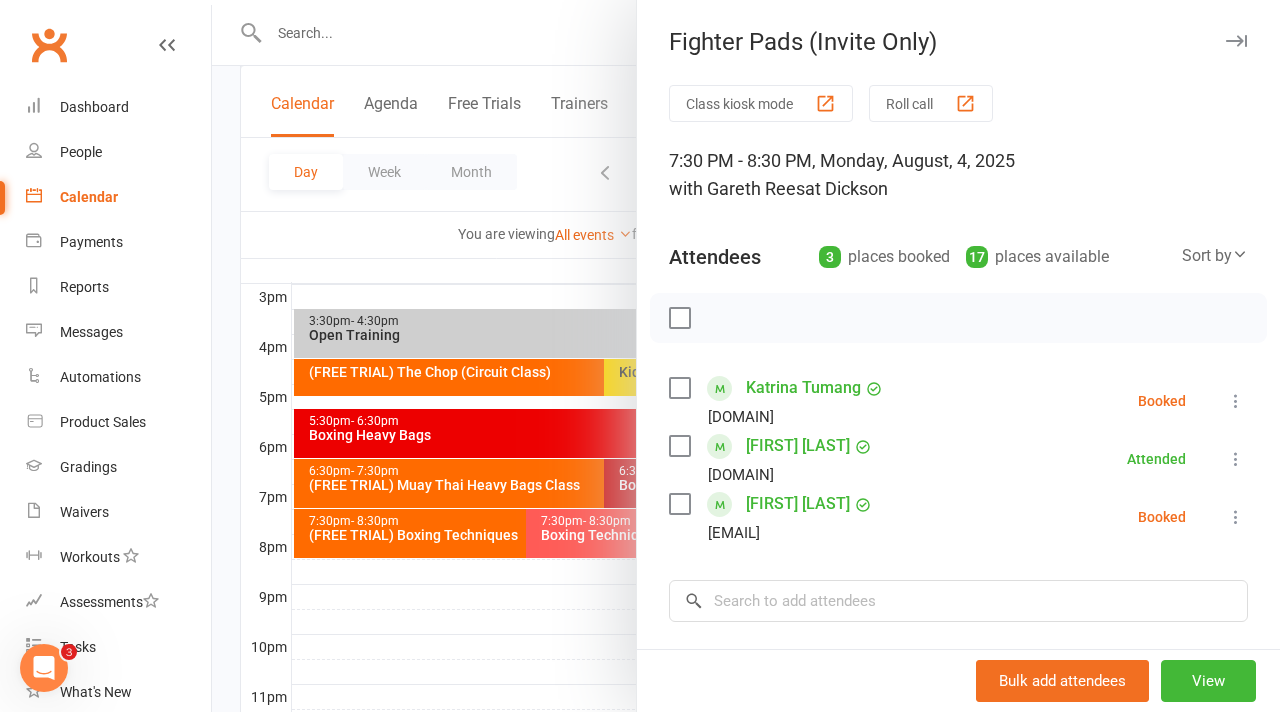 click at bounding box center [1236, 401] 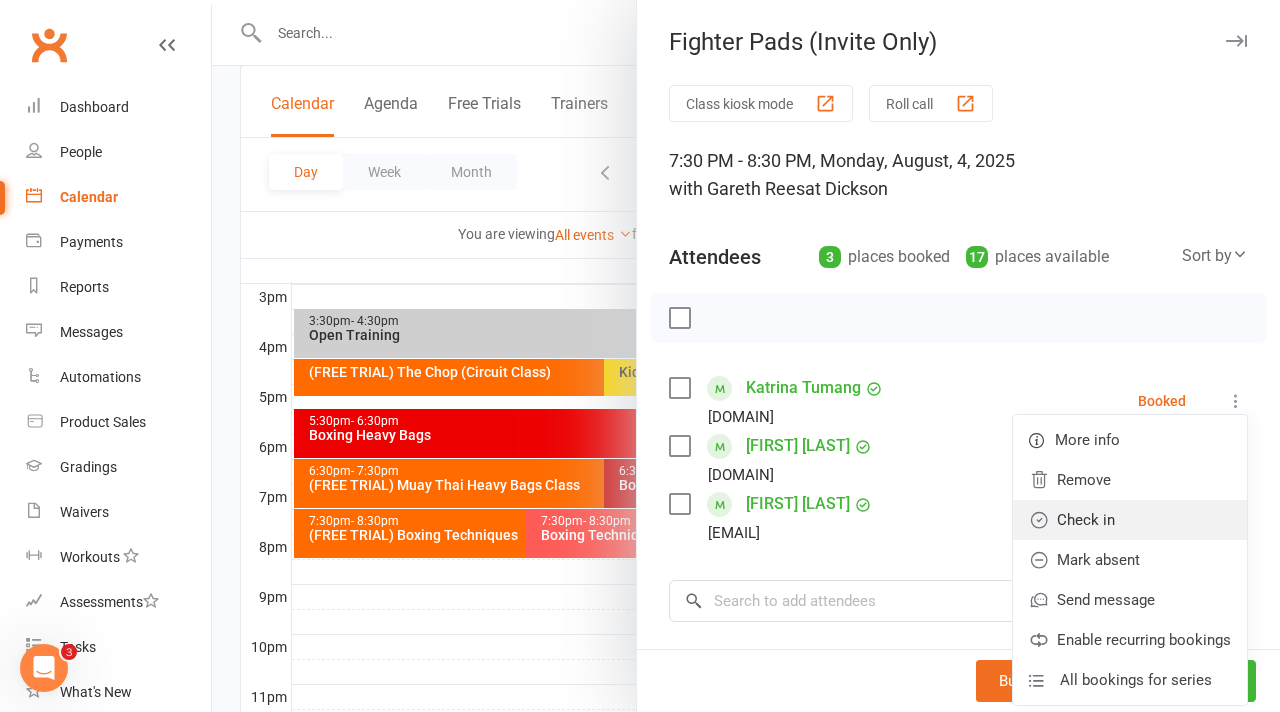 click on "Check in" at bounding box center (1130, 520) 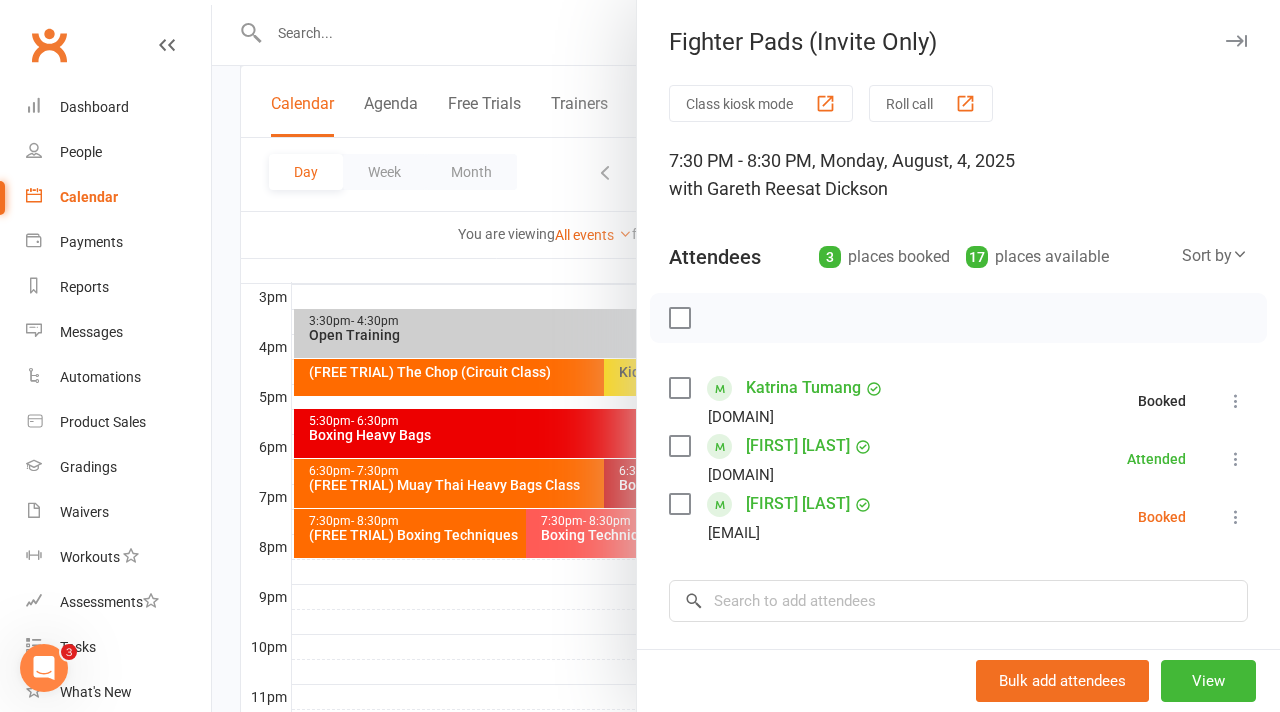 click at bounding box center [746, 356] 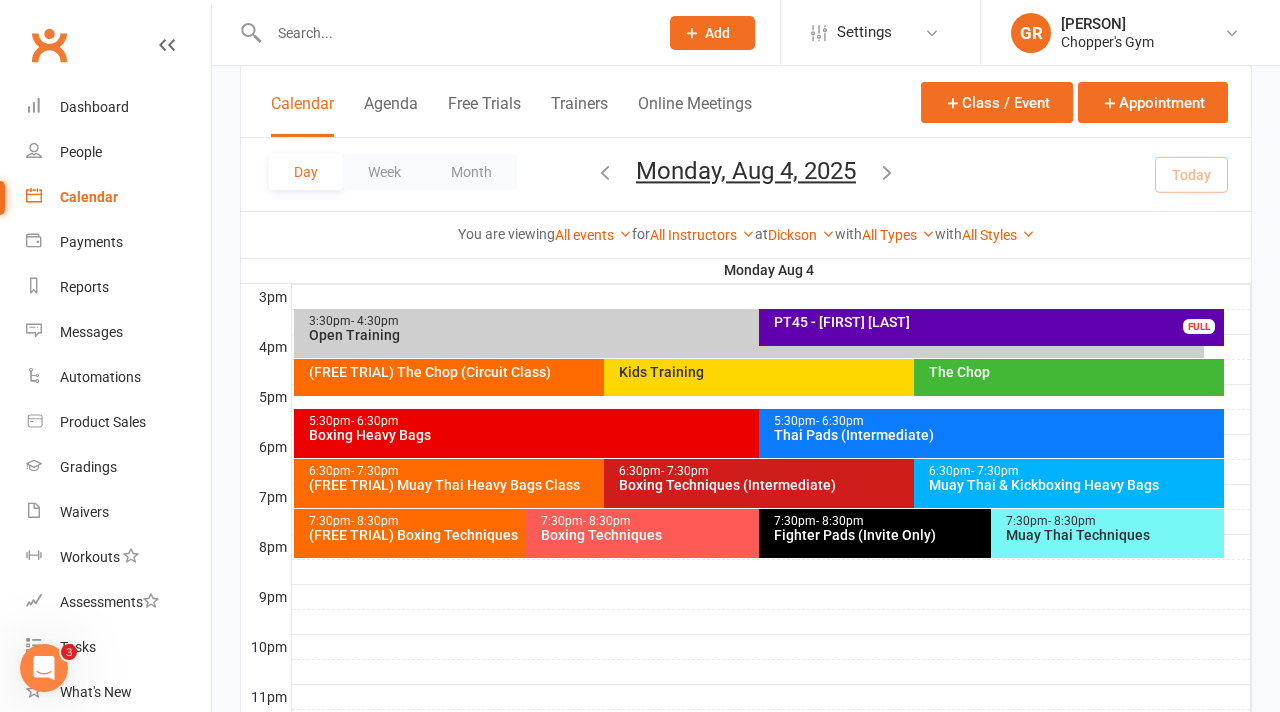click on "(FREE TRIAL)  Boxing Techniques" at bounding box center [521, 535] 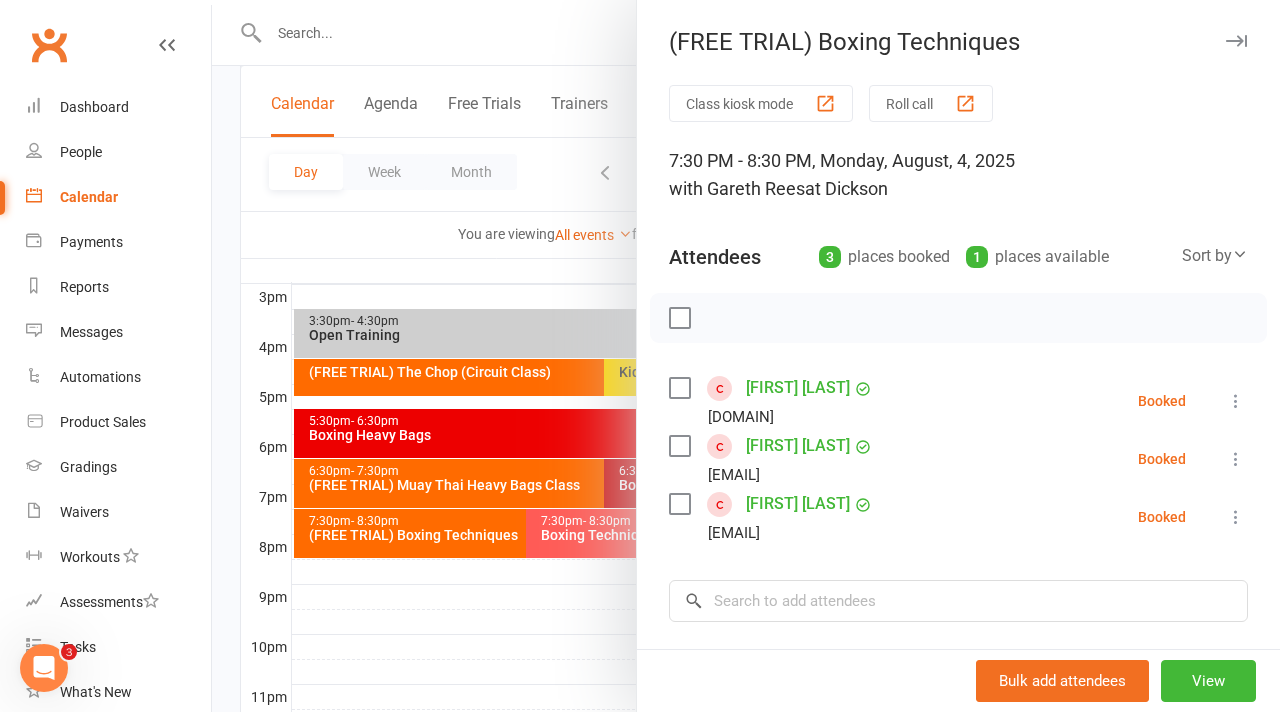click at bounding box center (746, 356) 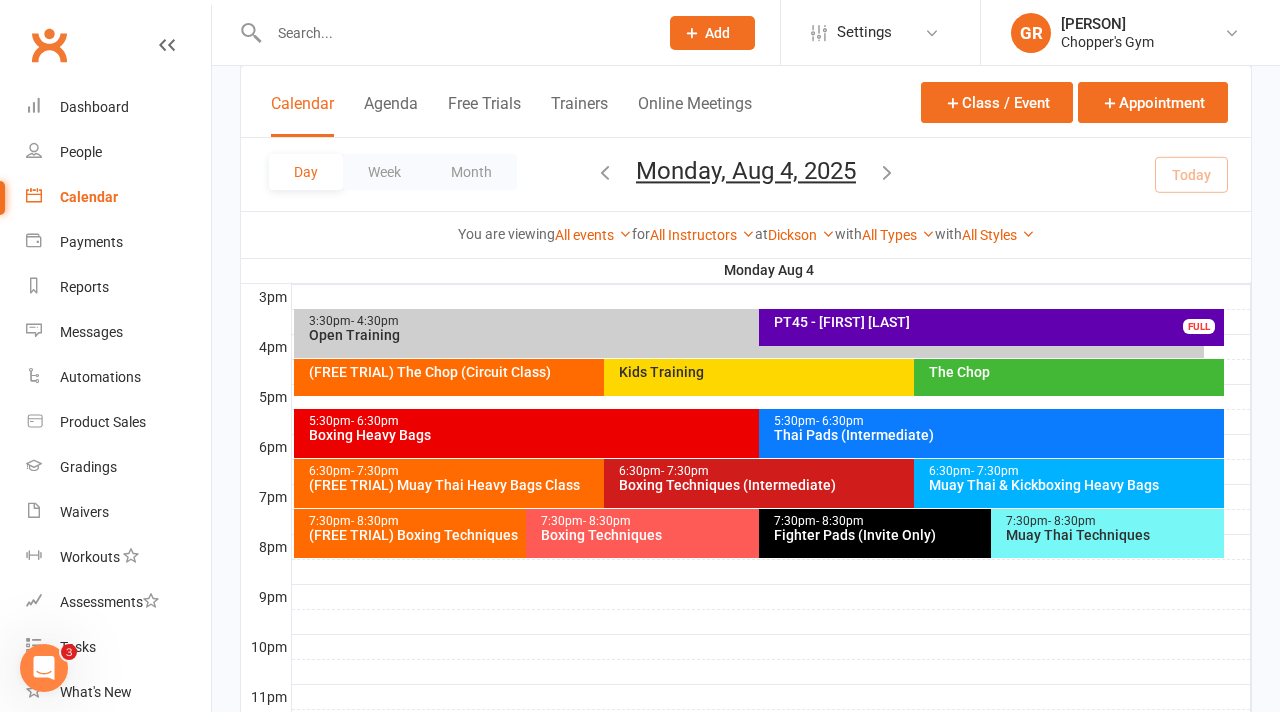 click on "(FREE TRIAL)  Muay Thai Heavy Bags Class" at bounding box center [599, 485] 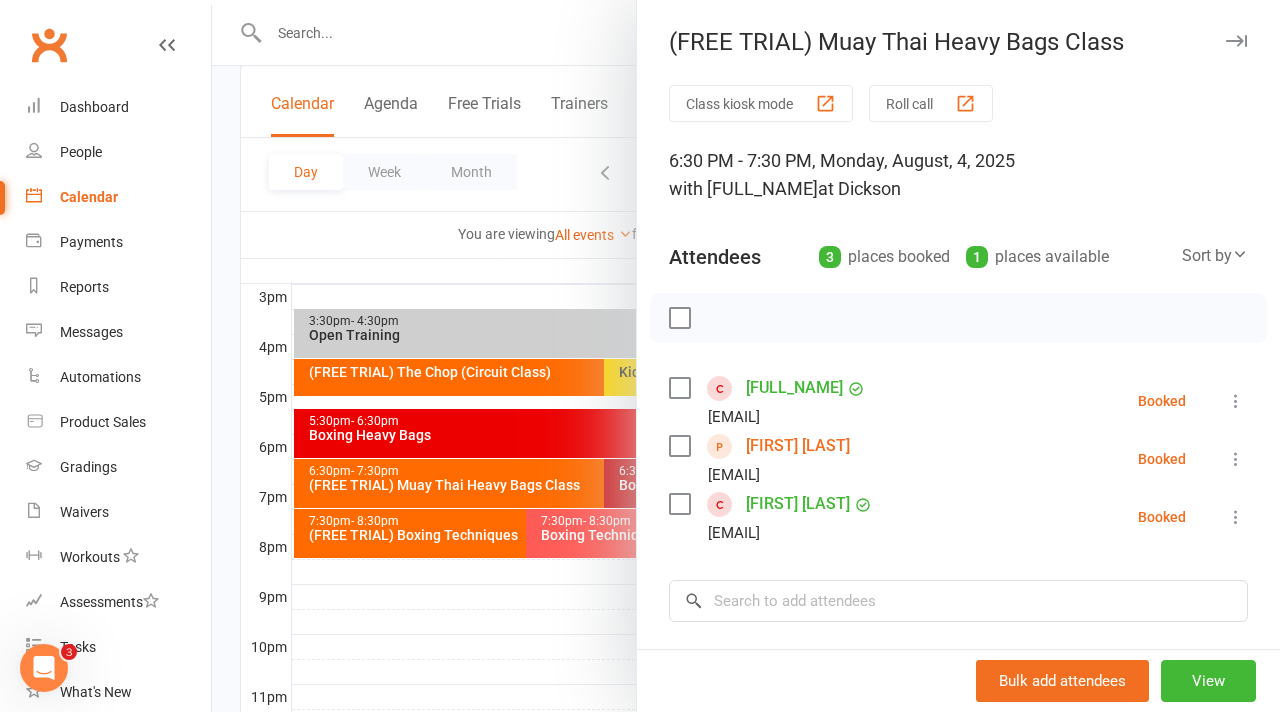 click at bounding box center [746, 356] 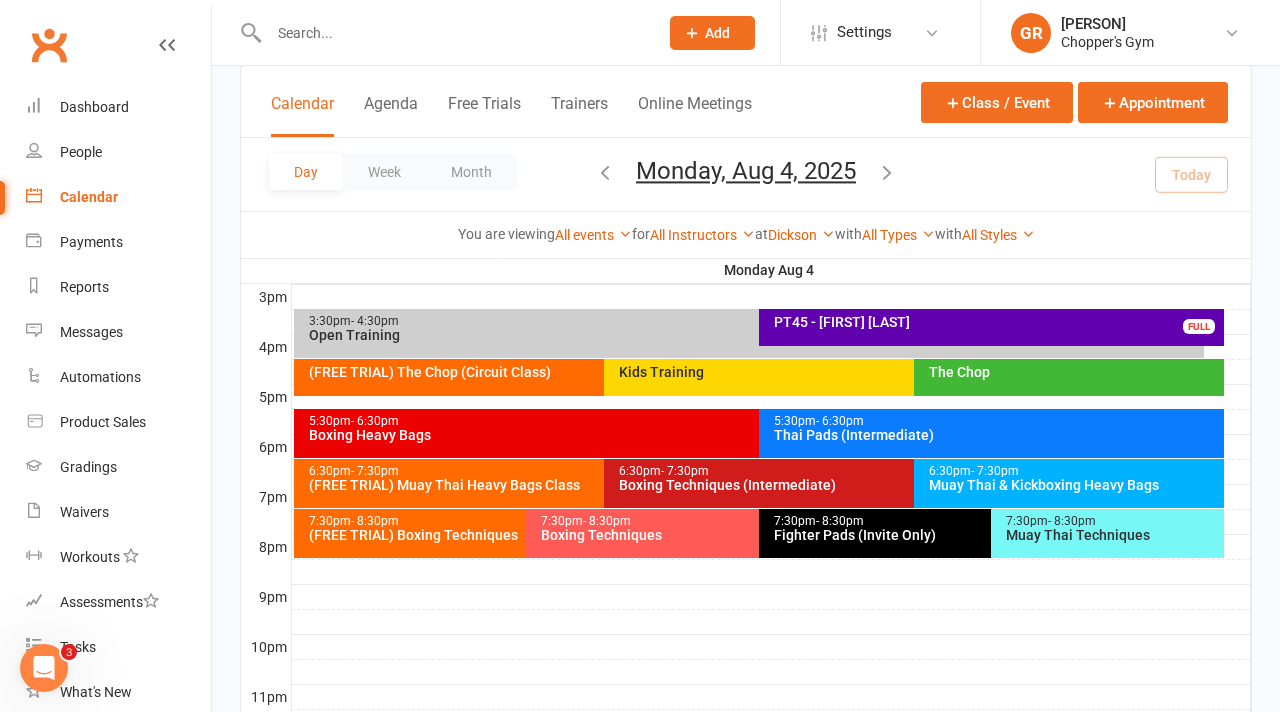click on "Boxing Heavy Bags" at bounding box center (754, 435) 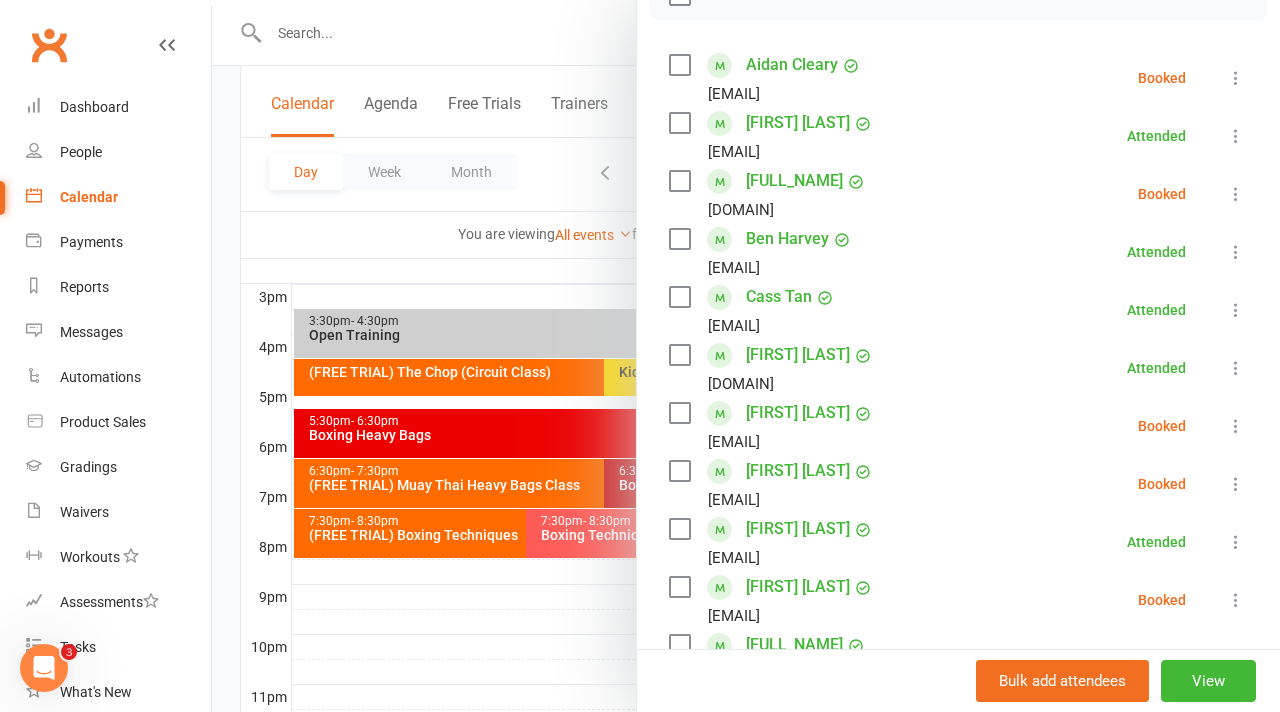 scroll, scrollTop: 393, scrollLeft: 0, axis: vertical 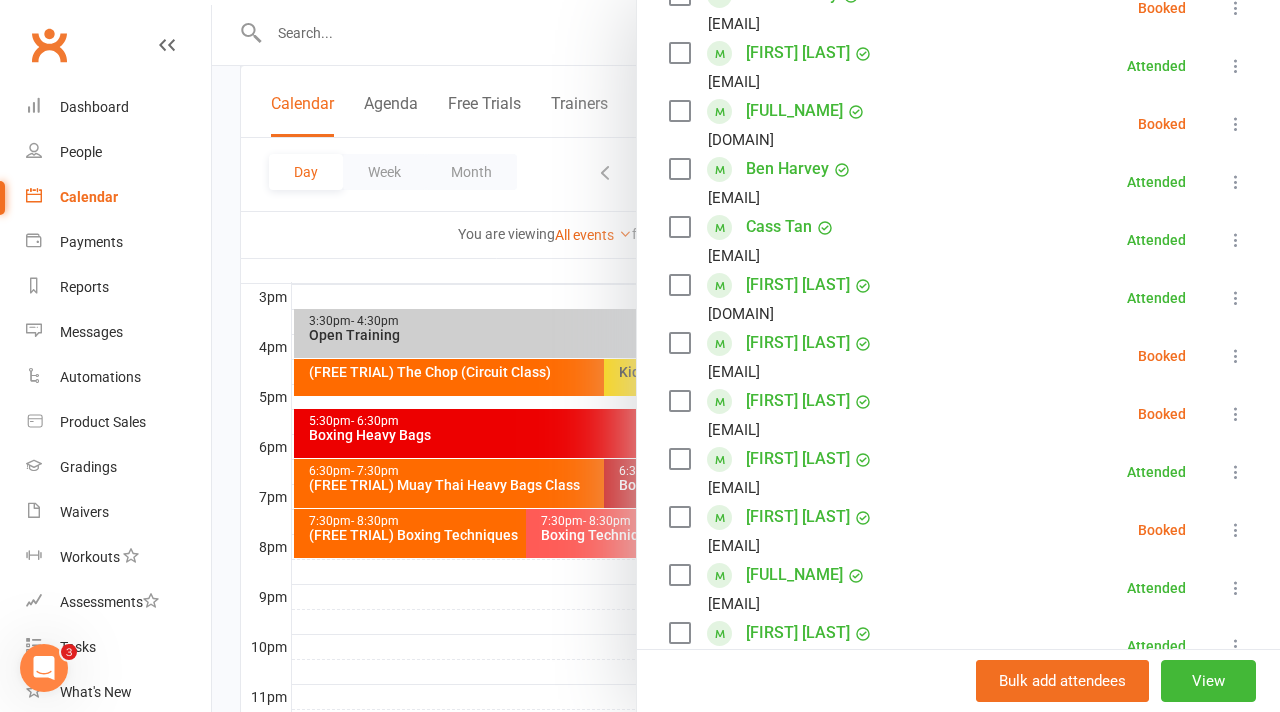 click at bounding box center (1236, 356) 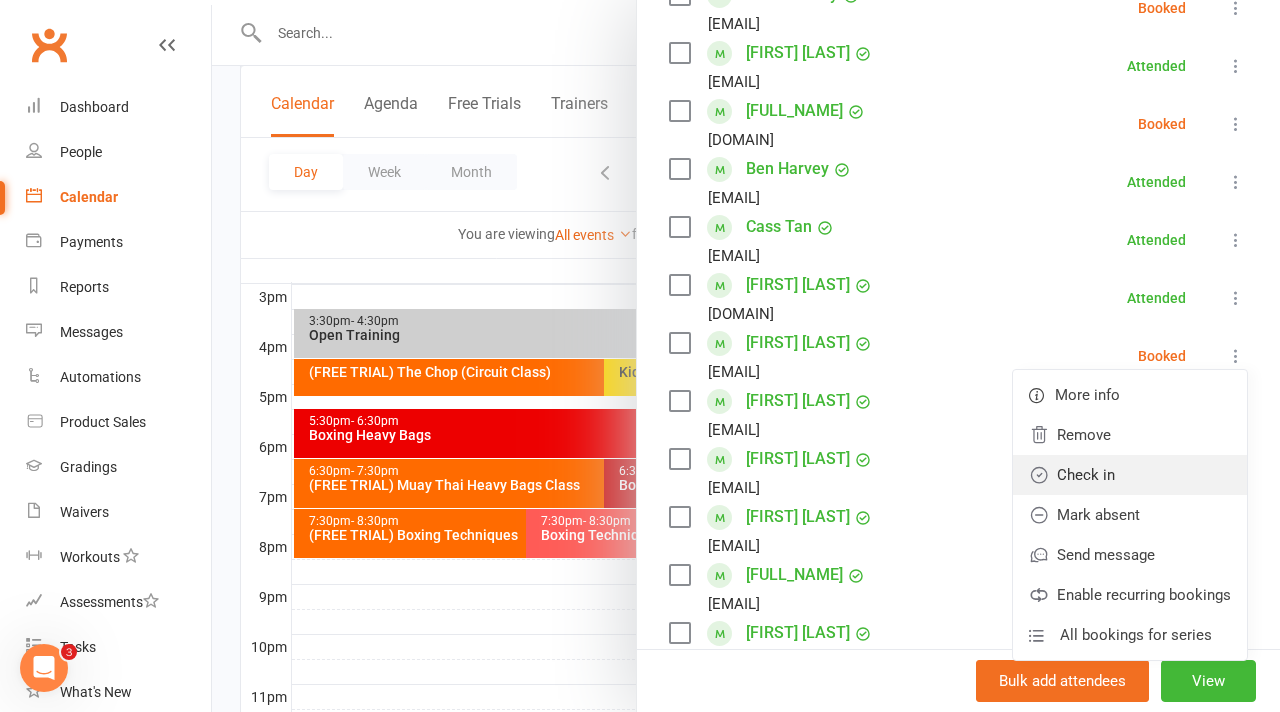 click on "Check in" at bounding box center [1130, 475] 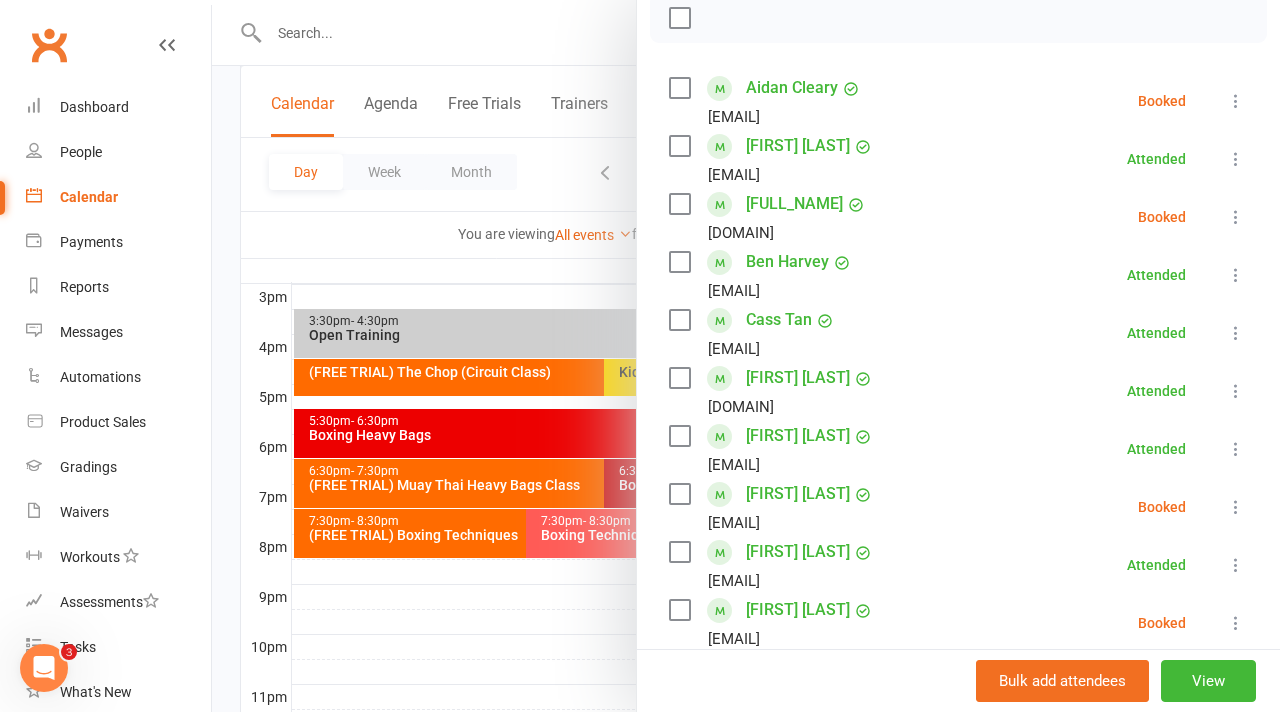 scroll, scrollTop: 319, scrollLeft: 0, axis: vertical 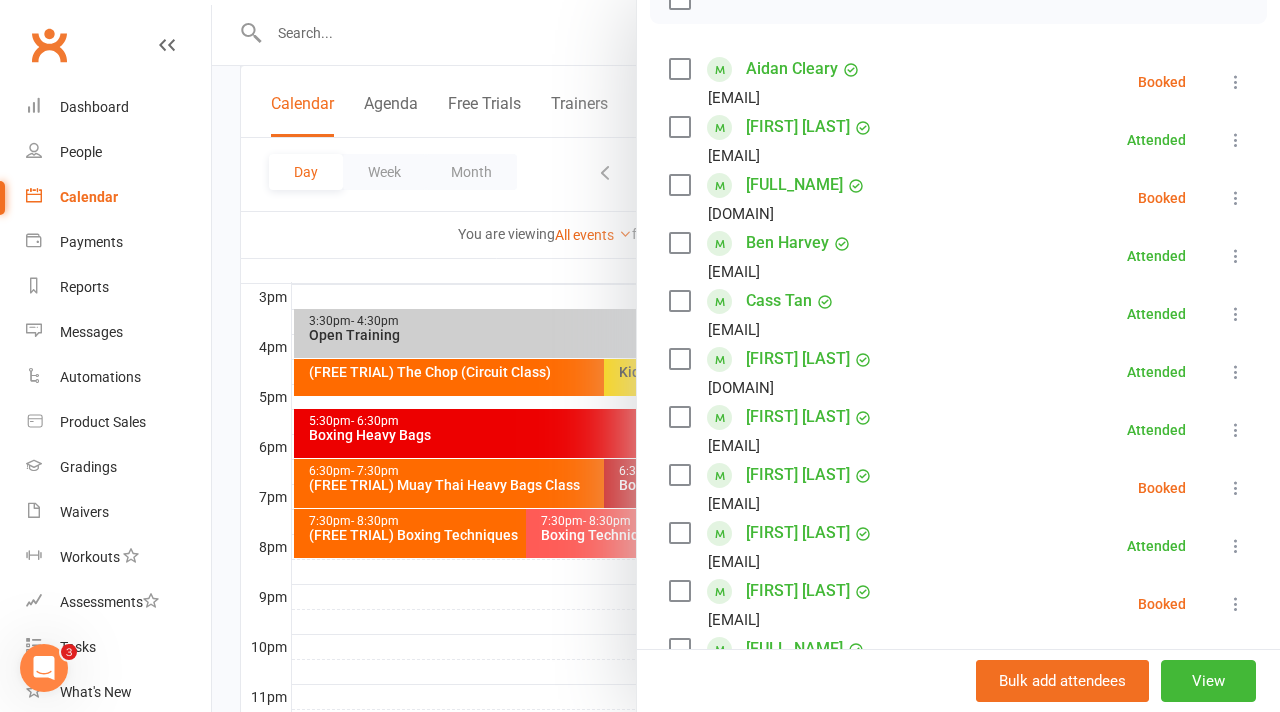 click at bounding box center (1236, 82) 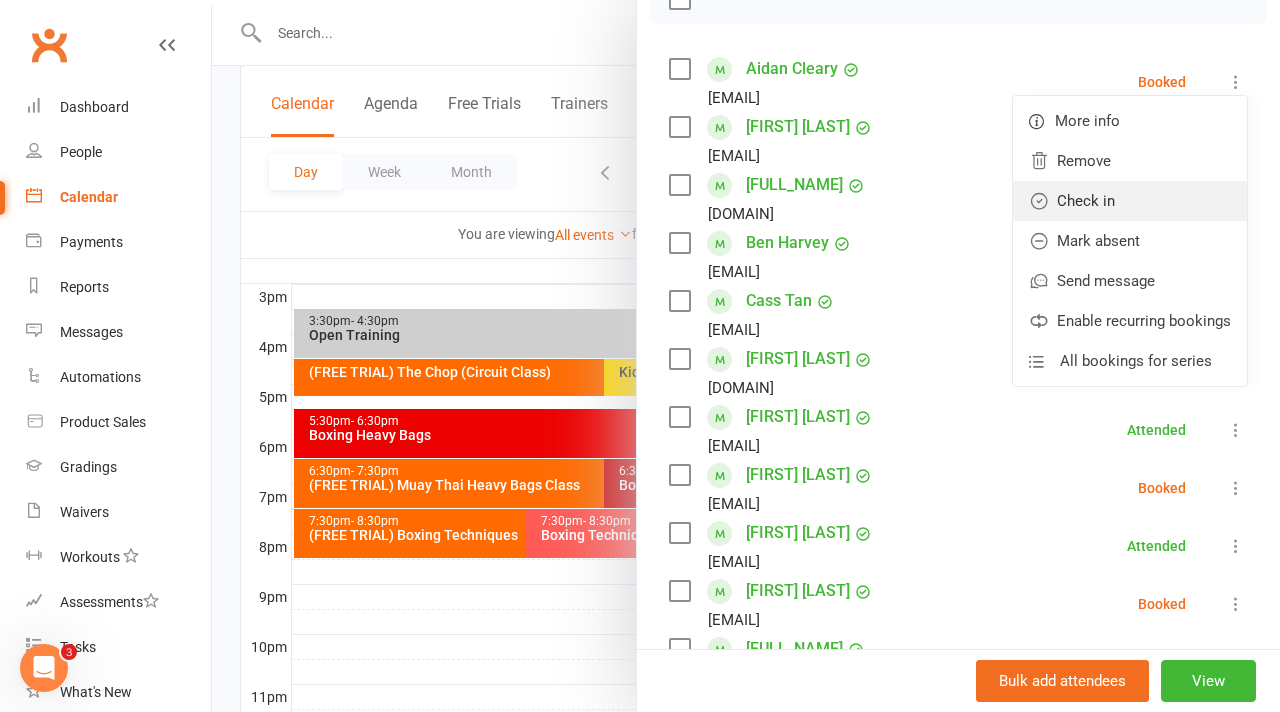 click on "Check in" at bounding box center (1130, 201) 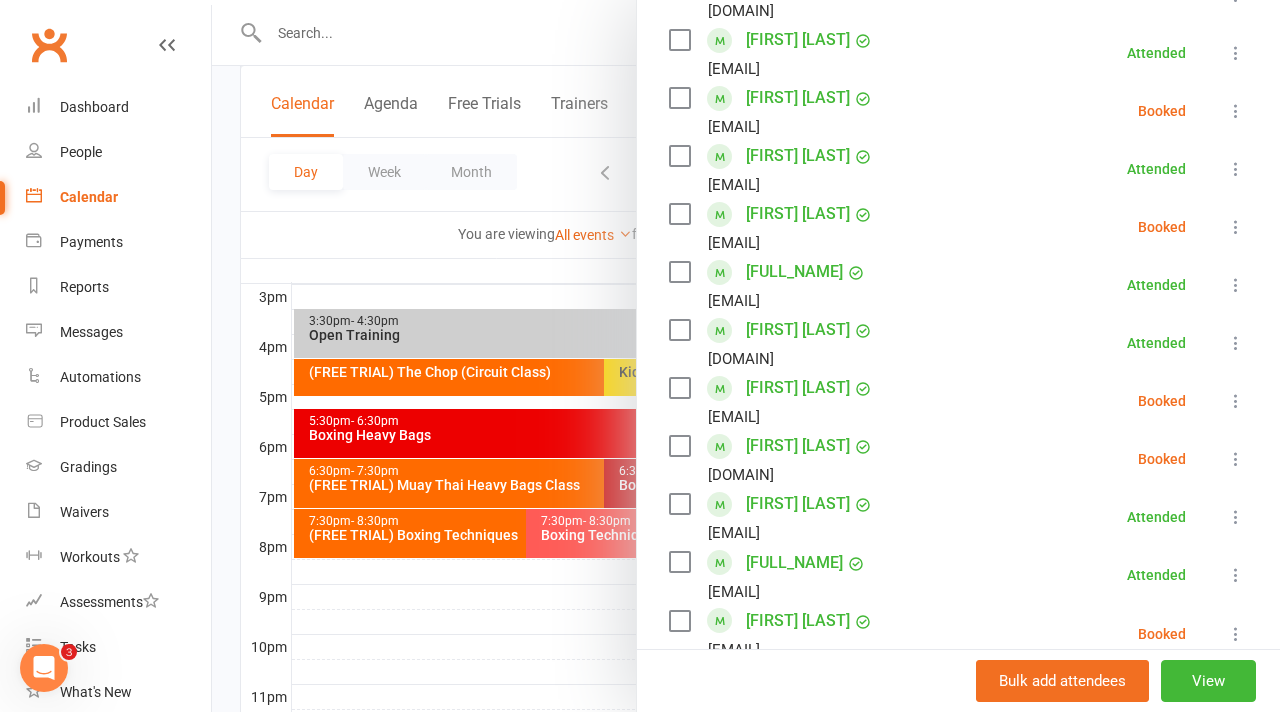 scroll, scrollTop: 754, scrollLeft: 0, axis: vertical 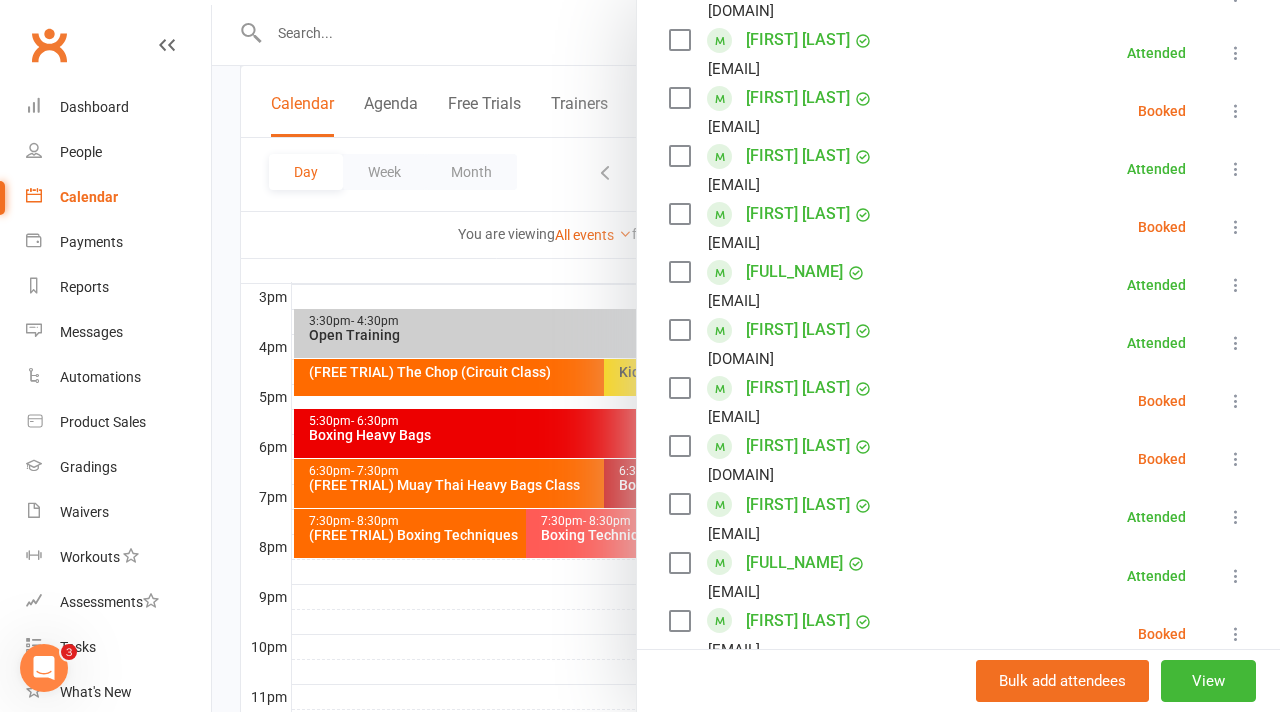 click at bounding box center (746, 356) 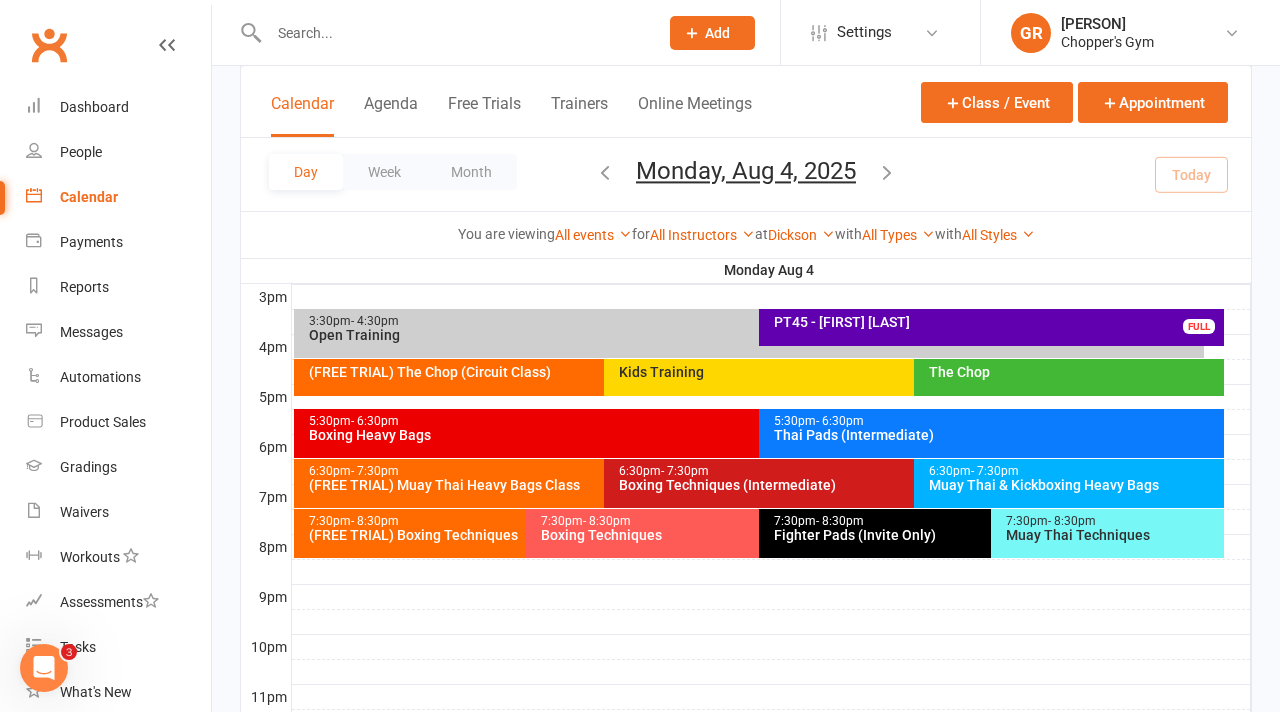 click on "Thai Pads (Intermediate)" at bounding box center [996, 435] 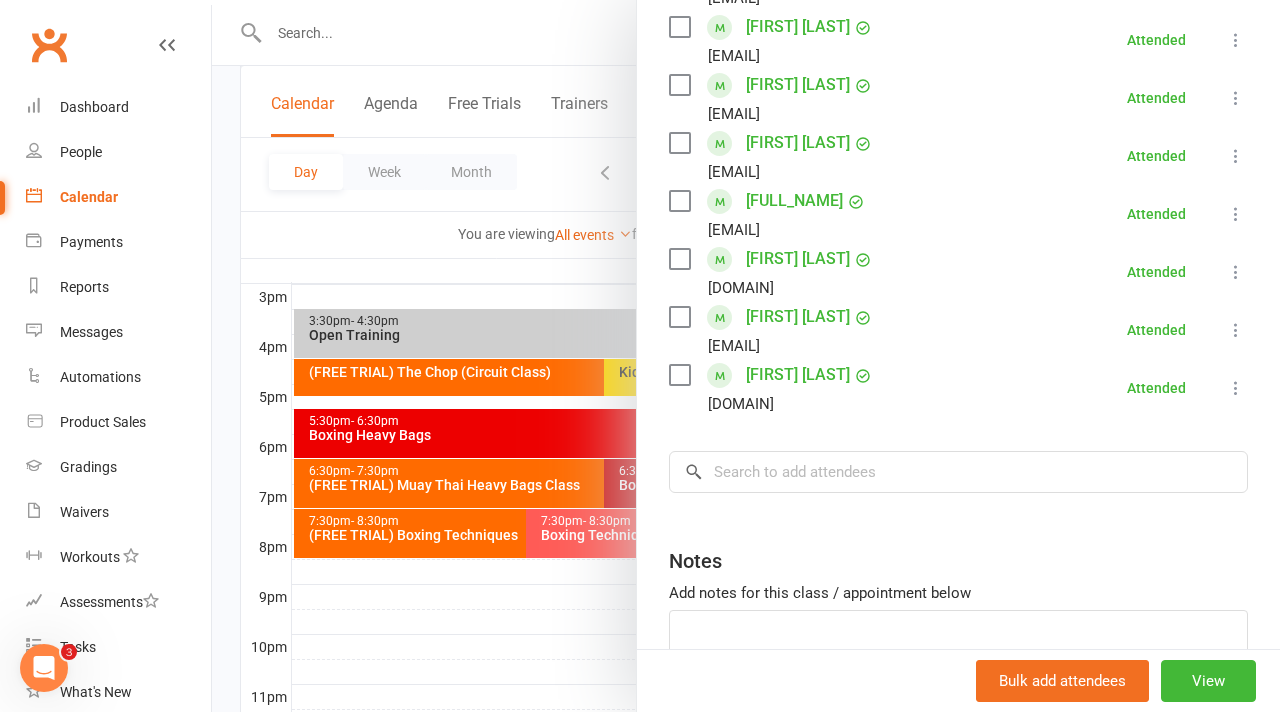 scroll, scrollTop: 532, scrollLeft: 0, axis: vertical 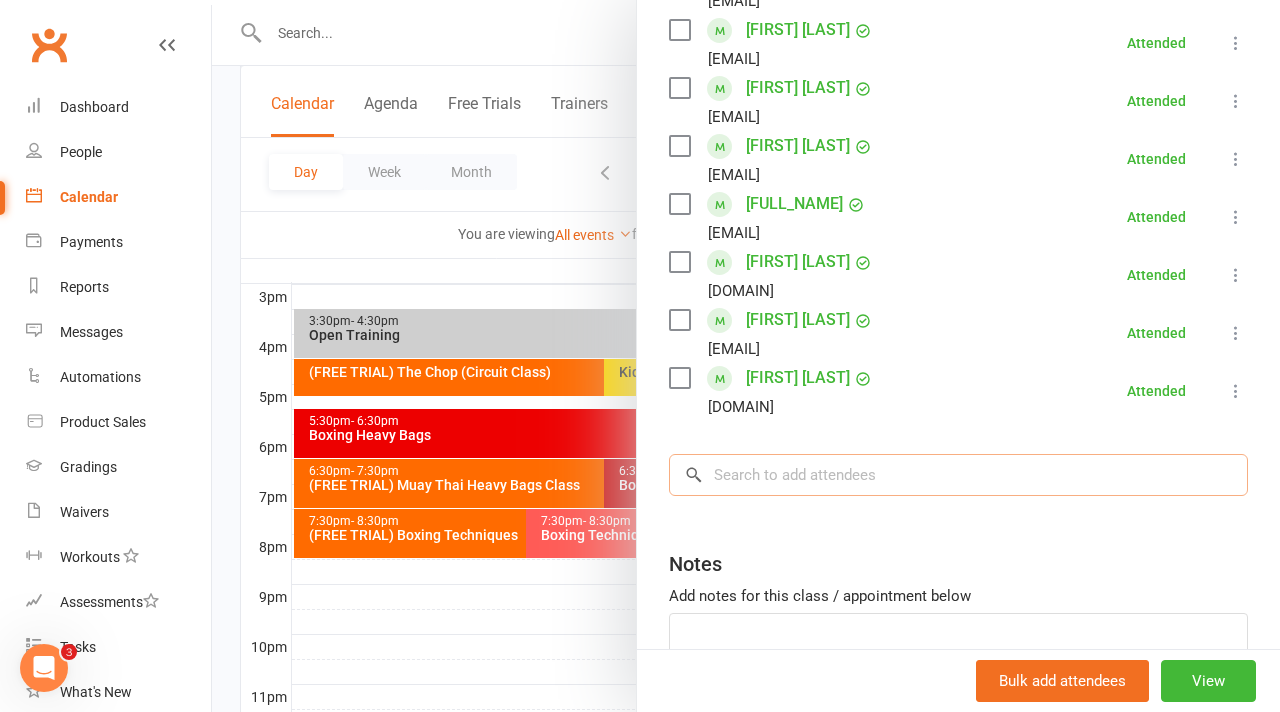 click at bounding box center [958, 475] 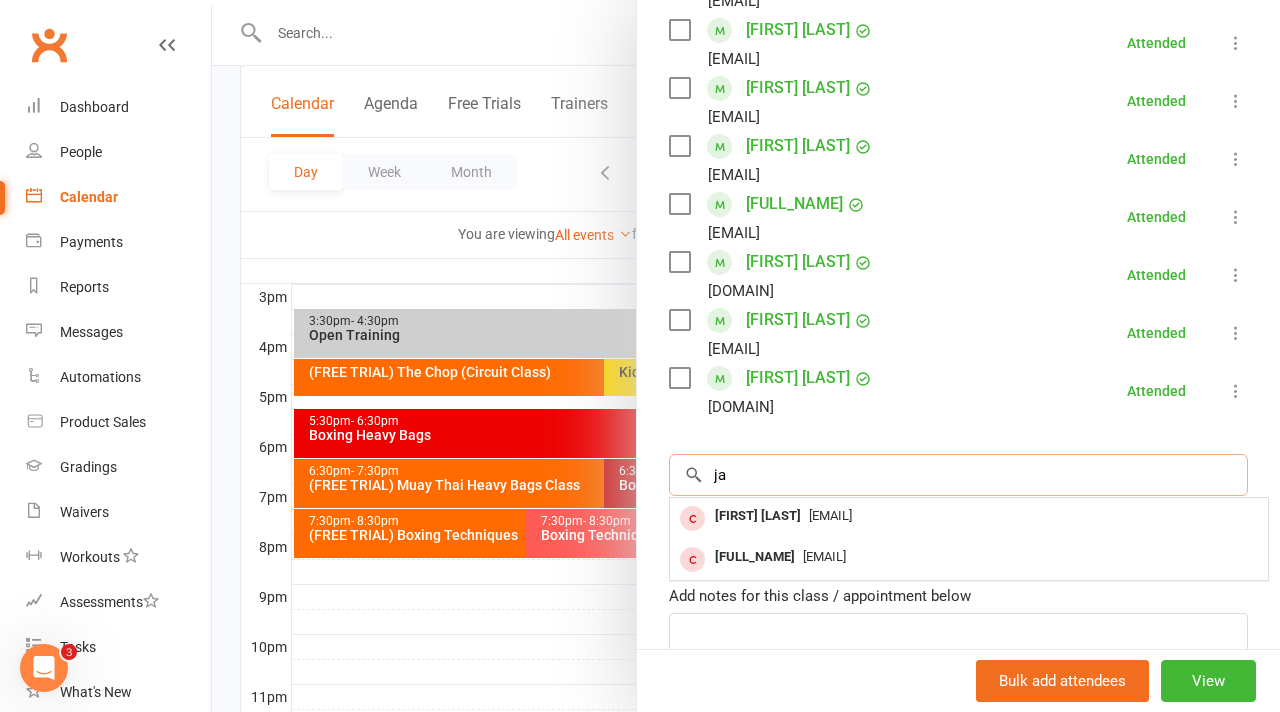 type on "j" 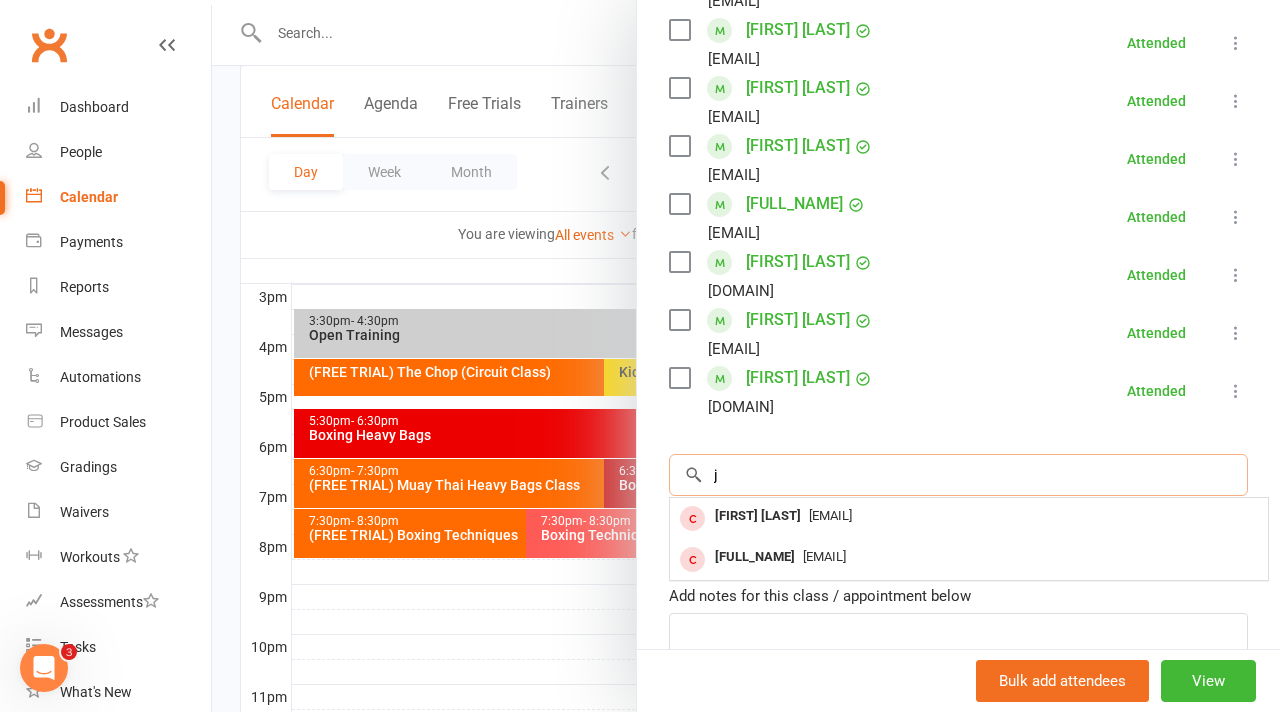 type 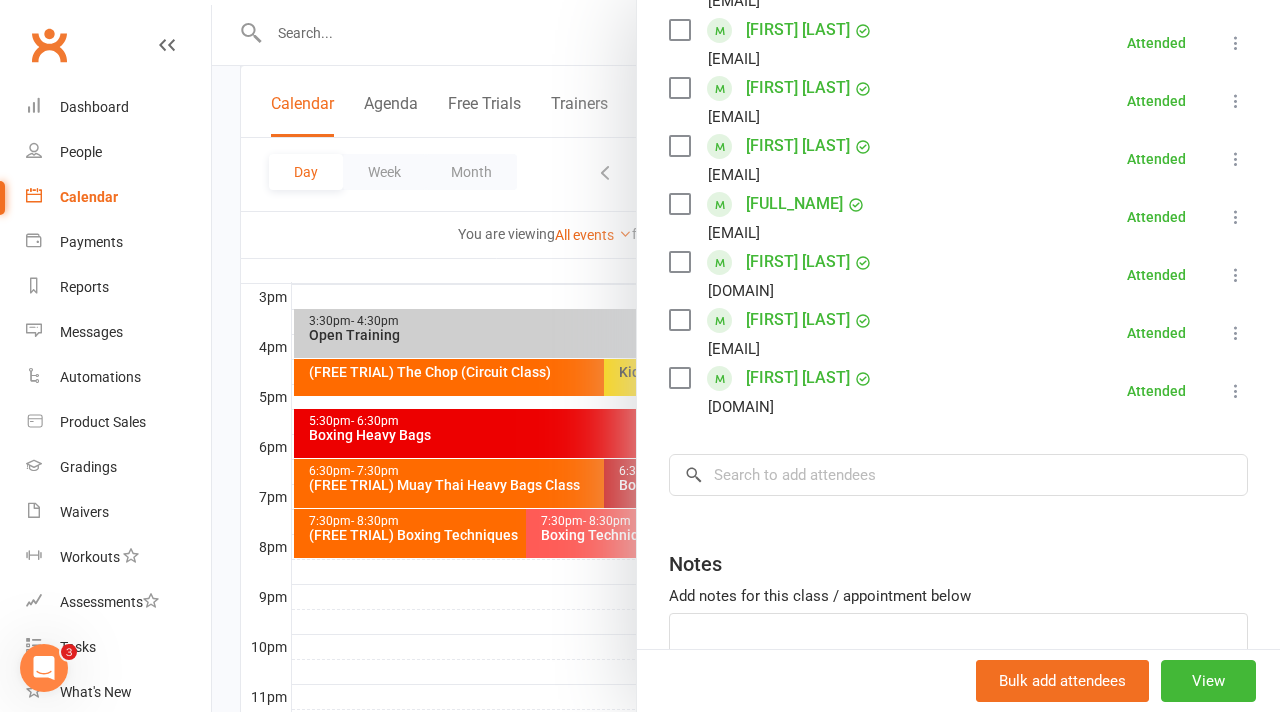 click at bounding box center (746, 356) 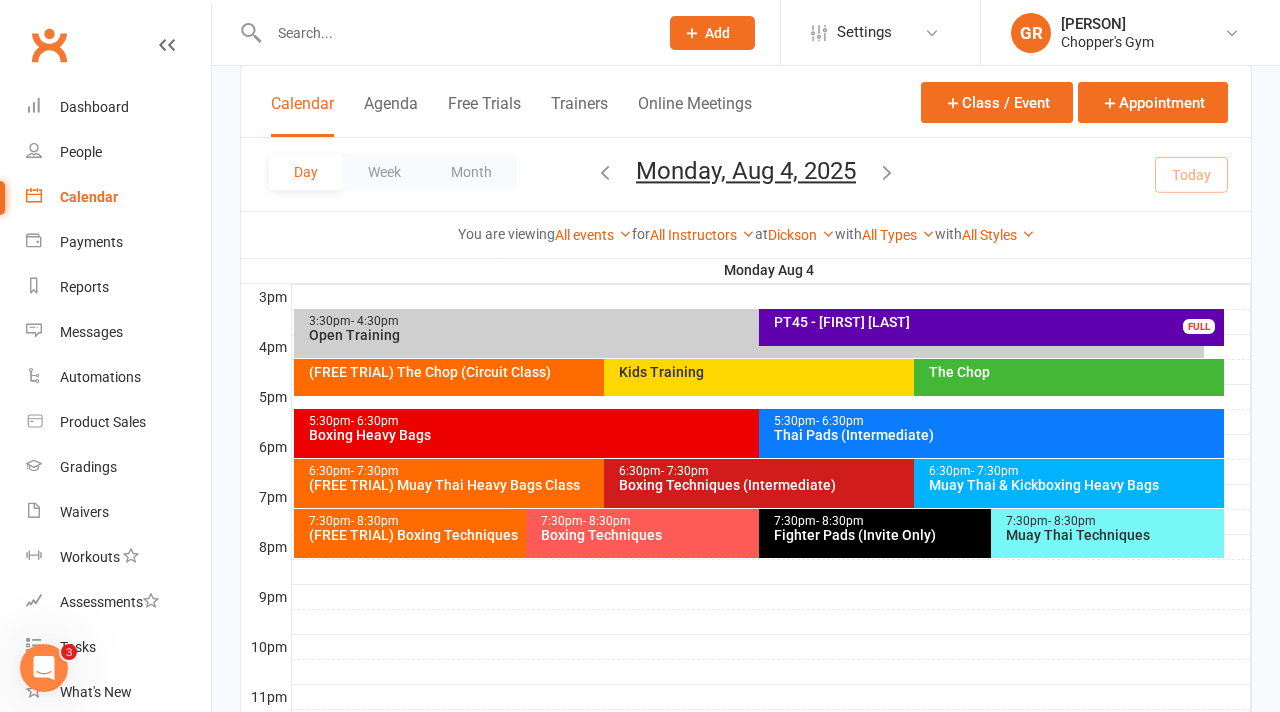 click on "Boxing Heavy Bags" at bounding box center [754, 435] 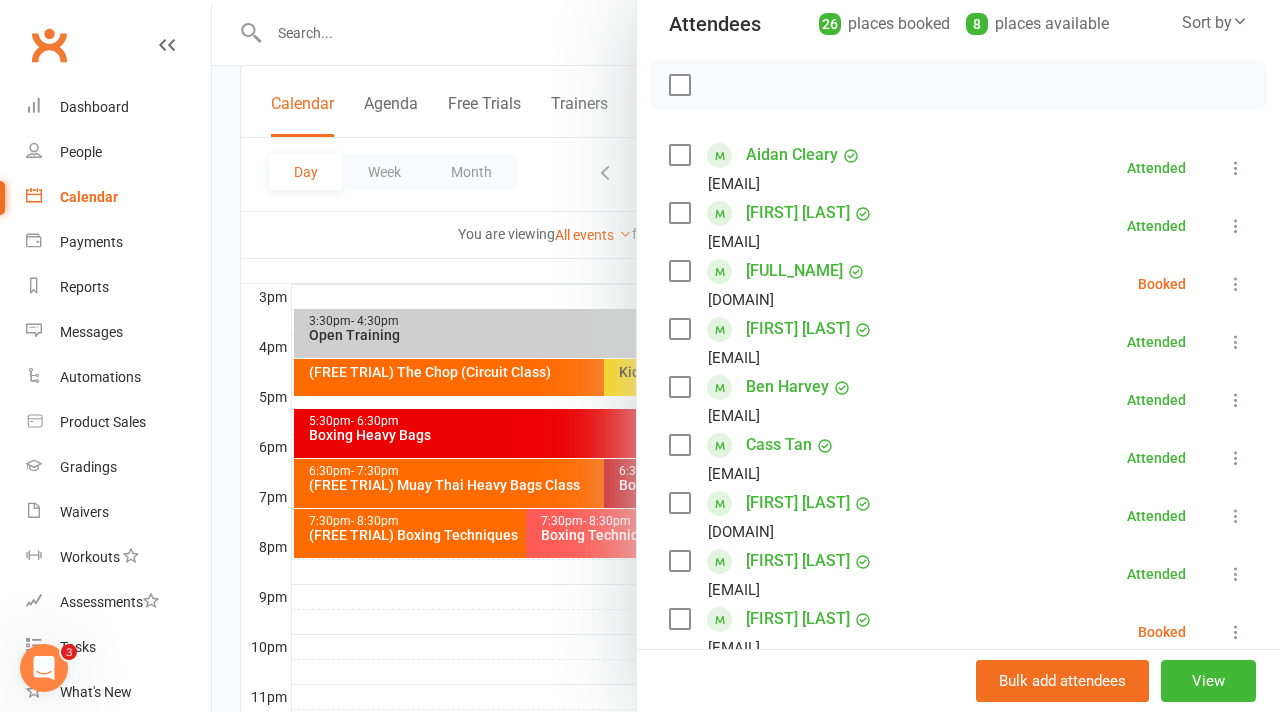 scroll, scrollTop: 275, scrollLeft: 0, axis: vertical 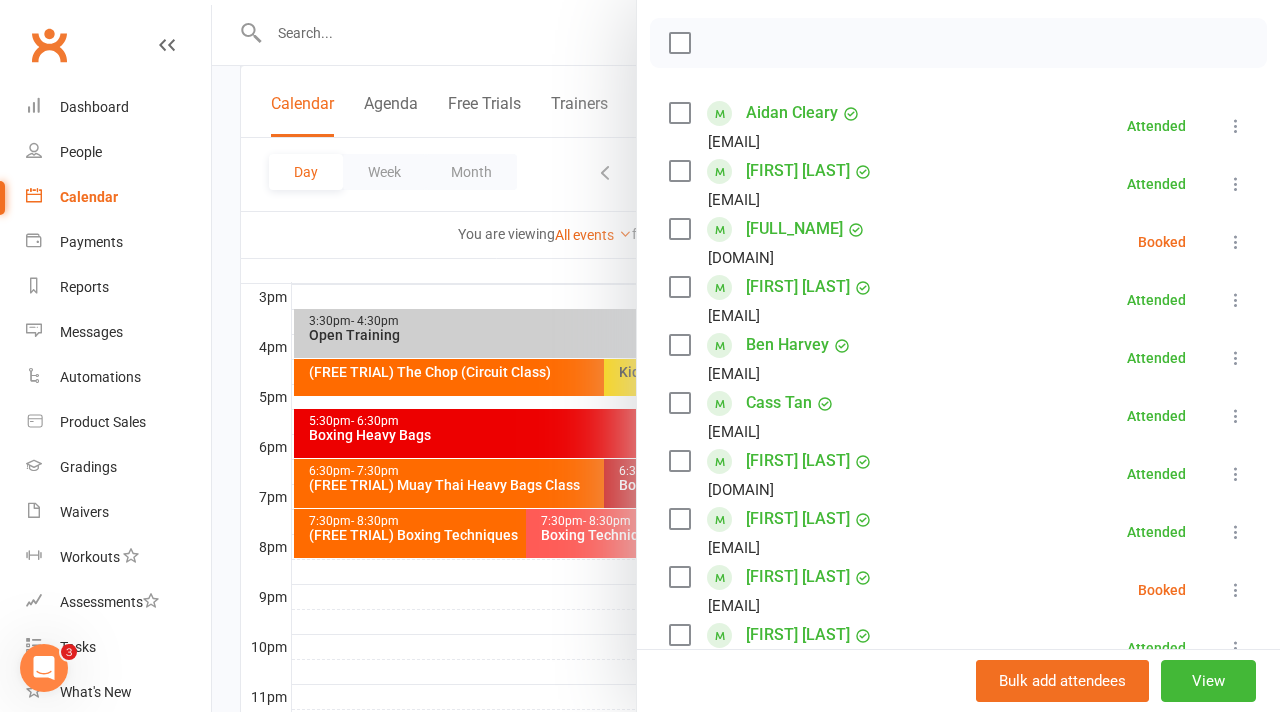 click at bounding box center (1236, 242) 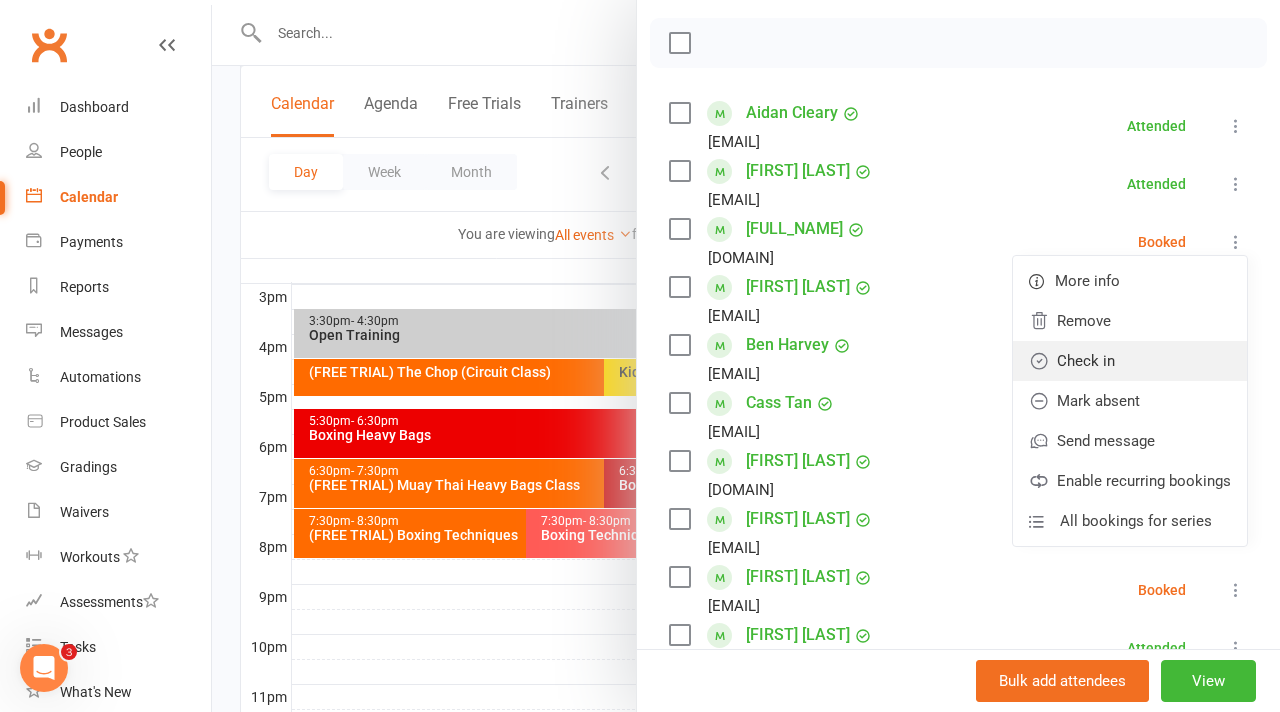 click on "Check in" at bounding box center [1130, 361] 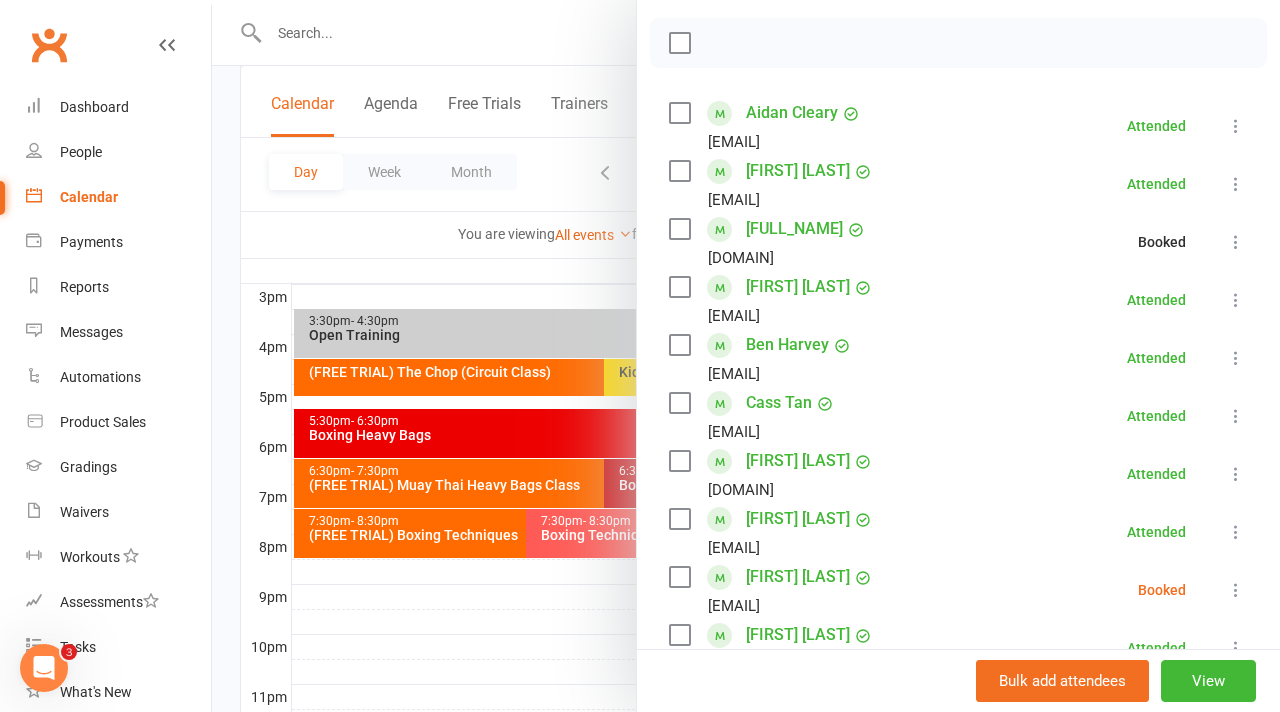 scroll, scrollTop: 487, scrollLeft: 0, axis: vertical 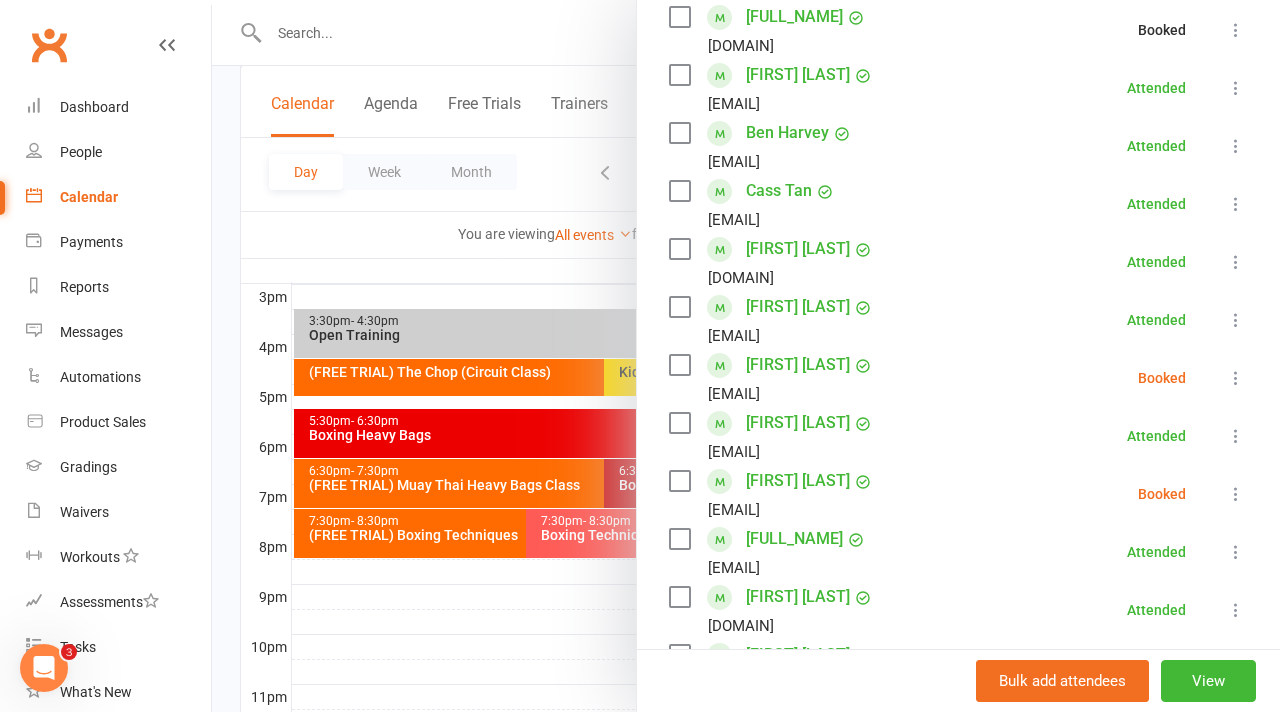 click at bounding box center (1236, 378) 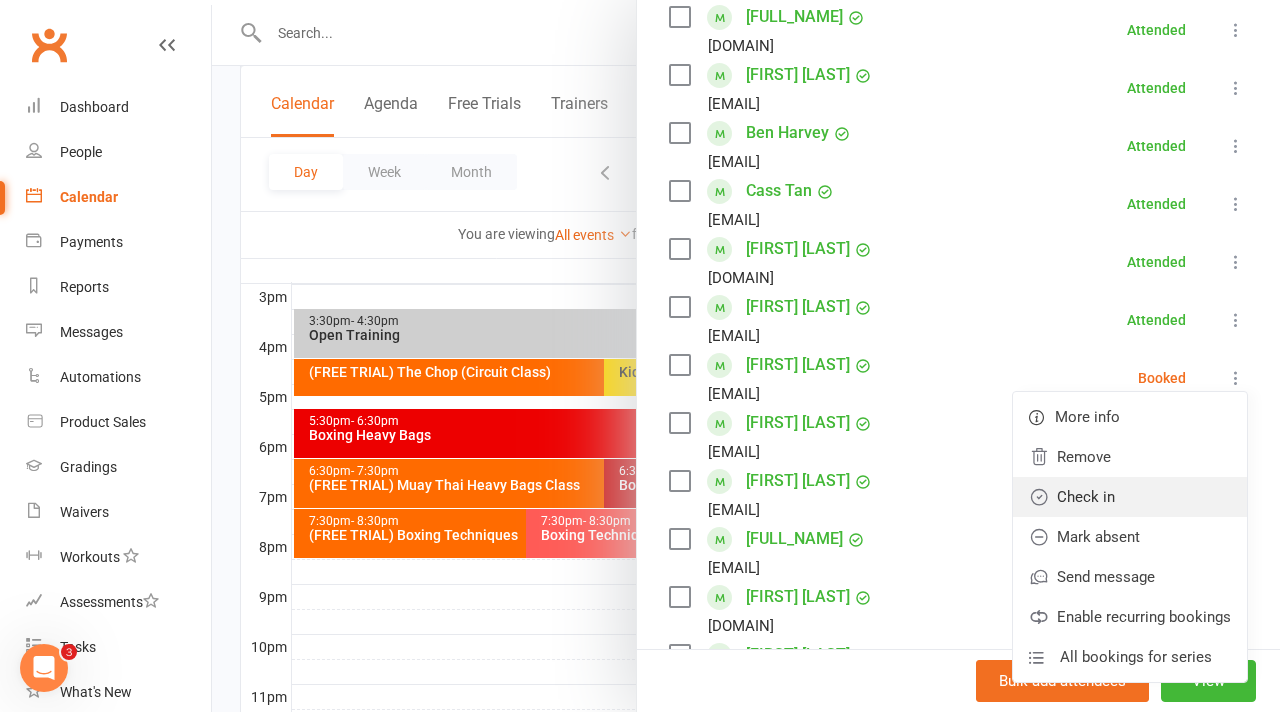 click on "Check in" at bounding box center (1130, 497) 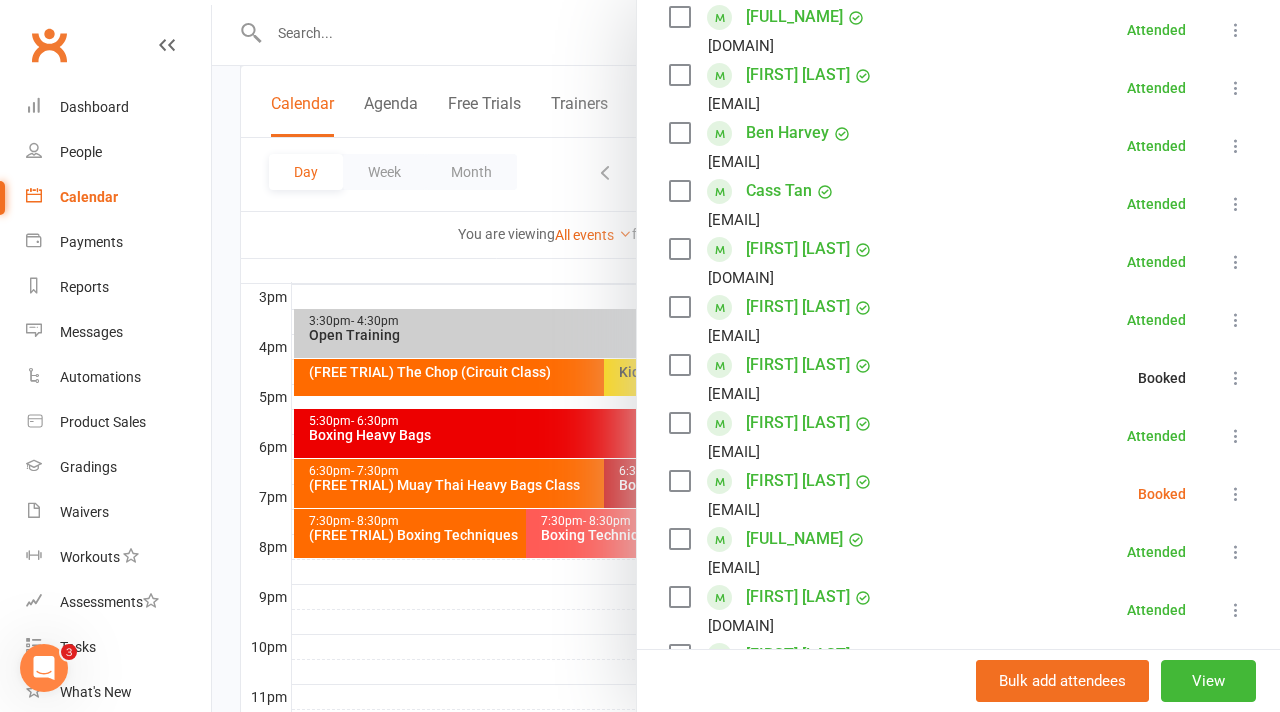 click at bounding box center (1236, 494) 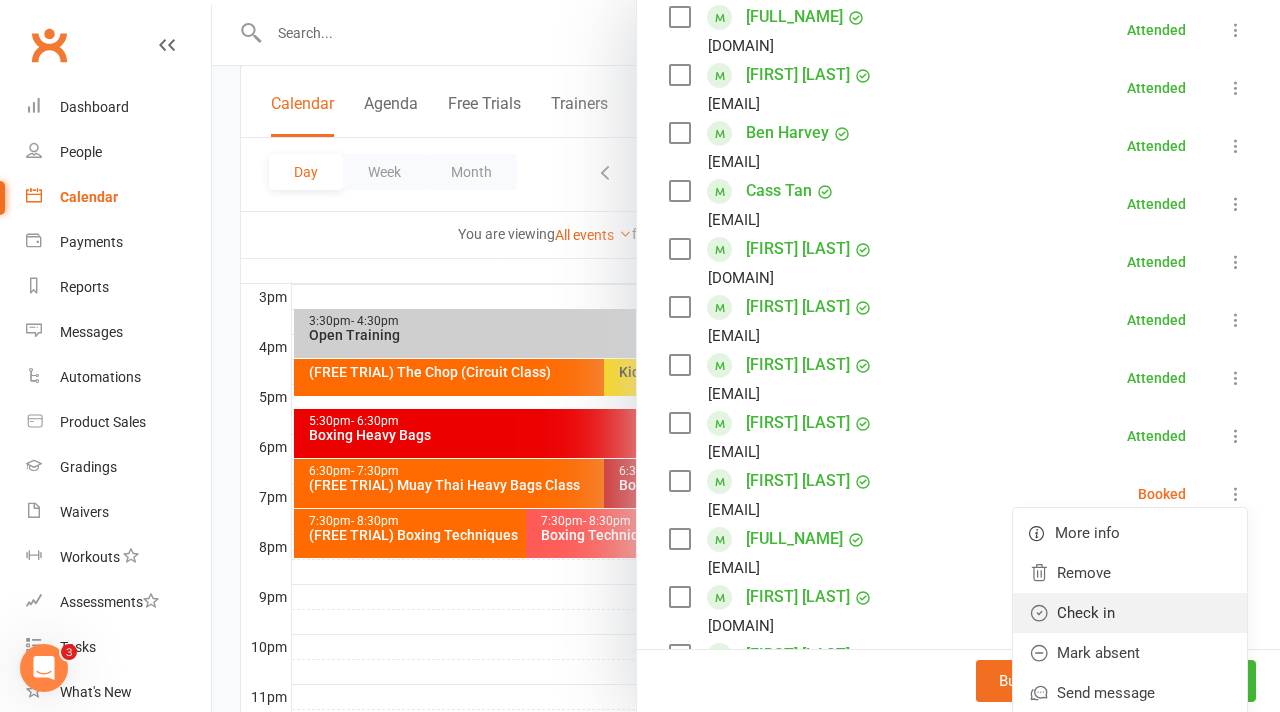 click on "Check in" at bounding box center [1130, 613] 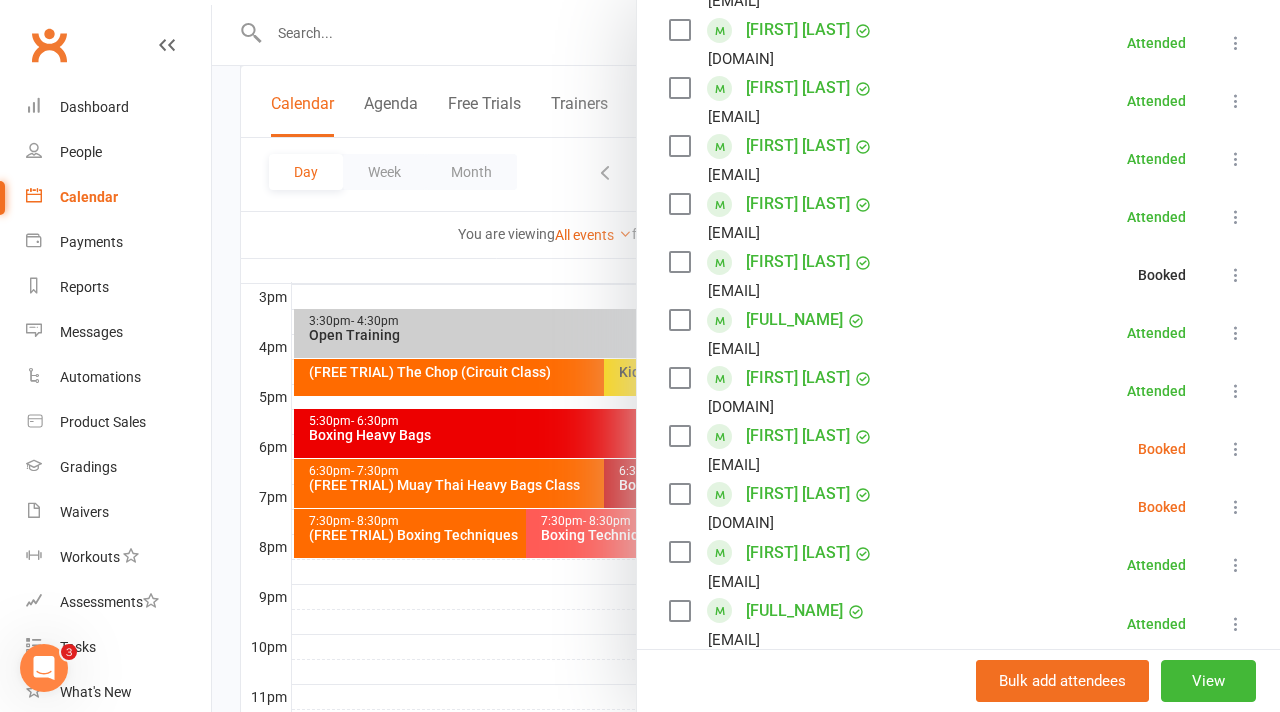 scroll, scrollTop: 895, scrollLeft: 0, axis: vertical 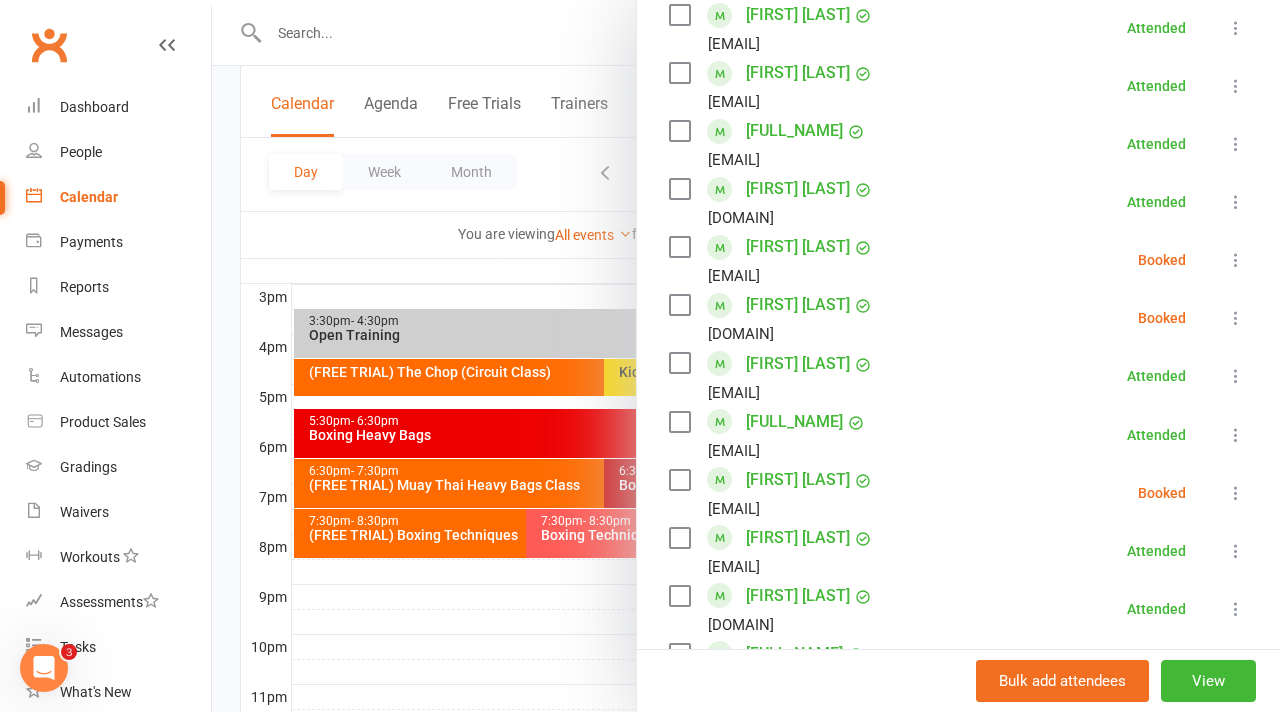 click at bounding box center (1236, 318) 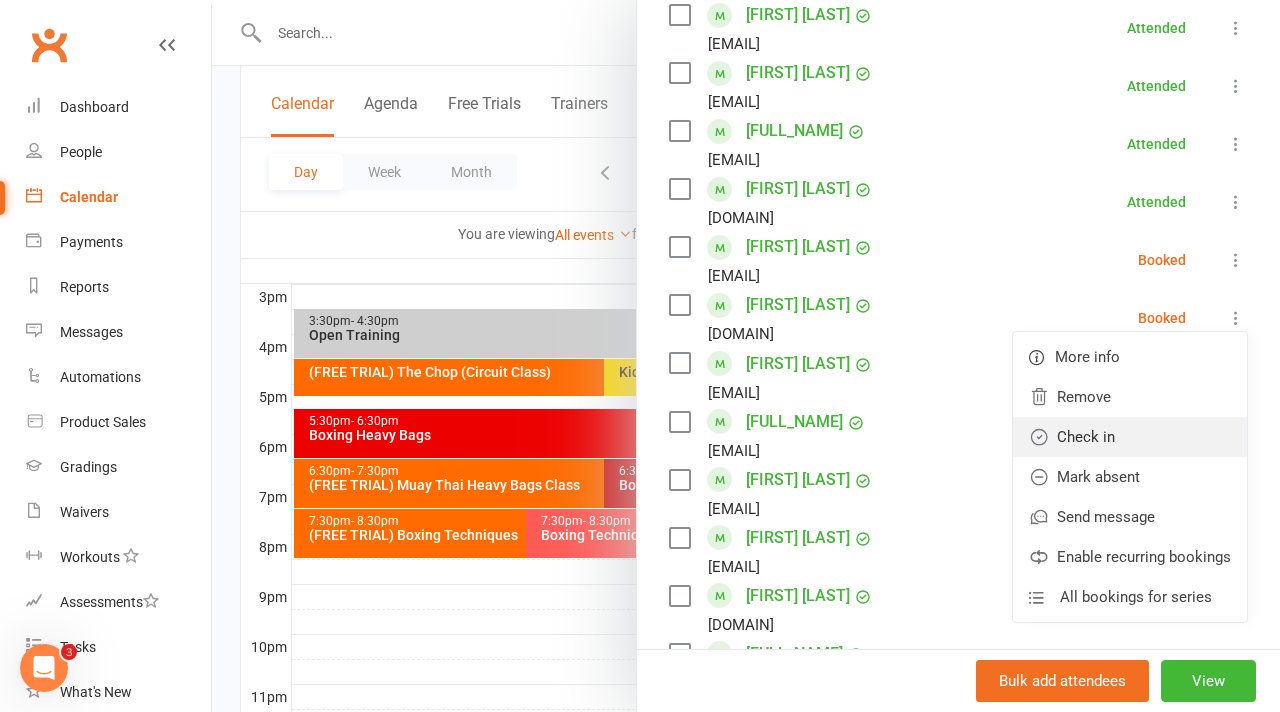 click on "Check in" at bounding box center [1130, 437] 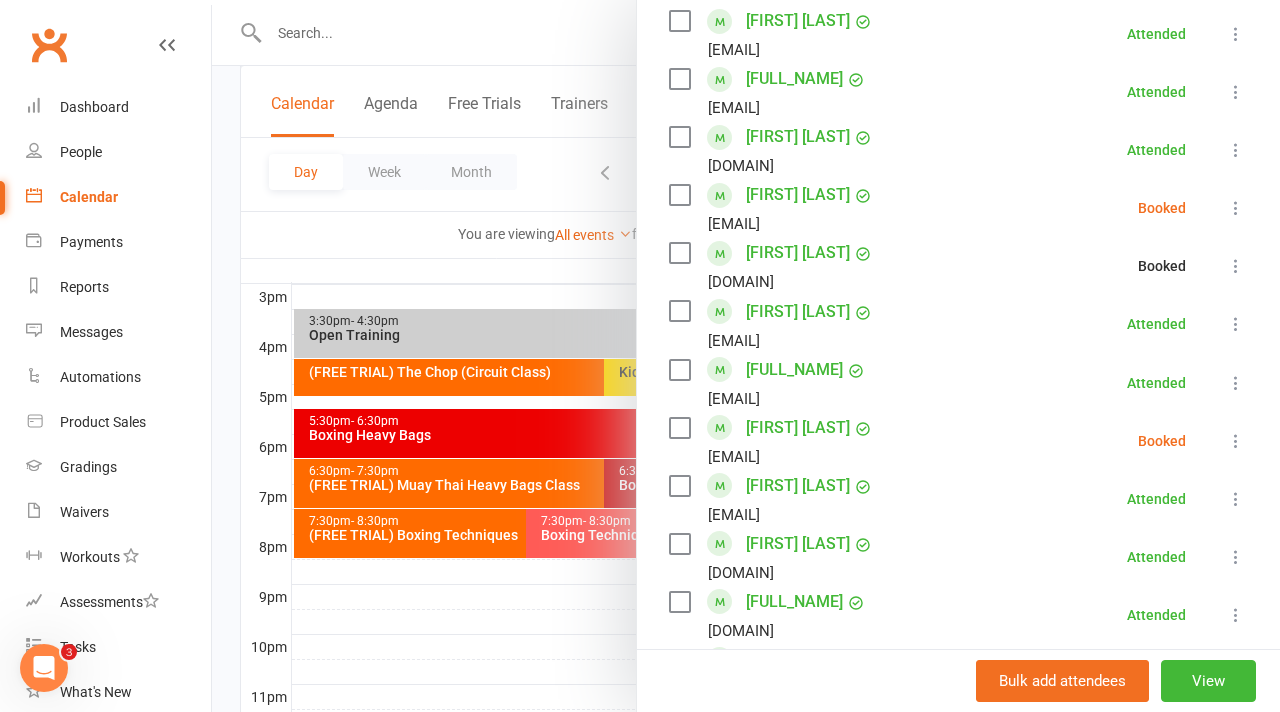 scroll, scrollTop: 949, scrollLeft: 0, axis: vertical 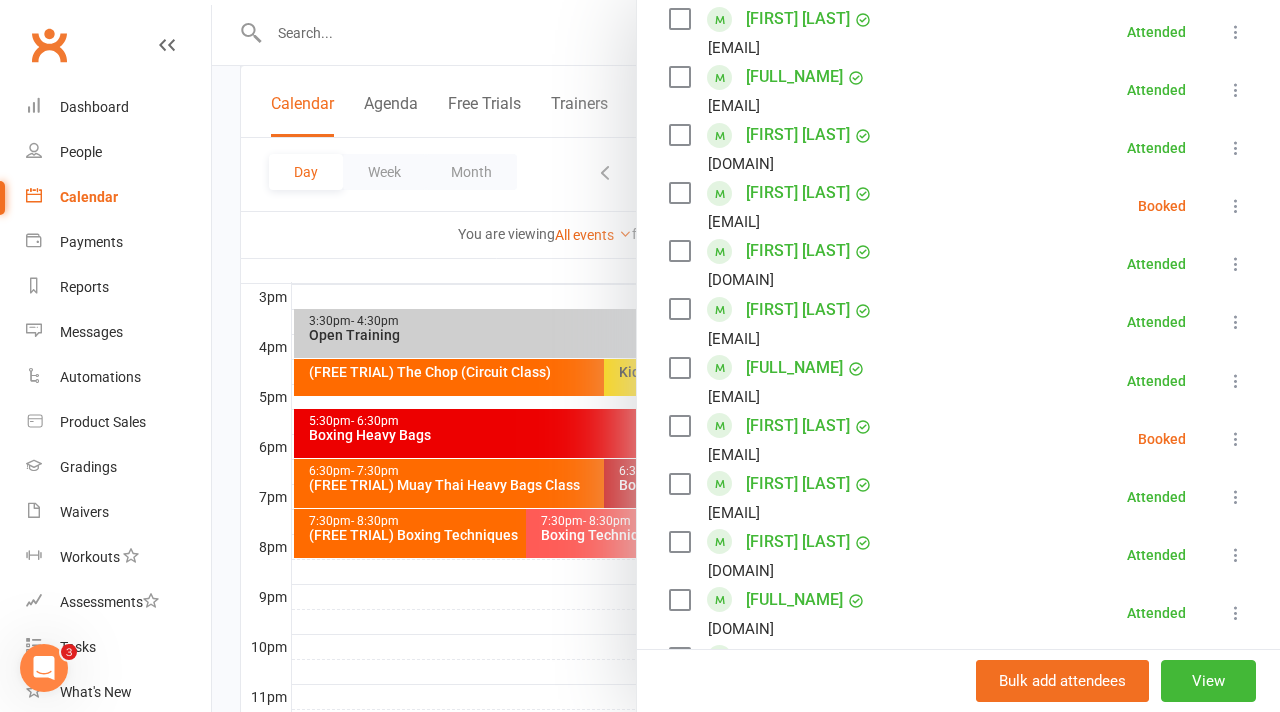 click at bounding box center [1236, 439] 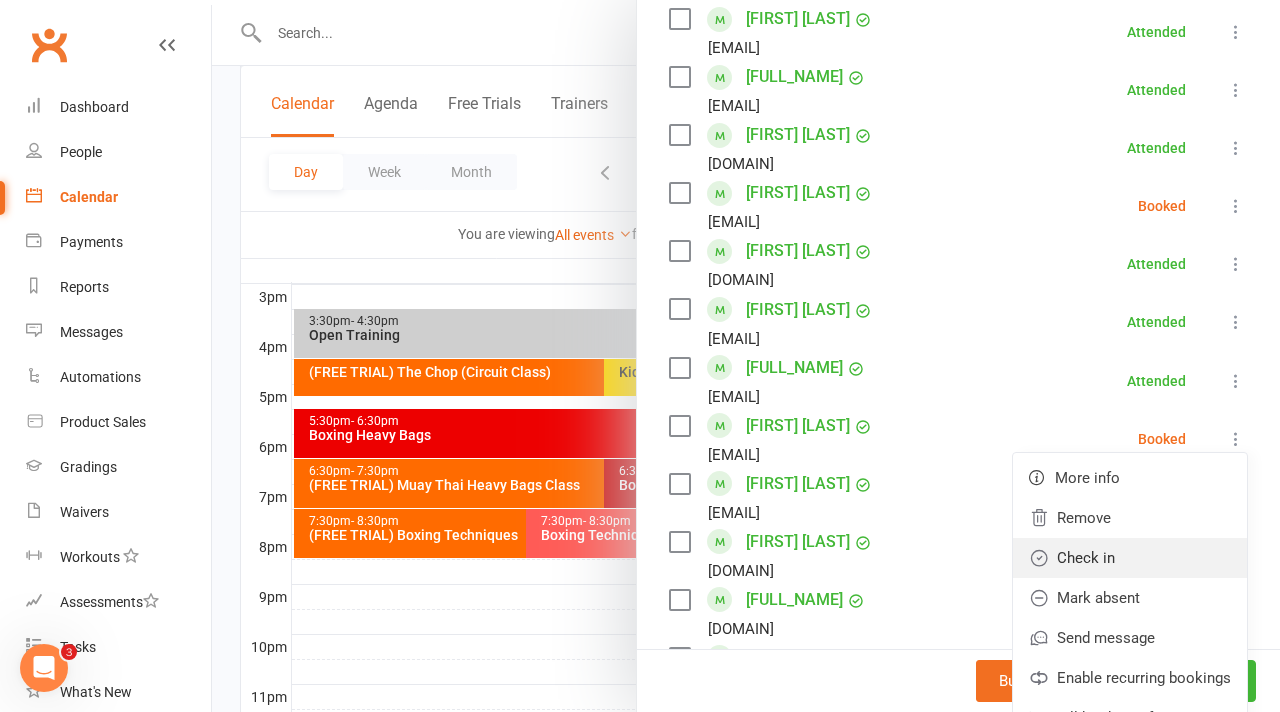 click on "Check in" at bounding box center [1130, 558] 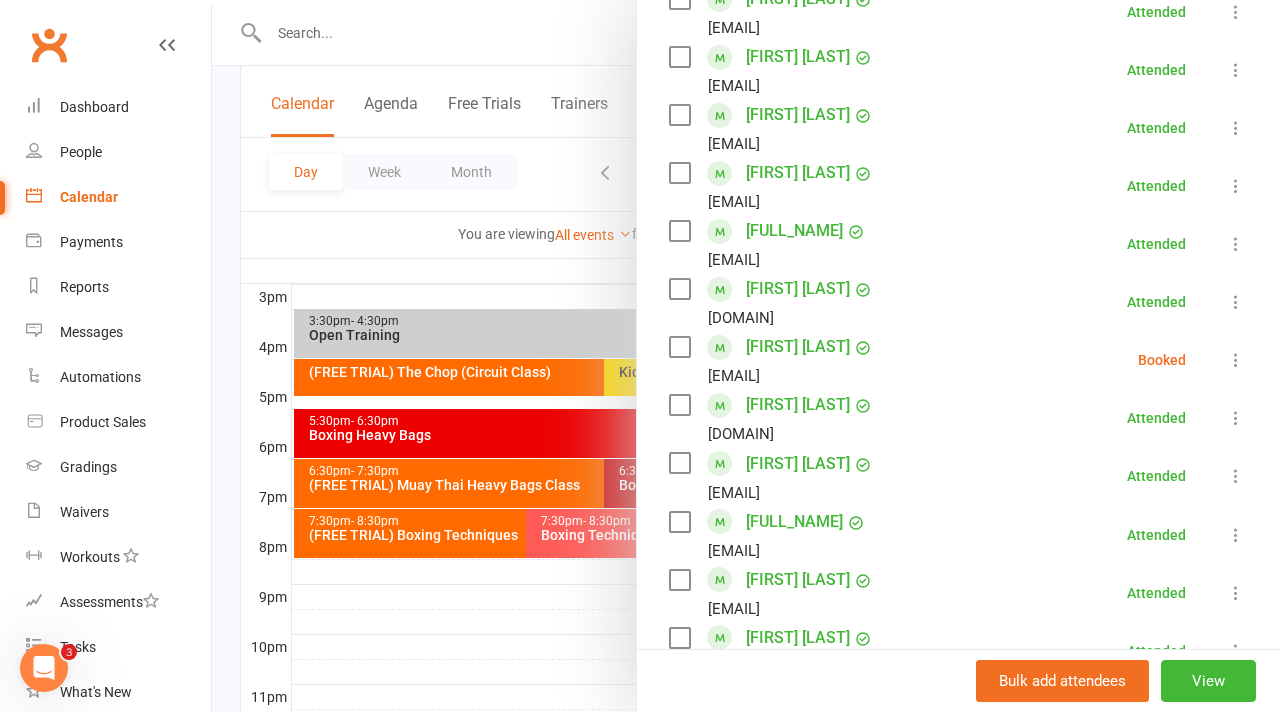 scroll, scrollTop: 797, scrollLeft: 0, axis: vertical 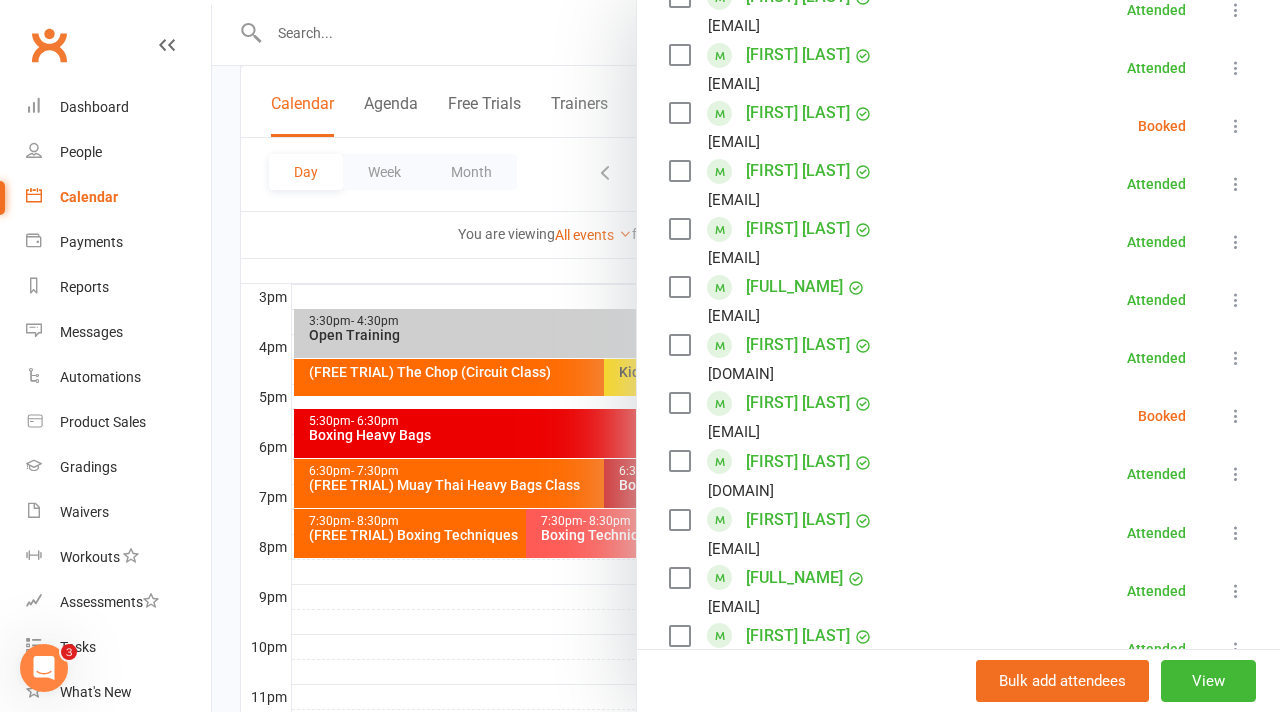 click at bounding box center [746, 356] 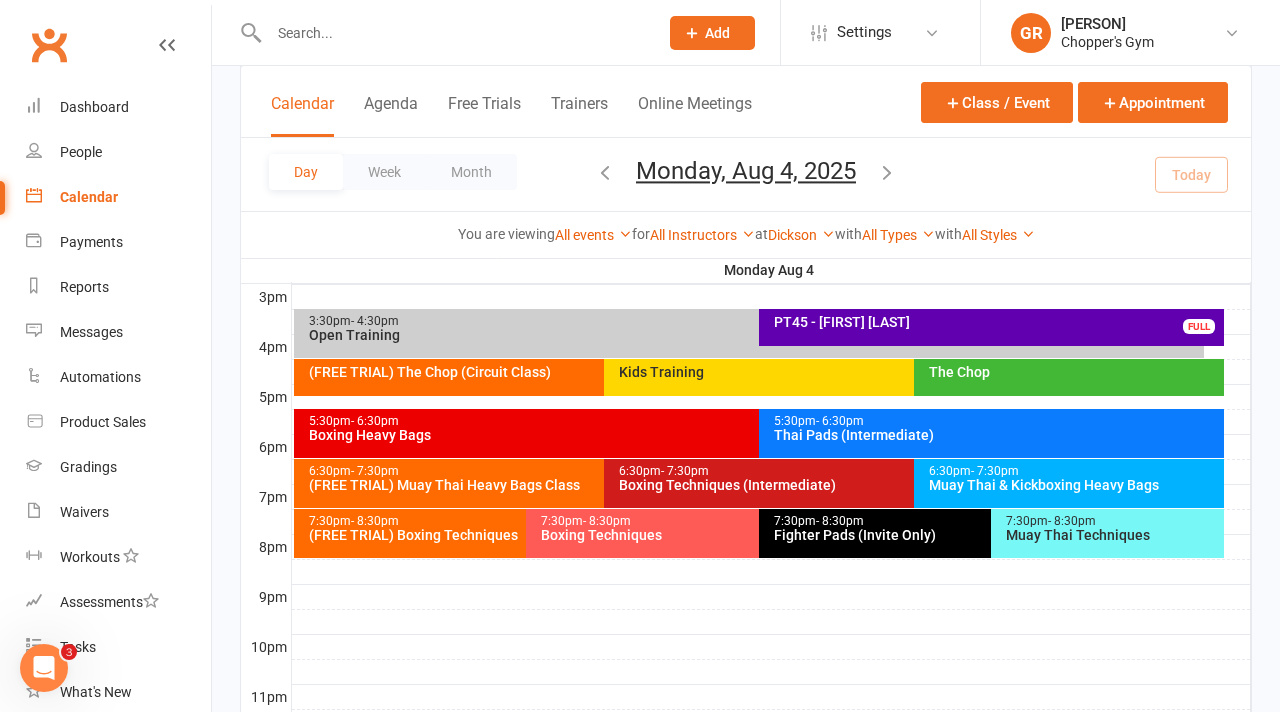 click on "6:30pm  - 7:30pm" at bounding box center (909, 471) 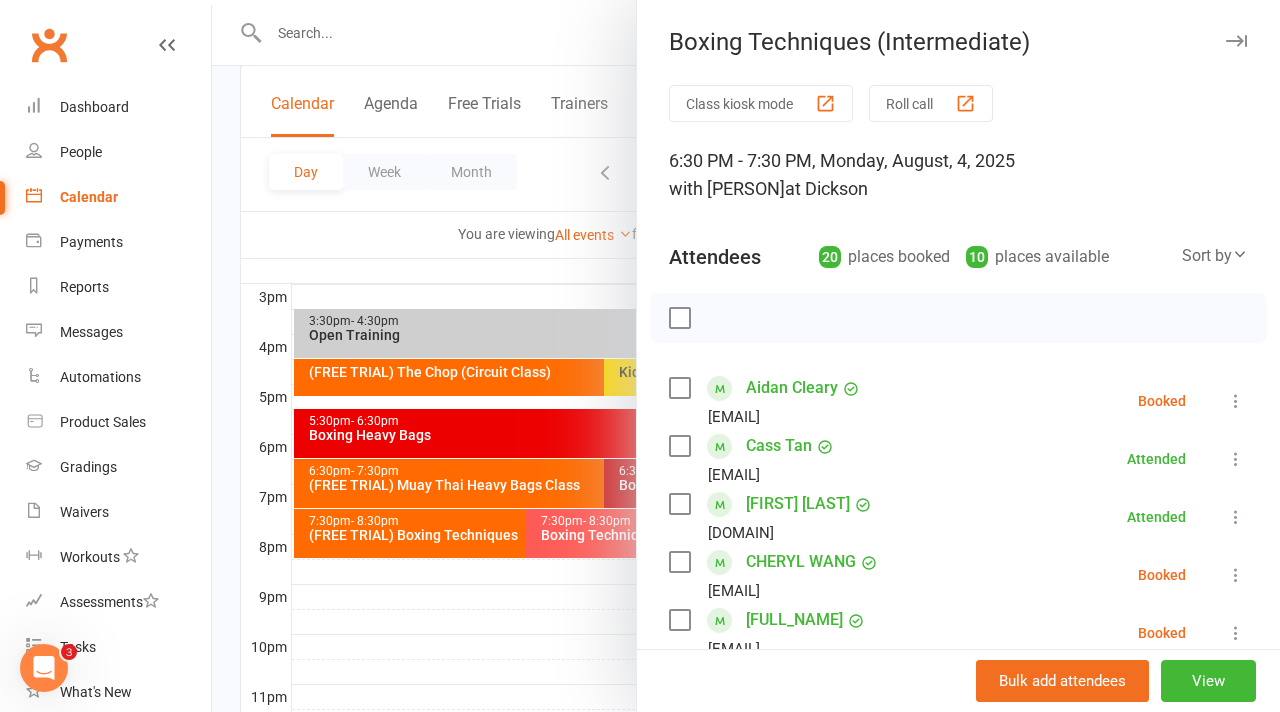 scroll, scrollTop: 129, scrollLeft: 0, axis: vertical 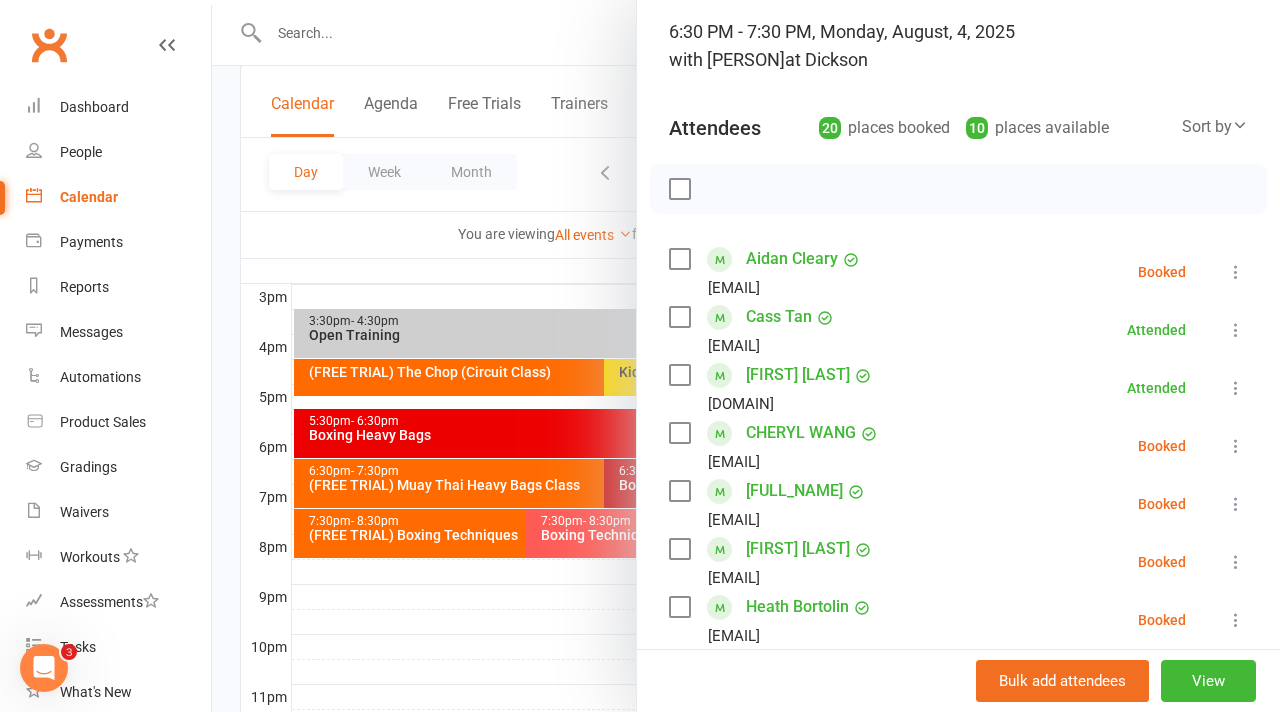 click at bounding box center (1236, 272) 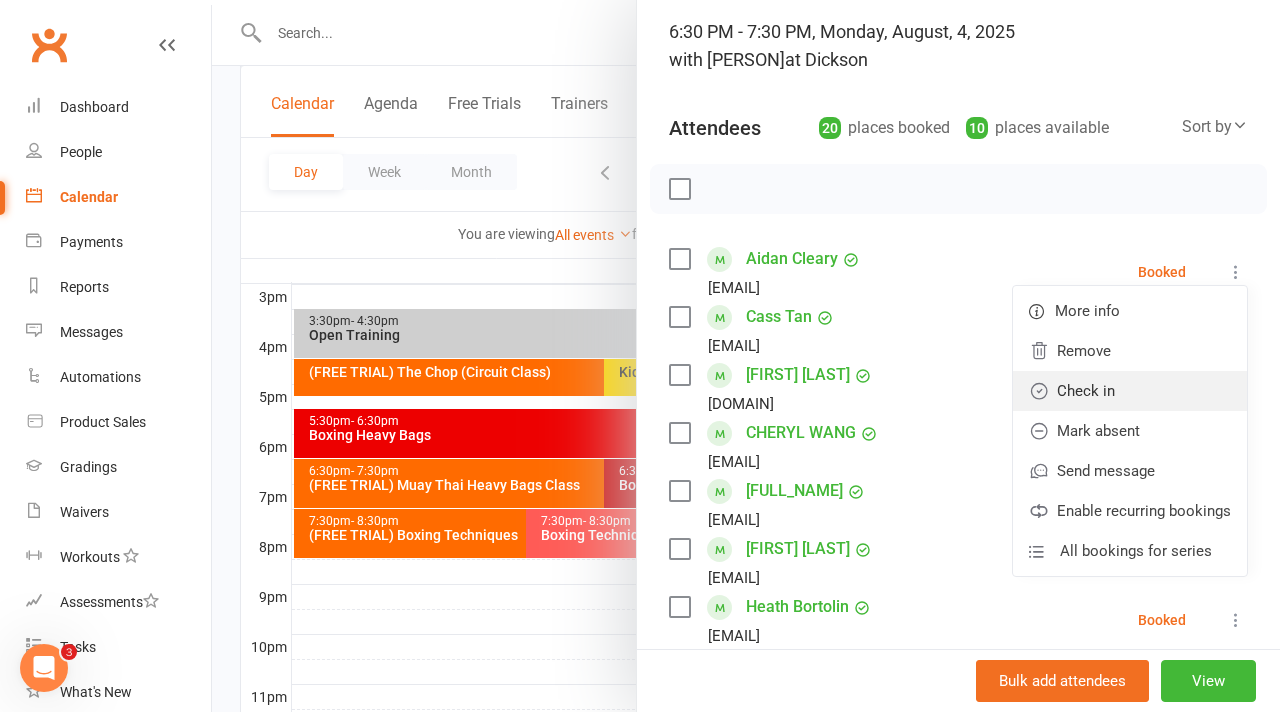 click on "Check in" at bounding box center [1130, 391] 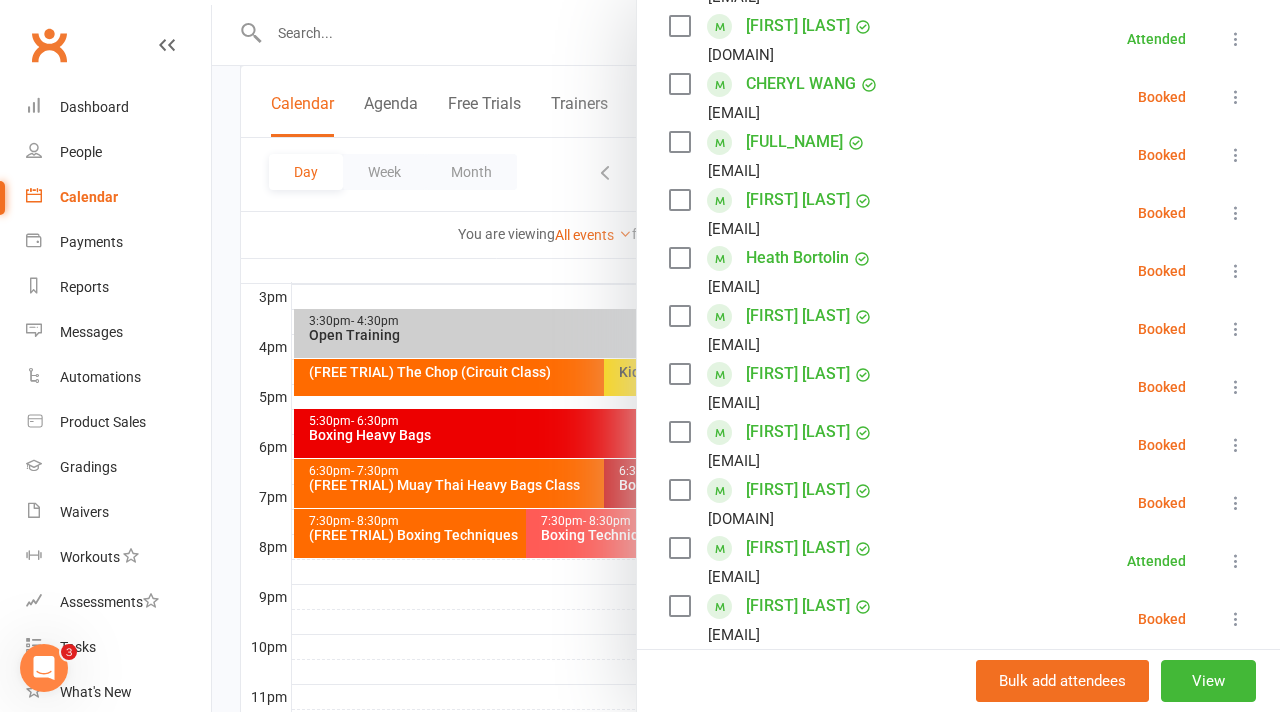 scroll, scrollTop: 482, scrollLeft: 0, axis: vertical 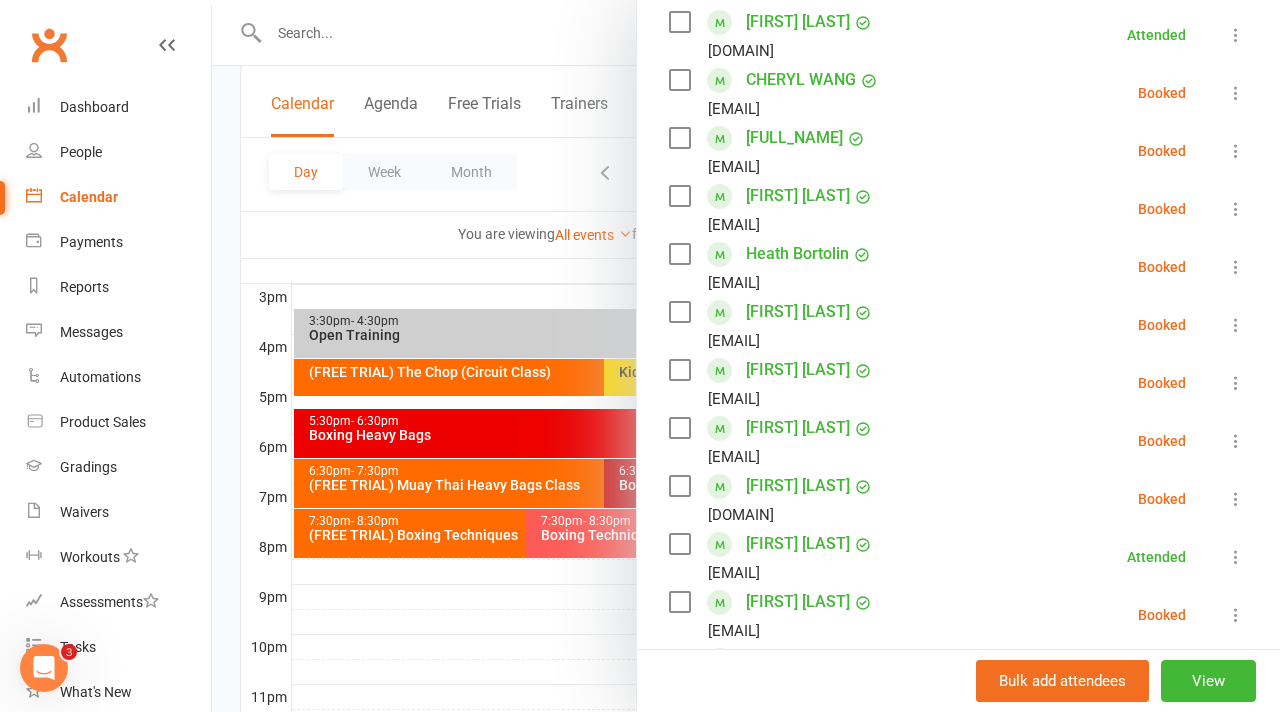 click at bounding box center (1236, 209) 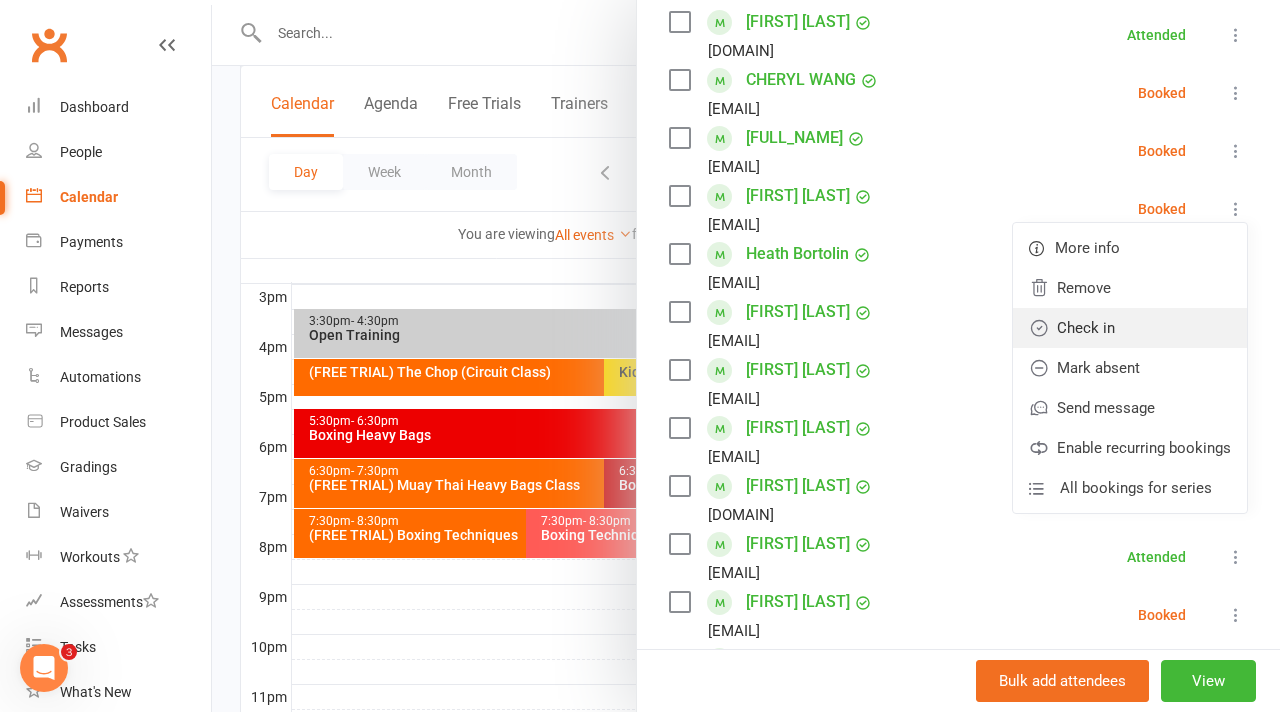 click on "Check in" at bounding box center (1130, 328) 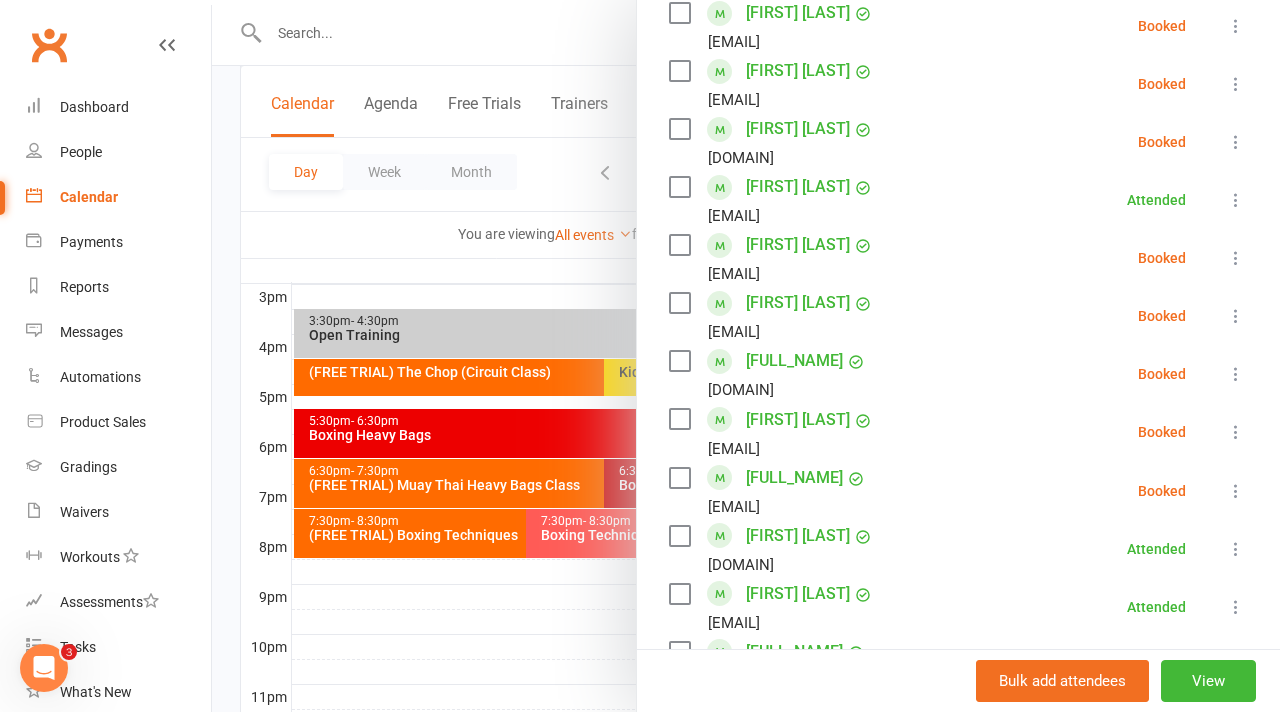 scroll, scrollTop: 843, scrollLeft: 0, axis: vertical 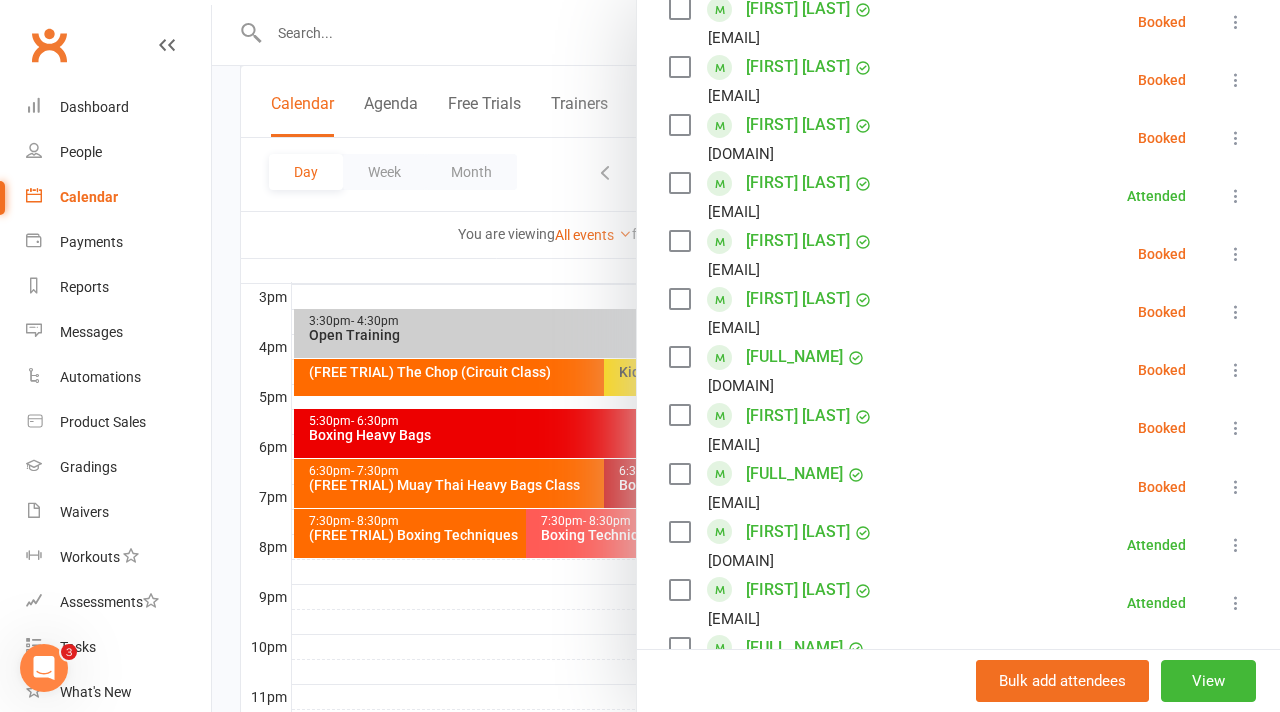 click at bounding box center [1236, 312] 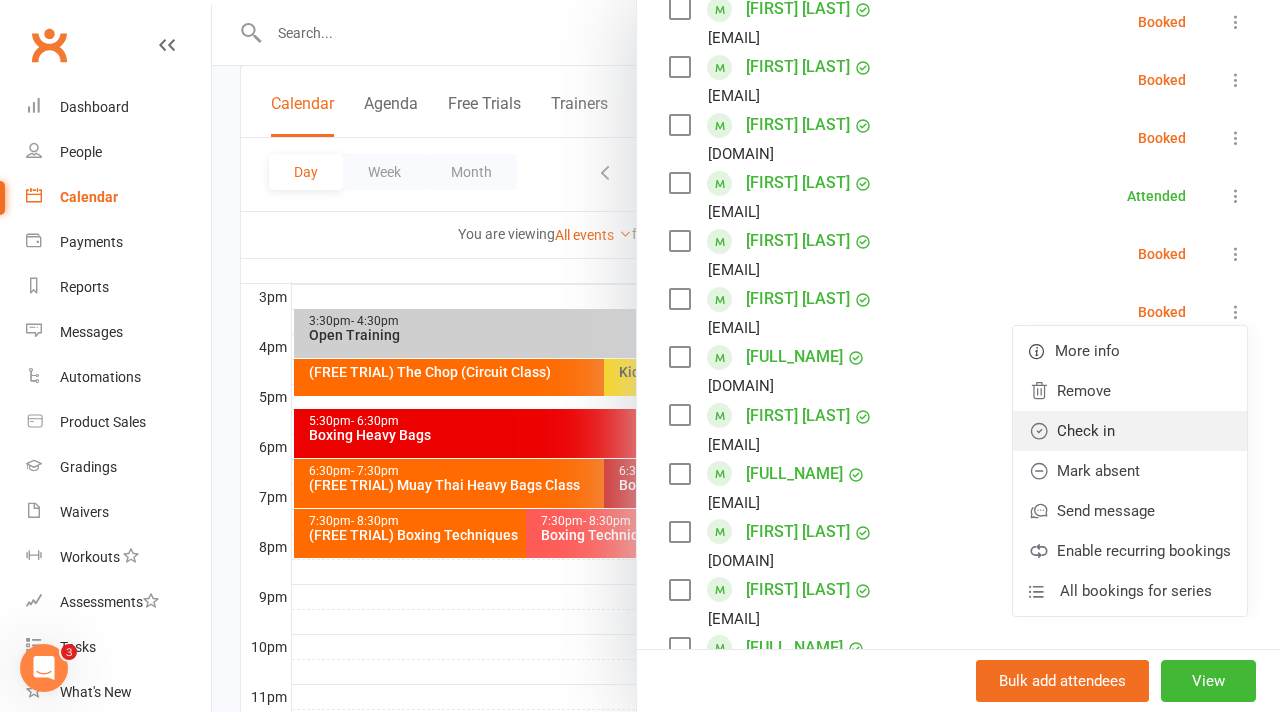 click on "Check in" at bounding box center [1130, 431] 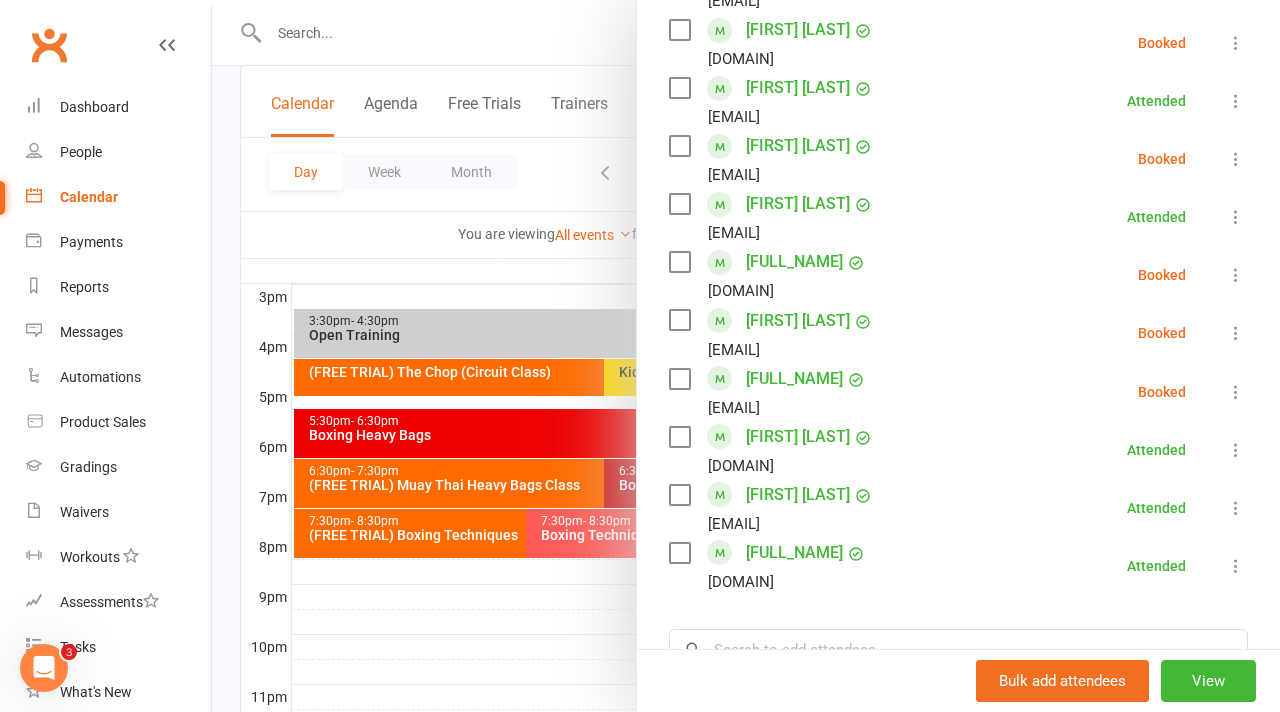 scroll, scrollTop: 959, scrollLeft: 0, axis: vertical 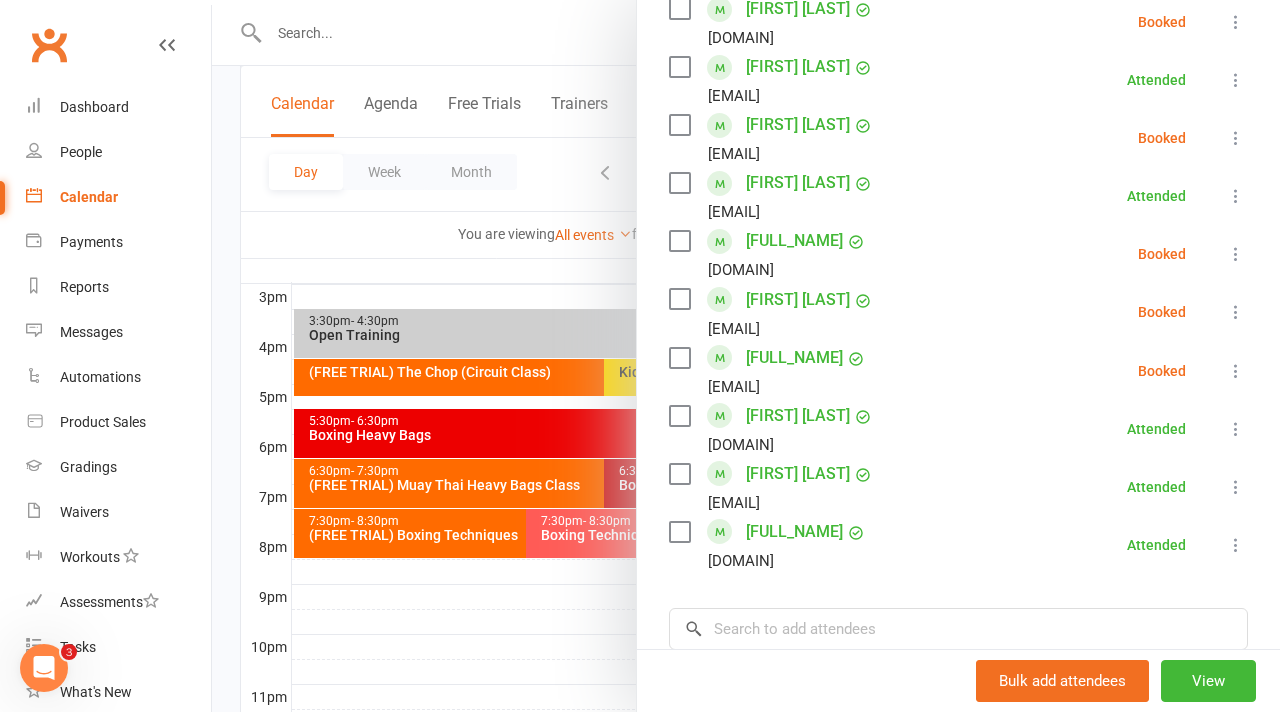click at bounding box center (746, 356) 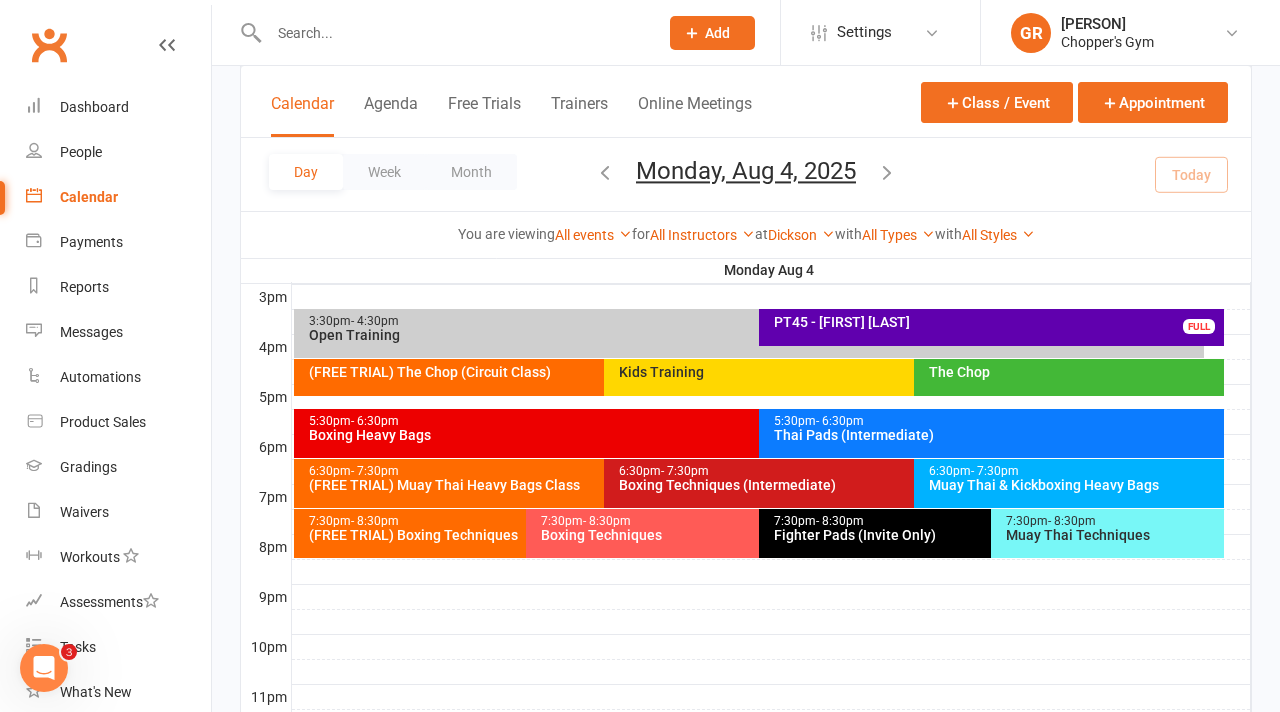 click on "Thai Pads (Intermediate)" at bounding box center (996, 435) 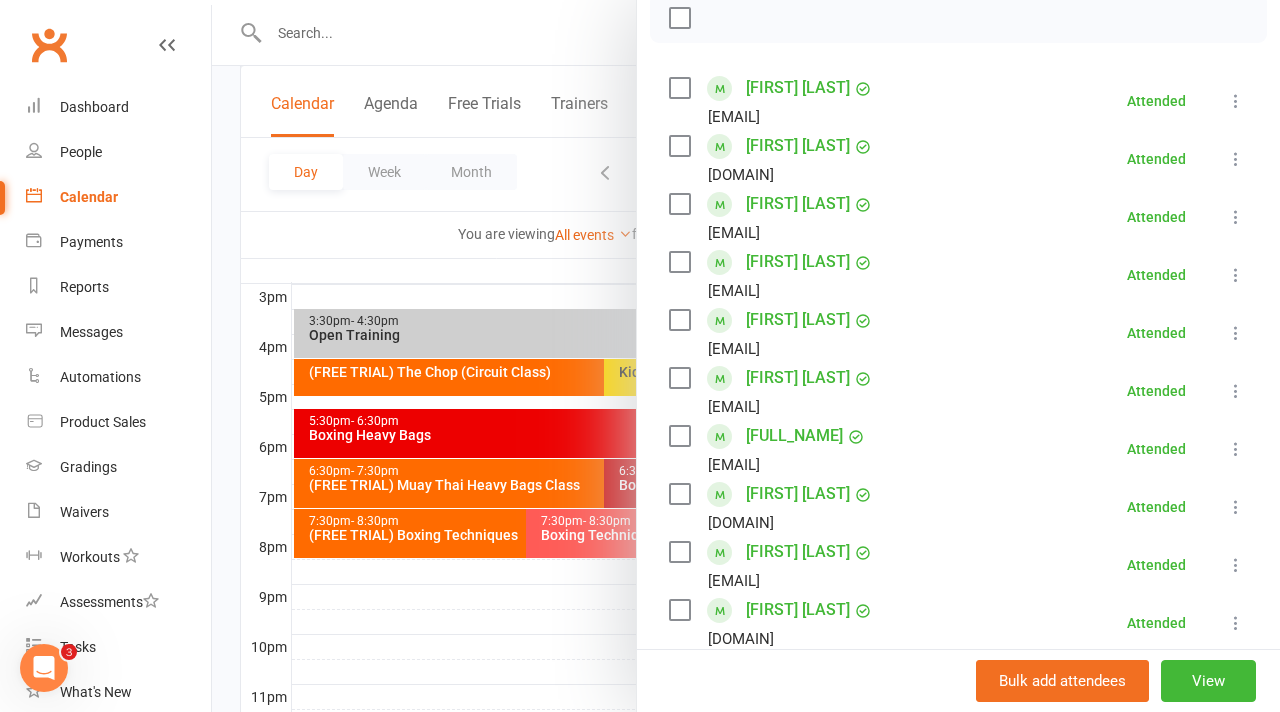 scroll, scrollTop: 545, scrollLeft: 0, axis: vertical 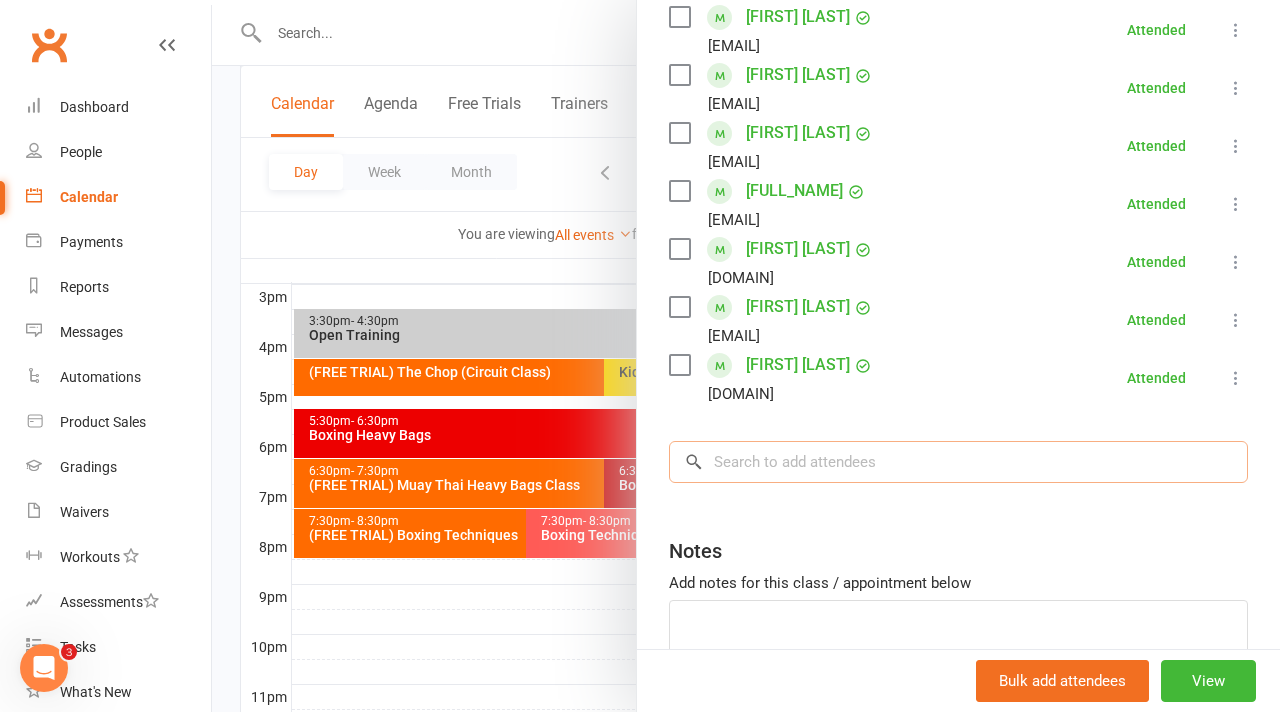 click at bounding box center (958, 462) 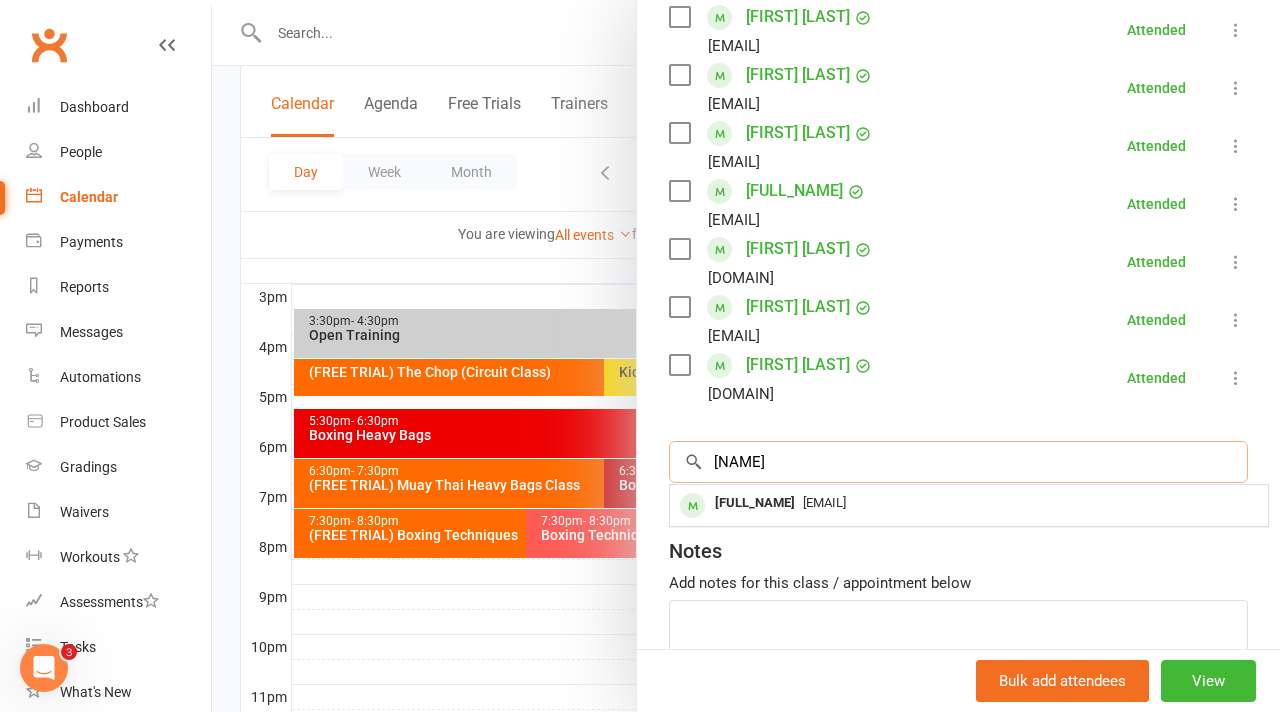 type on "jeya" 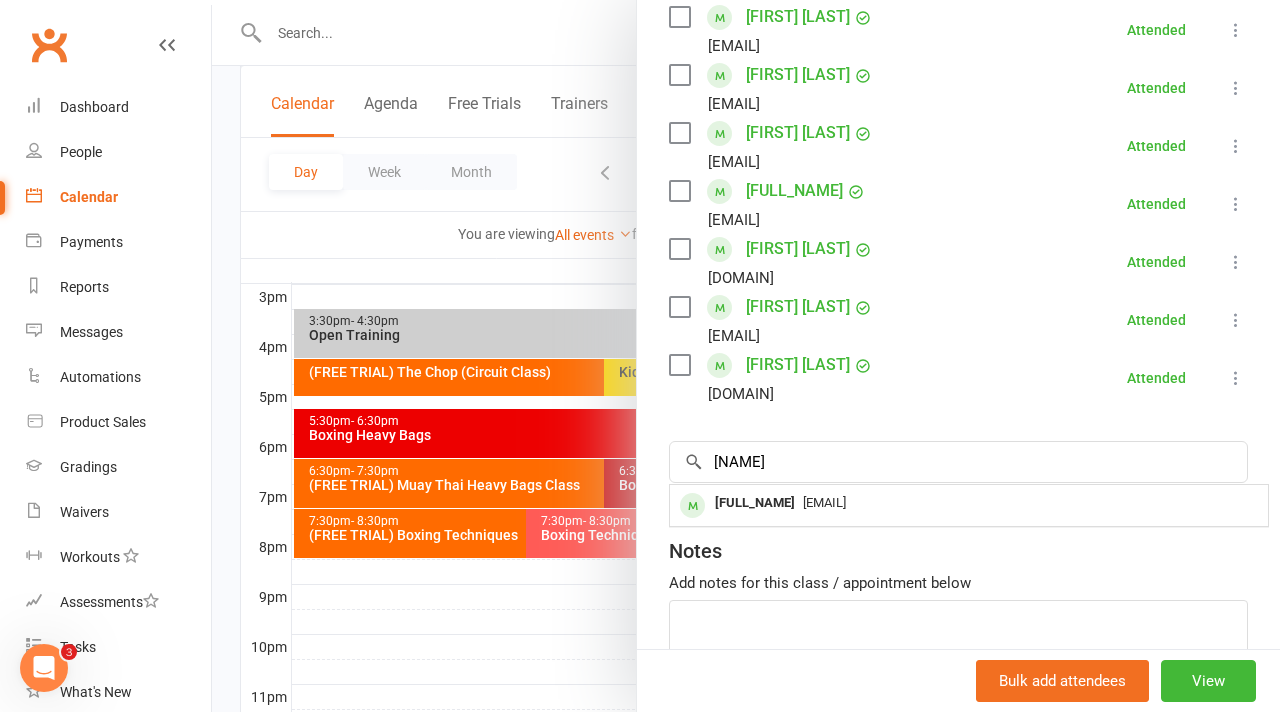 click on "No results Jeyasakthi Venugopal jeyav01@gmail.com" at bounding box center [969, 505] 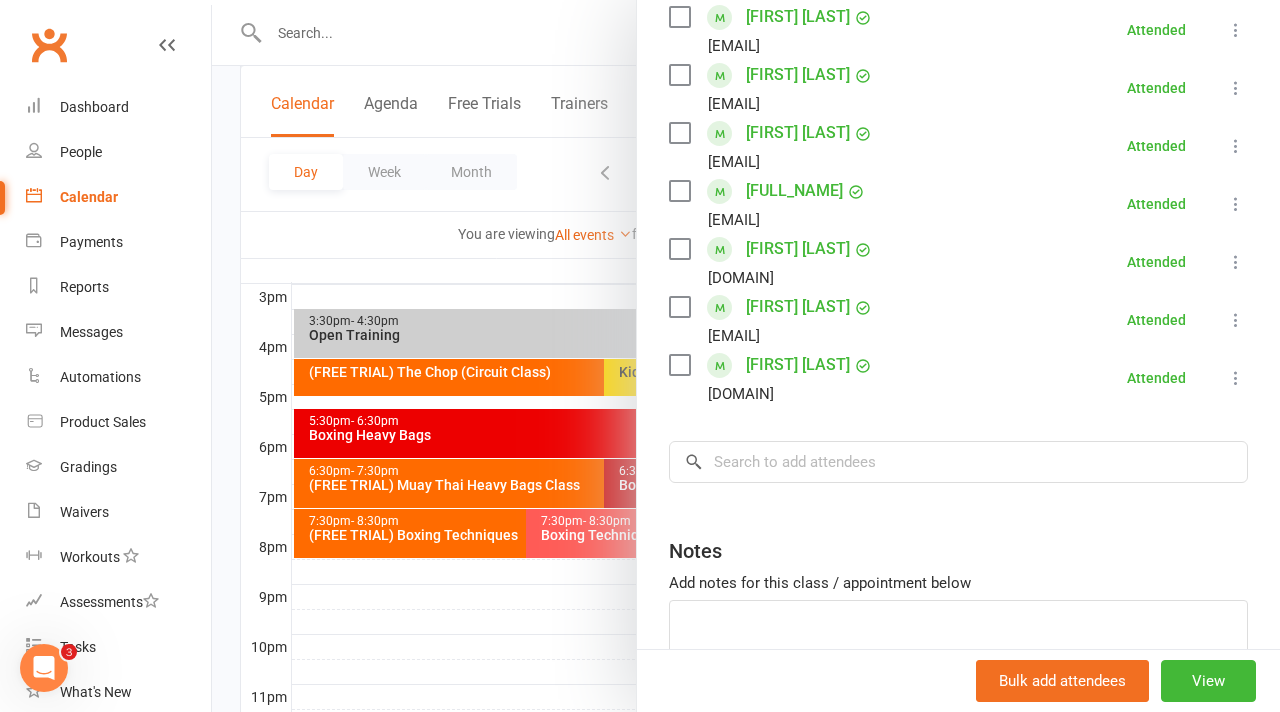 click on "Class kiosk mode  Roll call  5:30 PM - 6:30 PM, Monday, August, 4, 2025 with Ben Harvey  at  Dickson  Attendees  10  places booked 20  places available Sort by  Last name  First name  Booking created    Charlie Woodman  charliewoodman10@hotmail.com Attended More info  Remove  Mark absent  Undo check-in  Send message  Enable recurring bookings  All bookings for series    Connor Mcneil  connormcneil01@gmail.com Attended More info  Remove  Mark absent  Undo check-in  Send message  Enable recurring bookings  All bookings for series    Finn Gibson  finngibbs888@gmail.com Attended More info  Remove  Mark absent  Undo check-in  Send message  Enable recurring bookings  All bookings for series    Harry Bellchambers  harrisbellchambers@gmail.com Attended More info  Remove  Mark absent  Undo check-in  Send message  Enable recurring bookings  All bookings for series    Jared Corbitt  corbittjared@gmail.com Attended More info  Remove  Mark absent  Undo check-in  Send message  Enable recurring bookings    Jay Mokrij" at bounding box center [958, 153] 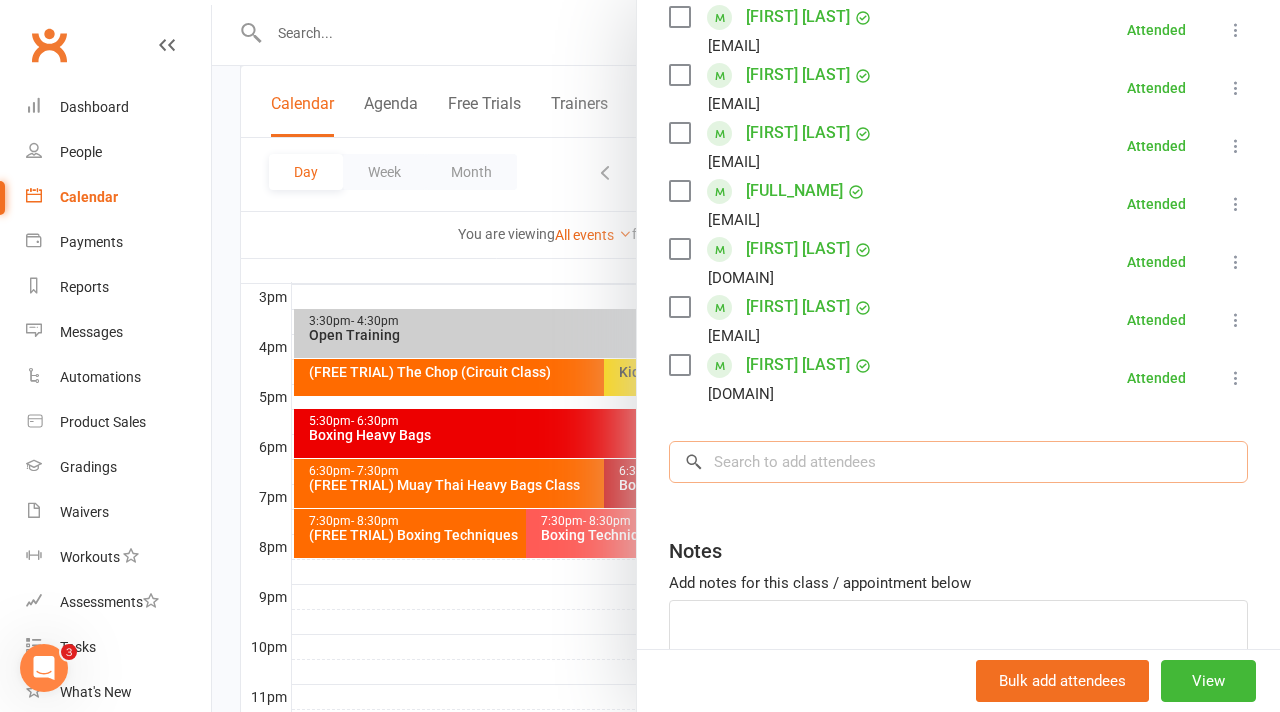 click at bounding box center [958, 462] 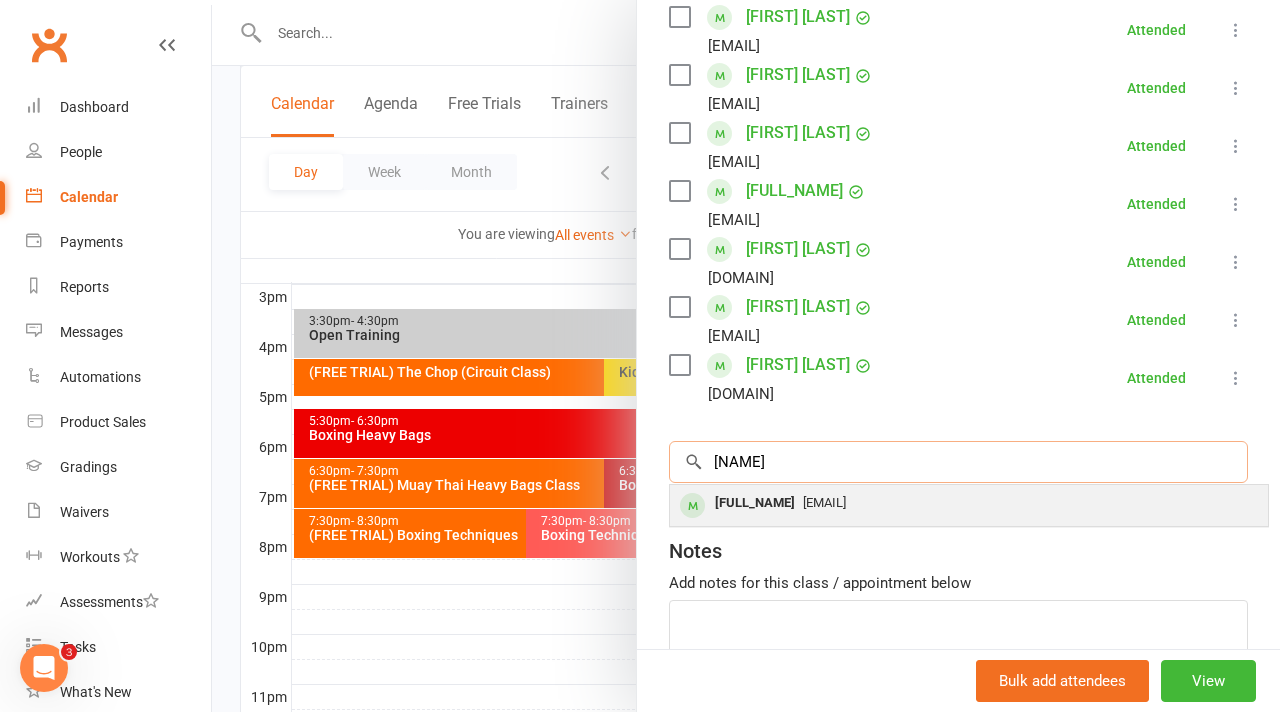 type on "jeya" 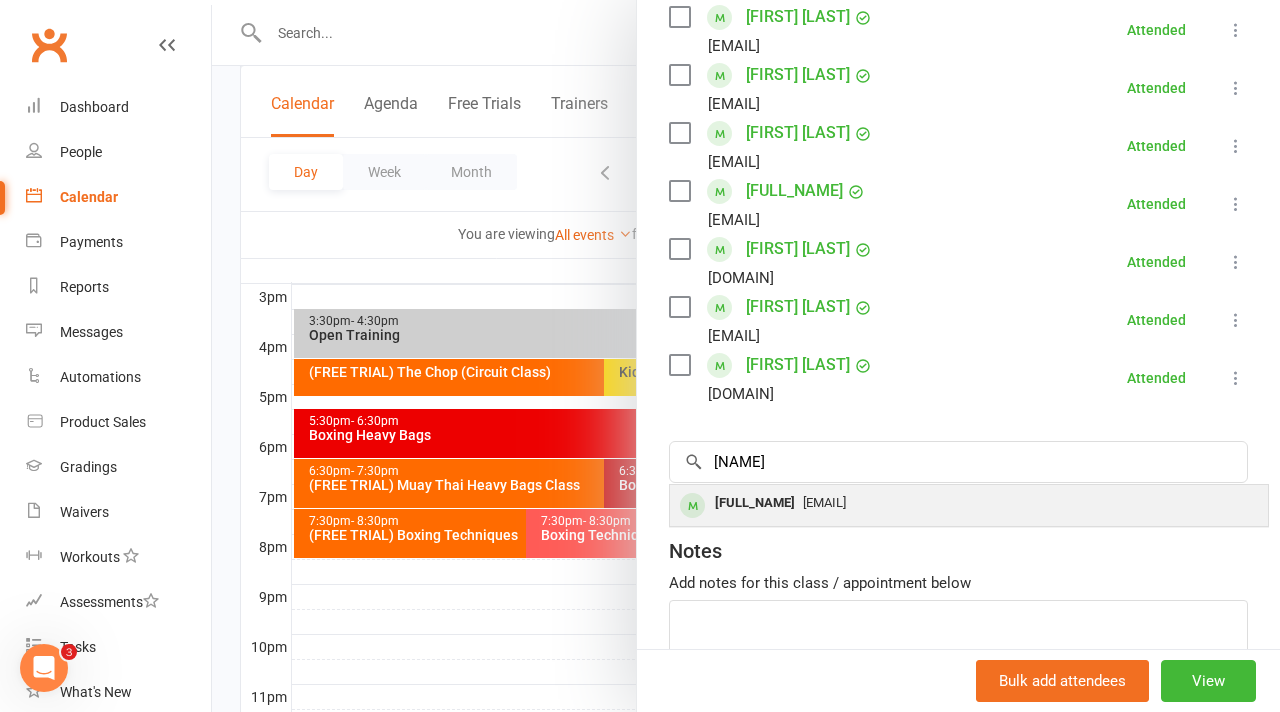 click on "jeyav01@gmail.com" at bounding box center [824, 502] 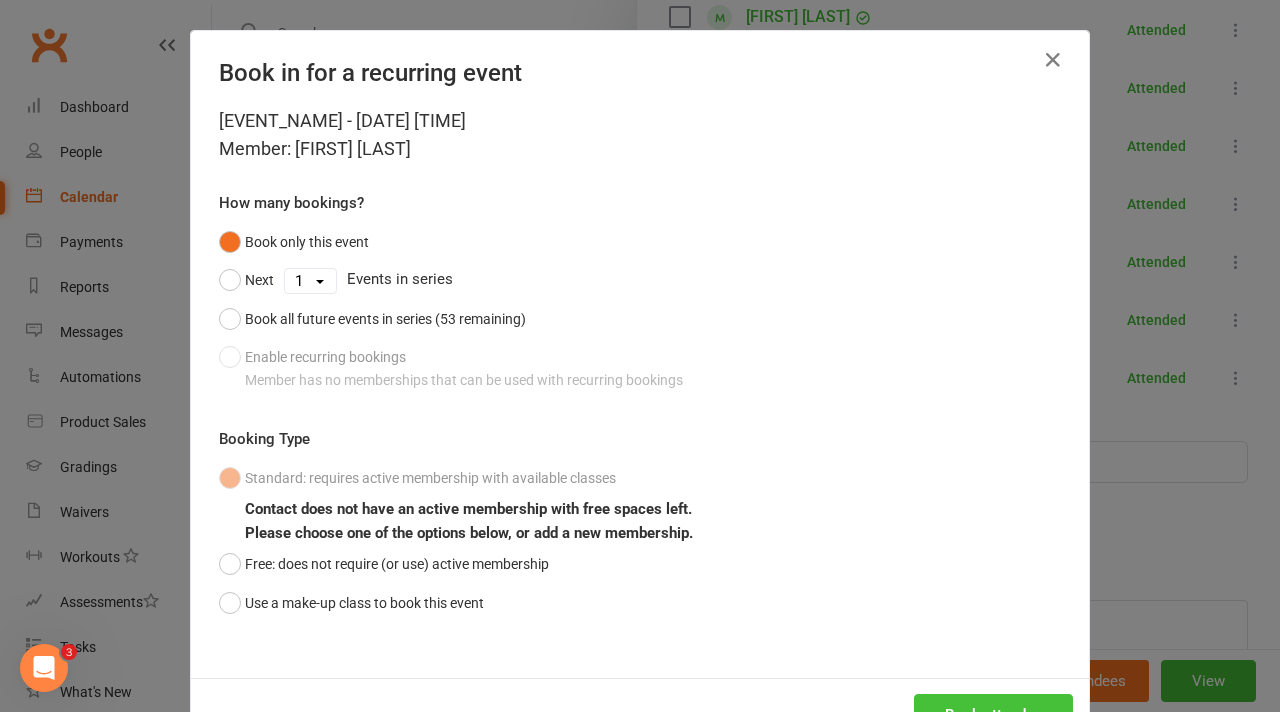 click on "Book attendee" at bounding box center (993, 715) 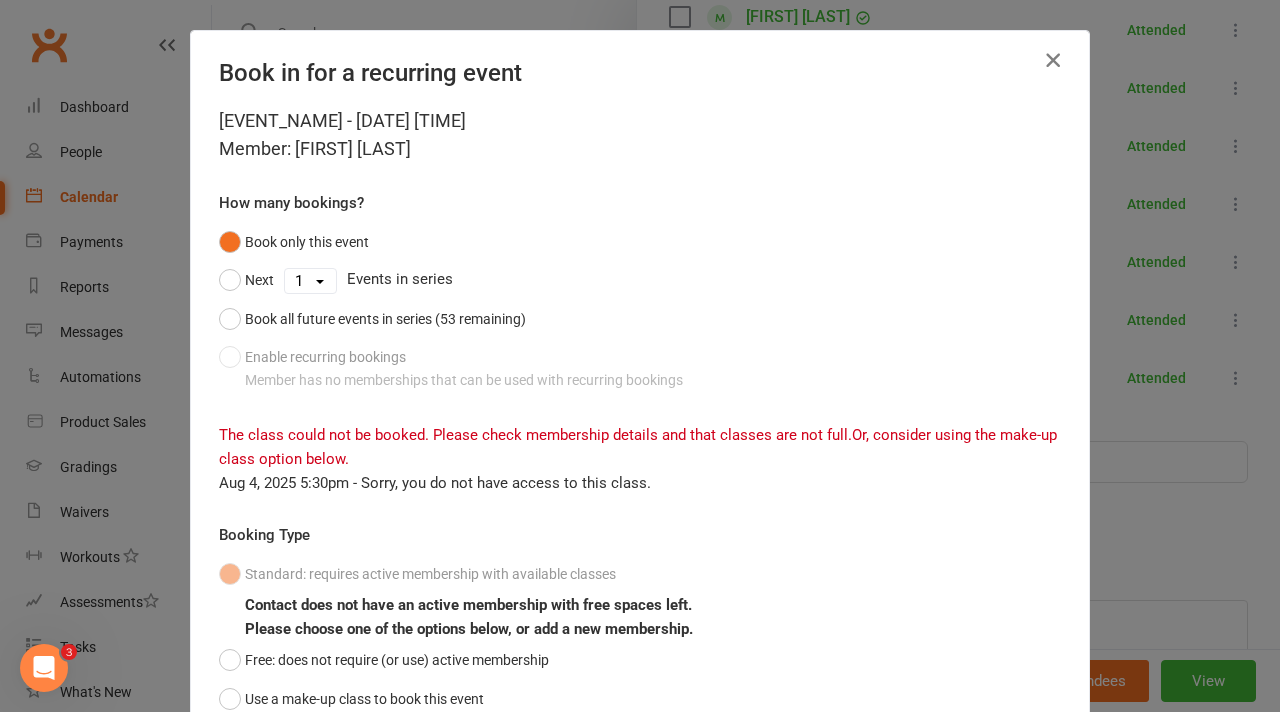 click at bounding box center [1053, 60] 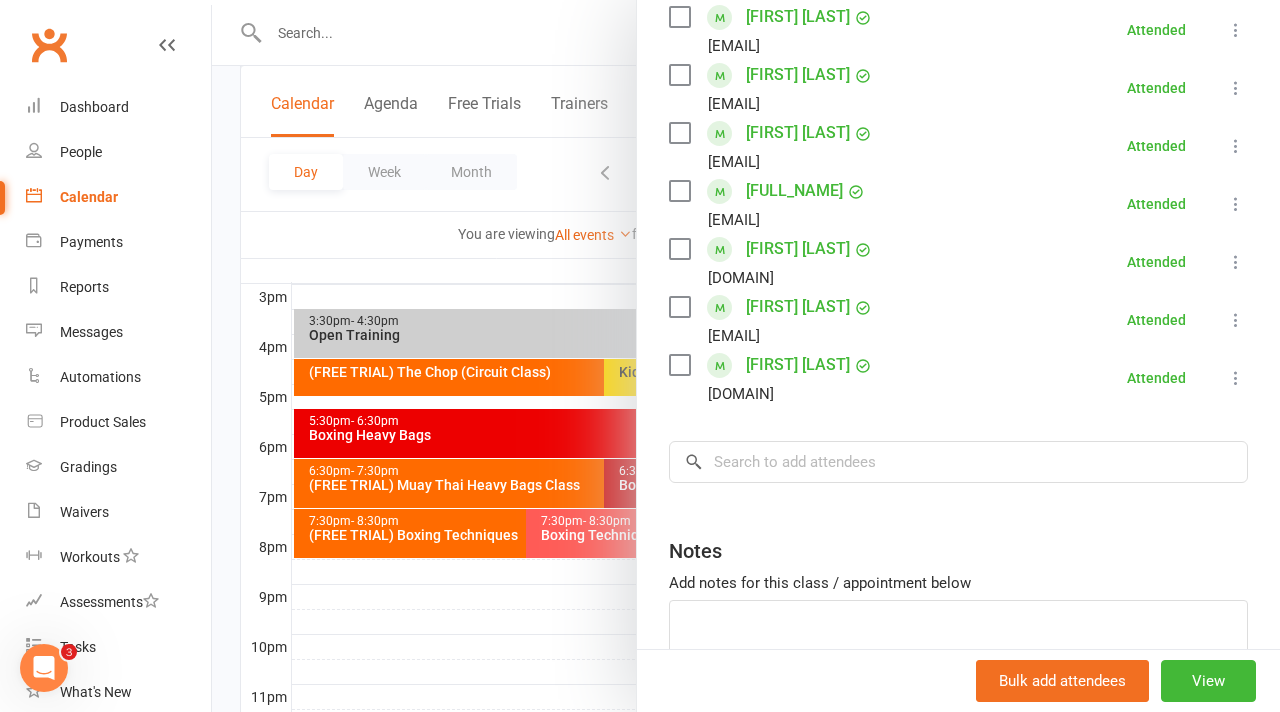 click at bounding box center [746, 356] 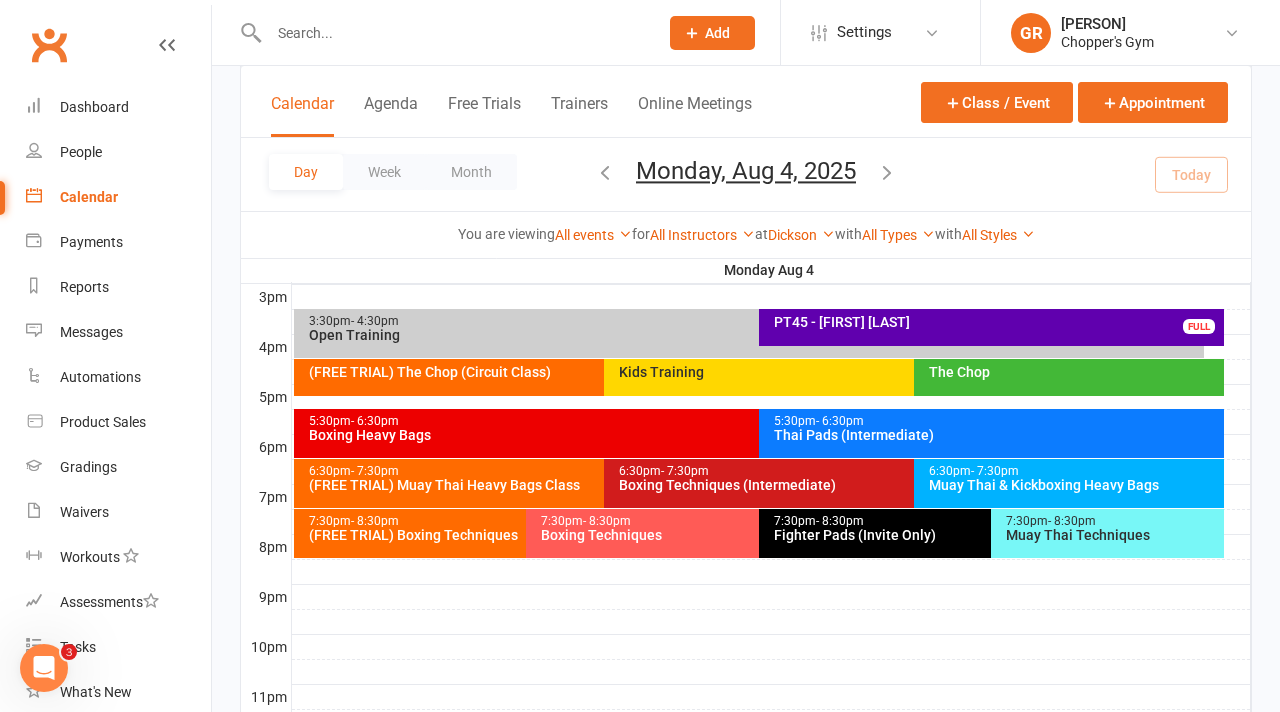 click on "Thai Pads (Intermediate)" at bounding box center (996, 435) 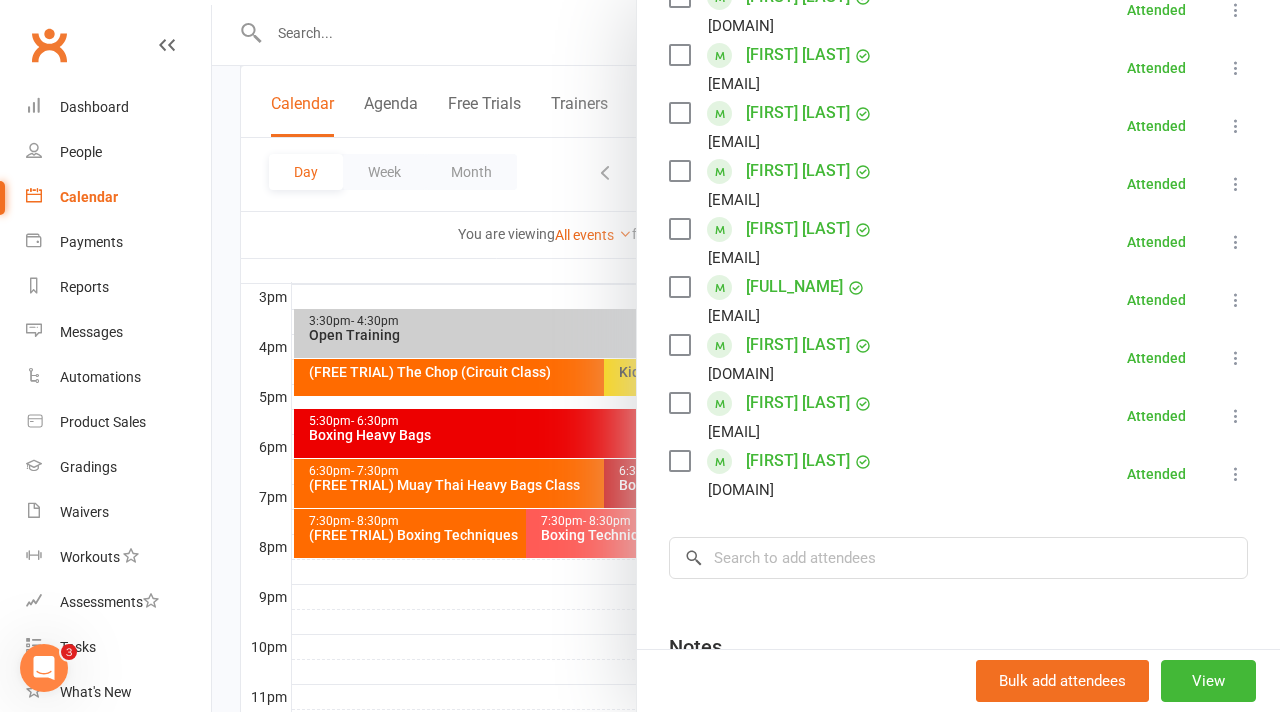 scroll, scrollTop: 485, scrollLeft: 0, axis: vertical 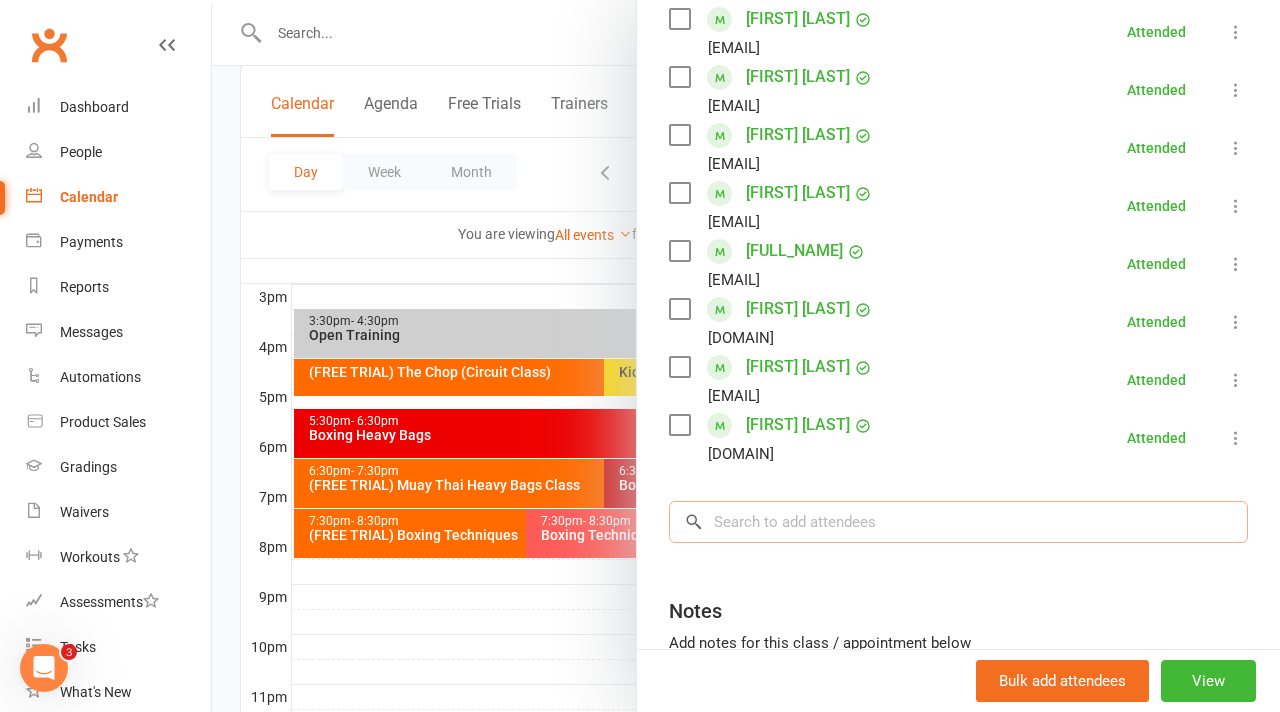 click at bounding box center [958, 522] 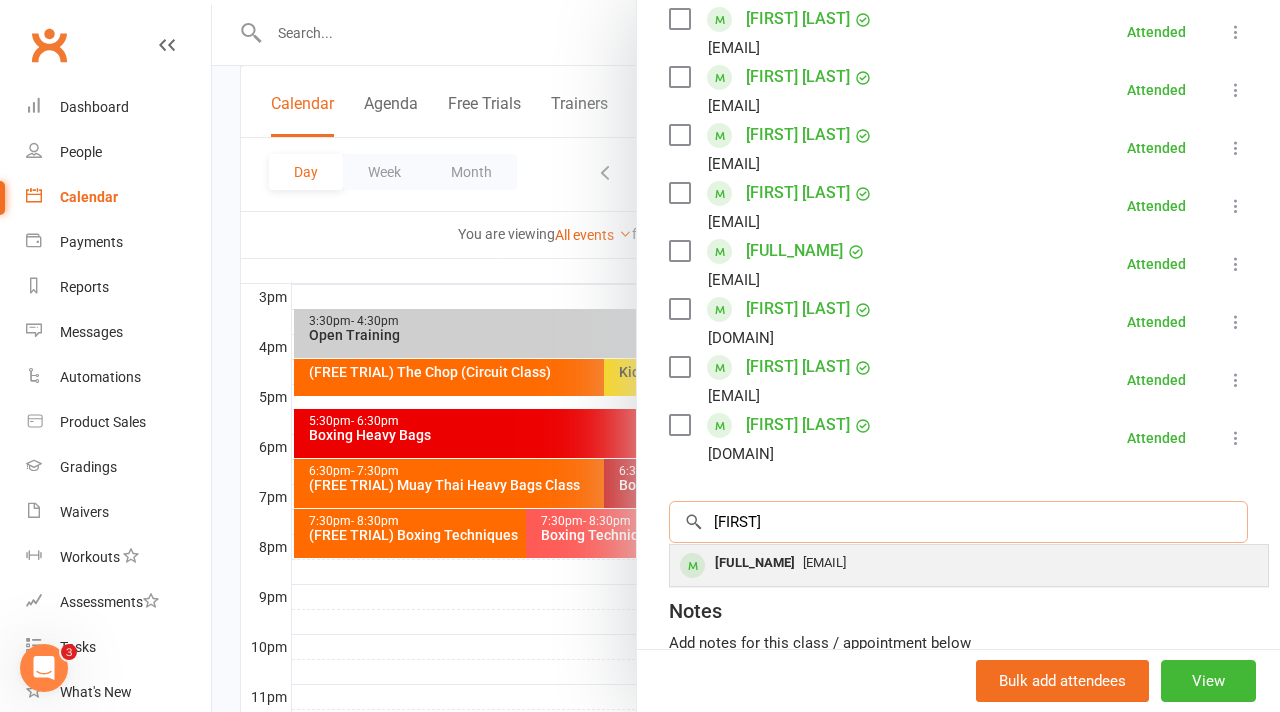 type on "Jeya" 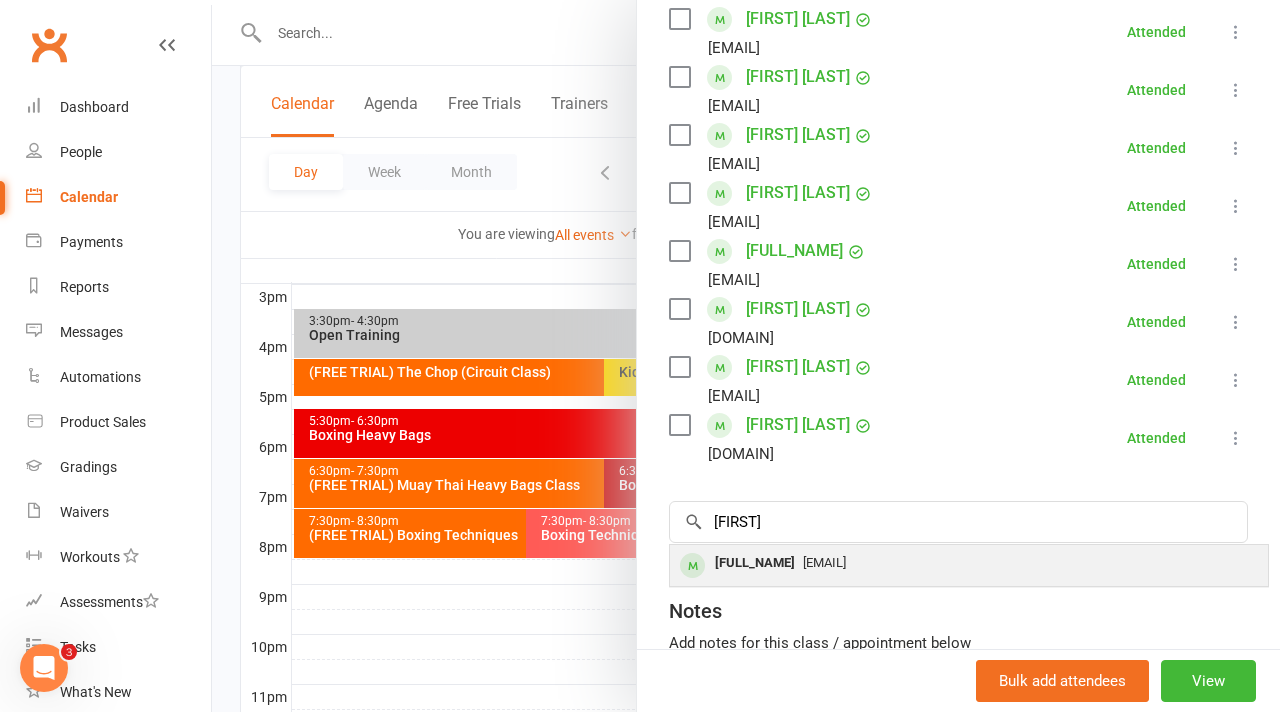 click on "jeyav01@gmail.com" at bounding box center (824, 562) 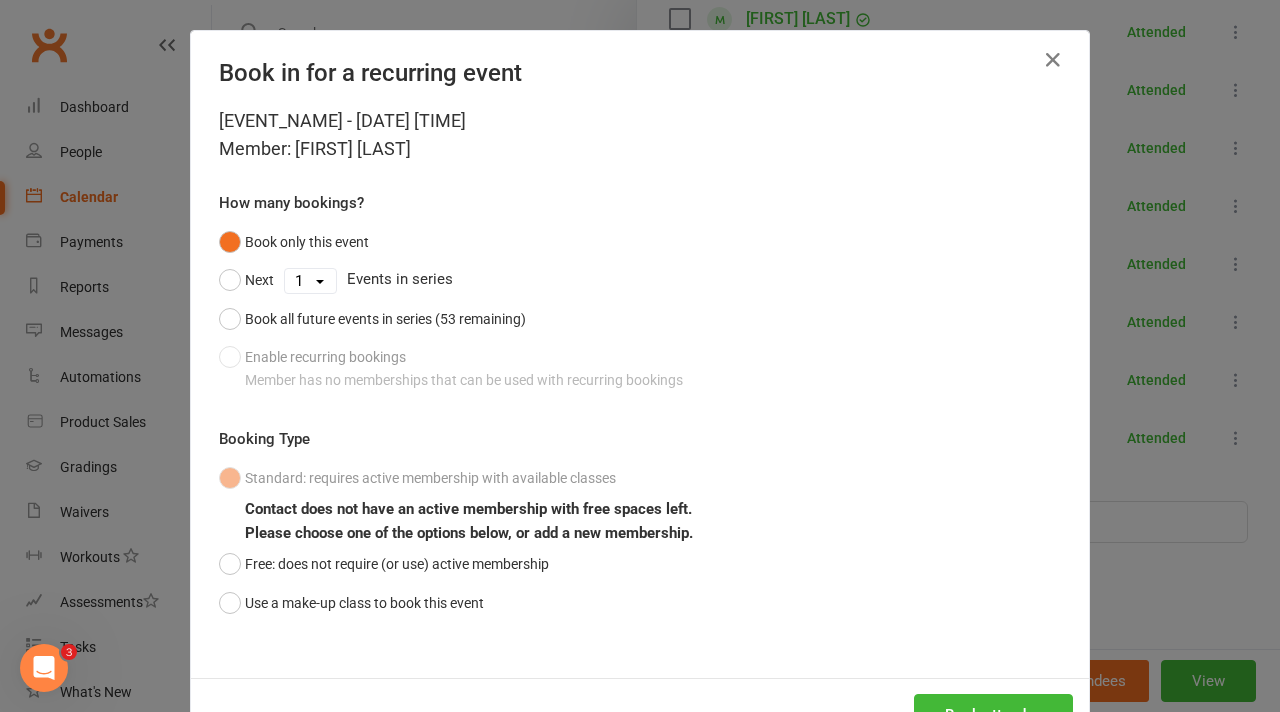 scroll, scrollTop: 71, scrollLeft: 0, axis: vertical 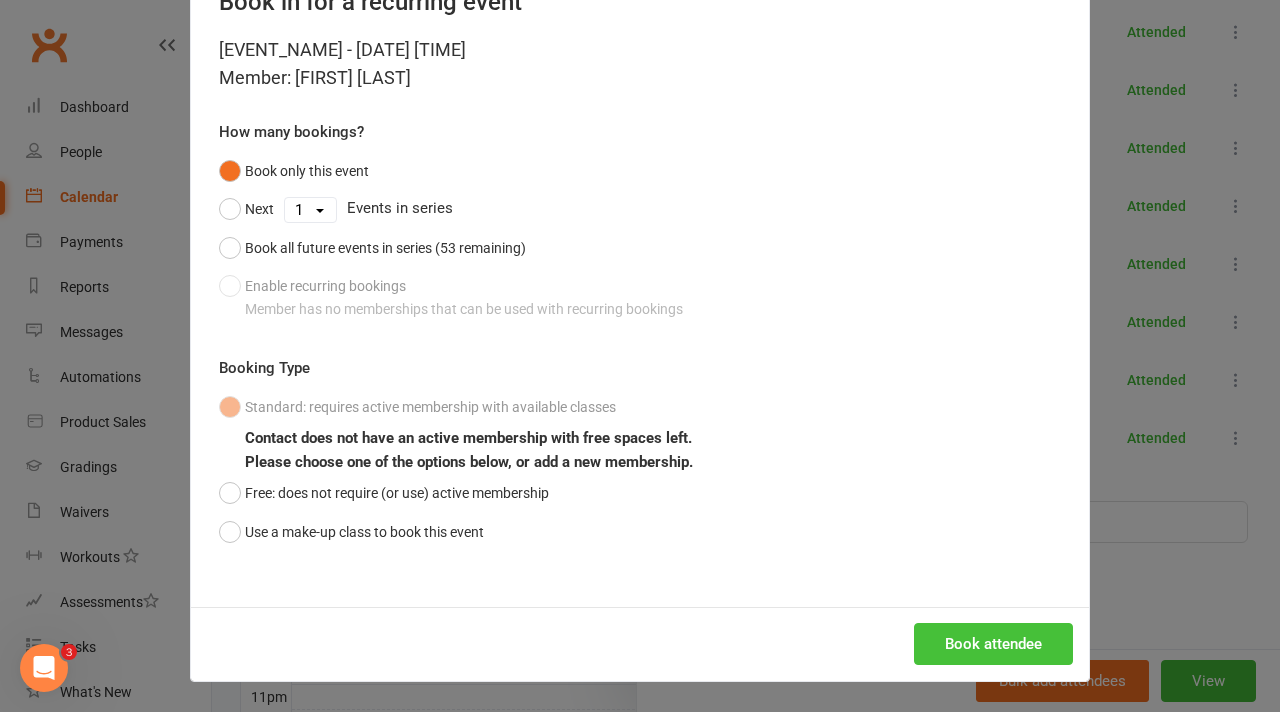 click on "Book attendee" at bounding box center [993, 644] 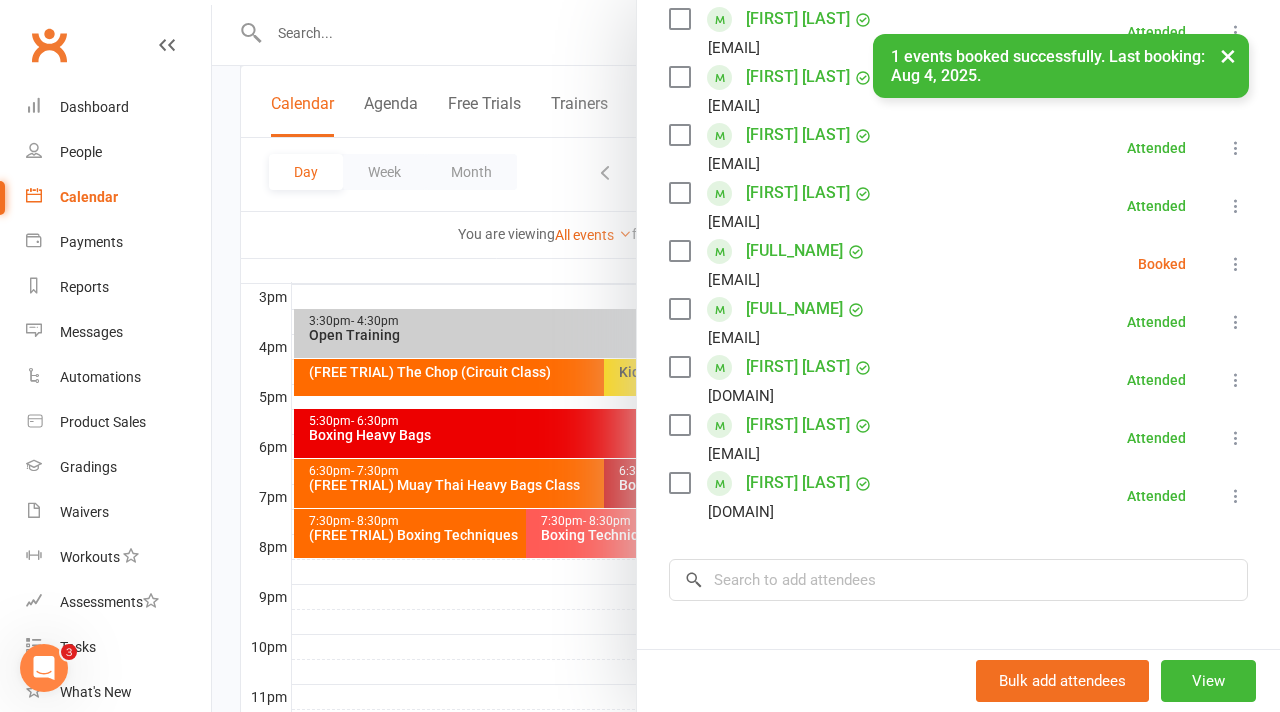 click at bounding box center [1236, 264] 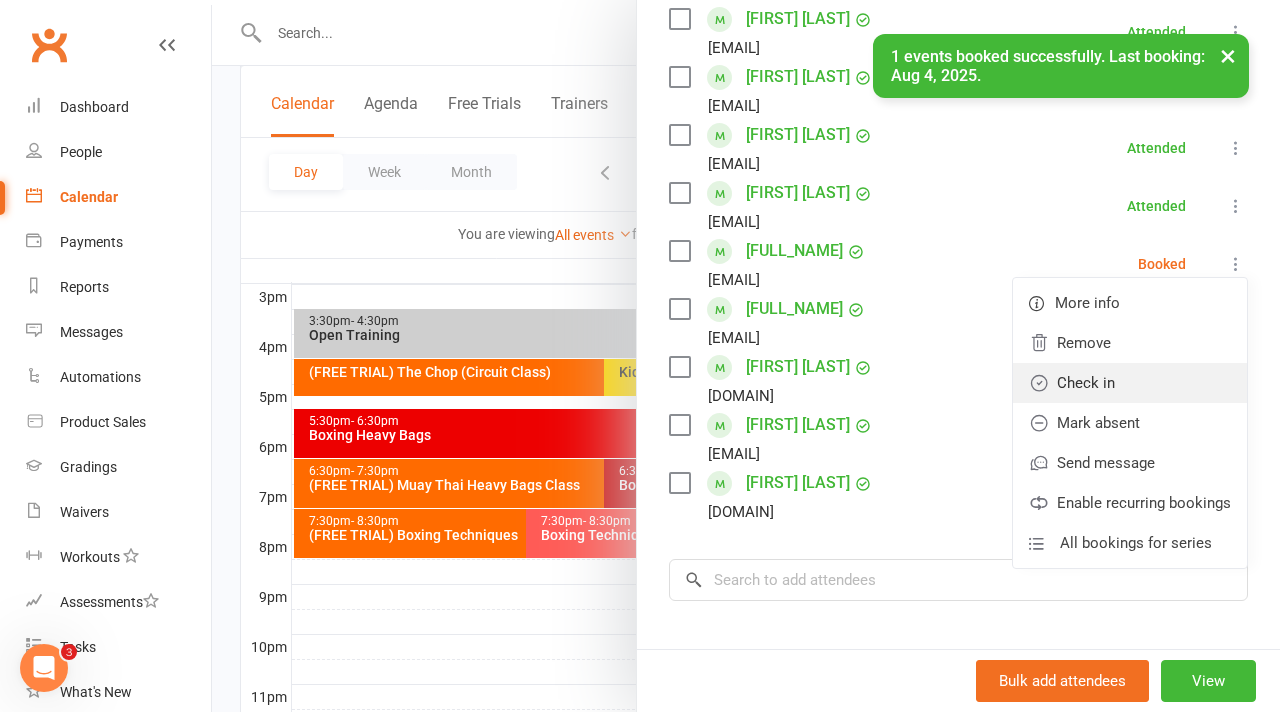 click on "Check in" at bounding box center [1130, 383] 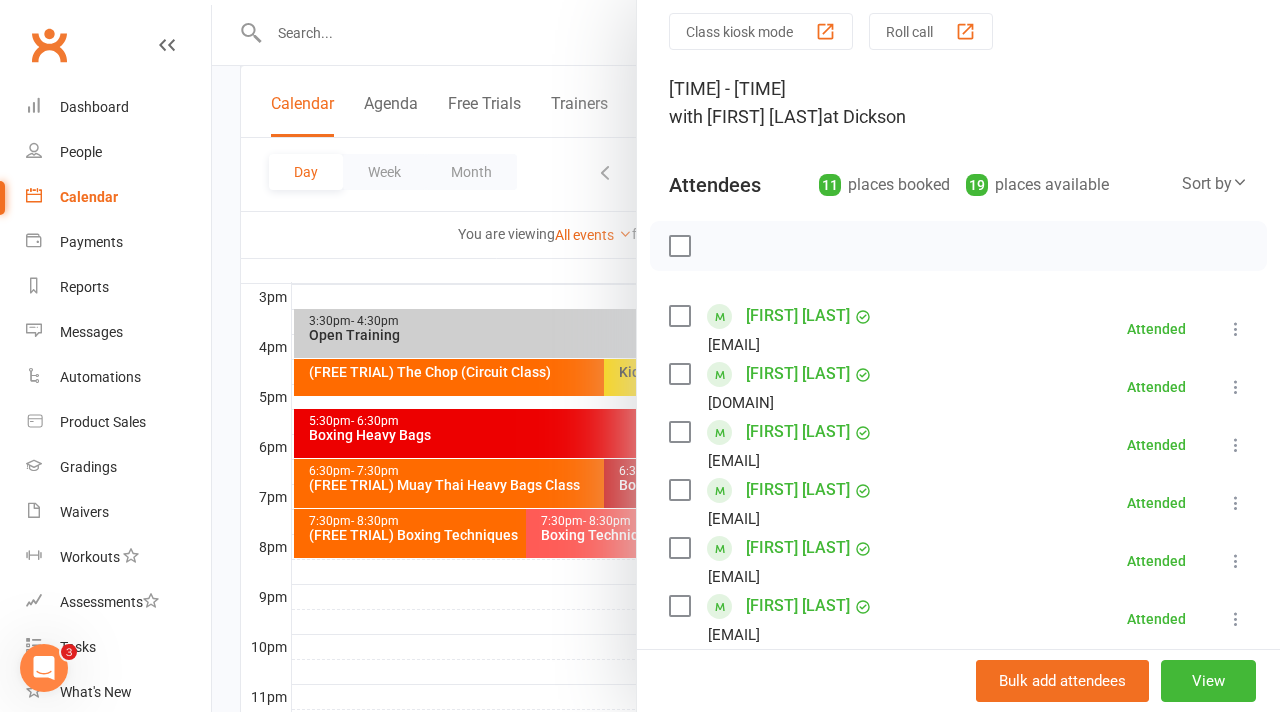 scroll, scrollTop: 73, scrollLeft: 0, axis: vertical 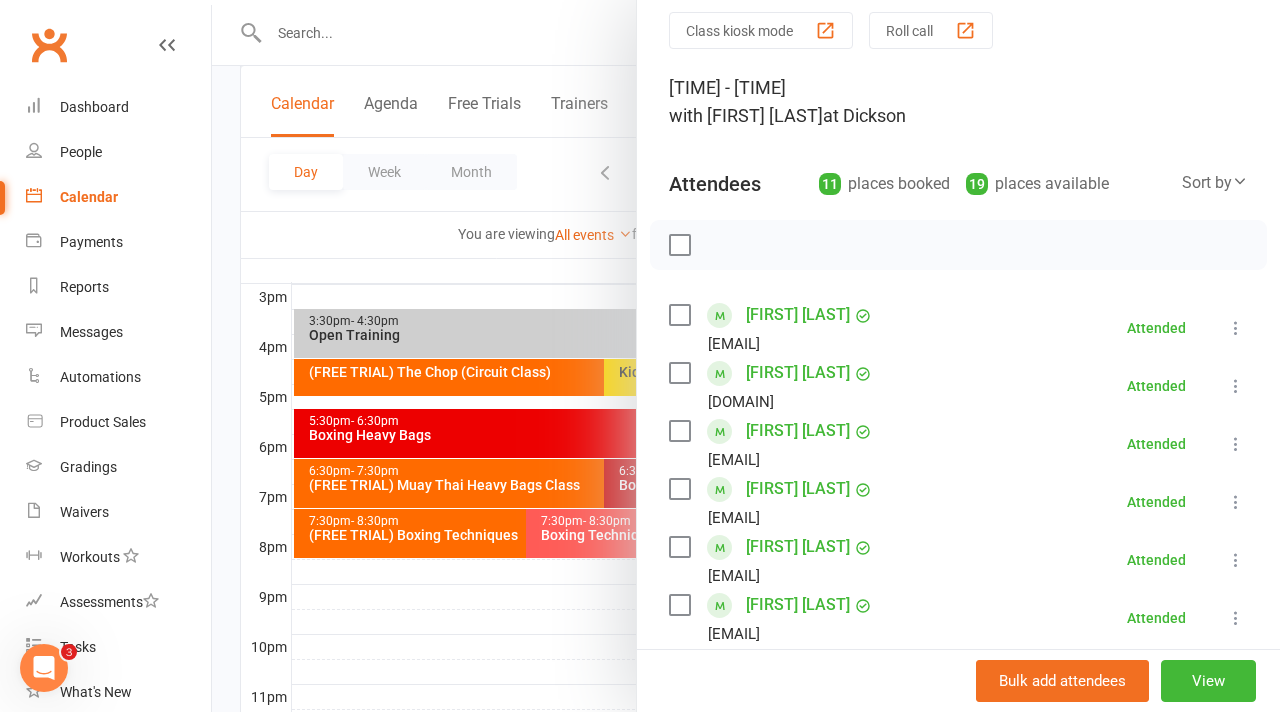 click at bounding box center [746, 356] 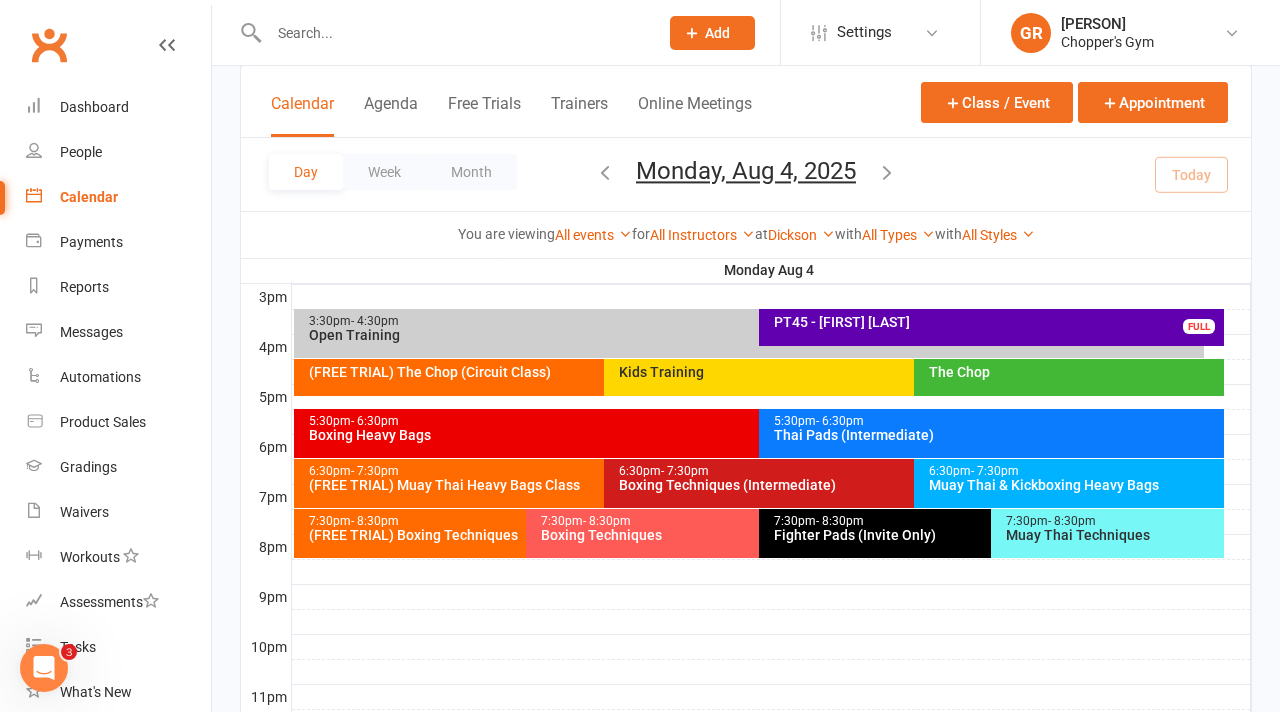click on "5:30pm  - 6:30pm Boxing Heavy Bags" at bounding box center (749, 433) 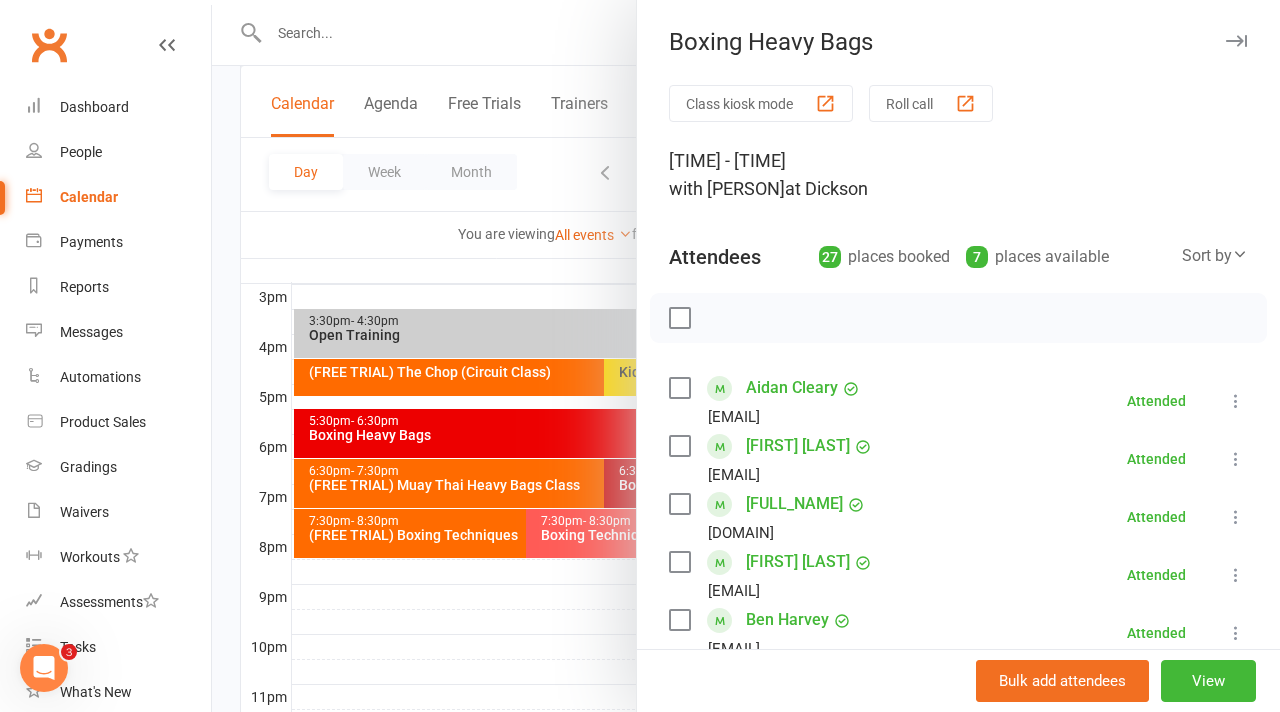 click on "Class kiosk mode  Roll call  5:30 PM - 6:30 PM, Monday, August, 4, 2025 with Patrick Phaiyakounh  at  Dickson  Attendees  27  places booked 7  places available Sort by  Last name  First name  Booking created    Aidan Cleary  aidancleary1997@live.com Attended More info  Remove  Mark absent  Undo check-in  Send message  Enable recurring bookings  All bookings for series    Amy Theakston  theakstonamy@gmail.com Attended More info  Remove  Mark absent  Undo check-in  Send message  Enable recurring bookings  All bookings for series    Anna Gleeson  anna1glee@outlook.com Attended More info  Remove  Mark absent  Undo check-in  Send message  Enable recurring bookings  All bookings for series    Atticus Donnelly  susannadonnelly@outlook.com Attended More info  Remove  Mark absent  Undo check-in  Send message  Enable recurring bookings  All bookings for series    Ben Harvey  djentamin20@outlook.com Attended More info  Remove  Mark absent  Undo check-in  Send message  Enable recurring bookings  All bookings for series" at bounding box center [958, 1191] 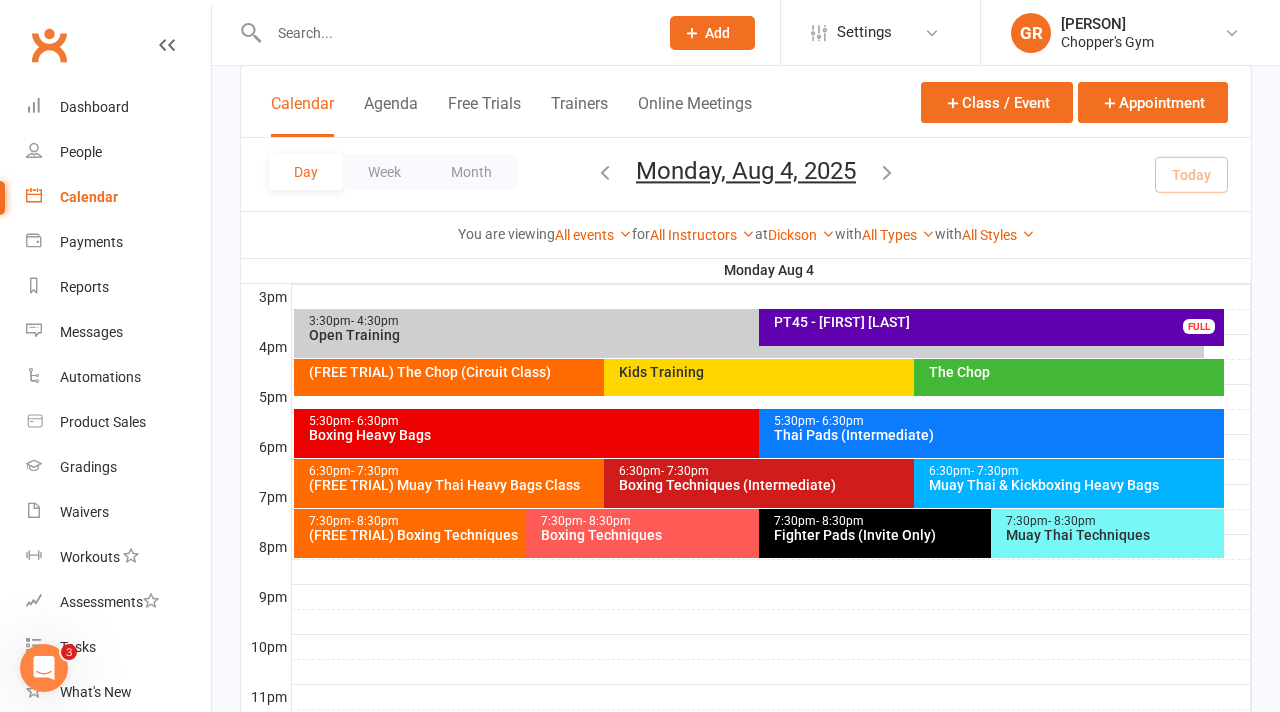 click on "Boxing Heavy Bags" at bounding box center [754, 435] 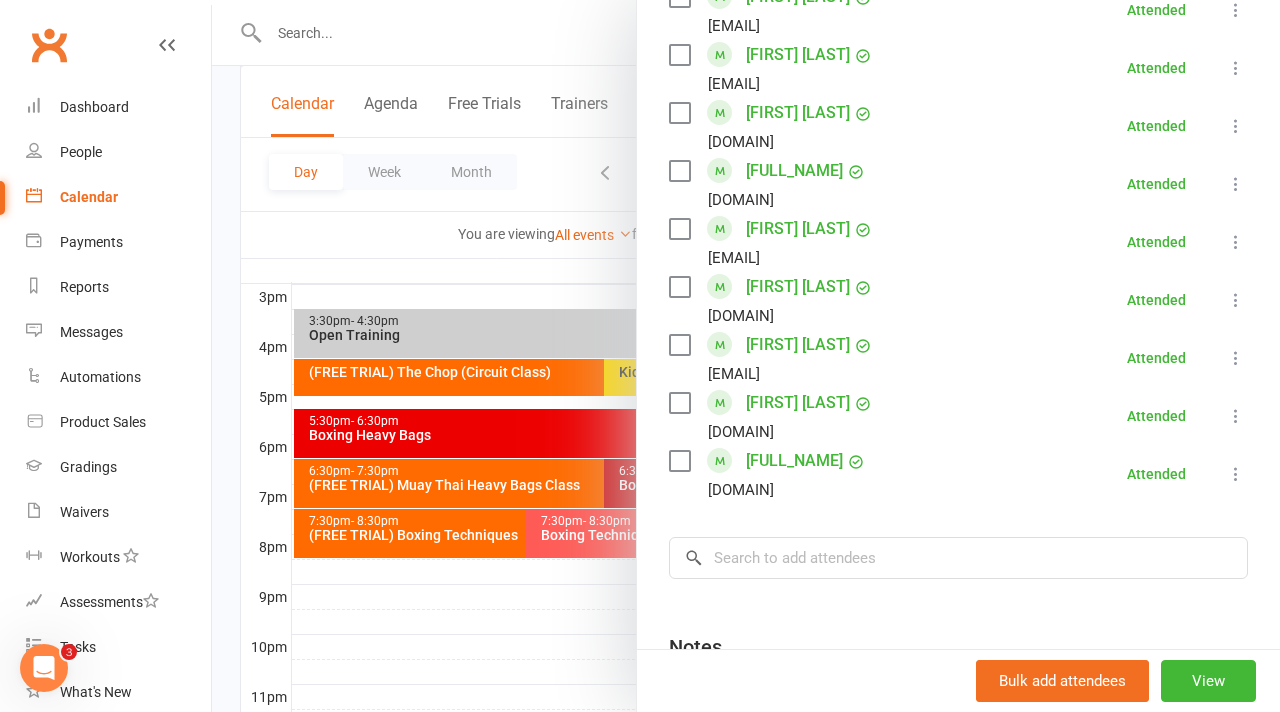 scroll, scrollTop: 1434, scrollLeft: 0, axis: vertical 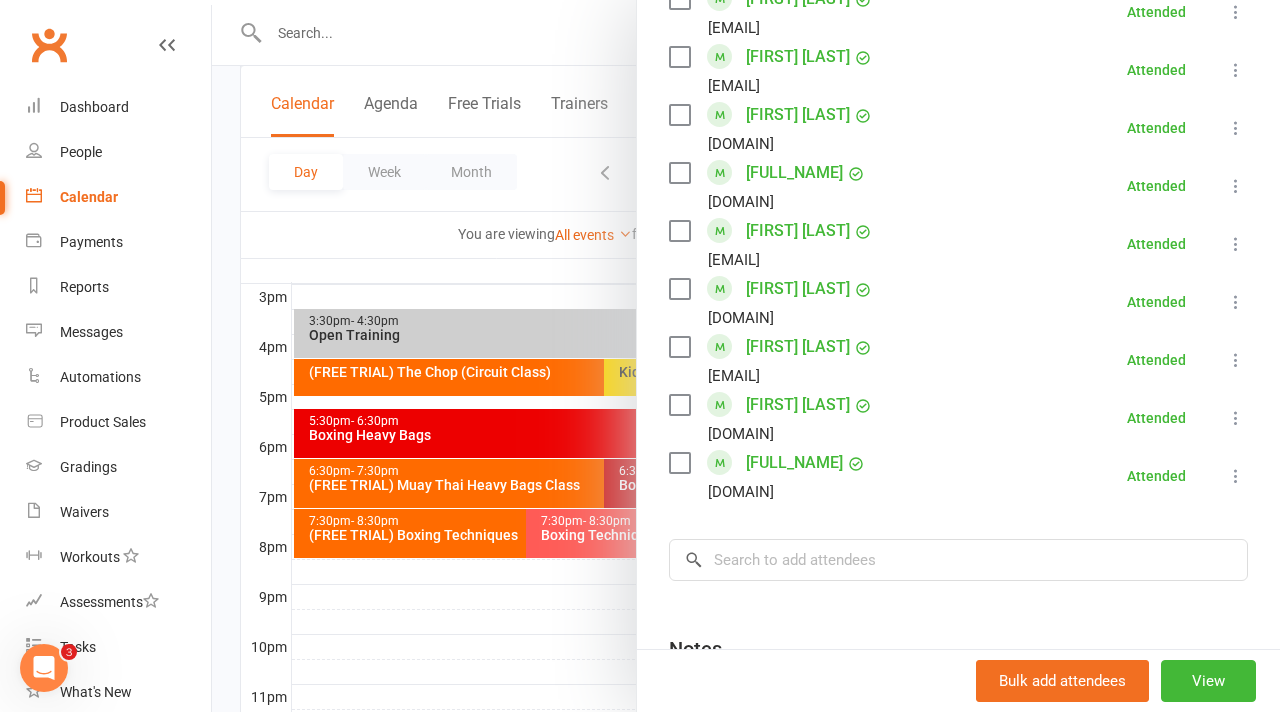 click at bounding box center [746, 356] 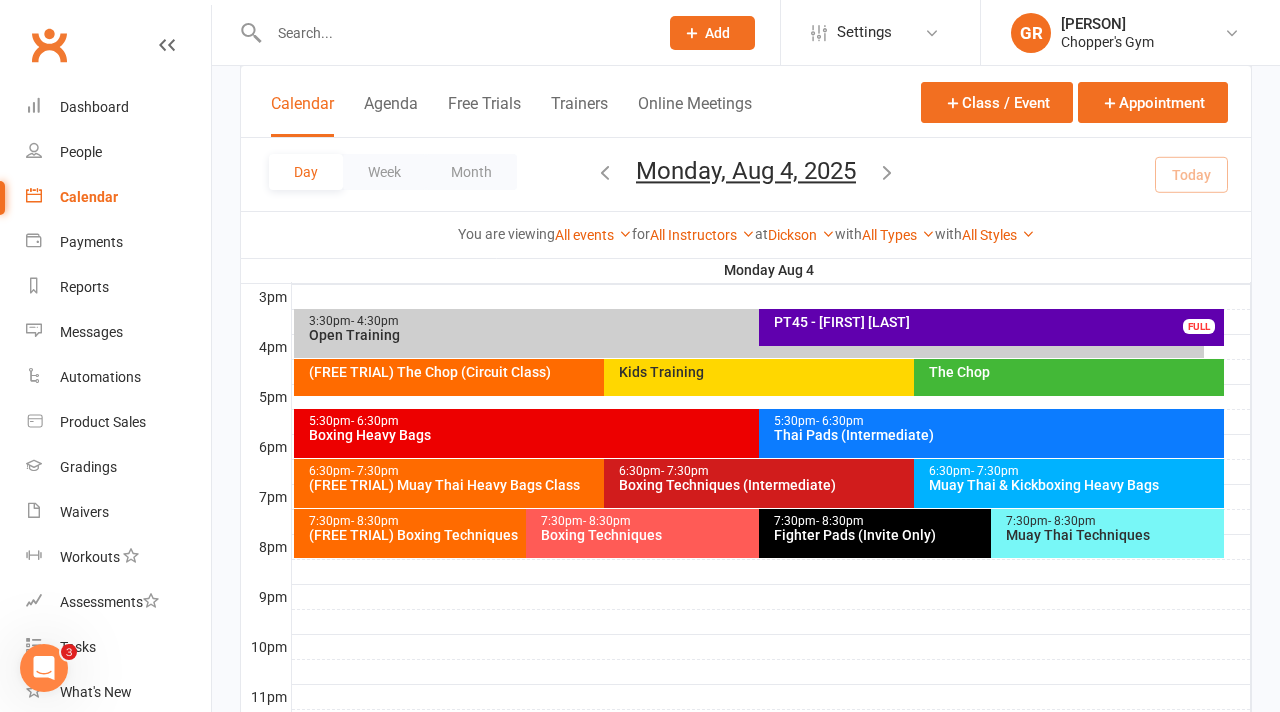 click on "6:30pm  - 7:30pm Muay Thai & Kickboxing Heavy Bags" at bounding box center [1069, 483] 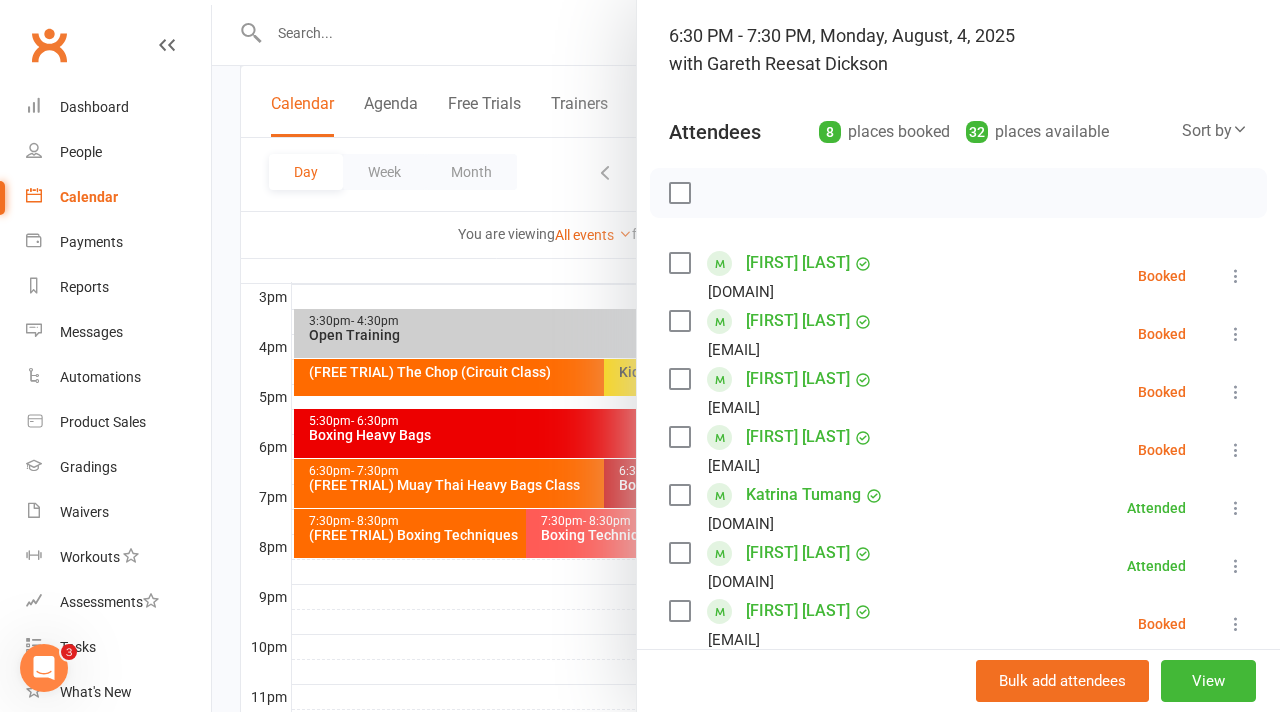 scroll, scrollTop: 156, scrollLeft: 0, axis: vertical 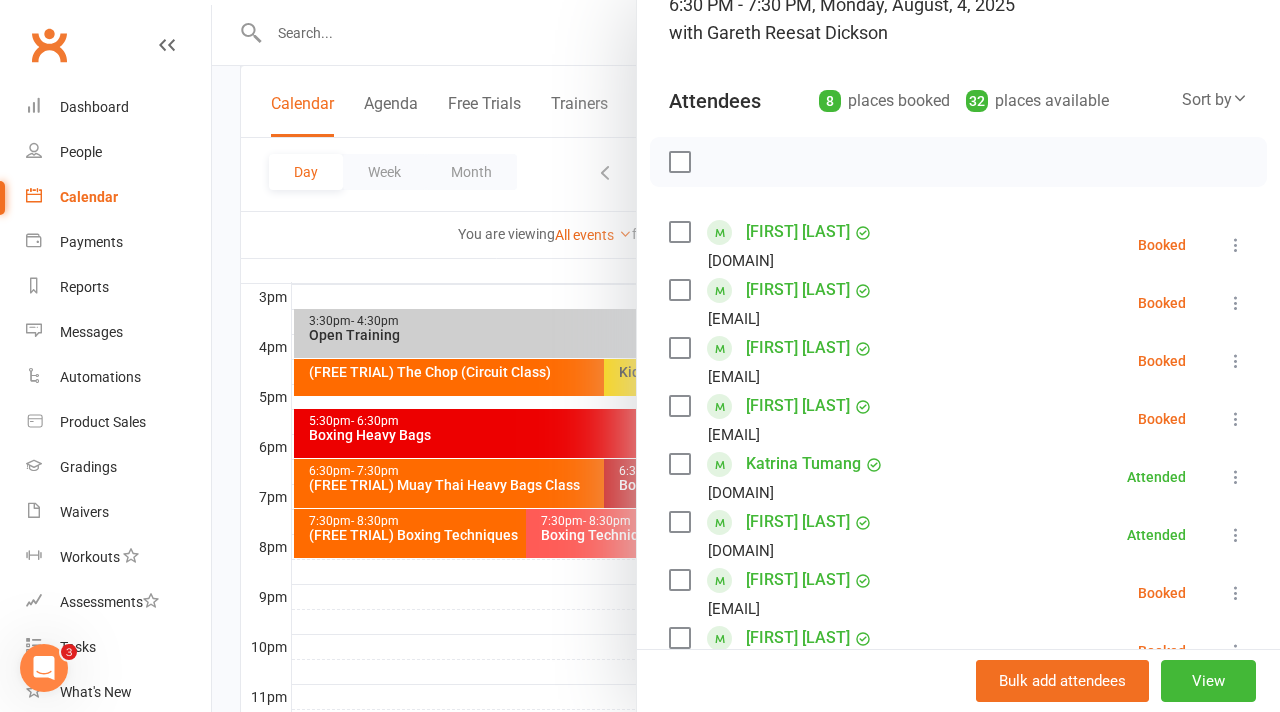 click at bounding box center (1236, 245) 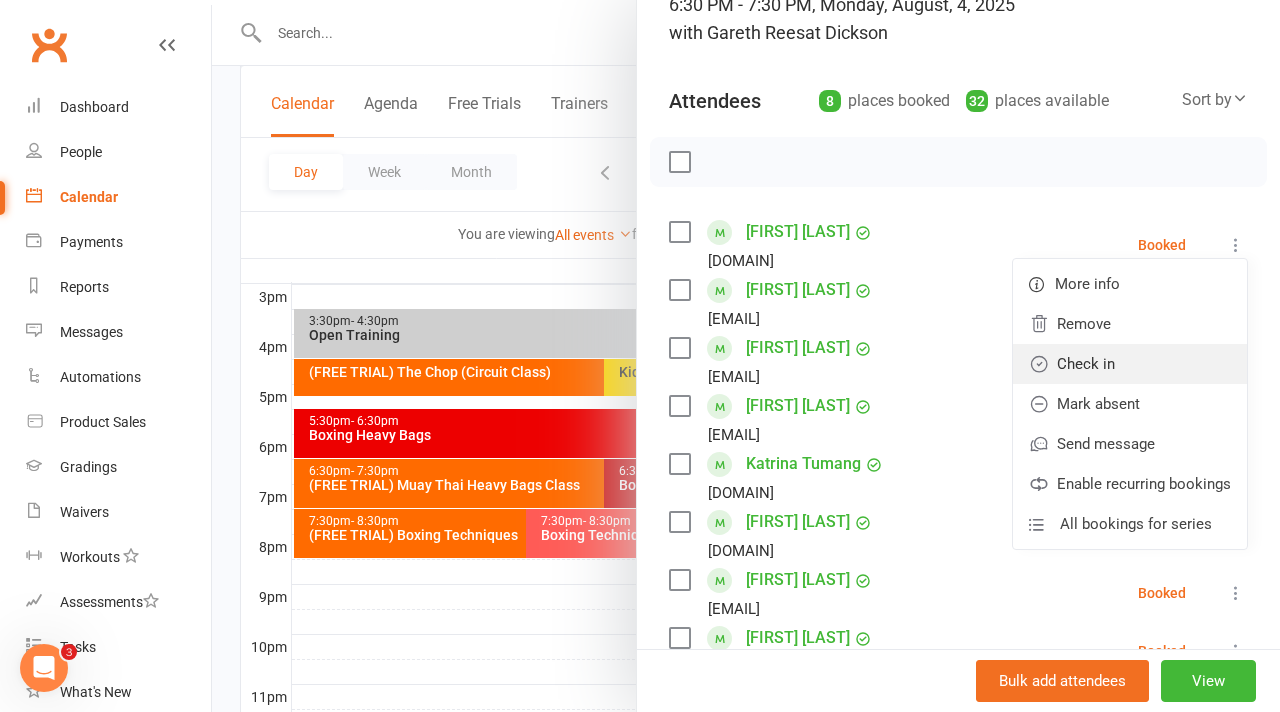 click on "Check in" at bounding box center [1130, 364] 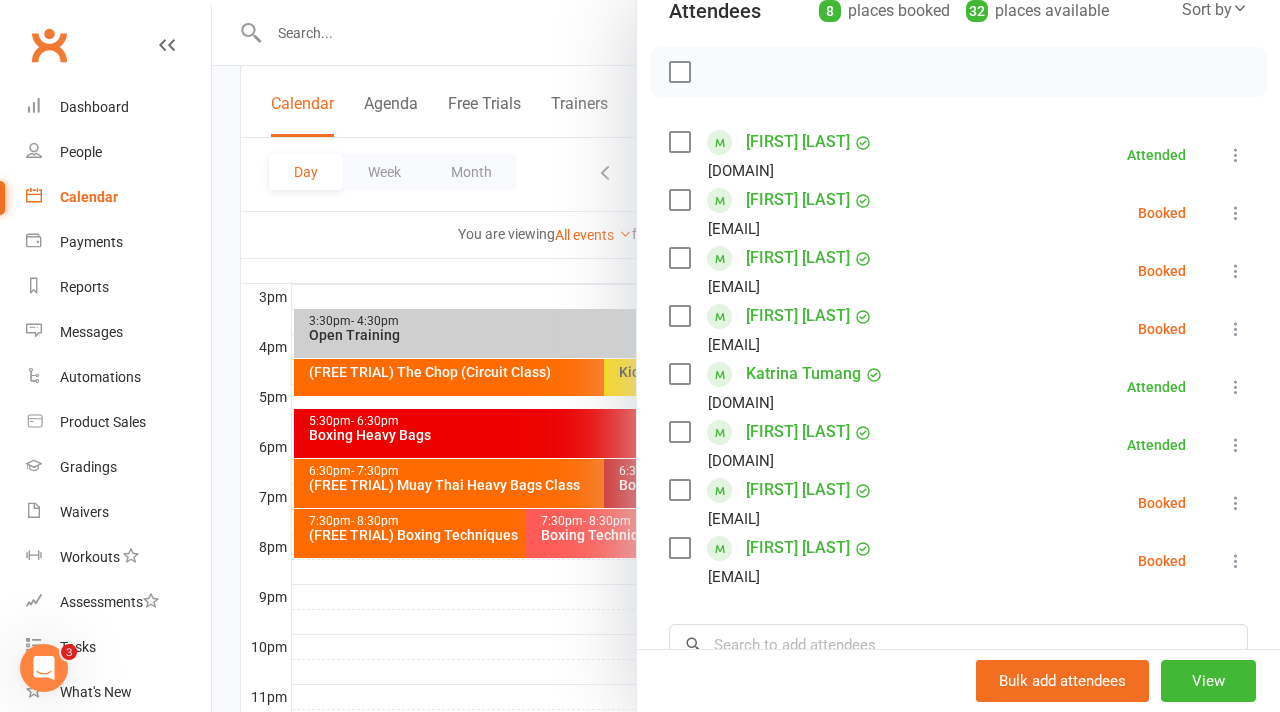 scroll, scrollTop: 244, scrollLeft: 0, axis: vertical 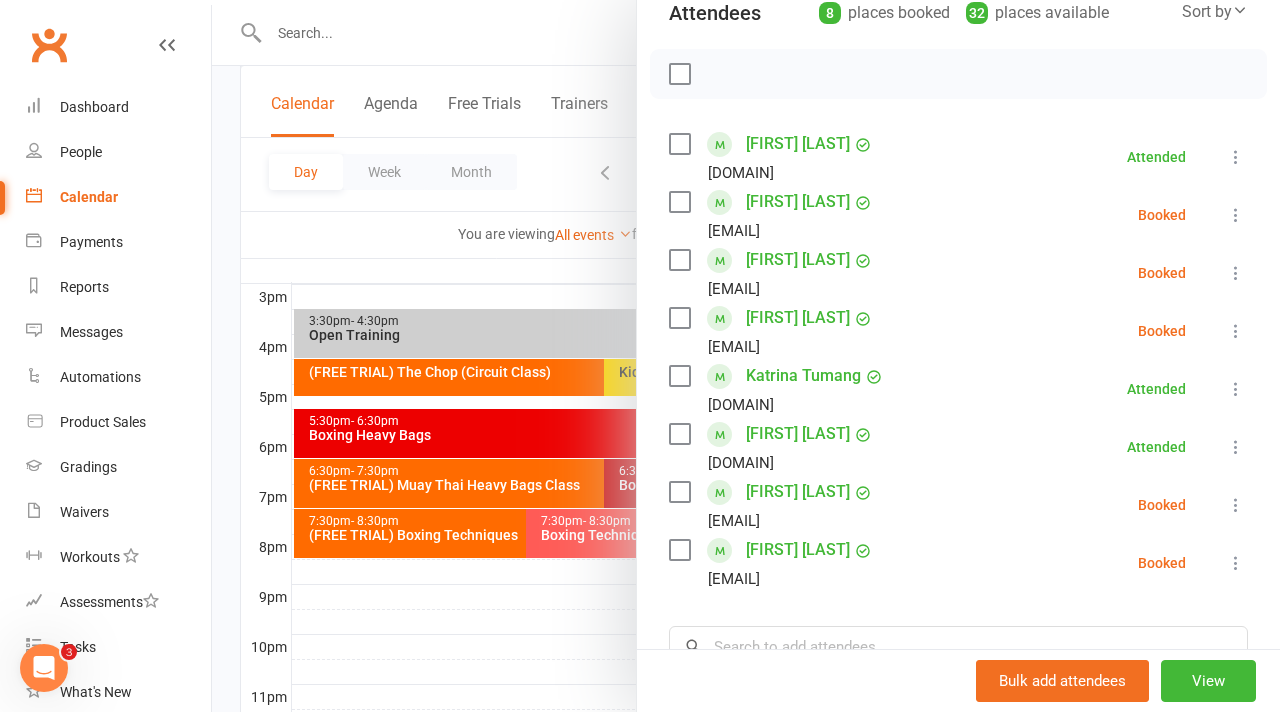 click at bounding box center (746, 356) 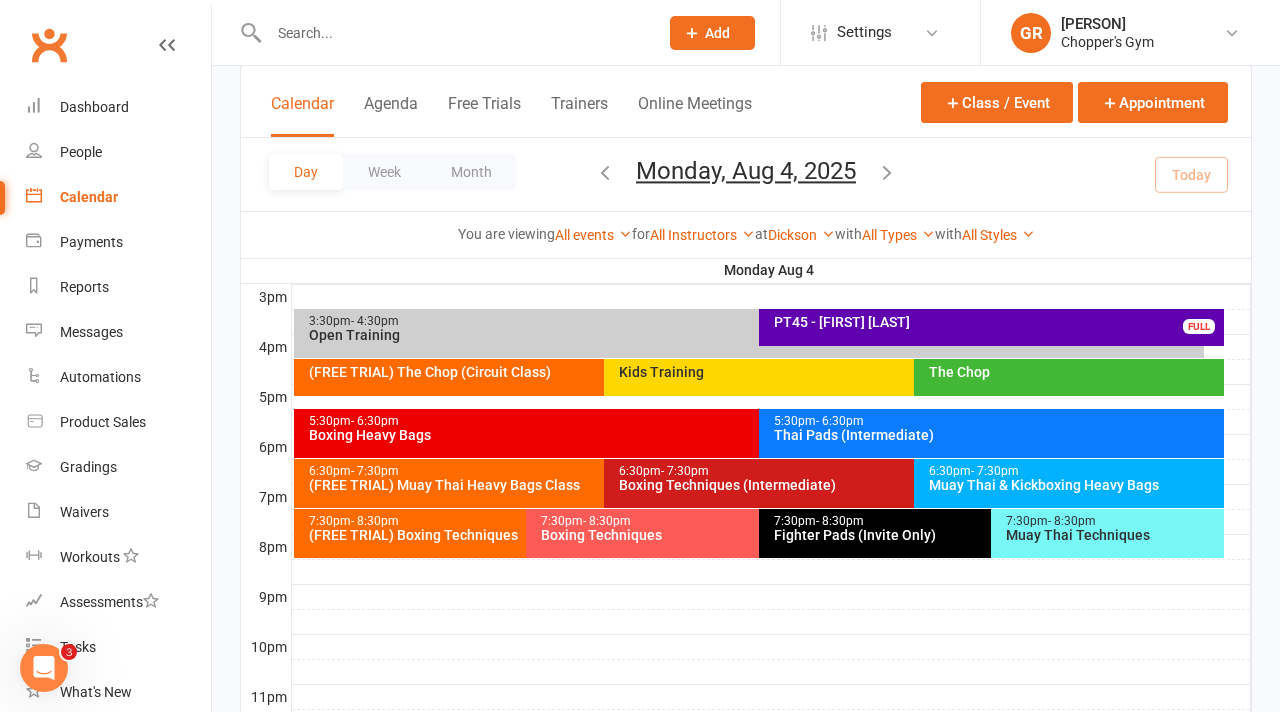 click on "Boxing Heavy Bags" at bounding box center [754, 435] 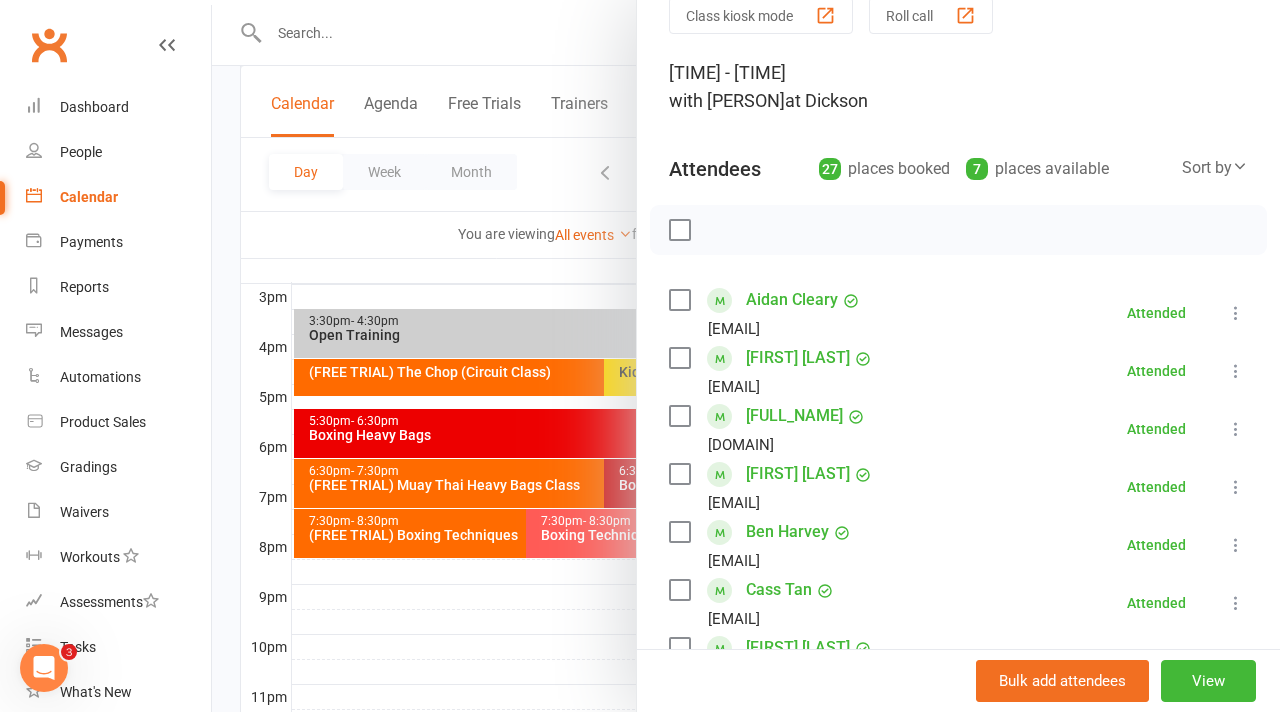 scroll, scrollTop: 123, scrollLeft: 0, axis: vertical 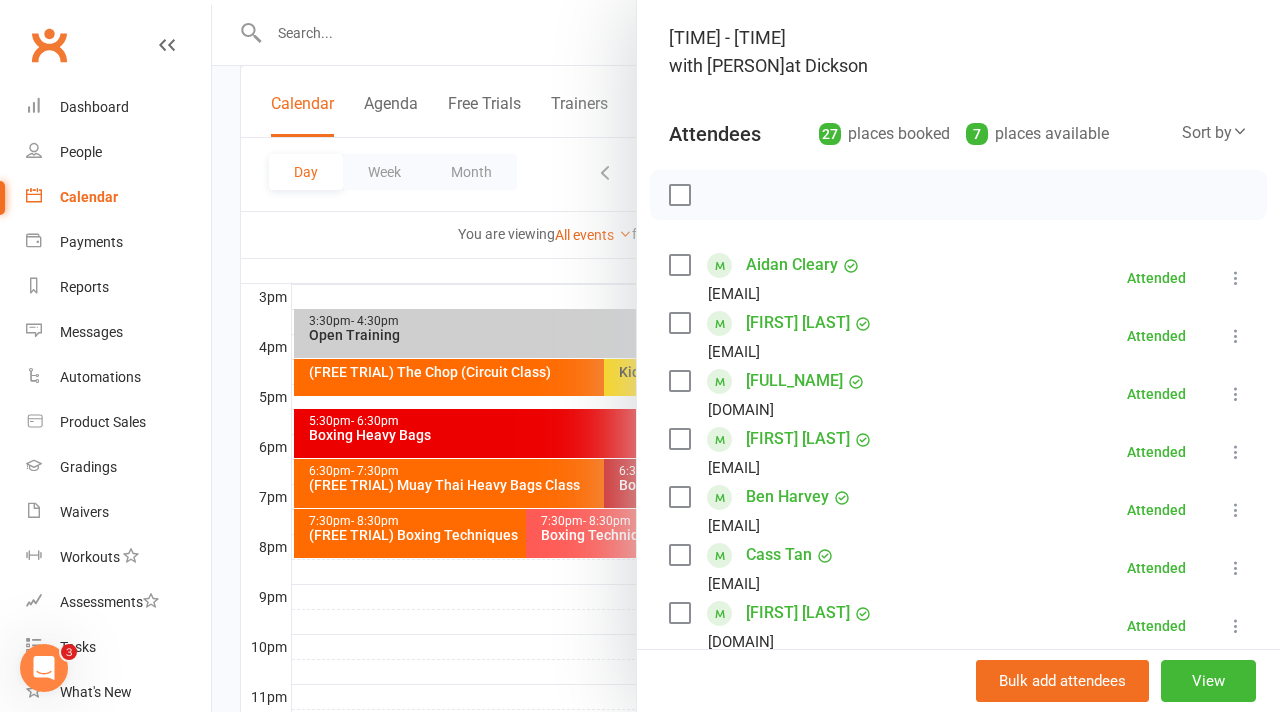 click at bounding box center [1236, 452] 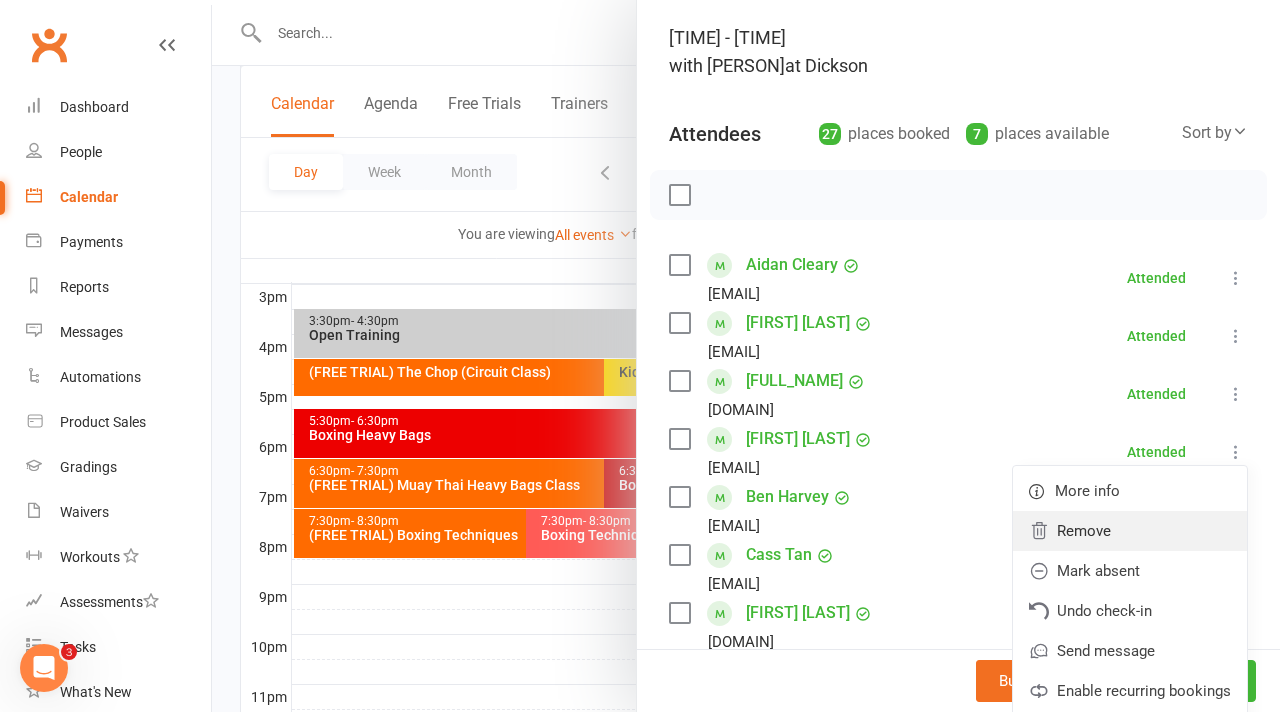 click on "Remove" at bounding box center (1130, 531) 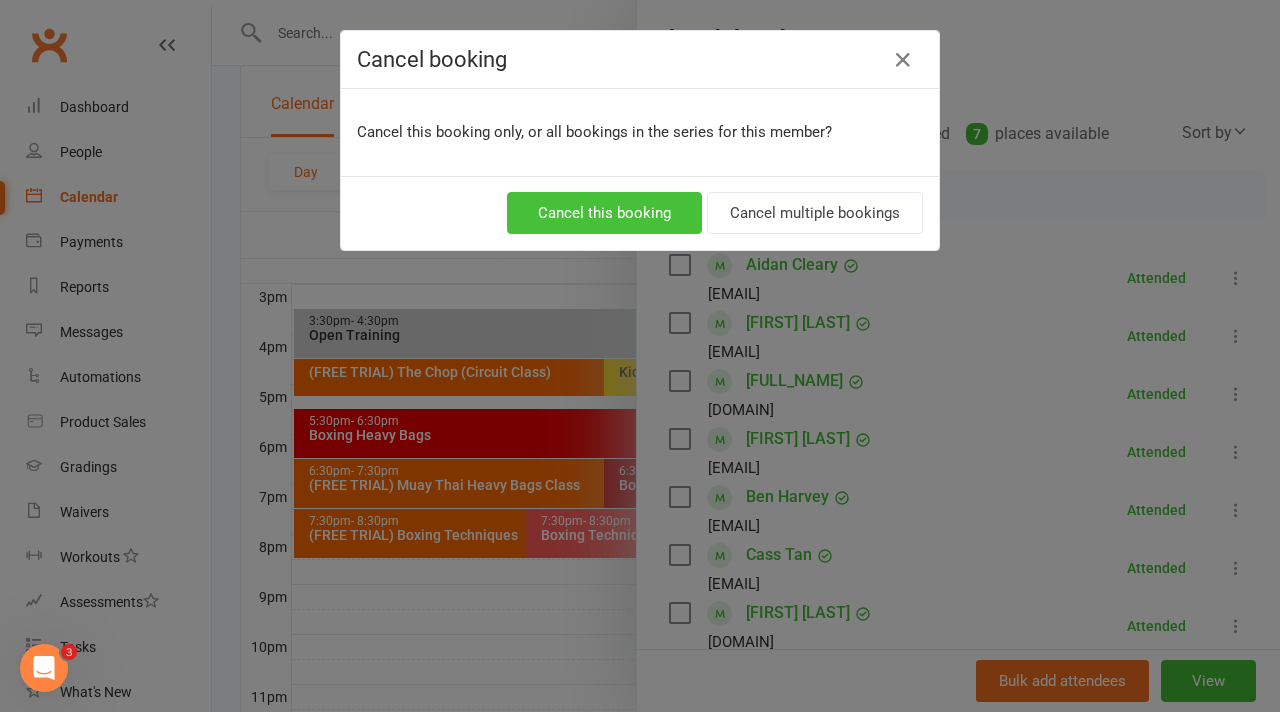 click on "Cancel this booking" at bounding box center (604, 213) 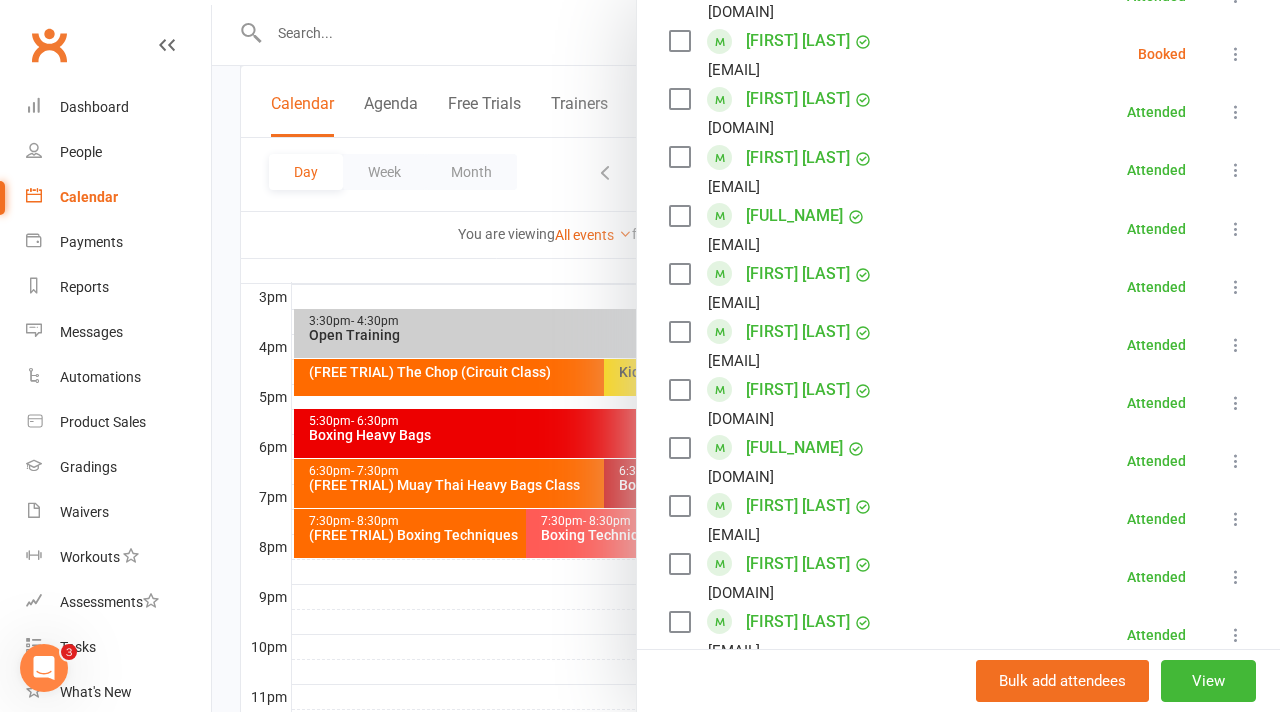scroll, scrollTop: 1100, scrollLeft: 0, axis: vertical 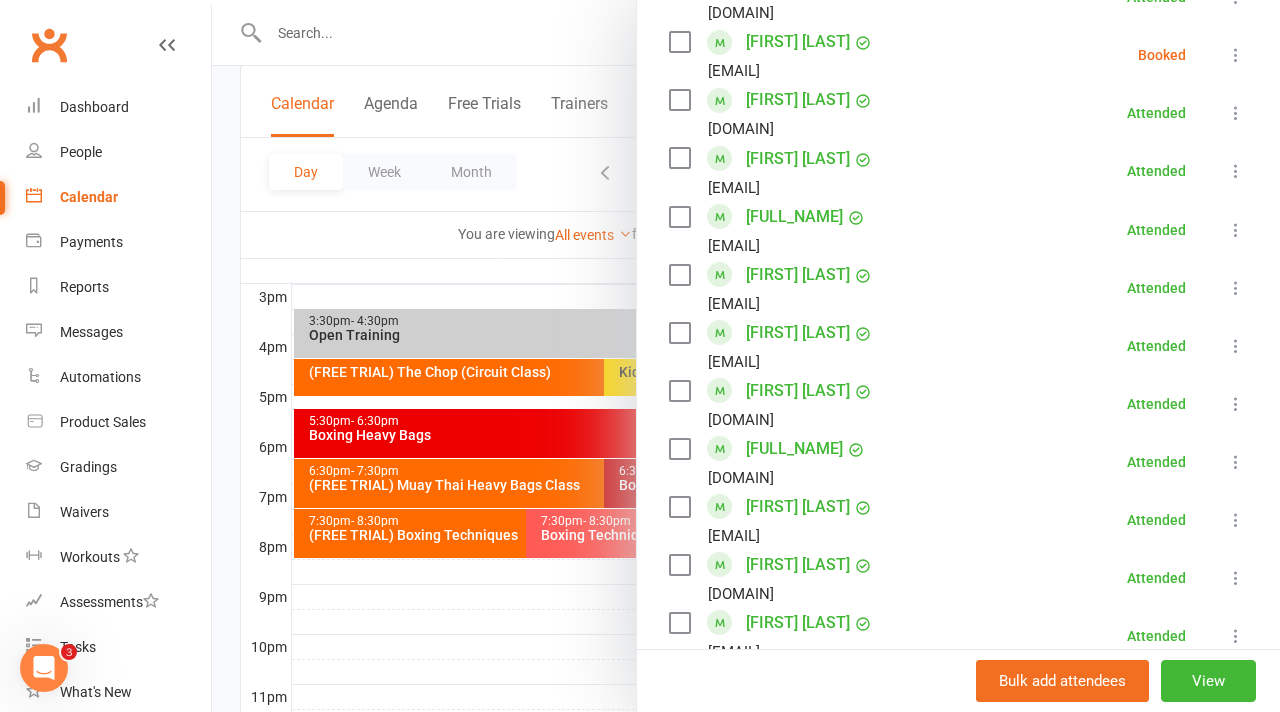 click at bounding box center [1236, 55] 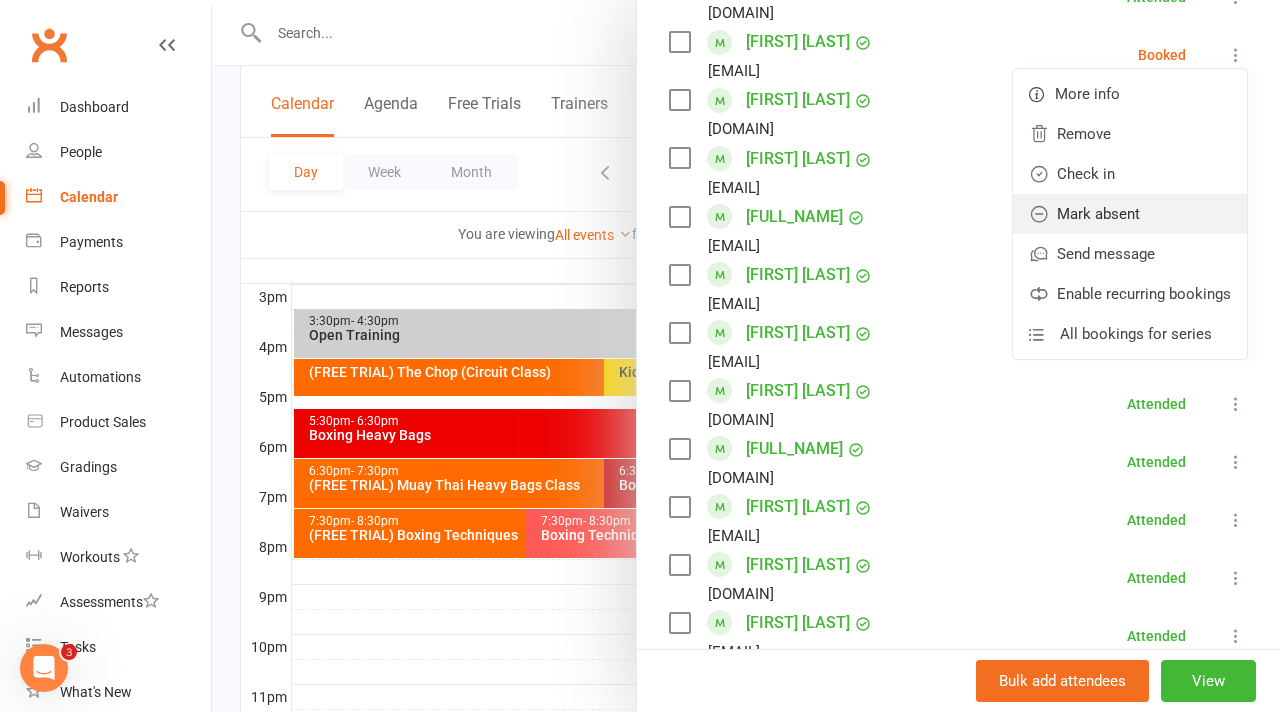 click on "Mark absent" at bounding box center (1130, 214) 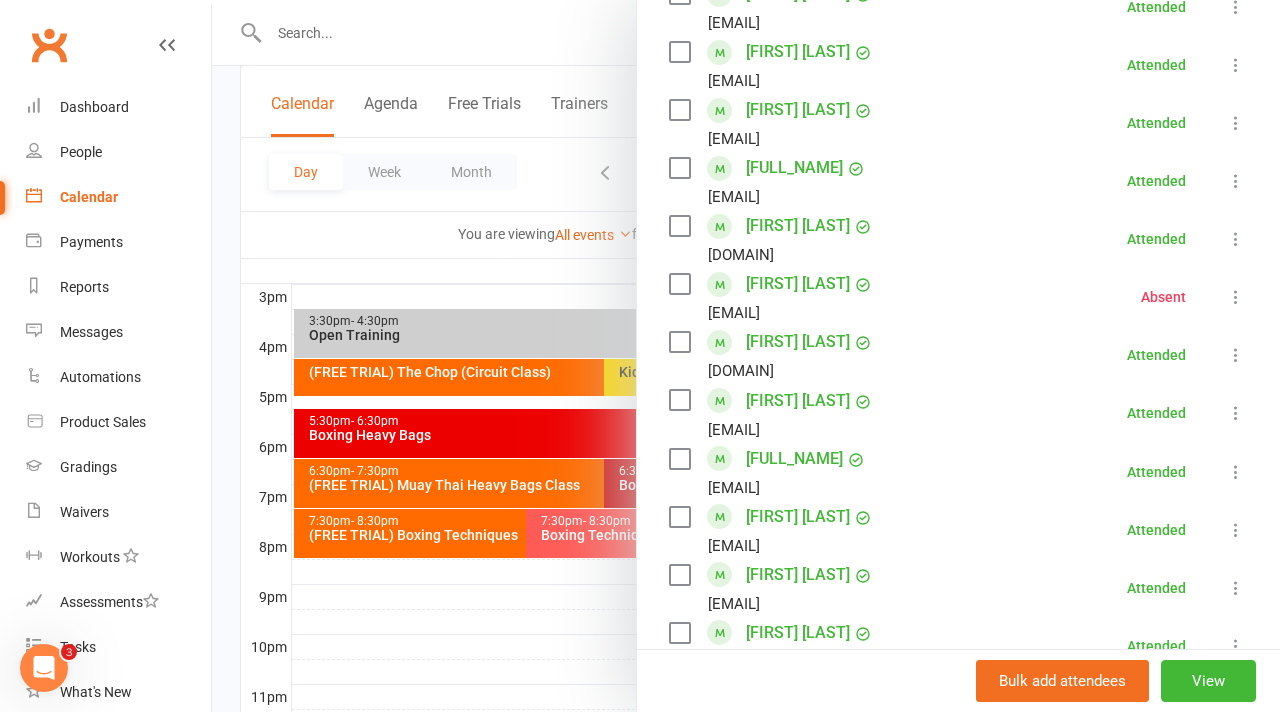 scroll, scrollTop: 856, scrollLeft: 0, axis: vertical 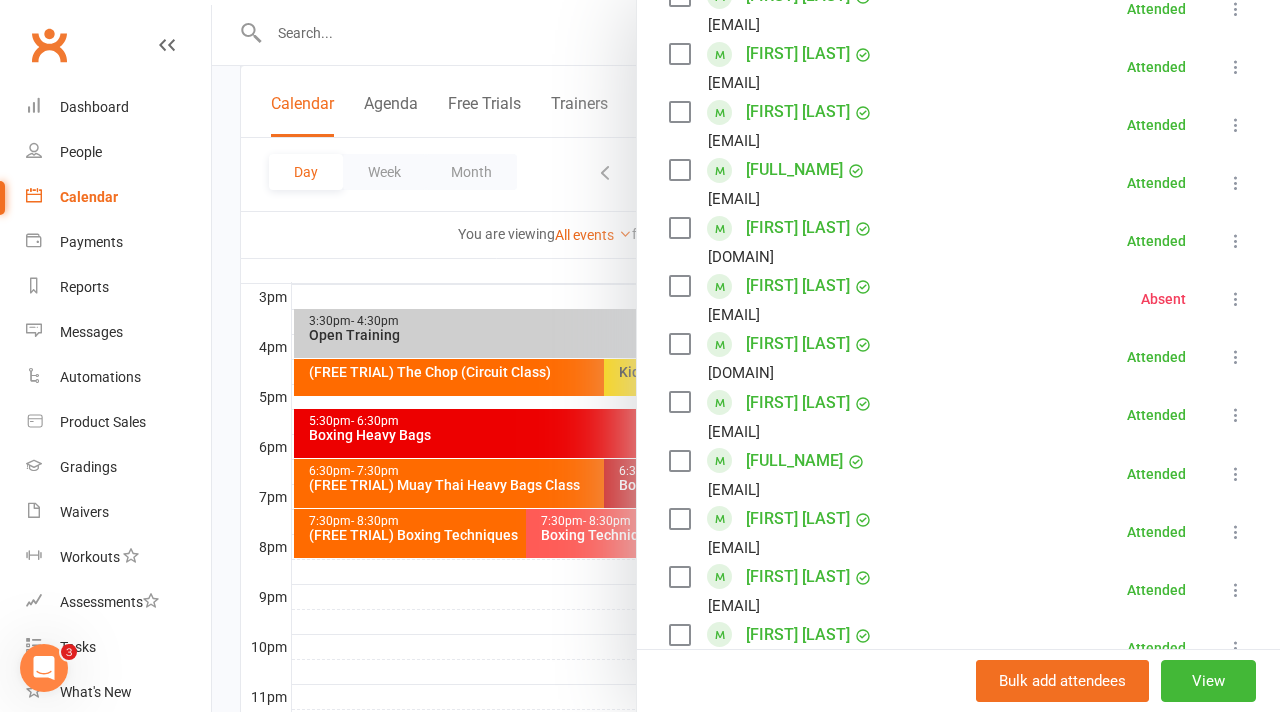 click at bounding box center (746, 356) 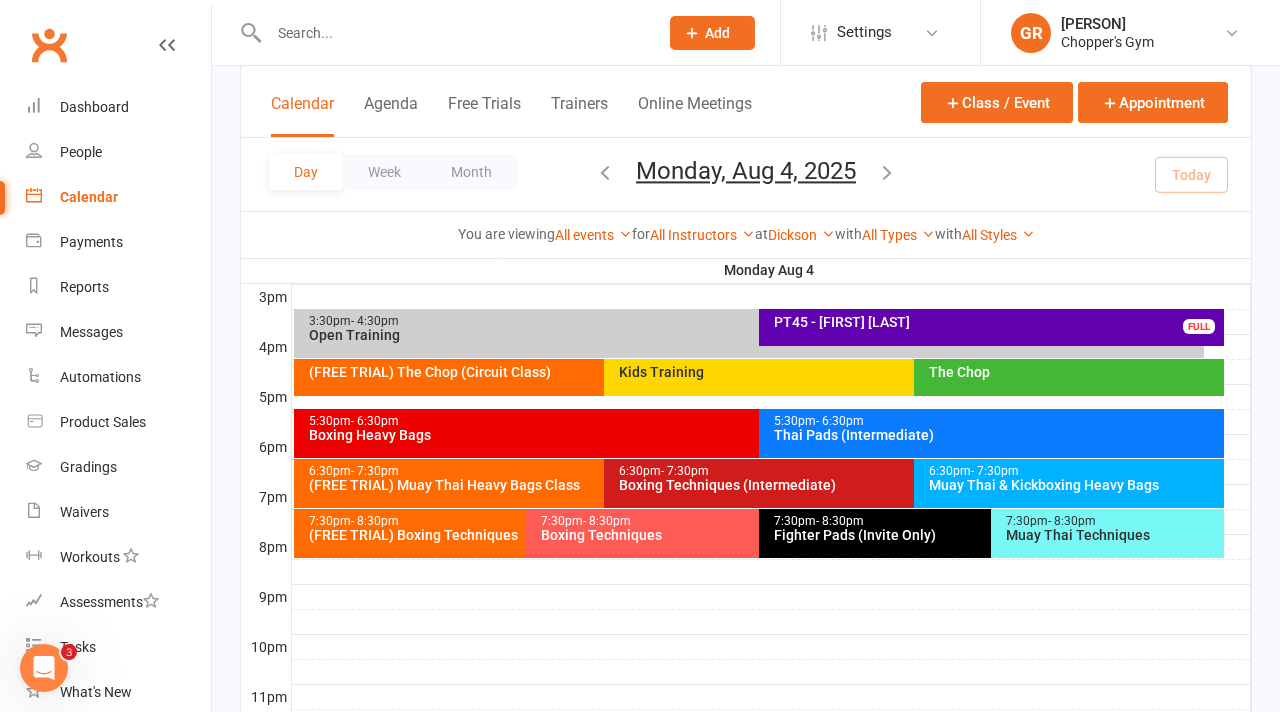 click on "6:30pm  - 7:30pm" at bounding box center [1074, 471] 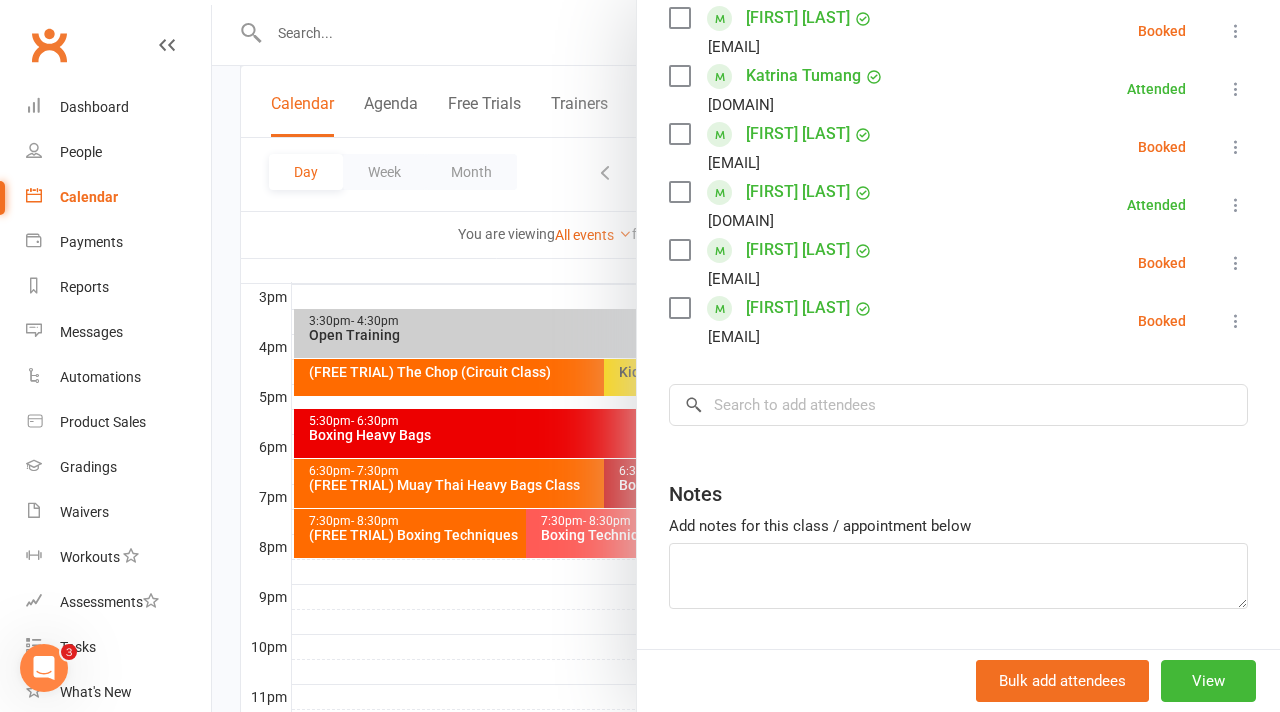 scroll, scrollTop: 666, scrollLeft: 0, axis: vertical 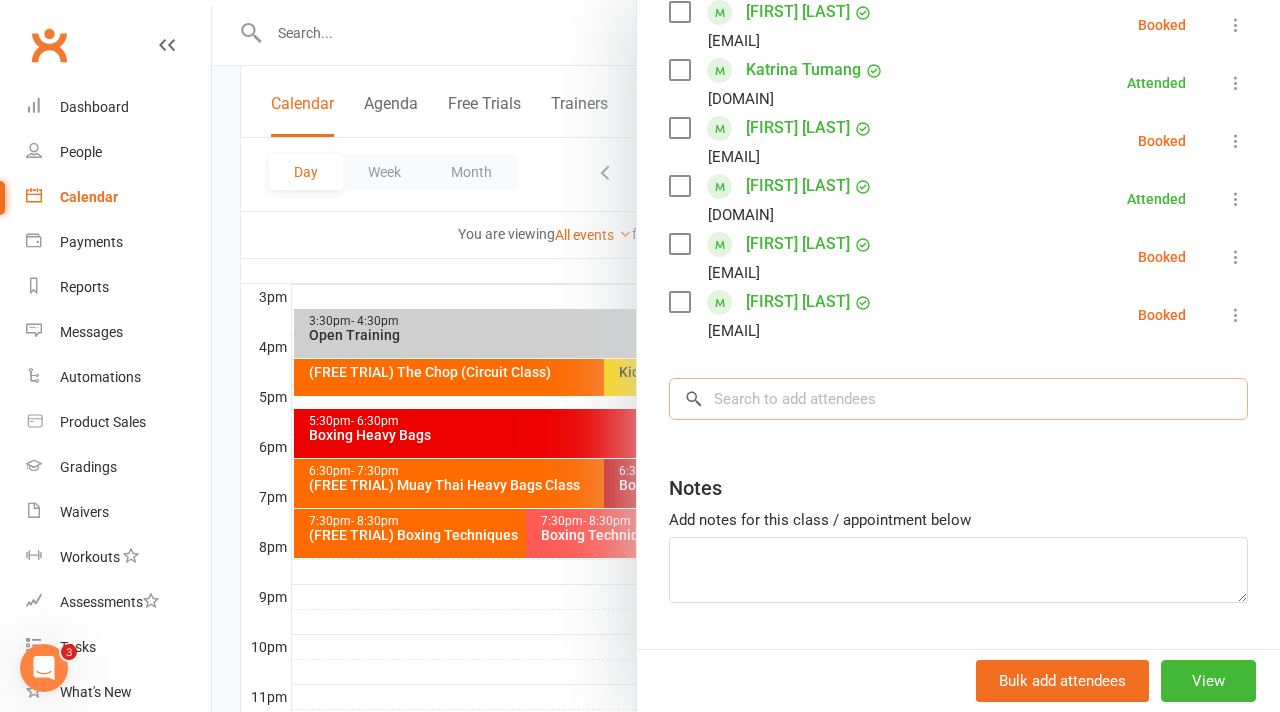 click at bounding box center [958, 399] 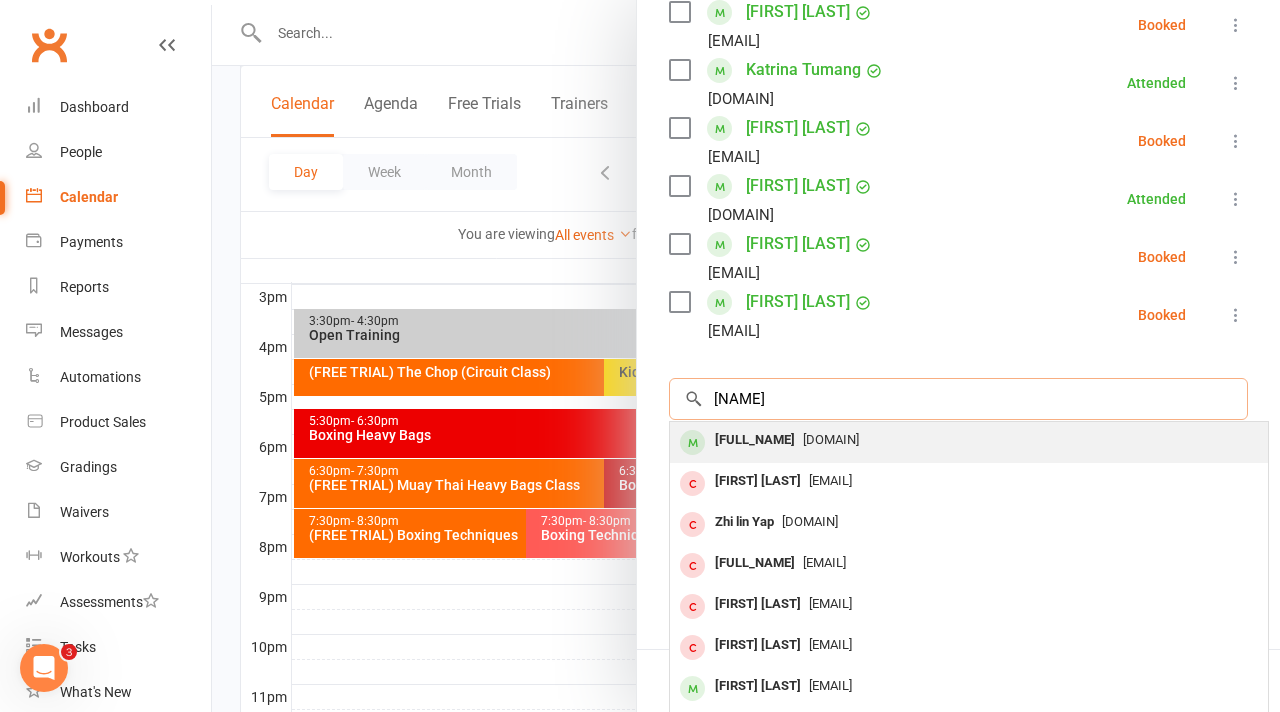 type on "lynn" 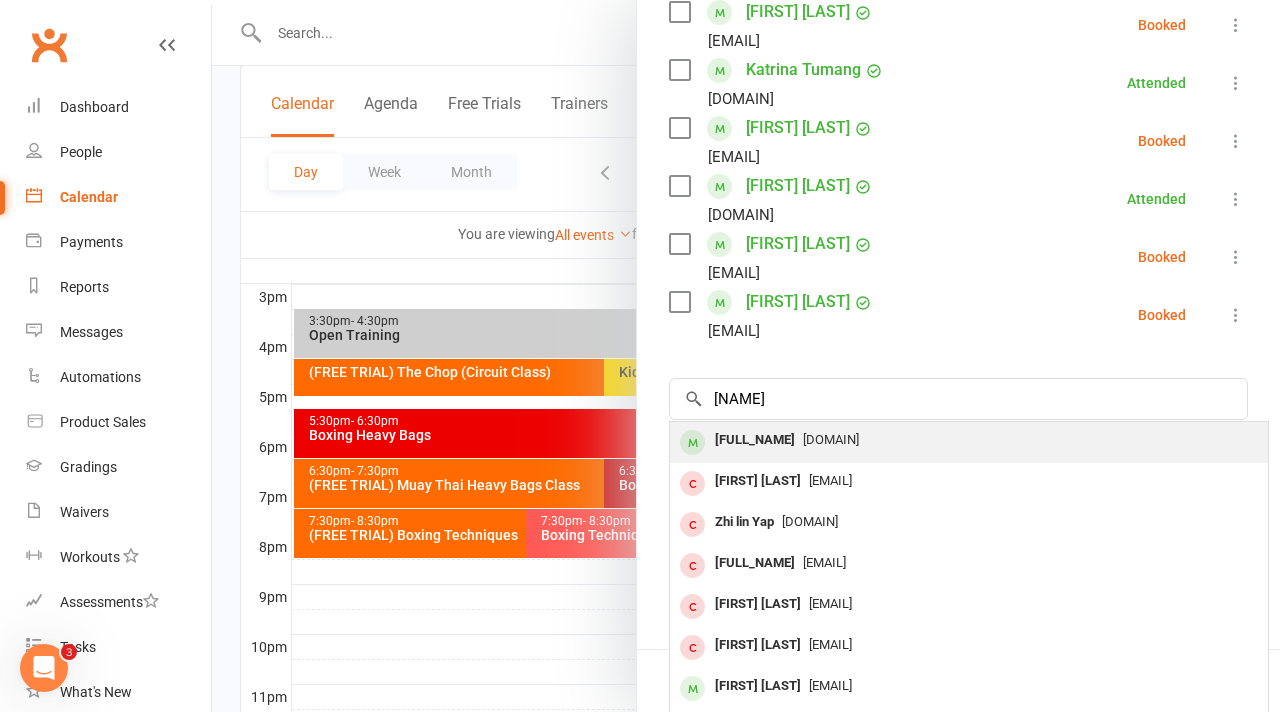 click on "Lynn Nguyen lynn@lynn.email" at bounding box center (969, 442) 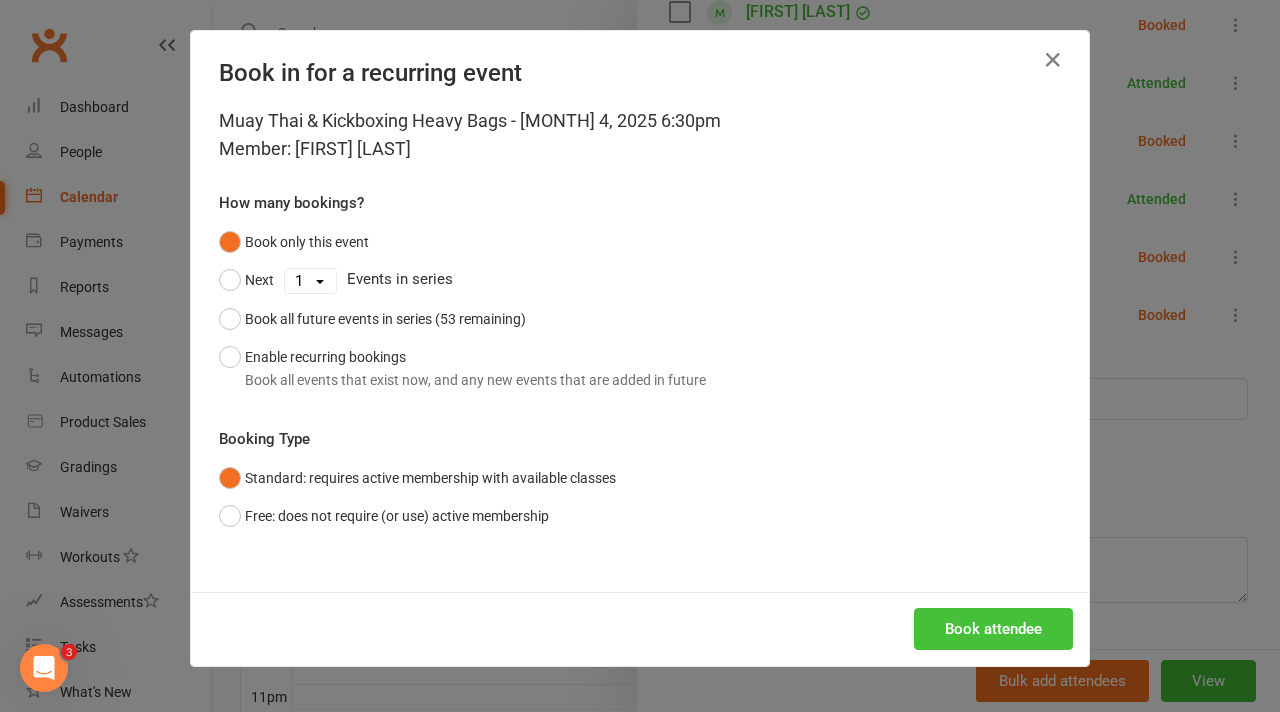 click on "Book attendee" at bounding box center (993, 629) 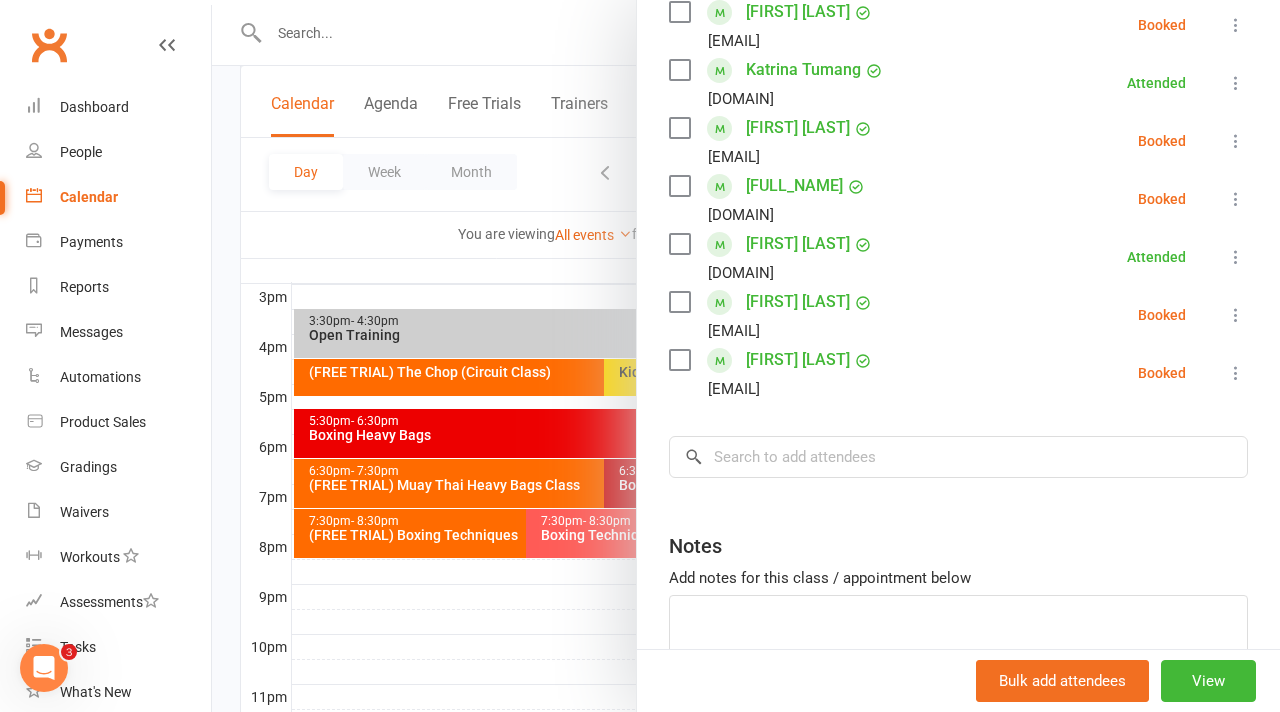 click at bounding box center (1236, 199) 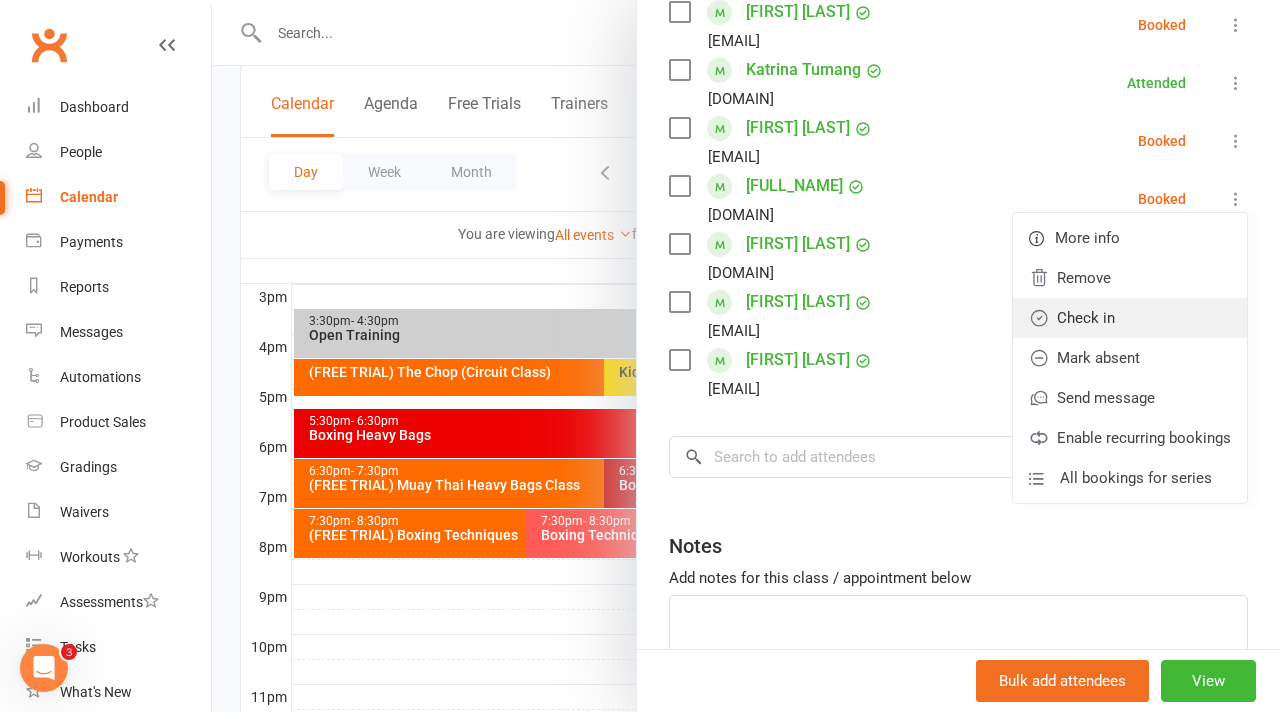 click on "Check in" at bounding box center (1130, 318) 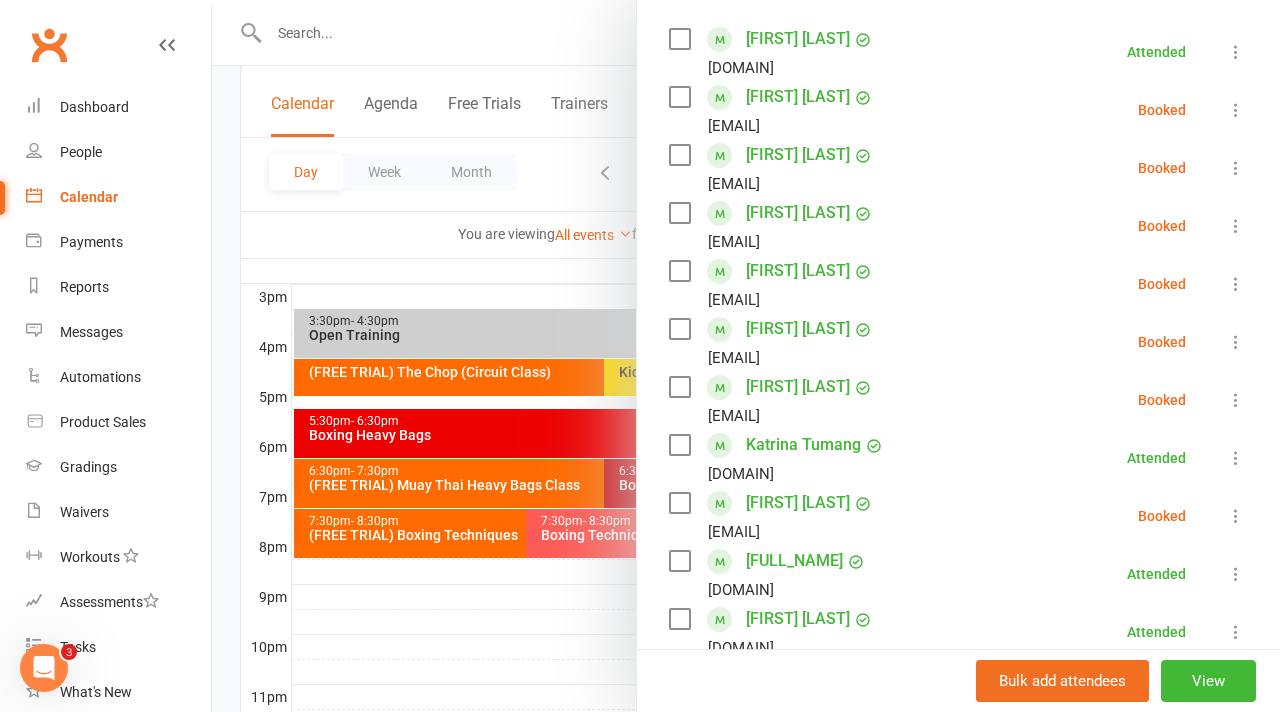 scroll, scrollTop: 345, scrollLeft: 0, axis: vertical 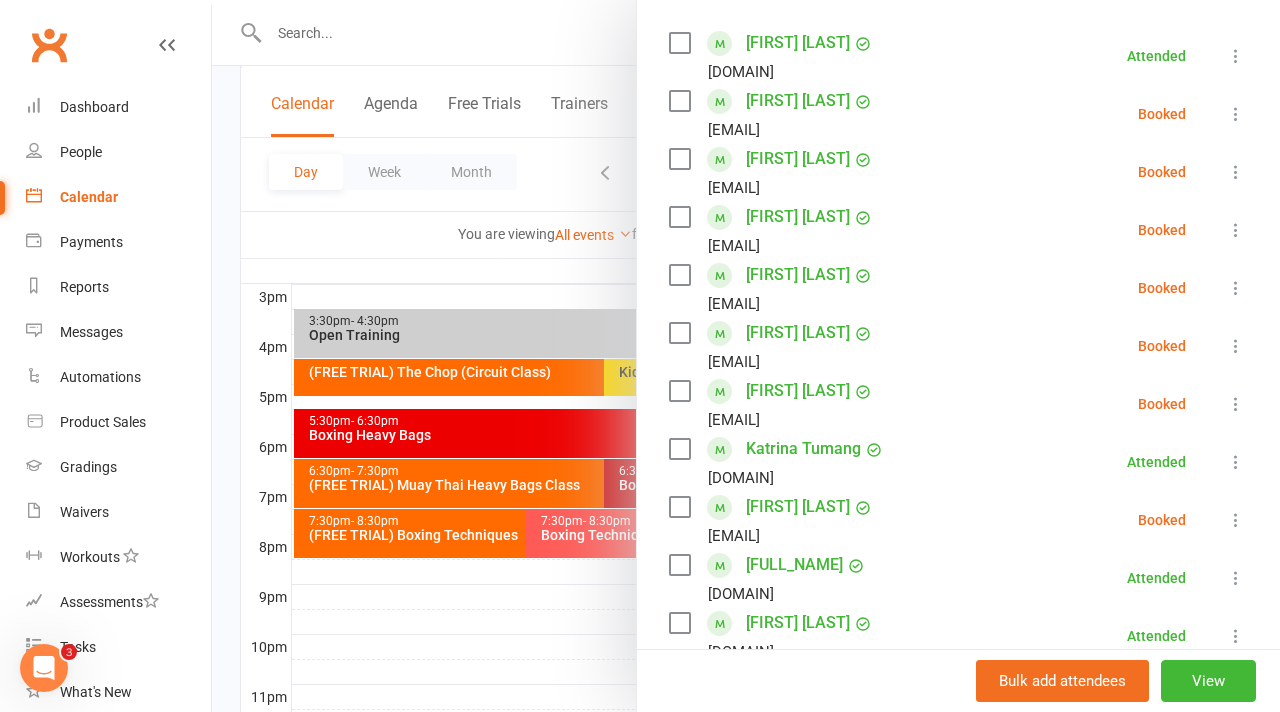 click at bounding box center [1236, 172] 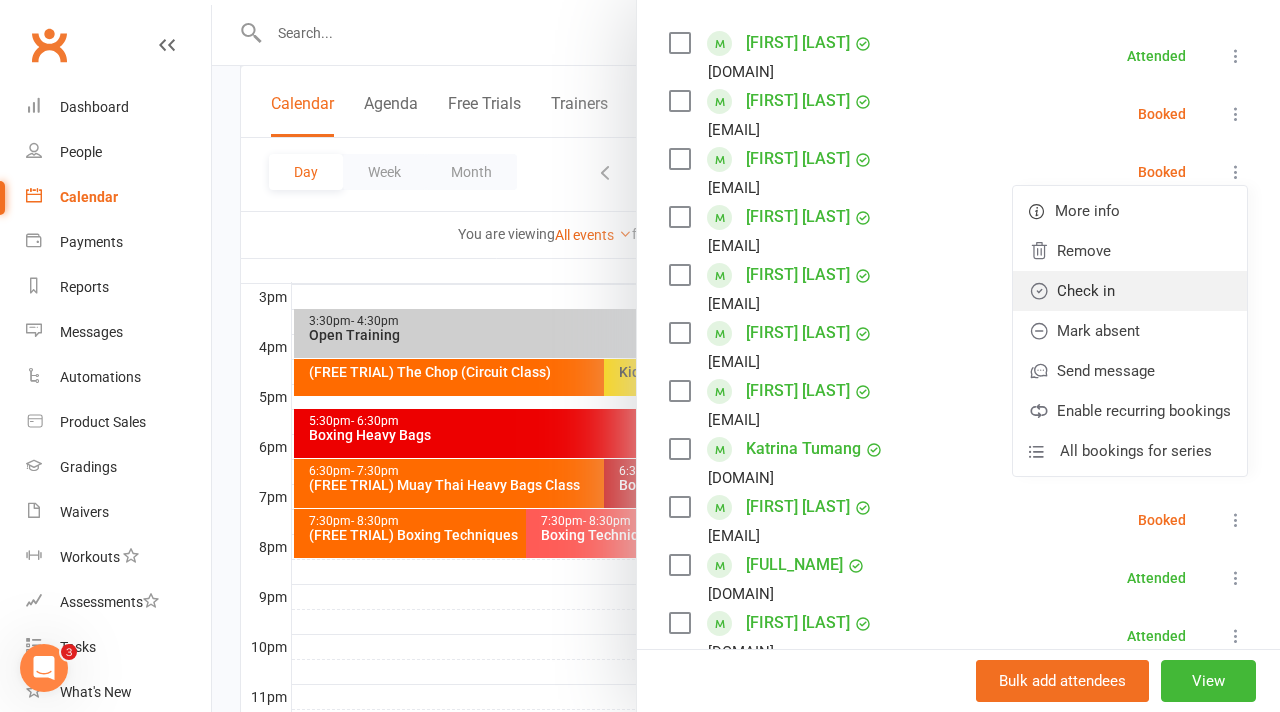 click on "Check in" at bounding box center [1130, 291] 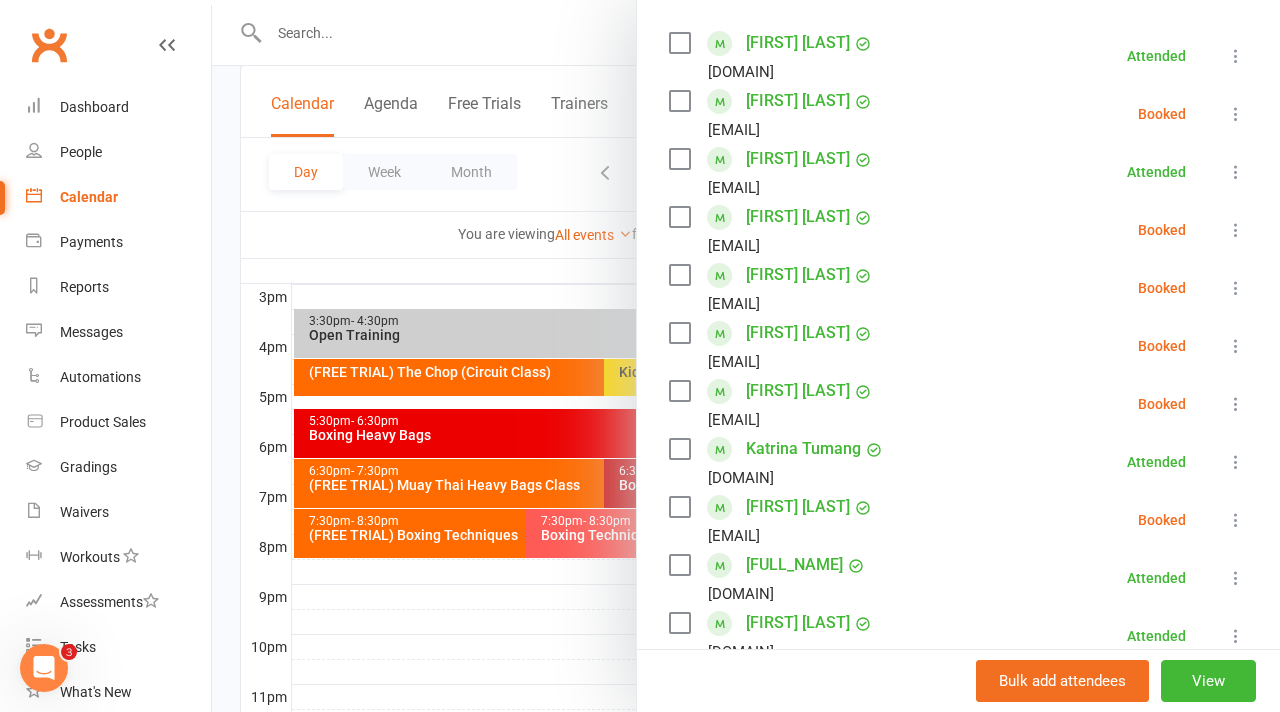 click at bounding box center [746, 356] 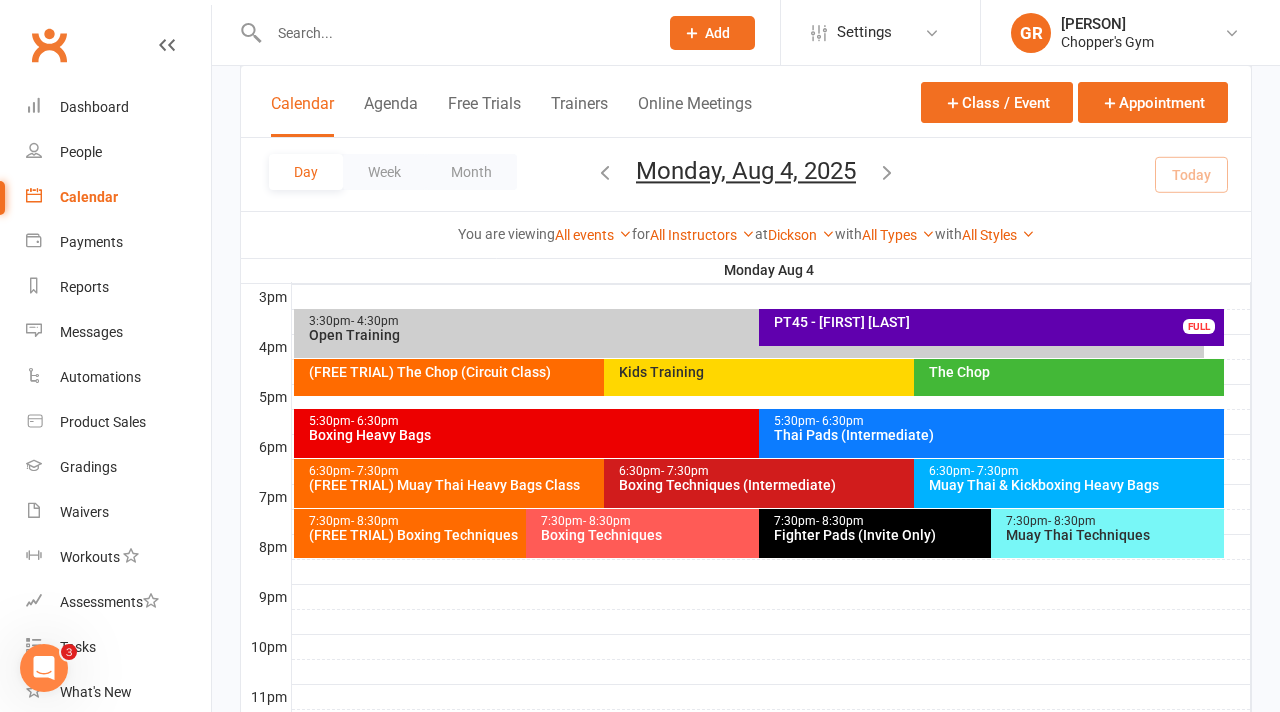 click on "Boxing Heavy Bags" at bounding box center (754, 435) 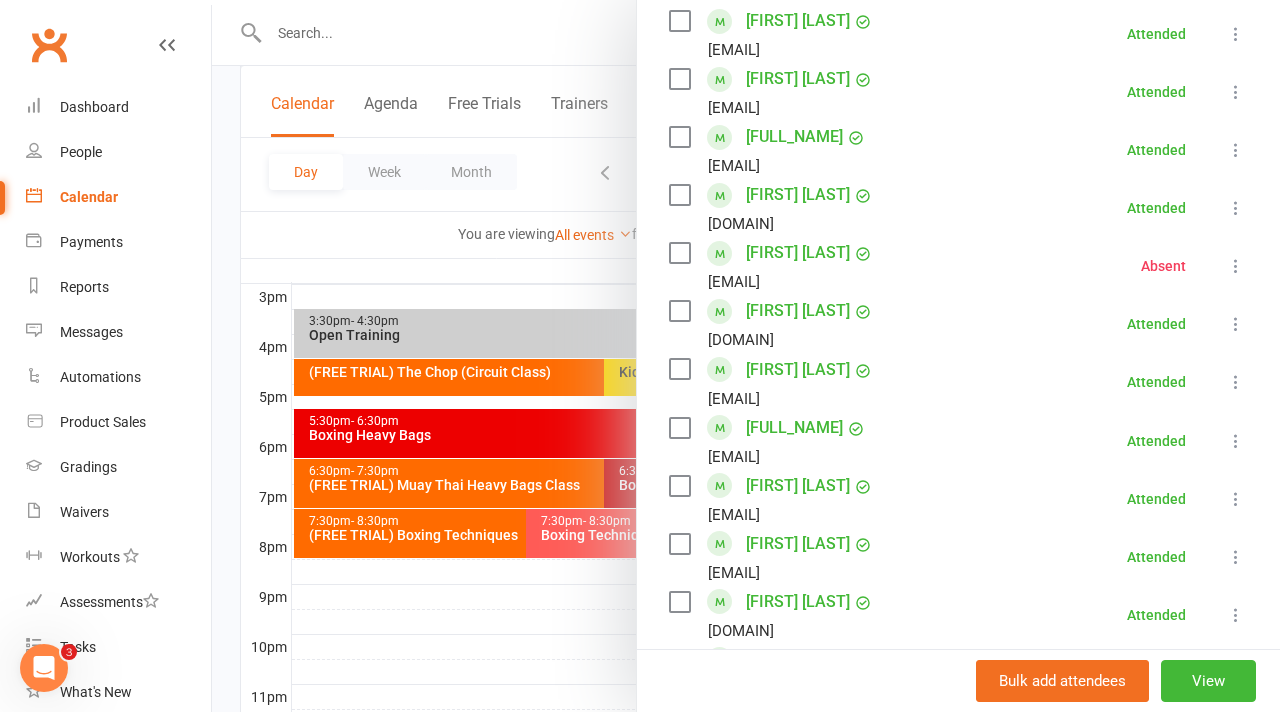 scroll, scrollTop: 890, scrollLeft: 0, axis: vertical 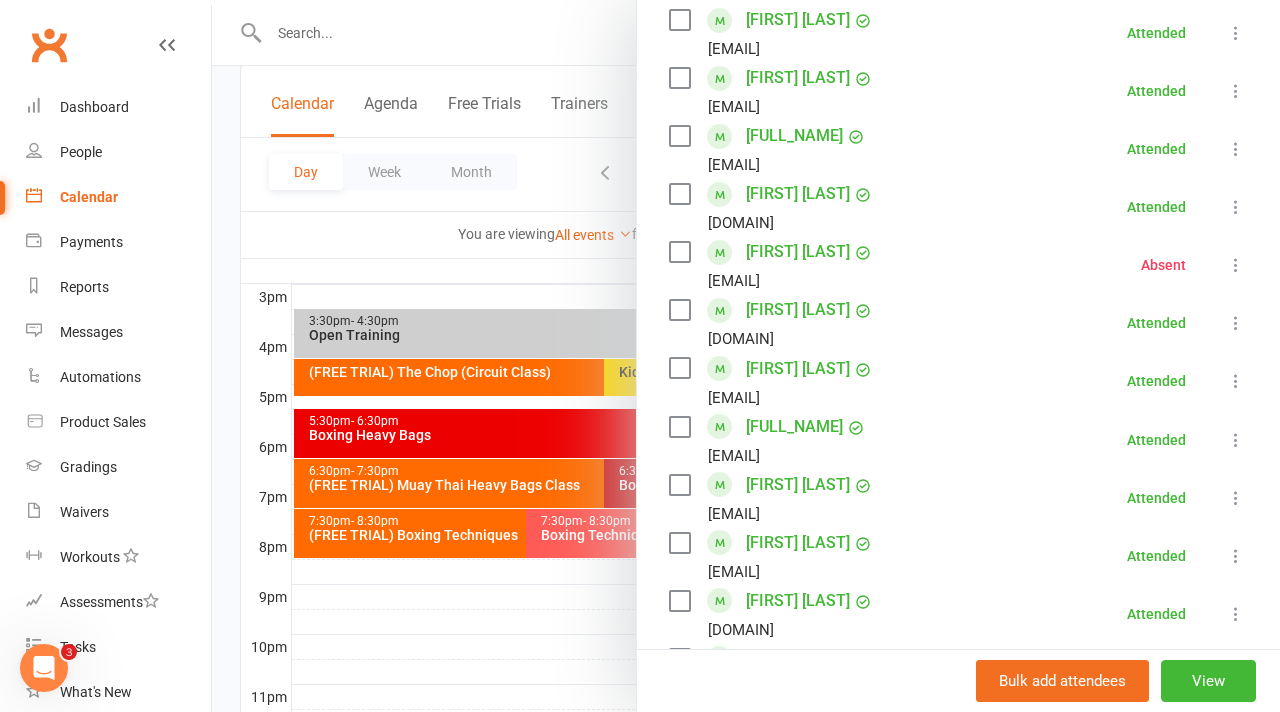 click at bounding box center [746, 356] 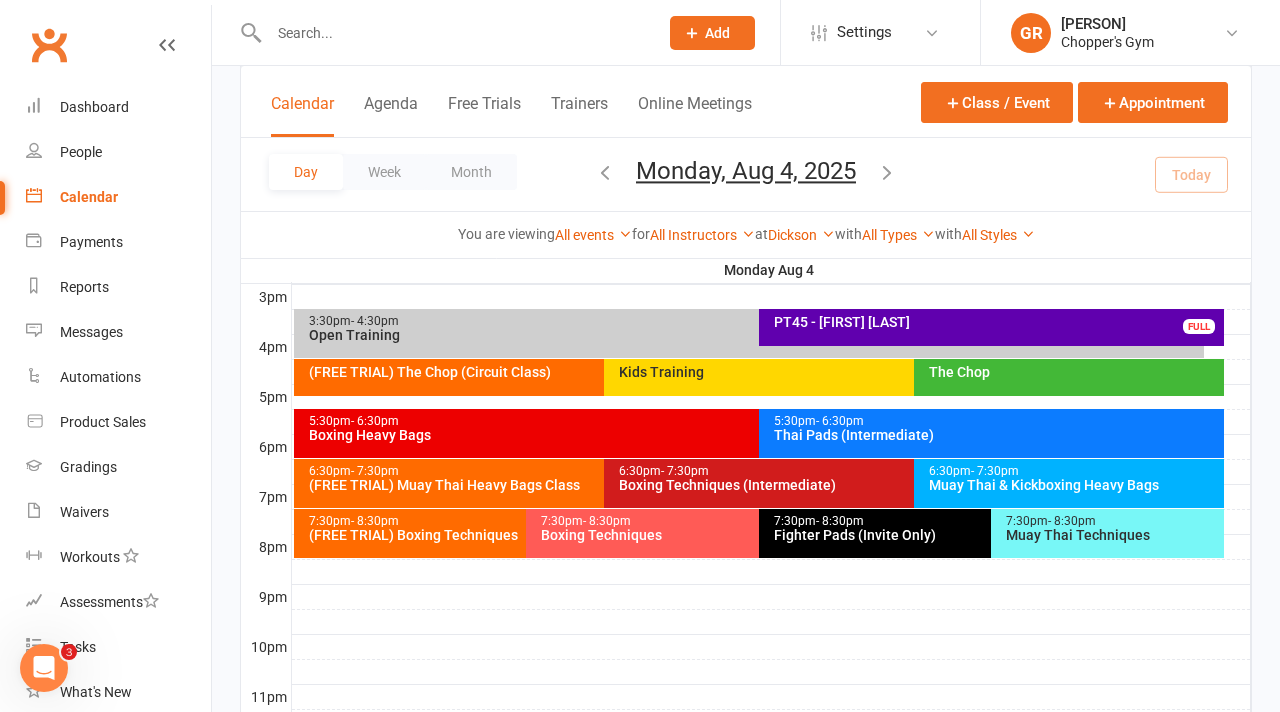 click on "6:30pm  - 7:30pm Boxing Techniques (Intermediate)" at bounding box center [904, 483] 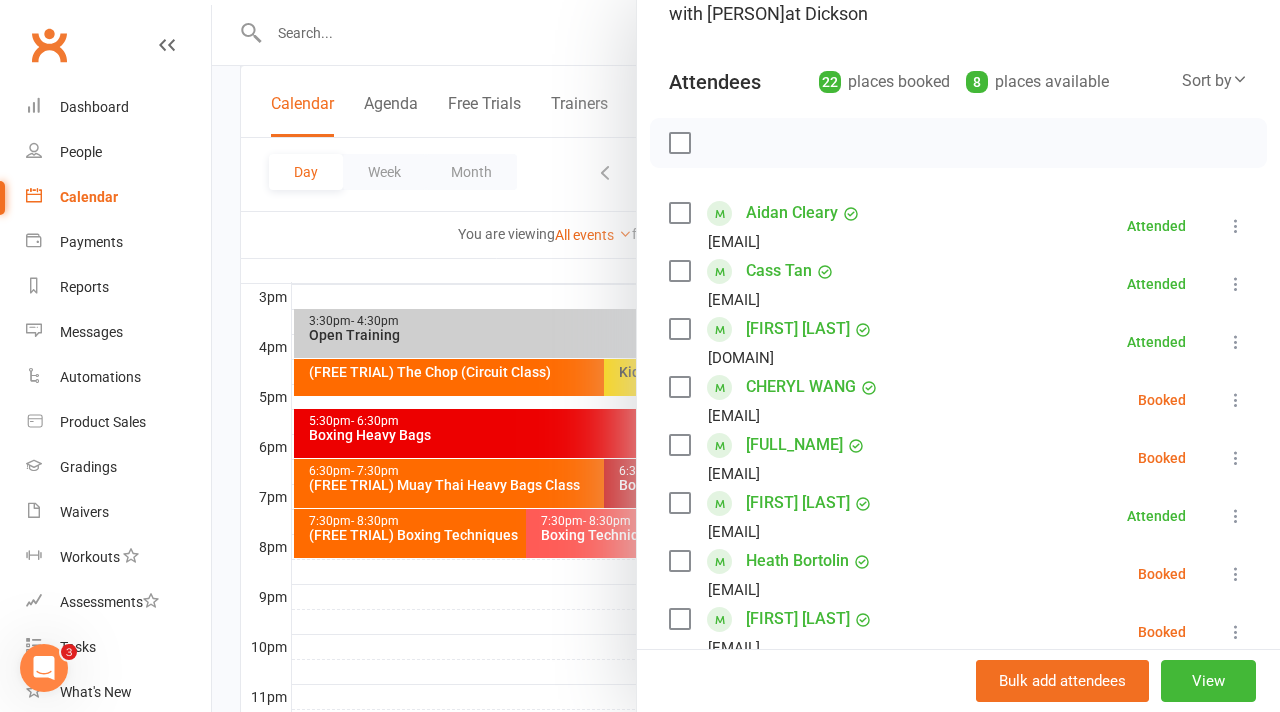 scroll, scrollTop: 174, scrollLeft: 0, axis: vertical 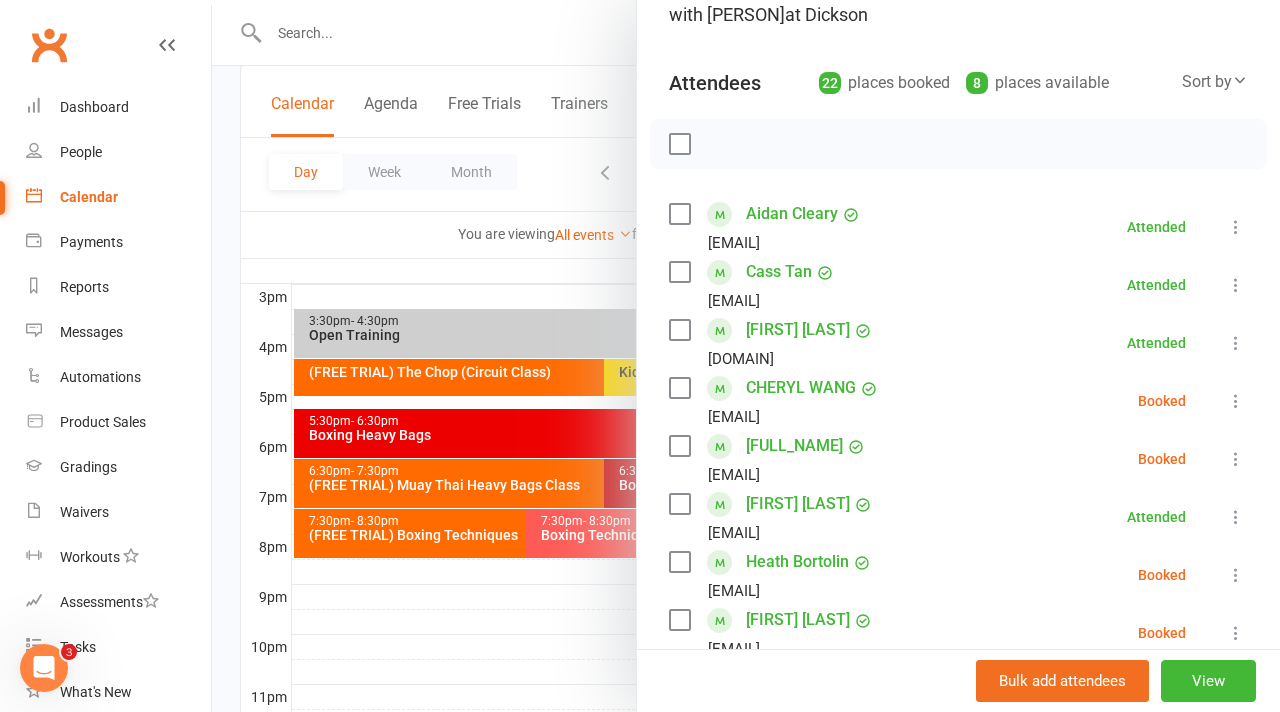 click at bounding box center [1236, 401] 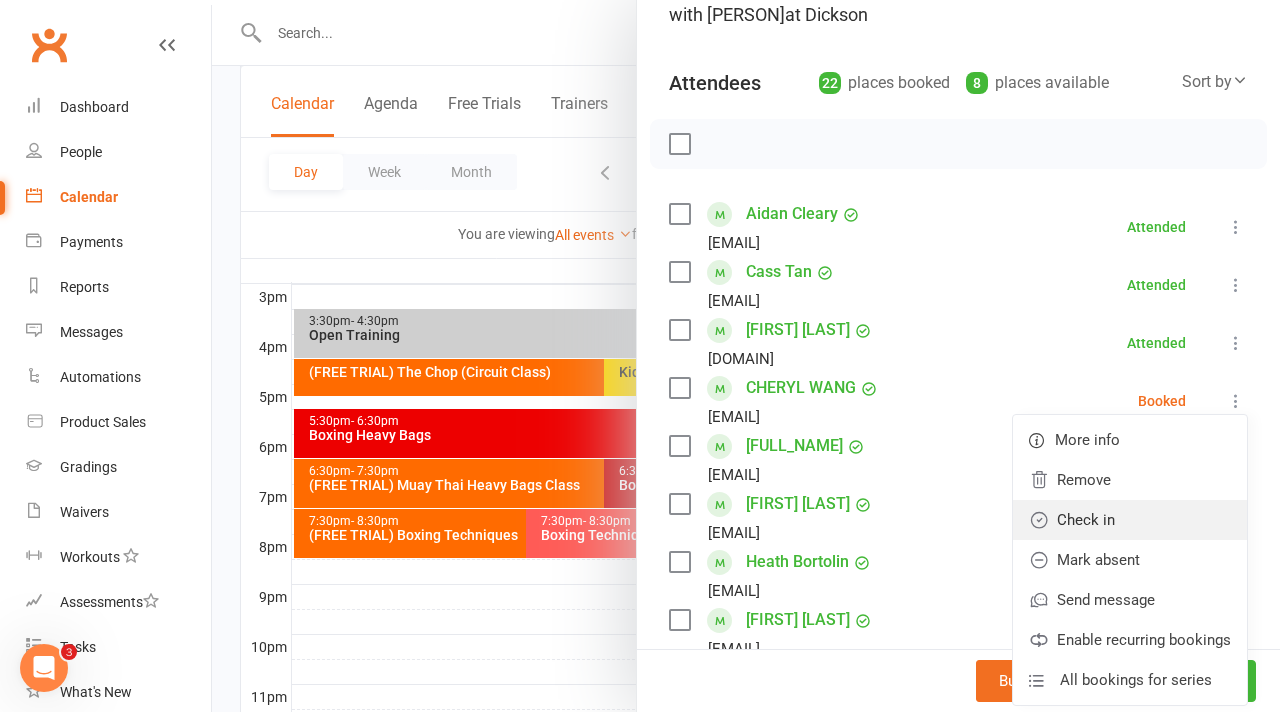 click on "Check in" at bounding box center [1130, 520] 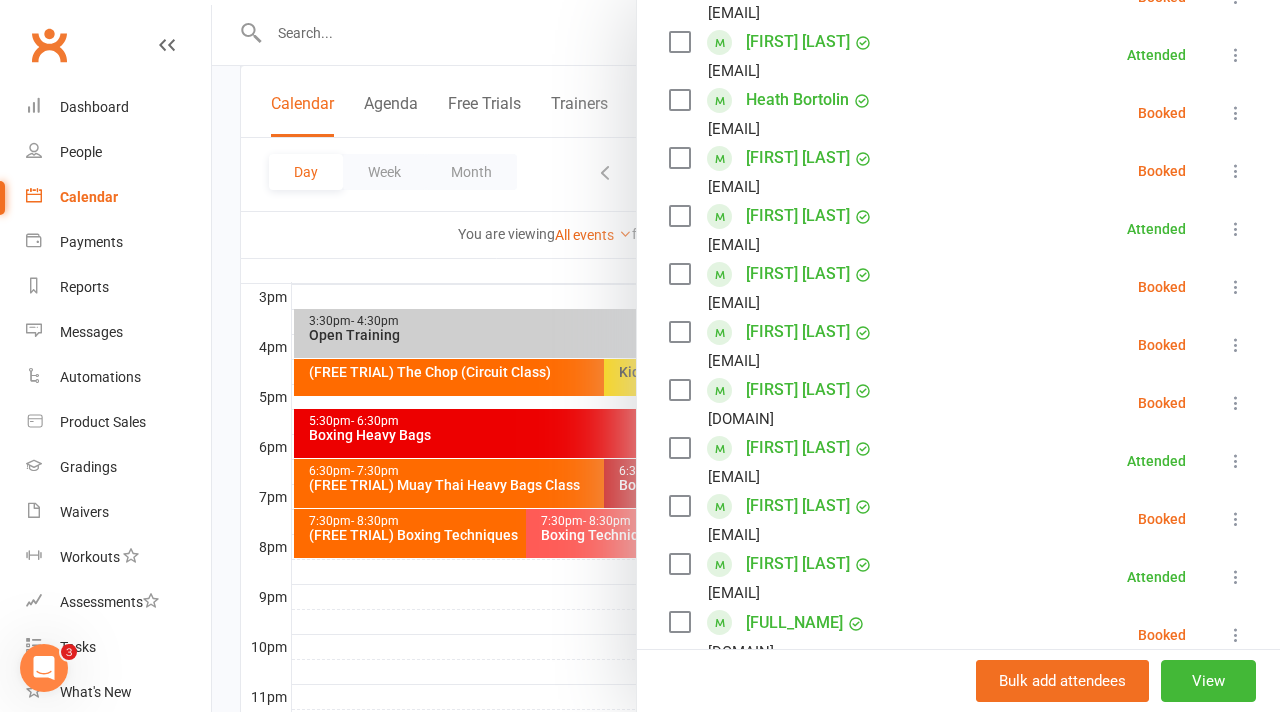 scroll, scrollTop: 645, scrollLeft: 0, axis: vertical 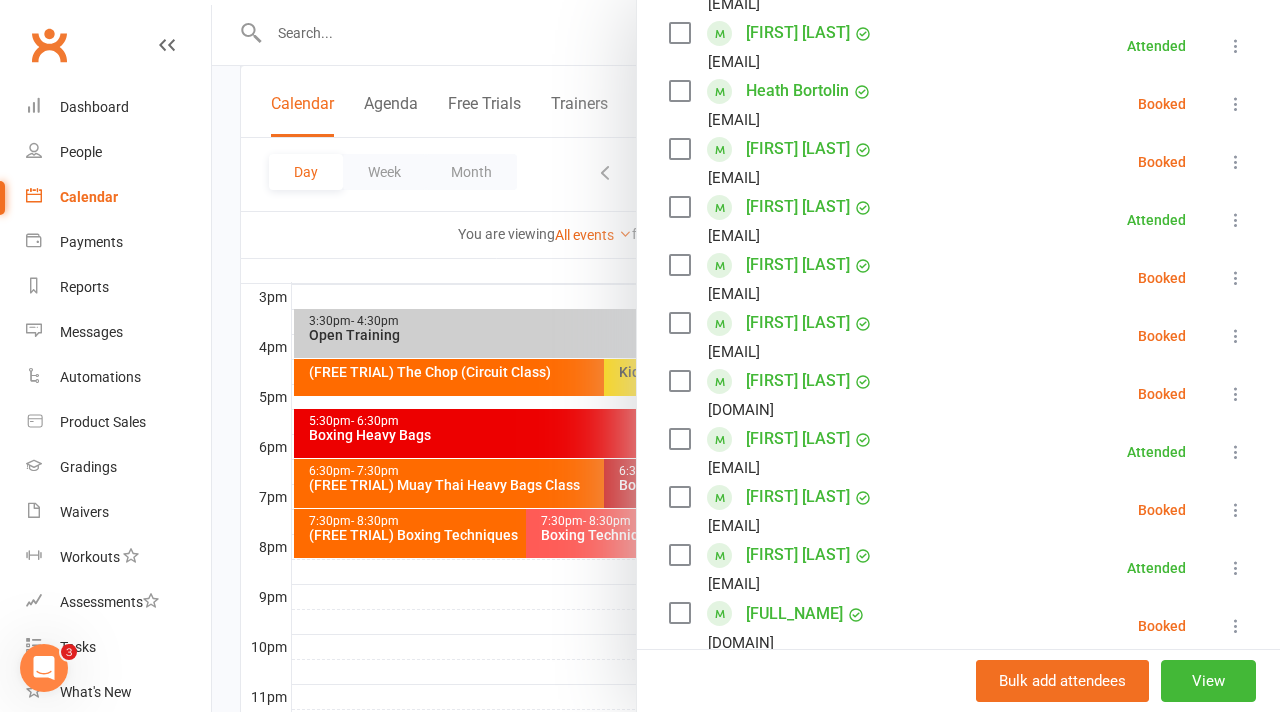 click at bounding box center (1236, 394) 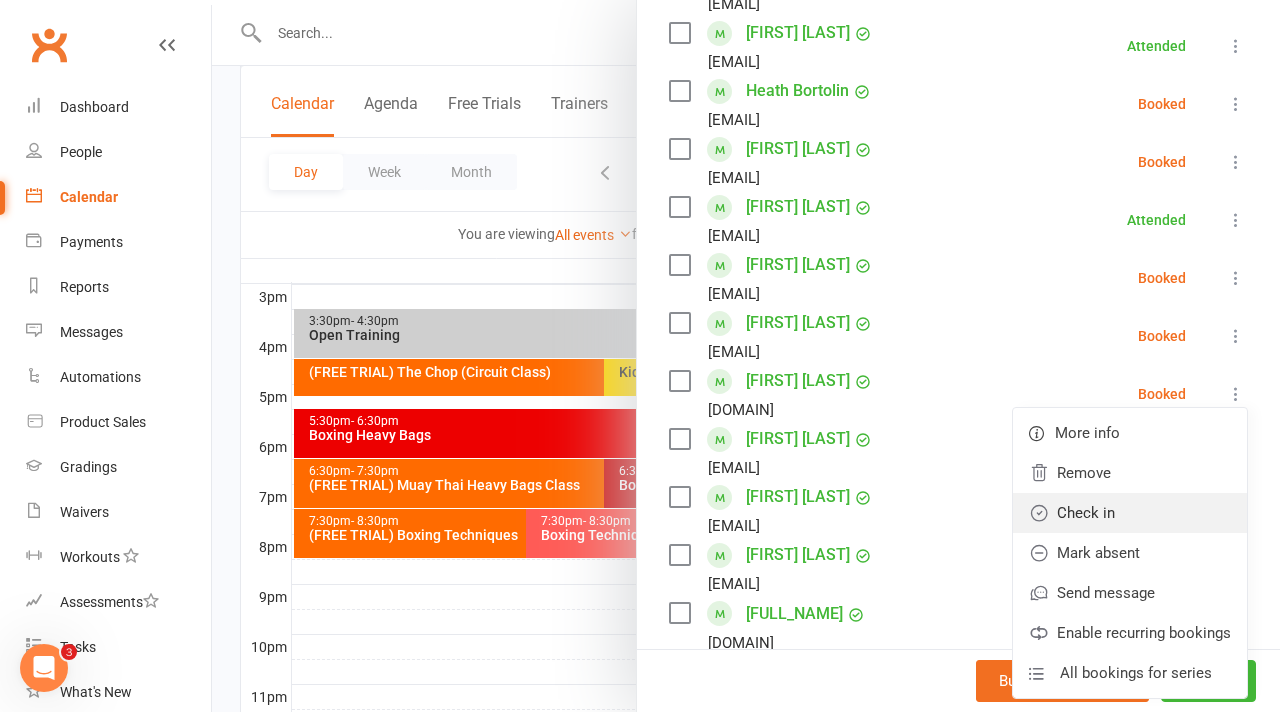 click on "Check in" at bounding box center (1130, 513) 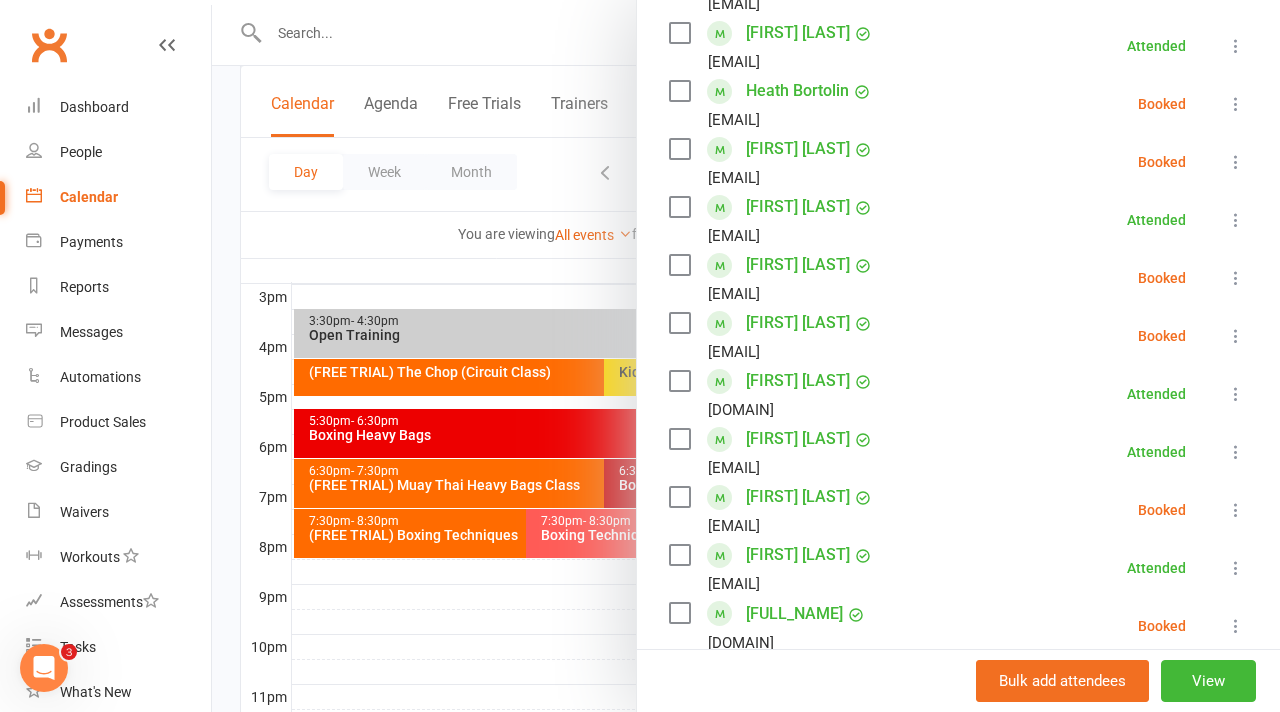click at bounding box center [1236, 104] 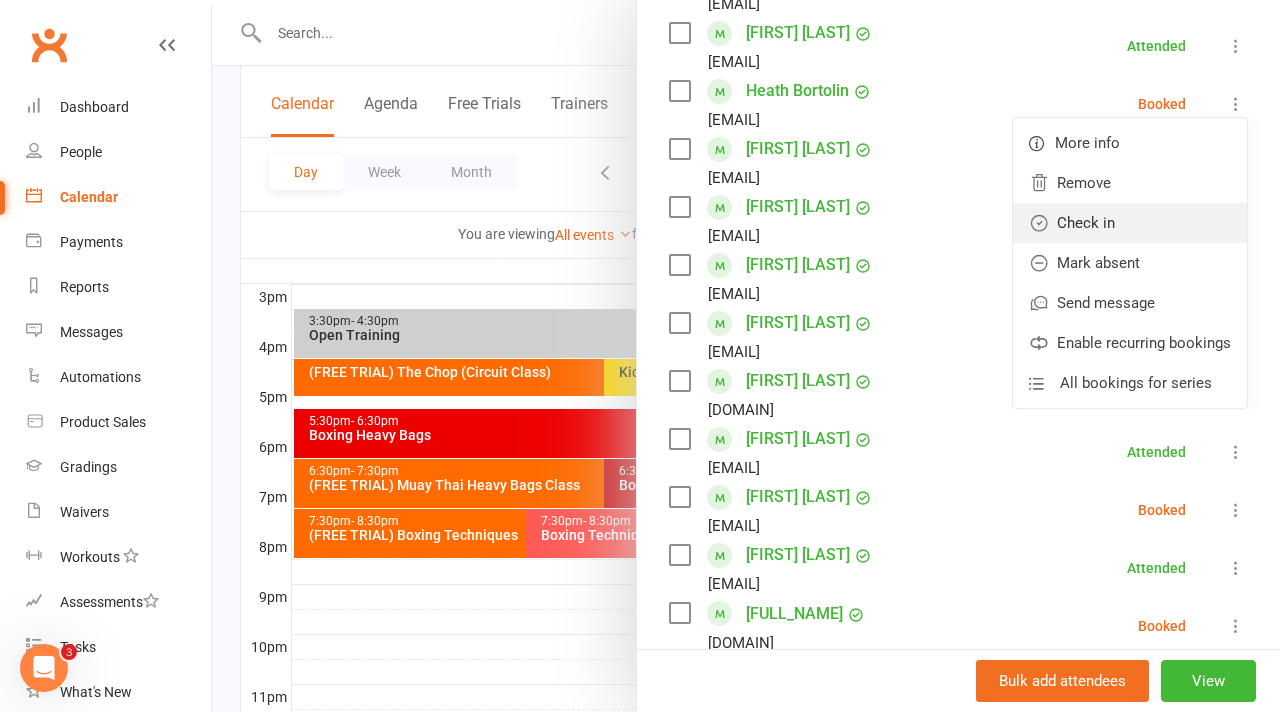 click on "Check in" at bounding box center [1130, 223] 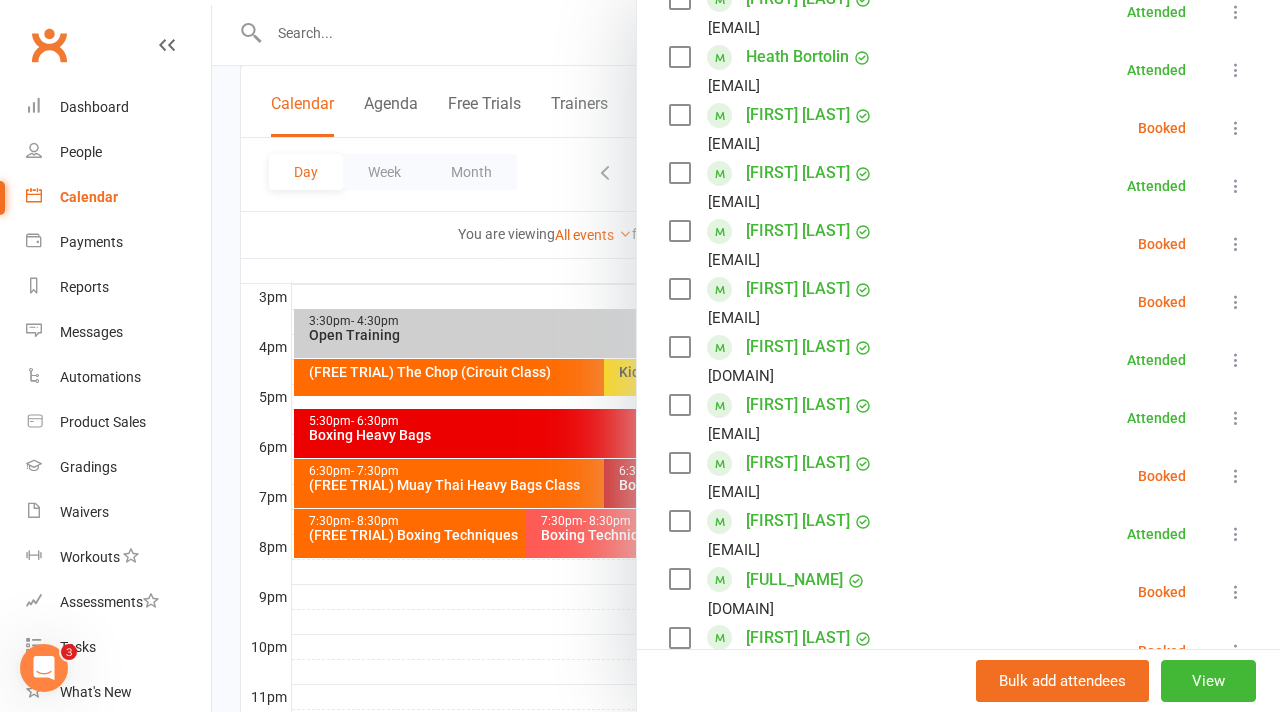 scroll, scrollTop: 690, scrollLeft: 0, axis: vertical 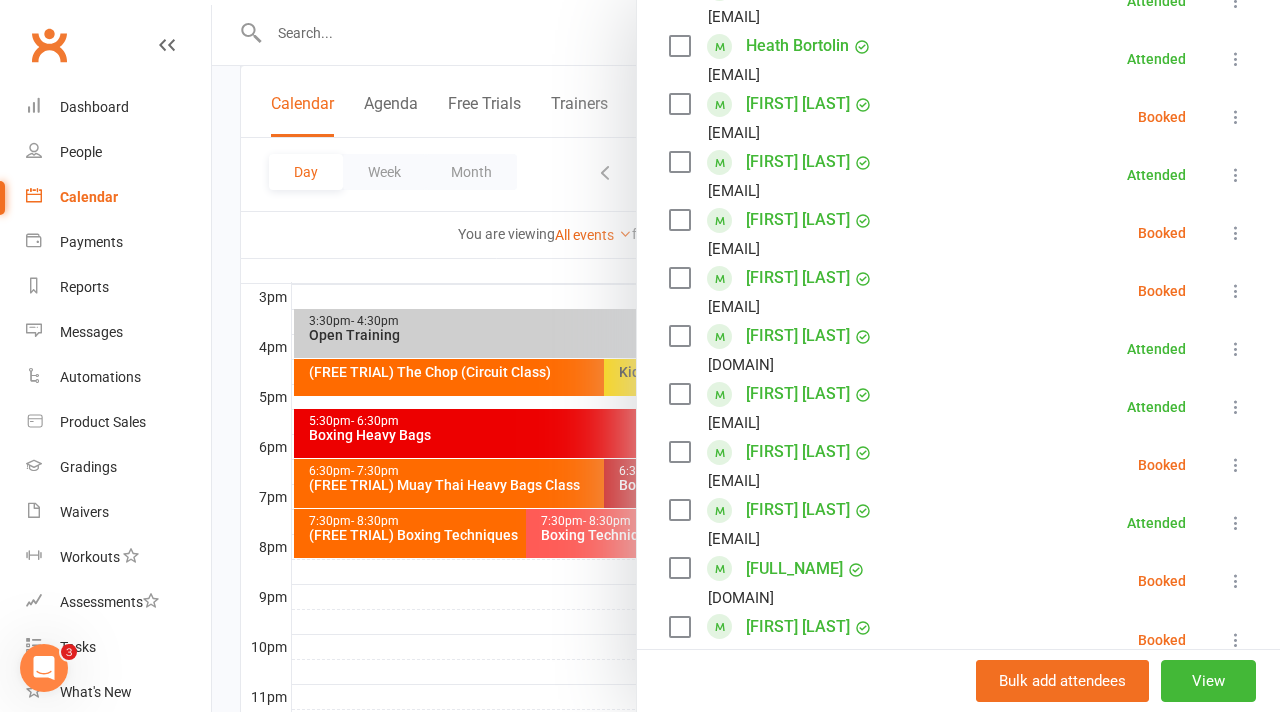 click at bounding box center (1236, 233) 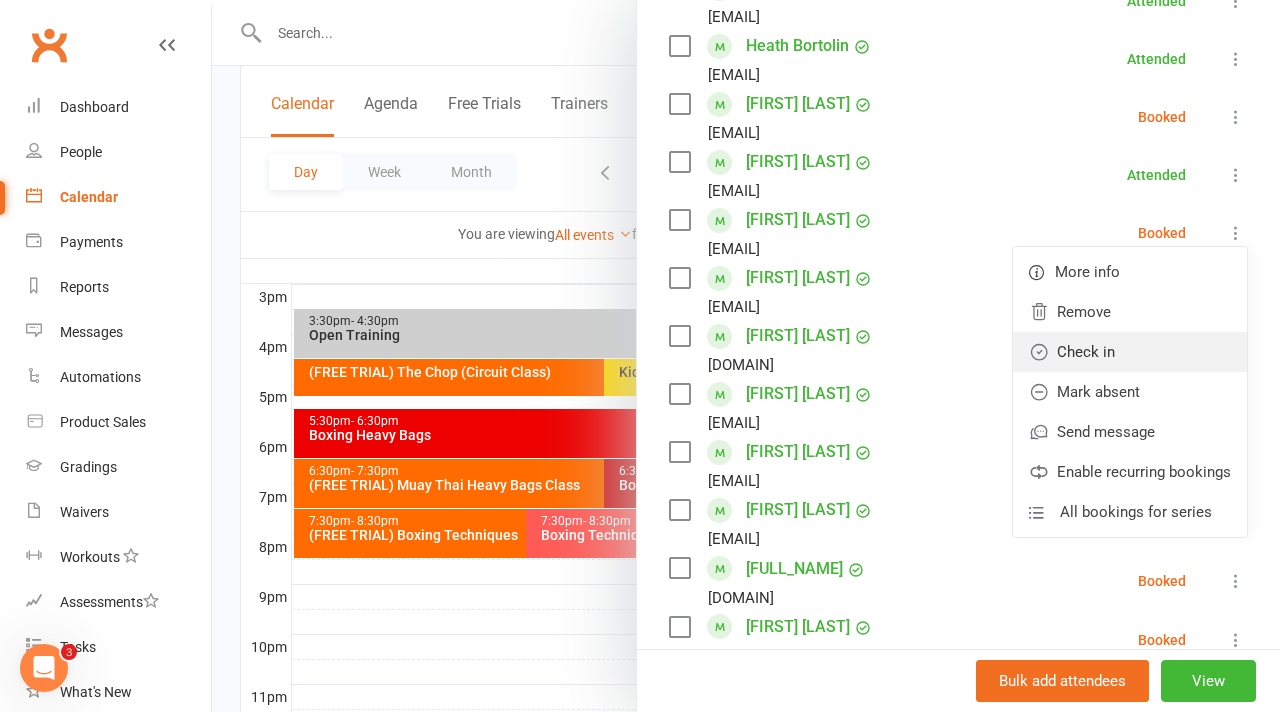click on "Check in" at bounding box center [1130, 352] 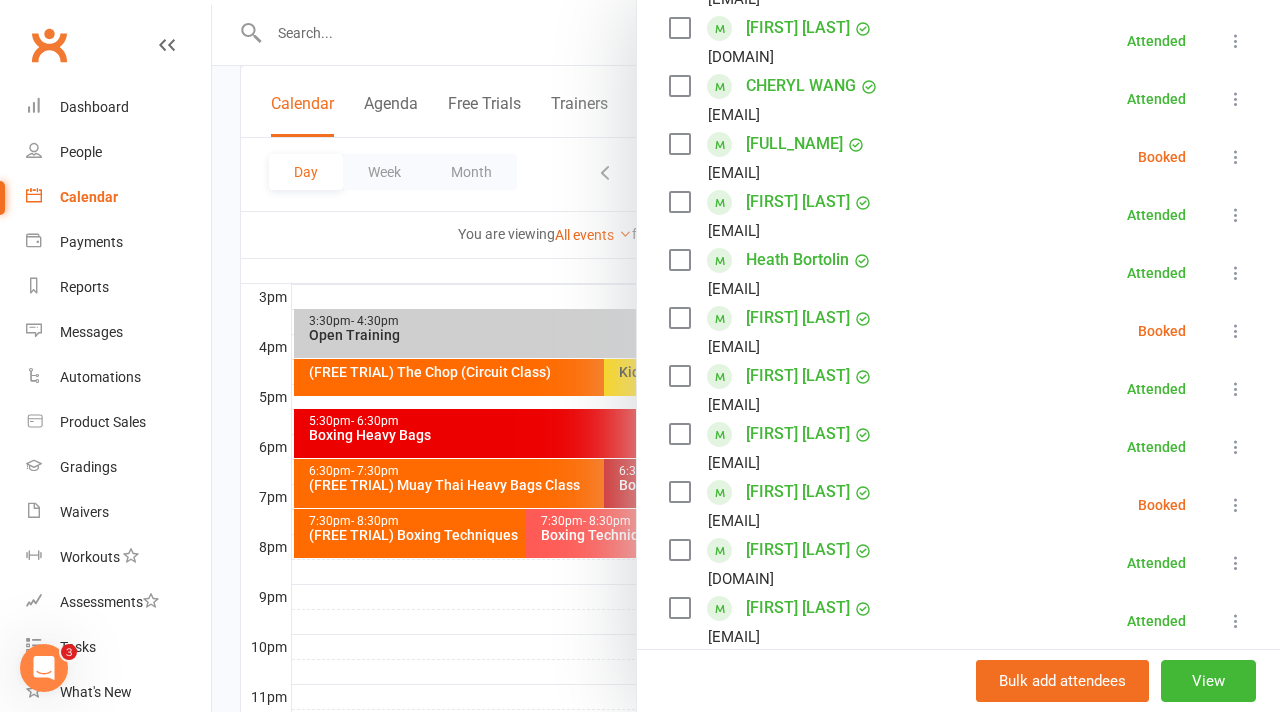scroll, scrollTop: 479, scrollLeft: 0, axis: vertical 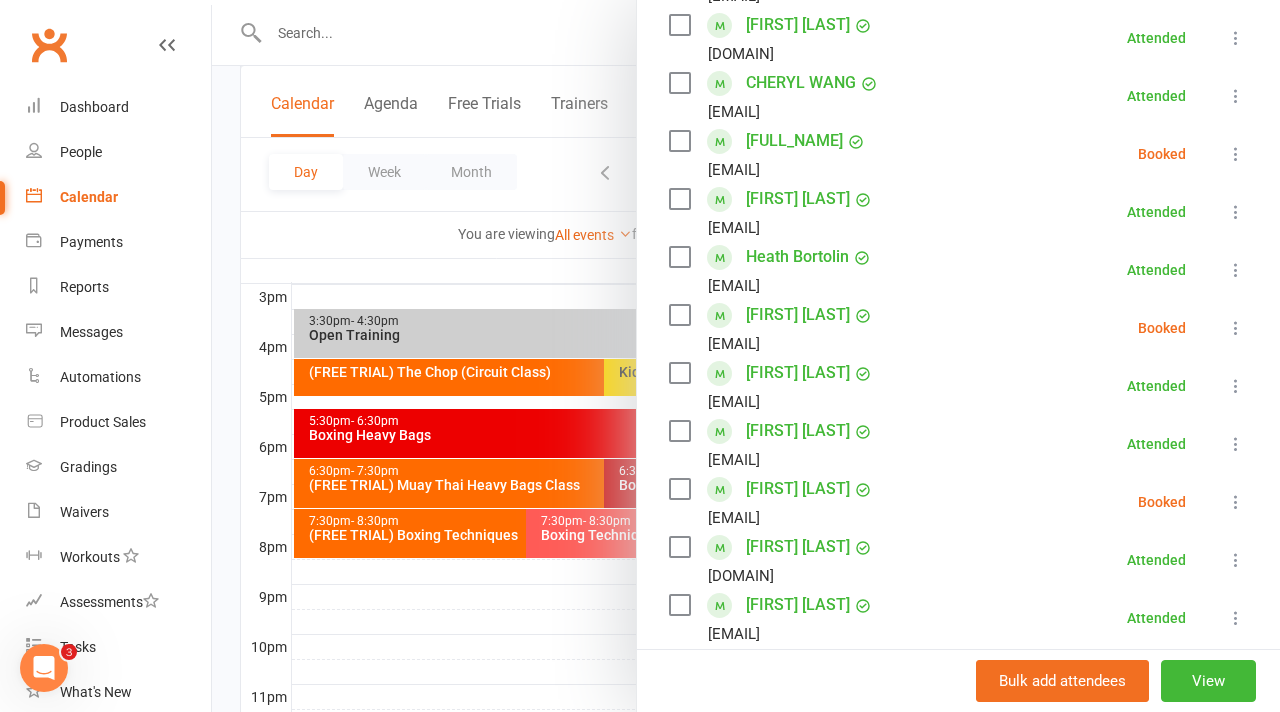 click at bounding box center [1236, 154] 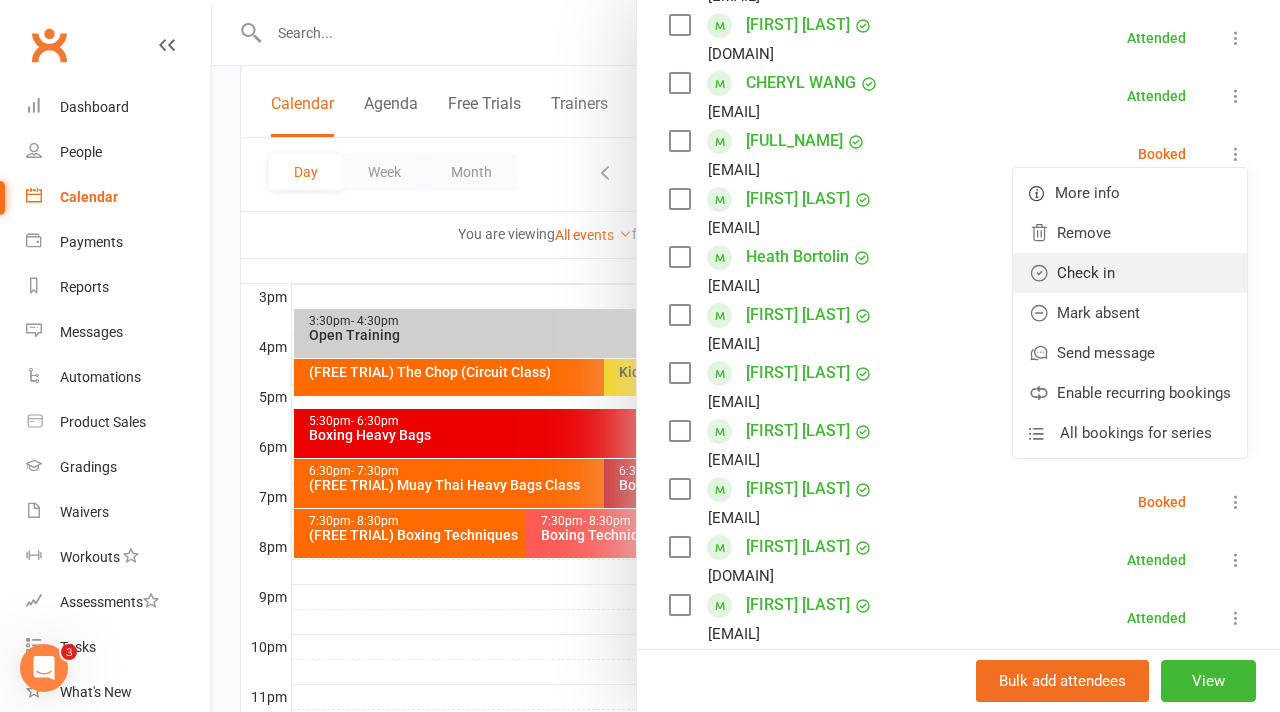 click on "Check in" at bounding box center [1130, 273] 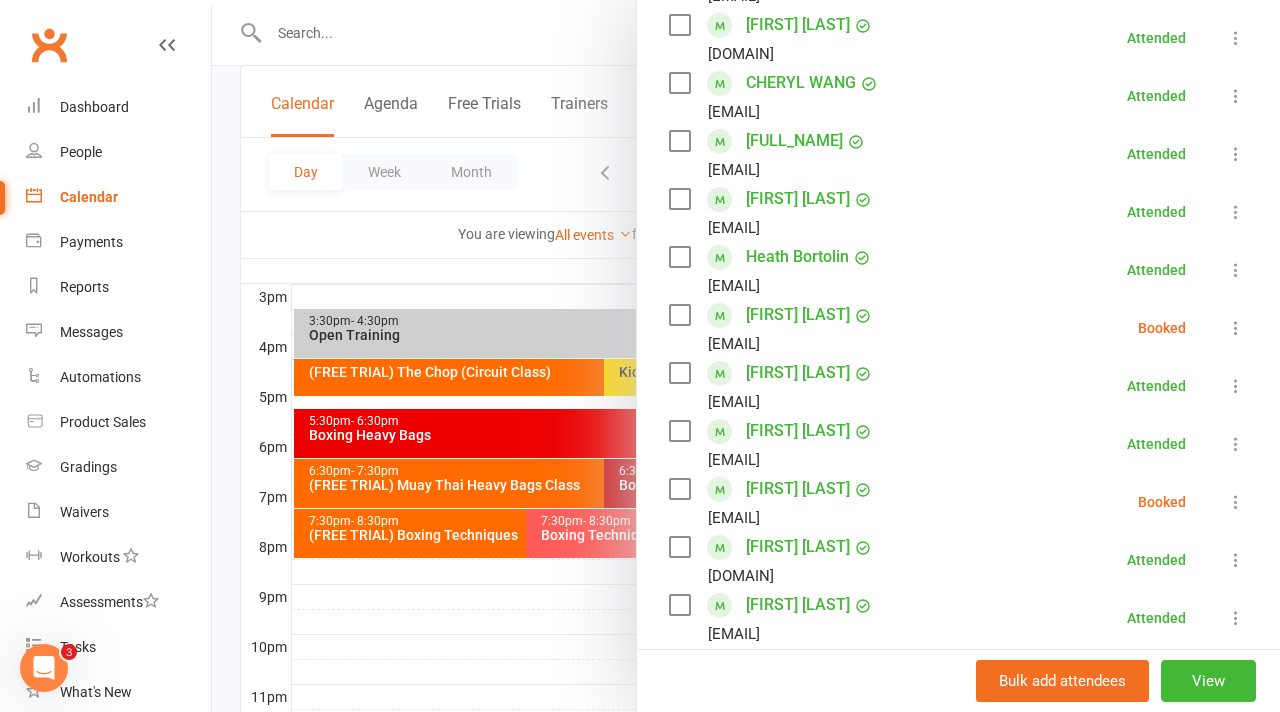 click at bounding box center [1236, 328] 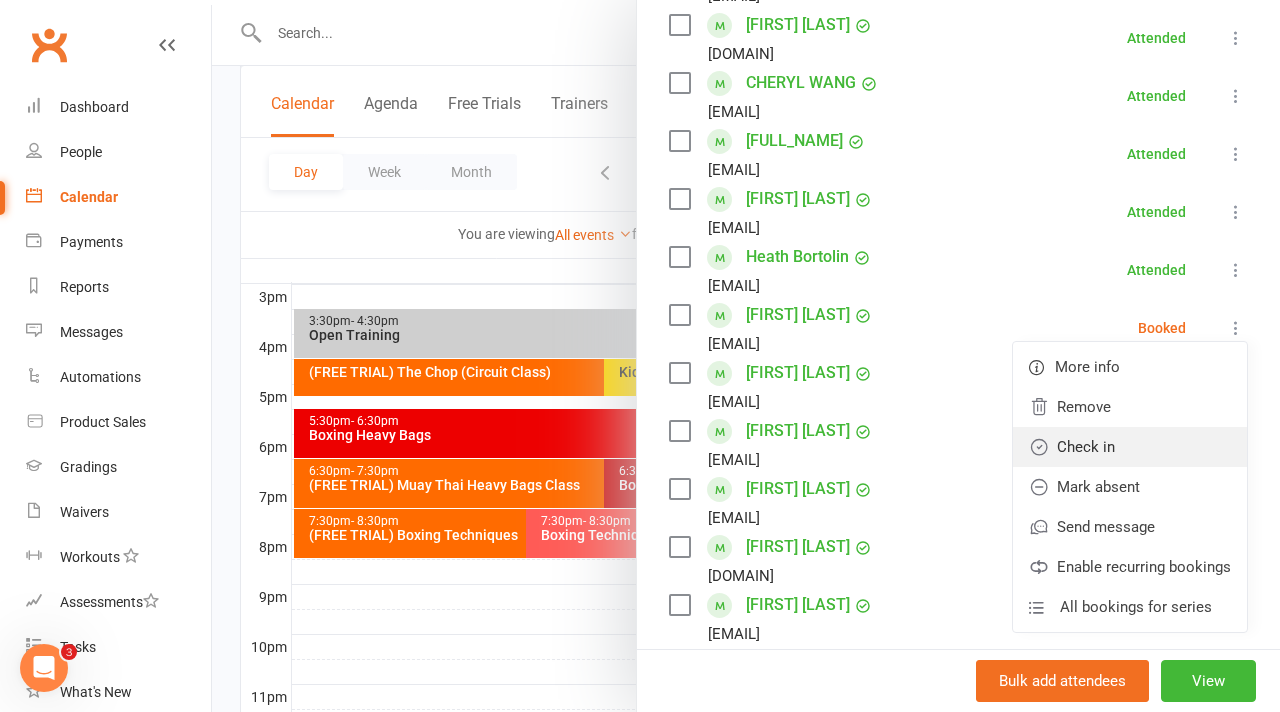 click on "Check in" at bounding box center (1130, 447) 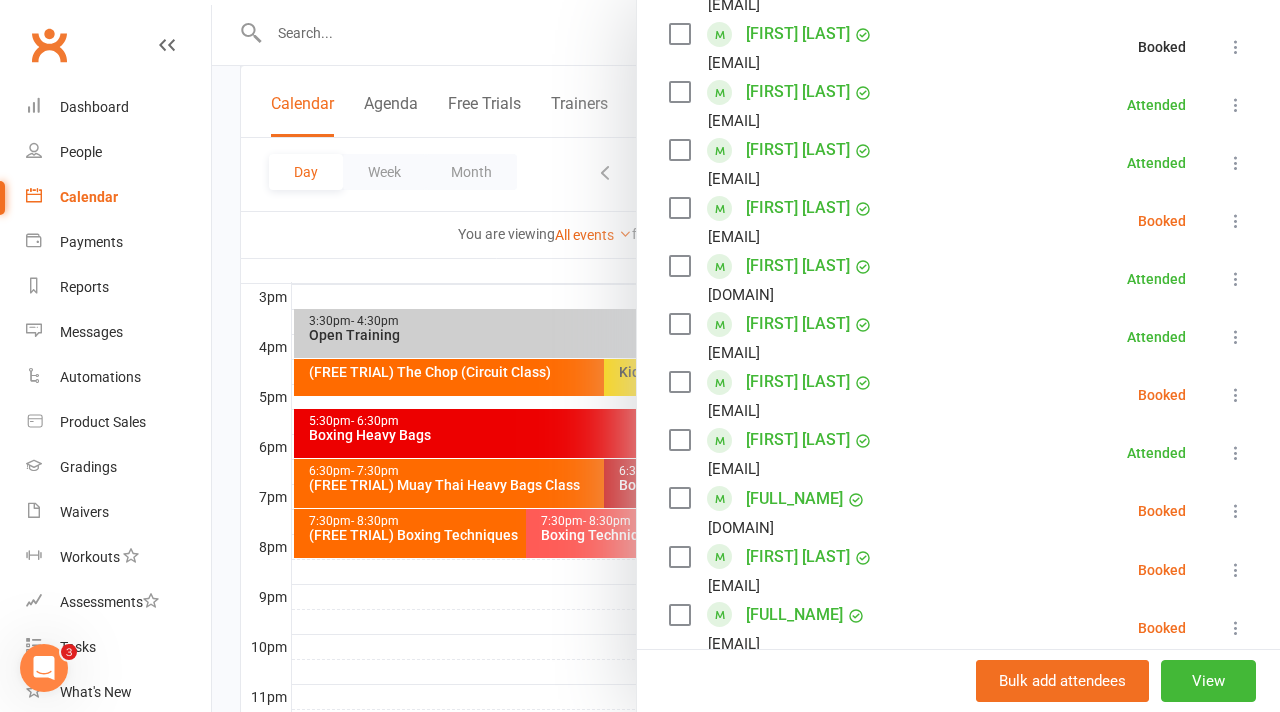 scroll, scrollTop: 1170, scrollLeft: 0, axis: vertical 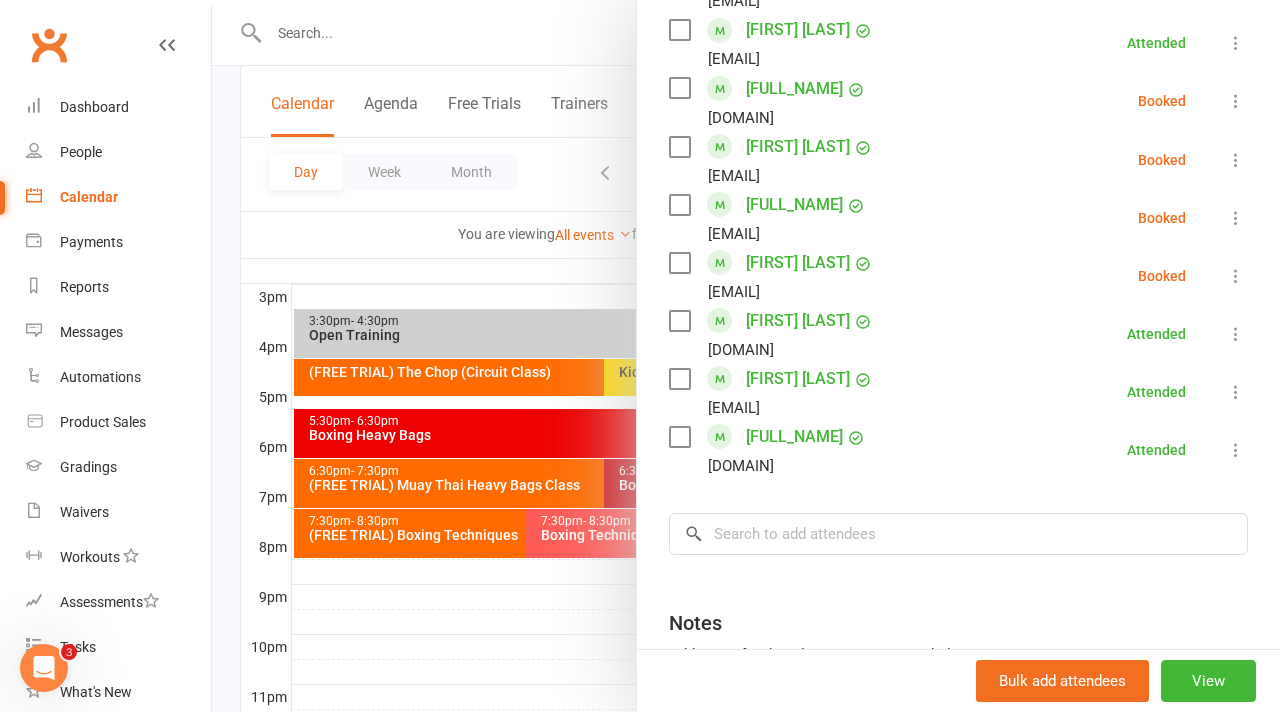 click at bounding box center [746, 356] 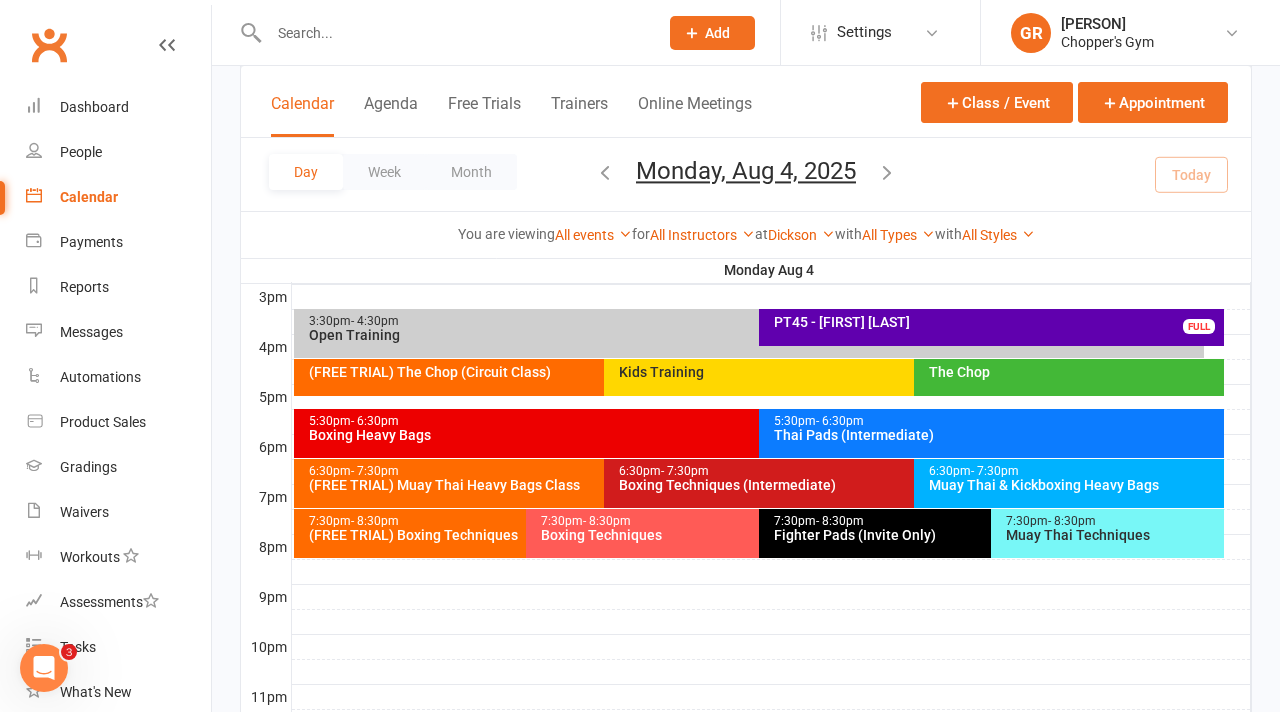 click on "Boxing Techniques" at bounding box center (753, 535) 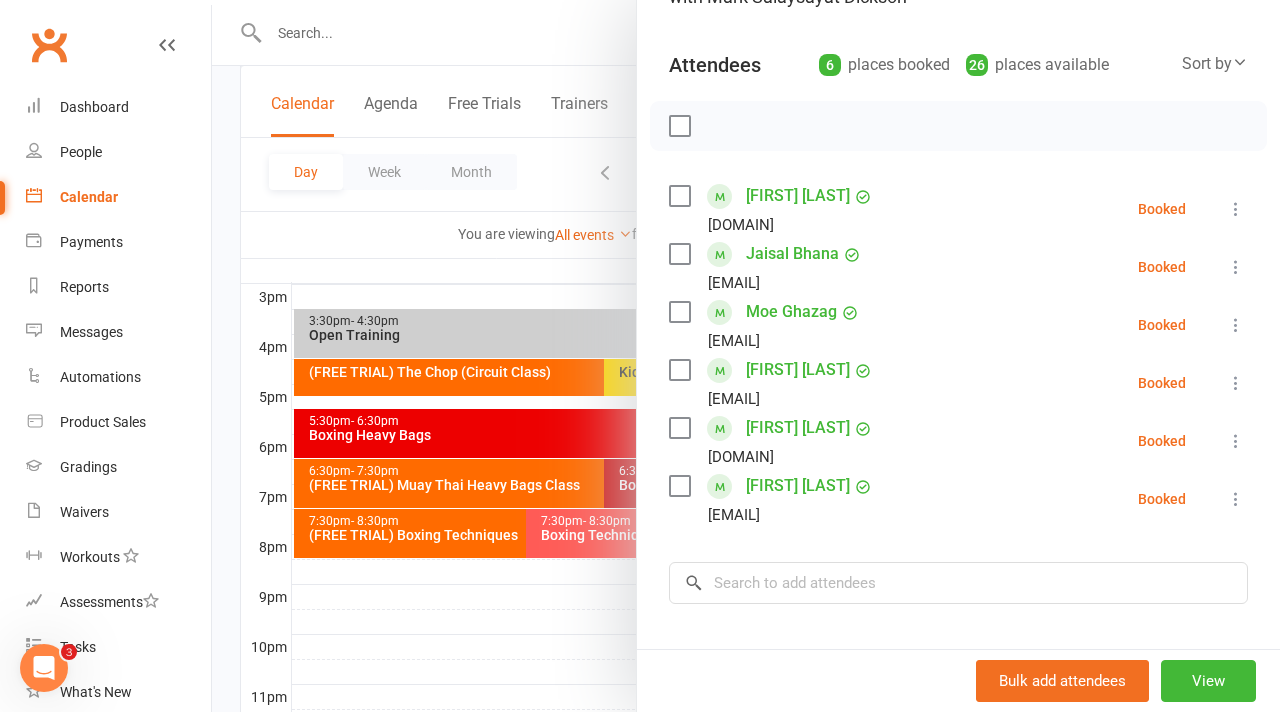 scroll, scrollTop: 205, scrollLeft: 0, axis: vertical 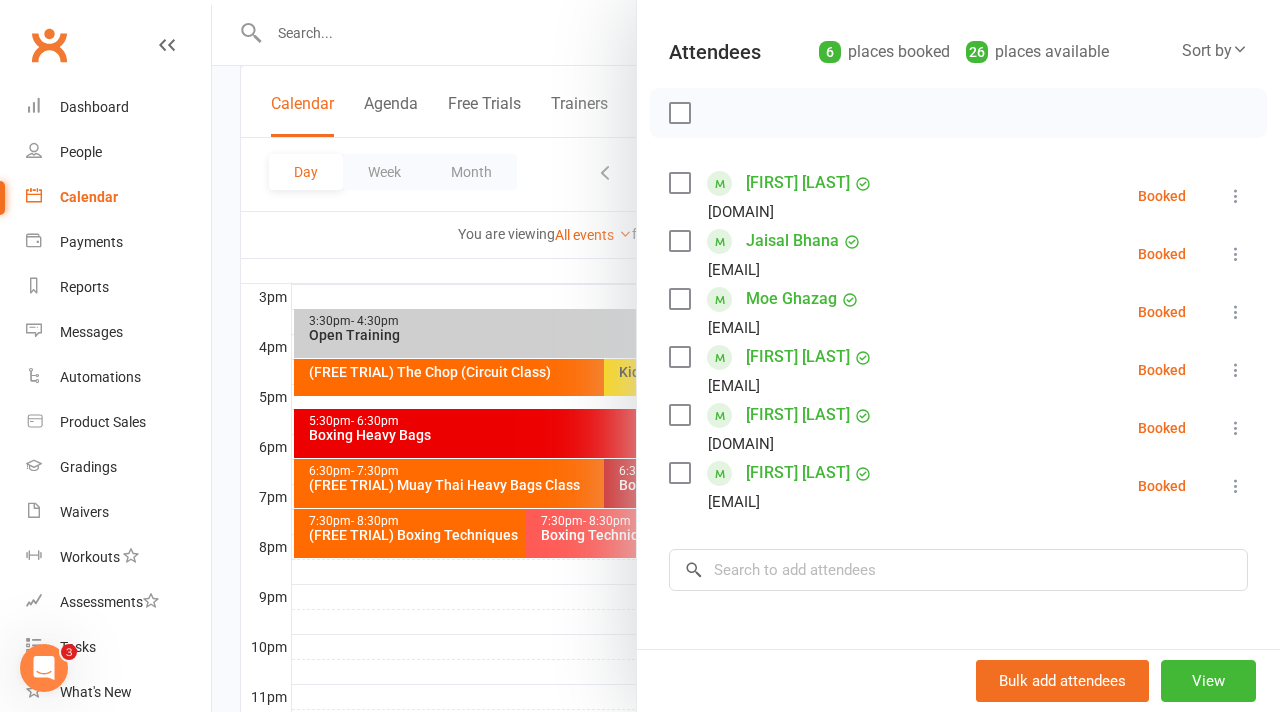 click at bounding box center (746, 356) 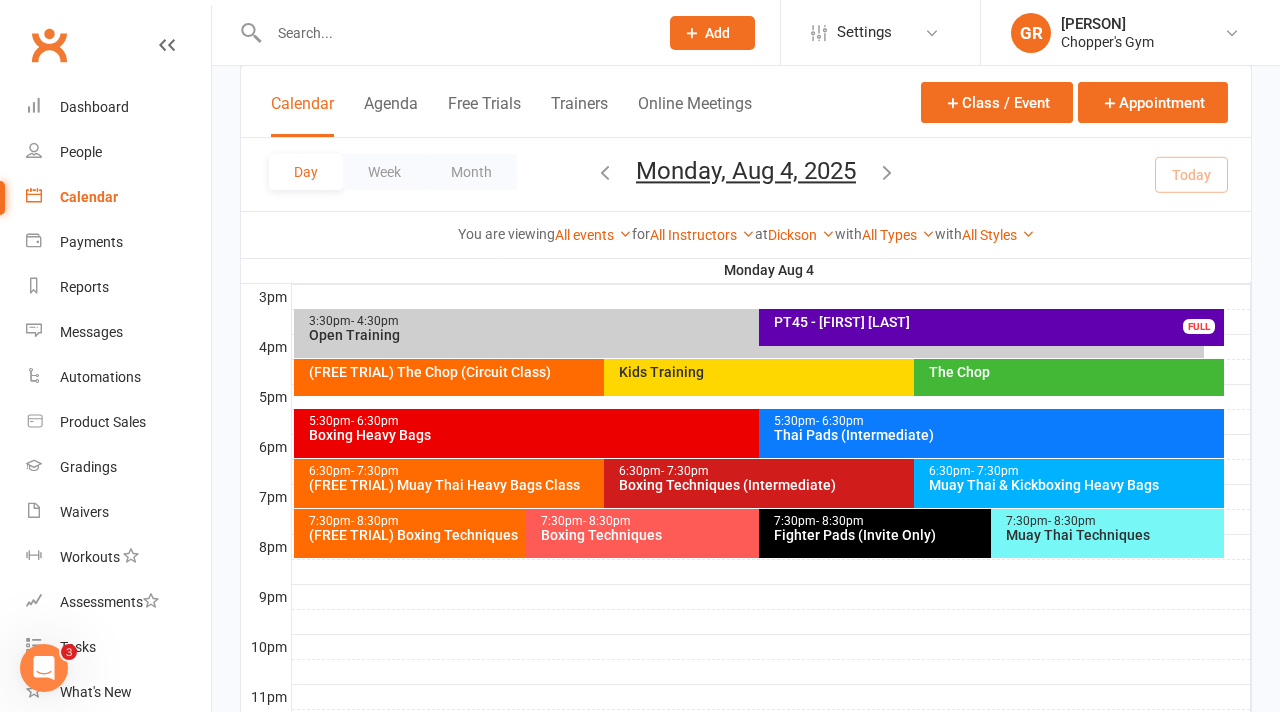 click on "Fighter Pads (Invite Only)" at bounding box center [986, 535] 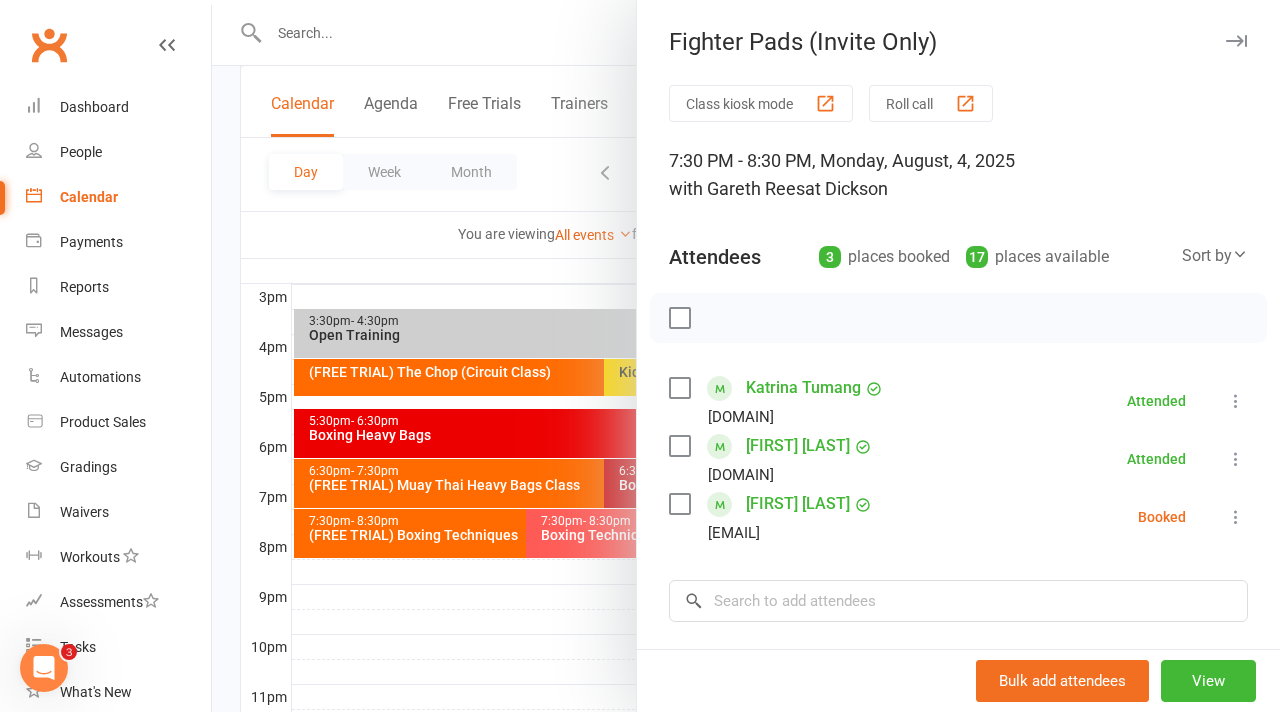 click at bounding box center [1236, 517] 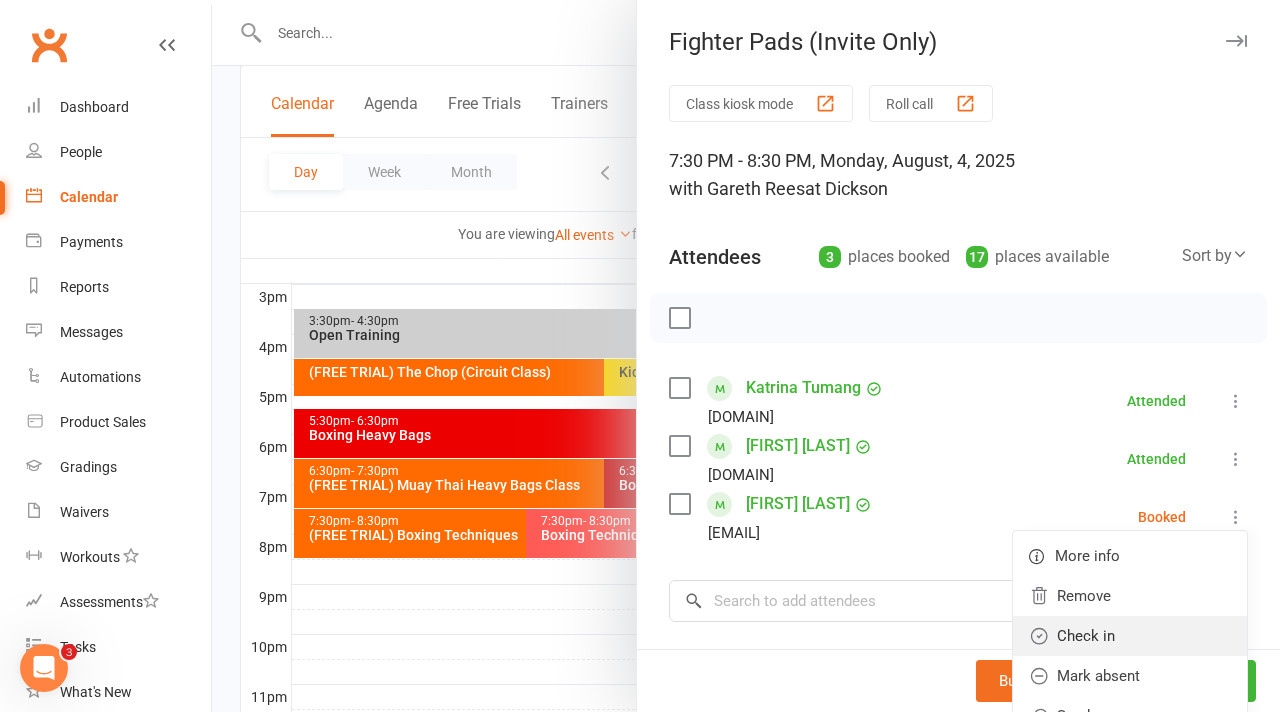 click on "Check in" at bounding box center (1130, 636) 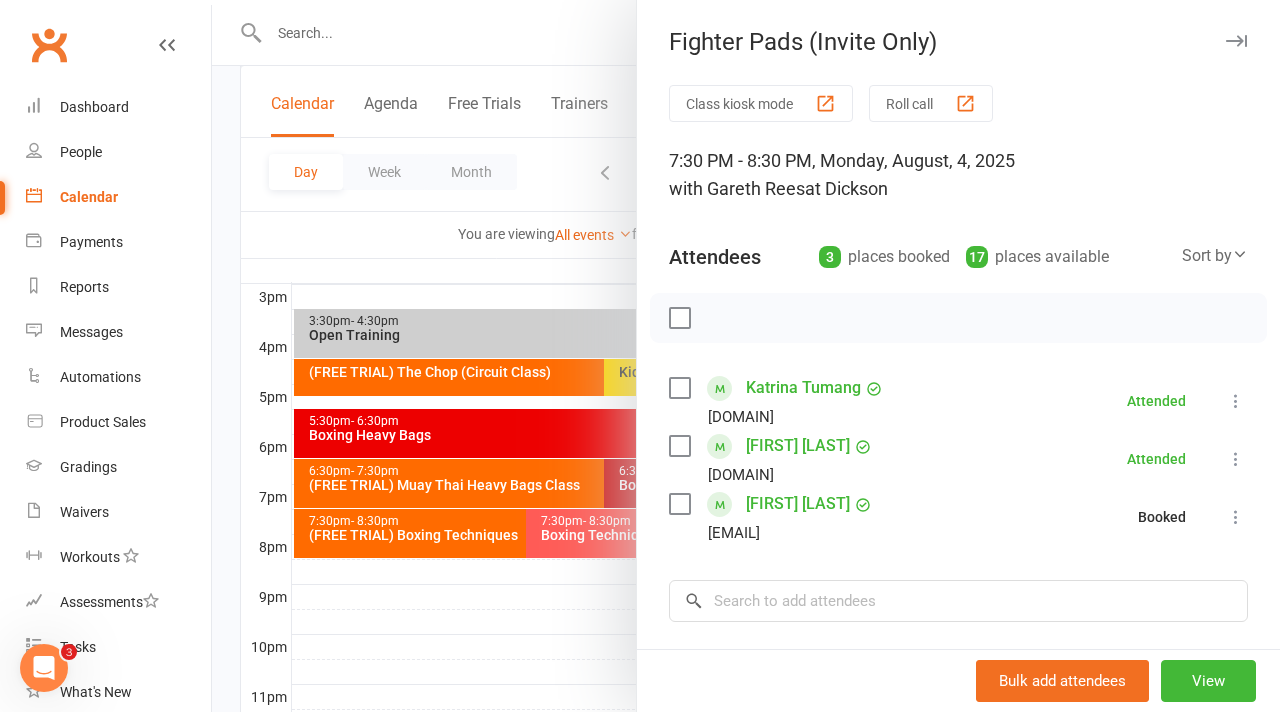 click at bounding box center (746, 356) 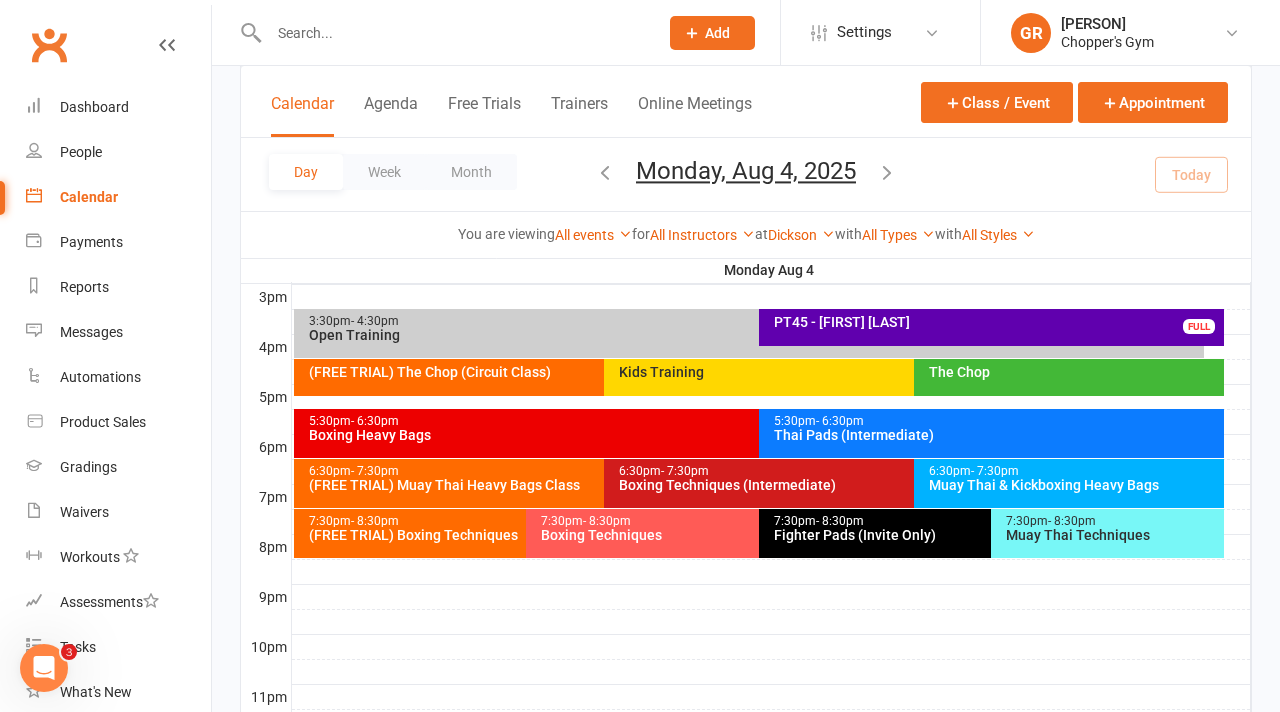 click on "Muay Thai Techniques" at bounding box center (1112, 535) 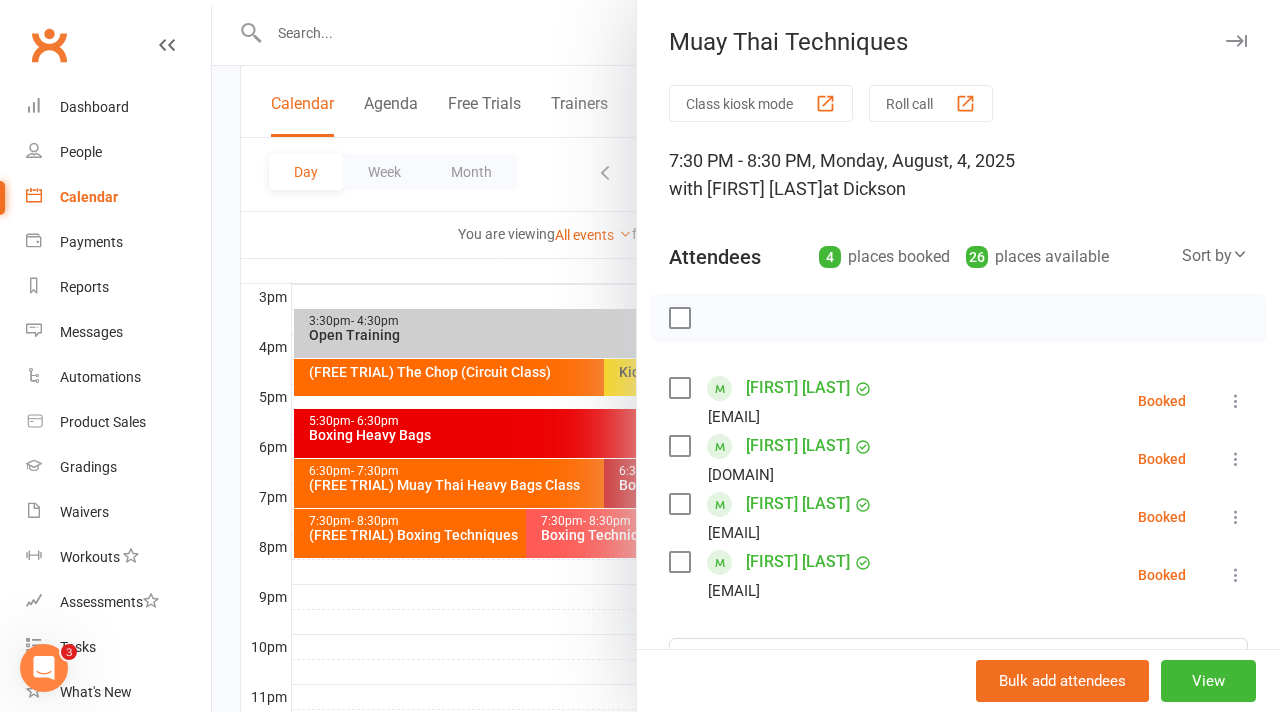 click at bounding box center (746, 356) 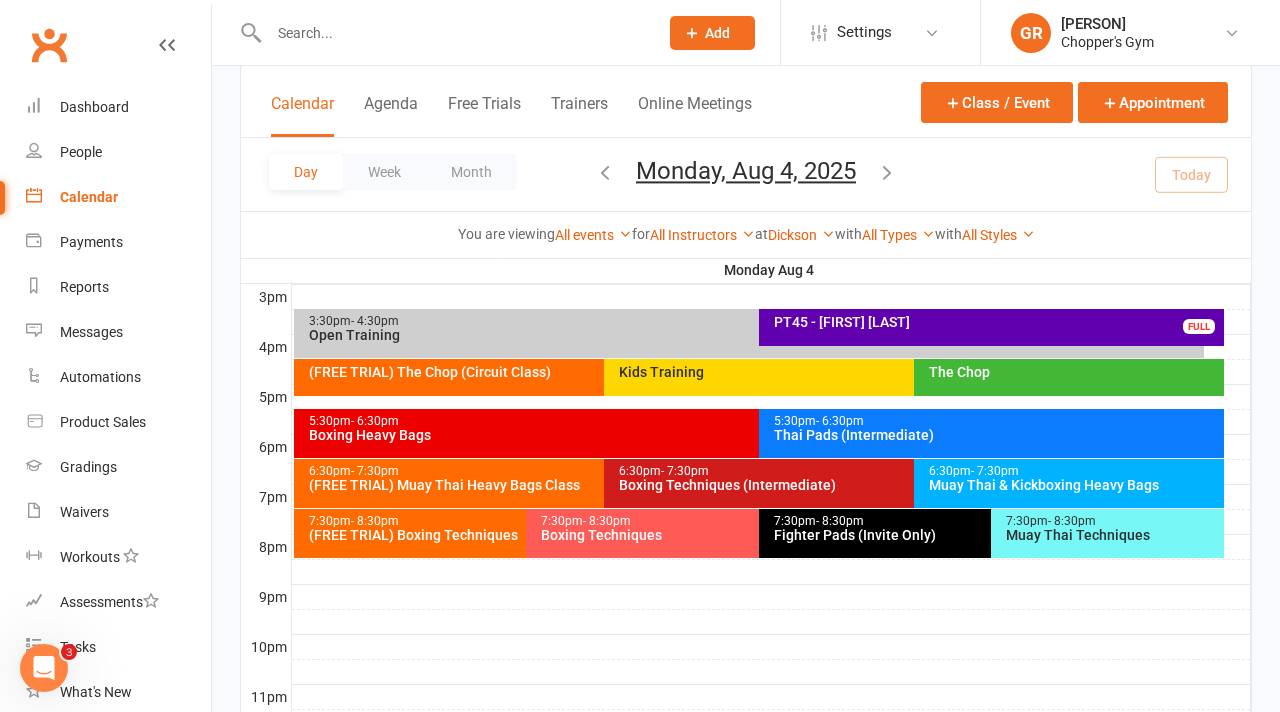 click on "6:30pm  - 7:30pm" at bounding box center (1074, 471) 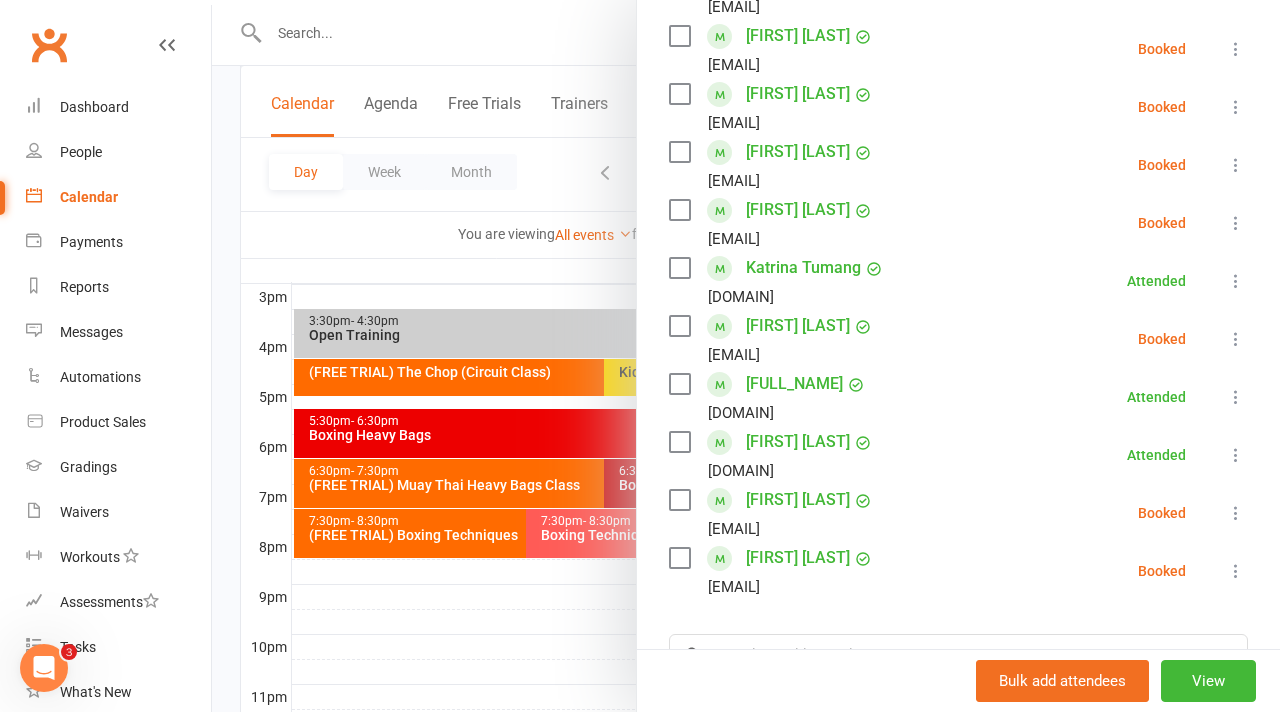 scroll, scrollTop: 560, scrollLeft: 0, axis: vertical 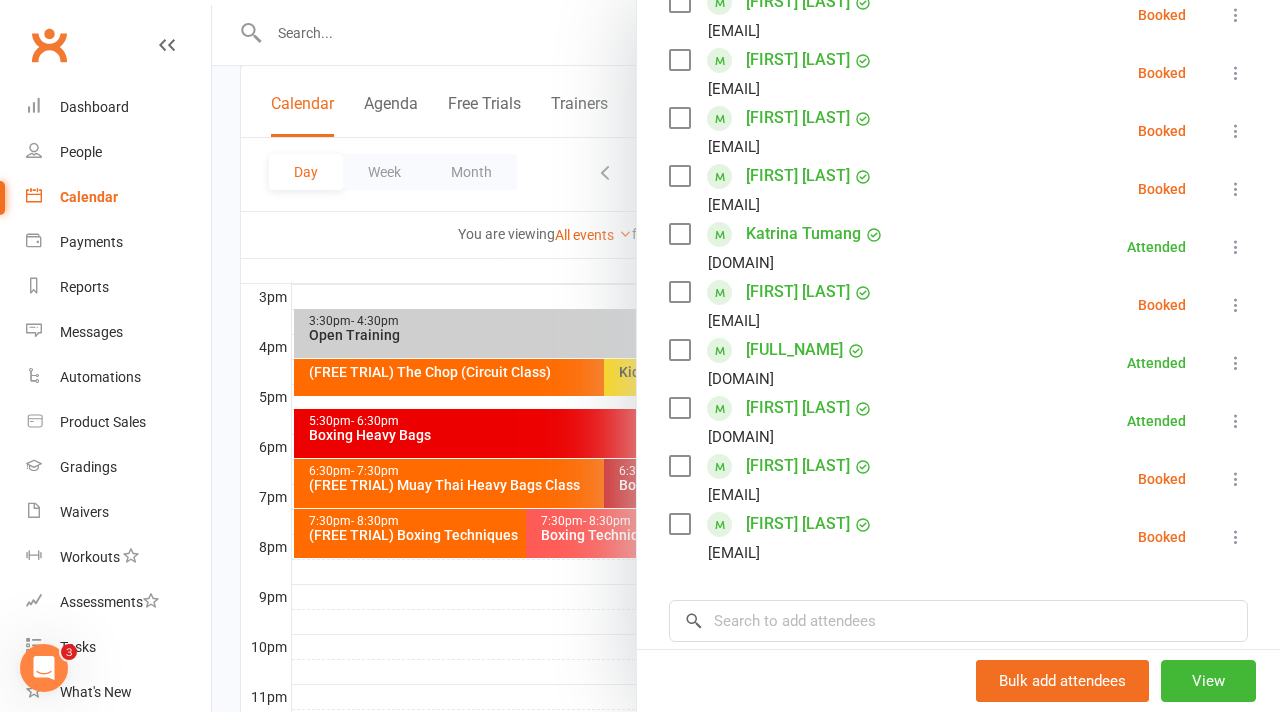 click at bounding box center (1236, 537) 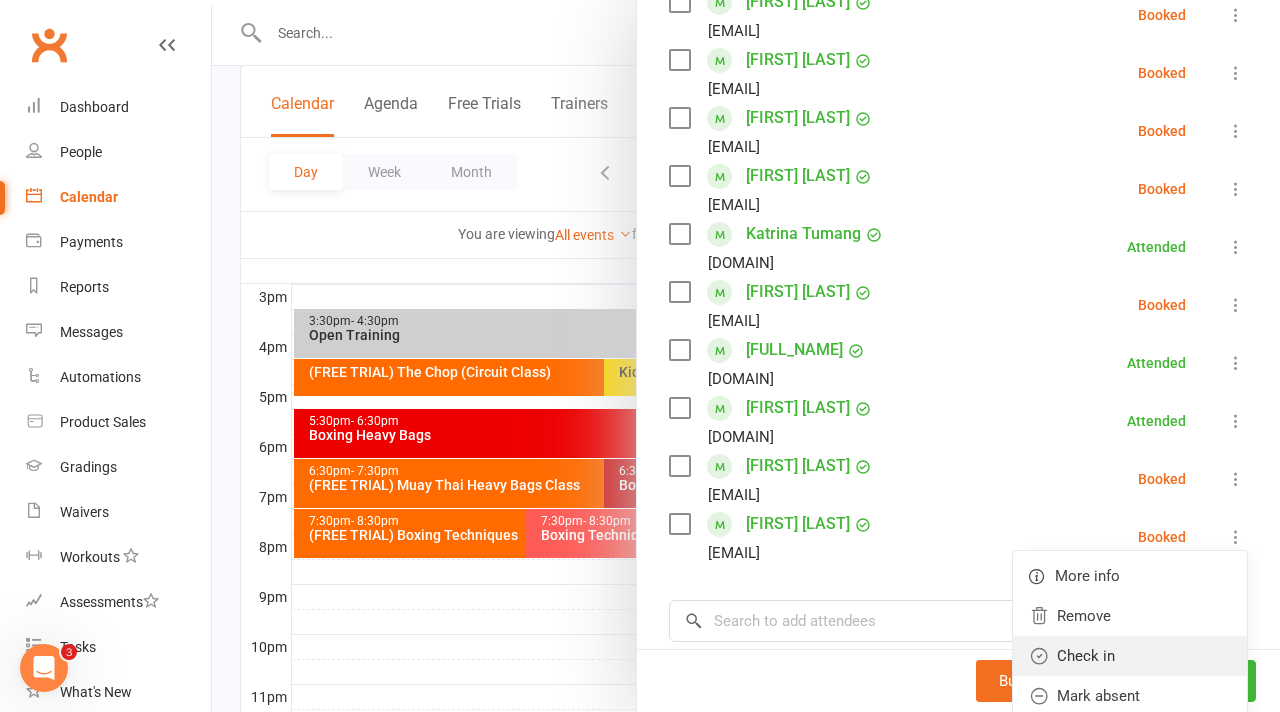 click on "Check in" at bounding box center (1130, 656) 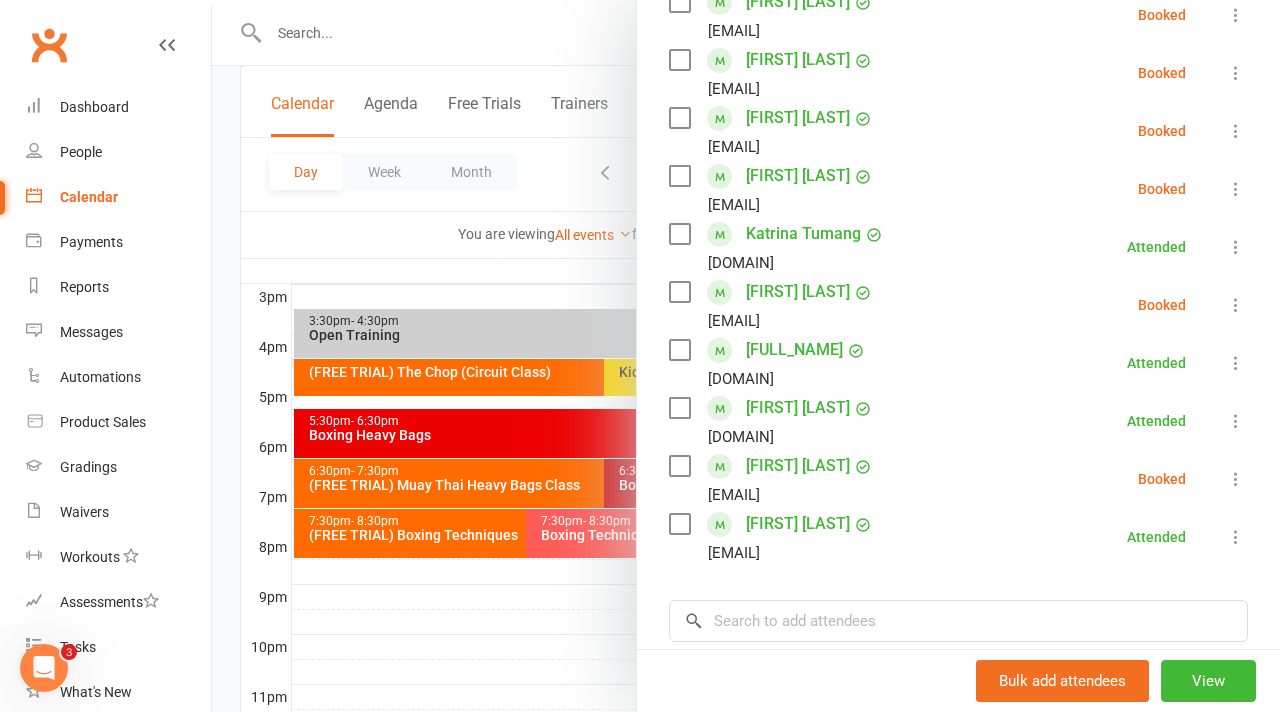 click at bounding box center [1236, 305] 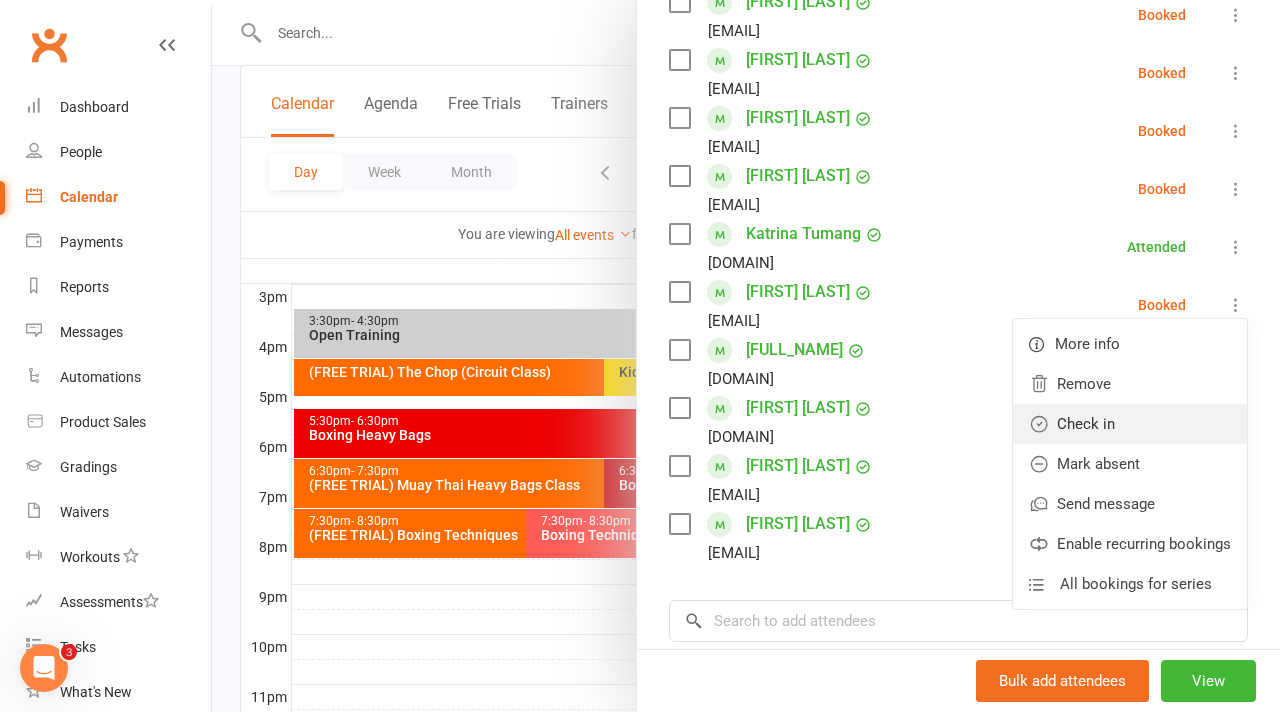 click on "Check in" at bounding box center (1130, 424) 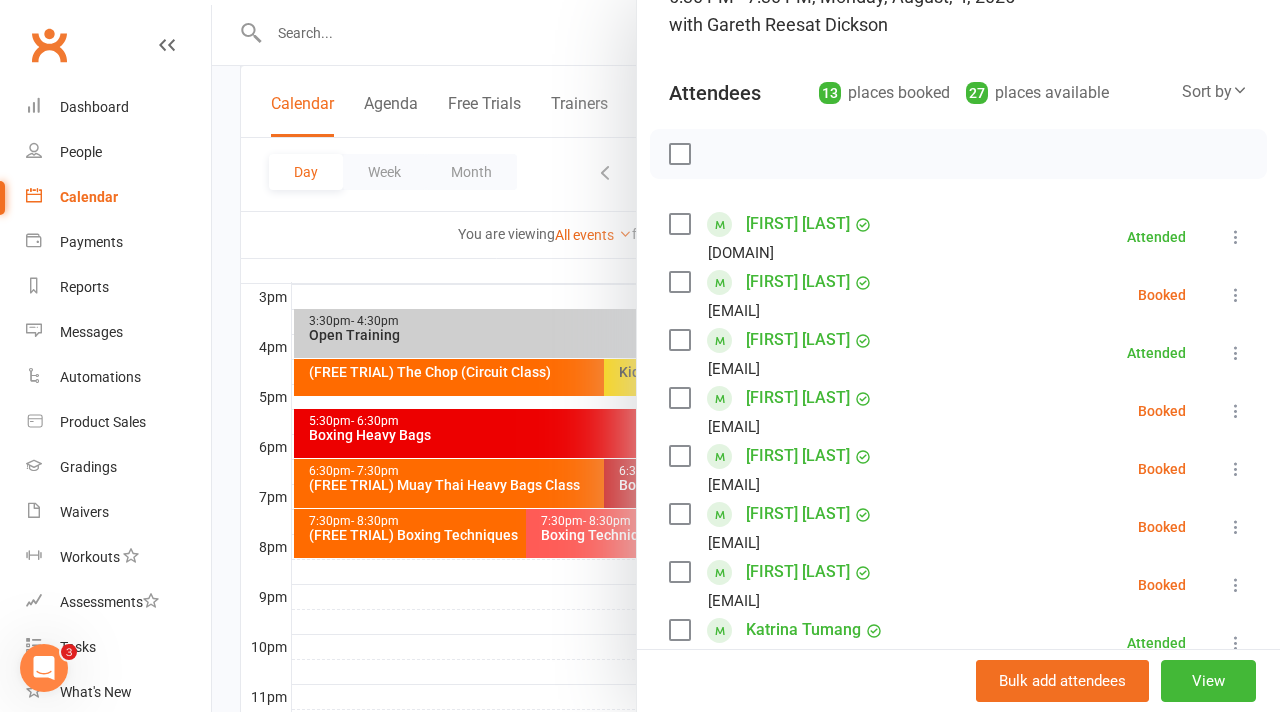 scroll, scrollTop: 162, scrollLeft: 0, axis: vertical 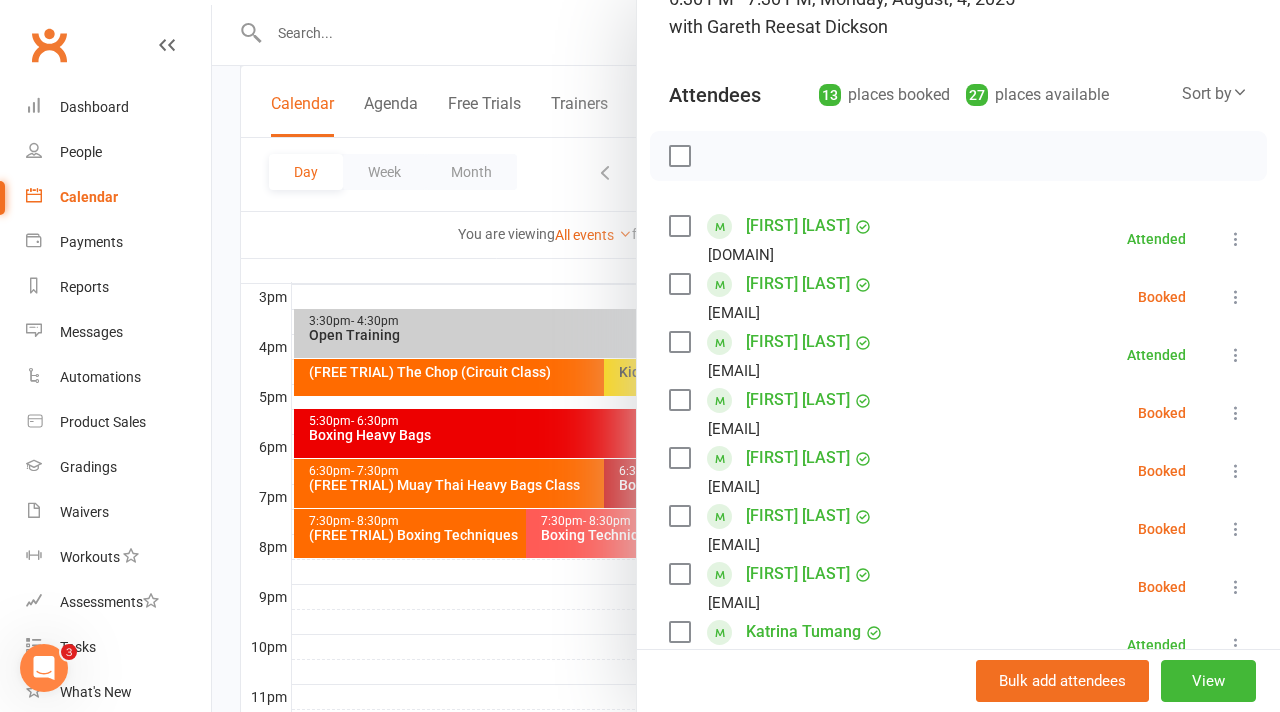 click at bounding box center (746, 356) 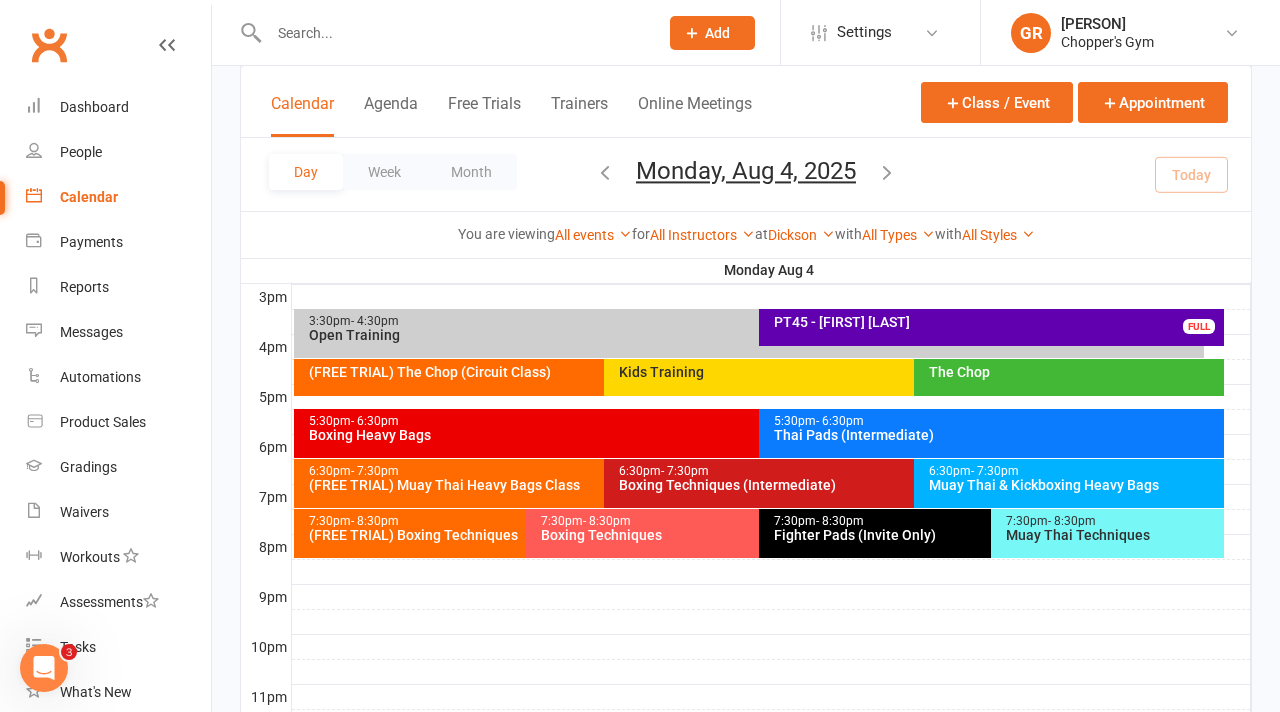 click on "- 7:30pm" at bounding box center [685, 471] 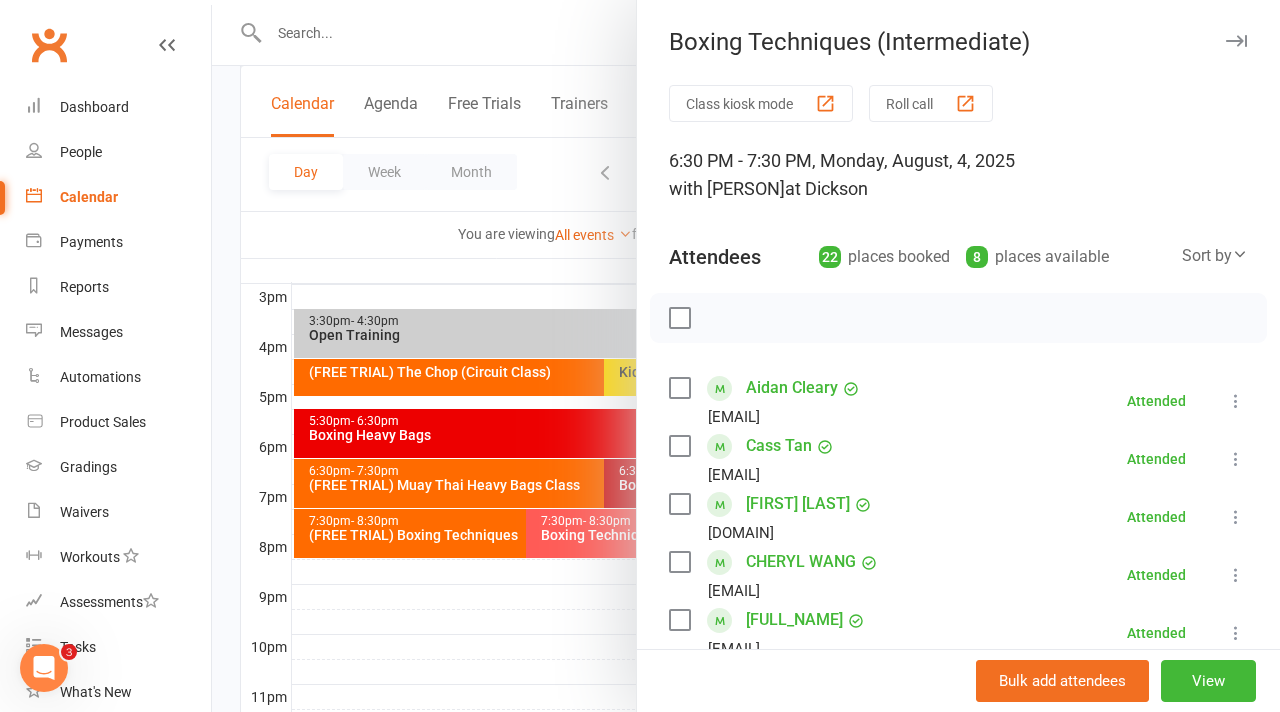 click at bounding box center (746, 356) 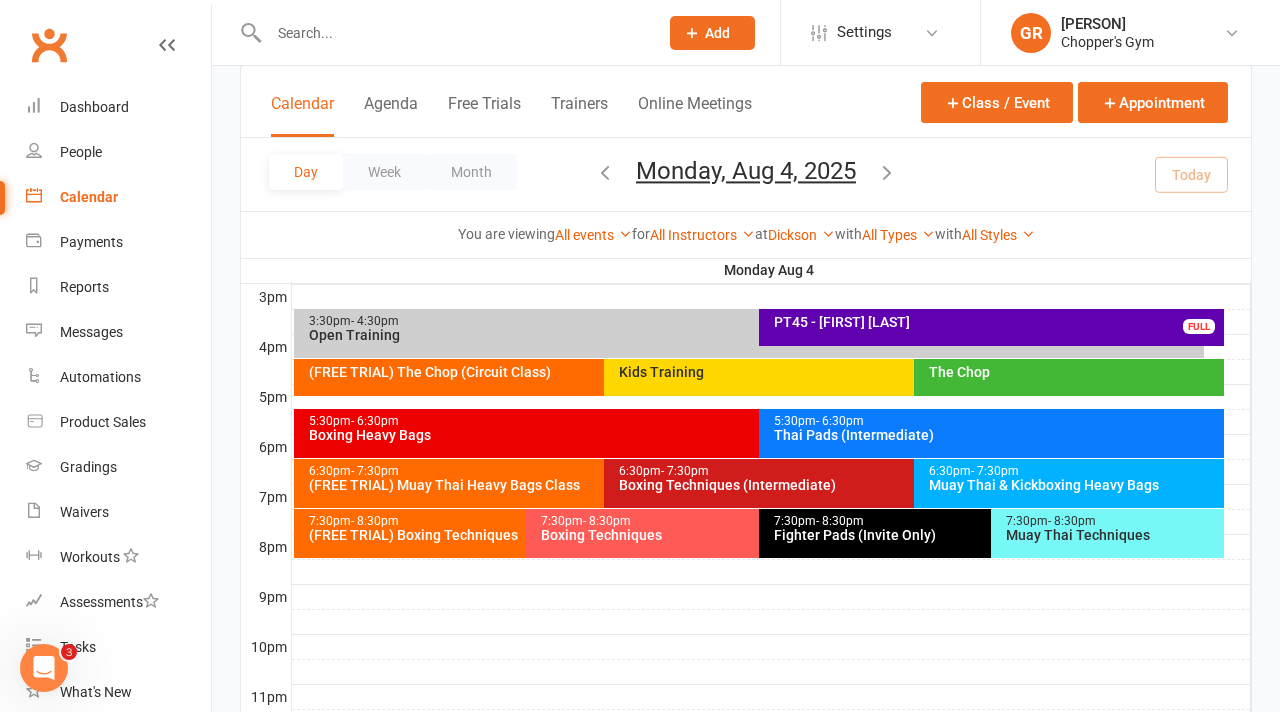 click on "Muay Thai & Kickboxing Heavy Bags" at bounding box center (1074, 485) 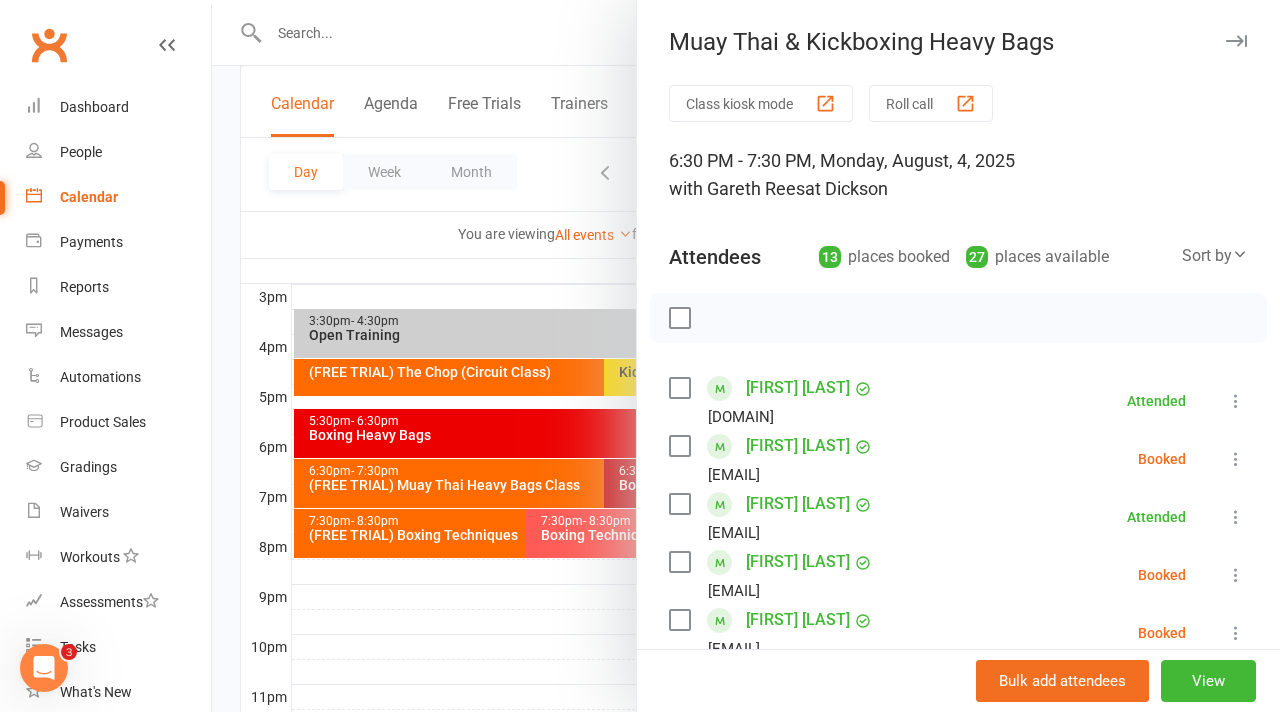 click at bounding box center [746, 356] 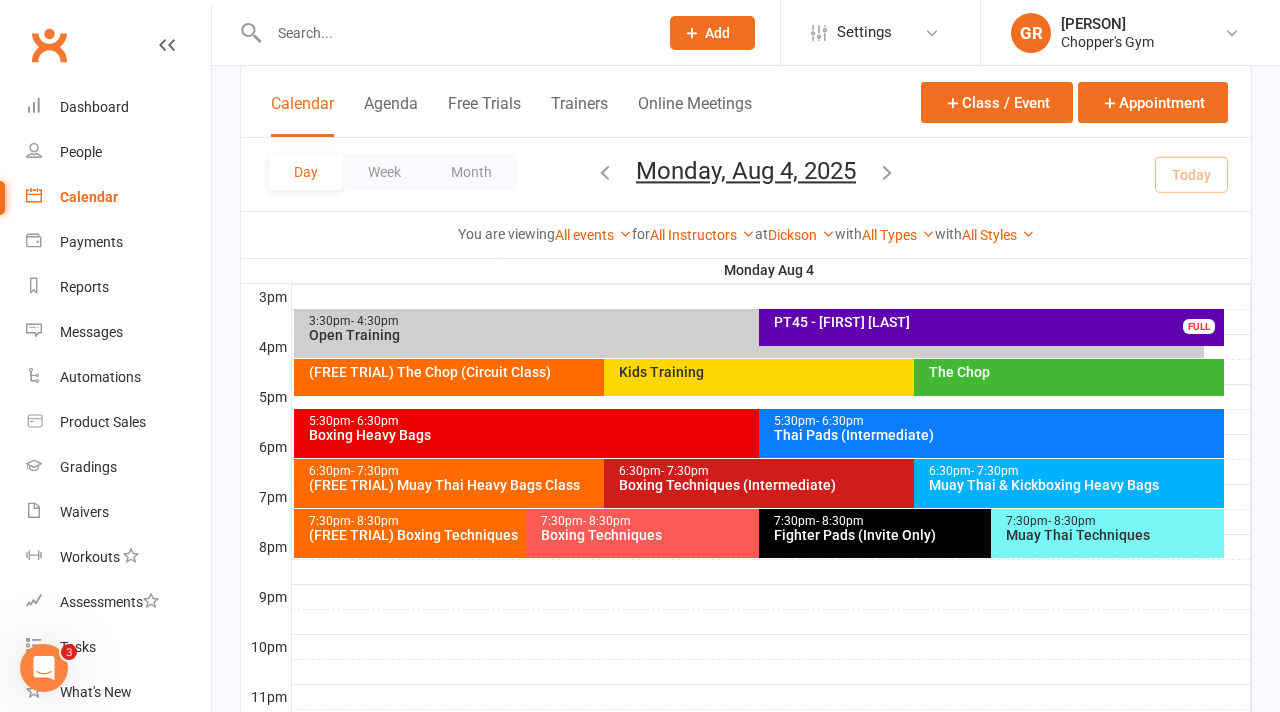 click on "Boxing Heavy Bags" at bounding box center (754, 435) 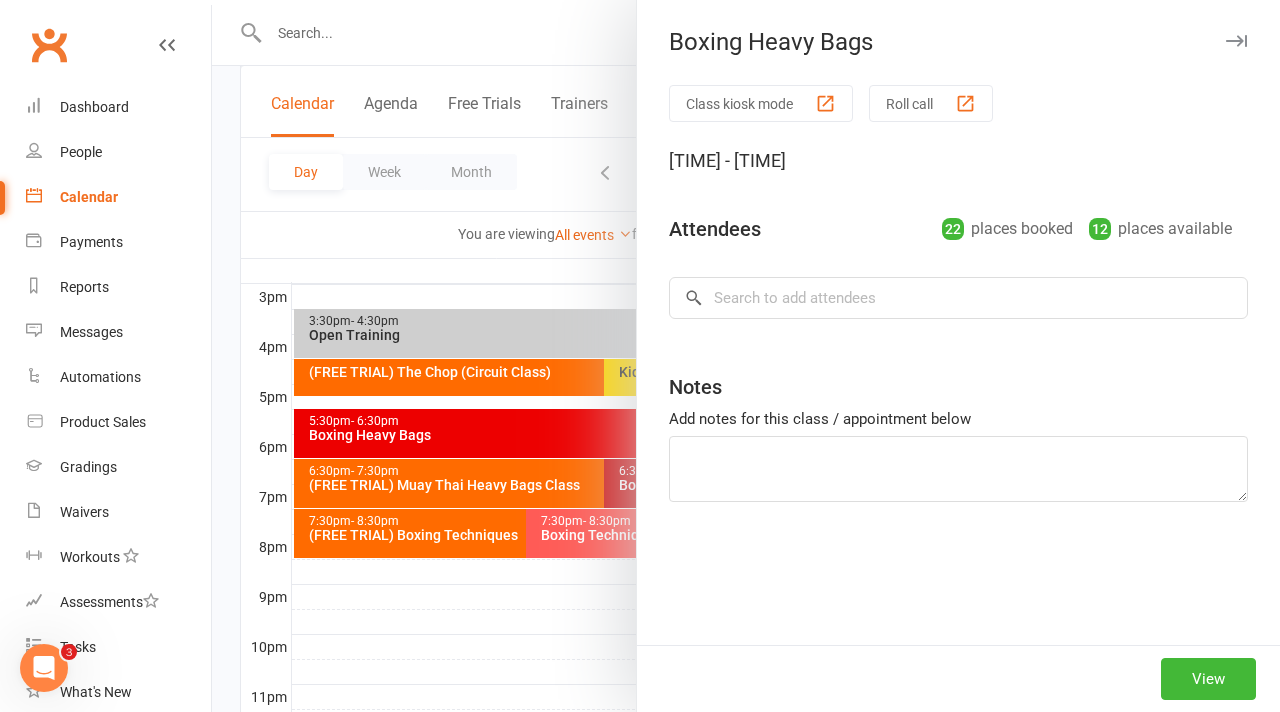 click at bounding box center (746, 356) 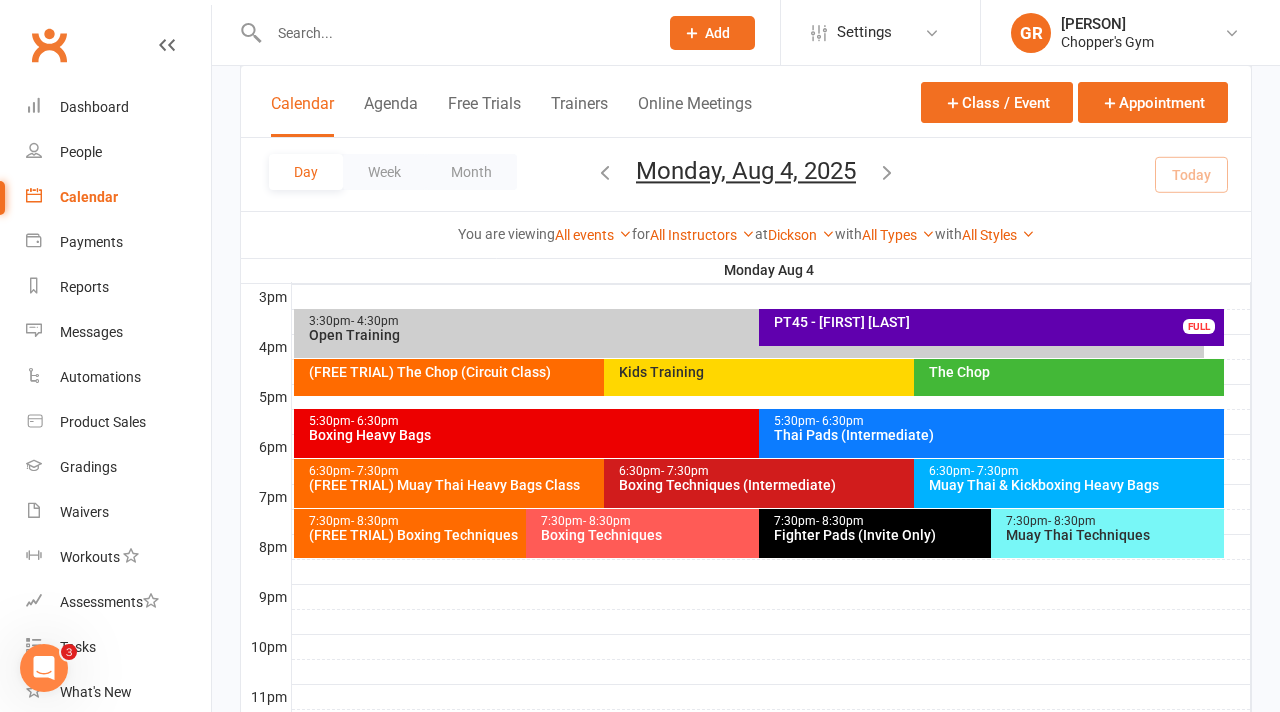 click on "(FREE TRIAL)  Muay Thai Heavy Bags Class" at bounding box center [599, 485] 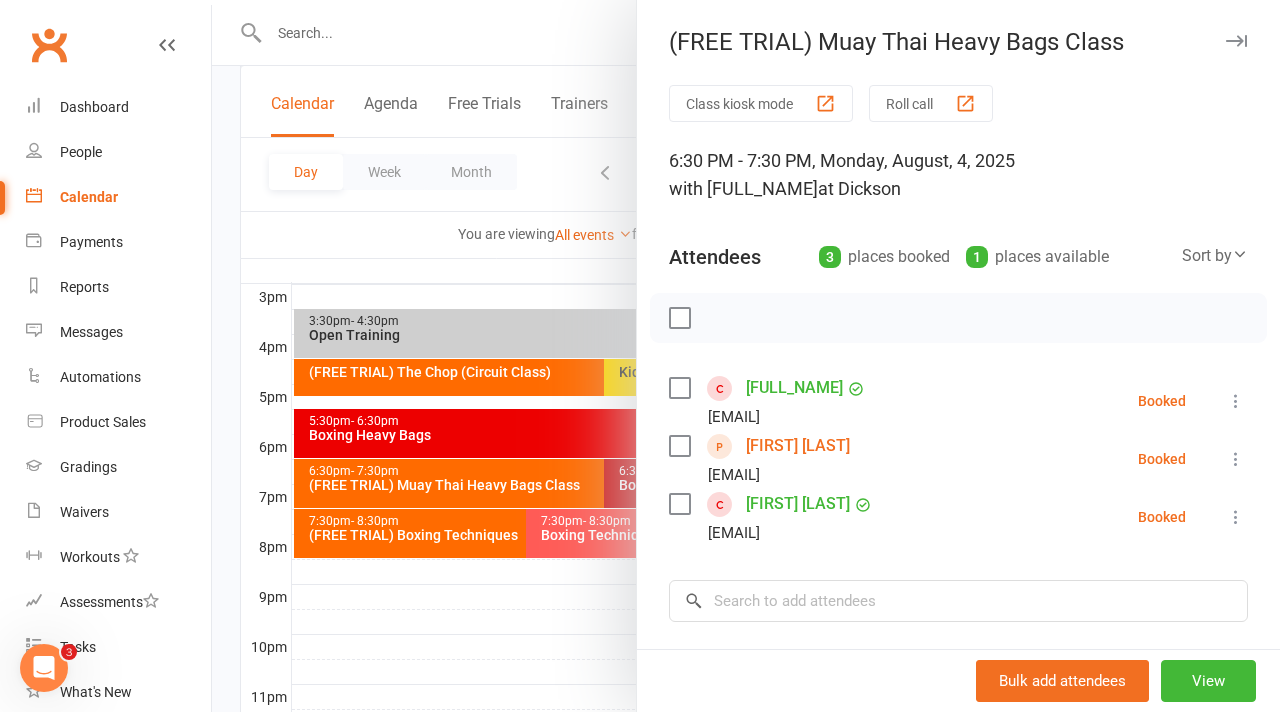 click at bounding box center [1236, 401] 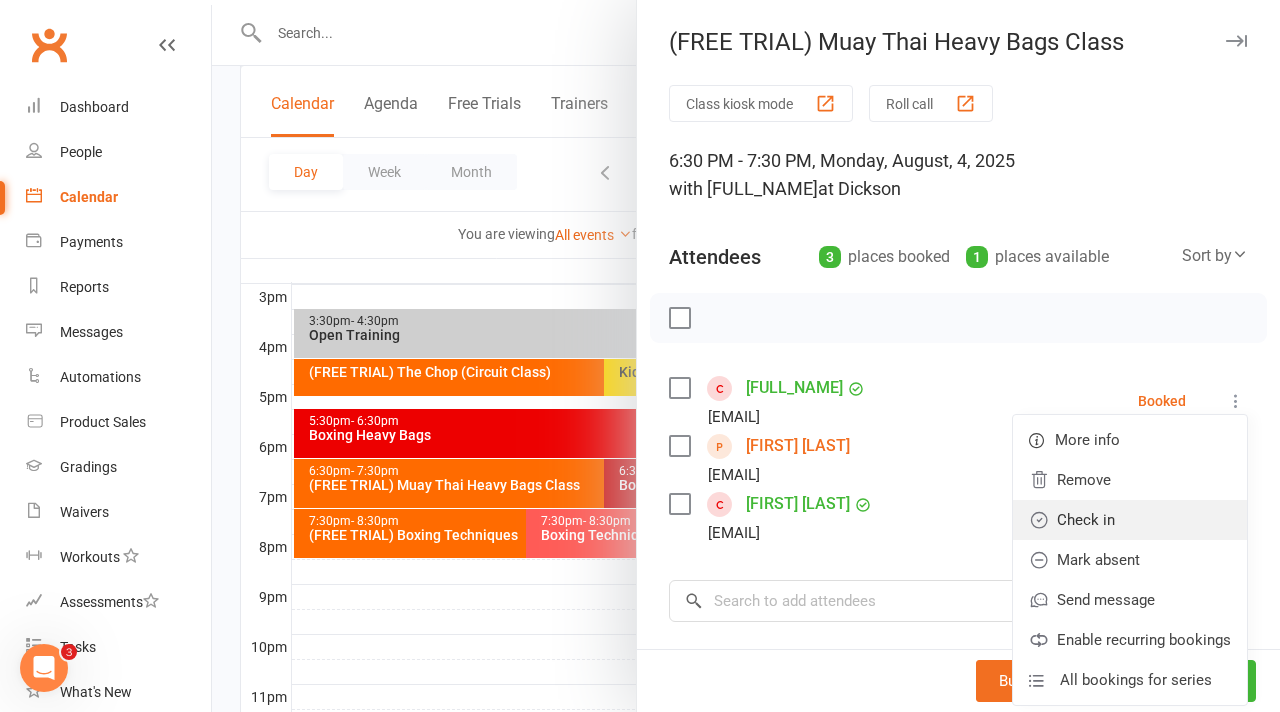 click on "Check in" at bounding box center [1130, 520] 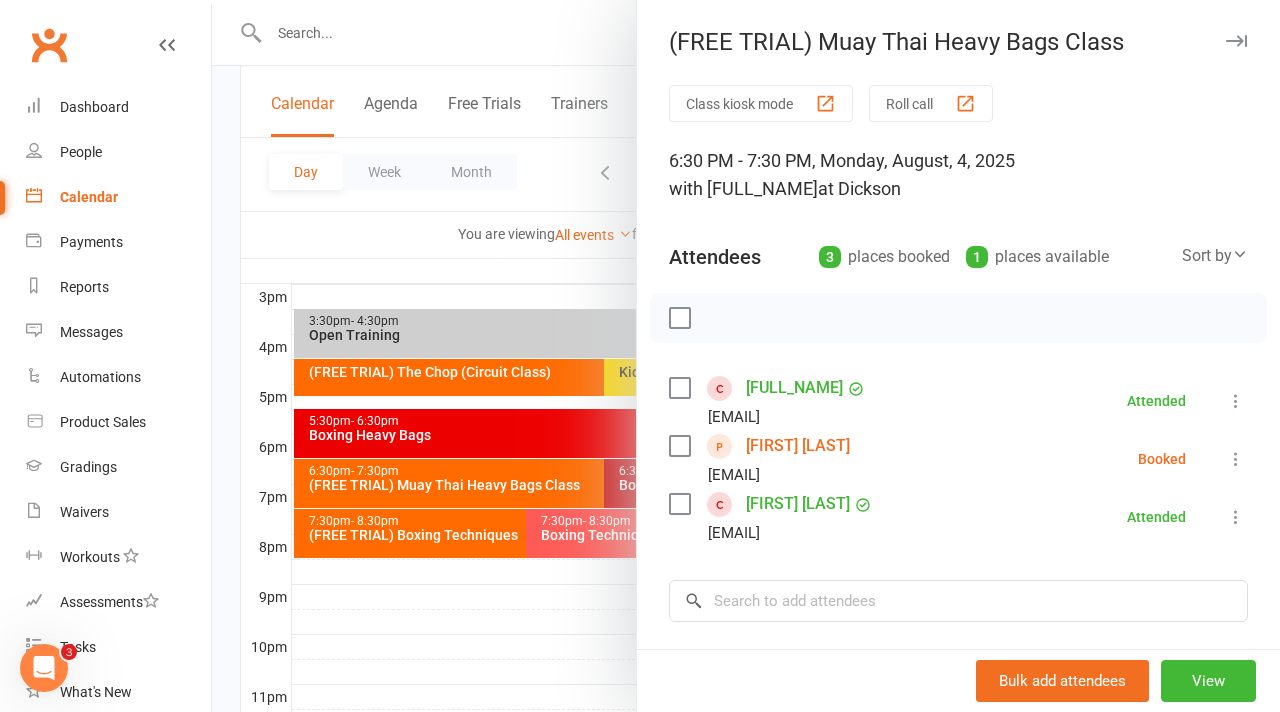 click at bounding box center (746, 356) 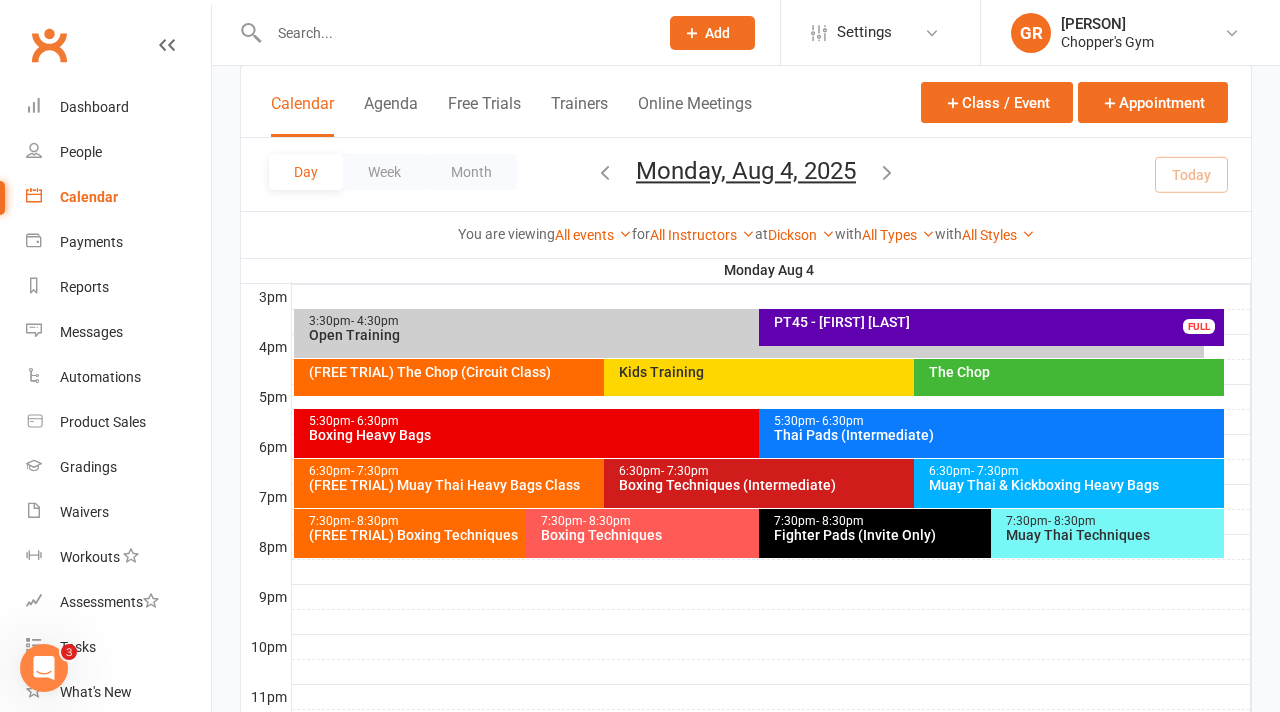 click on "Muay Thai & Kickboxing Heavy Bags" at bounding box center (1074, 485) 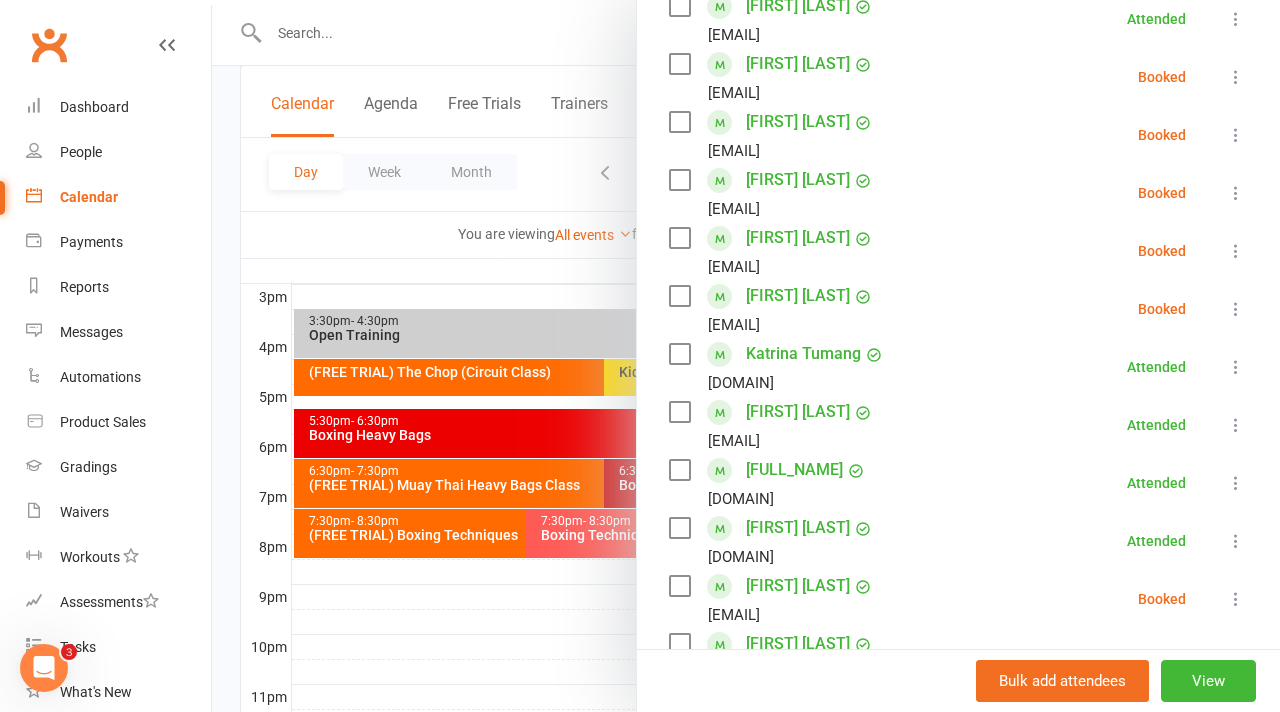 scroll, scrollTop: 611, scrollLeft: 0, axis: vertical 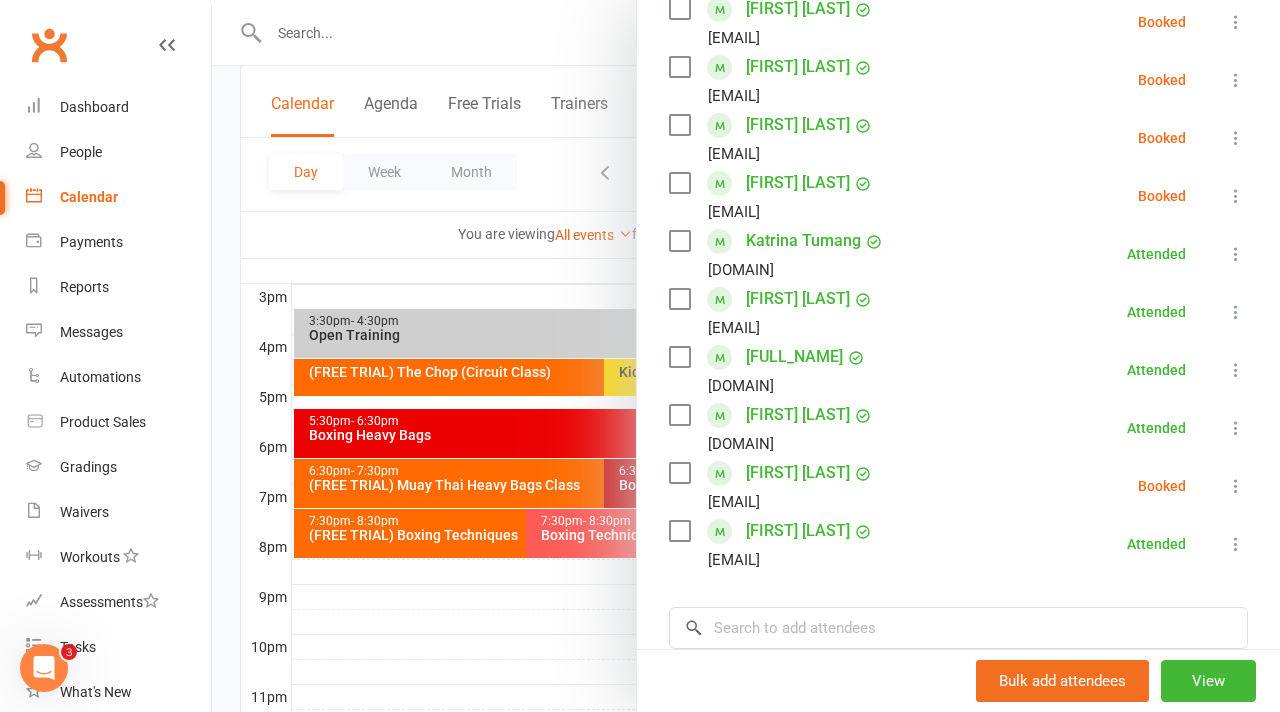 click at bounding box center [1236, 138] 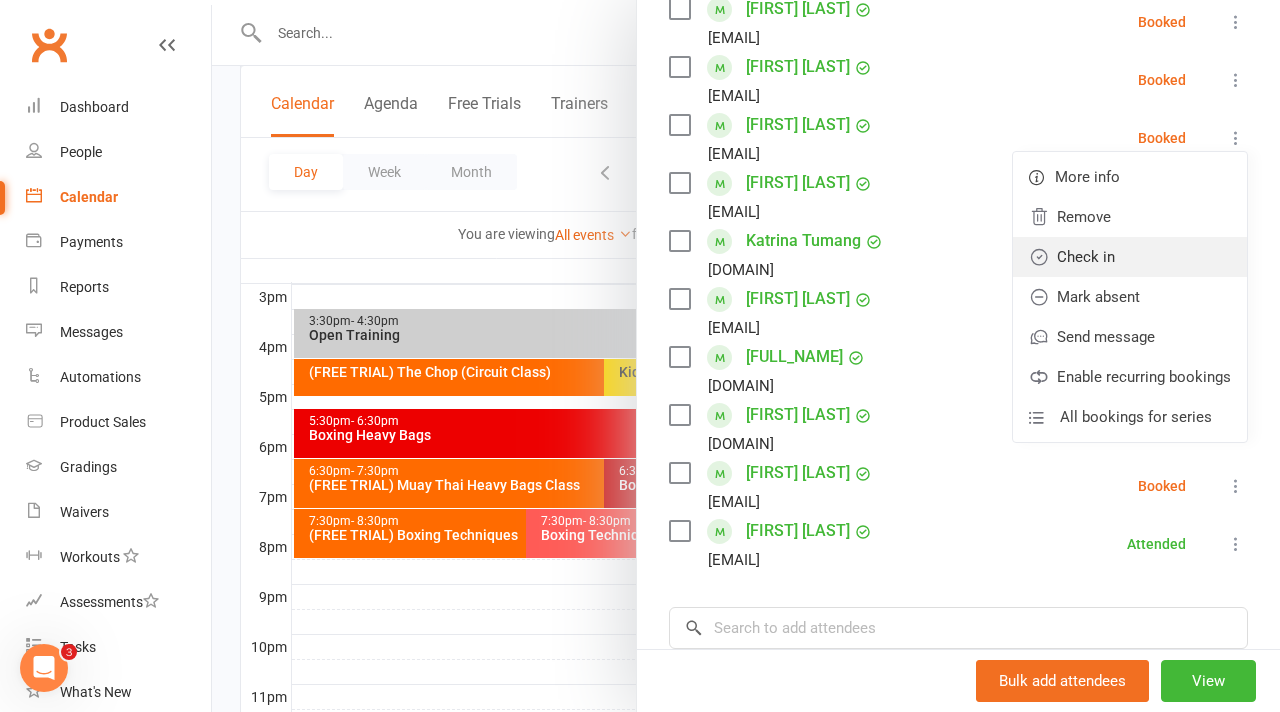 click on "Check in" at bounding box center [1130, 257] 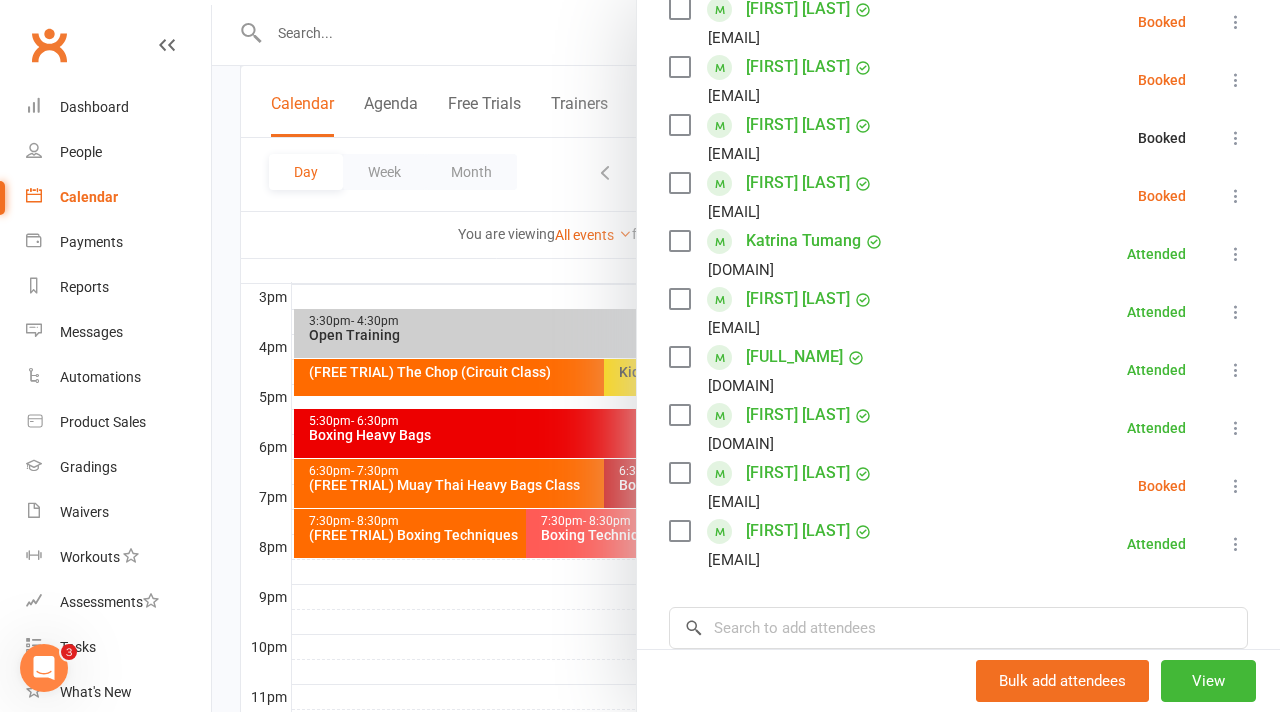 click at bounding box center (746, 356) 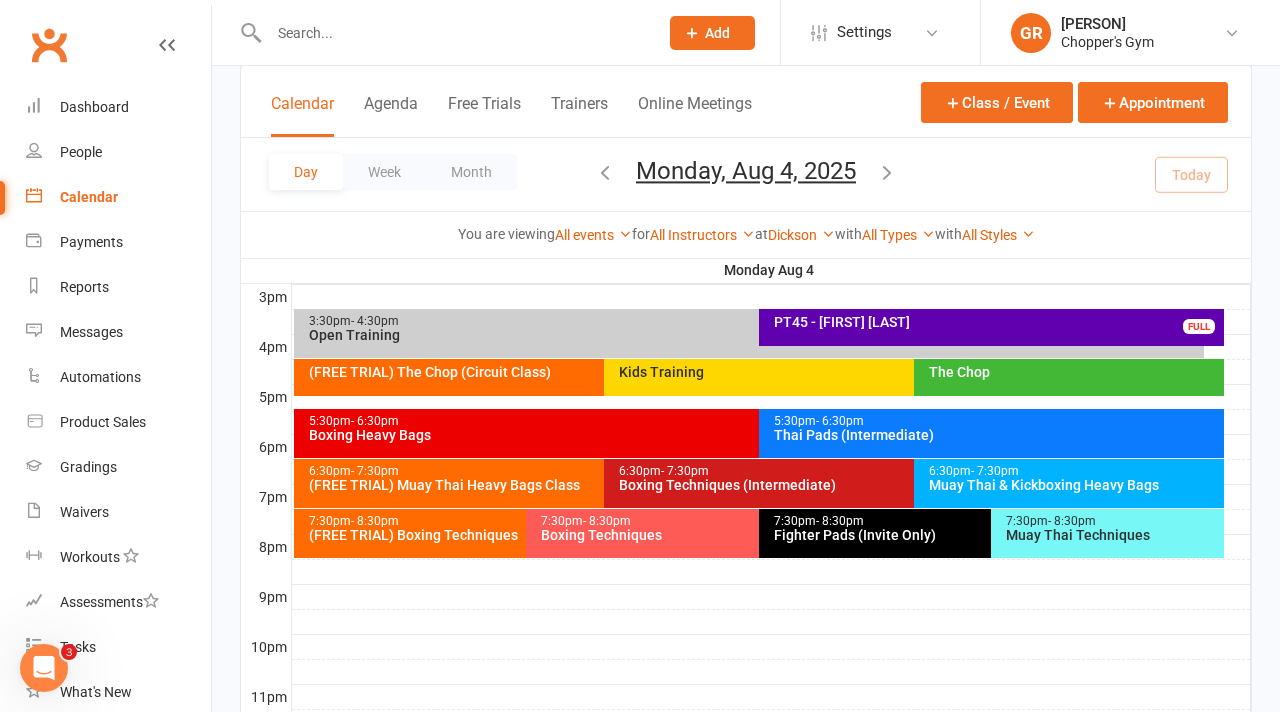 click on "6:30pm  - 7:30pm (FREE TRIAL)  Muay Thai Heavy Bags Class" at bounding box center (594, 483) 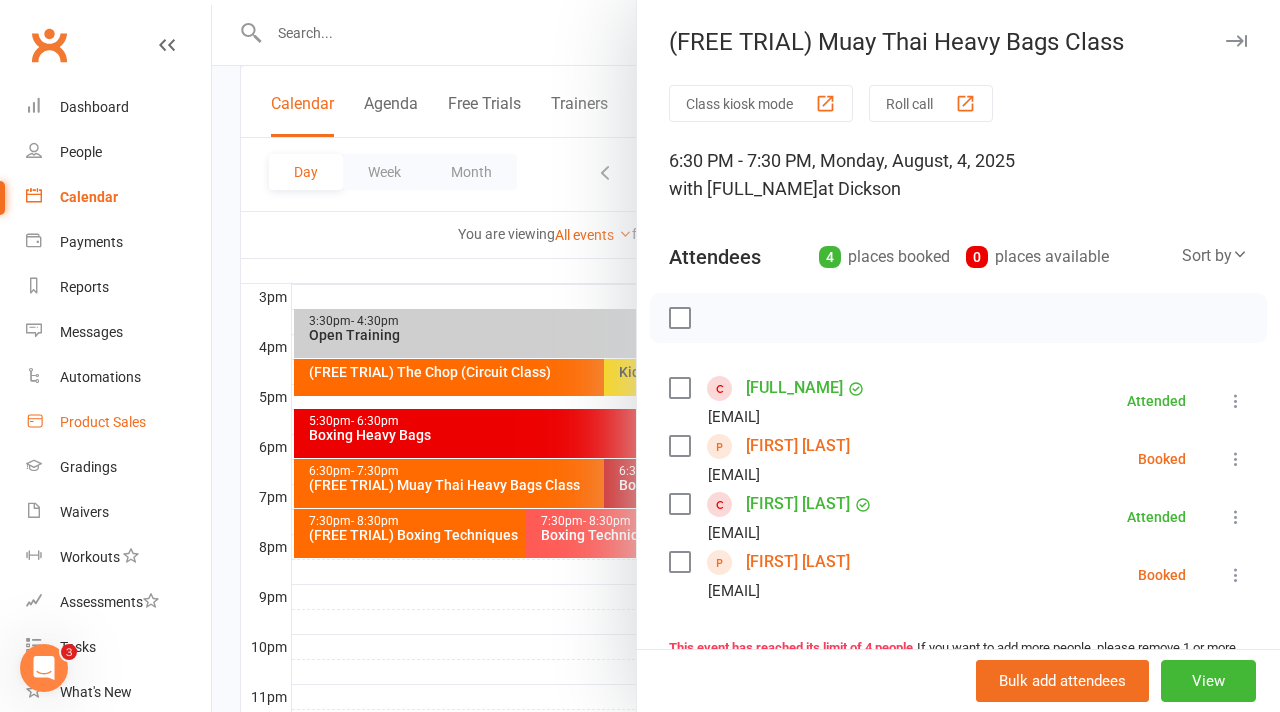 click on "Product Sales" at bounding box center (118, 422) 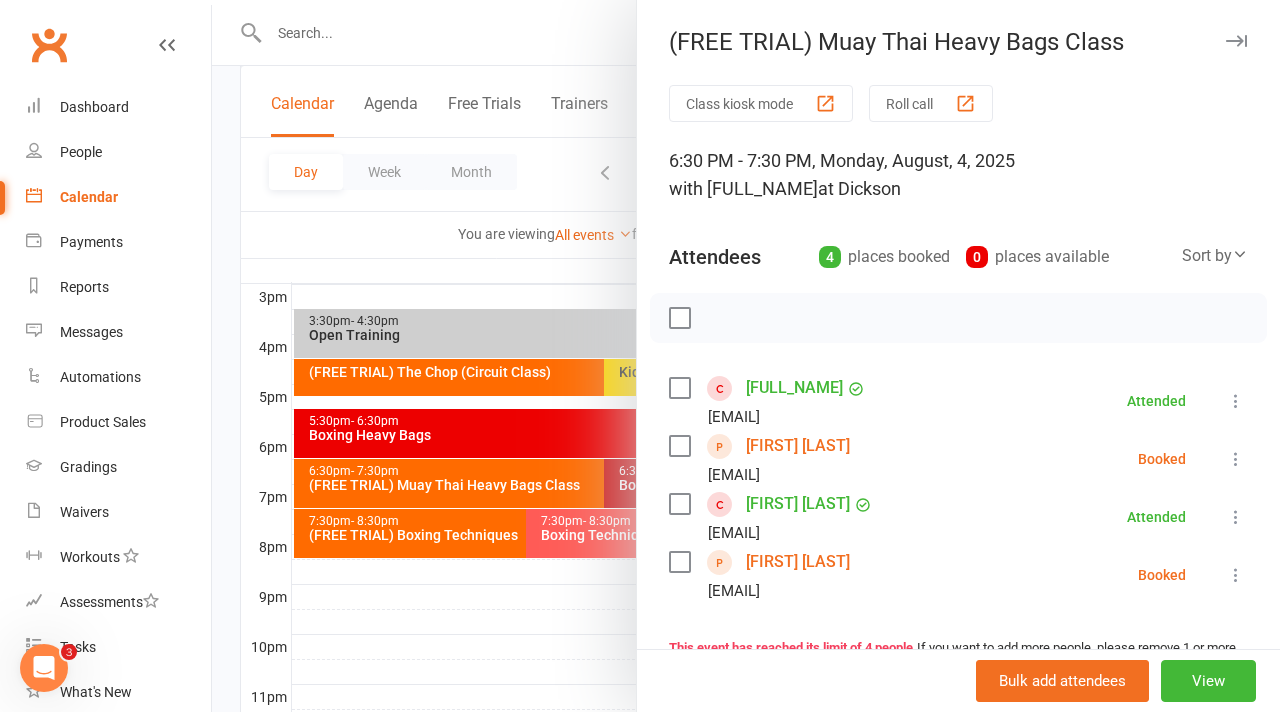 click at bounding box center [746, 356] 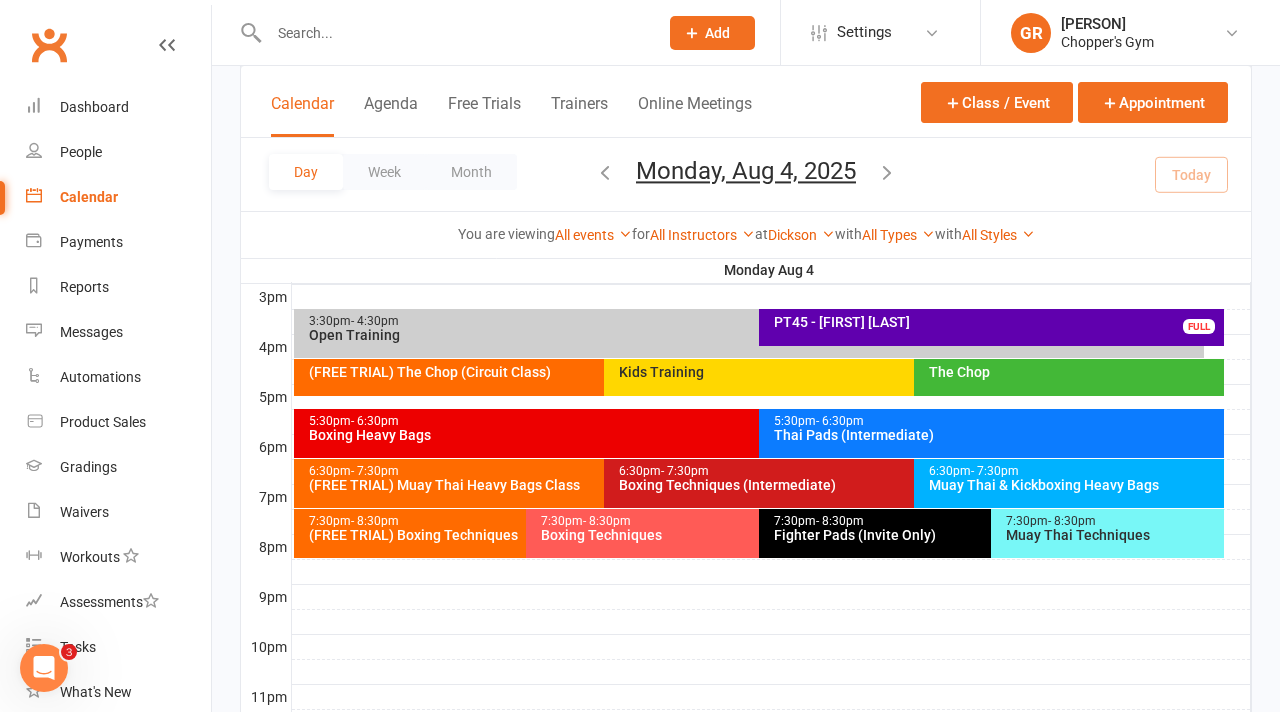 click on "Muay Thai & Kickboxing Heavy Bags" at bounding box center (1074, 485) 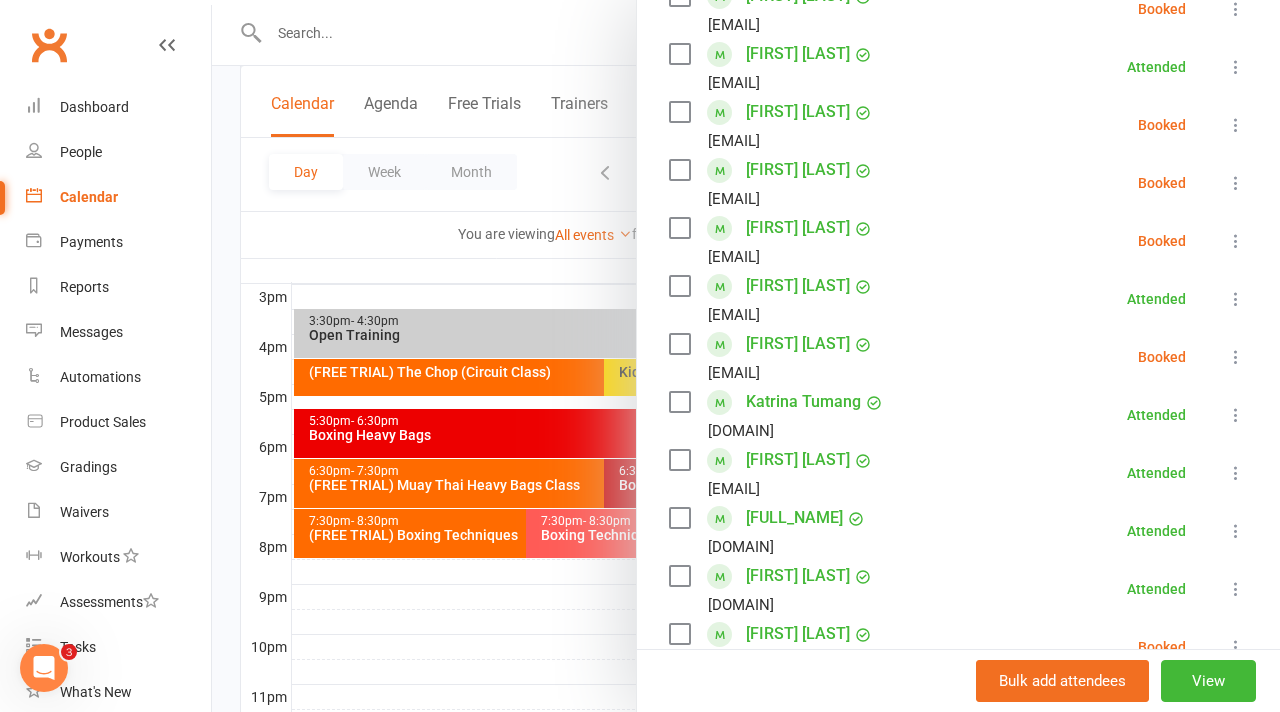 scroll, scrollTop: 439, scrollLeft: 0, axis: vertical 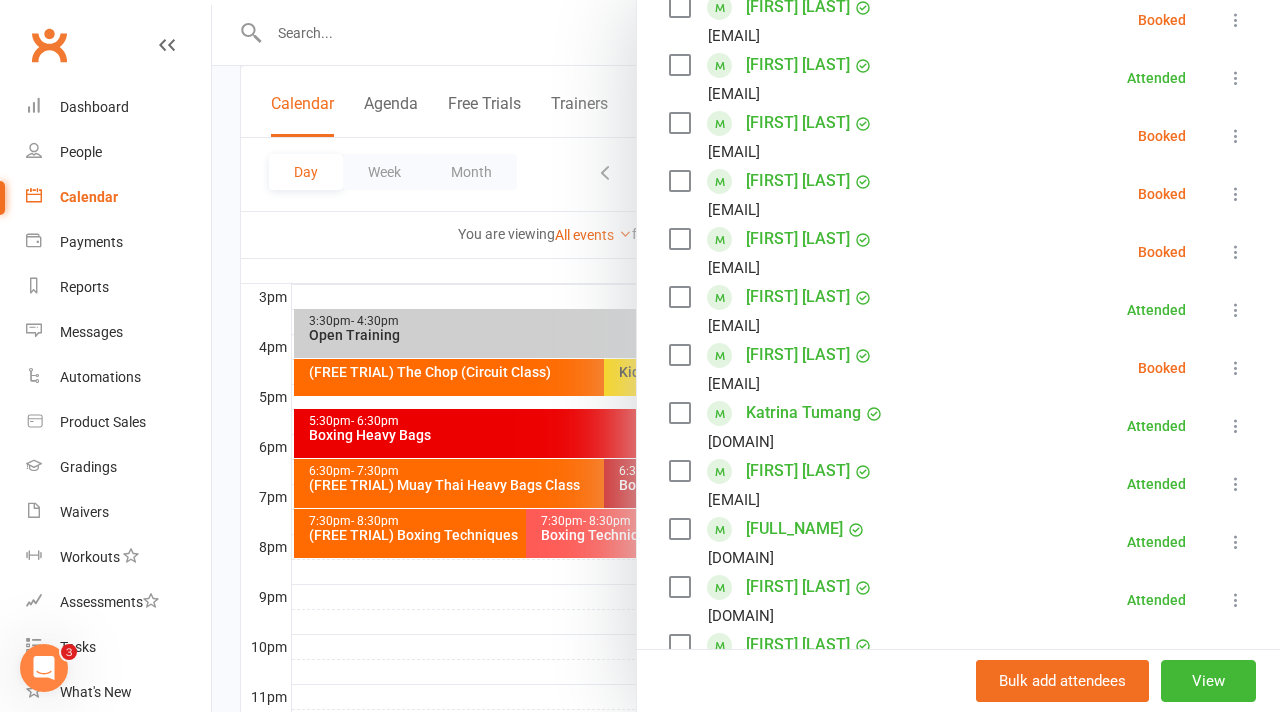 click at bounding box center (1236, 194) 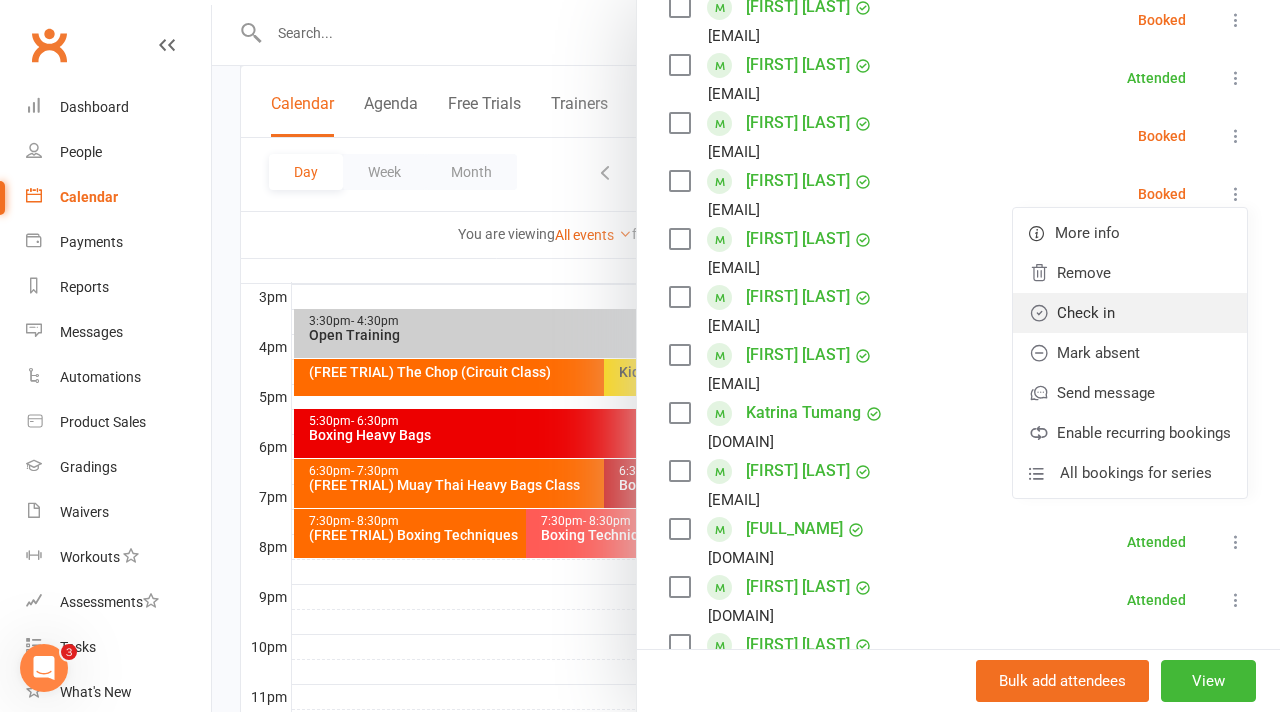 click on "Check in" at bounding box center [1130, 313] 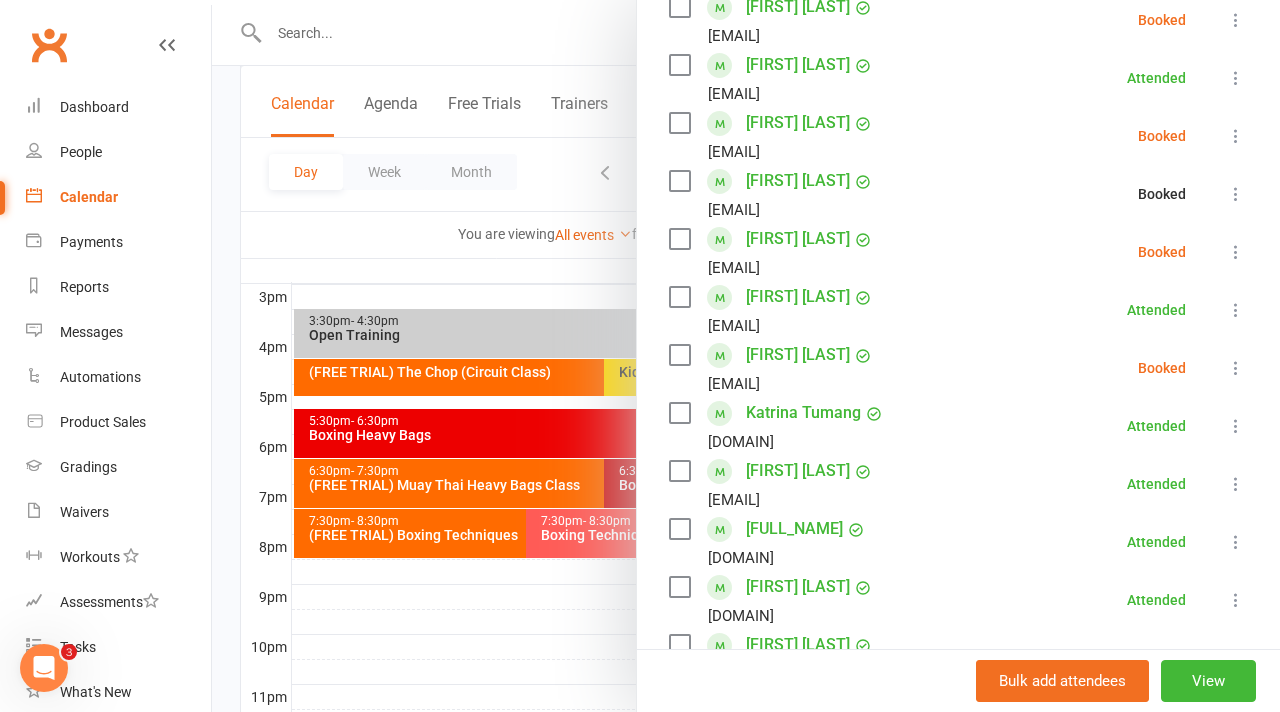 scroll, scrollTop: 353, scrollLeft: 0, axis: vertical 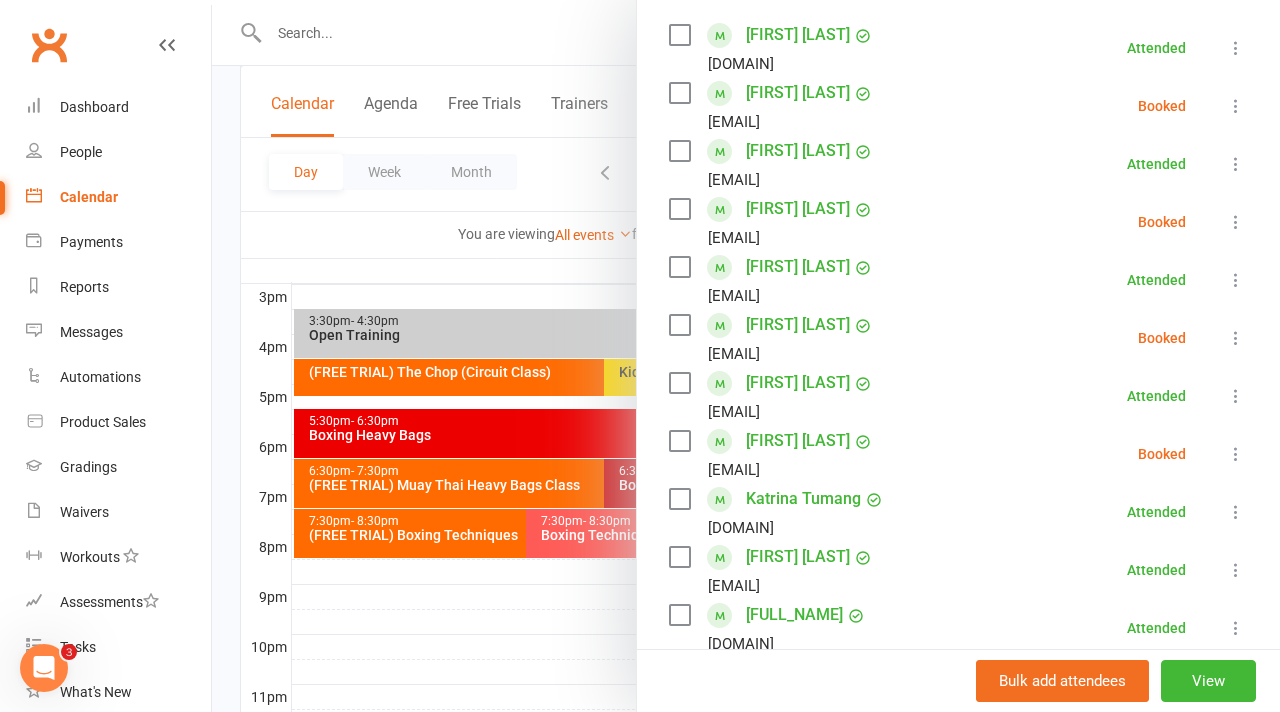 click at bounding box center (1236, 338) 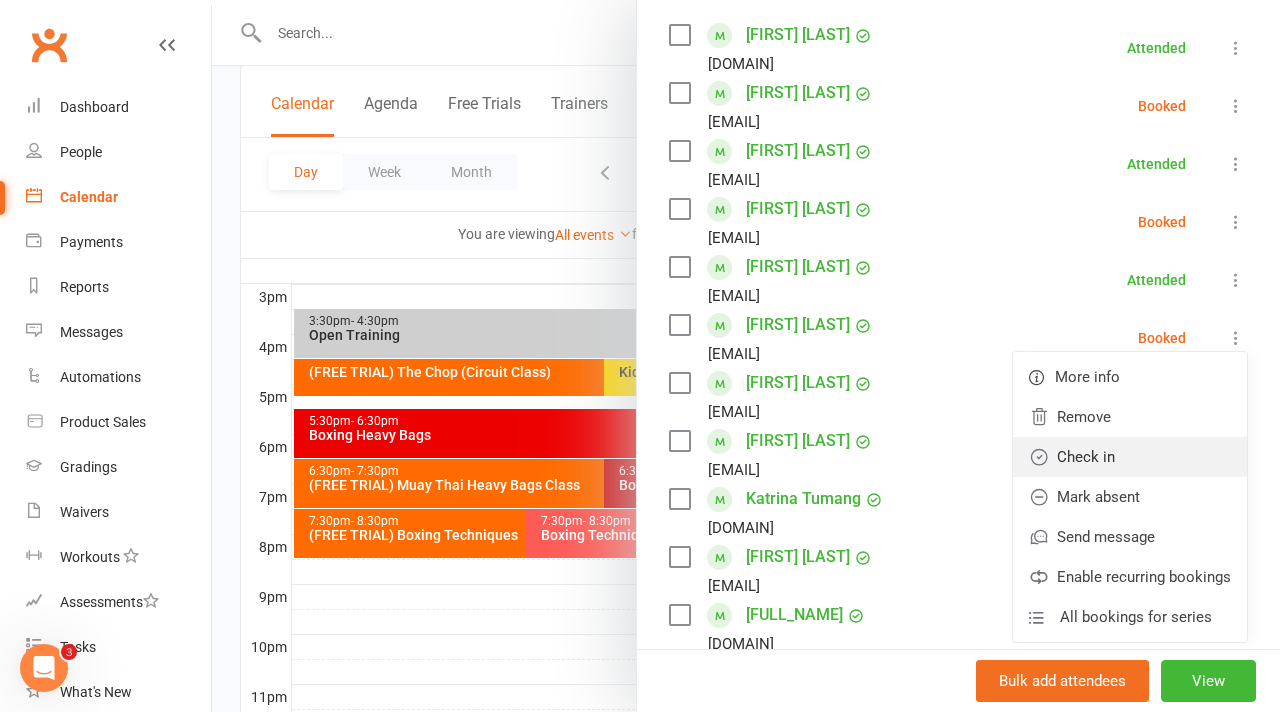 click on "Check in" at bounding box center [1130, 457] 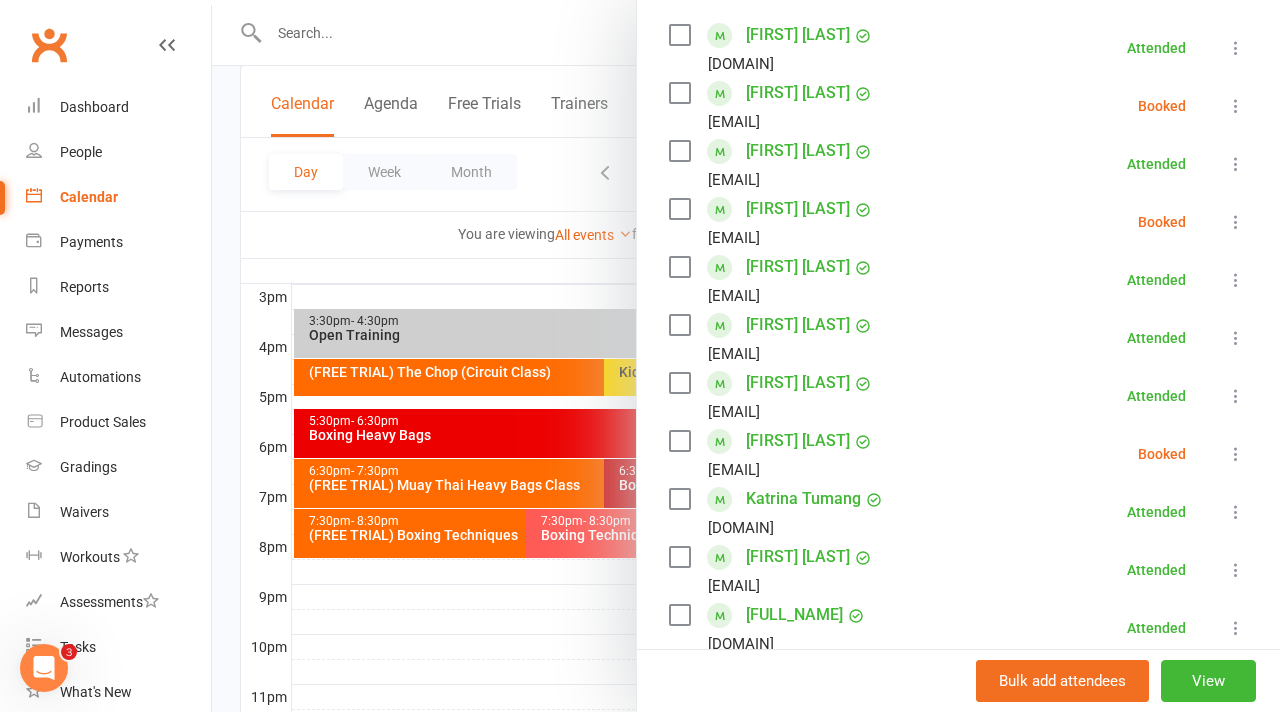 click at bounding box center (1236, 222) 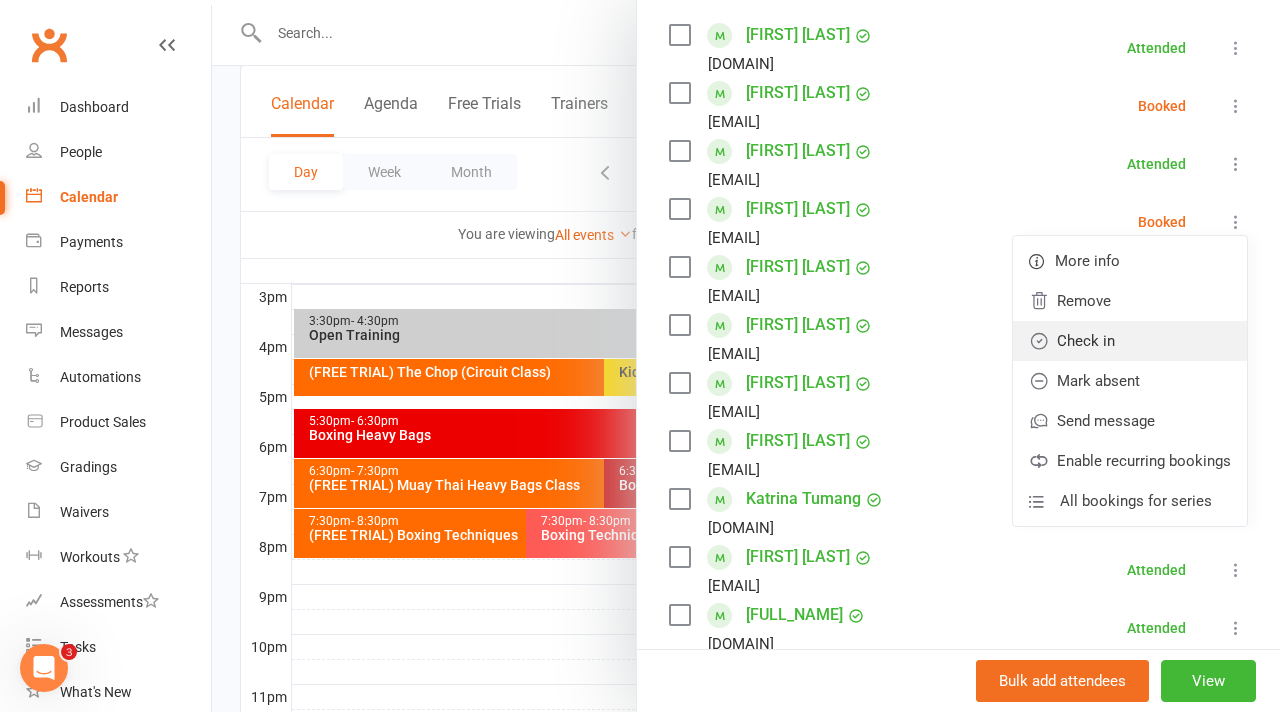 click on "Check in" at bounding box center (1130, 341) 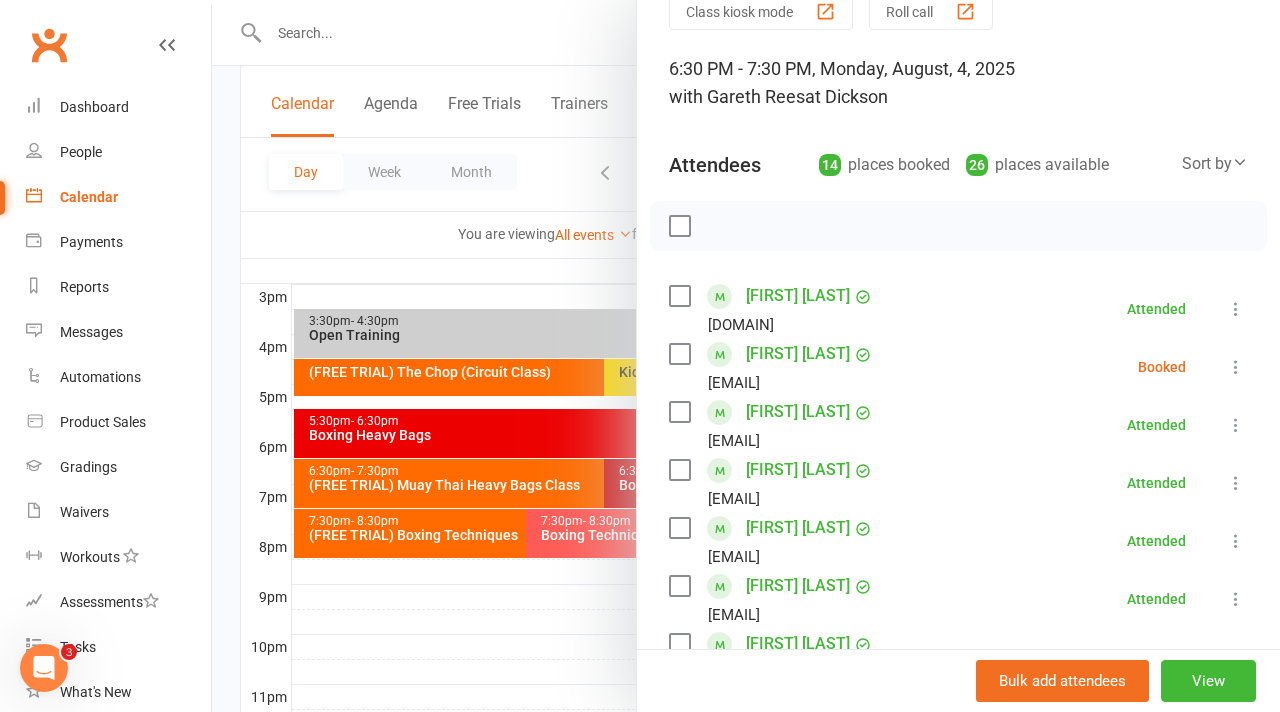 scroll, scrollTop: 0, scrollLeft: 0, axis: both 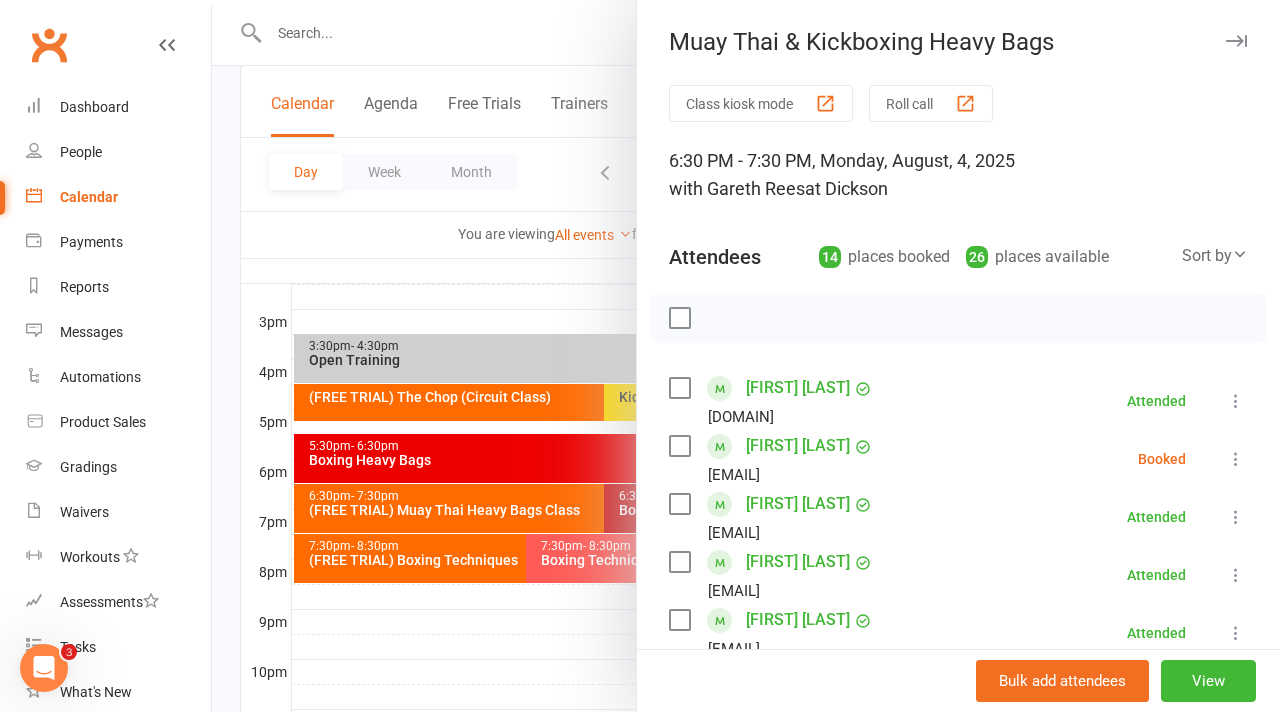 click at bounding box center [746, 356] 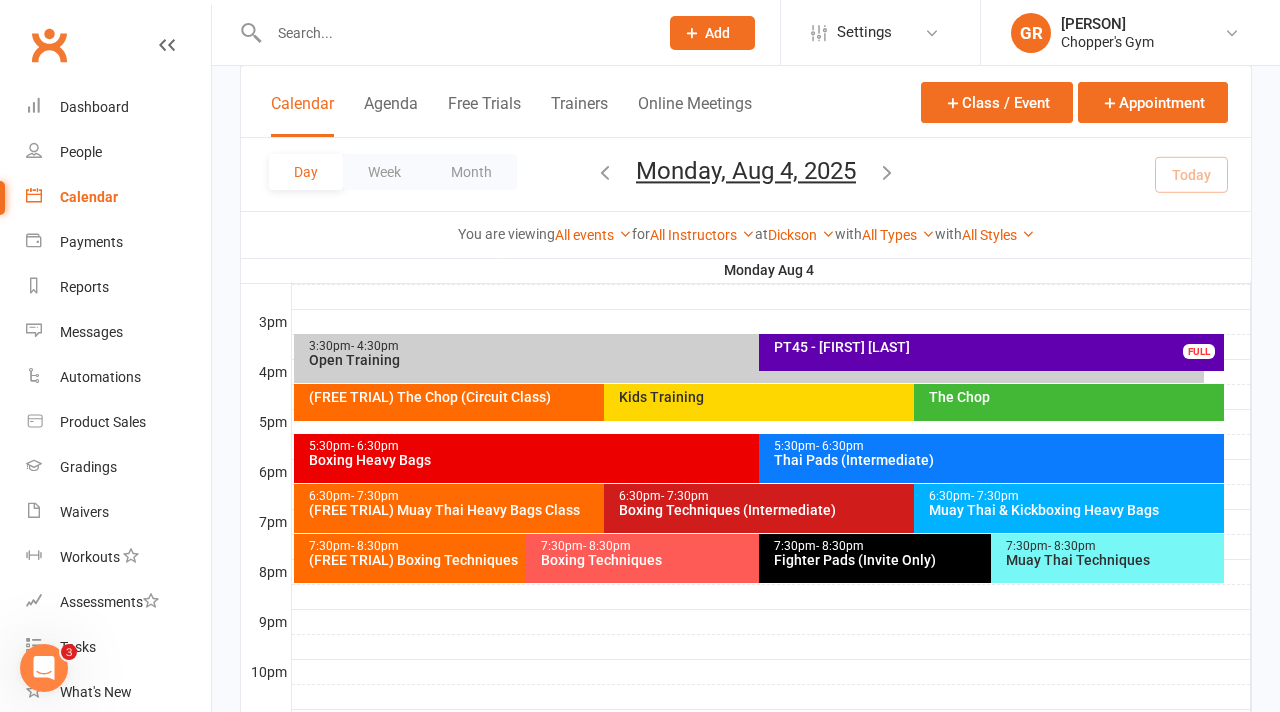 click on "(FREE TRIAL)  Muay Thai Heavy Bags Class" at bounding box center (599, 510) 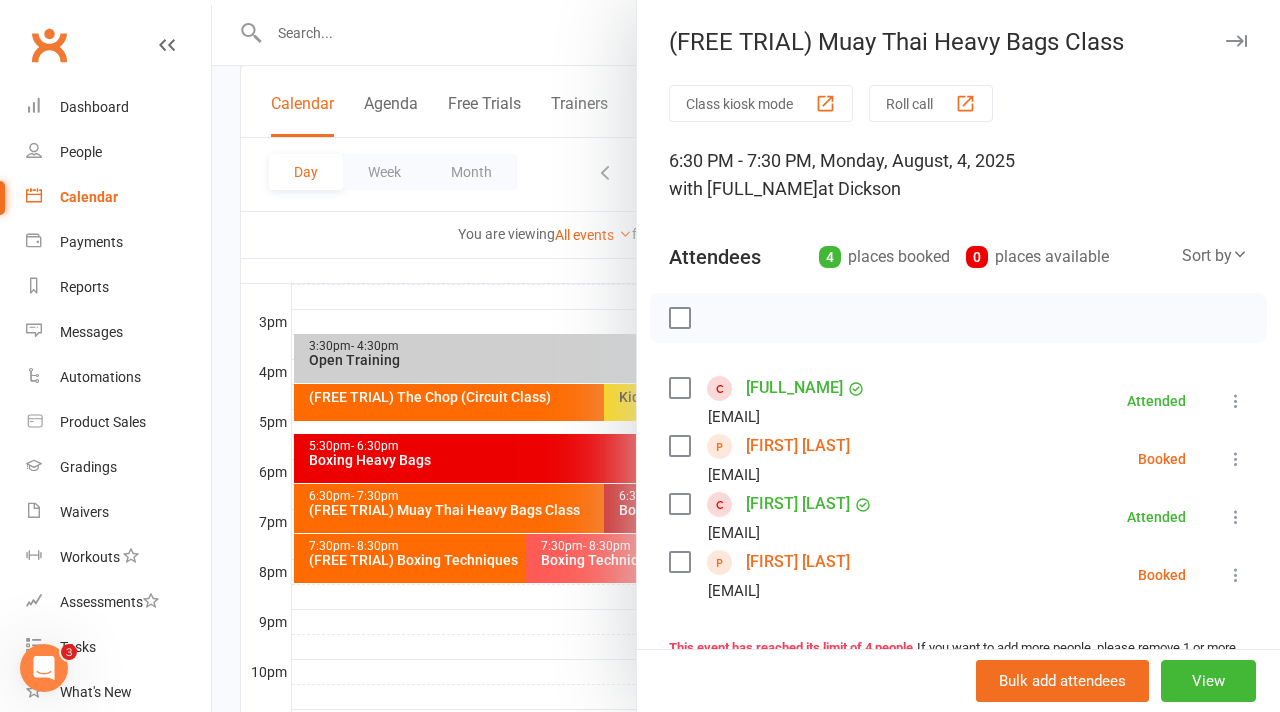 click at bounding box center [746, 356] 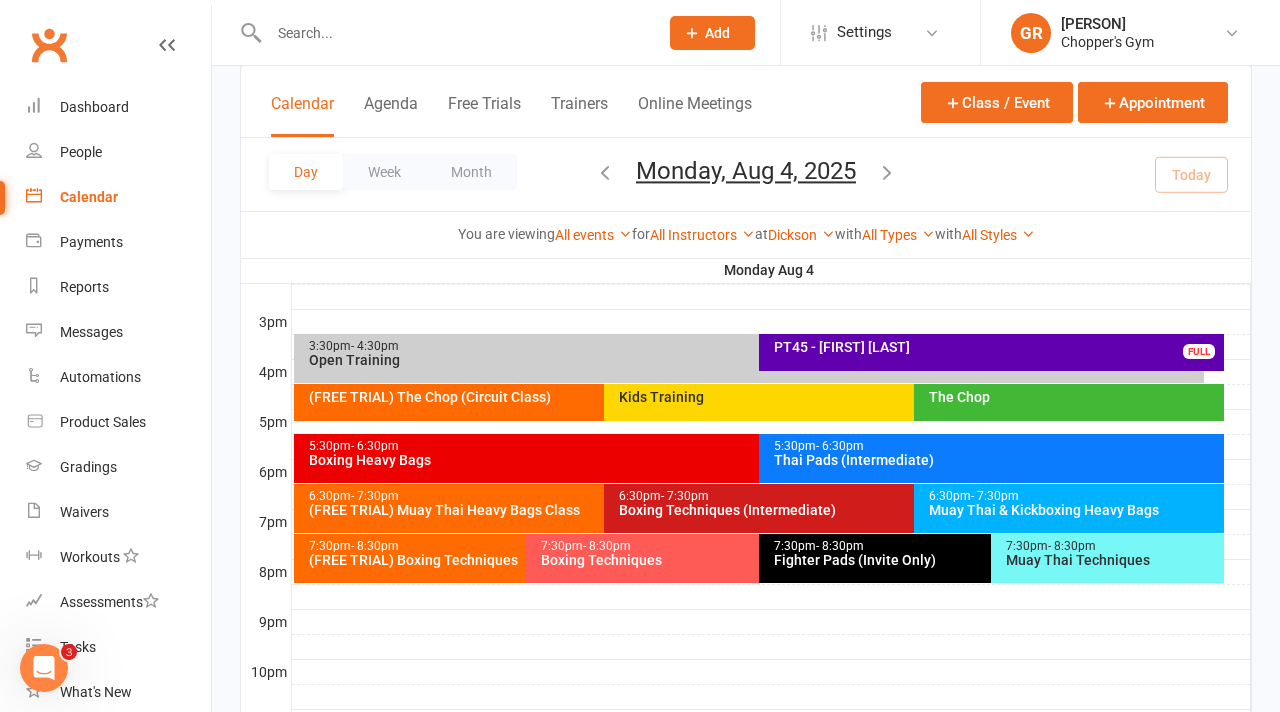 click on "Muay Thai & Kickboxing Heavy Bags" at bounding box center [1074, 510] 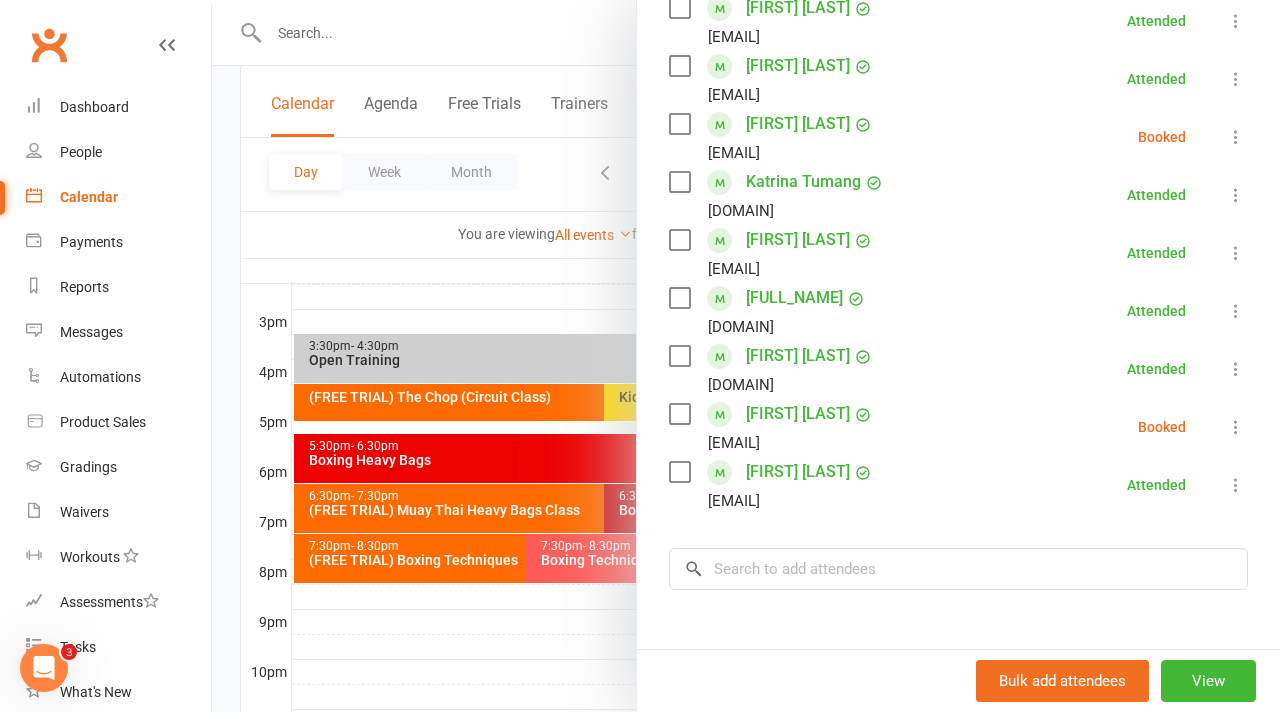 scroll, scrollTop: 668, scrollLeft: 0, axis: vertical 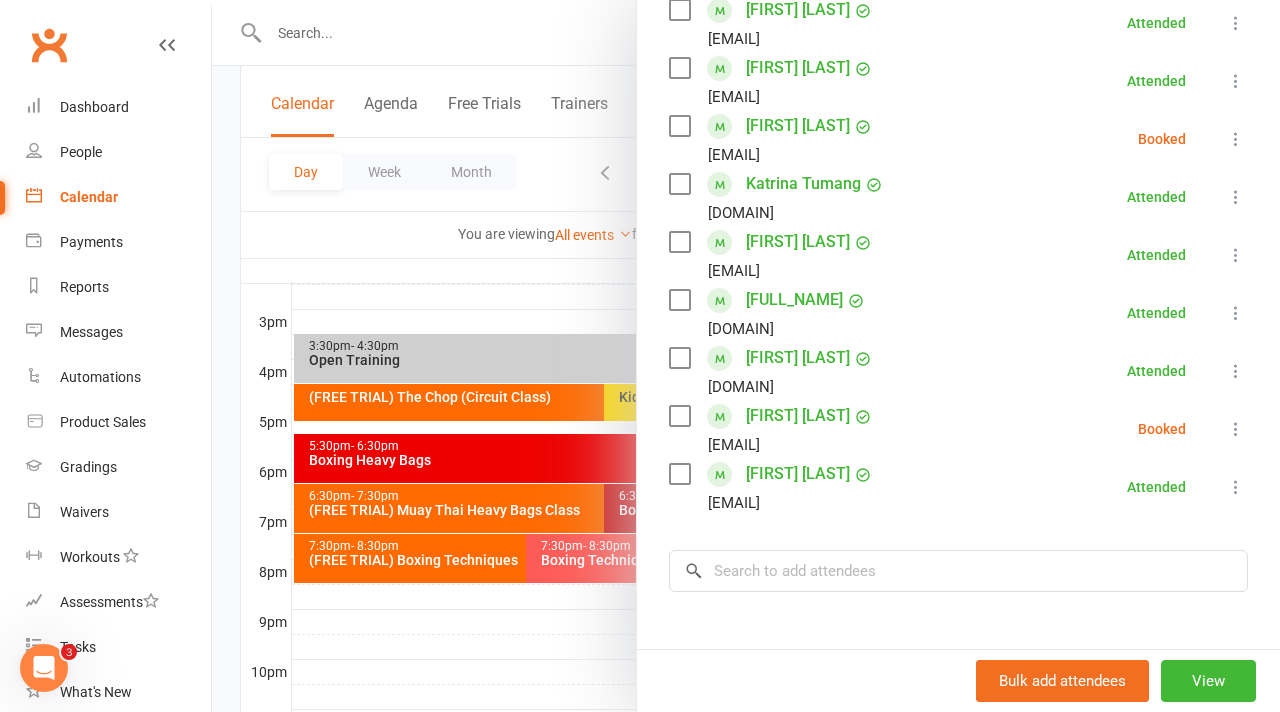 click at bounding box center [746, 356] 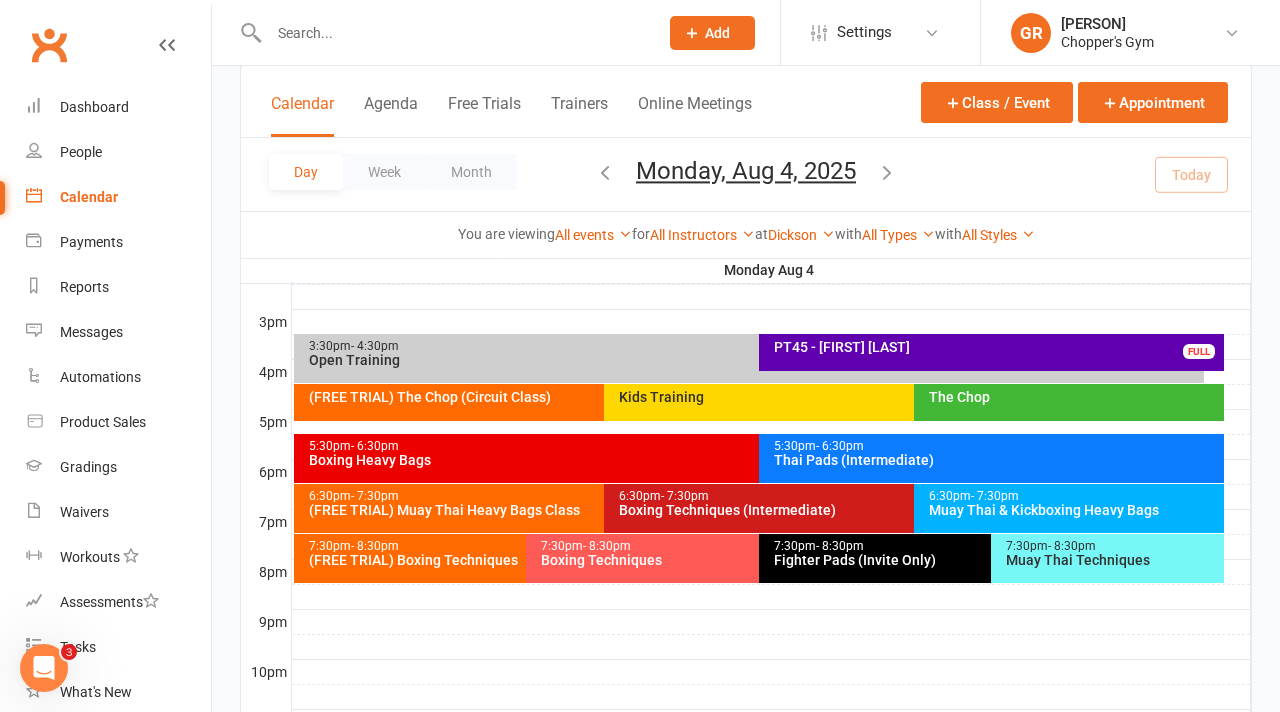 click on "6:30pm  - 7:30pm Boxing Techniques (Intermediate)" at bounding box center [904, 508] 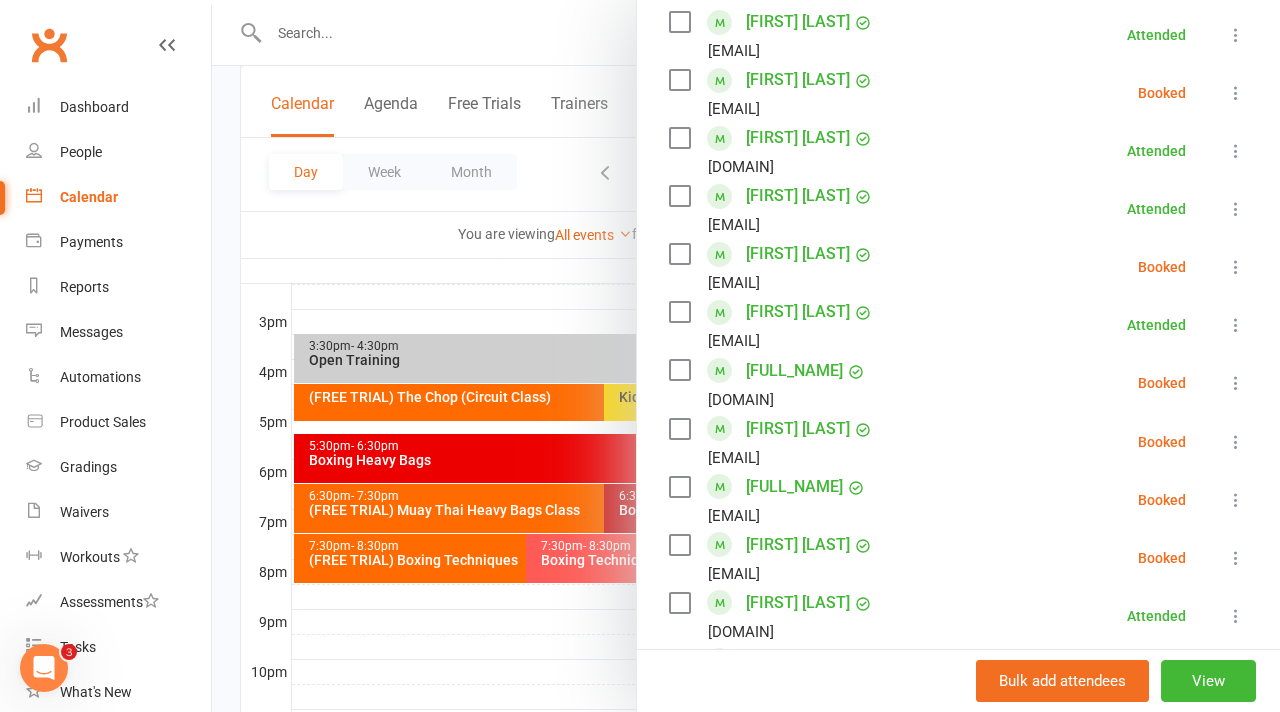 scroll, scrollTop: 890, scrollLeft: 0, axis: vertical 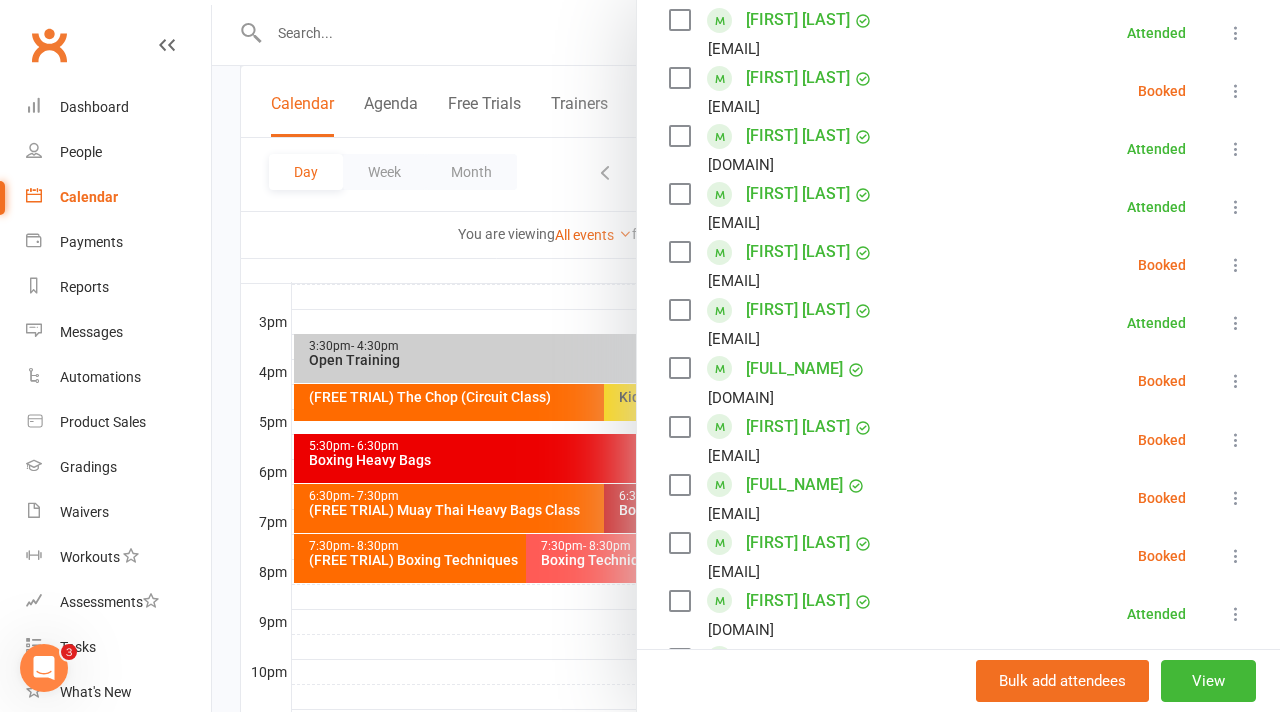 click at bounding box center [1236, 556] 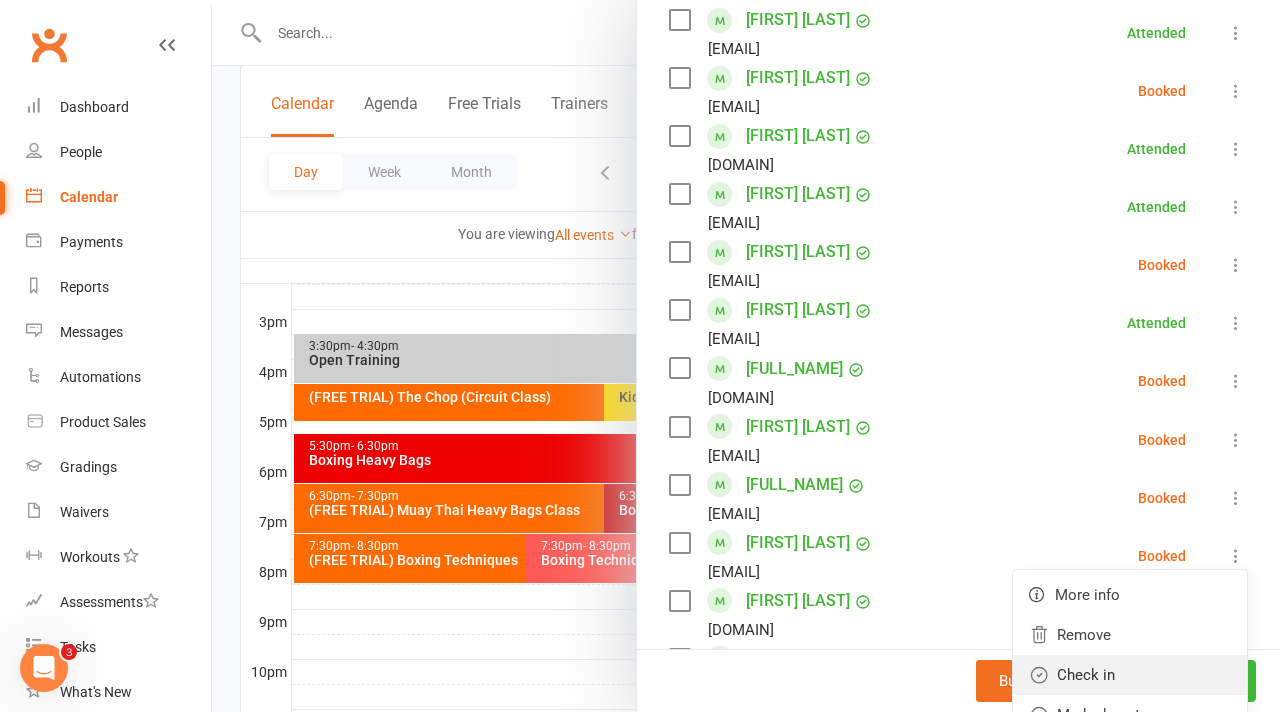 click on "Check in" at bounding box center (1130, 675) 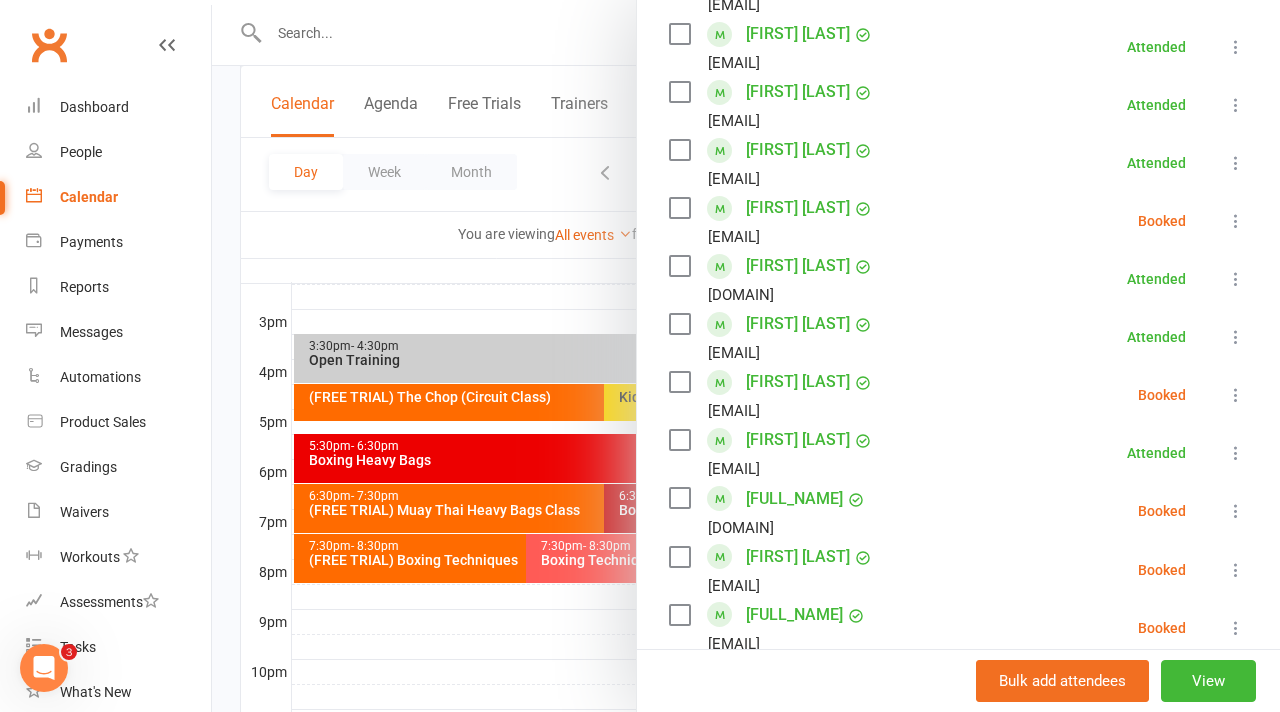 scroll, scrollTop: 759, scrollLeft: 0, axis: vertical 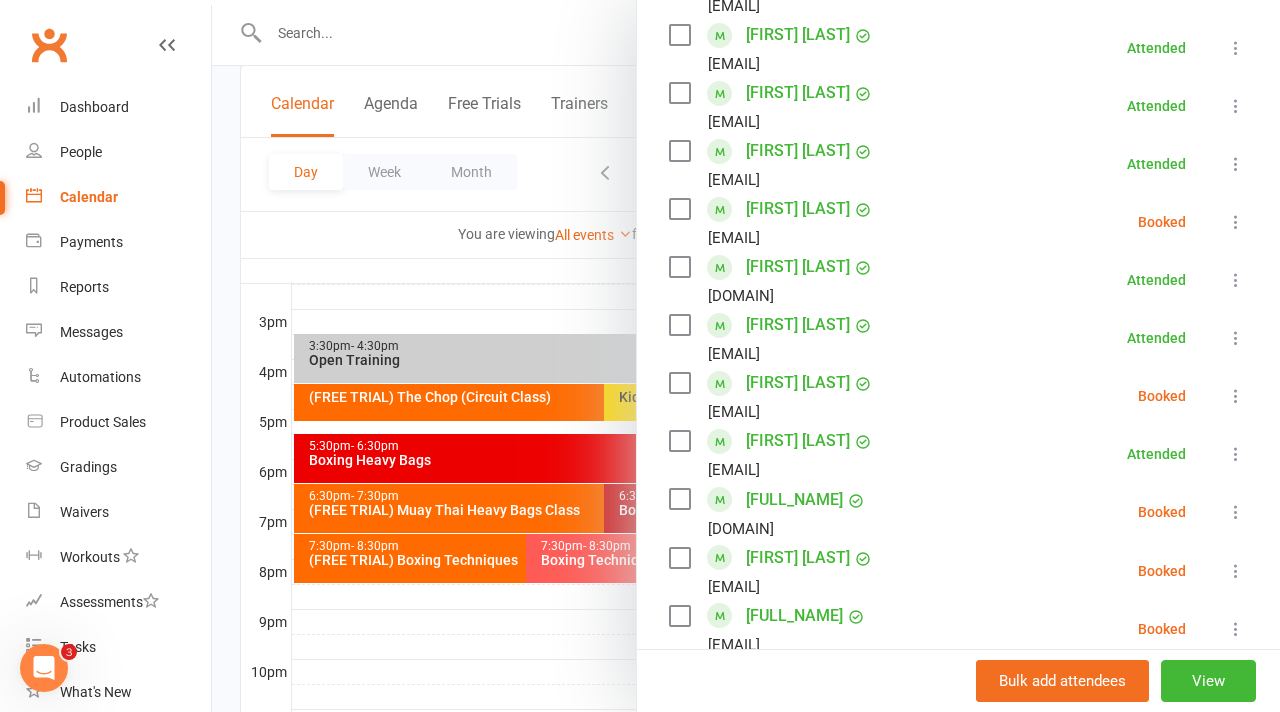 click at bounding box center (746, 356) 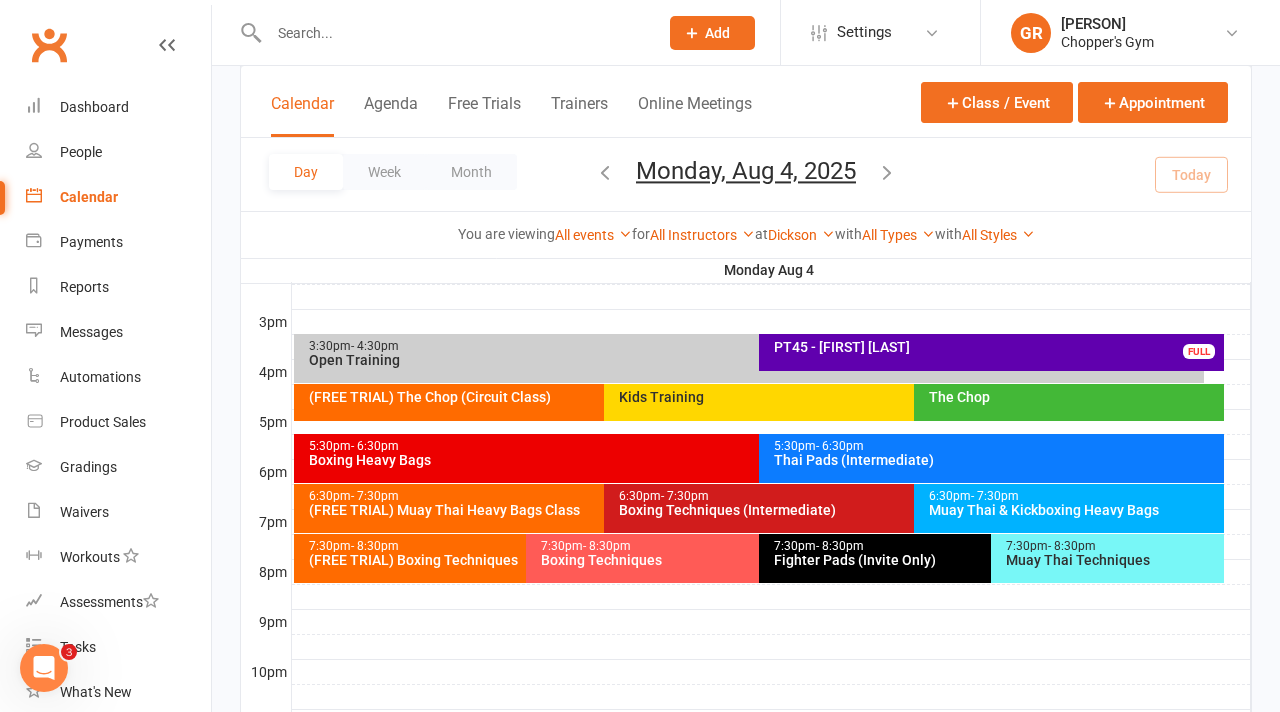click on "6:30pm  - 7:30pm" at bounding box center (1074, 496) 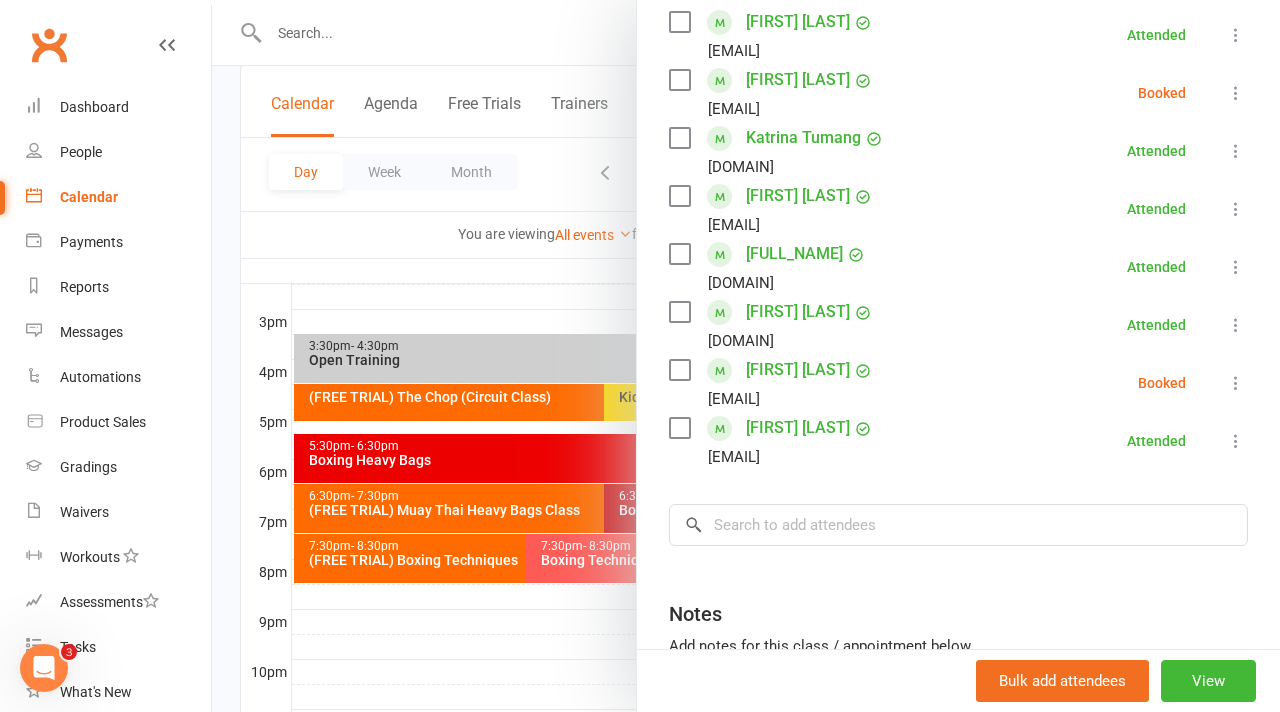 scroll, scrollTop: 709, scrollLeft: 0, axis: vertical 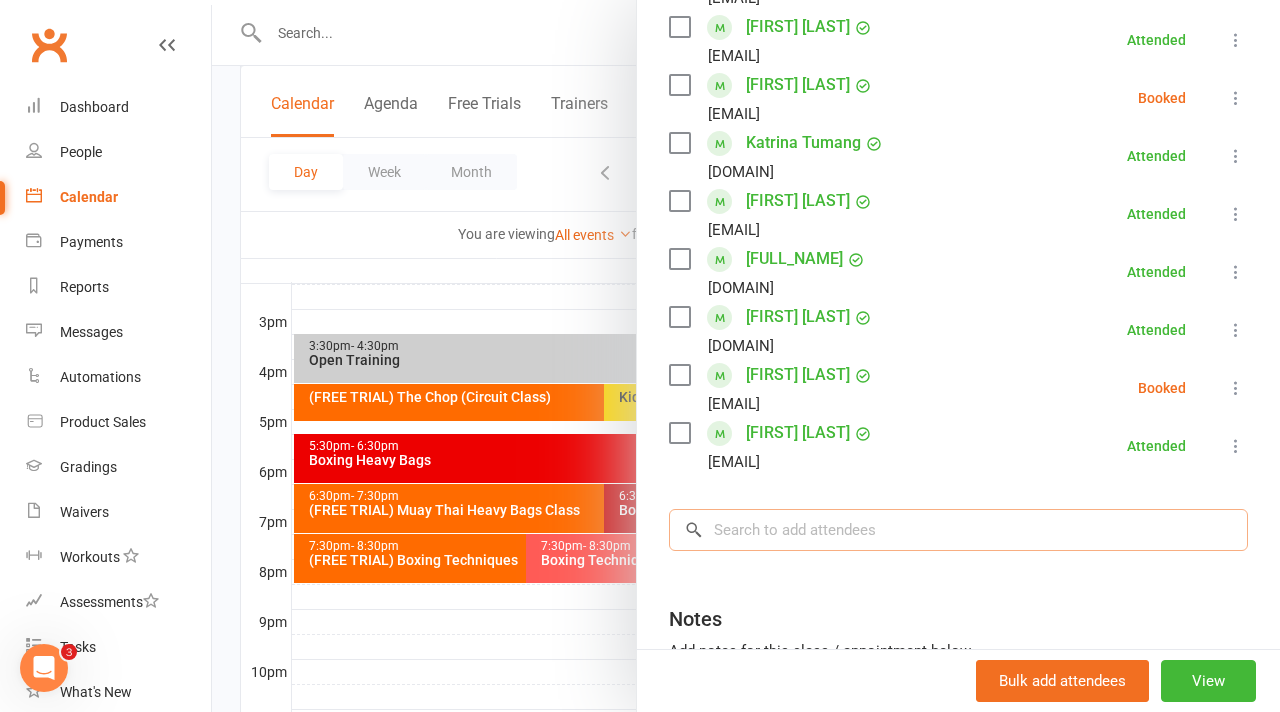 click at bounding box center (958, 530) 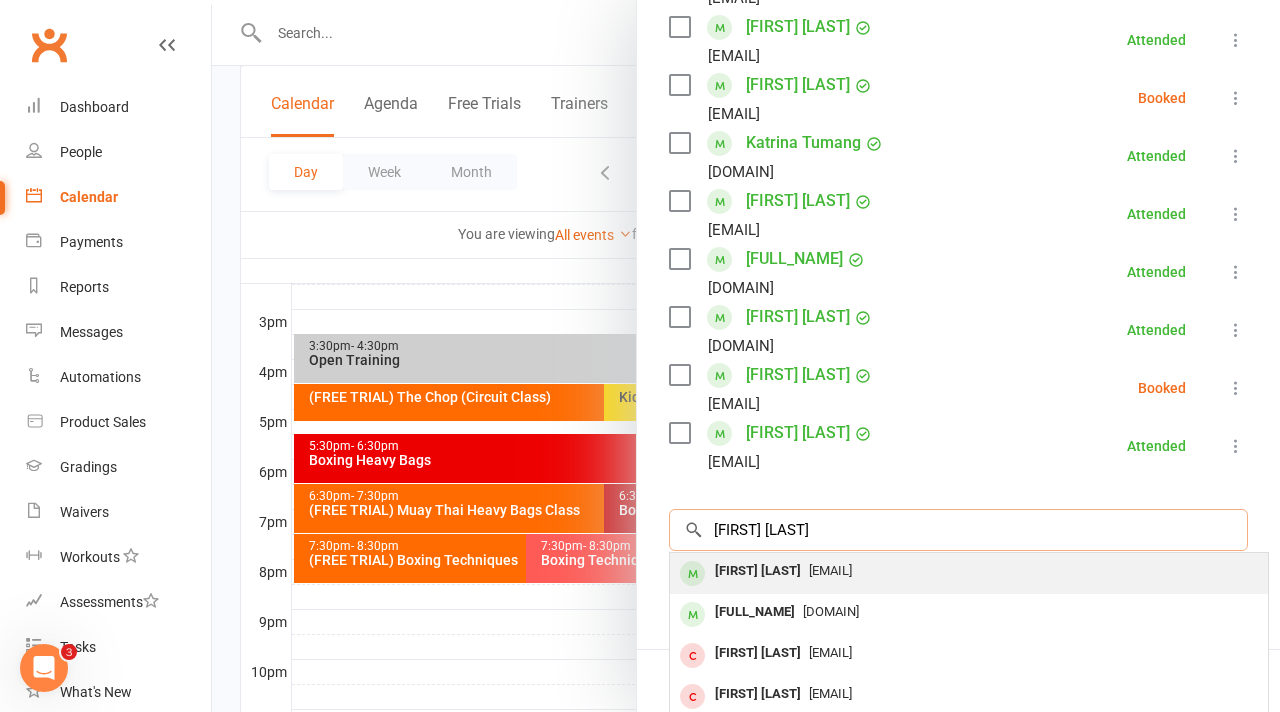 type on "mitch ber" 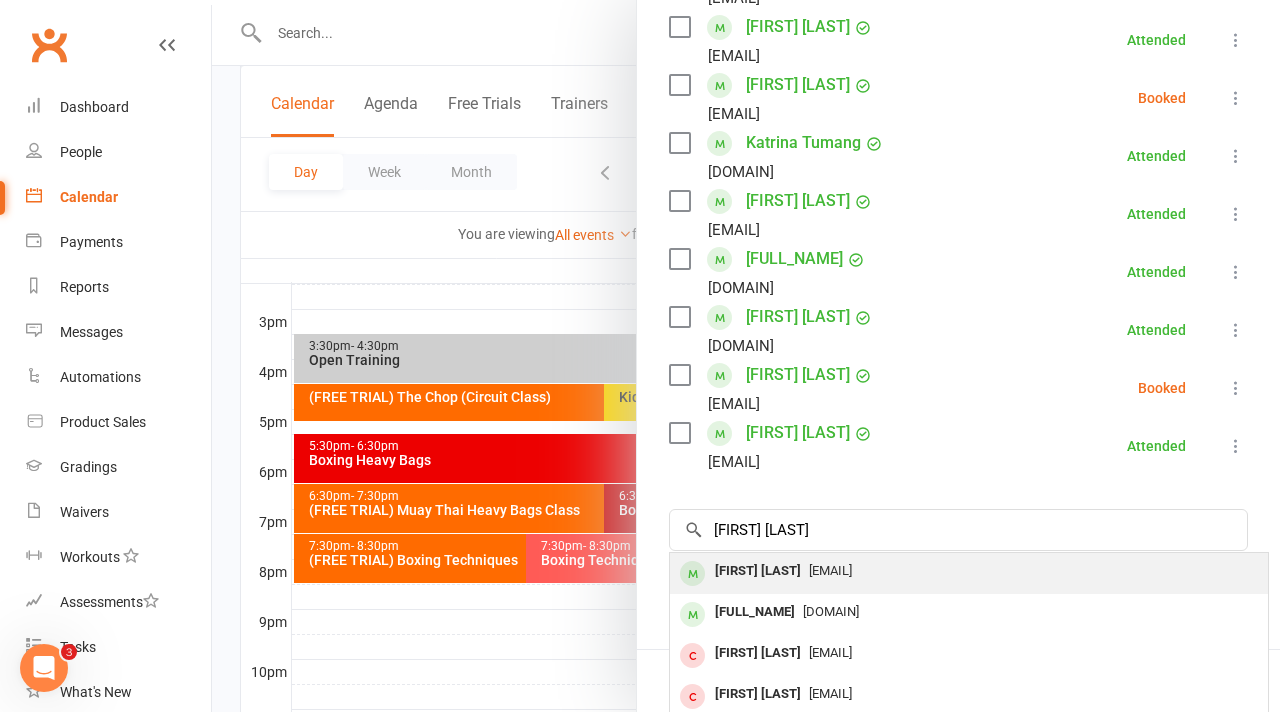 click on "mtobiasberry@gmail.com" at bounding box center (969, 571) 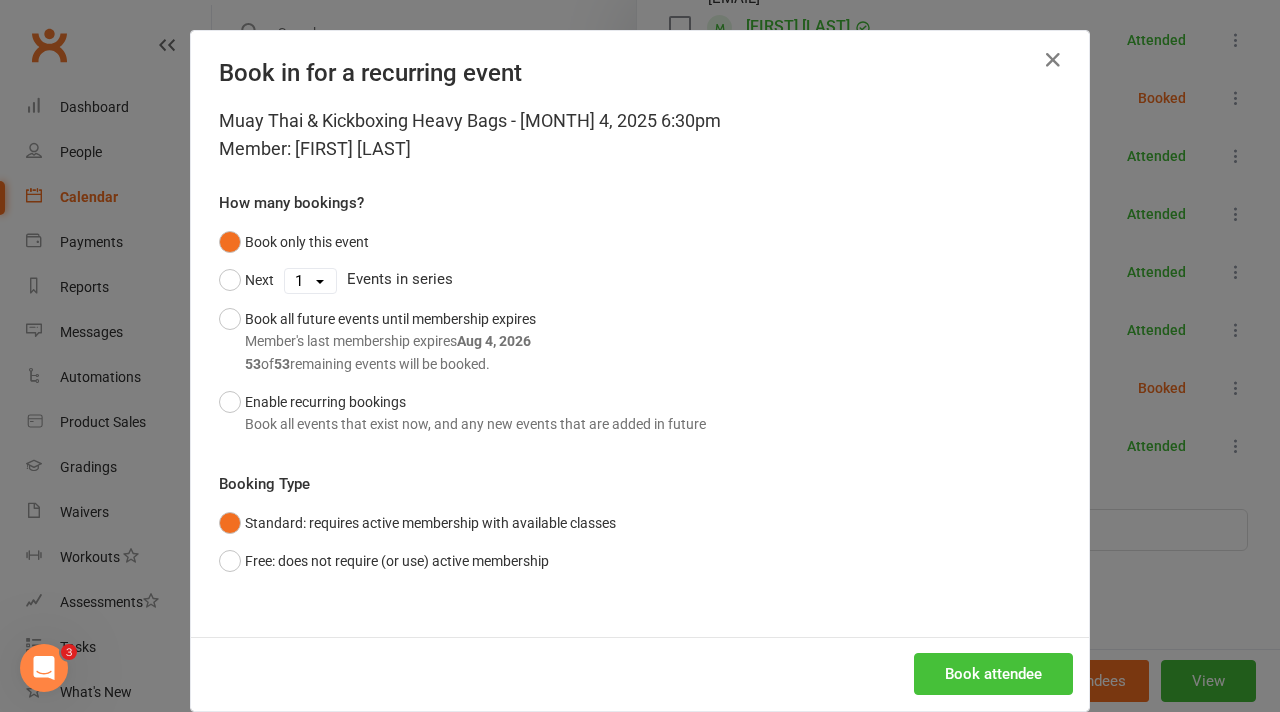 click on "Book attendee" at bounding box center (993, 674) 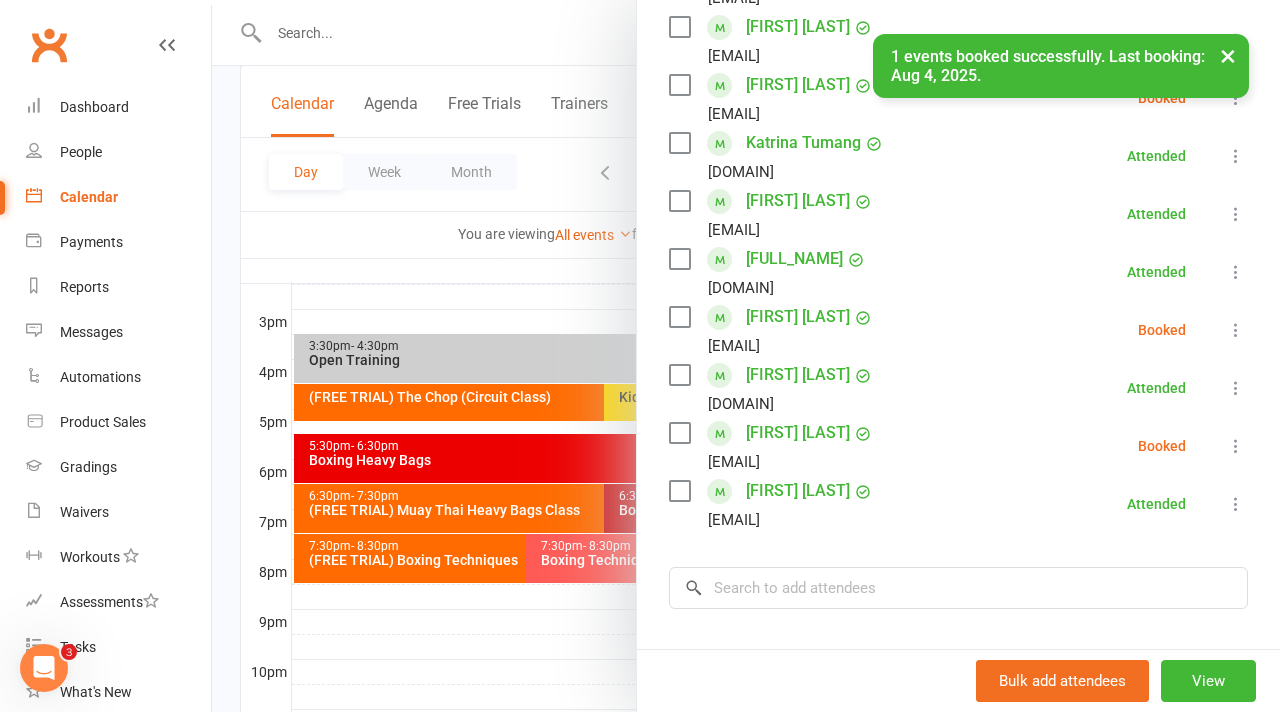 click at bounding box center [1236, 330] 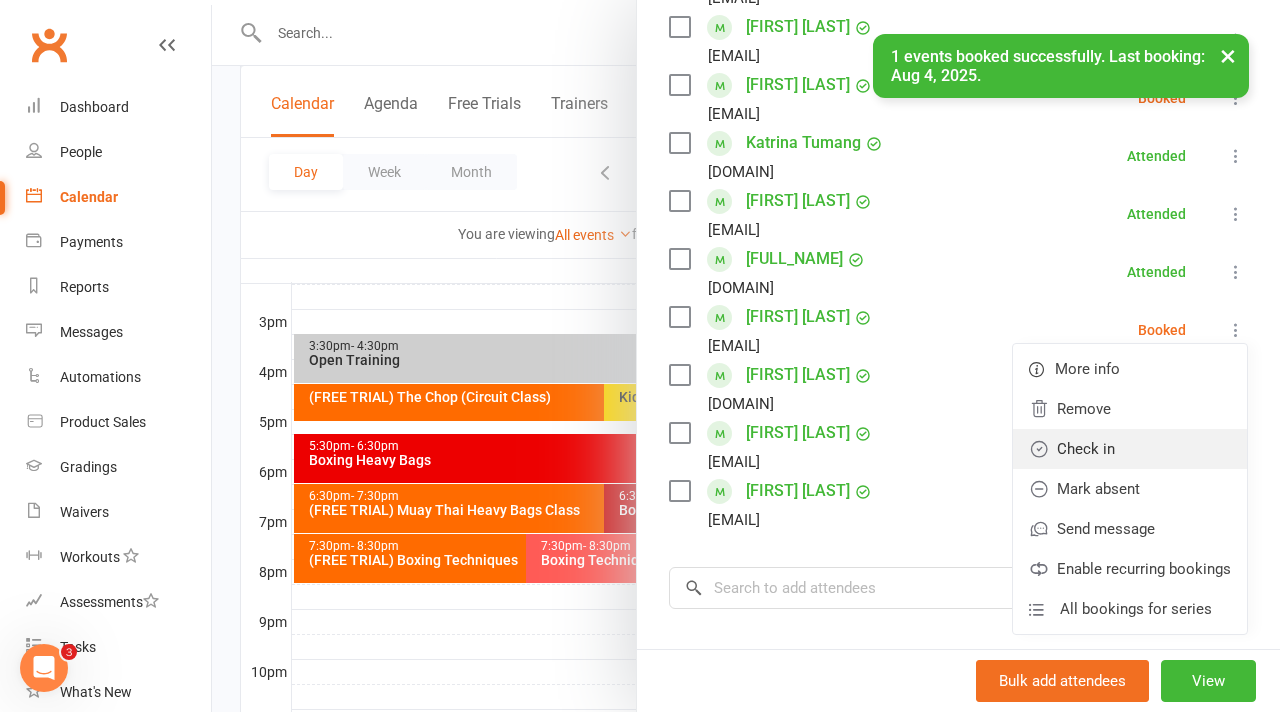 click on "Check in" at bounding box center [1130, 449] 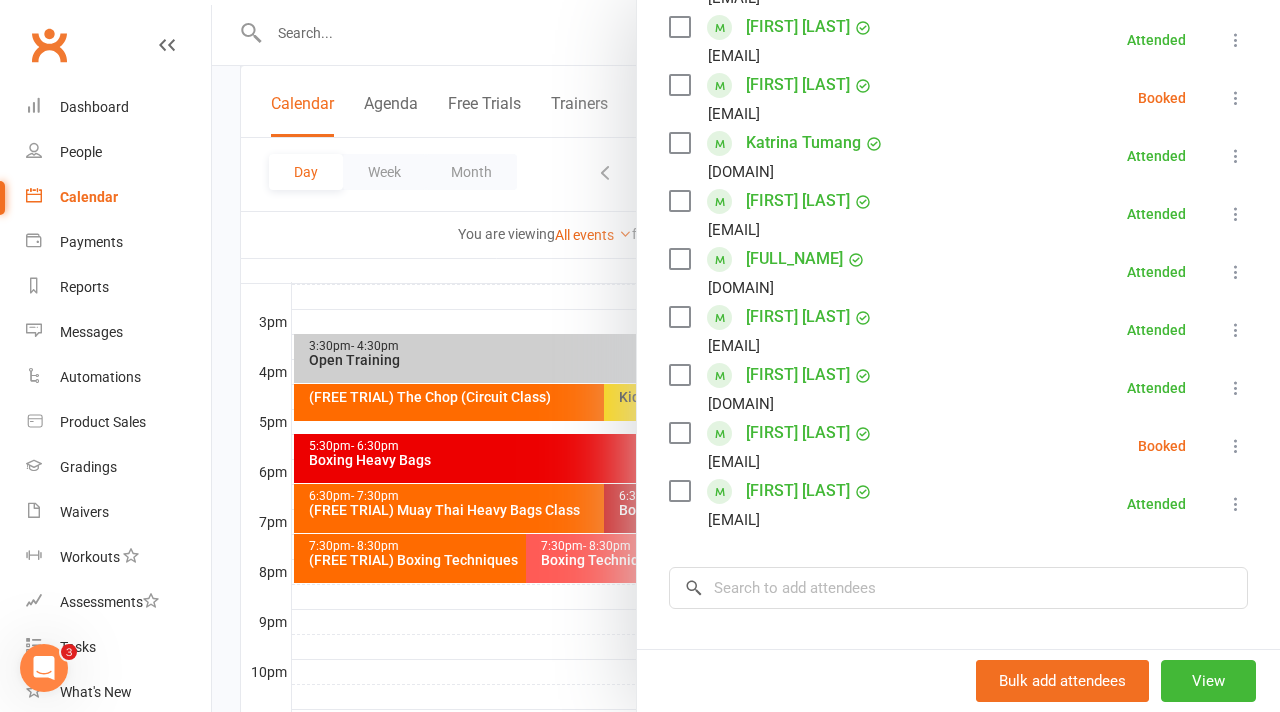 click at bounding box center (1236, 446) 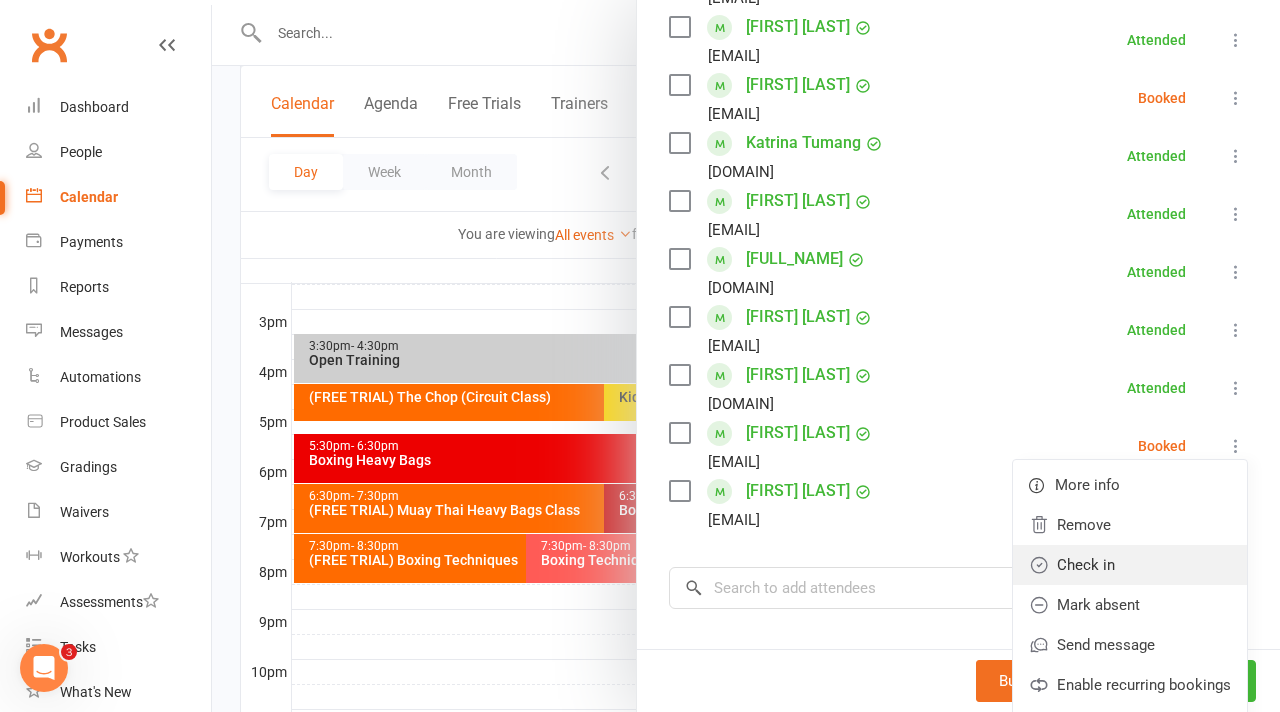 click on "Check in" at bounding box center (1130, 565) 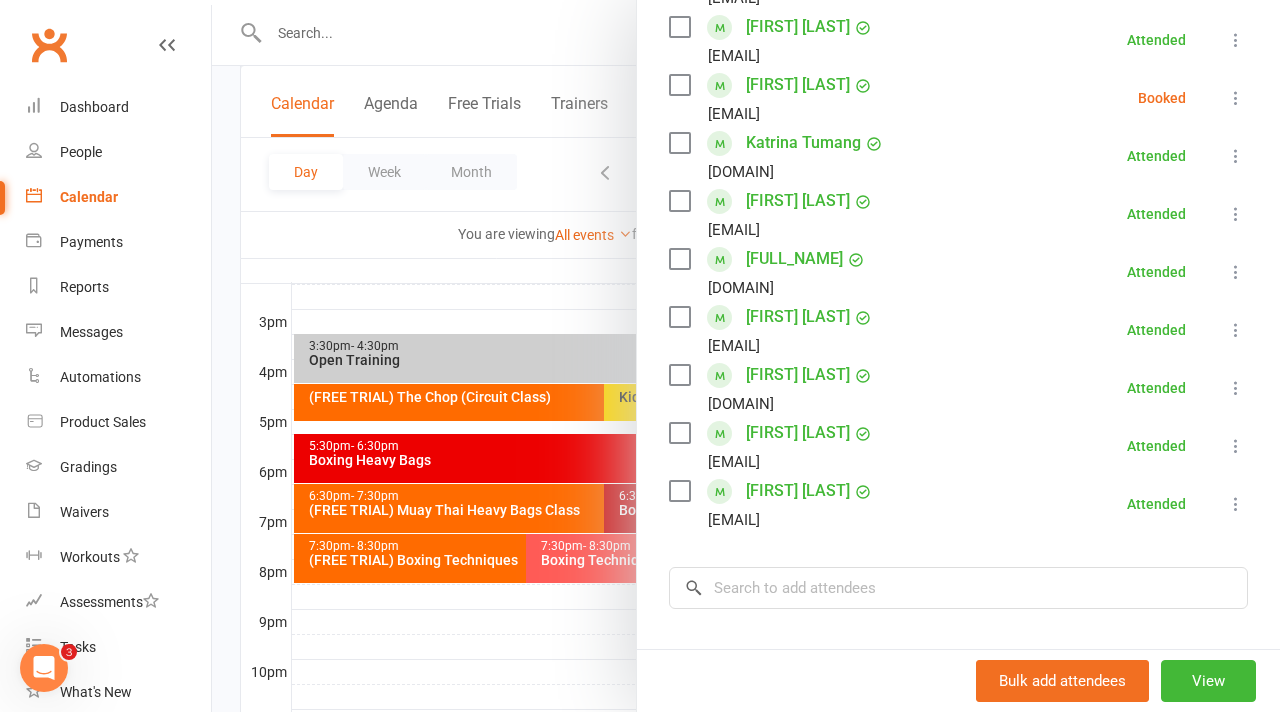 click at bounding box center [746, 356] 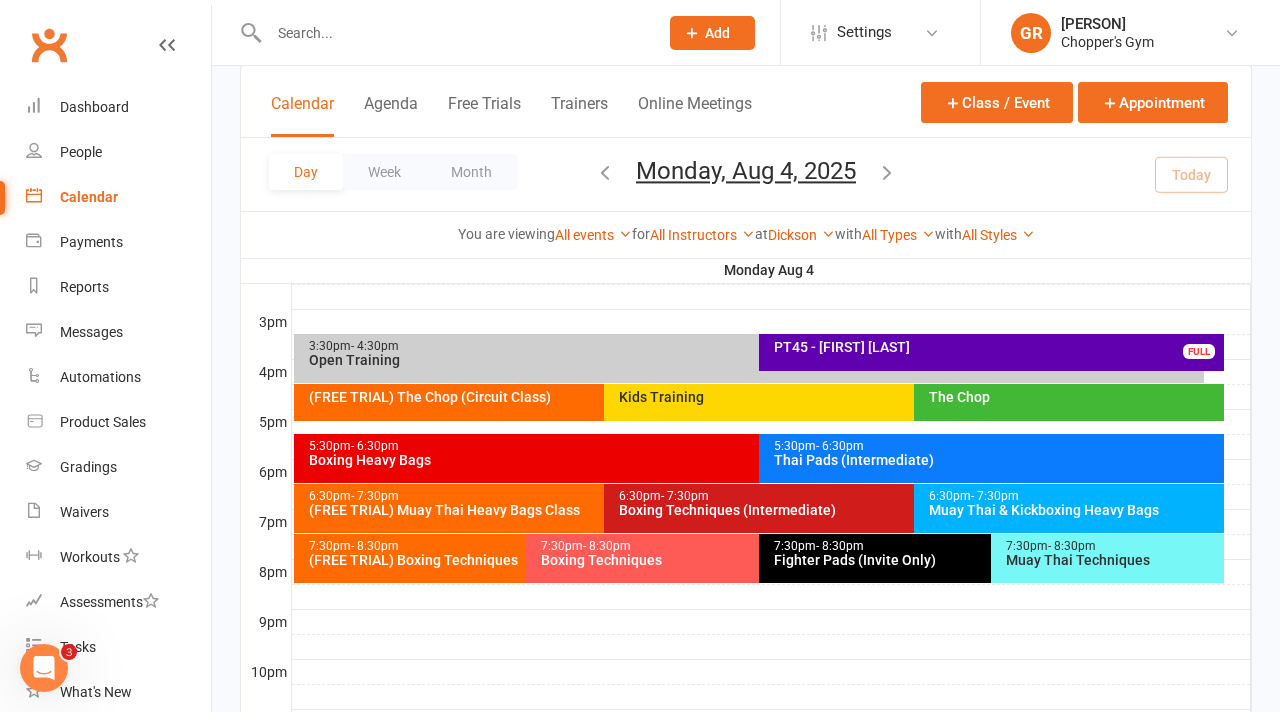 click on "6:30pm  - 7:30pm Boxing Techniques (Intermediate)" at bounding box center (904, 508) 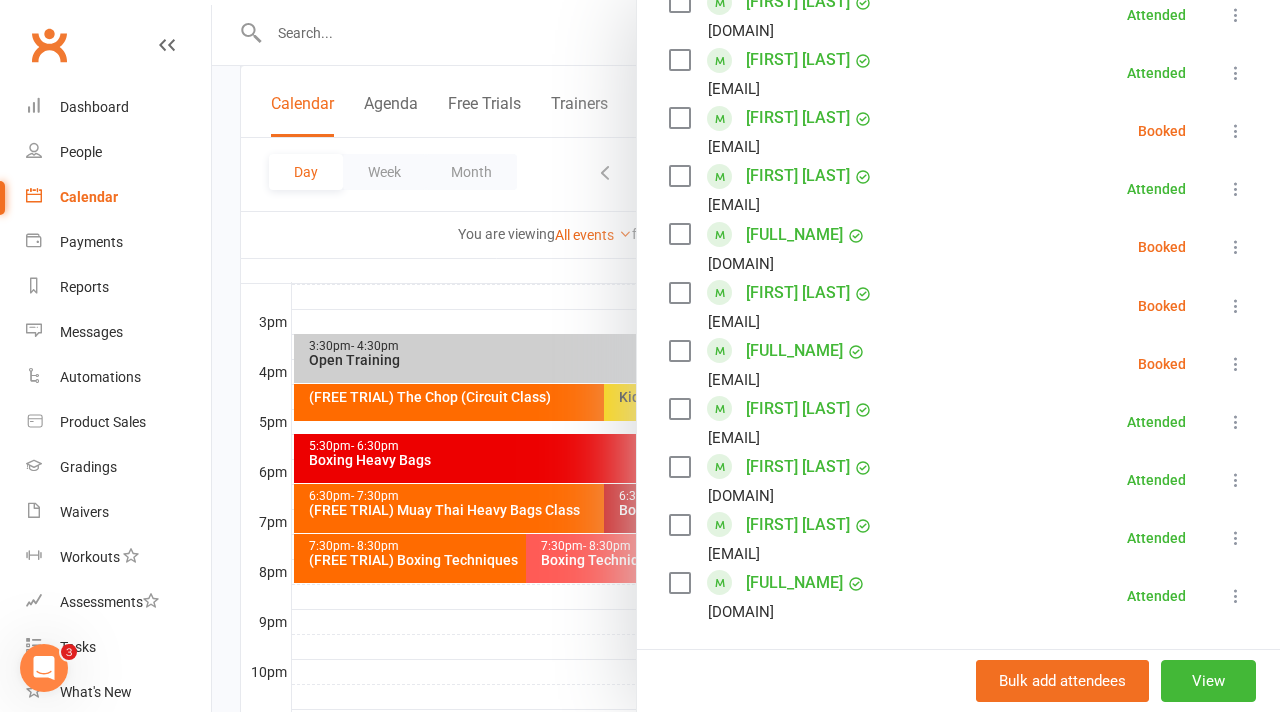 scroll, scrollTop: 1359, scrollLeft: 0, axis: vertical 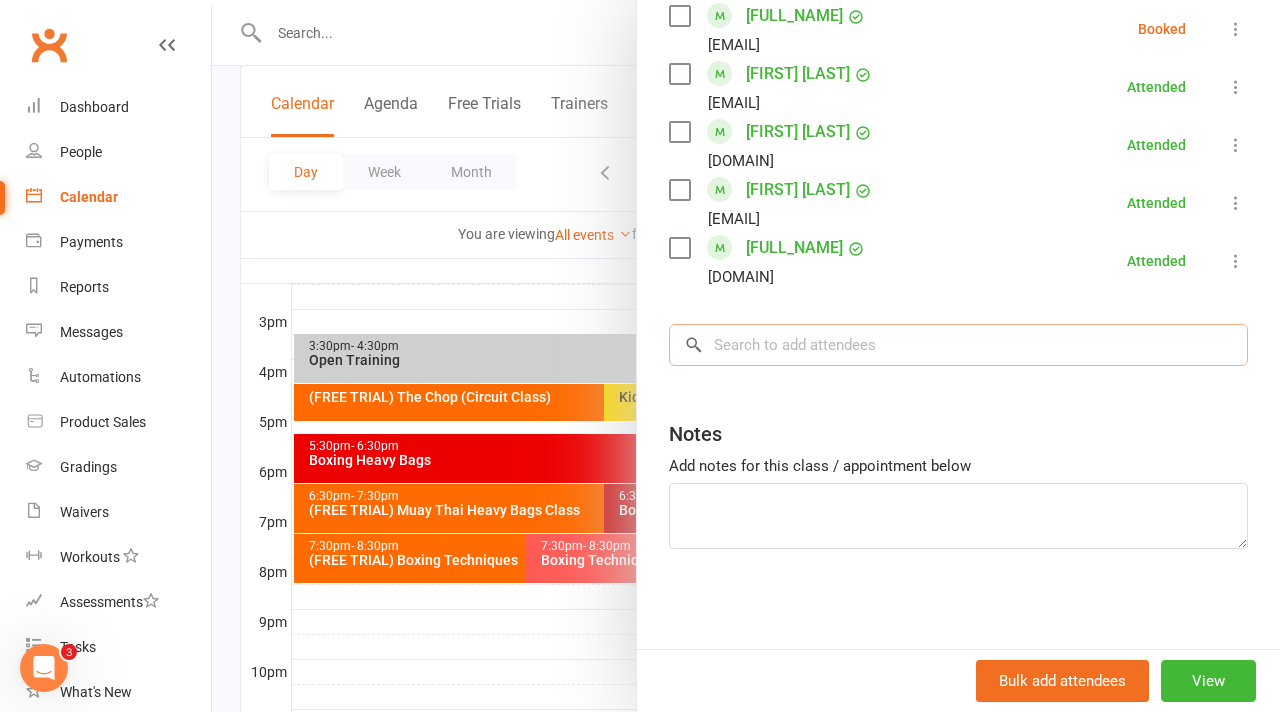 click at bounding box center (958, 345) 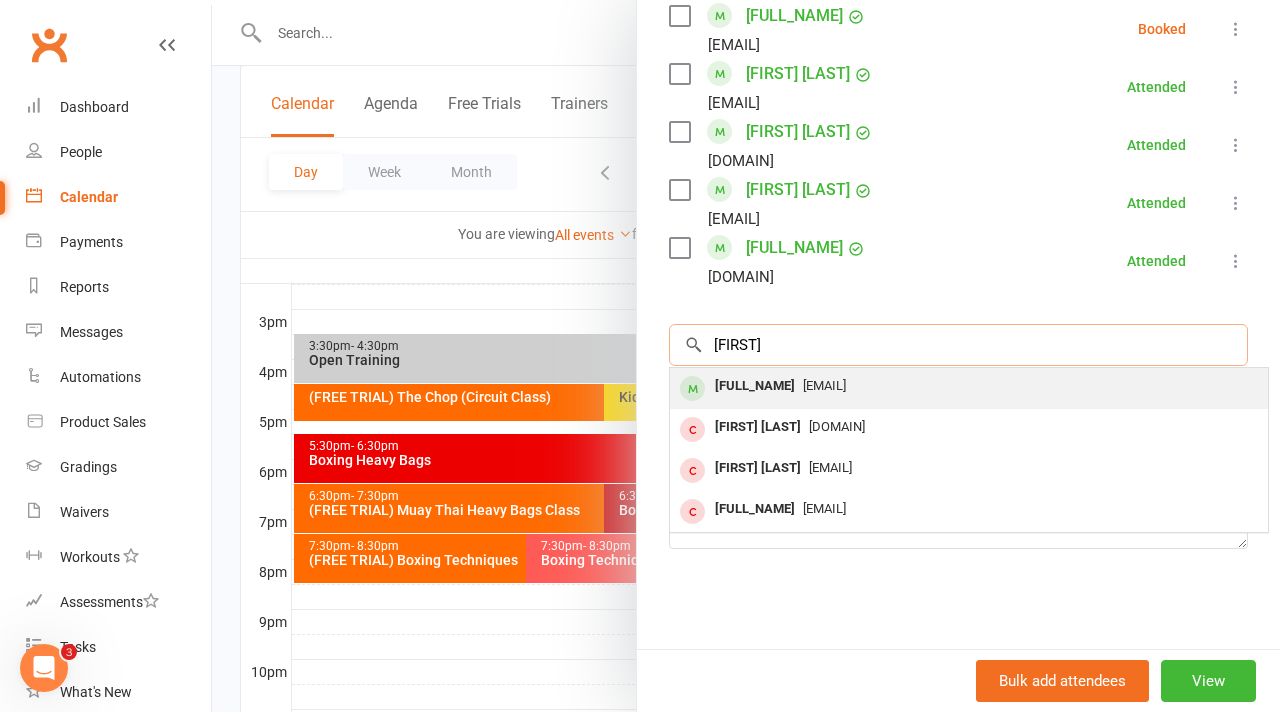 type on "giovanni" 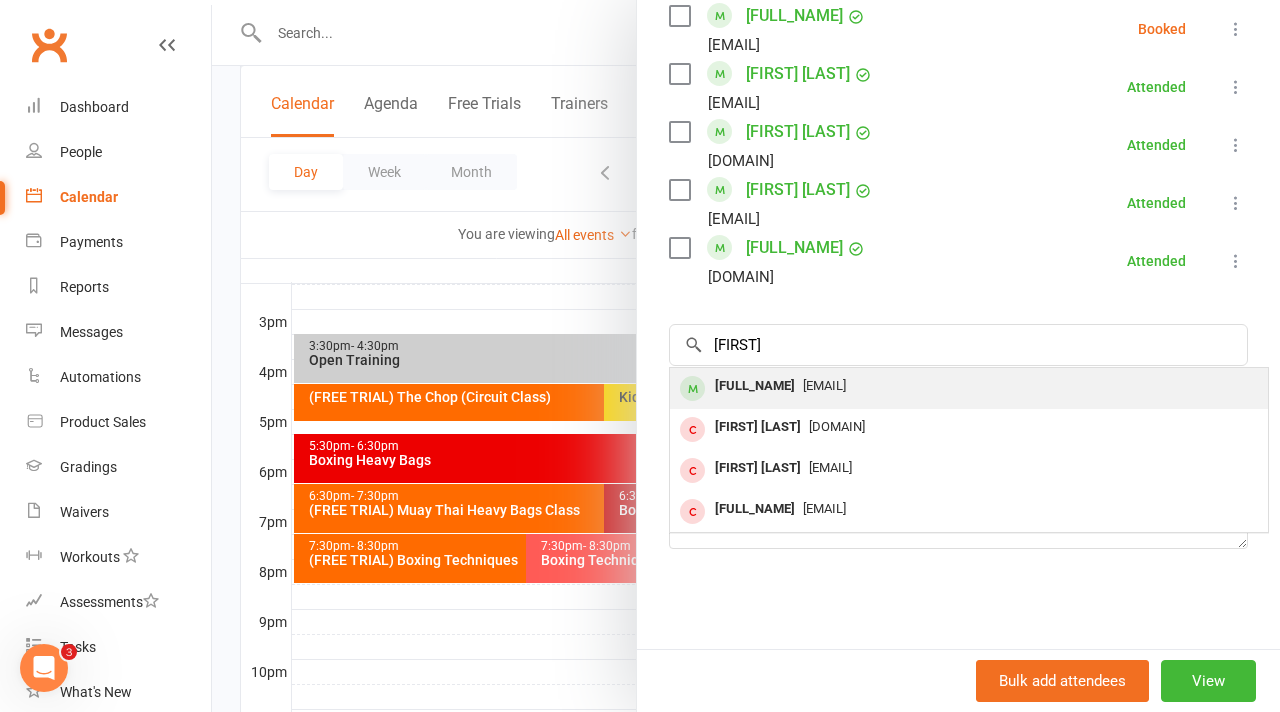 click on "Giovanni Bartlett giovannihbartlett@gmail.com" at bounding box center (969, 388) 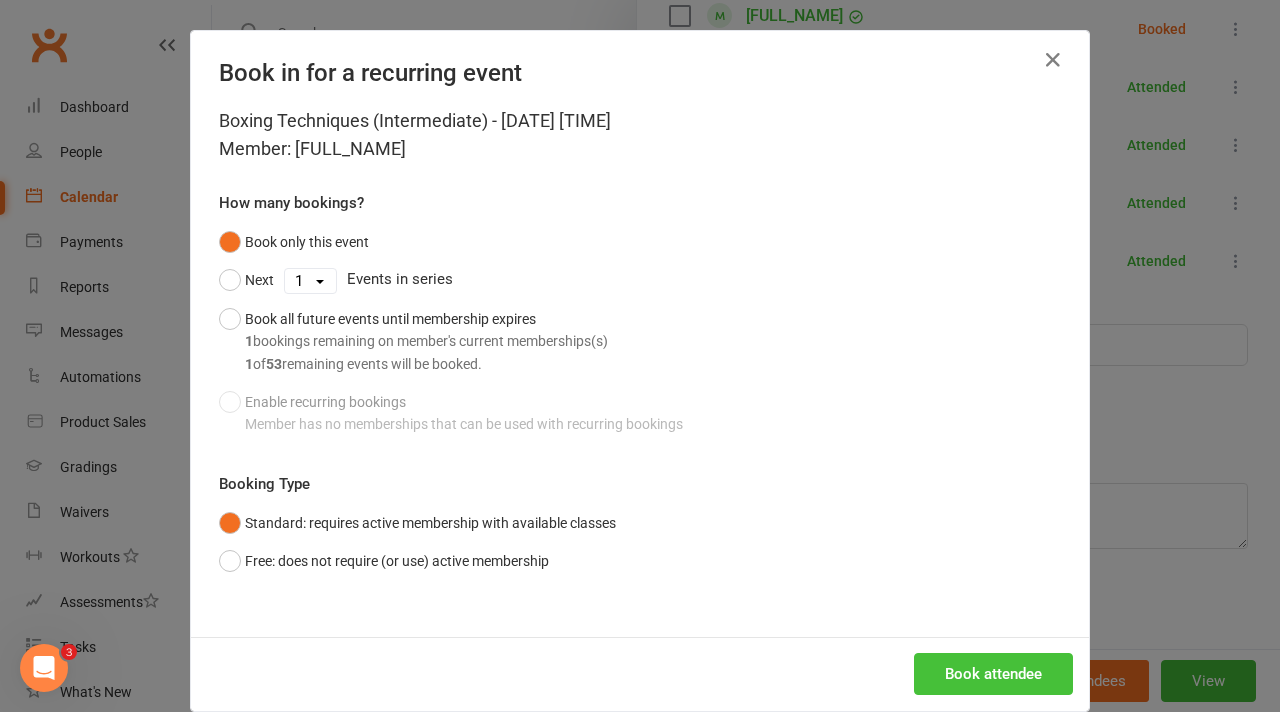 click on "Book attendee" at bounding box center [993, 674] 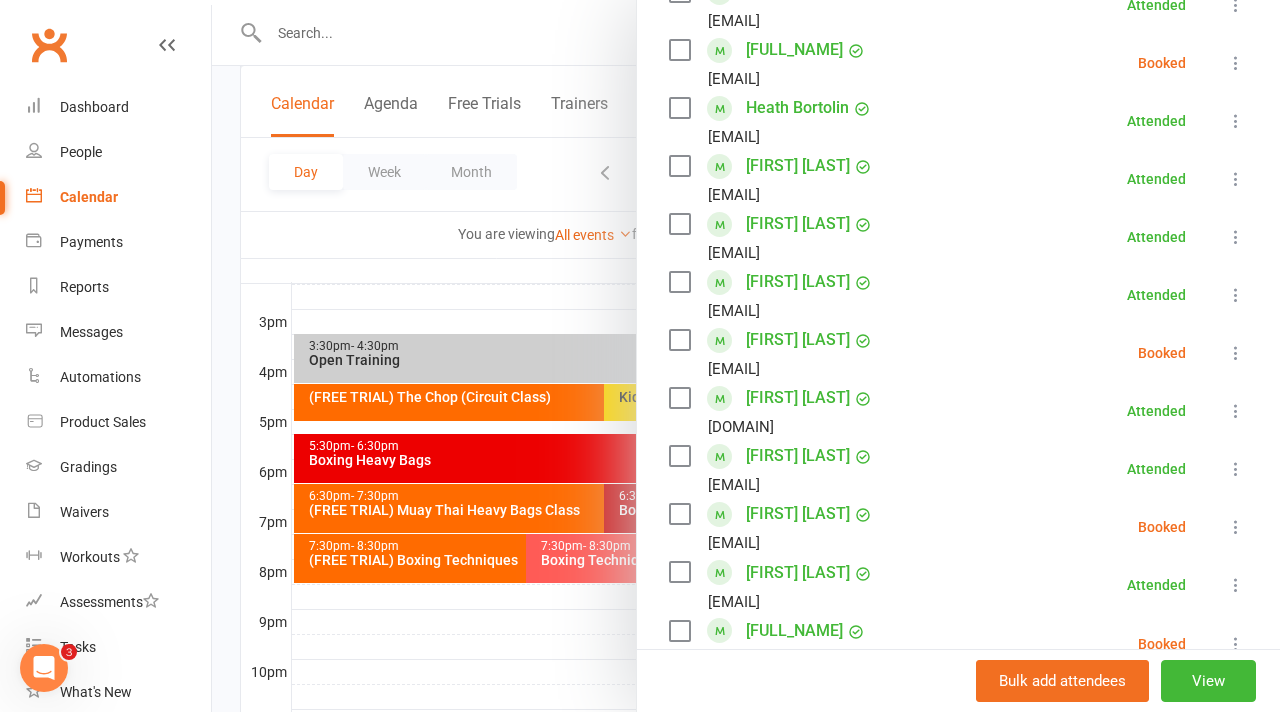 scroll, scrollTop: 647, scrollLeft: 0, axis: vertical 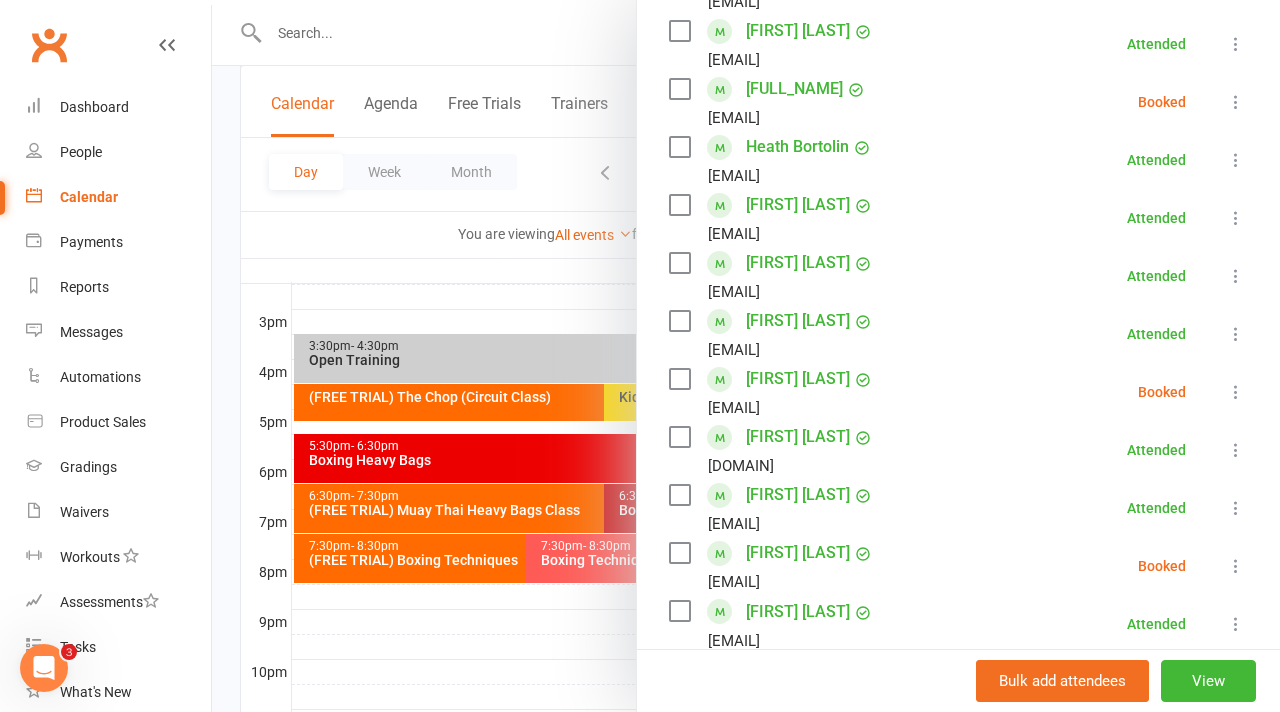 click at bounding box center (1236, 102) 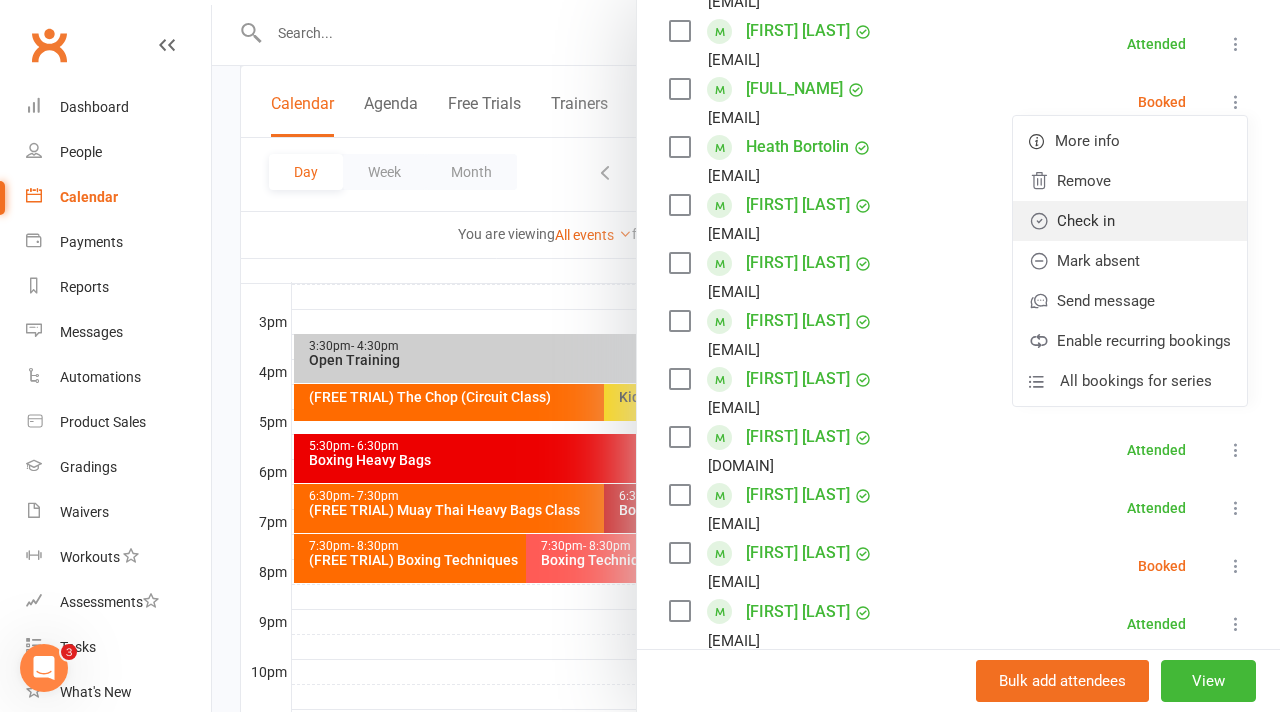 click on "Check in" at bounding box center (1130, 221) 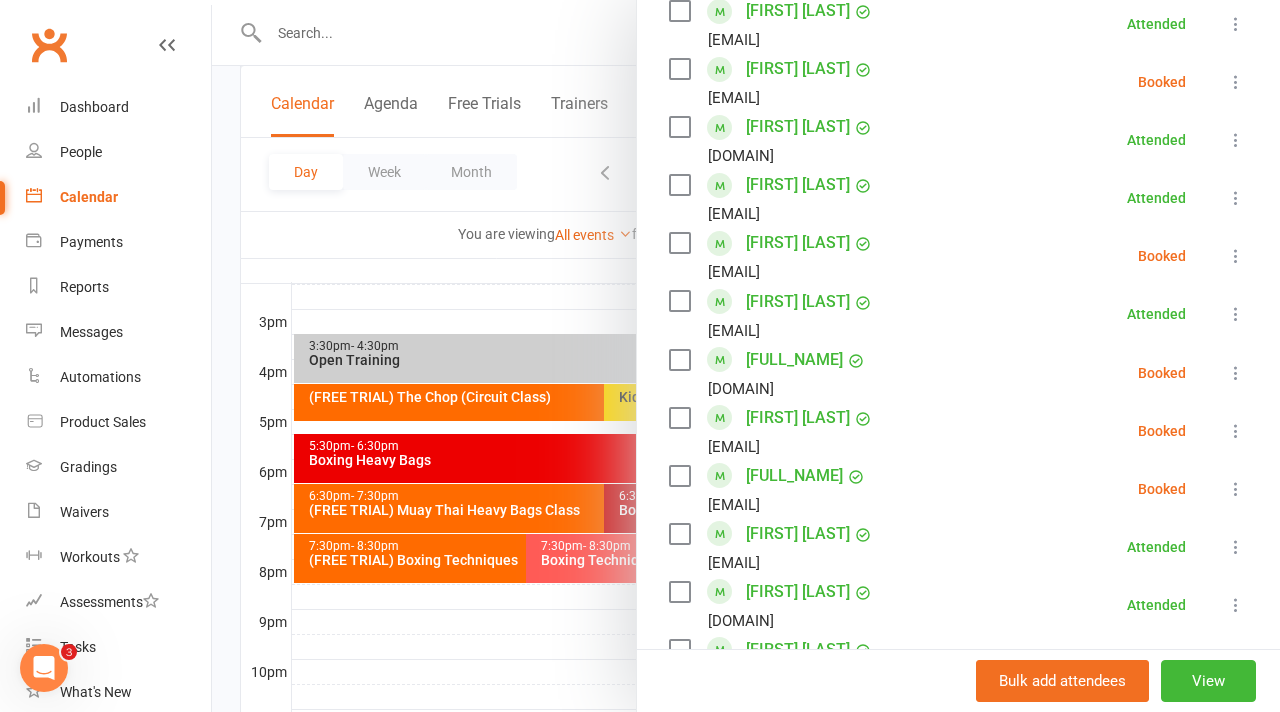 scroll, scrollTop: 966, scrollLeft: 0, axis: vertical 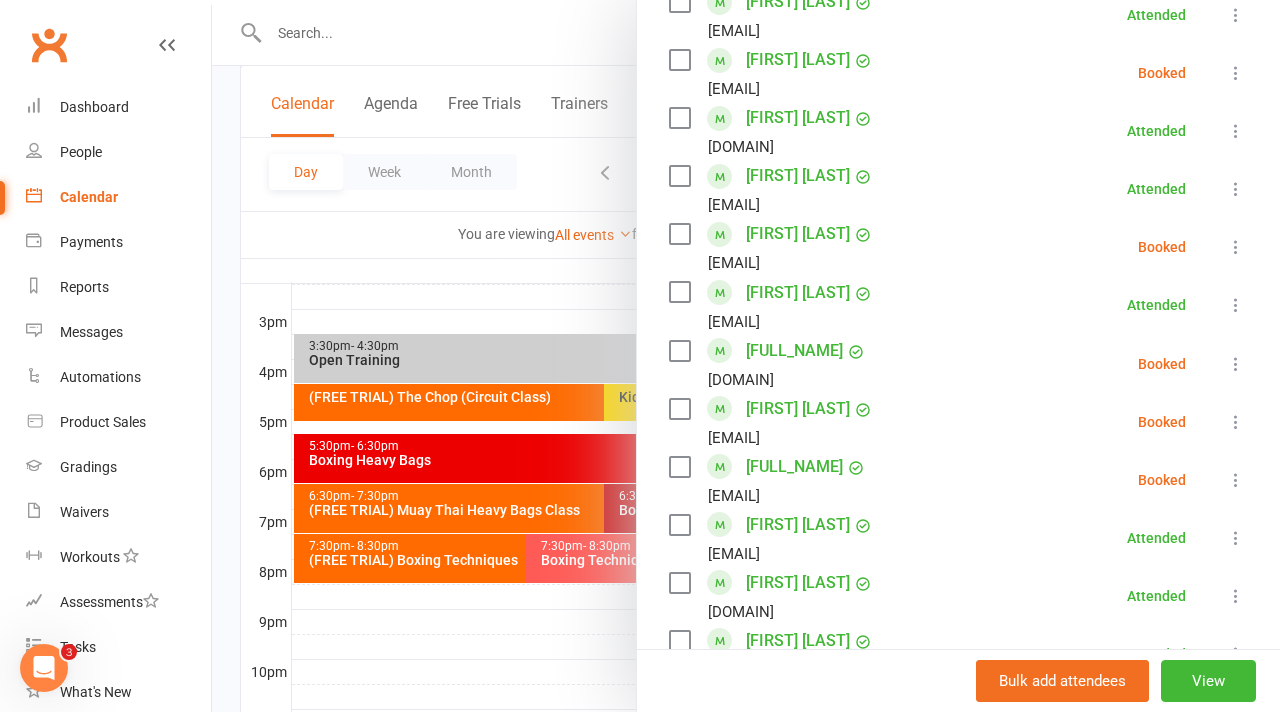 click at bounding box center (746, 356) 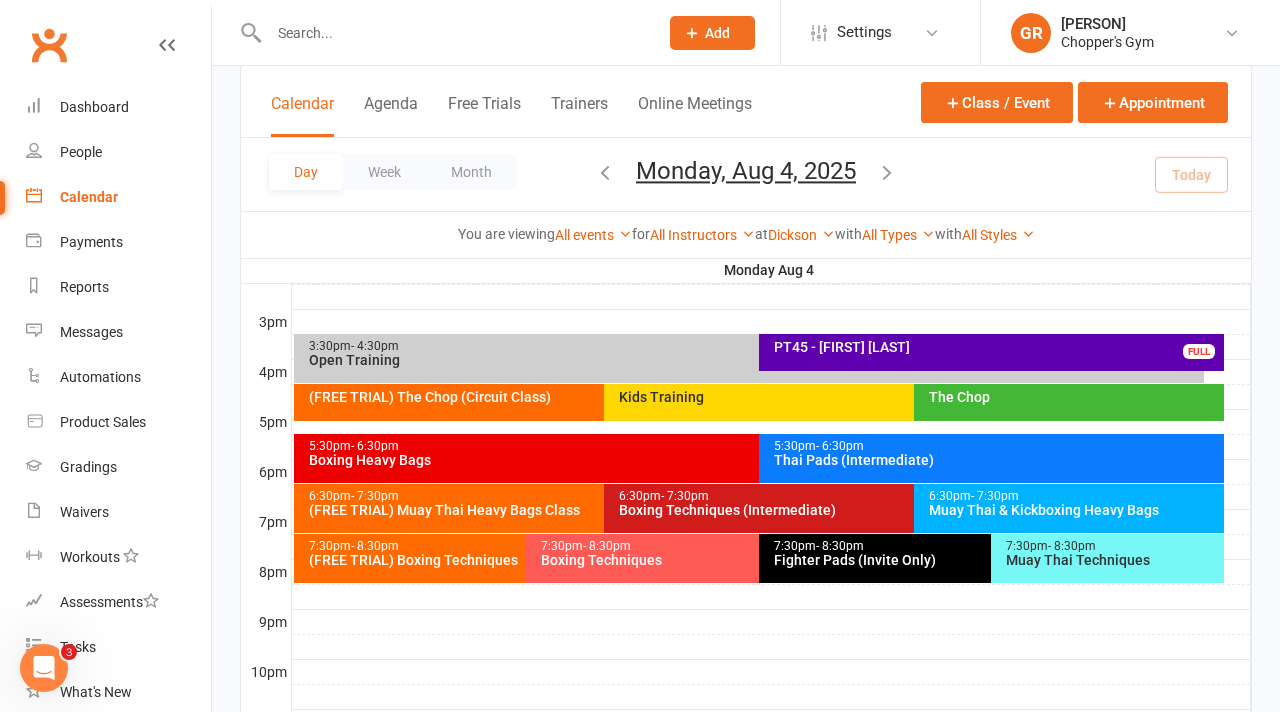 click on "Muay Thai & Kickboxing Heavy Bags" at bounding box center [1074, 510] 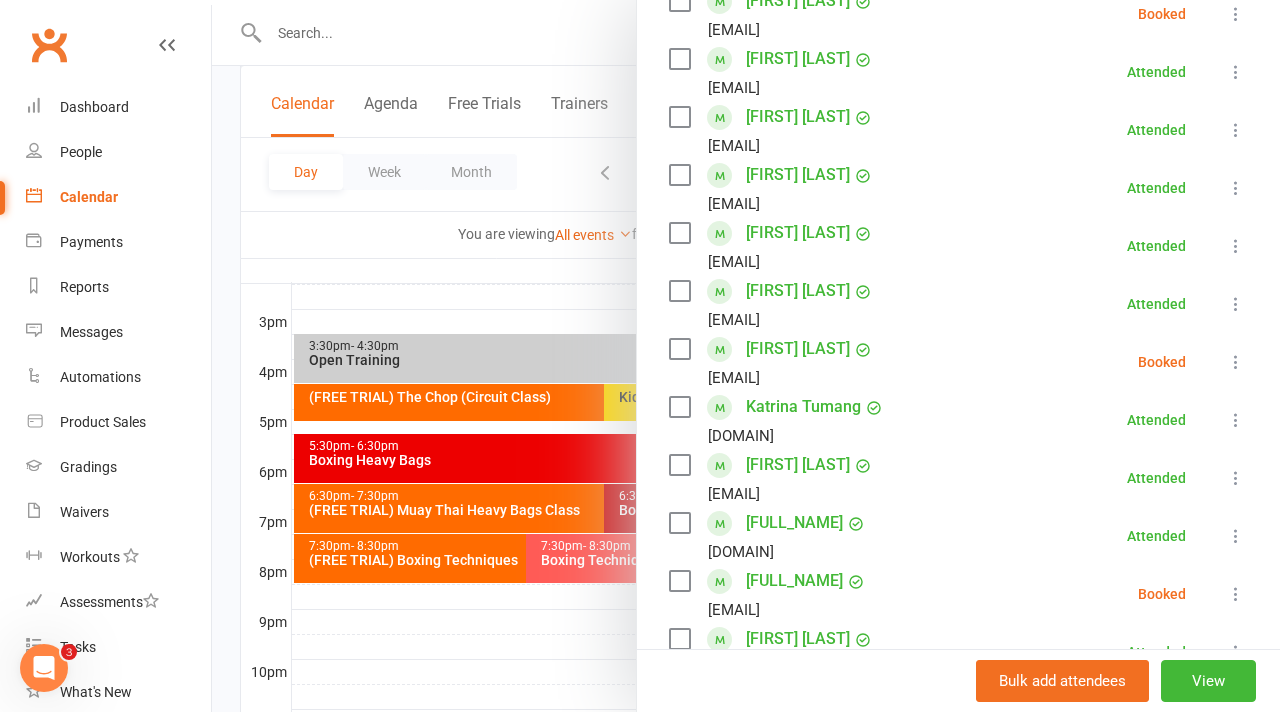 scroll, scrollTop: 520, scrollLeft: 0, axis: vertical 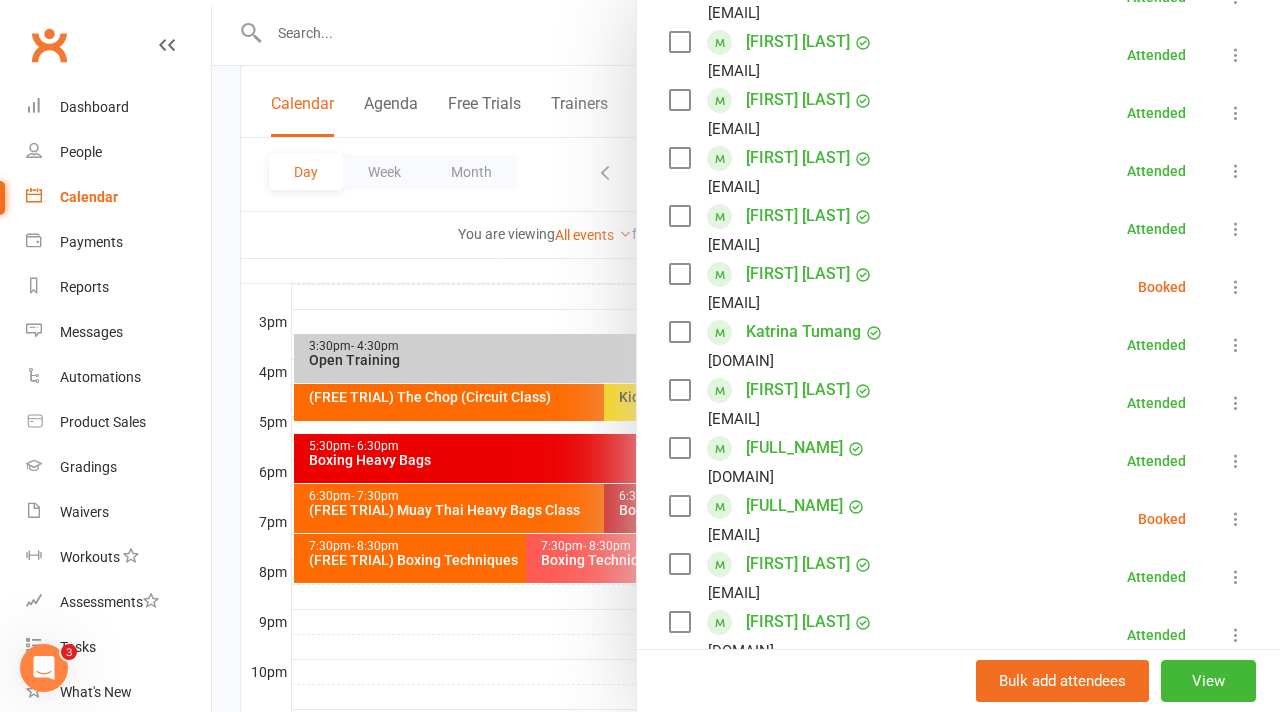 click at bounding box center (1236, 519) 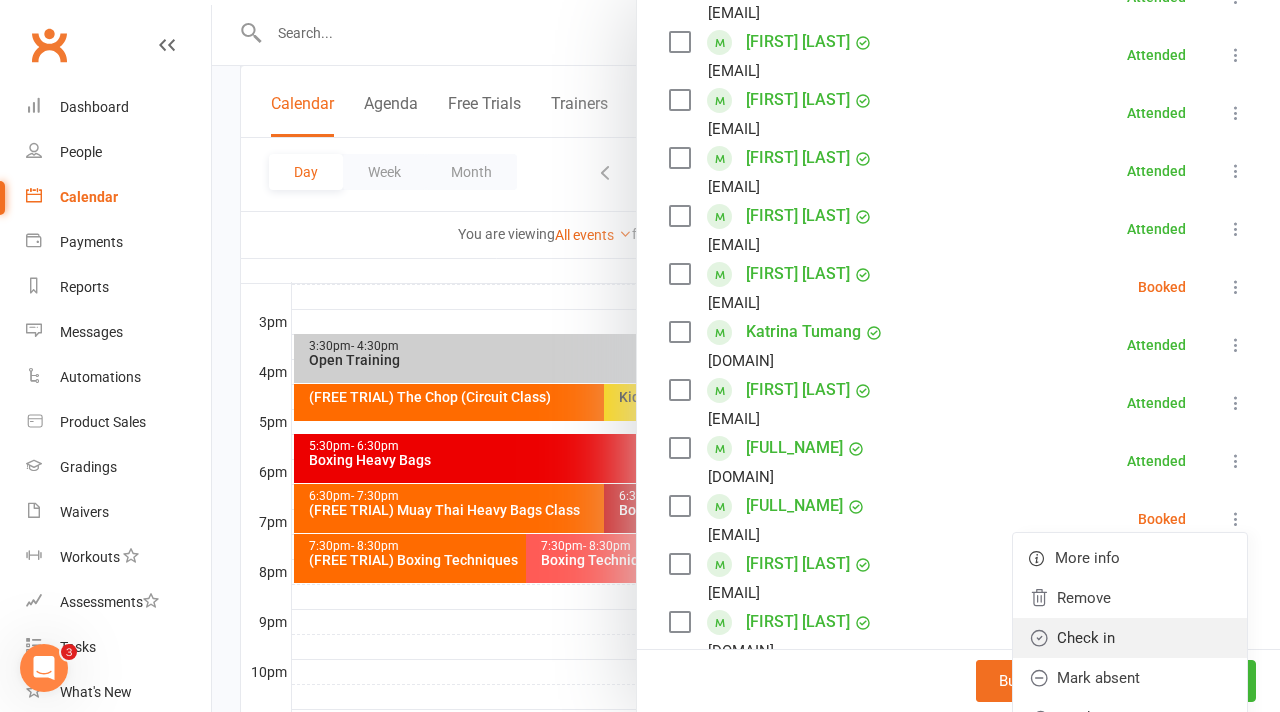 click on "Check in" at bounding box center [1130, 638] 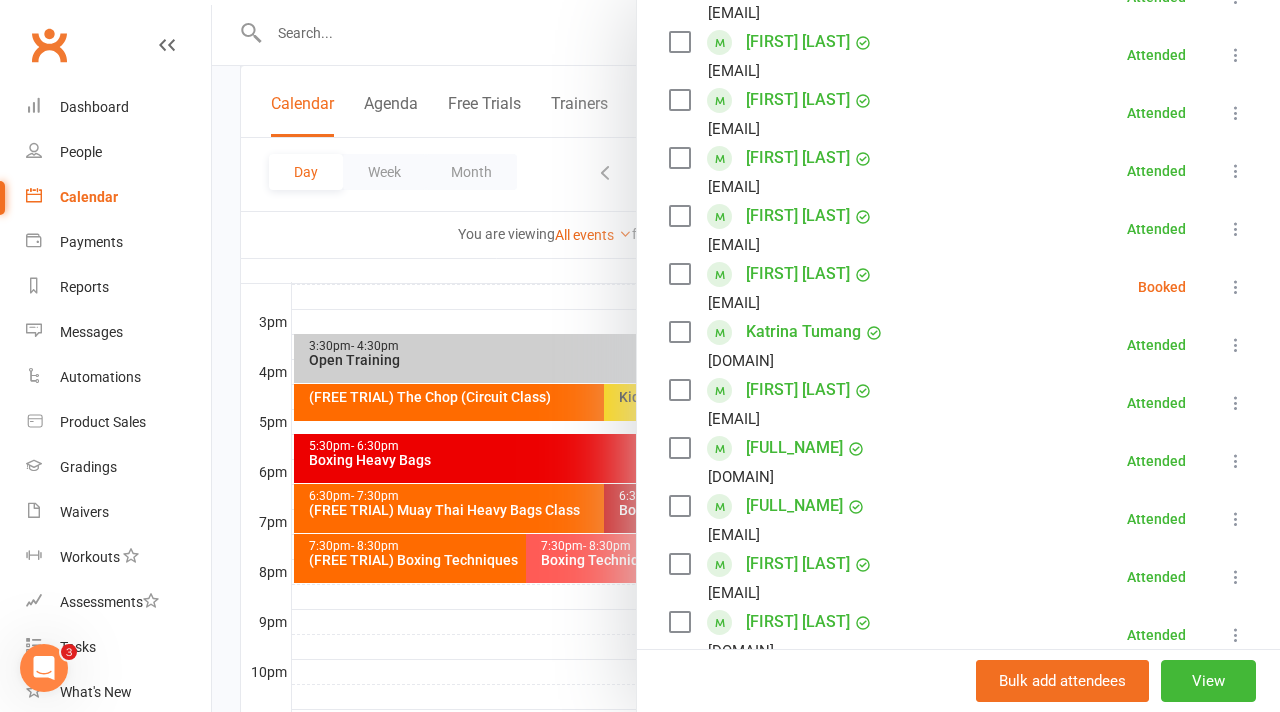 click at bounding box center (1236, 287) 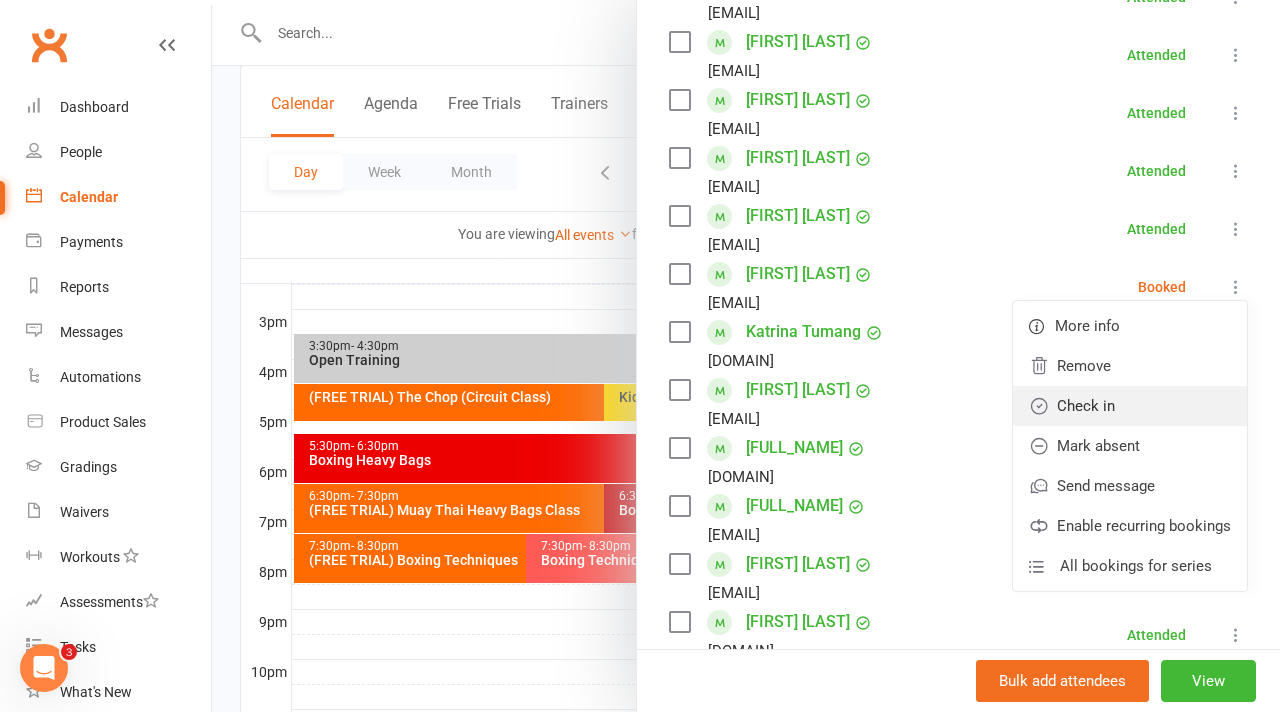 click on "Check in" at bounding box center (1130, 406) 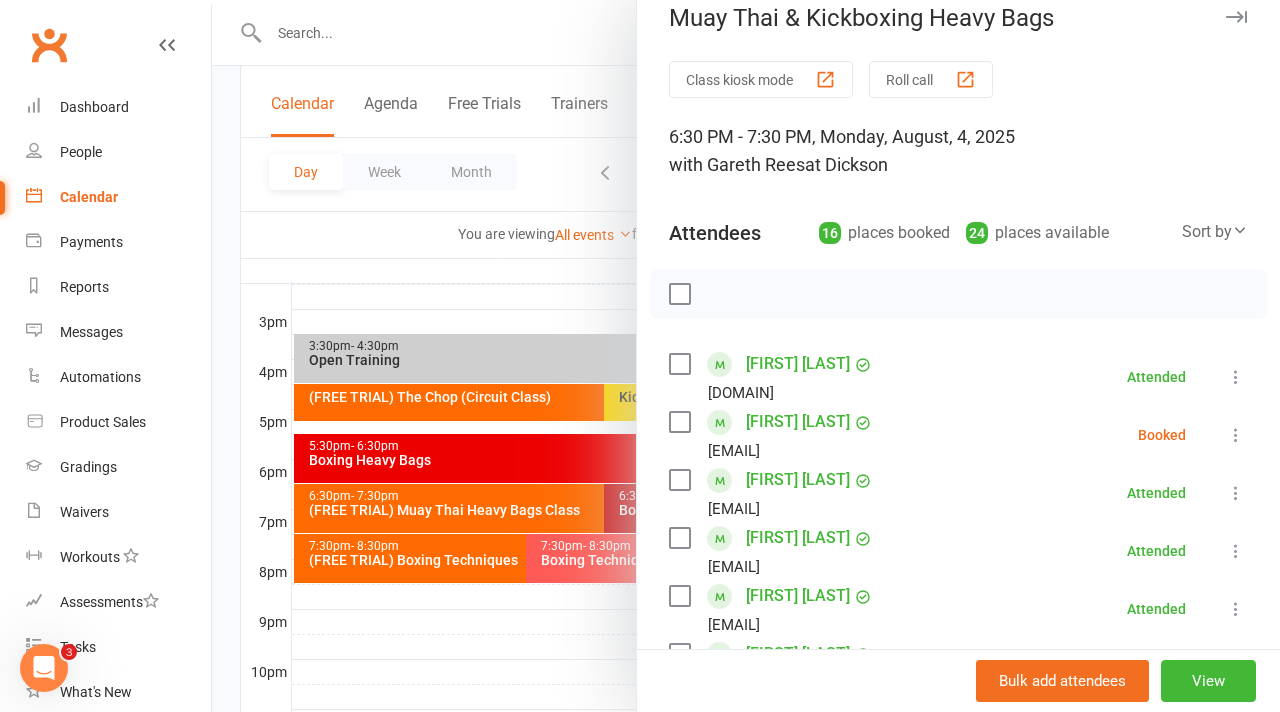 scroll, scrollTop: 22, scrollLeft: 0, axis: vertical 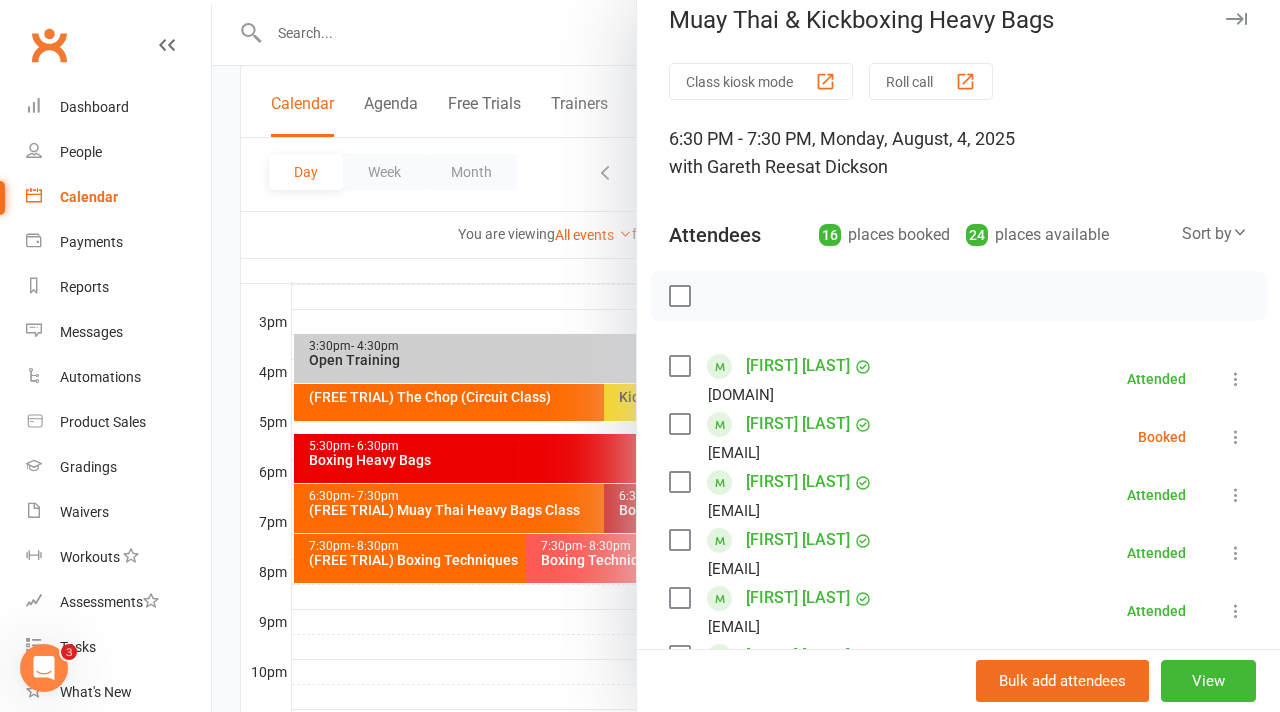 click at bounding box center [746, 356] 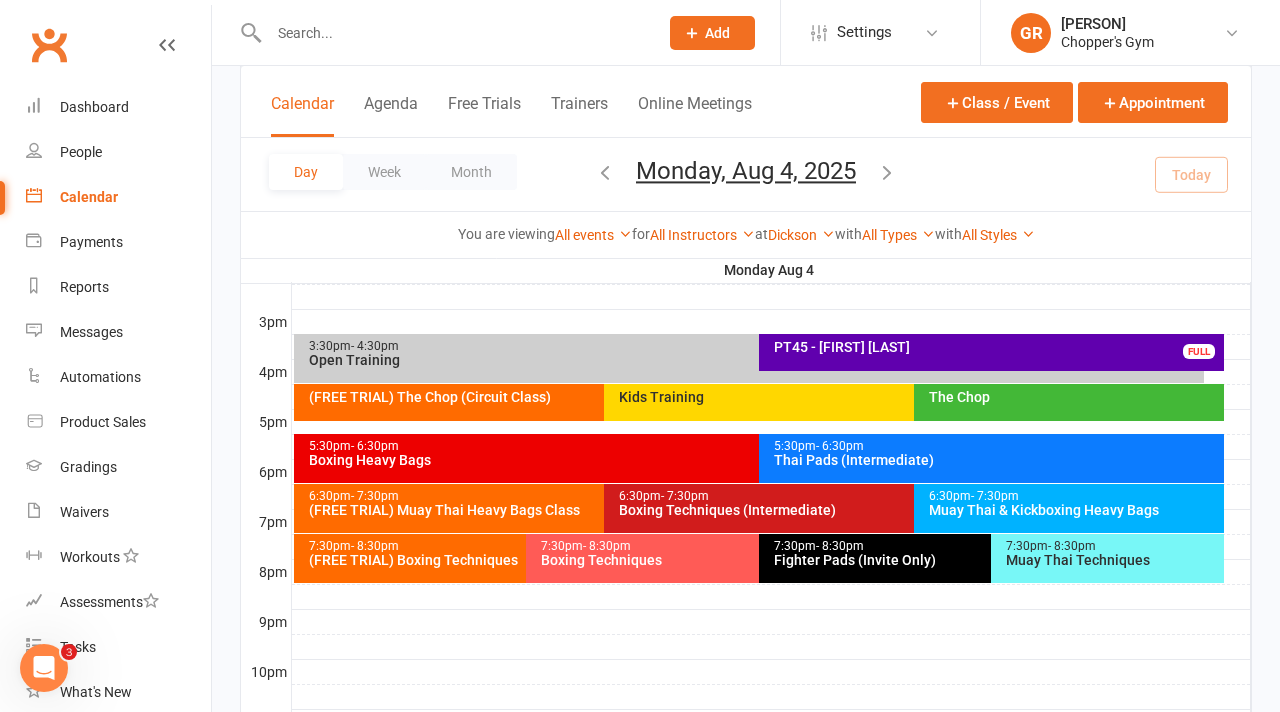 click on "Boxing Techniques (Intermediate)" at bounding box center [909, 510] 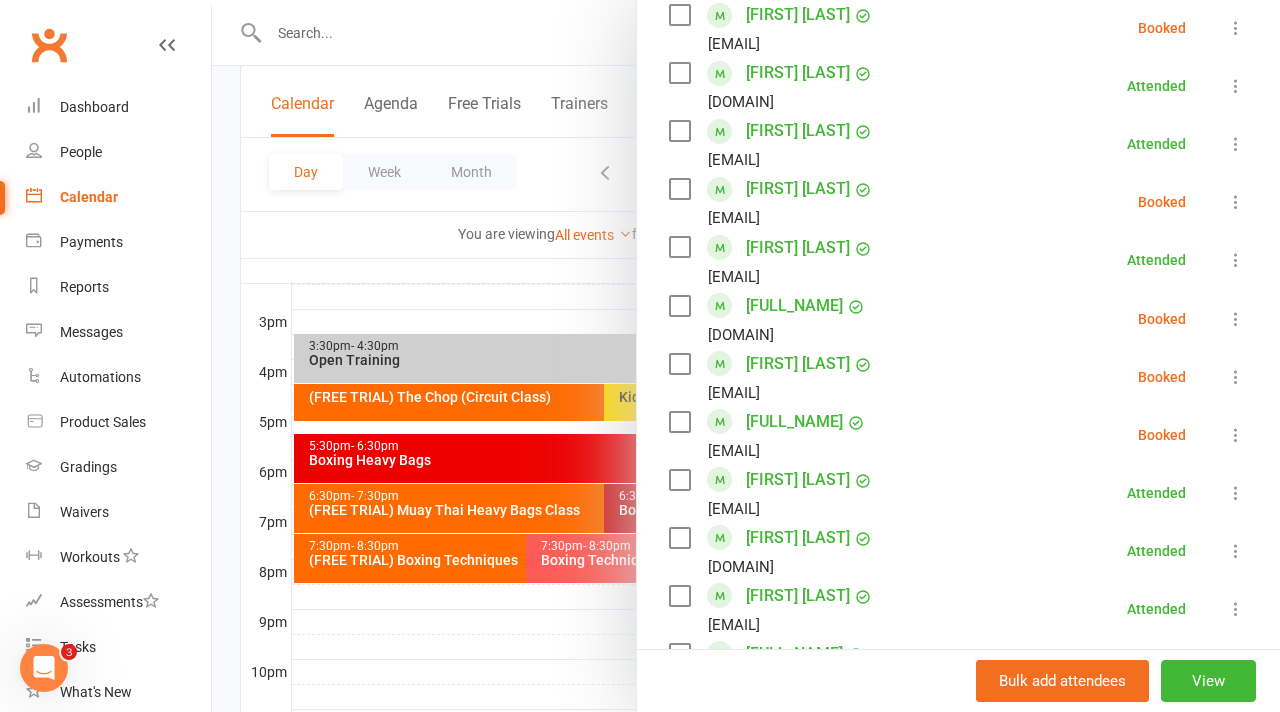 scroll, scrollTop: 1010, scrollLeft: 0, axis: vertical 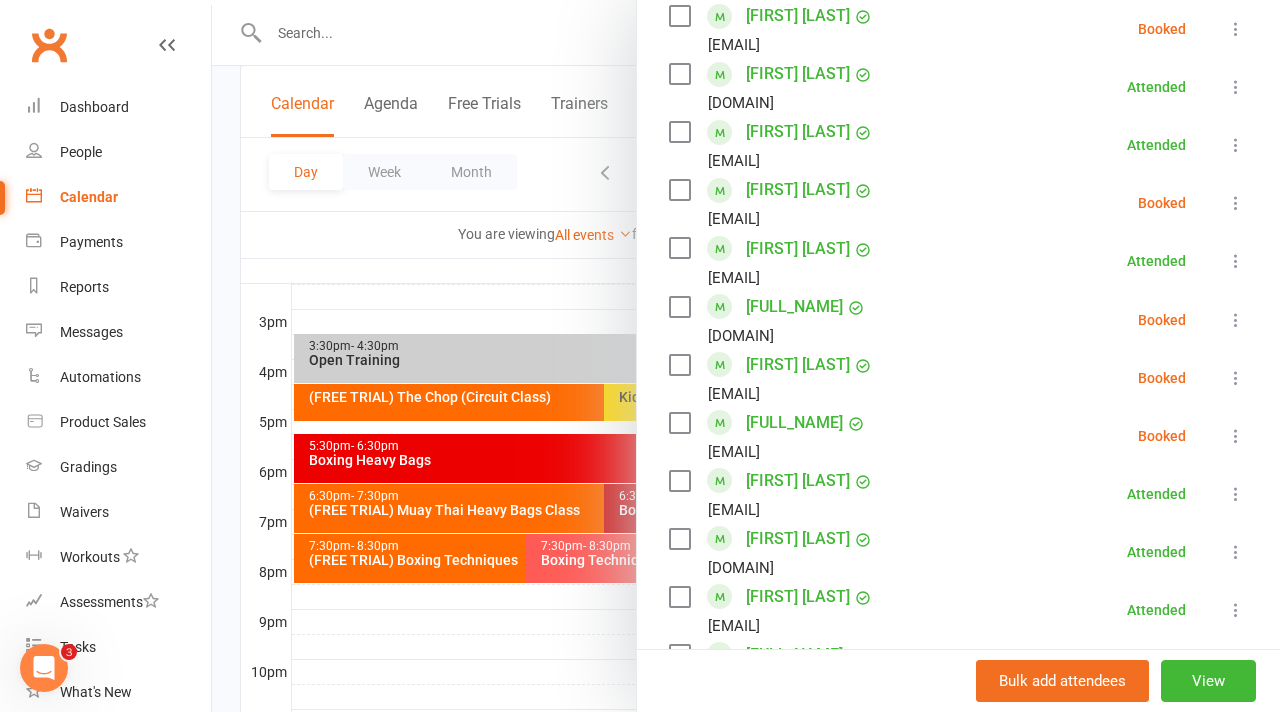 click at bounding box center (1236, 320) 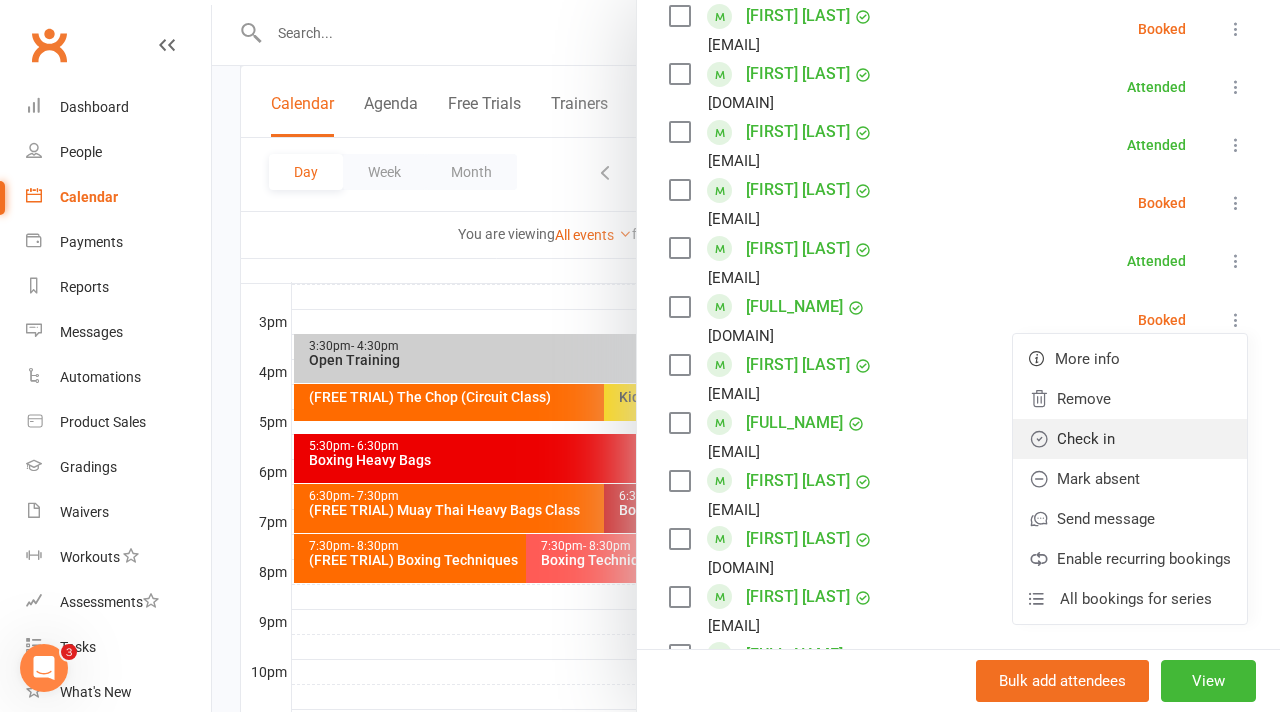 click on "Check in" at bounding box center [1130, 439] 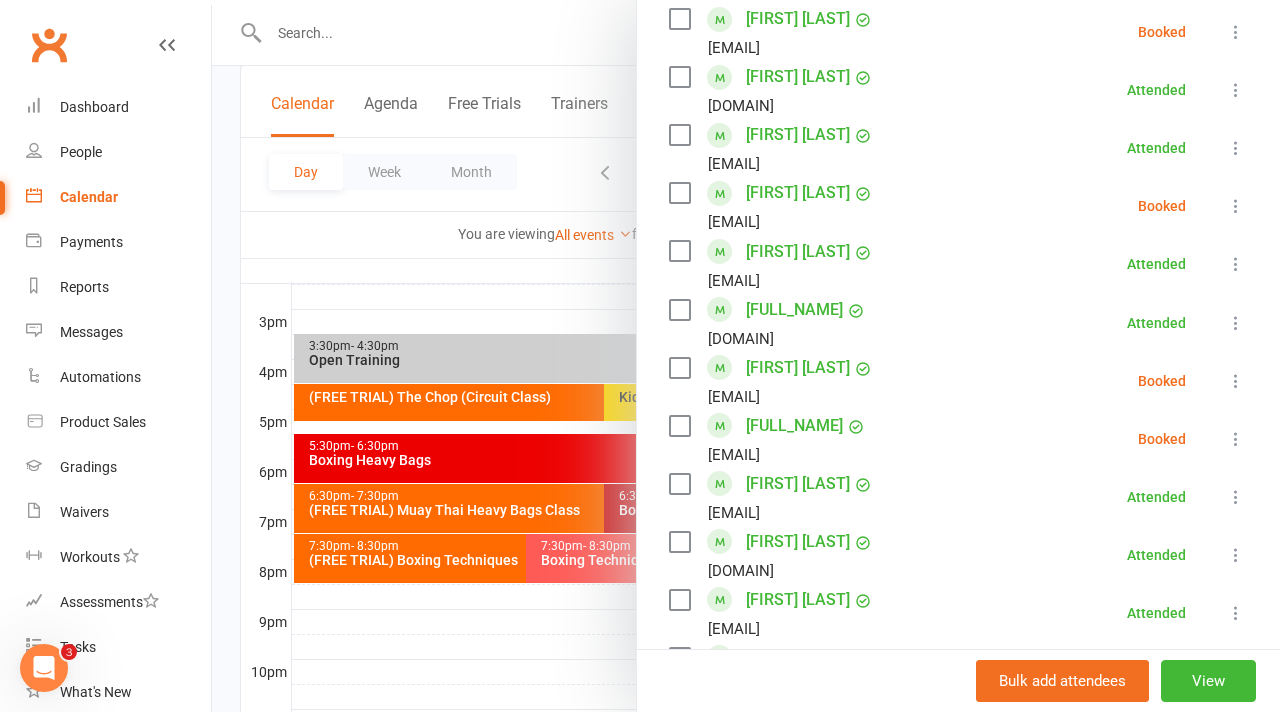 scroll, scrollTop: 1008, scrollLeft: 0, axis: vertical 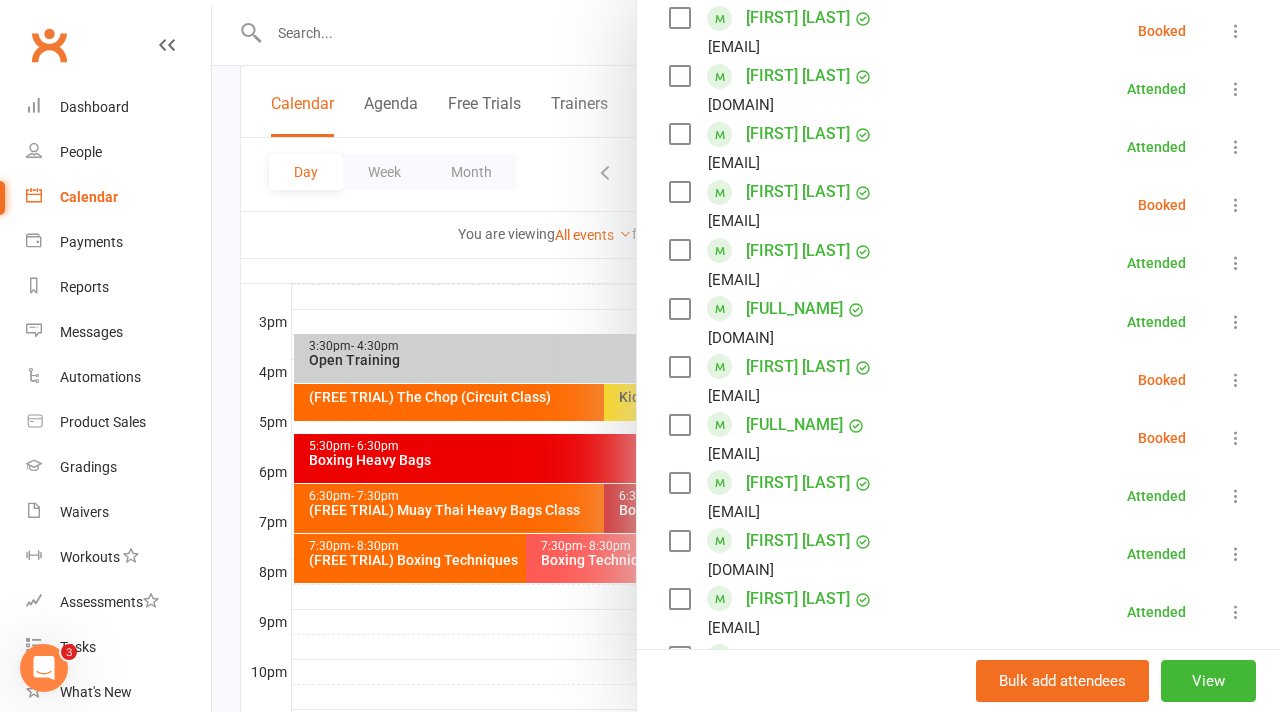click at bounding box center [1236, 205] 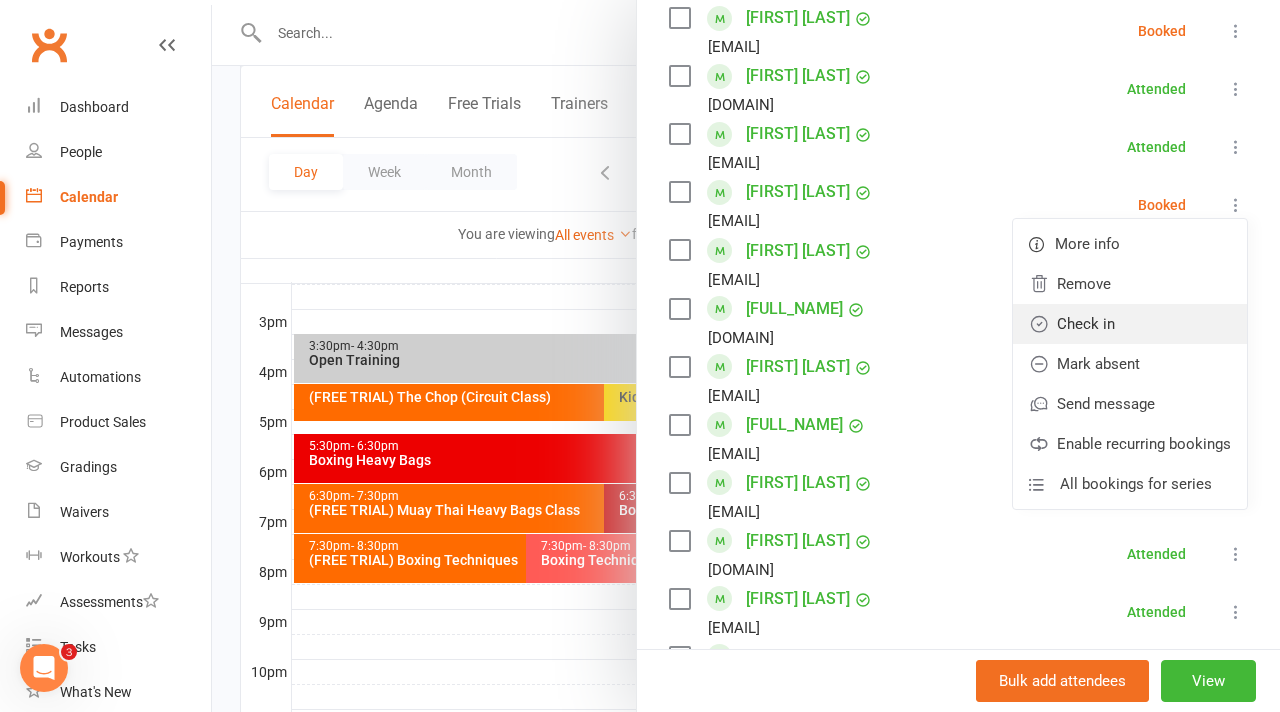click on "Check in" at bounding box center (1130, 324) 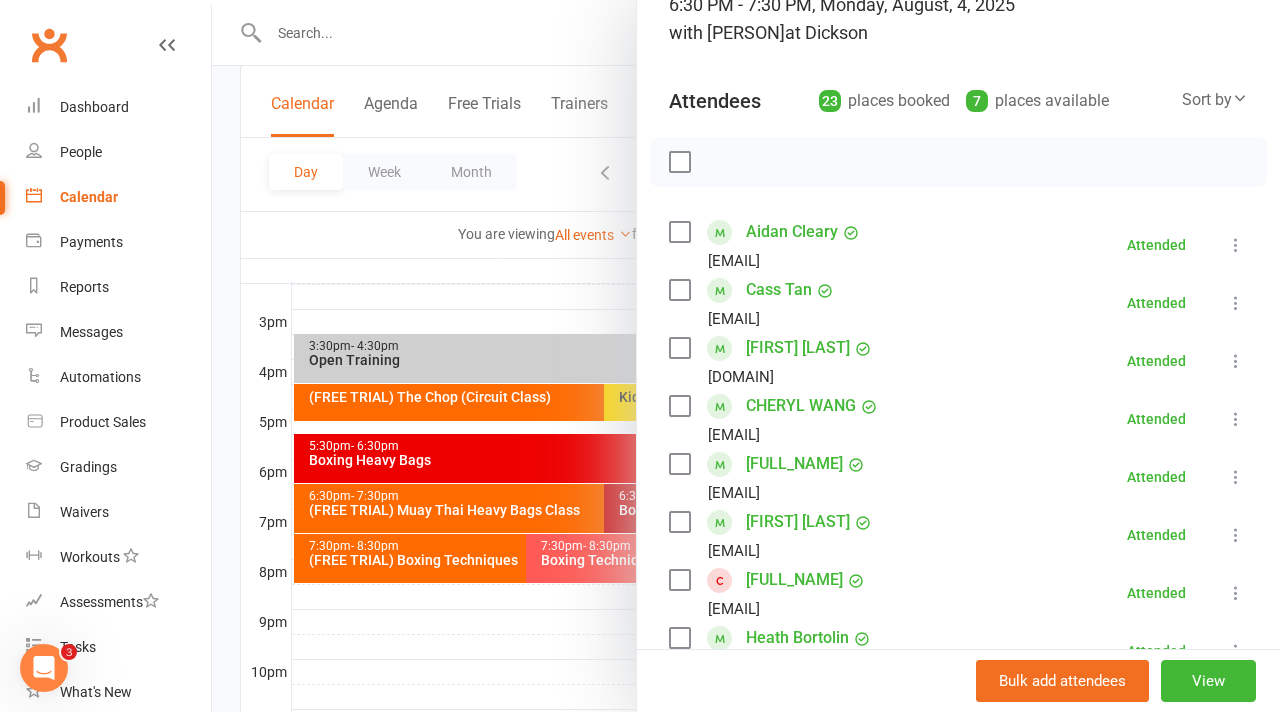 scroll, scrollTop: 102, scrollLeft: 0, axis: vertical 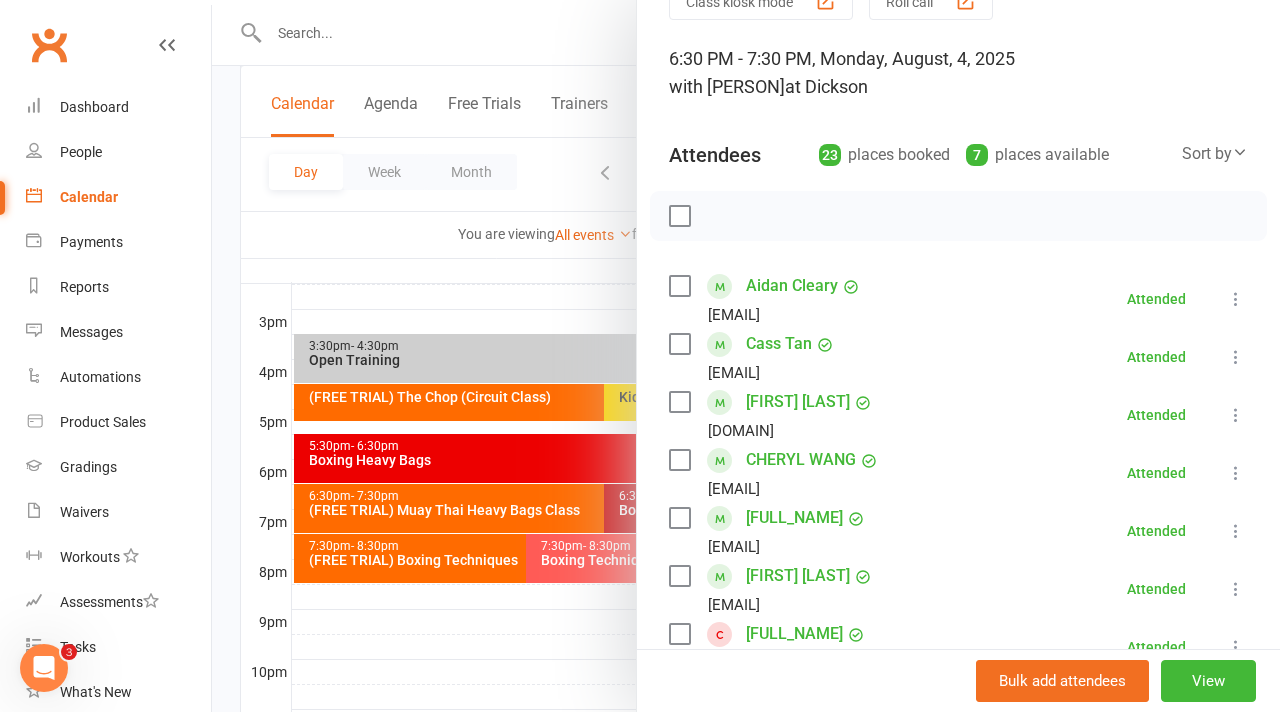 click at bounding box center (746, 356) 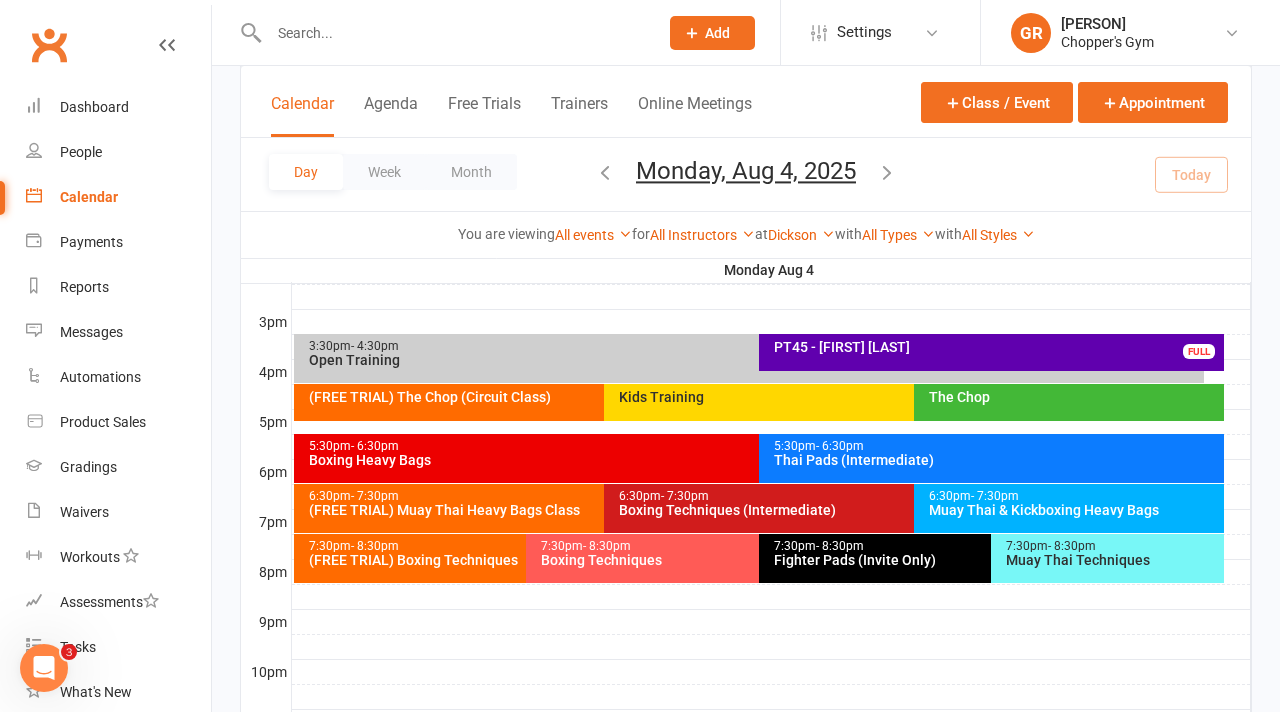 click on "- 7:30pm" at bounding box center [685, 496] 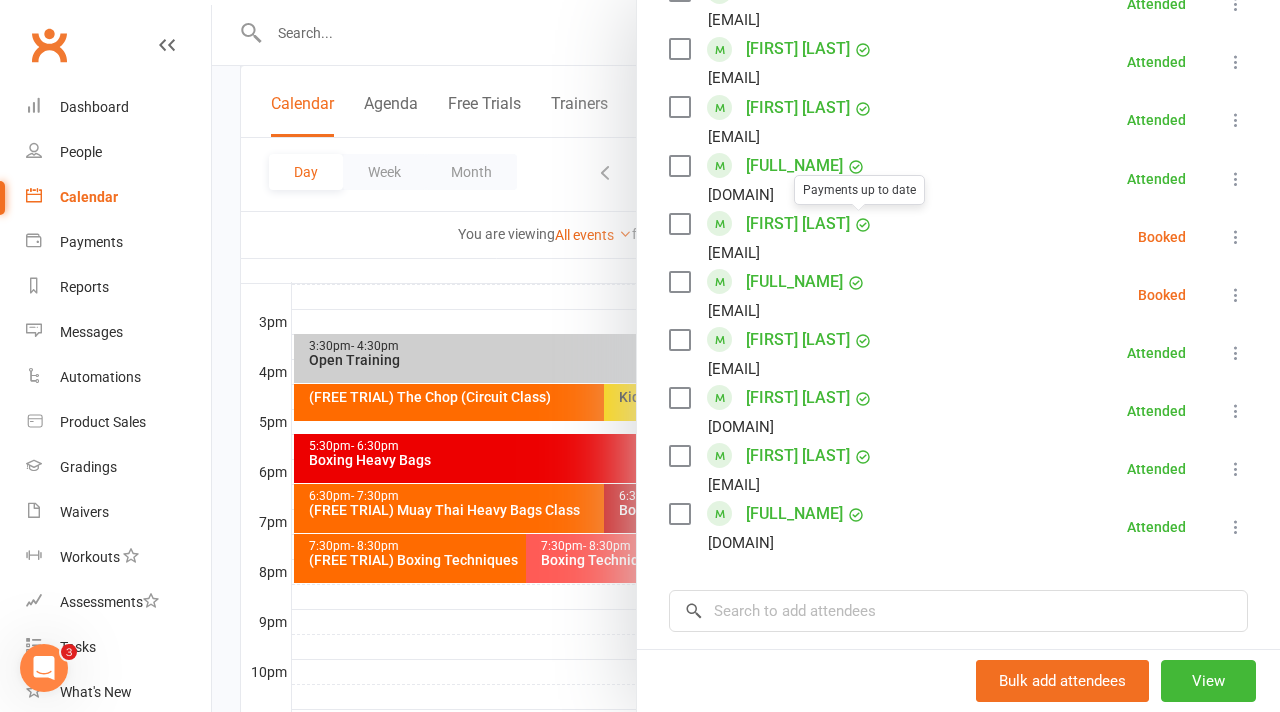 scroll, scrollTop: 1185, scrollLeft: 0, axis: vertical 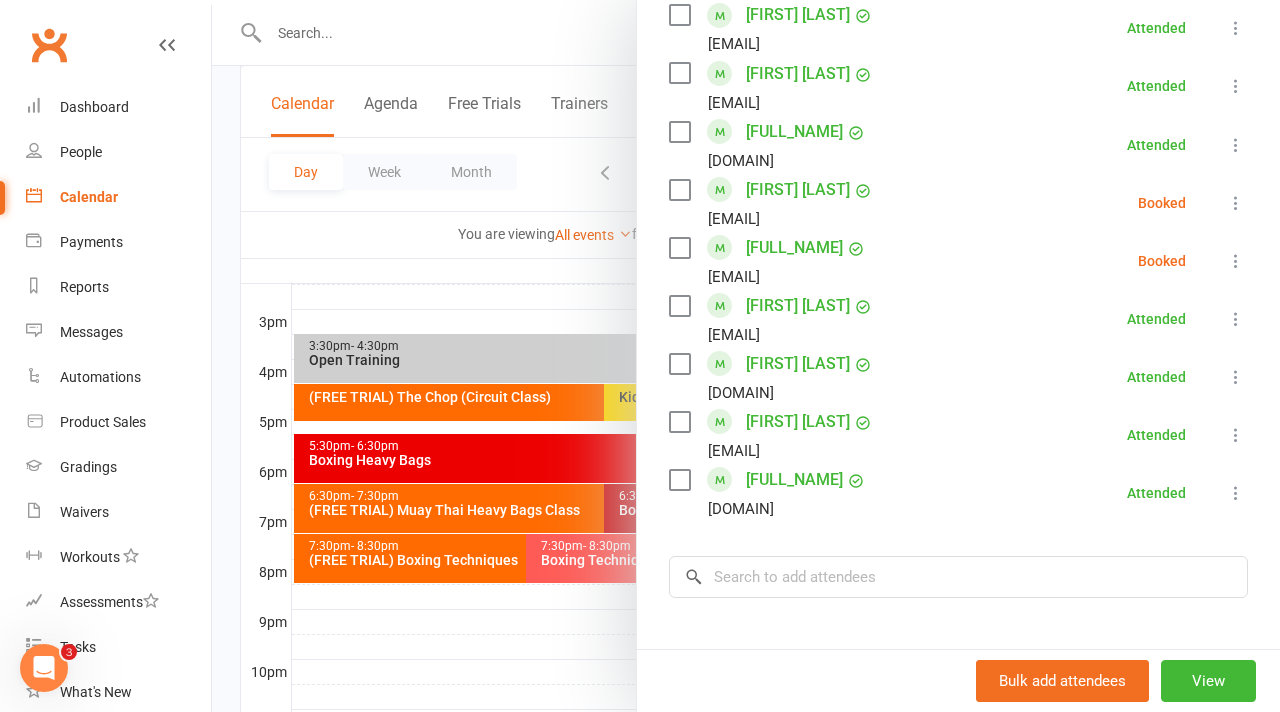 click on "Sammy Barbaro" at bounding box center (798, 306) 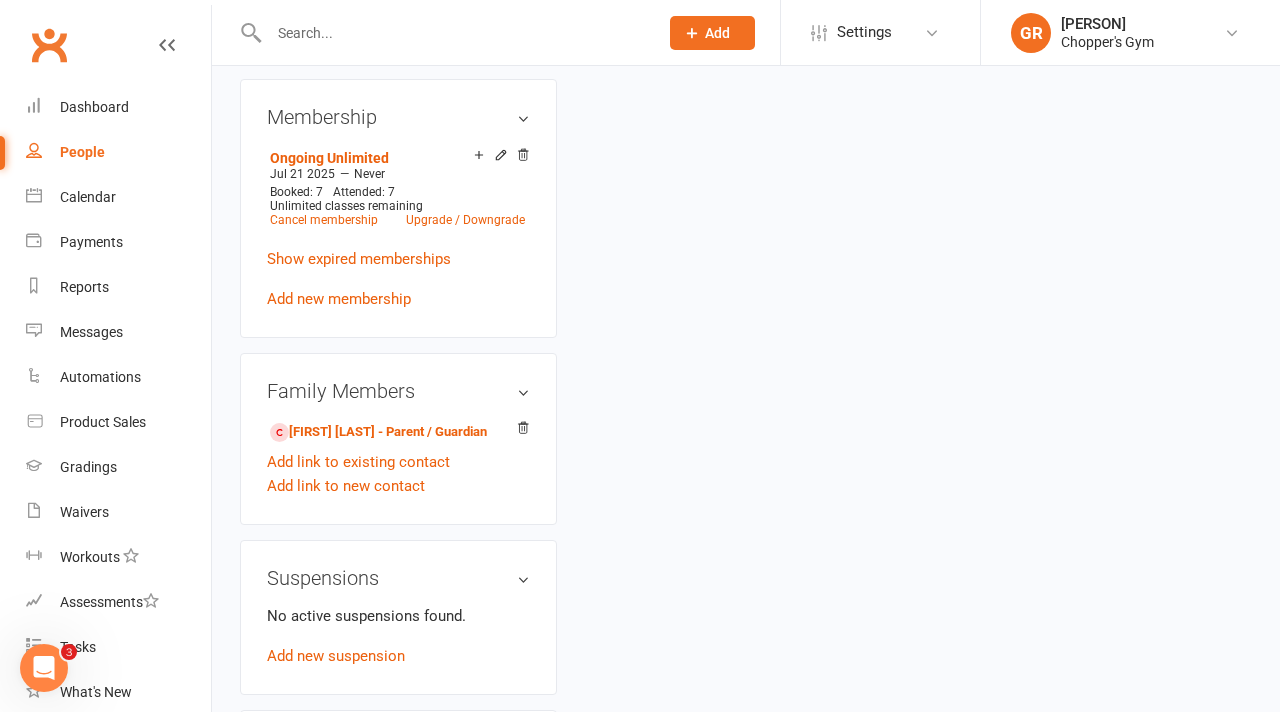 scroll, scrollTop: 0, scrollLeft: 0, axis: both 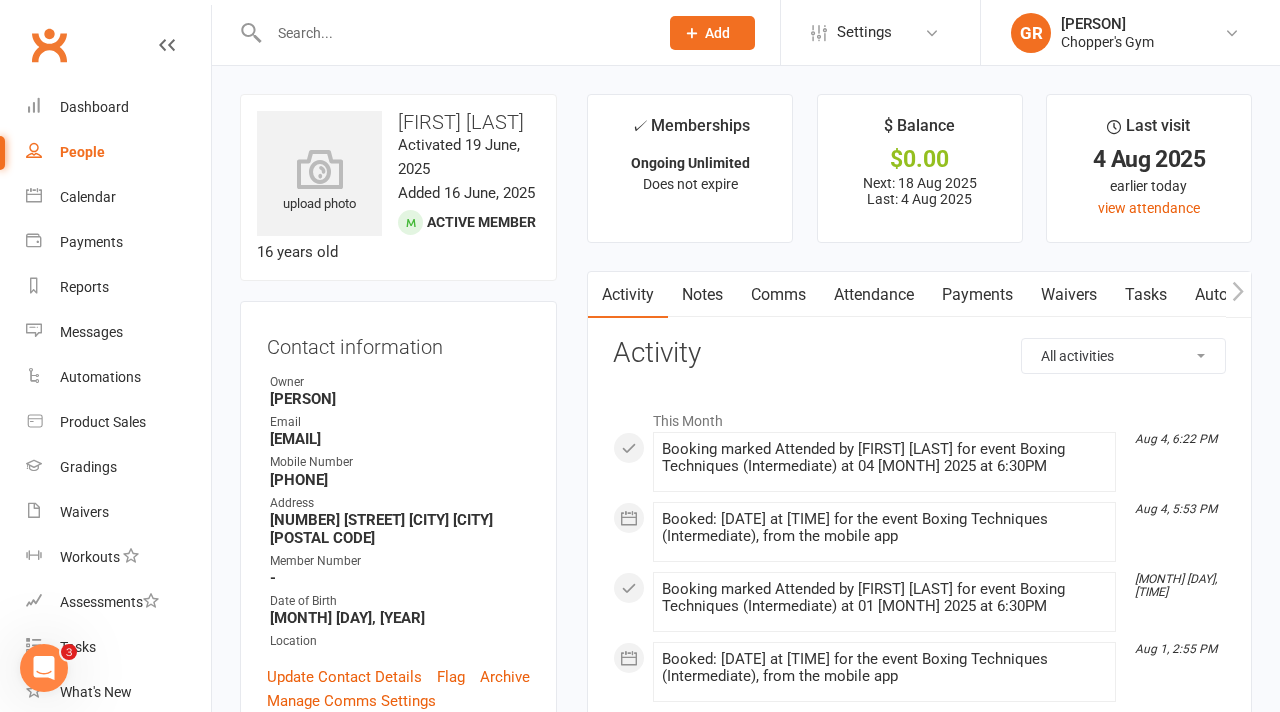 click on "Attendance" at bounding box center [874, 295] 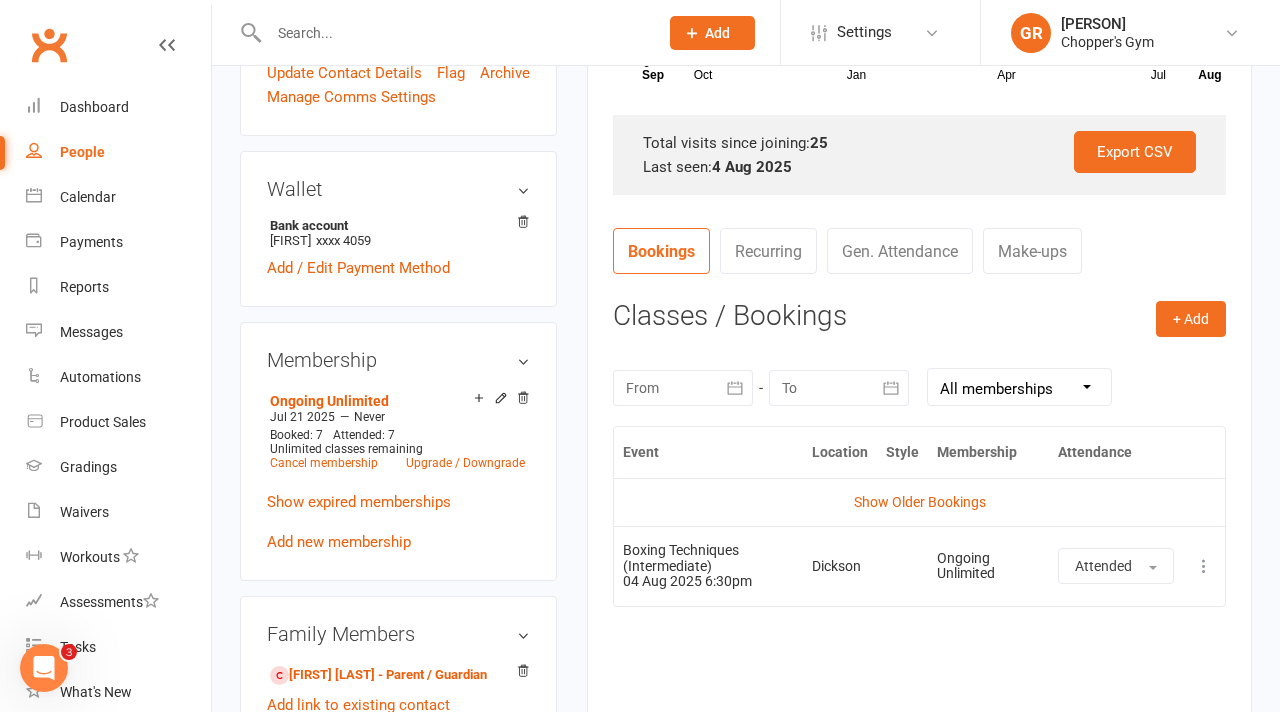 scroll, scrollTop: 619, scrollLeft: 0, axis: vertical 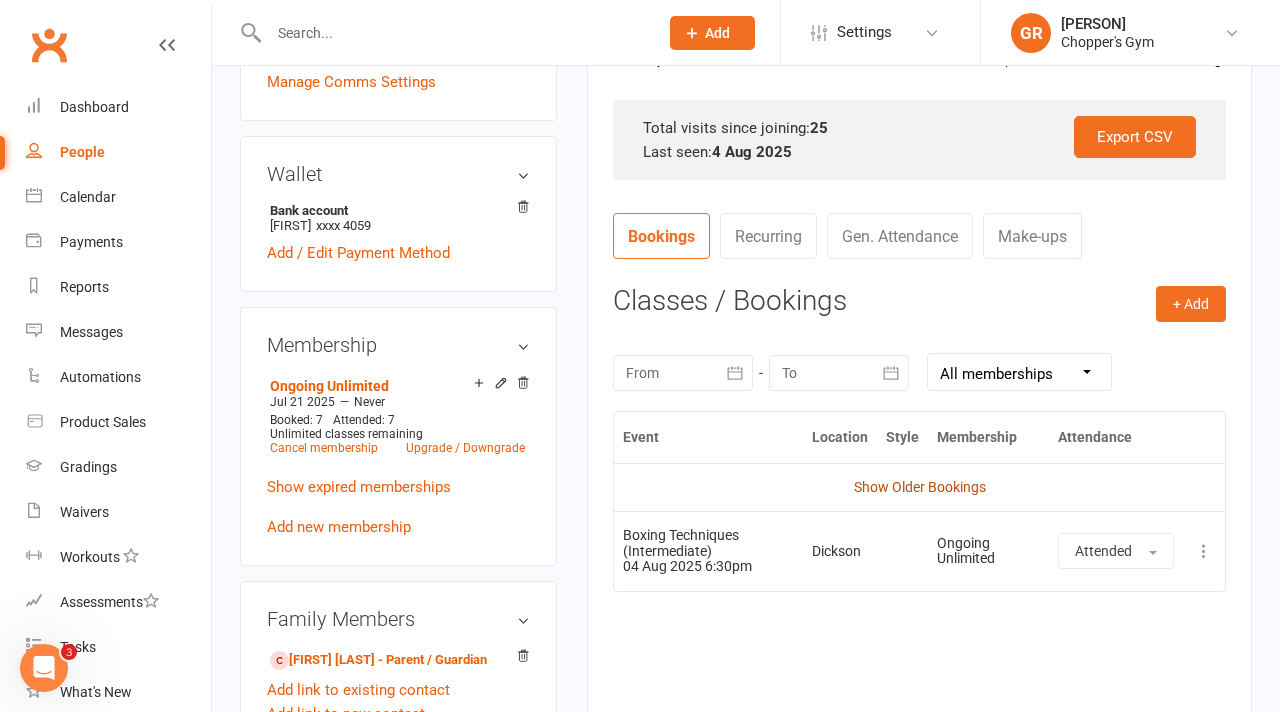 click on "Show Older Bookings" at bounding box center [920, 487] 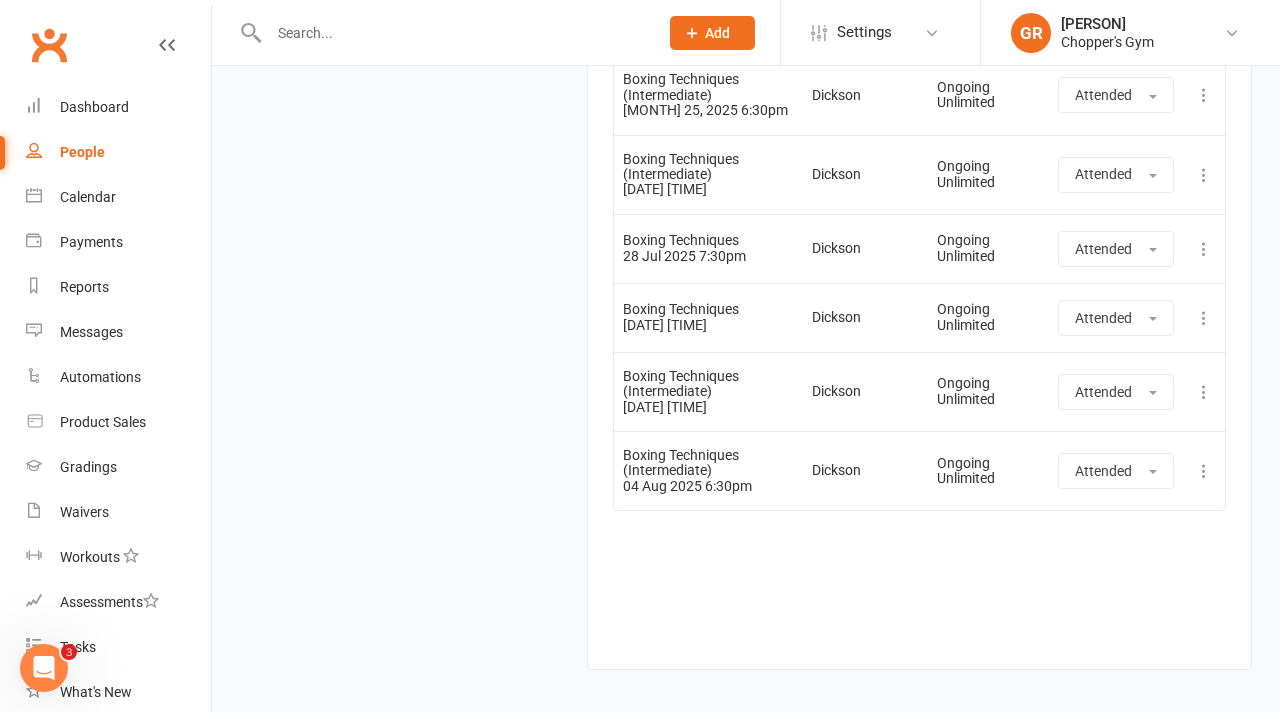 scroll, scrollTop: 2499, scrollLeft: 0, axis: vertical 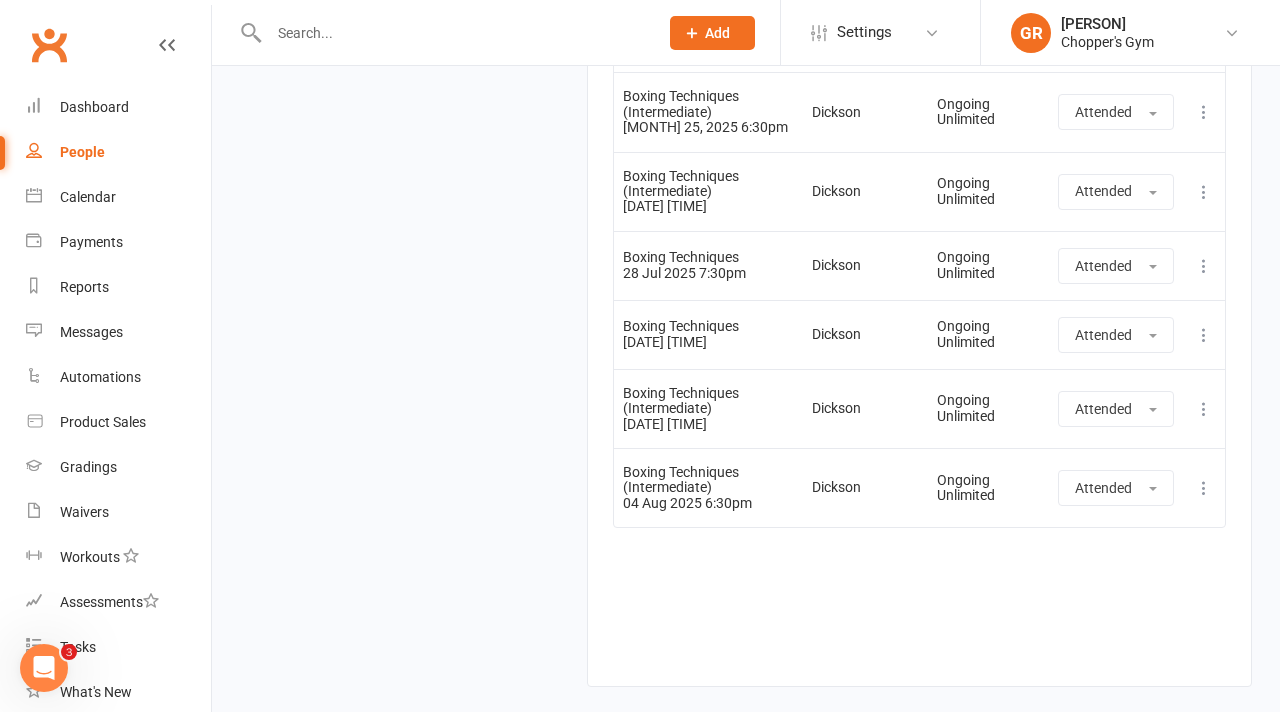 click at bounding box center [1204, 409] 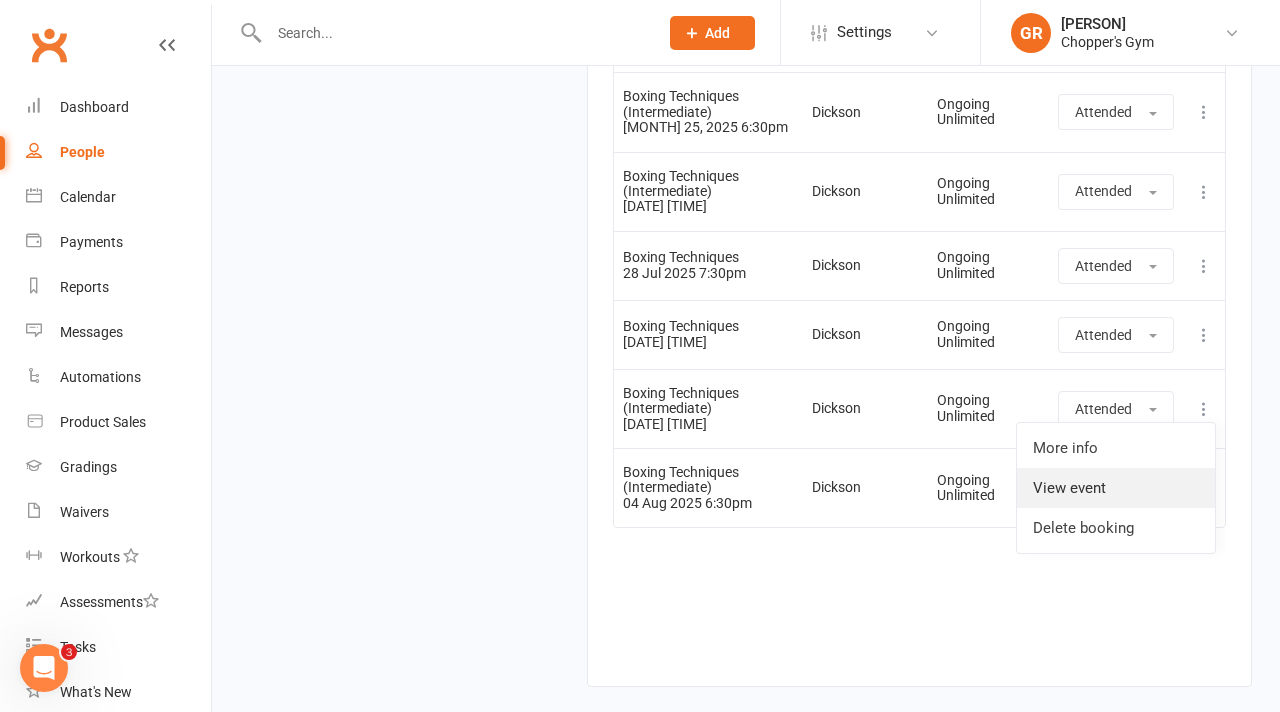 click on "View event" at bounding box center (1116, 488) 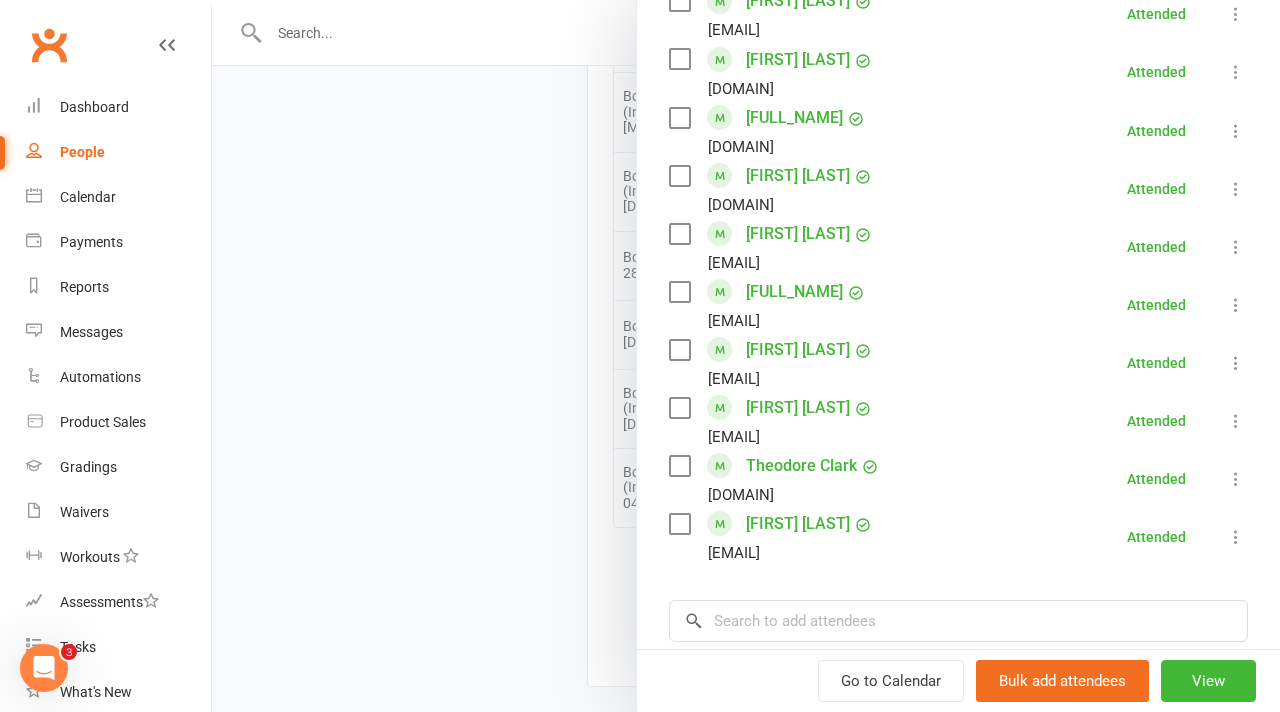 scroll, scrollTop: 1220, scrollLeft: 0, axis: vertical 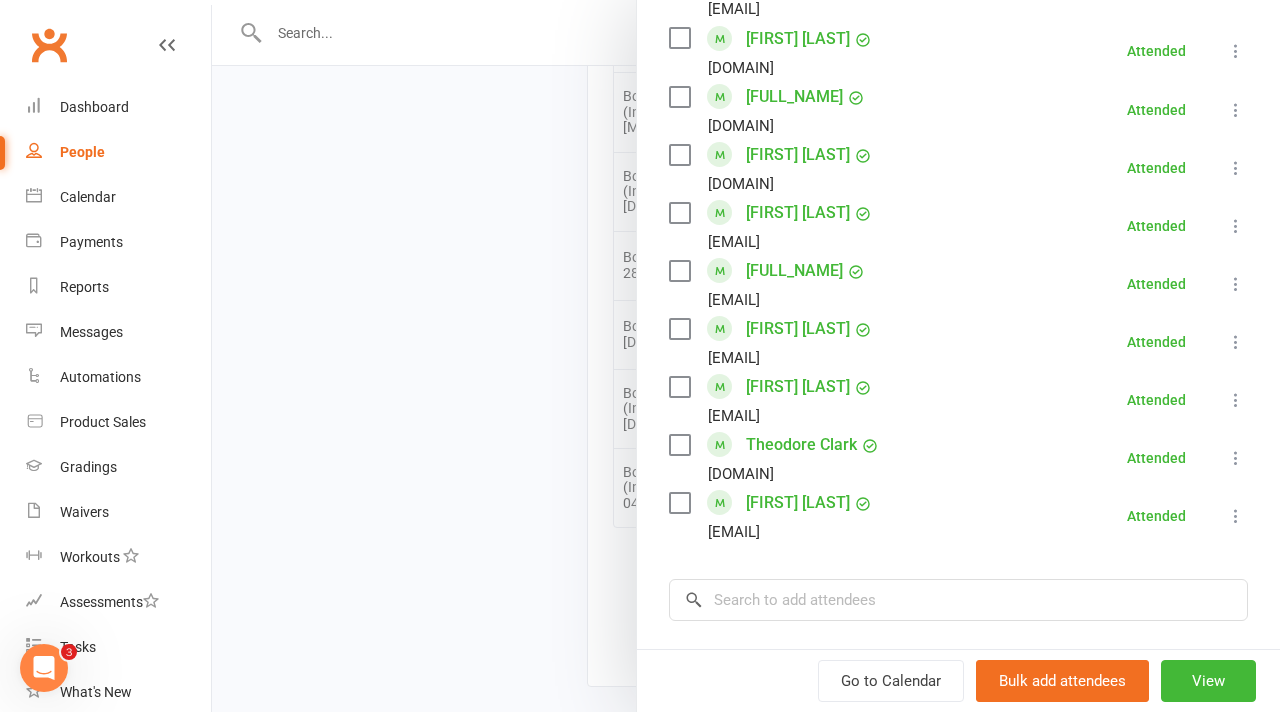 click at bounding box center (746, 356) 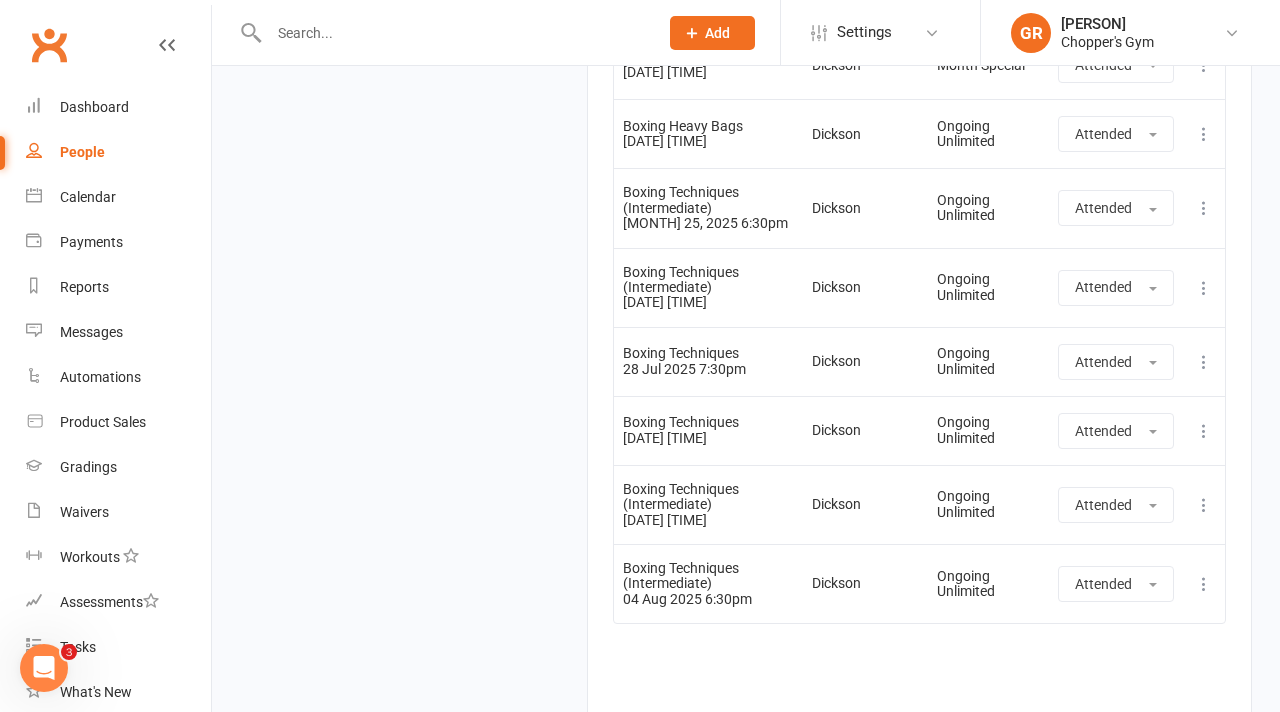 scroll, scrollTop: 2401, scrollLeft: 0, axis: vertical 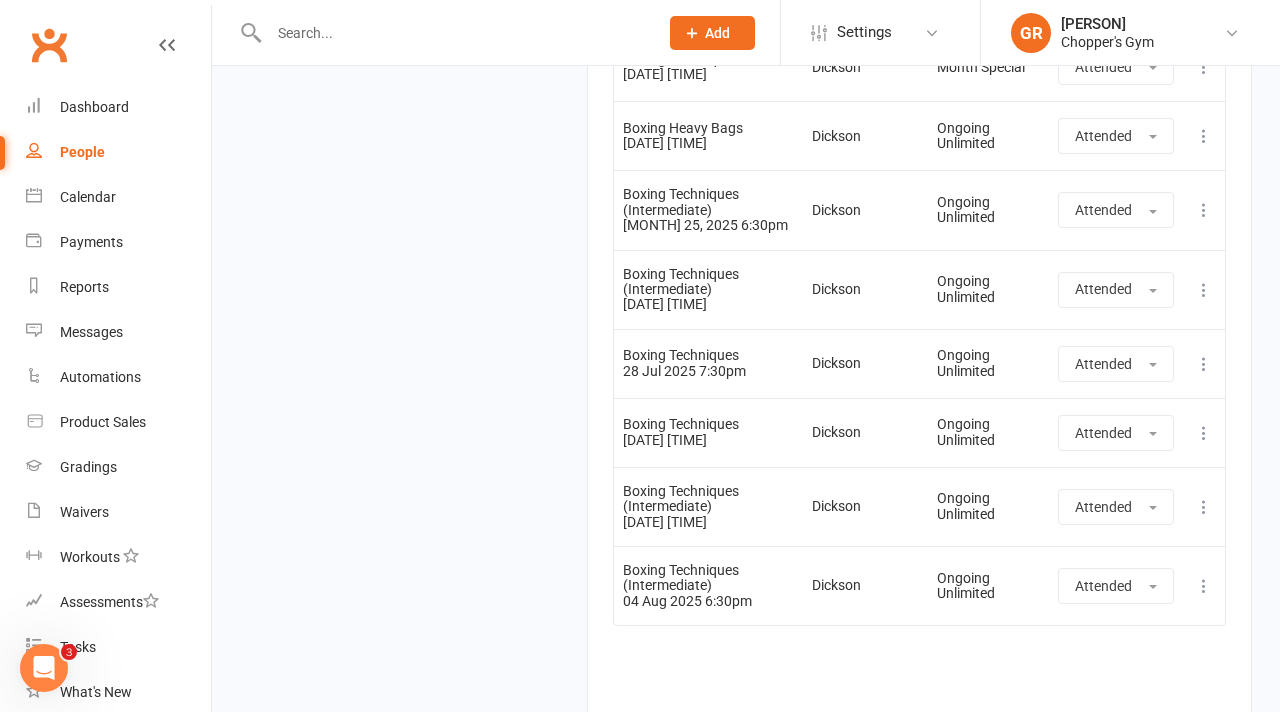 click at bounding box center [1204, 290] 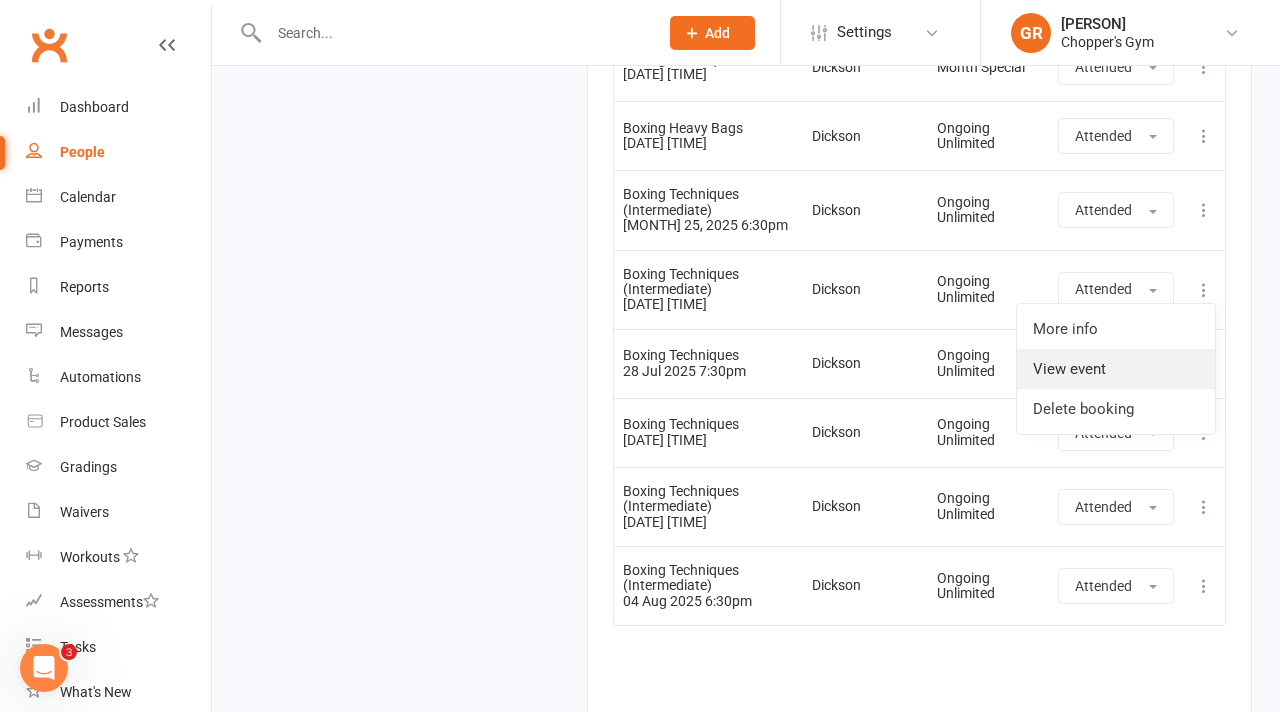 click on "View event" at bounding box center [1116, 369] 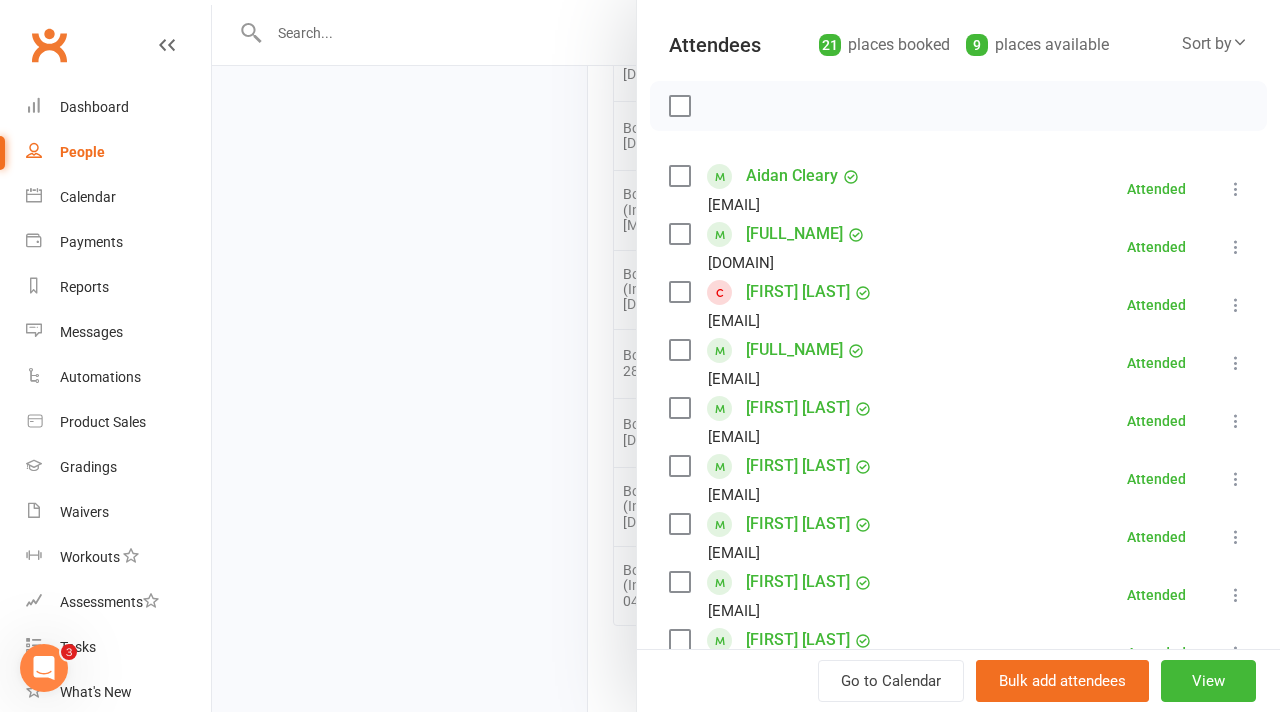 scroll, scrollTop: 209, scrollLeft: 0, axis: vertical 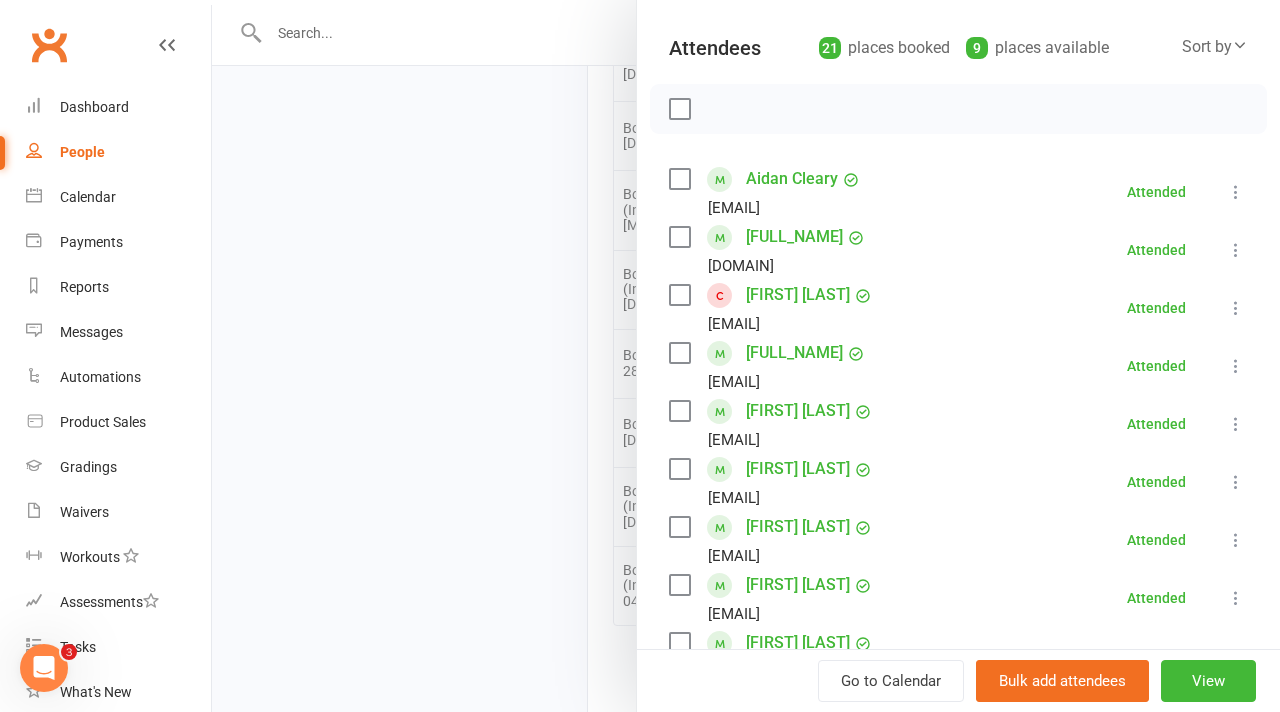 click at bounding box center [746, 356] 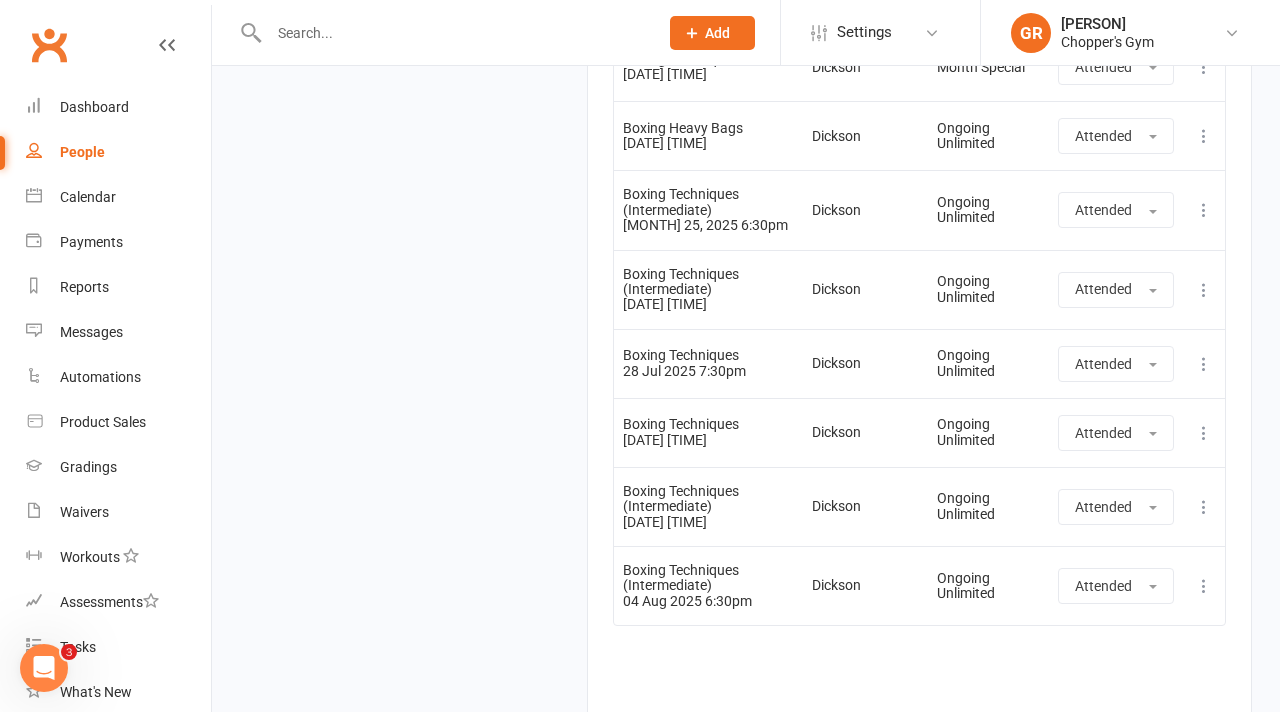 click at bounding box center [442, 32] 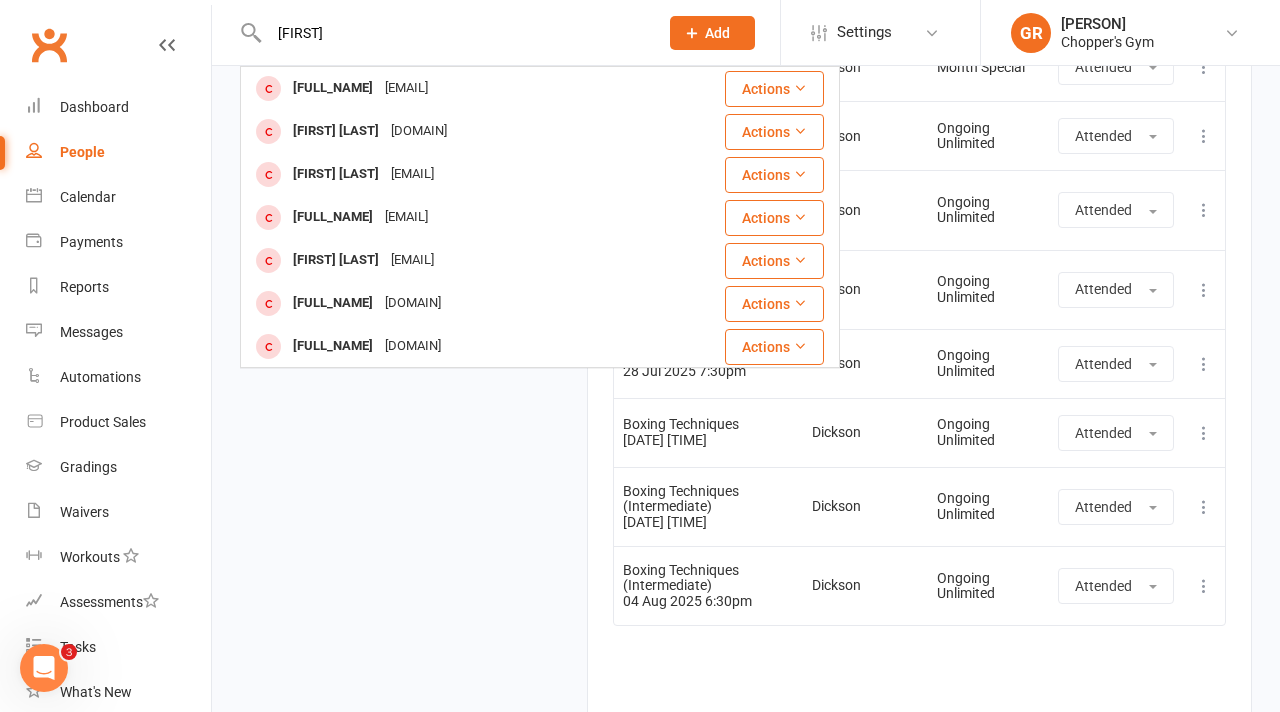 type on "giovanni" 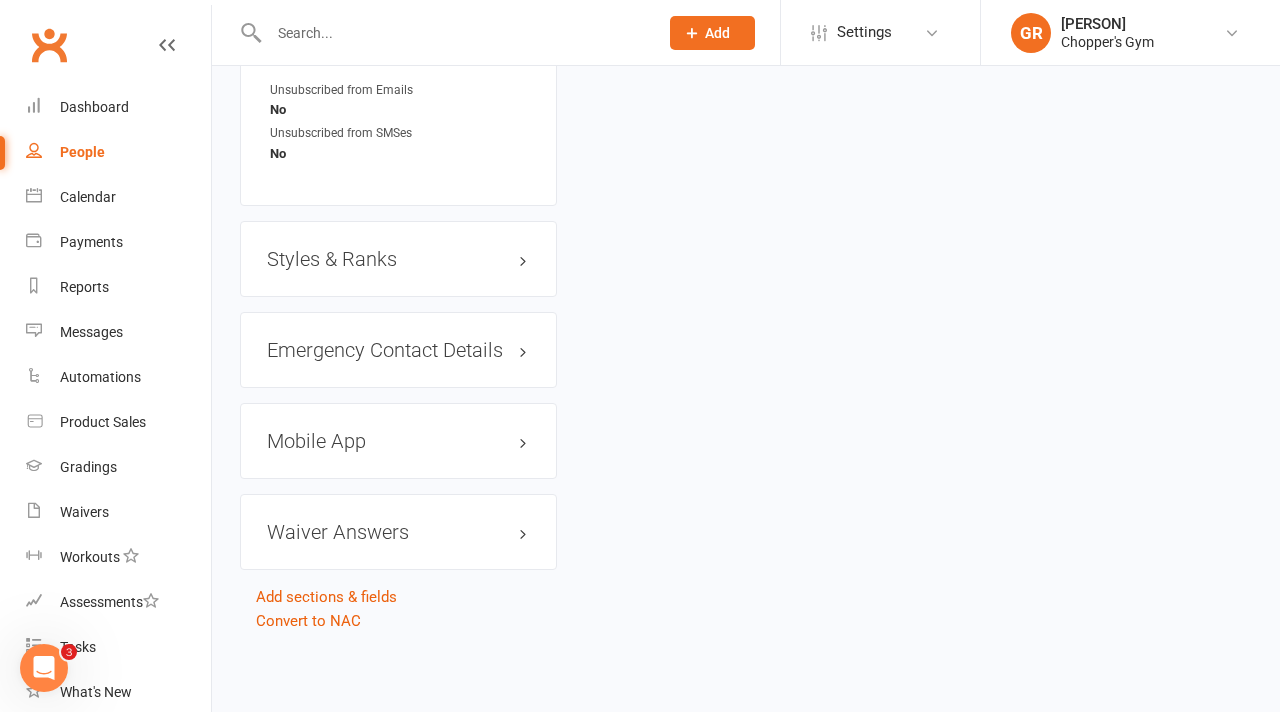 scroll, scrollTop: 0, scrollLeft: 0, axis: both 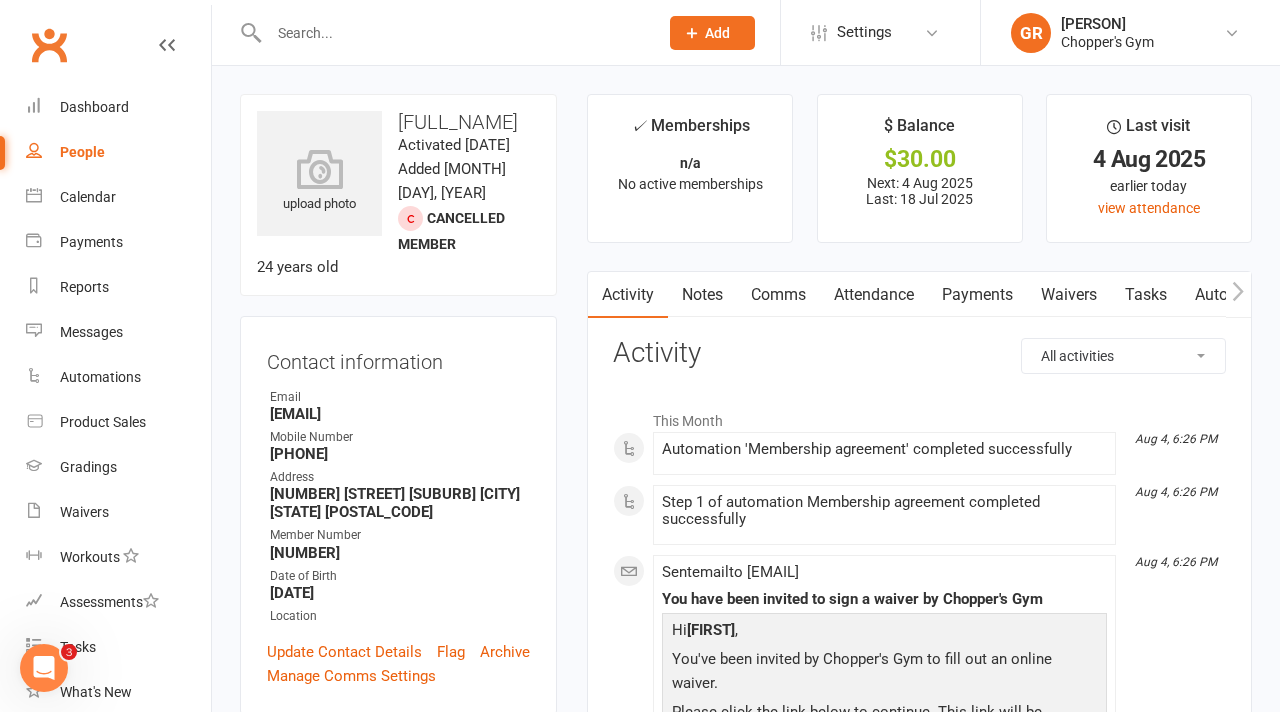 click on "Payments" at bounding box center [977, 295] 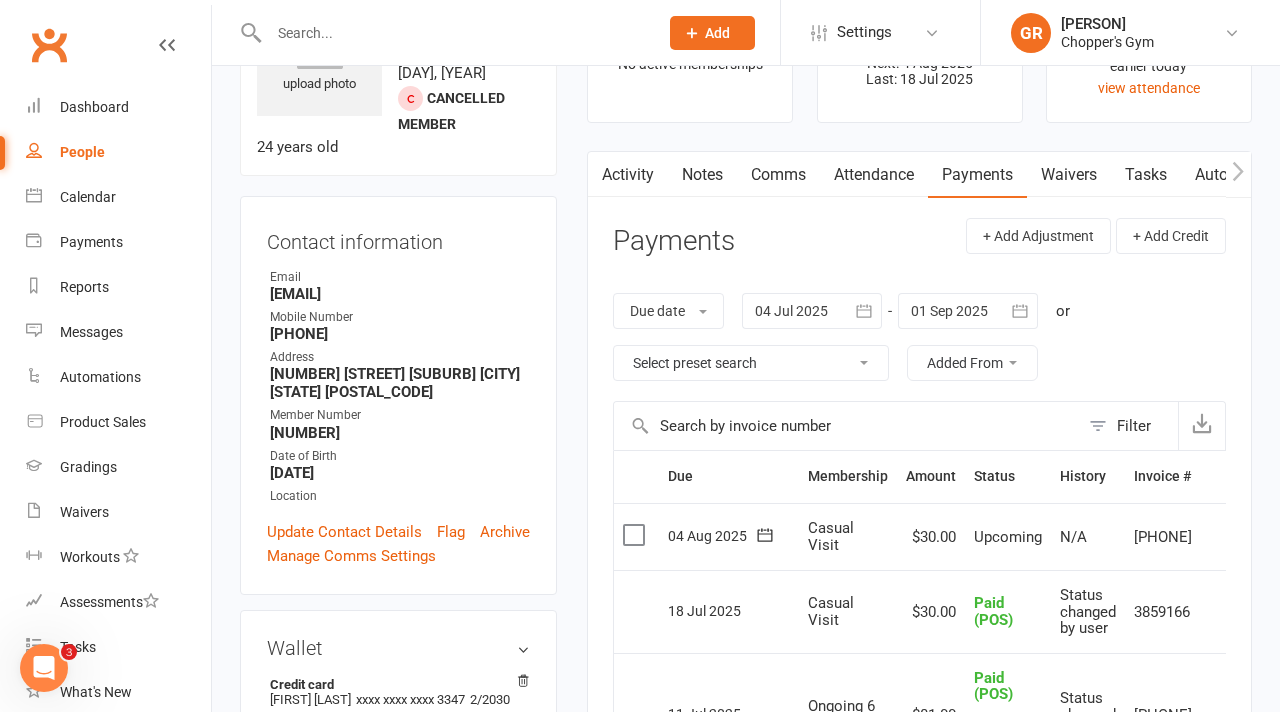 scroll, scrollTop: 177, scrollLeft: 0, axis: vertical 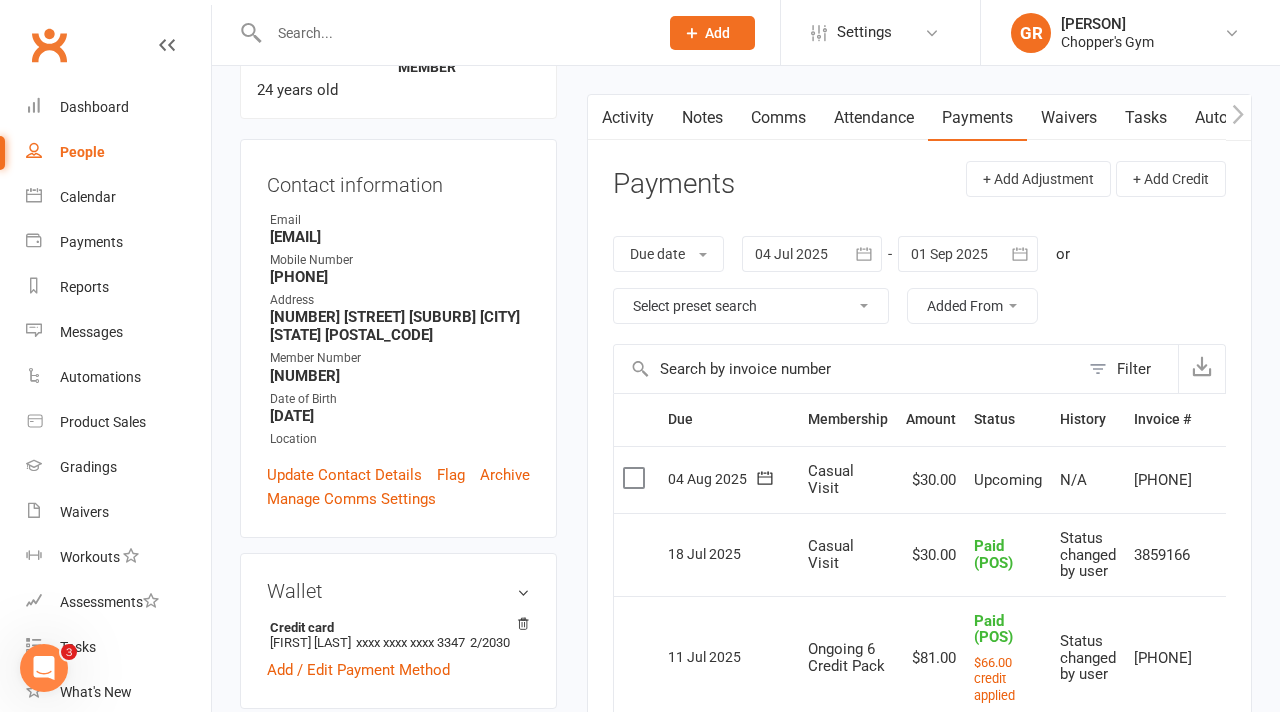 click at bounding box center (636, 478) 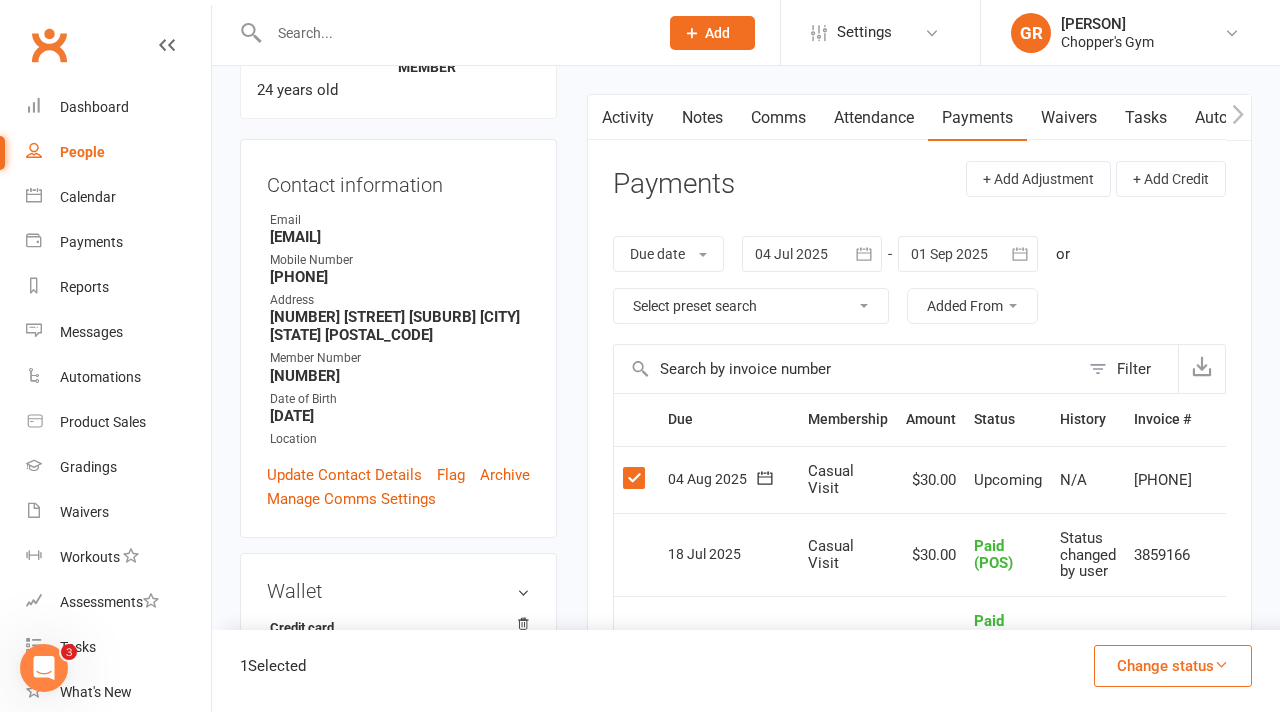 click on "Change status" at bounding box center [1173, 666] 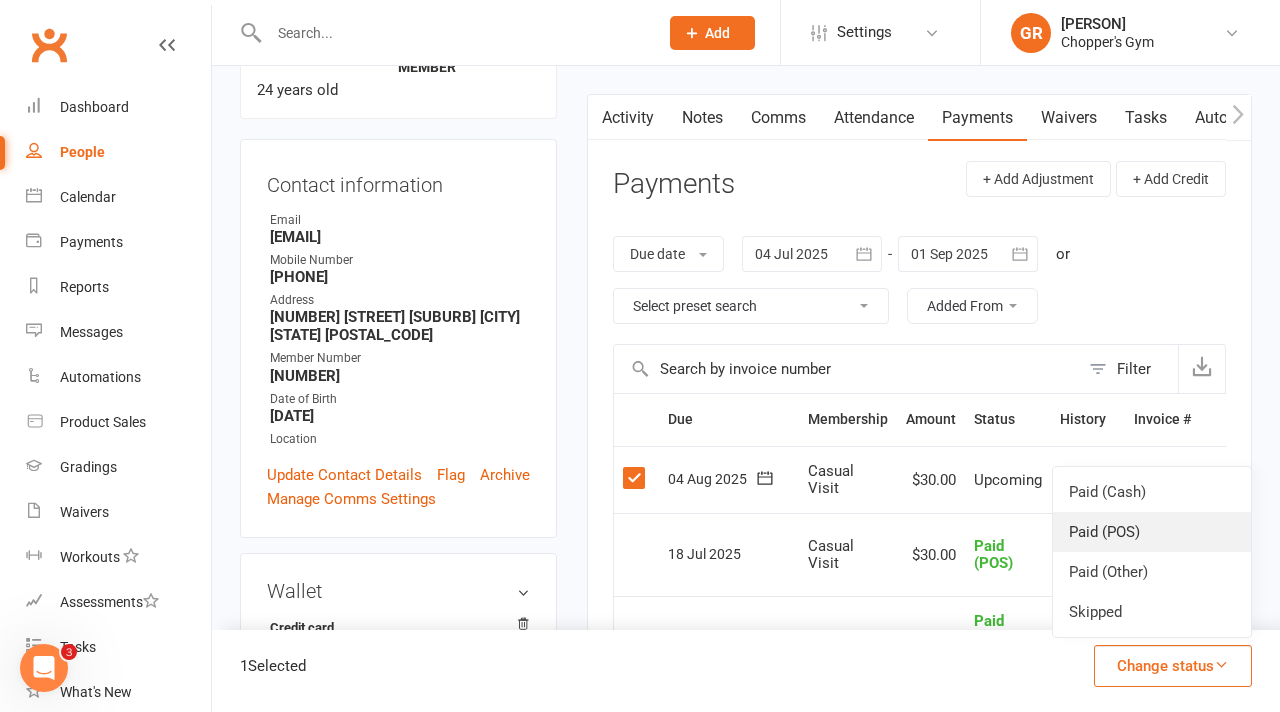 click on "Paid (POS)" at bounding box center [1152, 532] 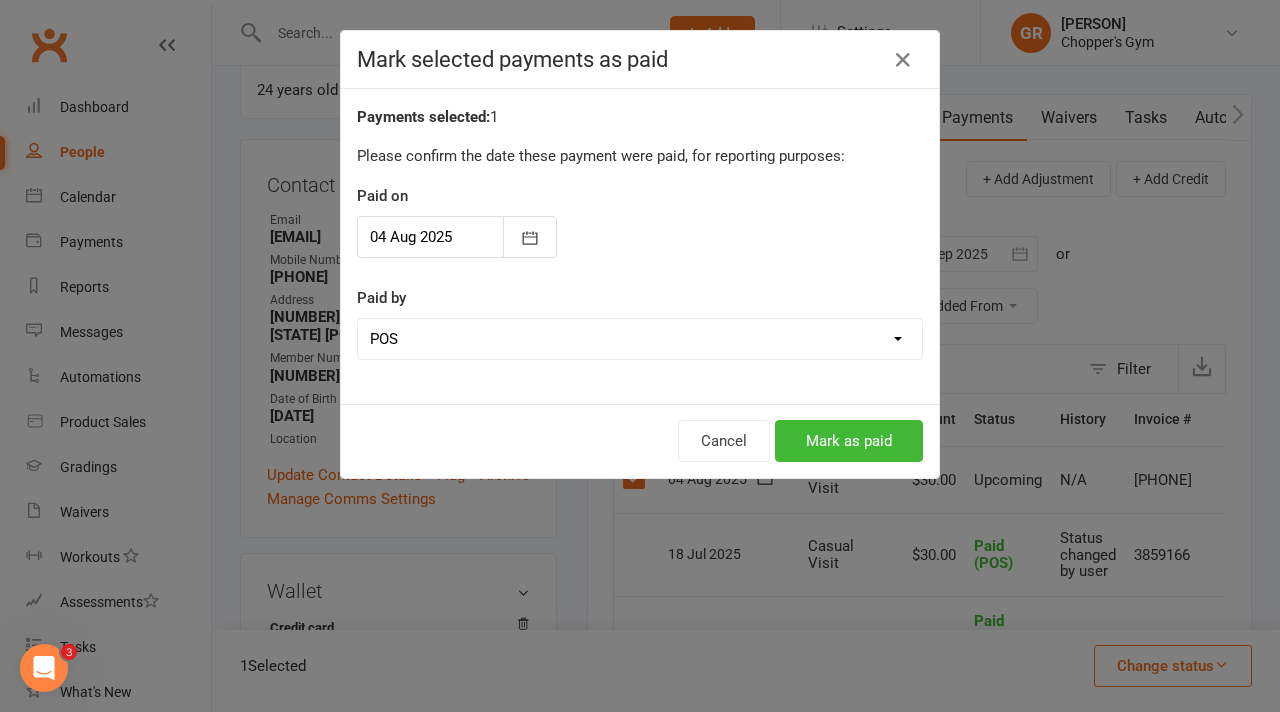 click on "Cancel Mark as paid" at bounding box center [640, 441] 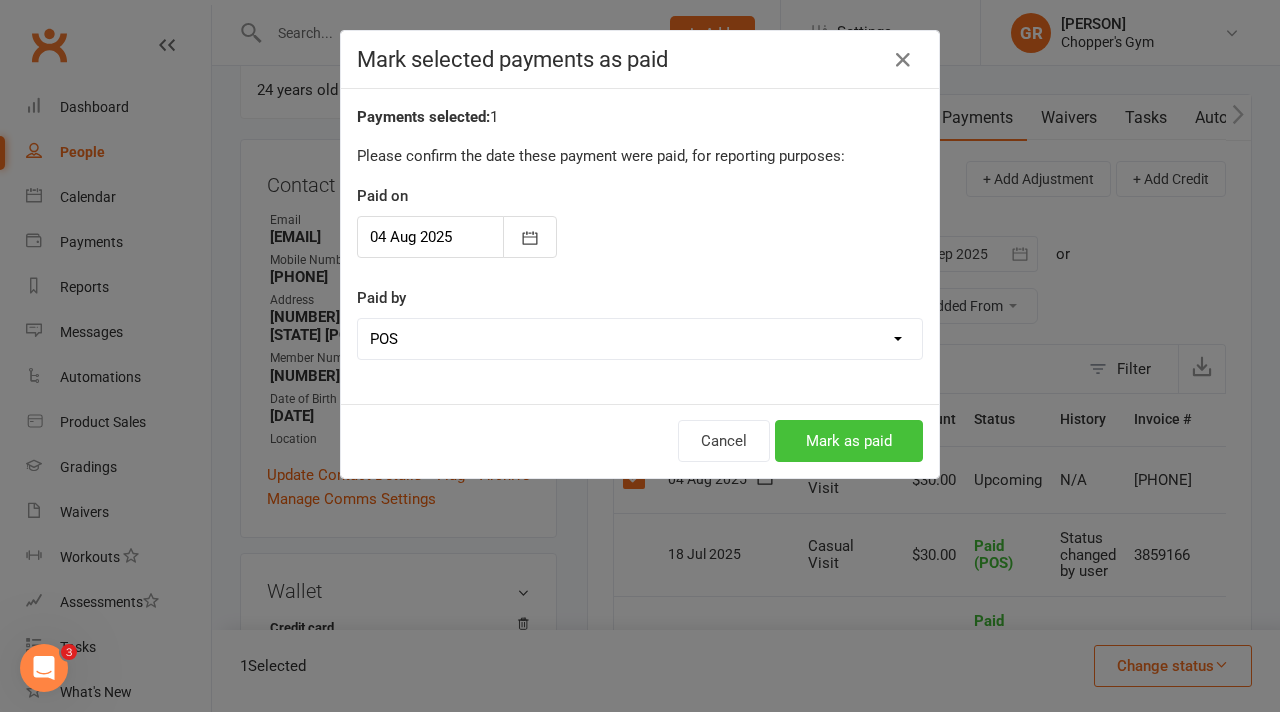 click on "Mark as paid" at bounding box center [849, 441] 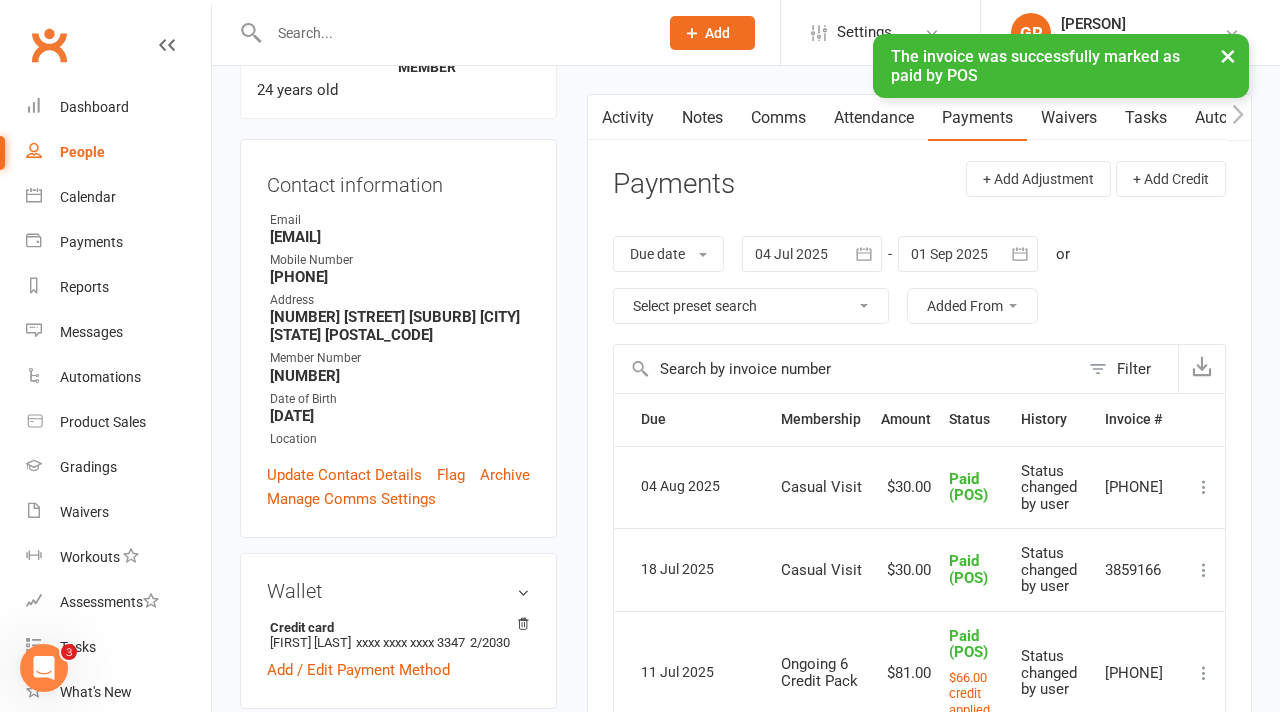 scroll, scrollTop: 46, scrollLeft: 0, axis: vertical 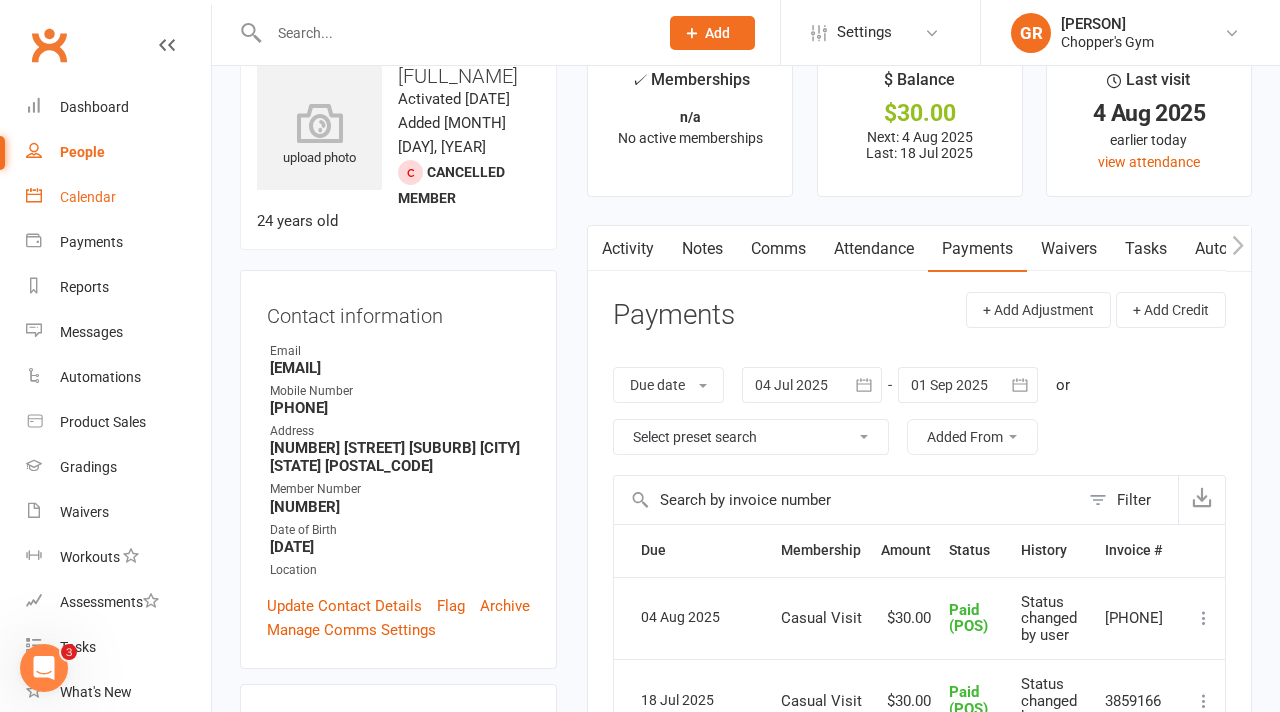 click on "Calendar" at bounding box center [88, 197] 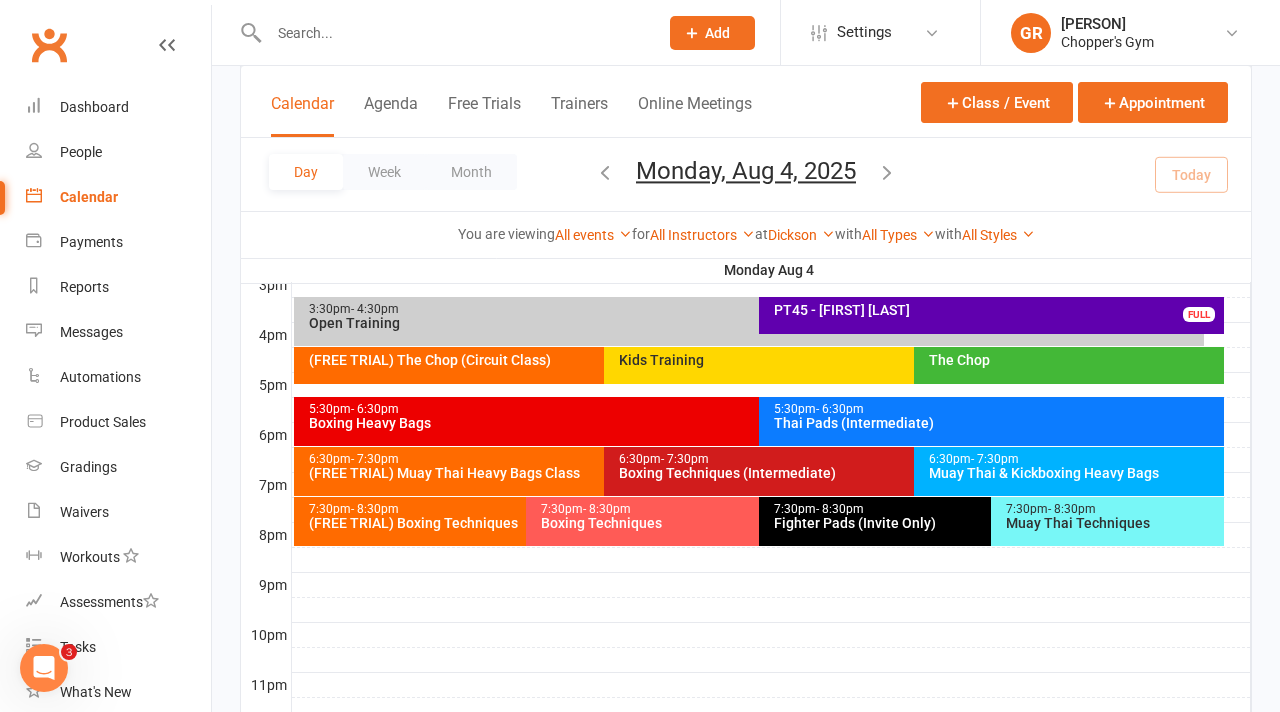 scroll, scrollTop: 909, scrollLeft: 0, axis: vertical 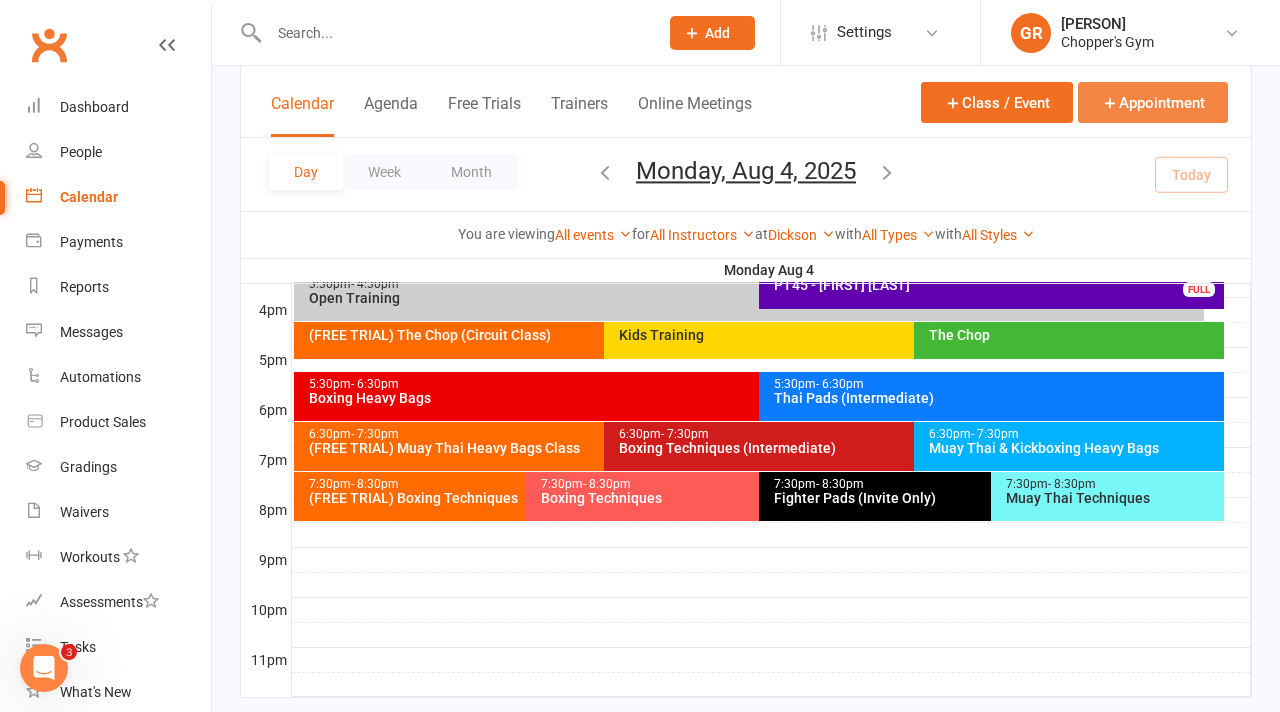 click on "Appointment" at bounding box center [1153, 102] 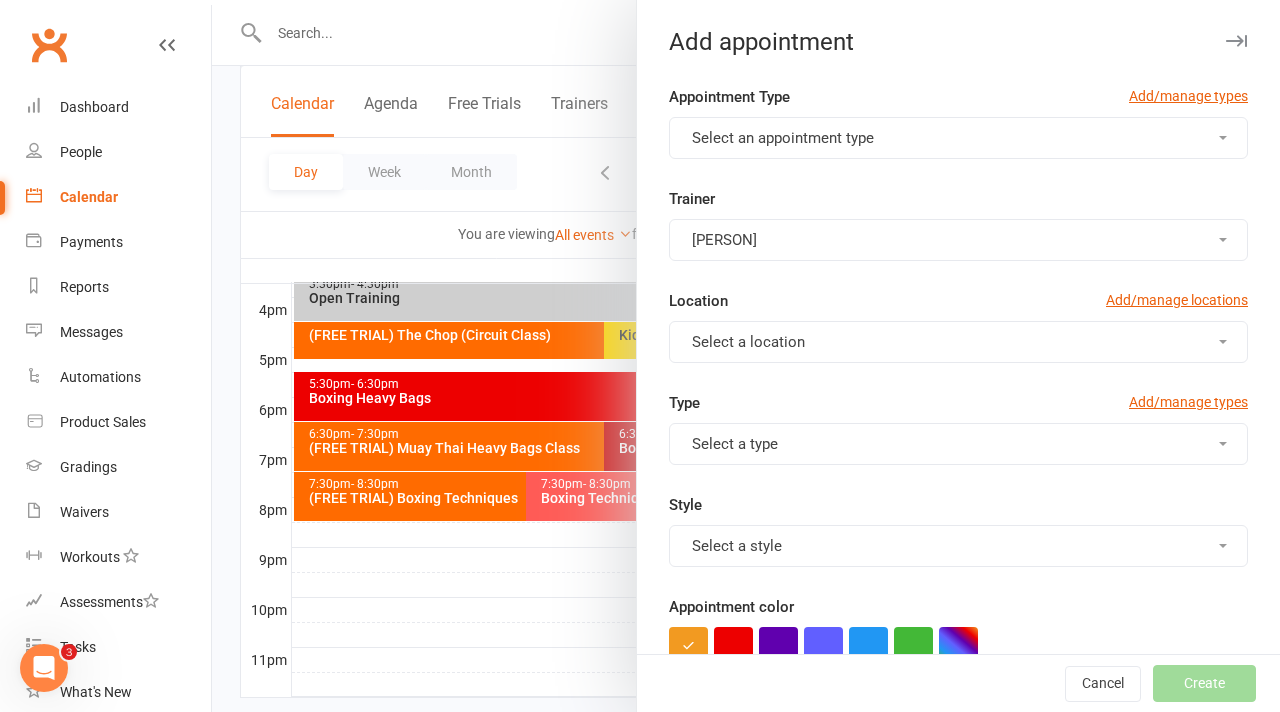 click on "Select an appointment type" at bounding box center (783, 138) 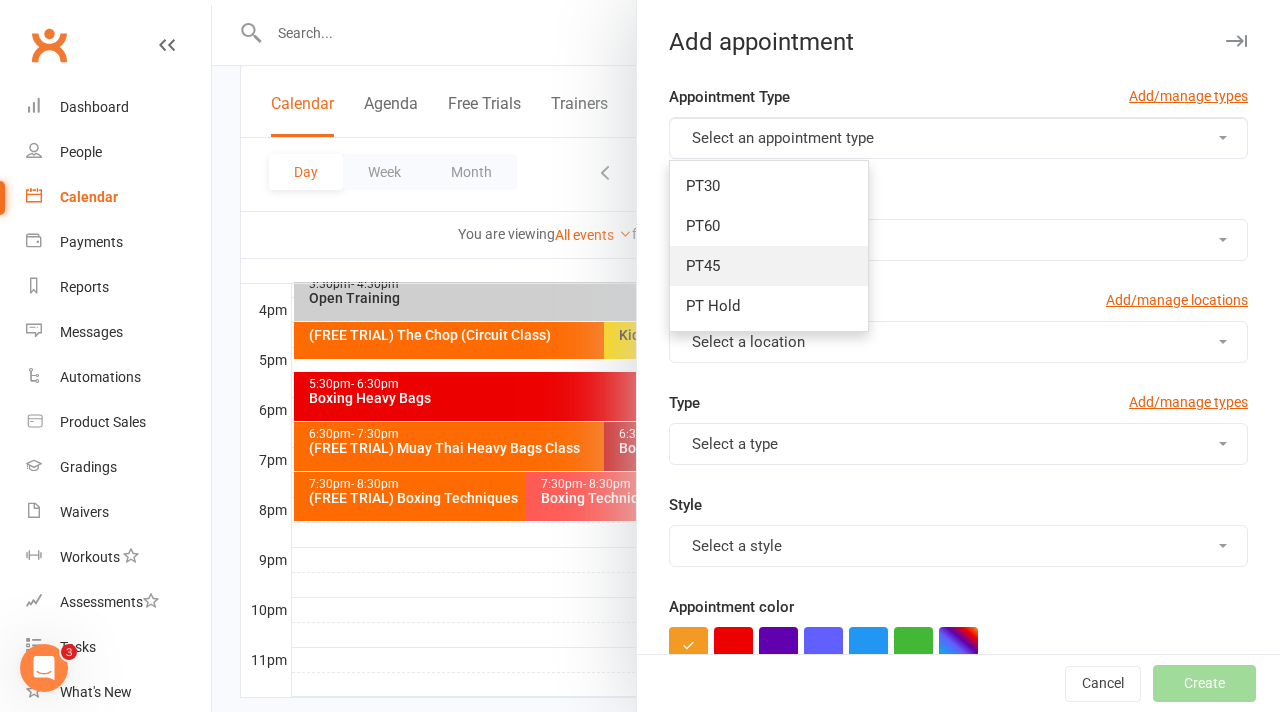 click on "PT45" at bounding box center [769, 266] 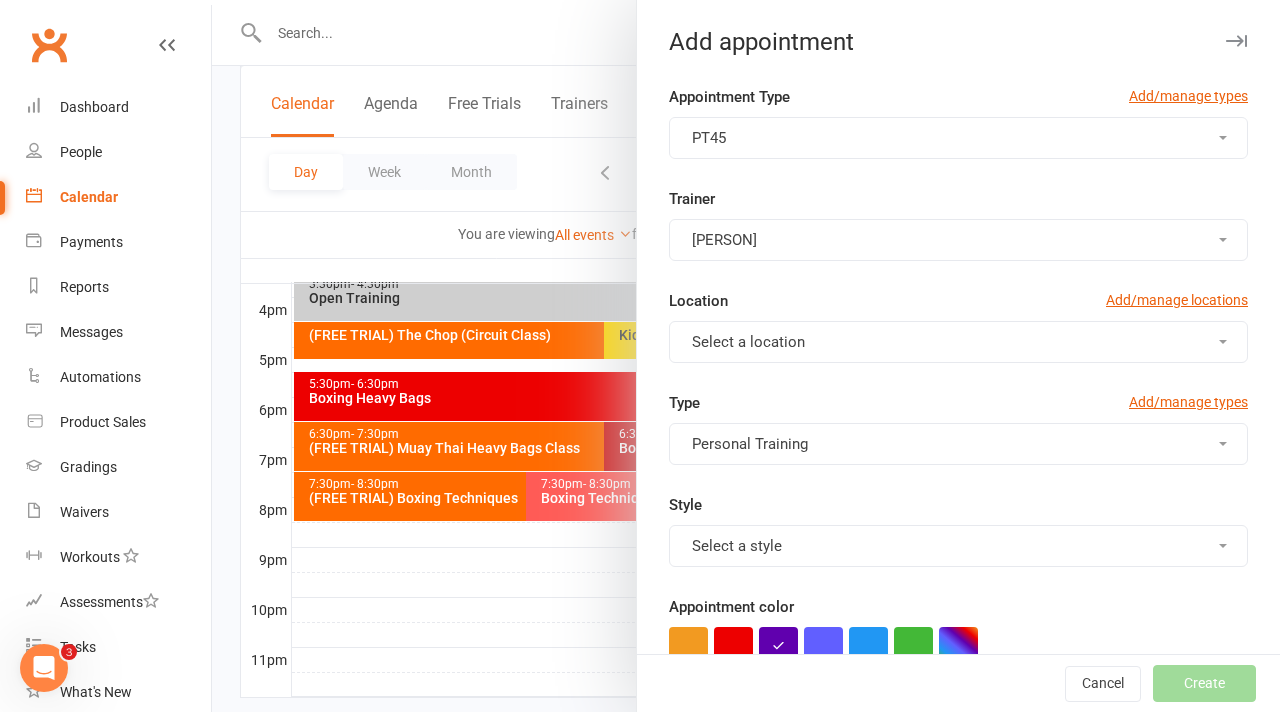 click on "[FIRST] [LAST]" at bounding box center (958, 240) 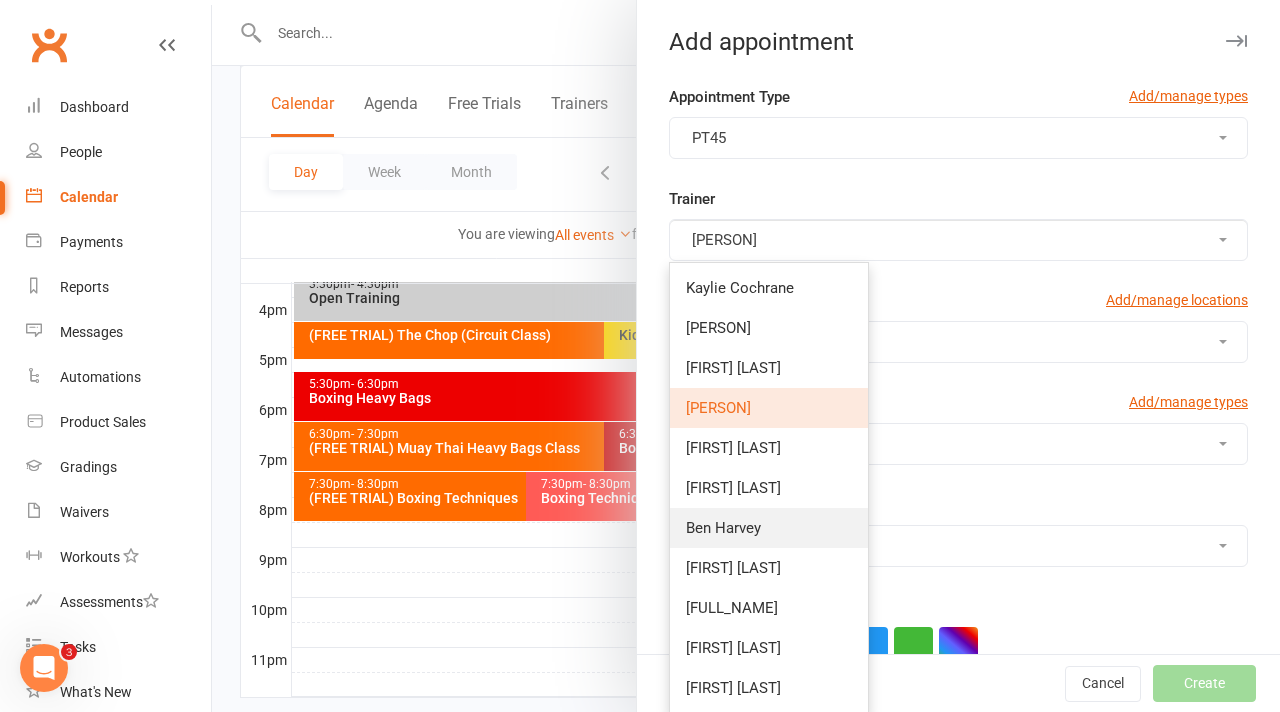 click on "Ben Harvey" at bounding box center [769, 528] 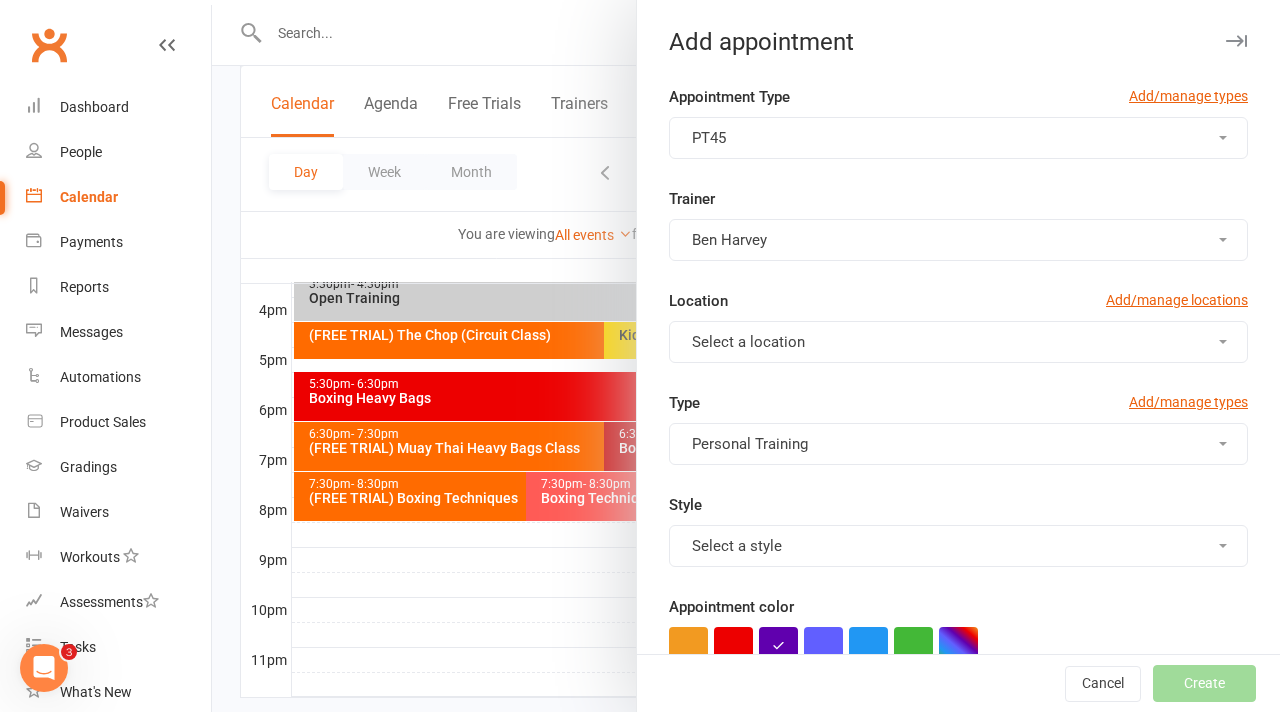 click on "Select a location" at bounding box center [958, 342] 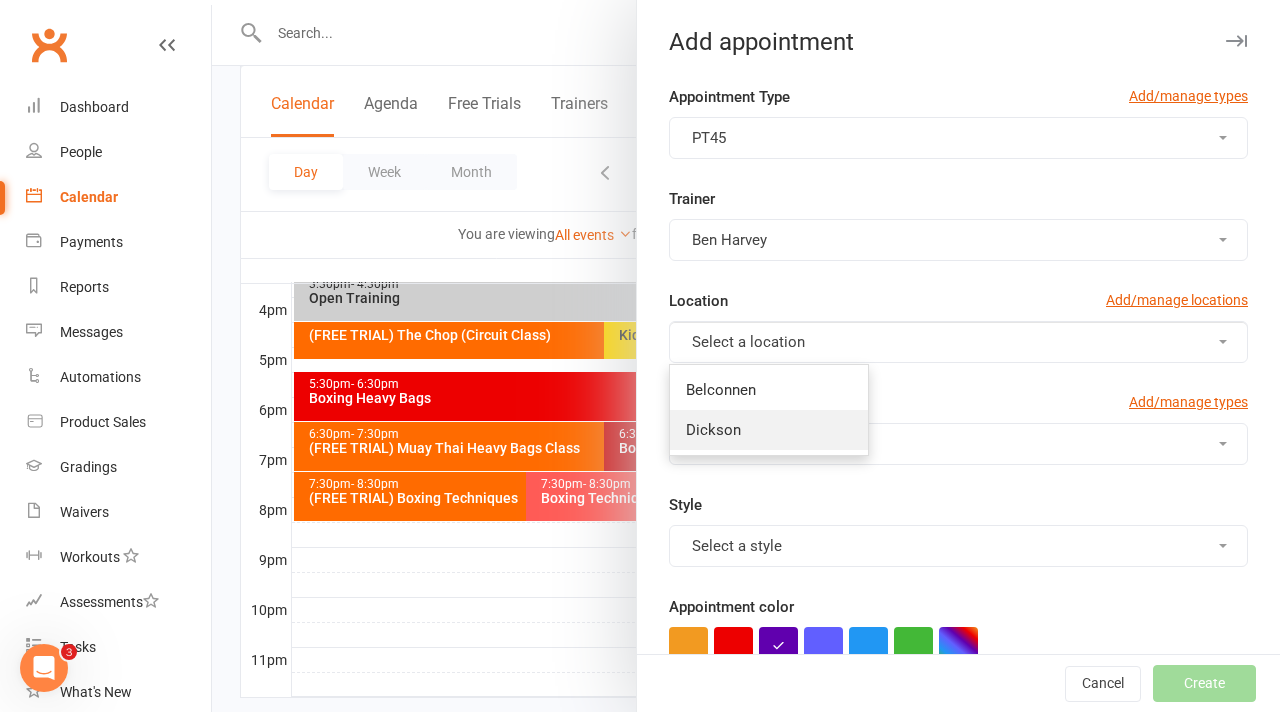 click on "Dickson" at bounding box center (769, 430) 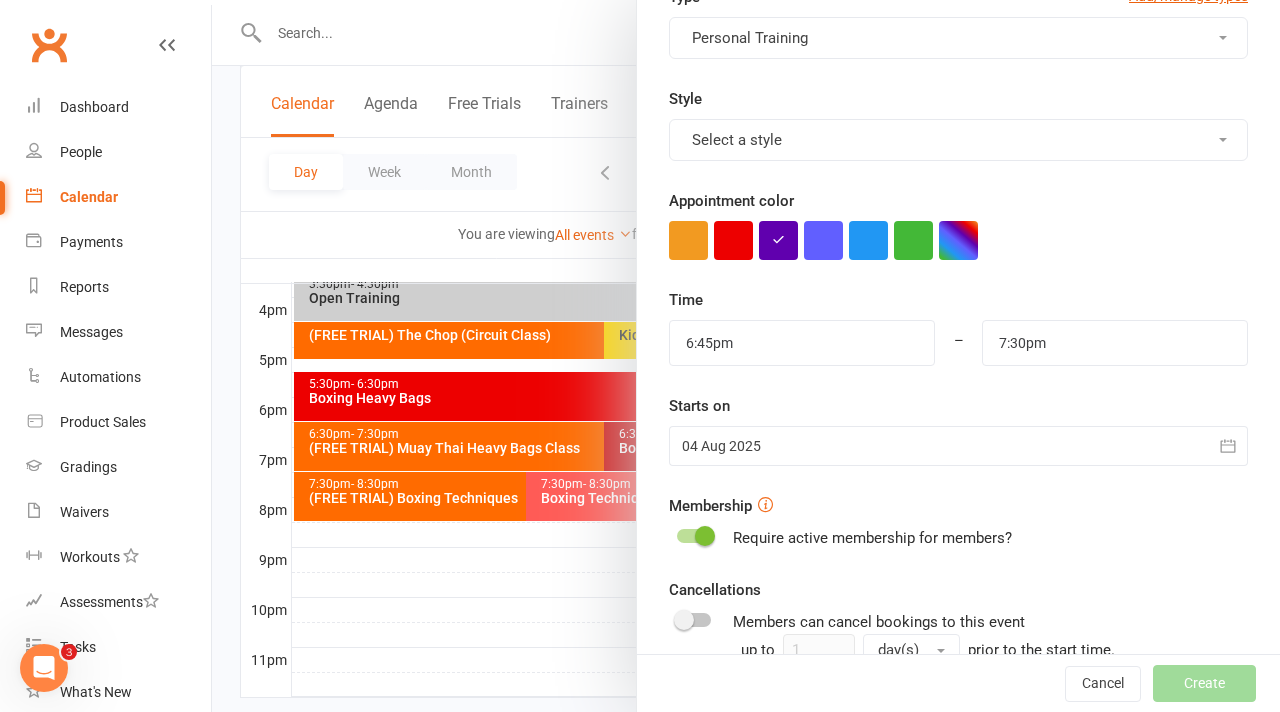 scroll, scrollTop: 424, scrollLeft: 0, axis: vertical 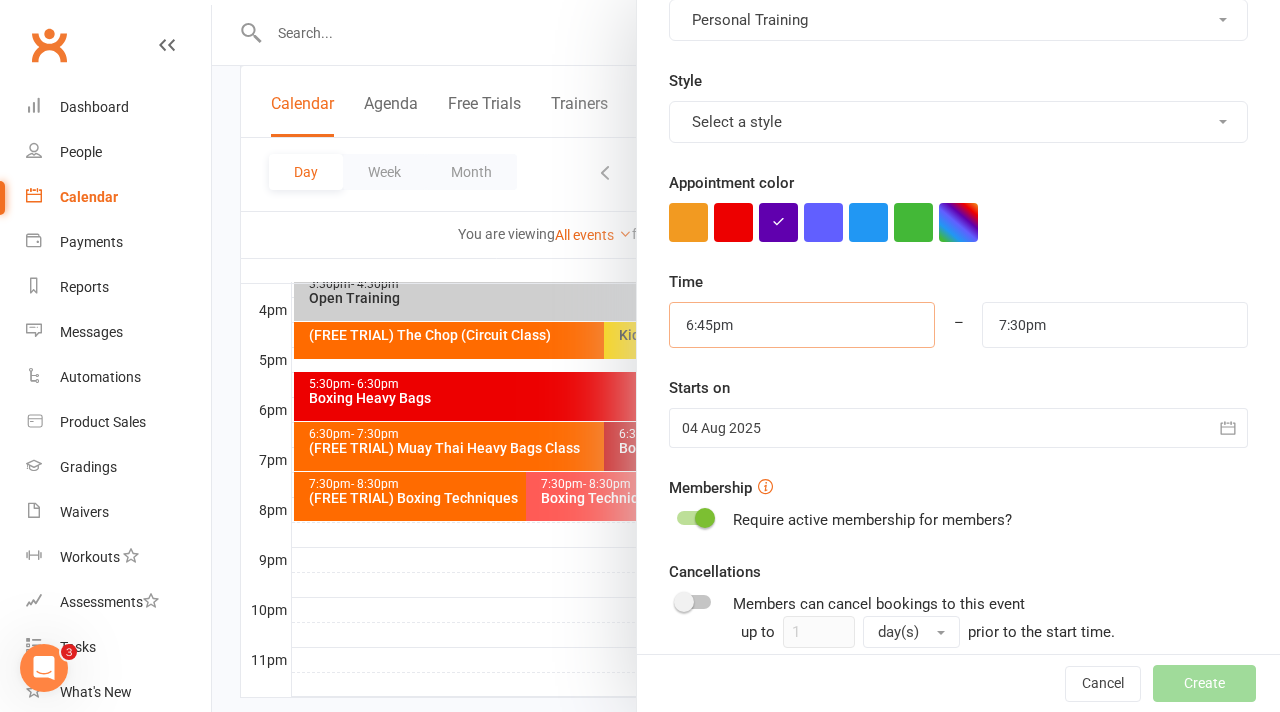 click on "6:45pm" at bounding box center (802, 325) 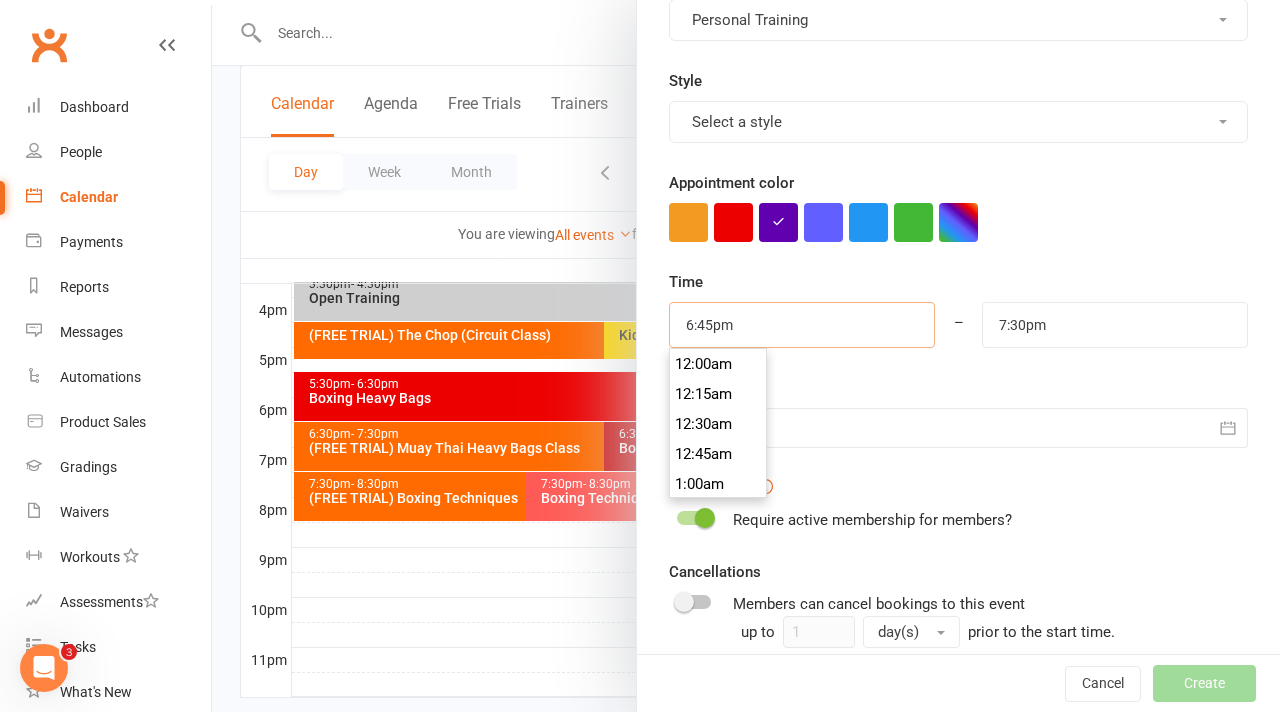 scroll, scrollTop: 2220, scrollLeft: 0, axis: vertical 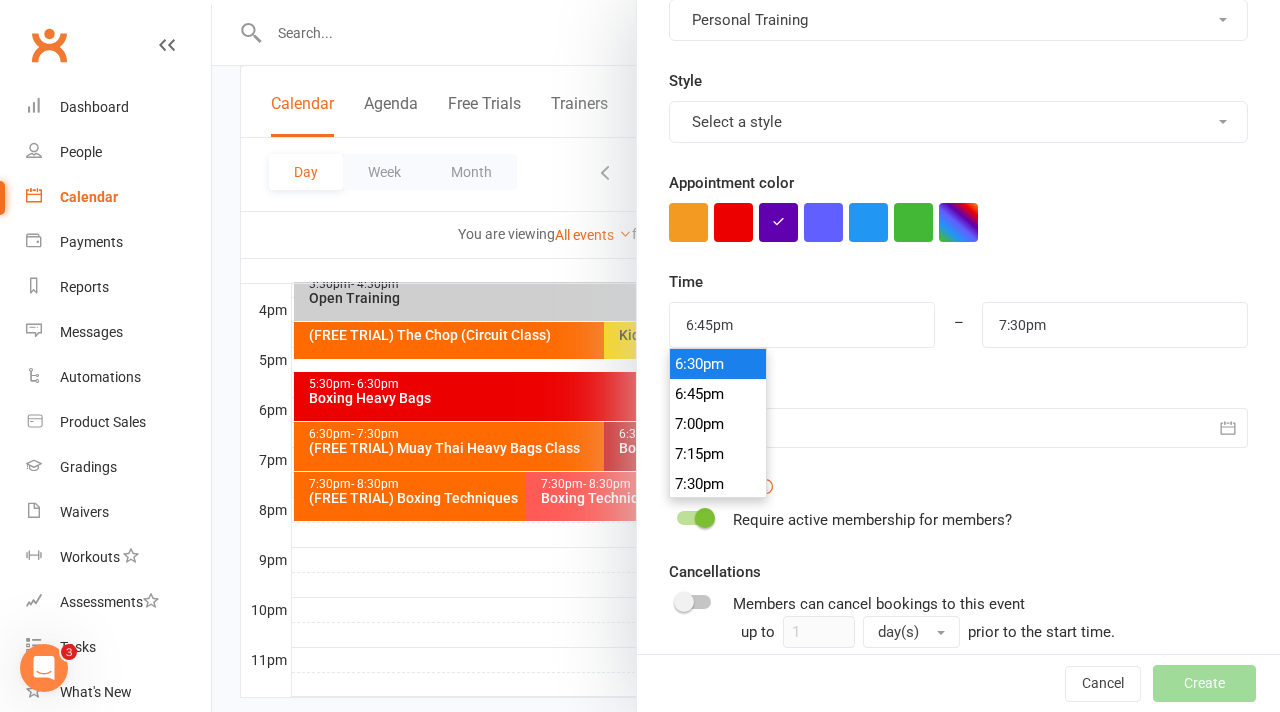 type on "6:30pm" 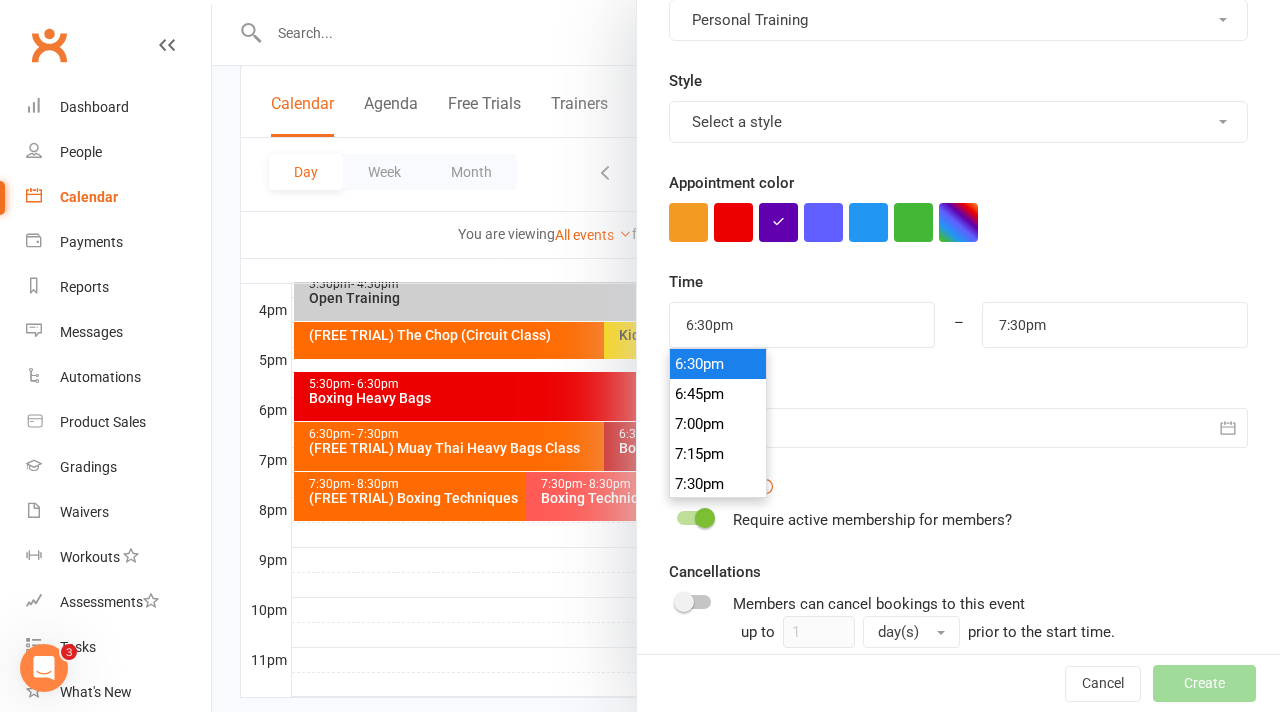 click on "6:30pm" at bounding box center (718, 364) 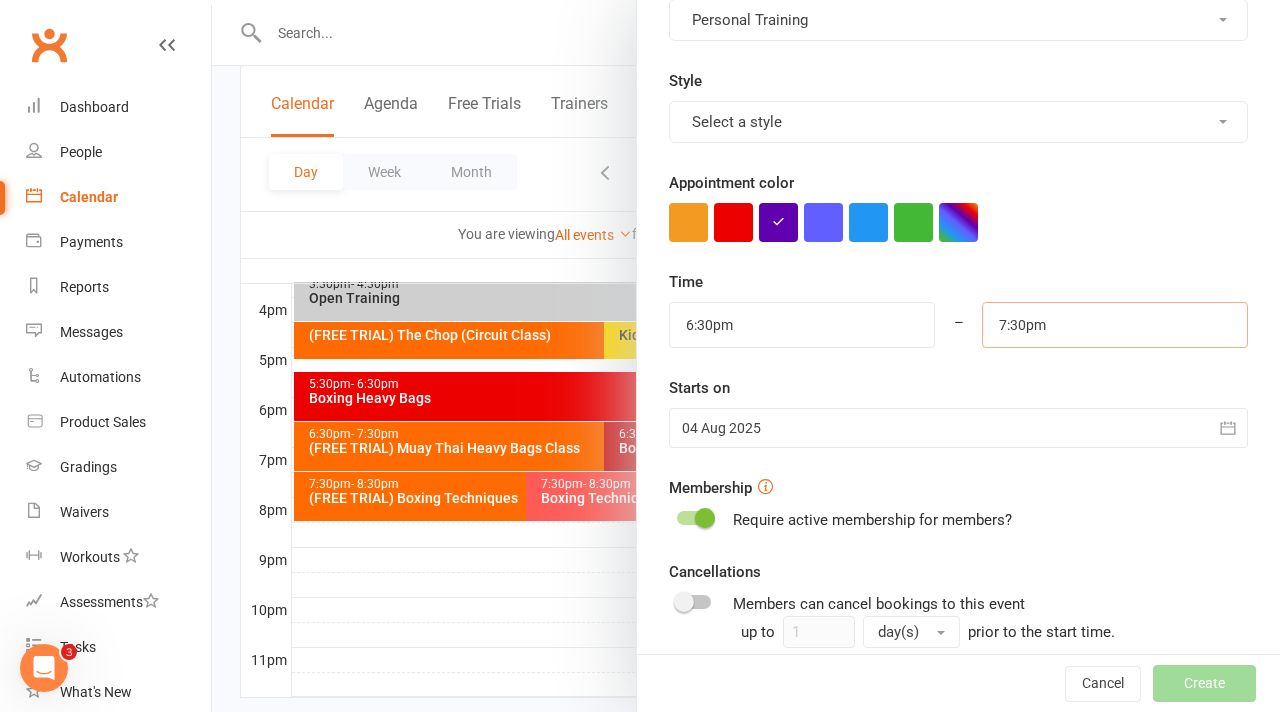 click on "7:30pm" at bounding box center [1115, 325] 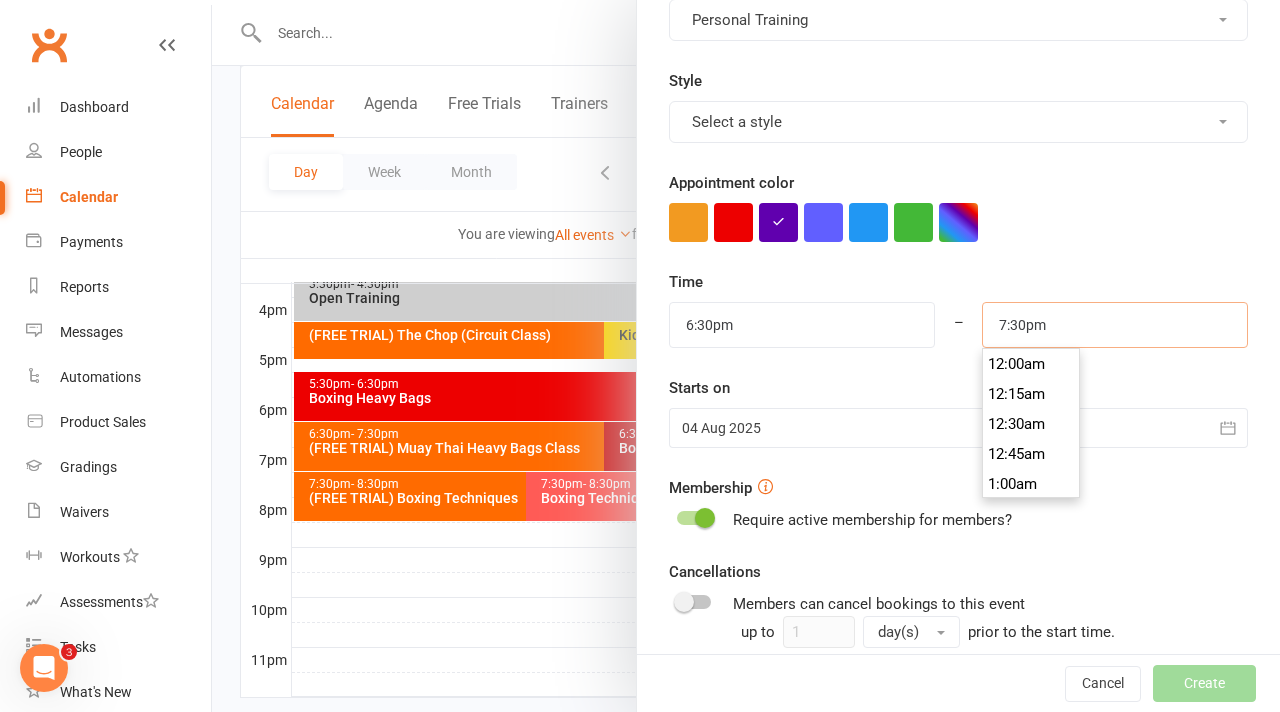 scroll, scrollTop: 2310, scrollLeft: 0, axis: vertical 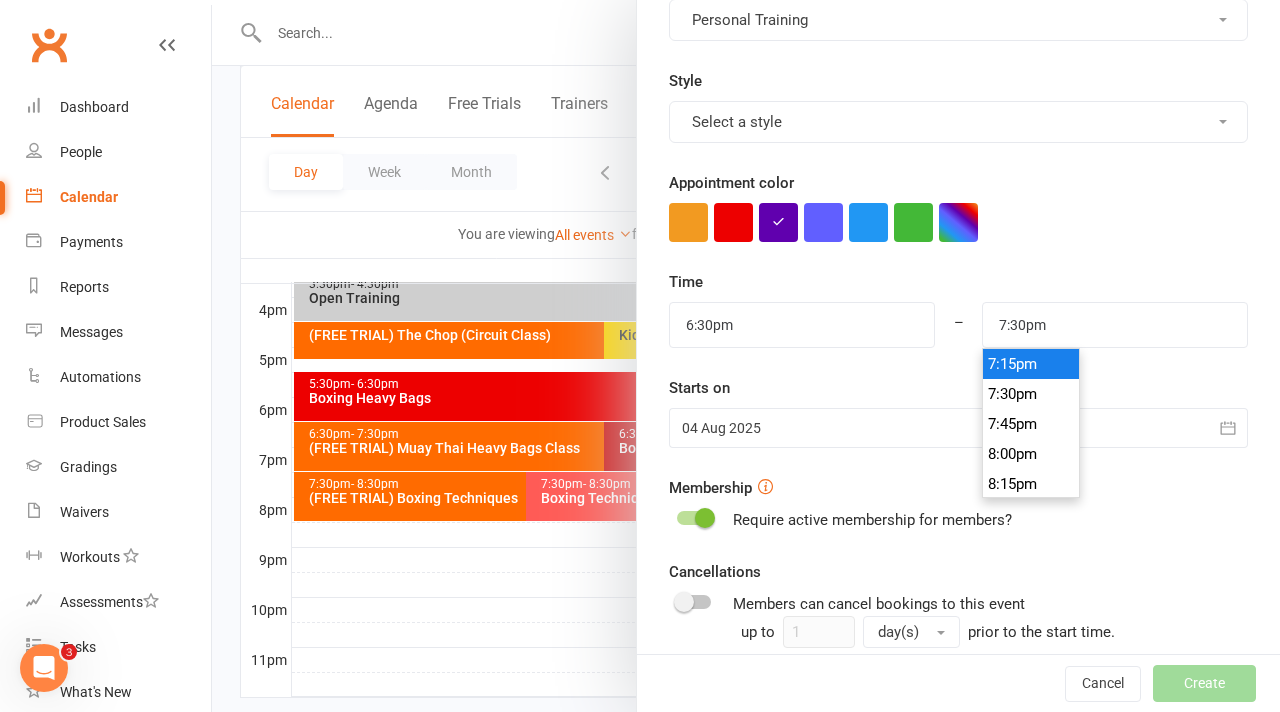 type on "7:15pm" 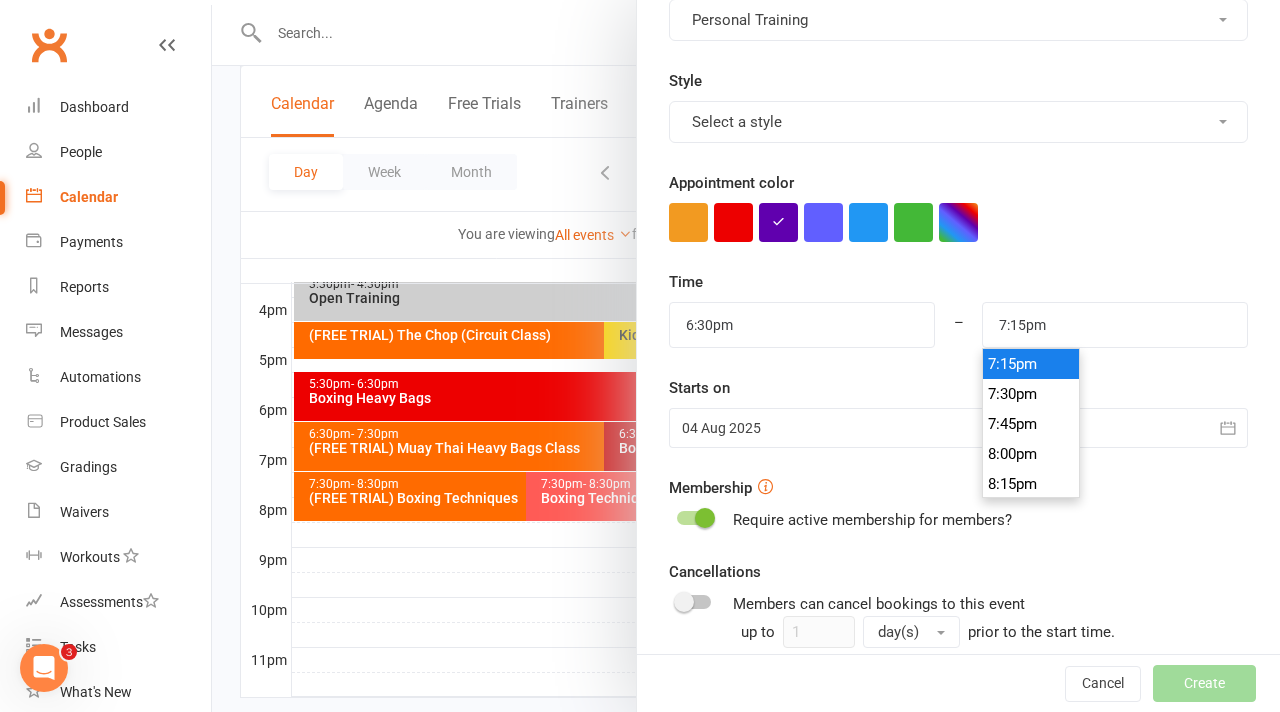 click on "7:15pm" at bounding box center (1031, 364) 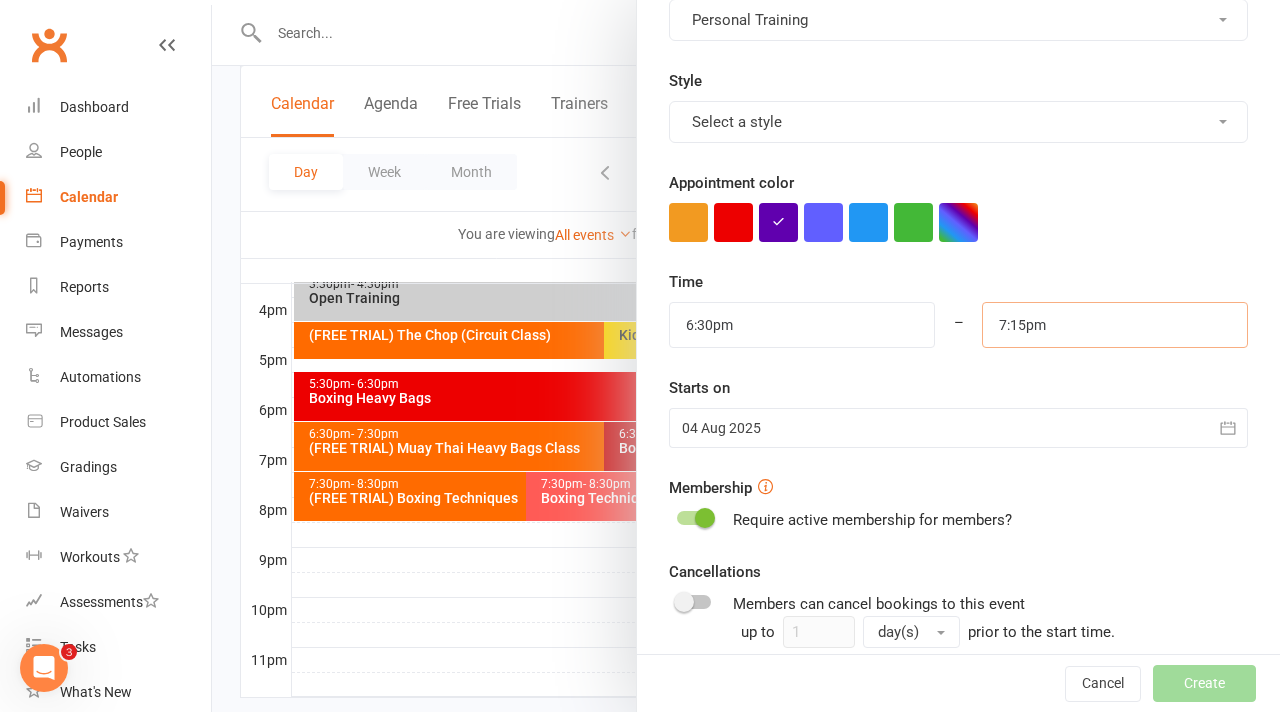 scroll, scrollTop: 632, scrollLeft: 0, axis: vertical 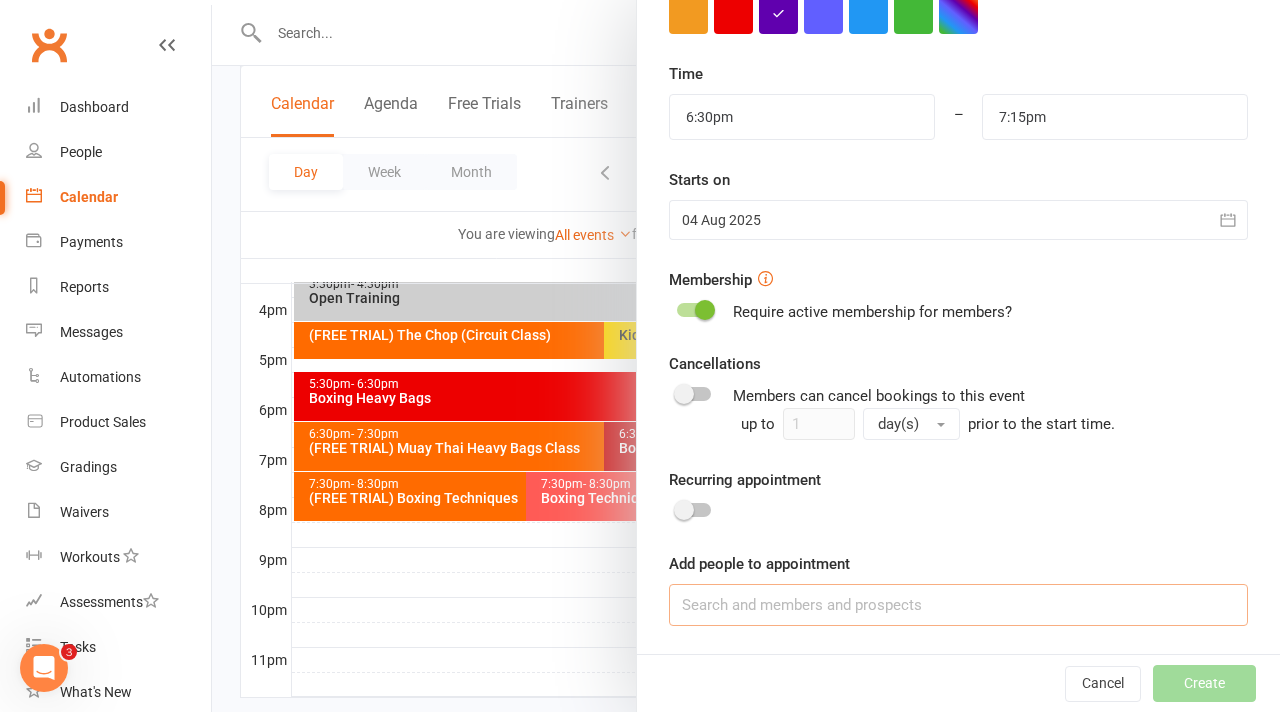 click at bounding box center (958, 605) 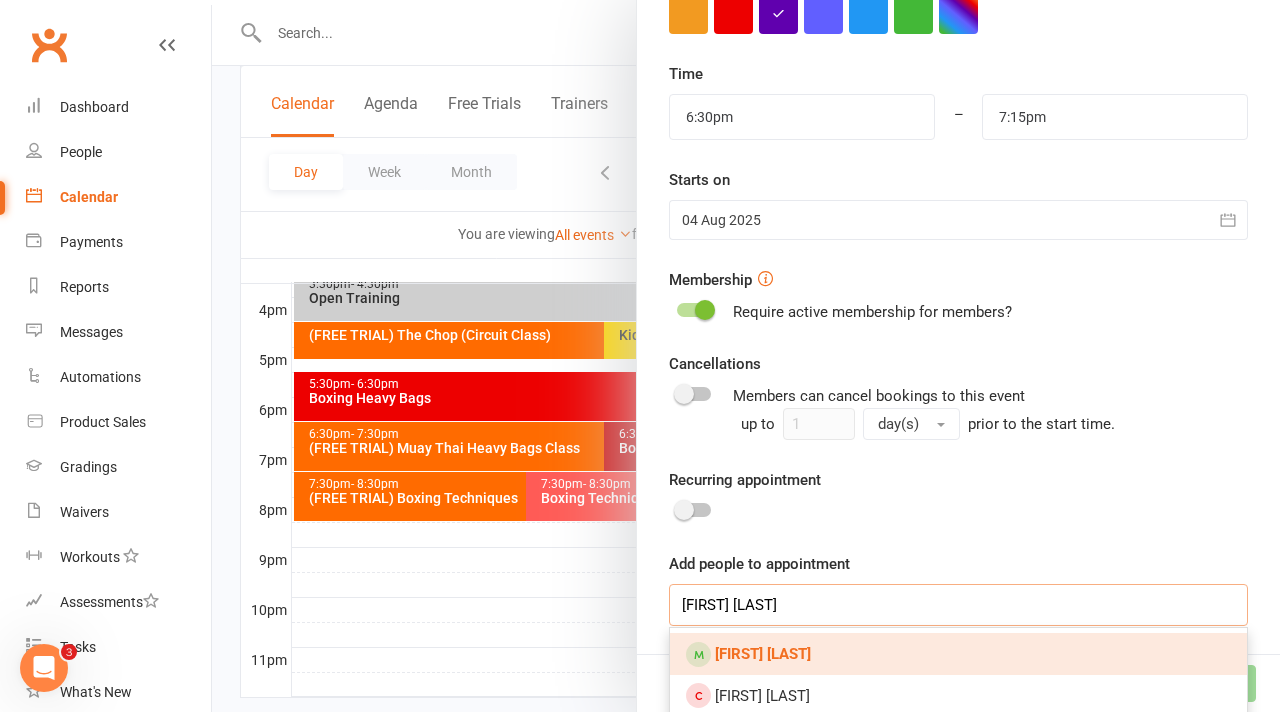 type on "kristian dosen" 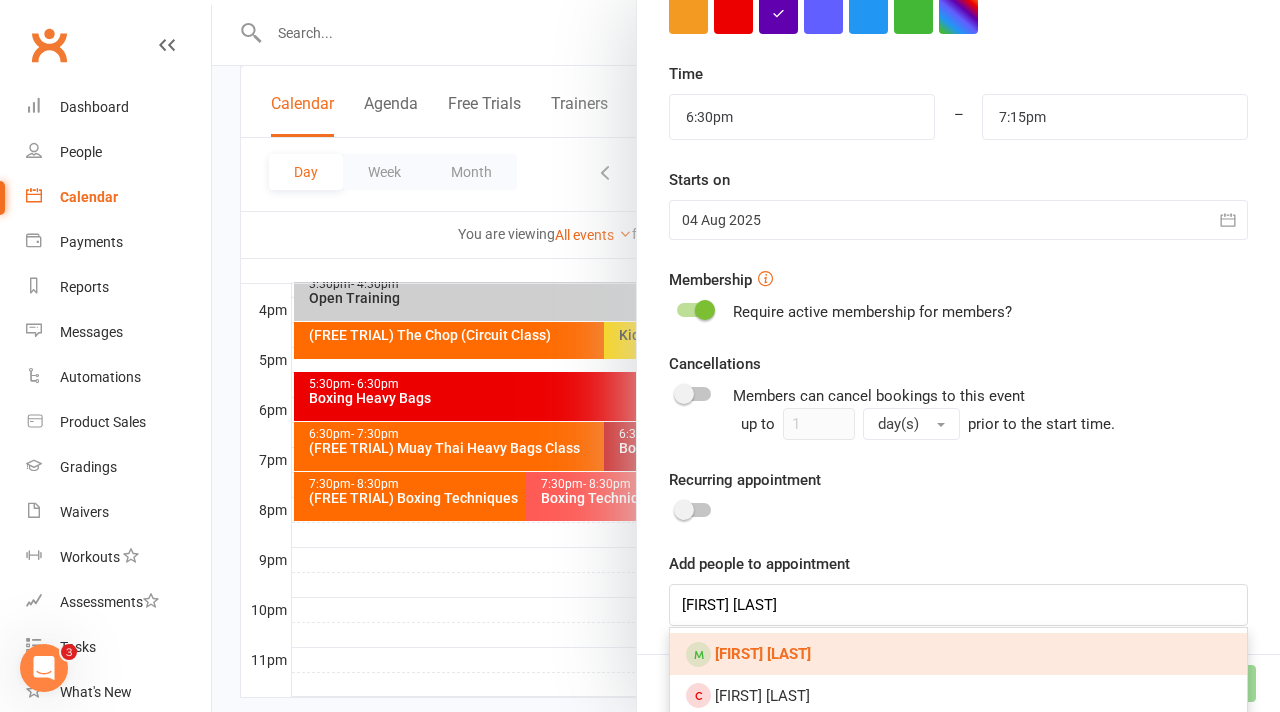 click on "Kristian Dosen" at bounding box center [958, 654] 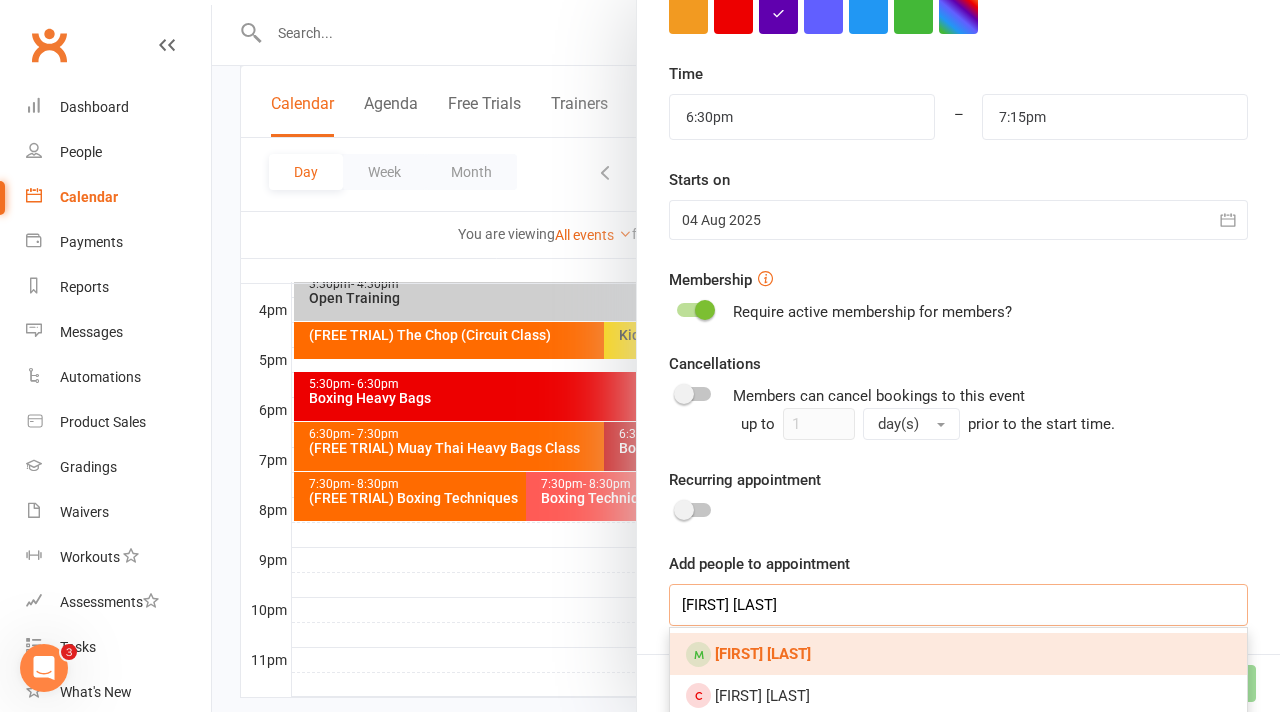 type 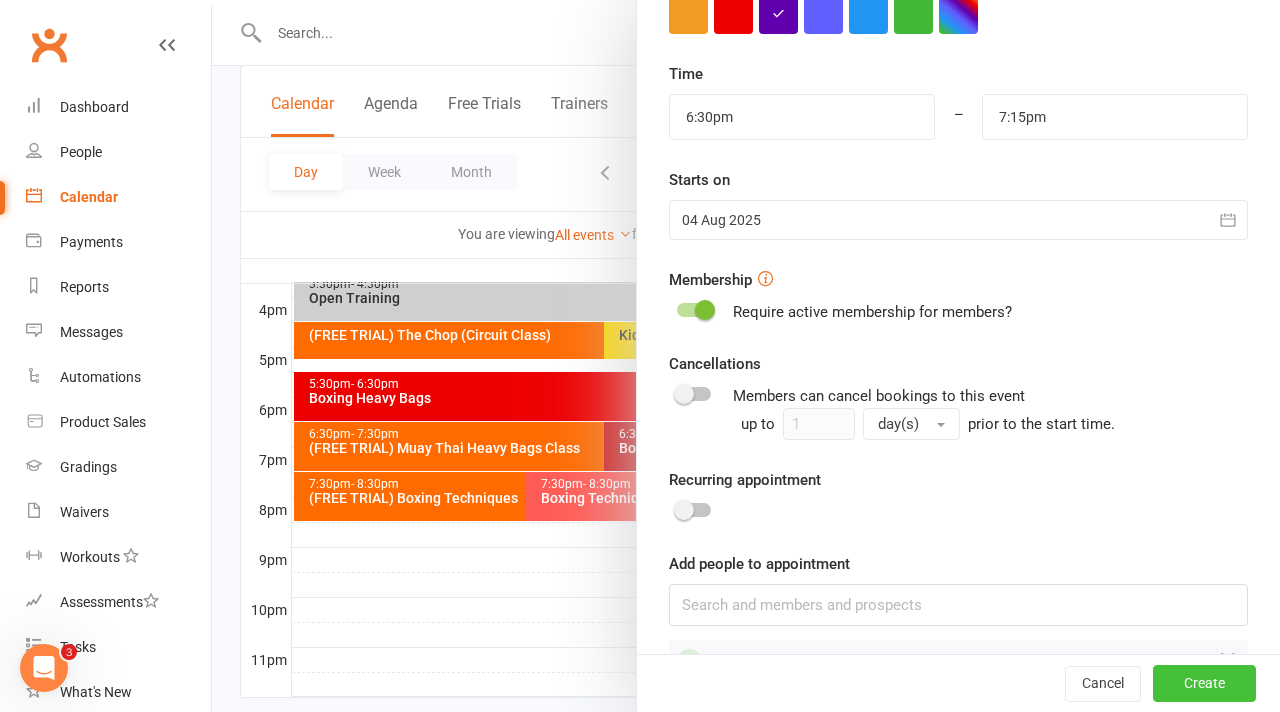 click on "Create" at bounding box center (1204, 684) 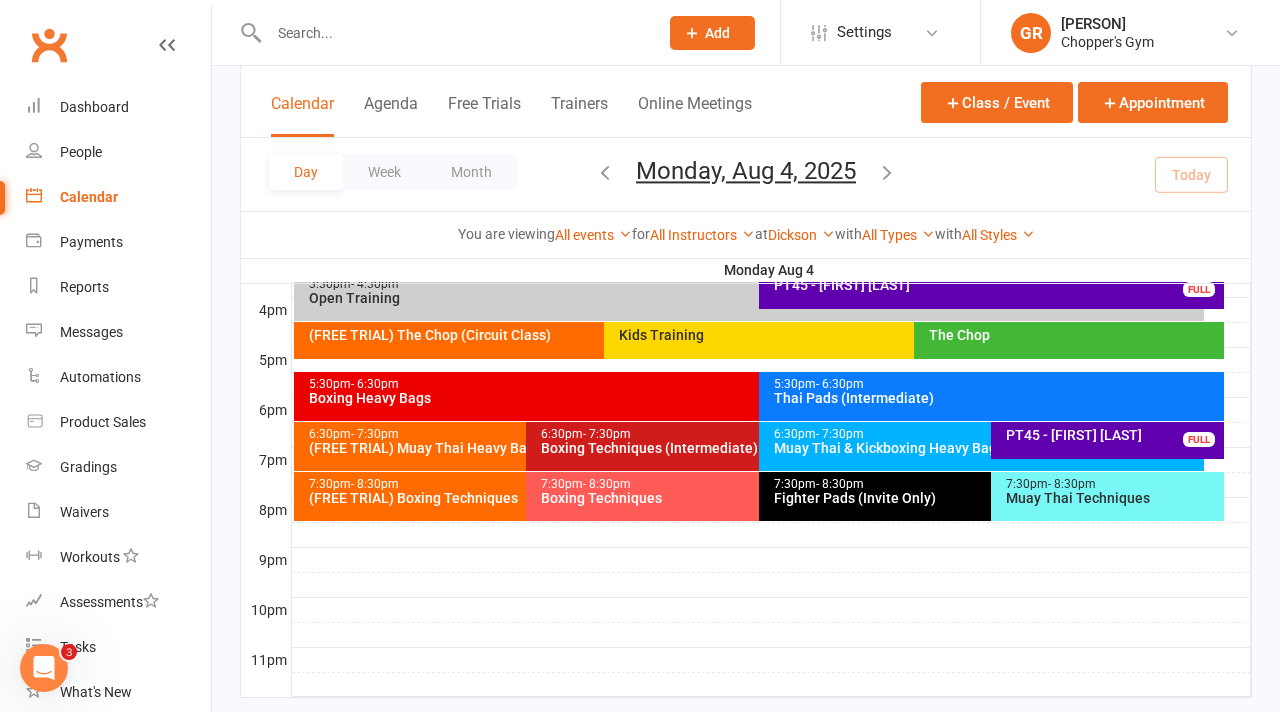 click on "PT45 - Kristian Dosen FULL" at bounding box center [1107, 440] 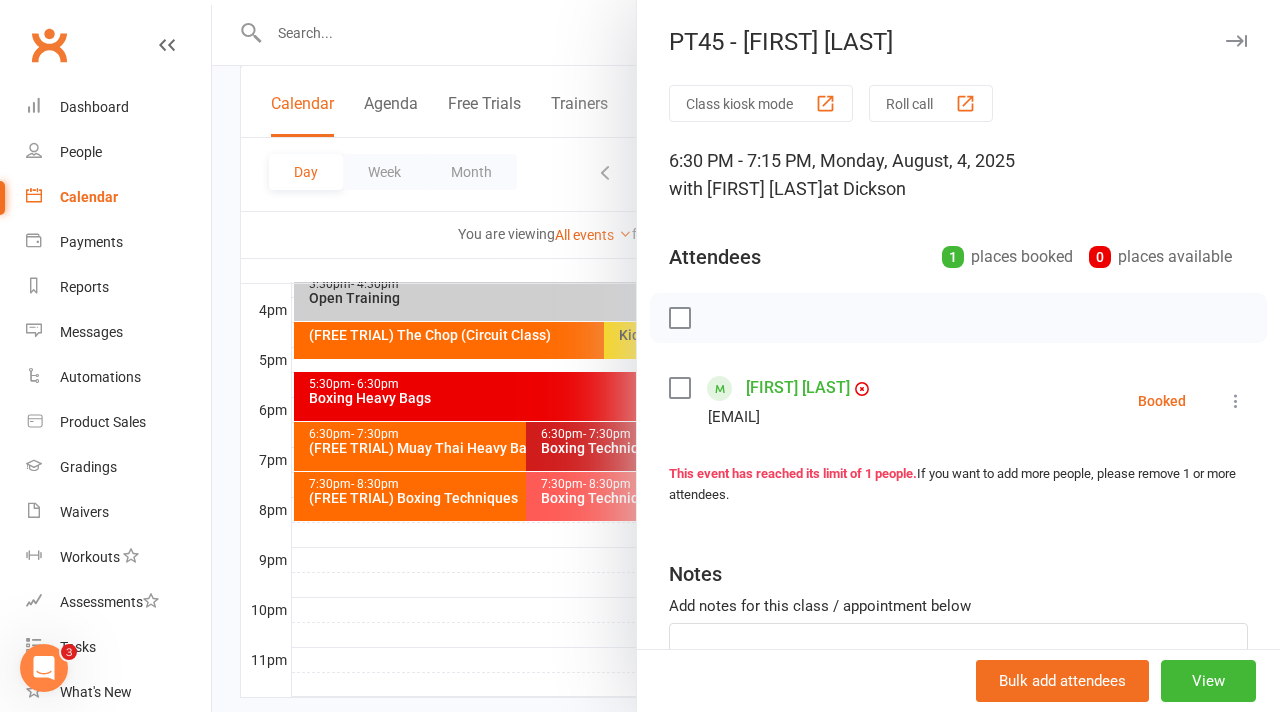 click at bounding box center [1236, 401] 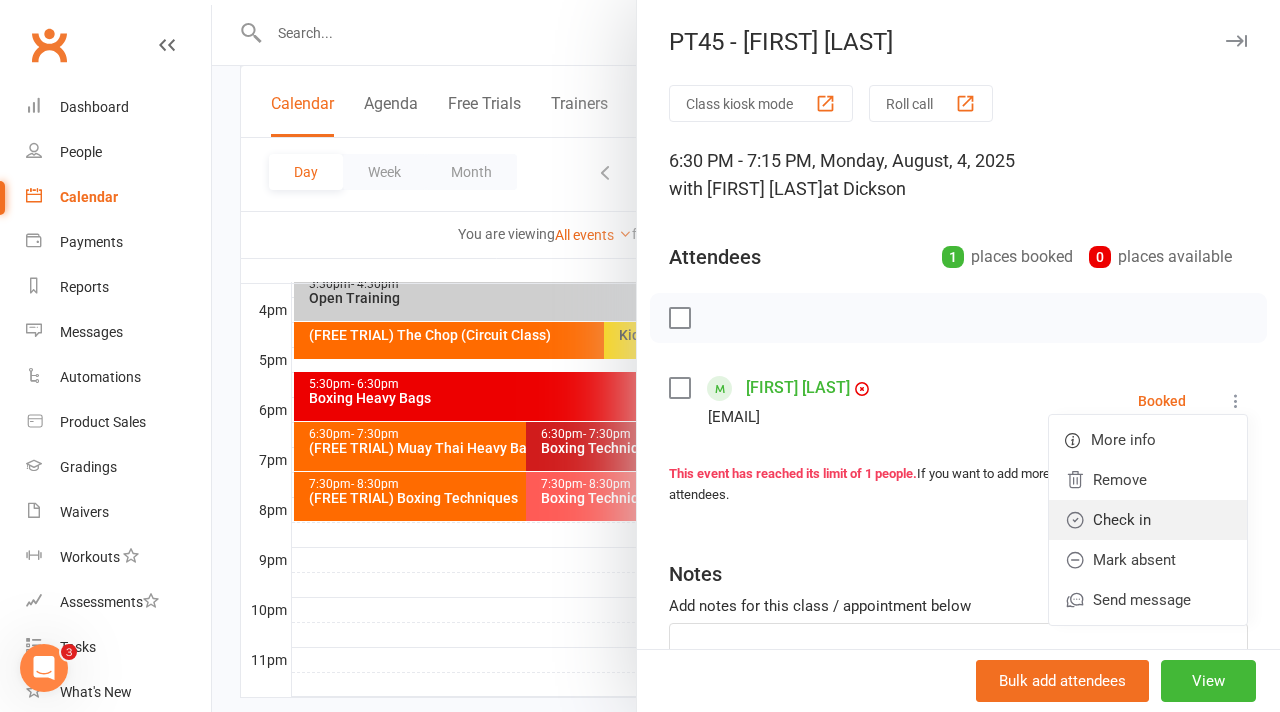 click on "Check in" at bounding box center (1148, 520) 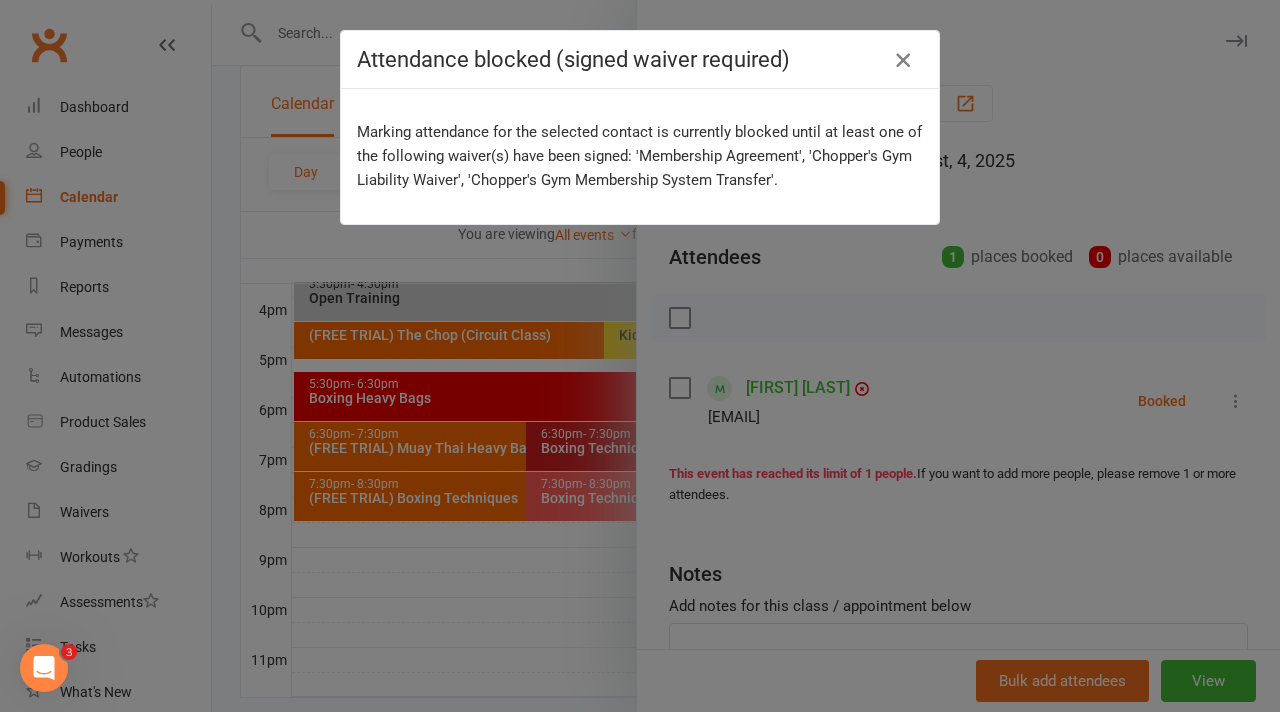 click at bounding box center (903, 60) 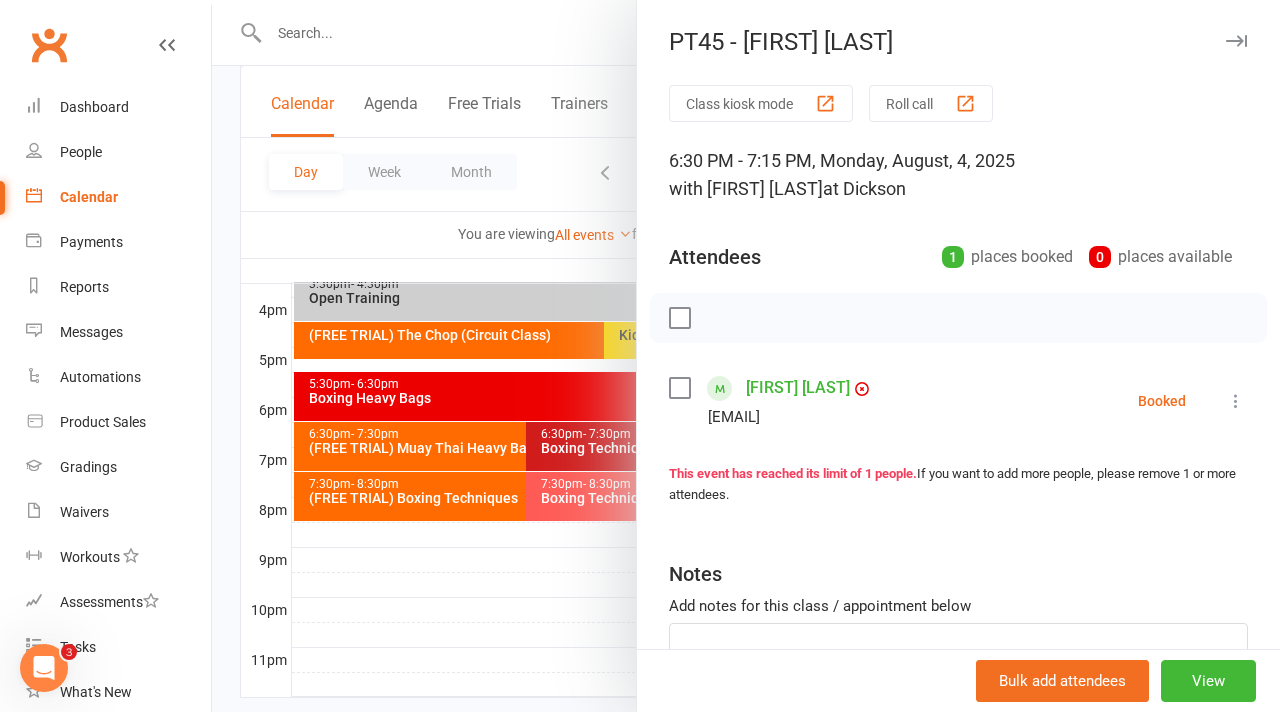 click at bounding box center [746, 356] 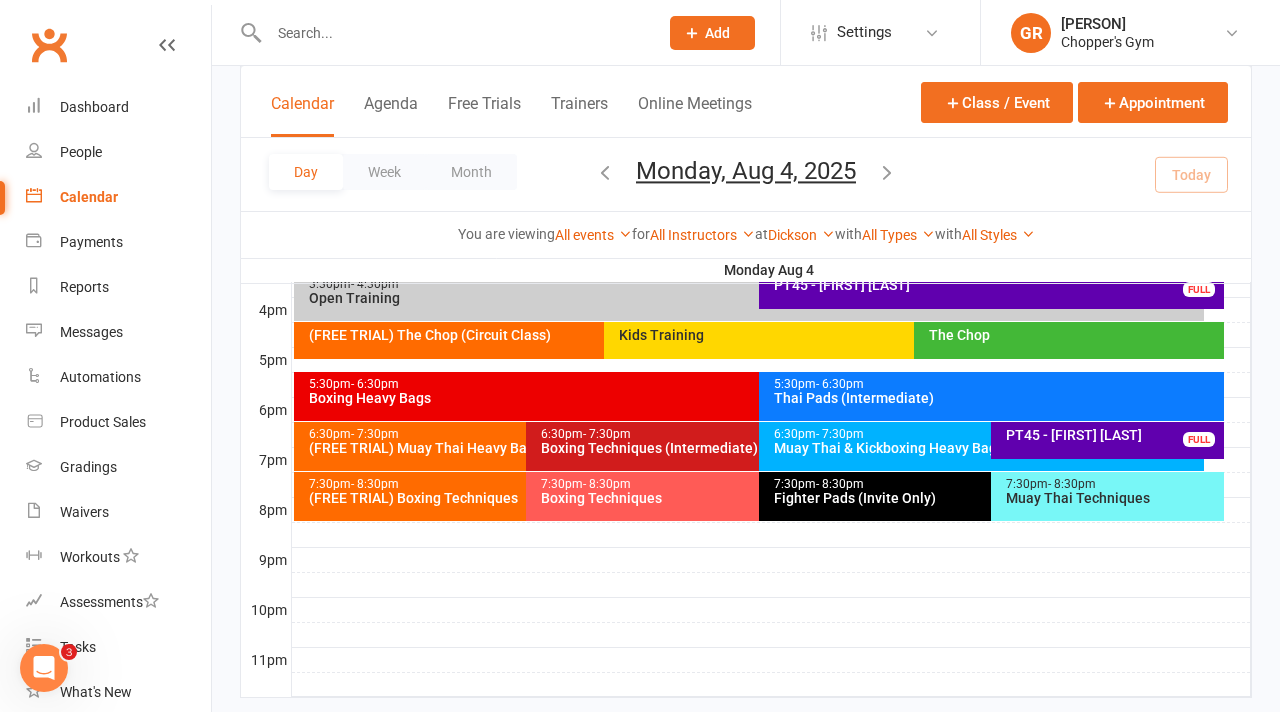 click on "6:30pm  - 7:30pm Boxing Techniques (Intermediate)" at bounding box center [748, 446] 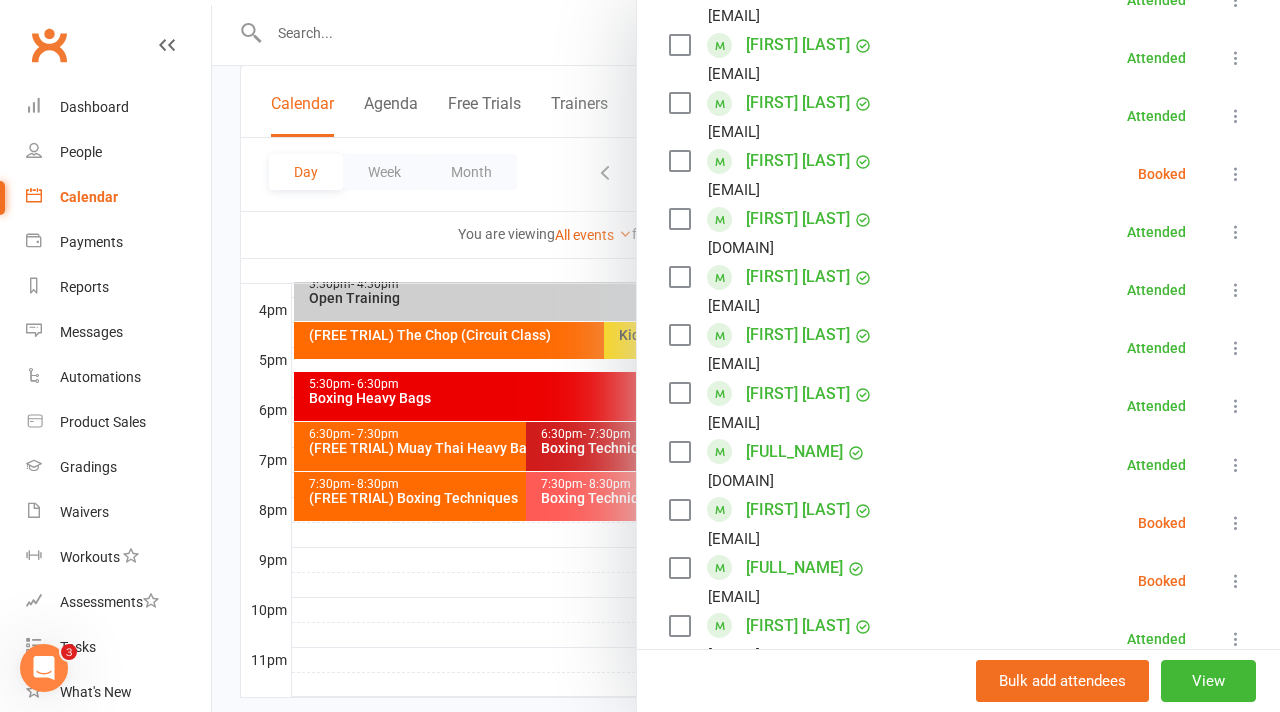 scroll, scrollTop: 903, scrollLeft: 0, axis: vertical 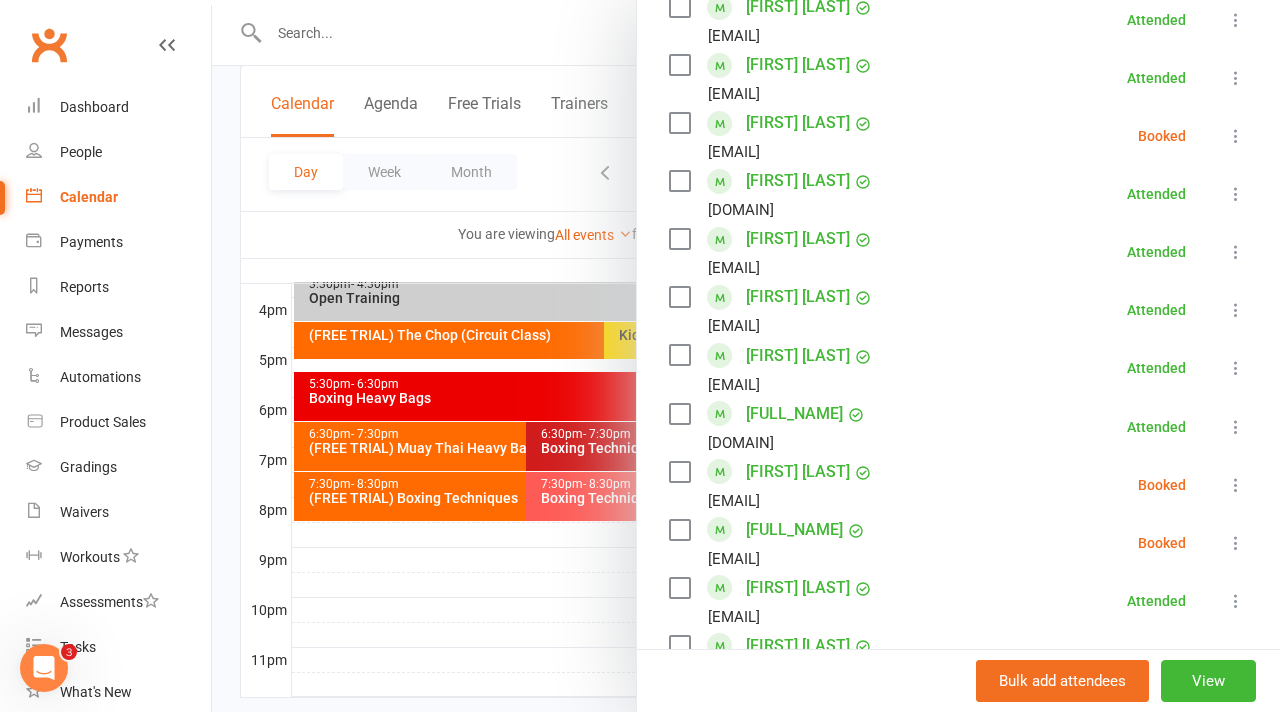 click at bounding box center (746, 356) 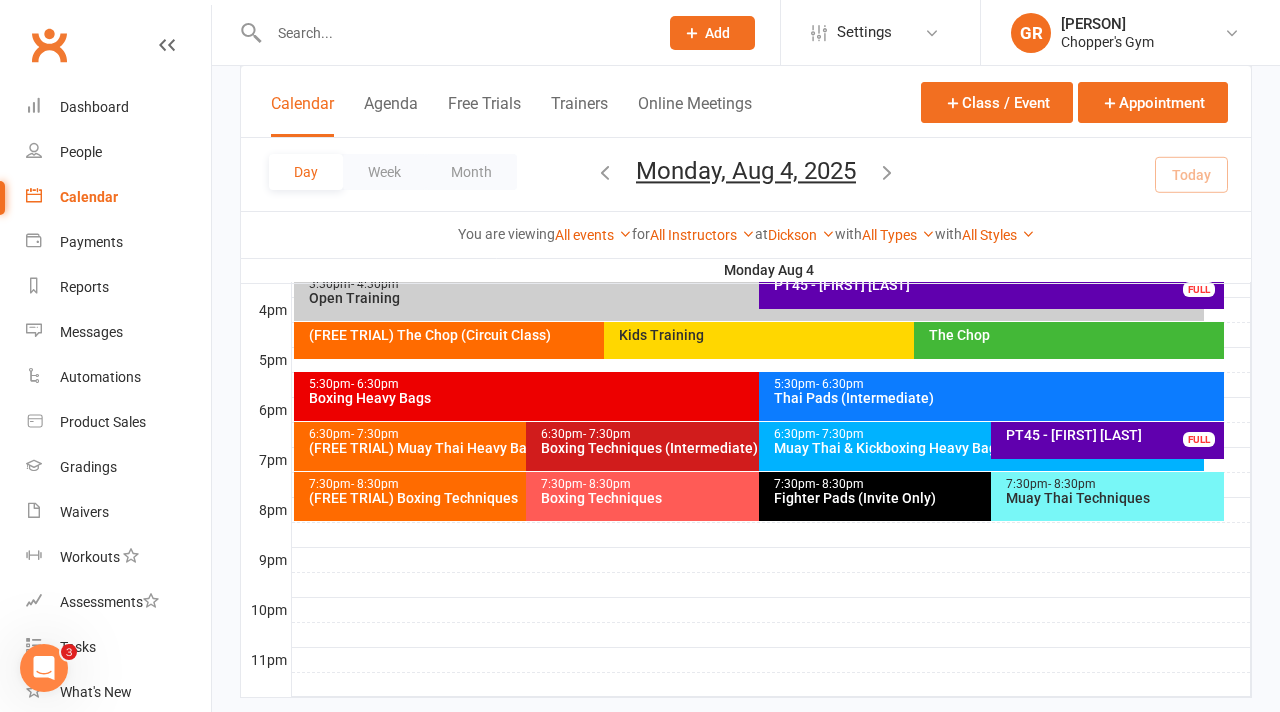 click on "7:30pm  - 8:30pm Muay Thai Techniques" at bounding box center (1107, 496) 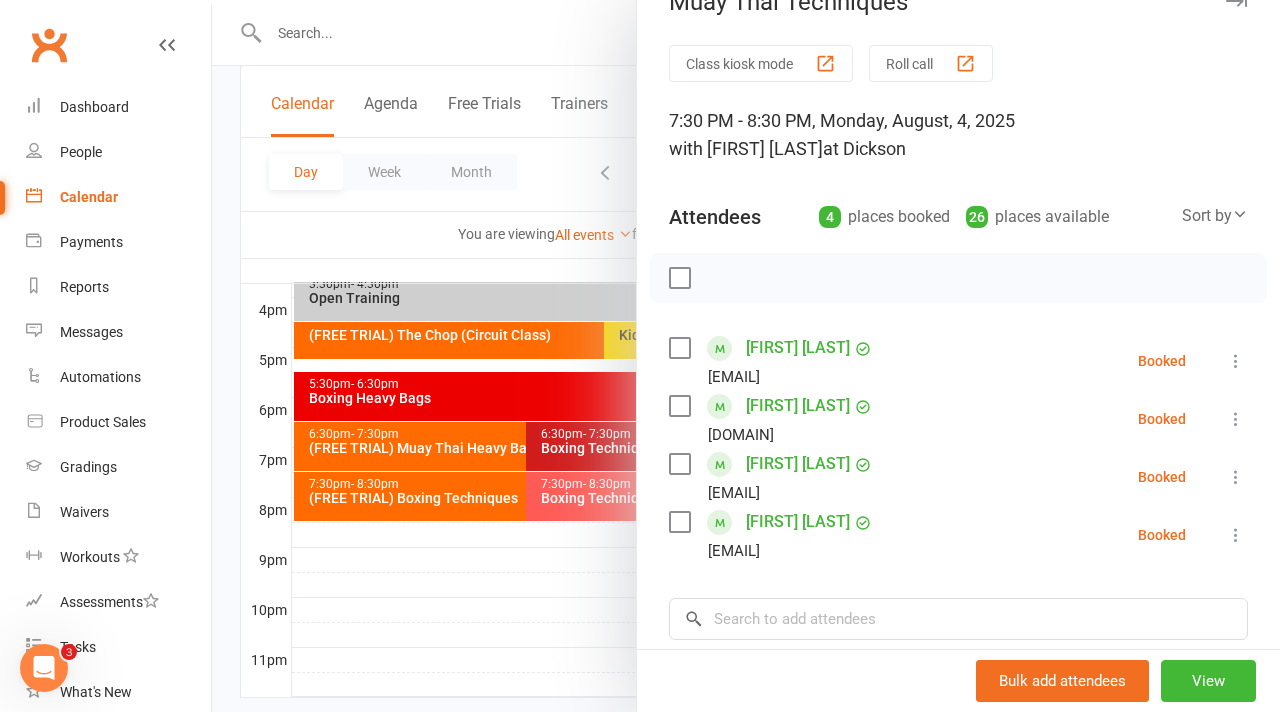 scroll, scrollTop: 38, scrollLeft: 0, axis: vertical 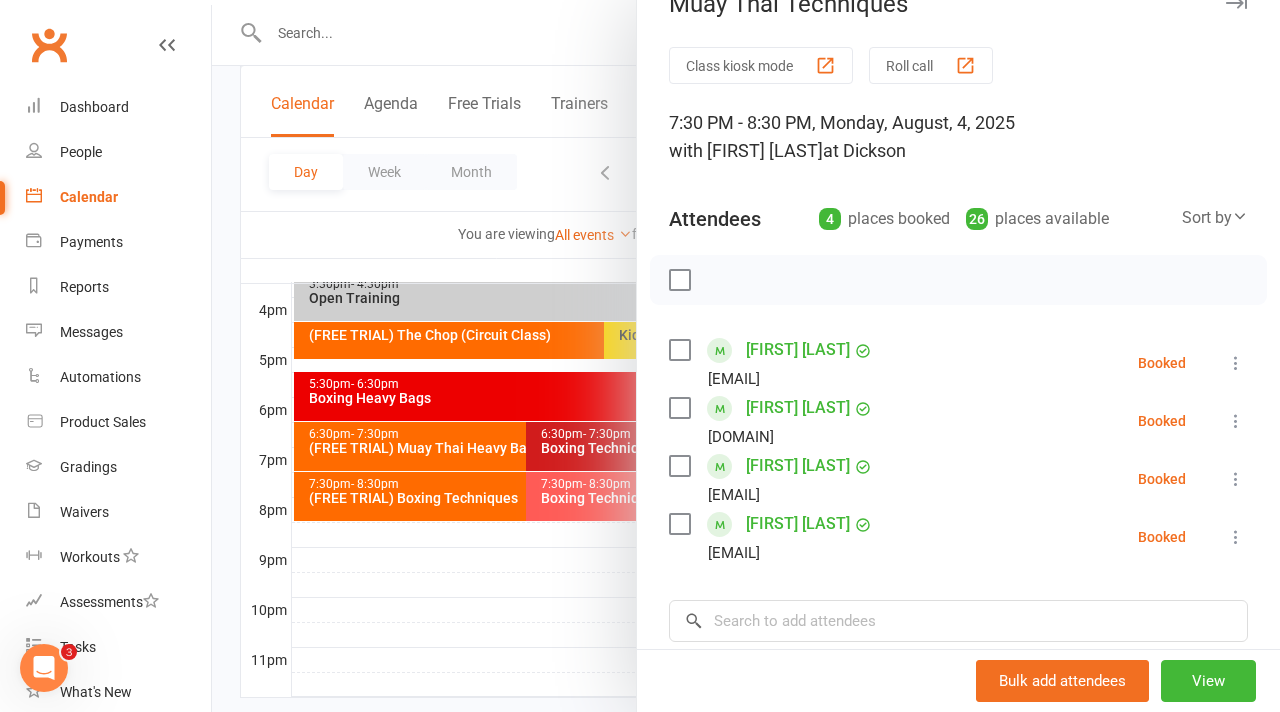 click at bounding box center [1236, 363] 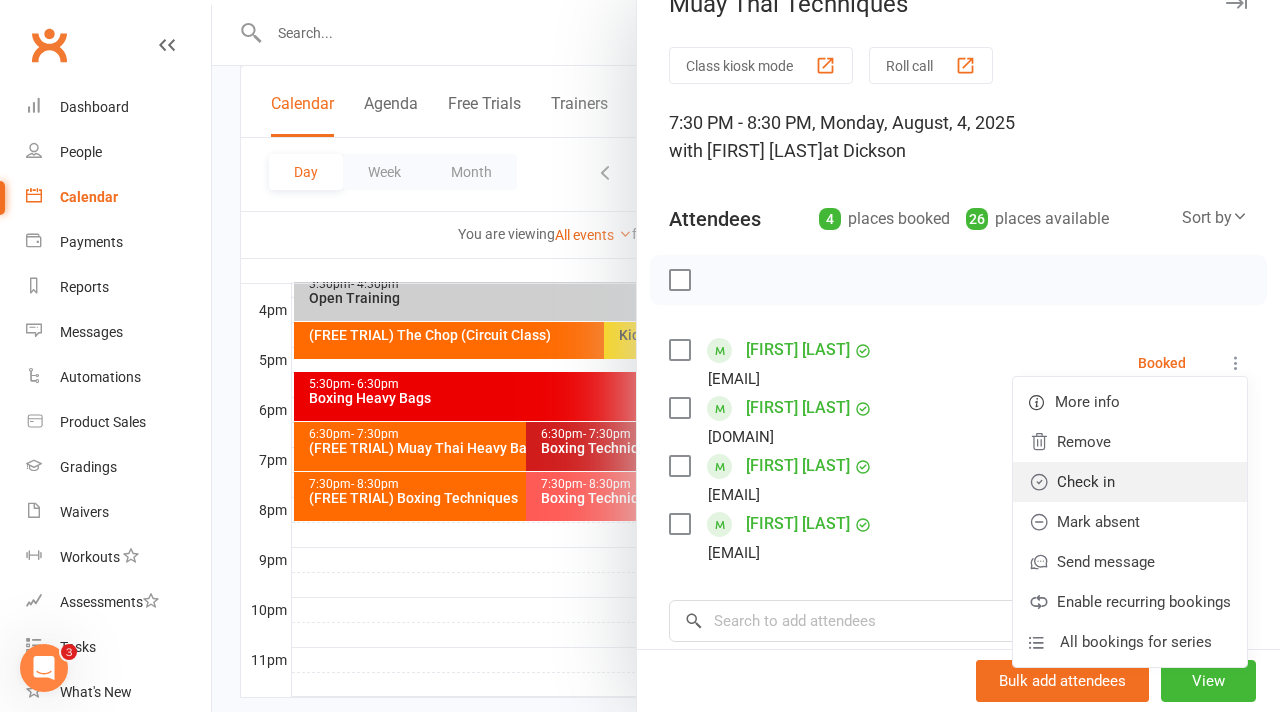 click on "Check in" at bounding box center (1130, 482) 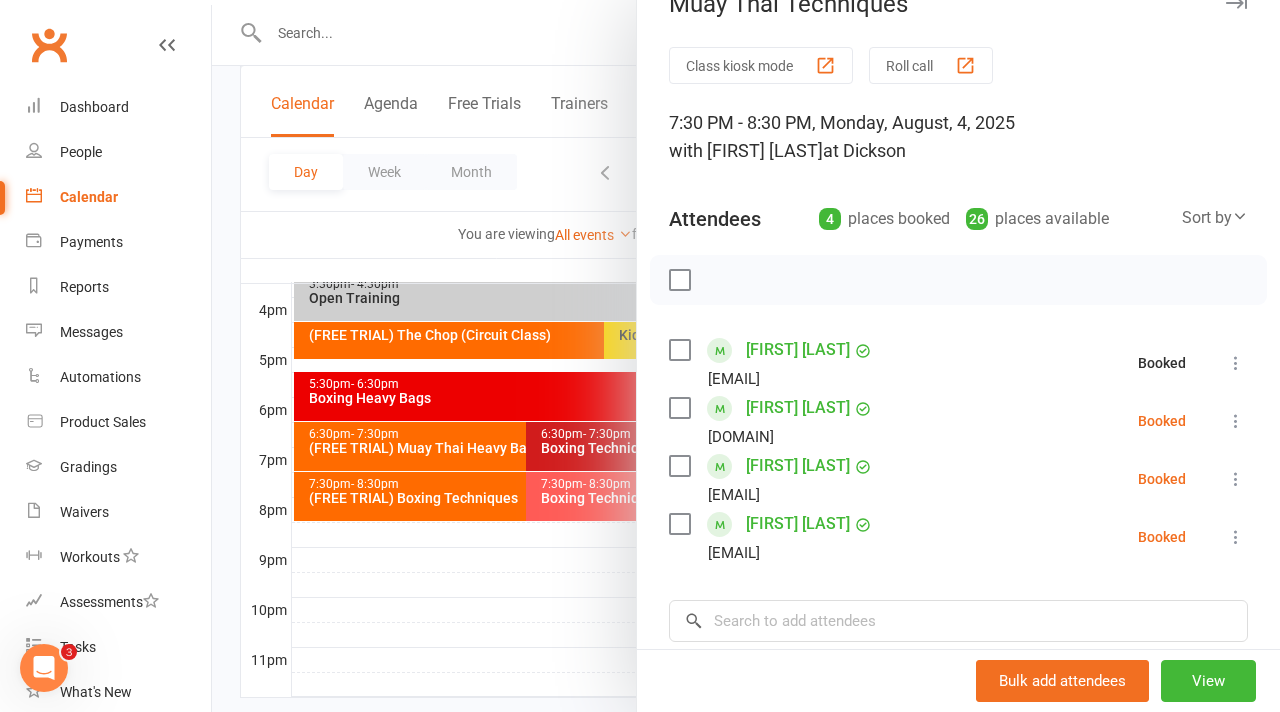 click at bounding box center [1236, 421] 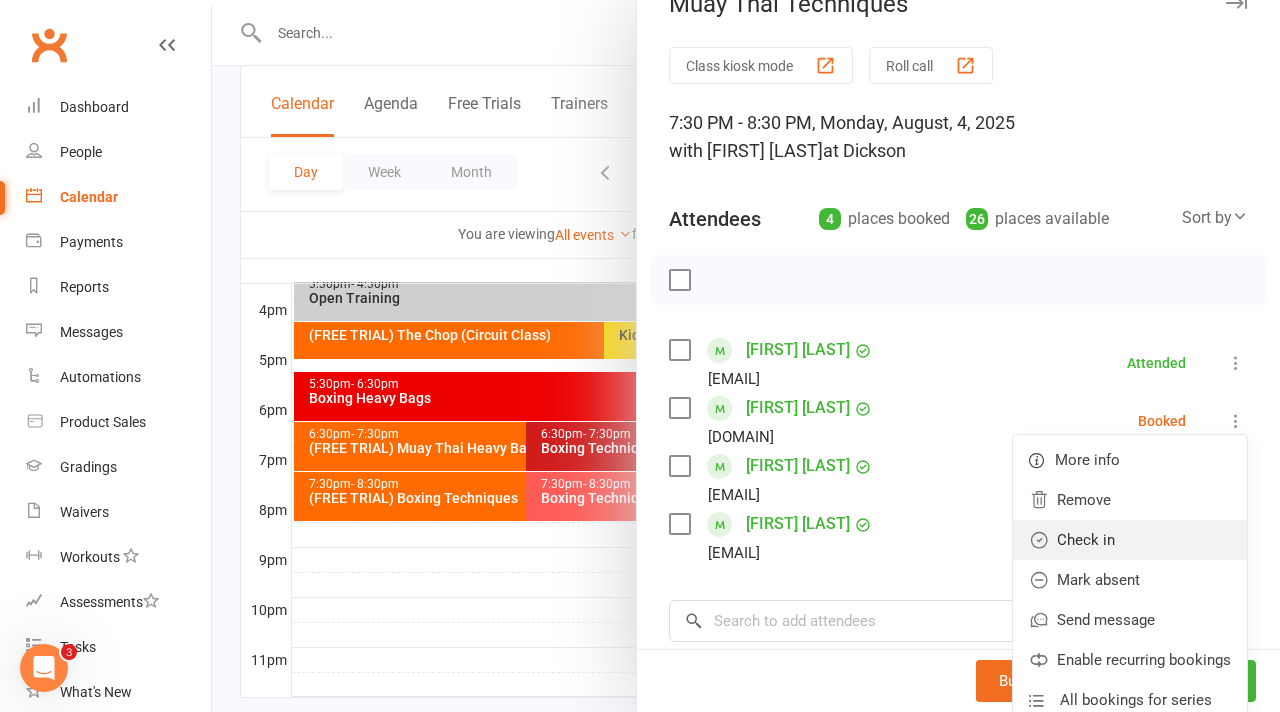 click on "Check in" at bounding box center [1130, 540] 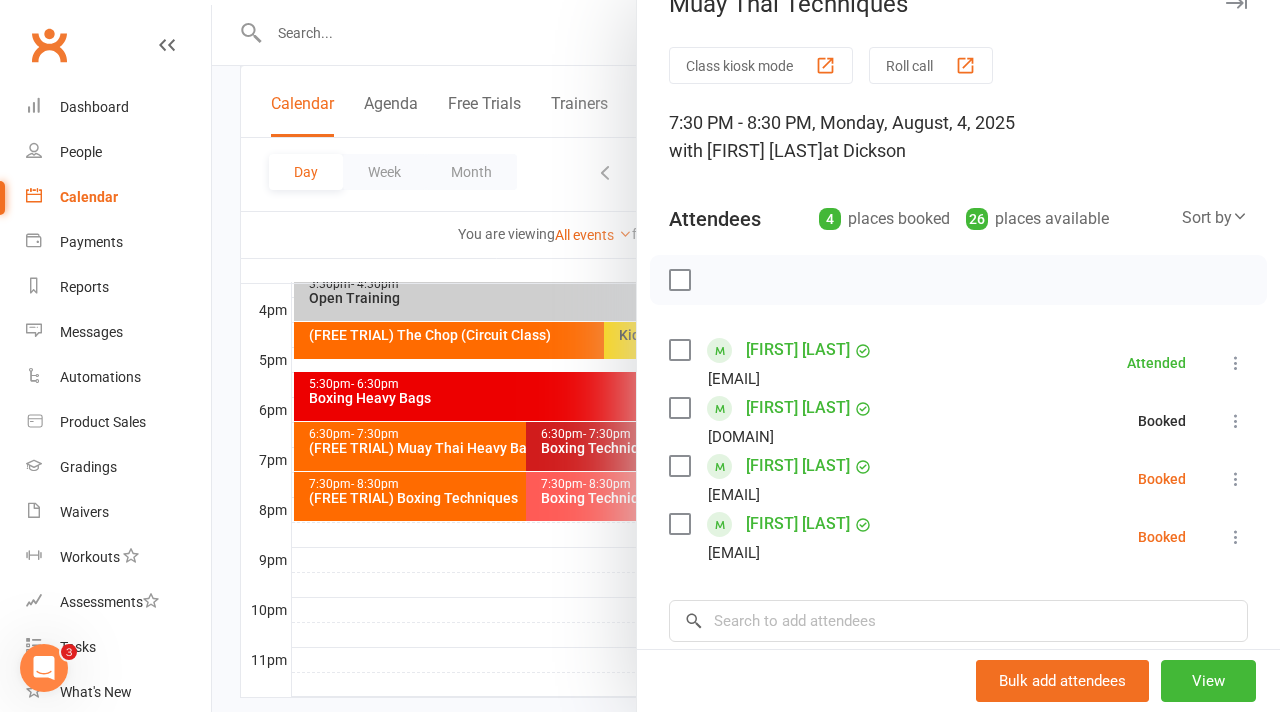 click at bounding box center (1236, 479) 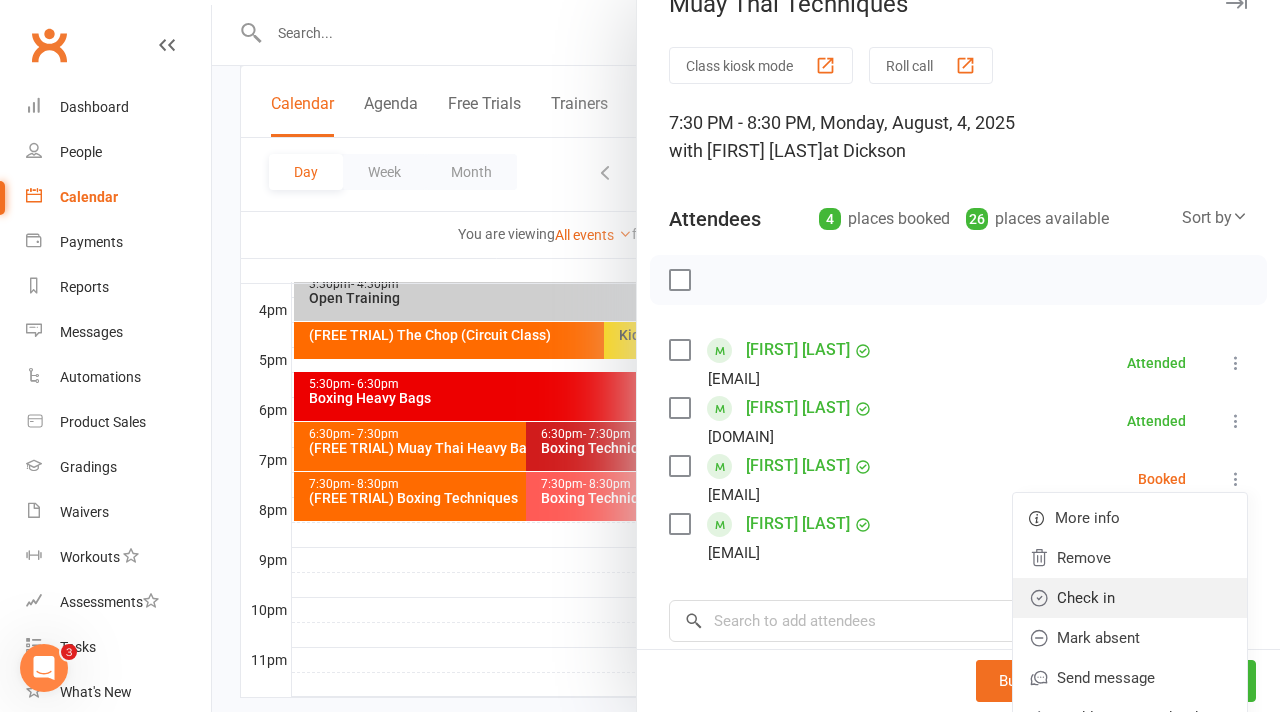 click on "Check in" at bounding box center [1130, 598] 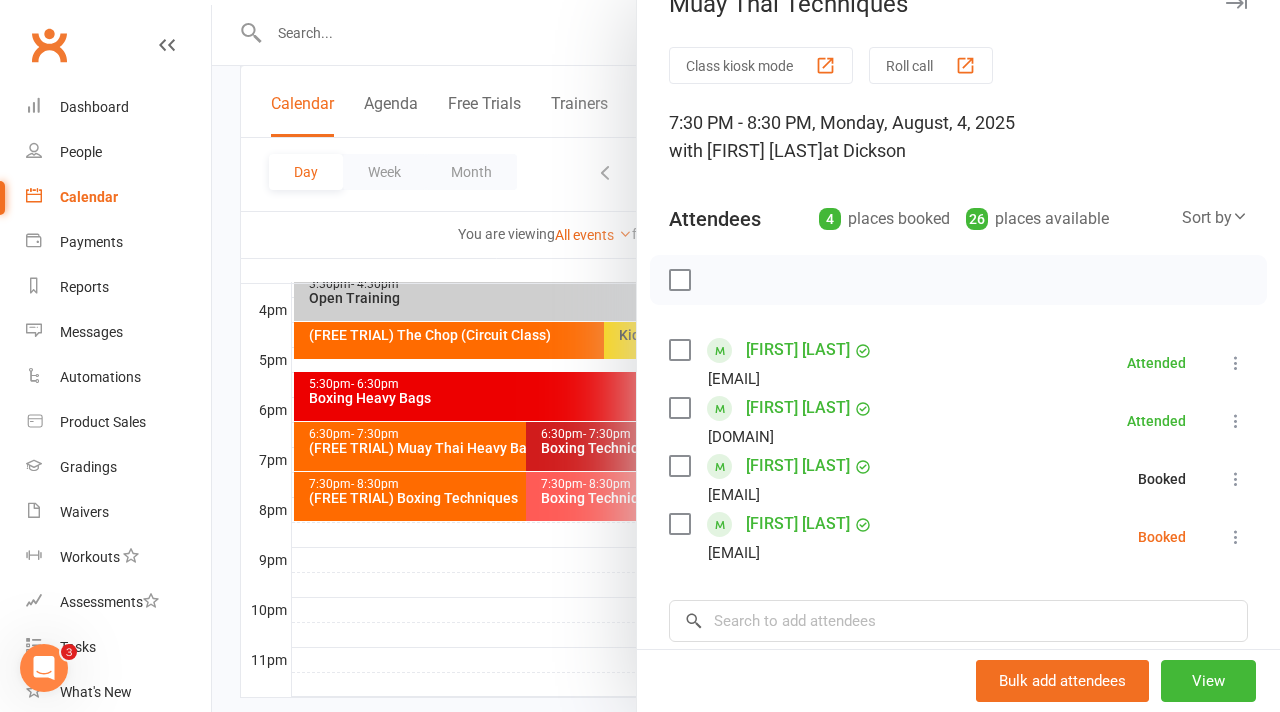 click at bounding box center (1236, 537) 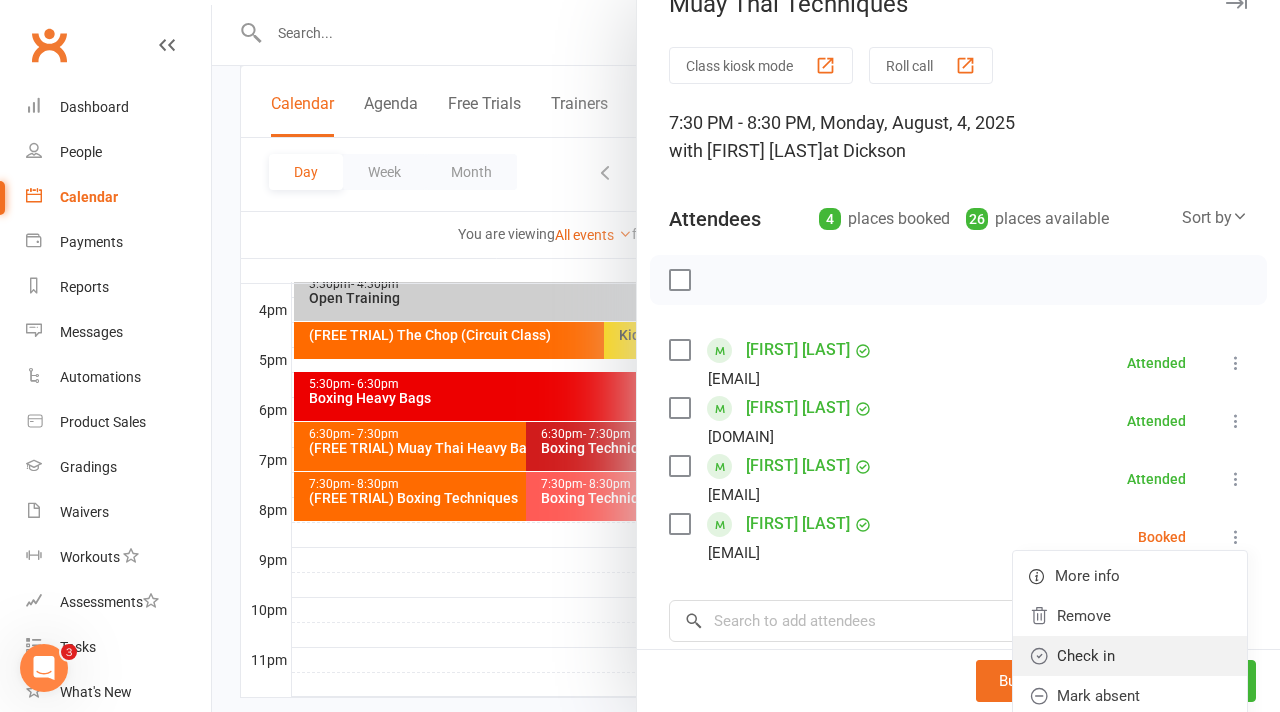 click on "Check in" at bounding box center [1130, 656] 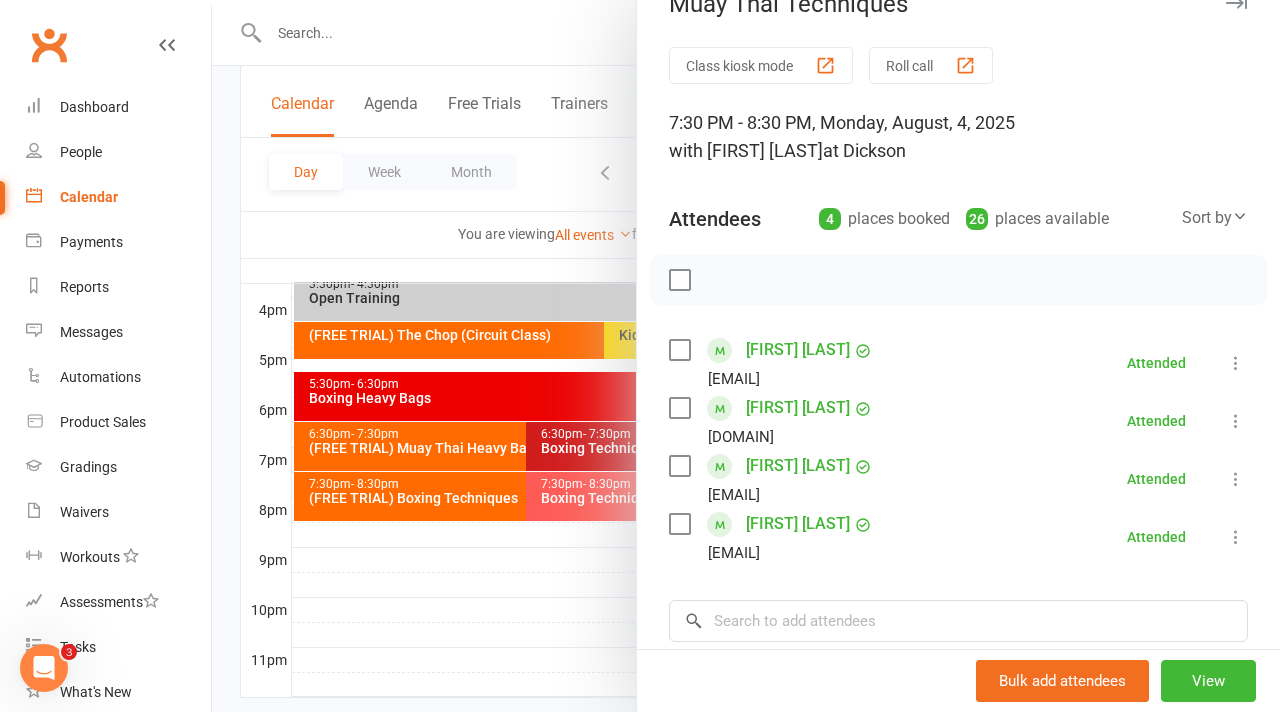 click at bounding box center (746, 356) 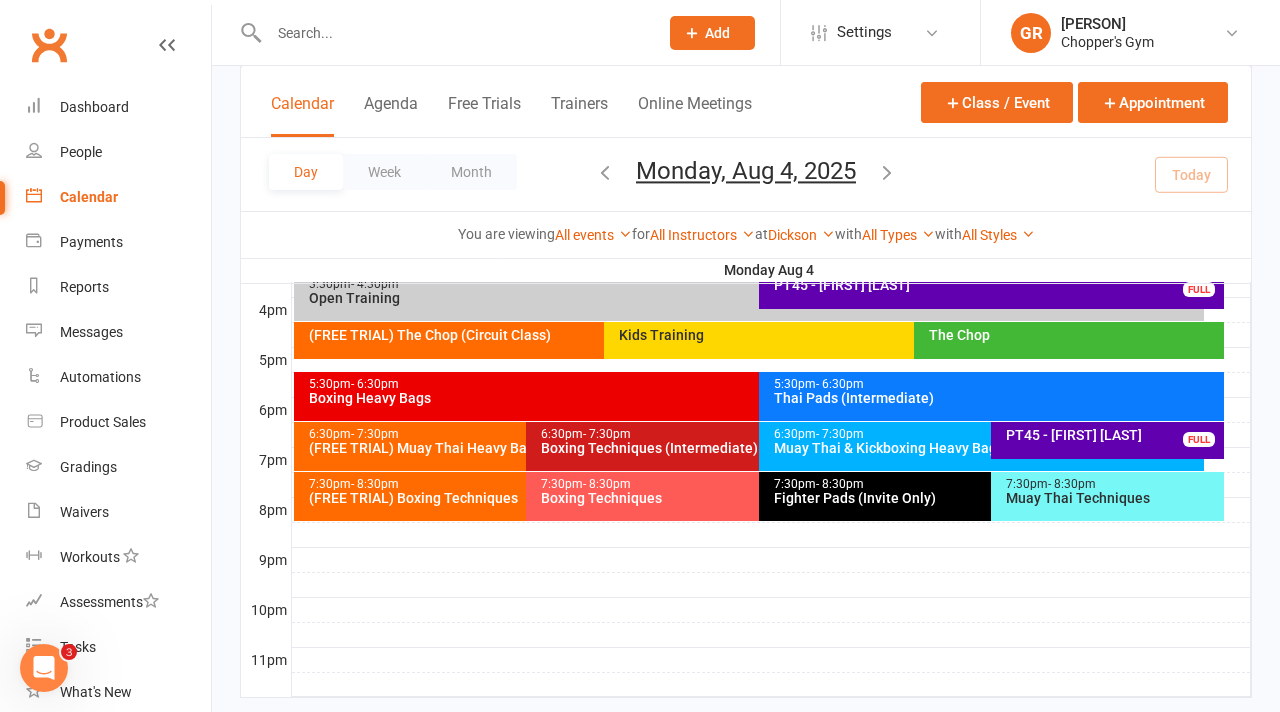 click on "6:30pm  - 7:30pm" at bounding box center (753, 434) 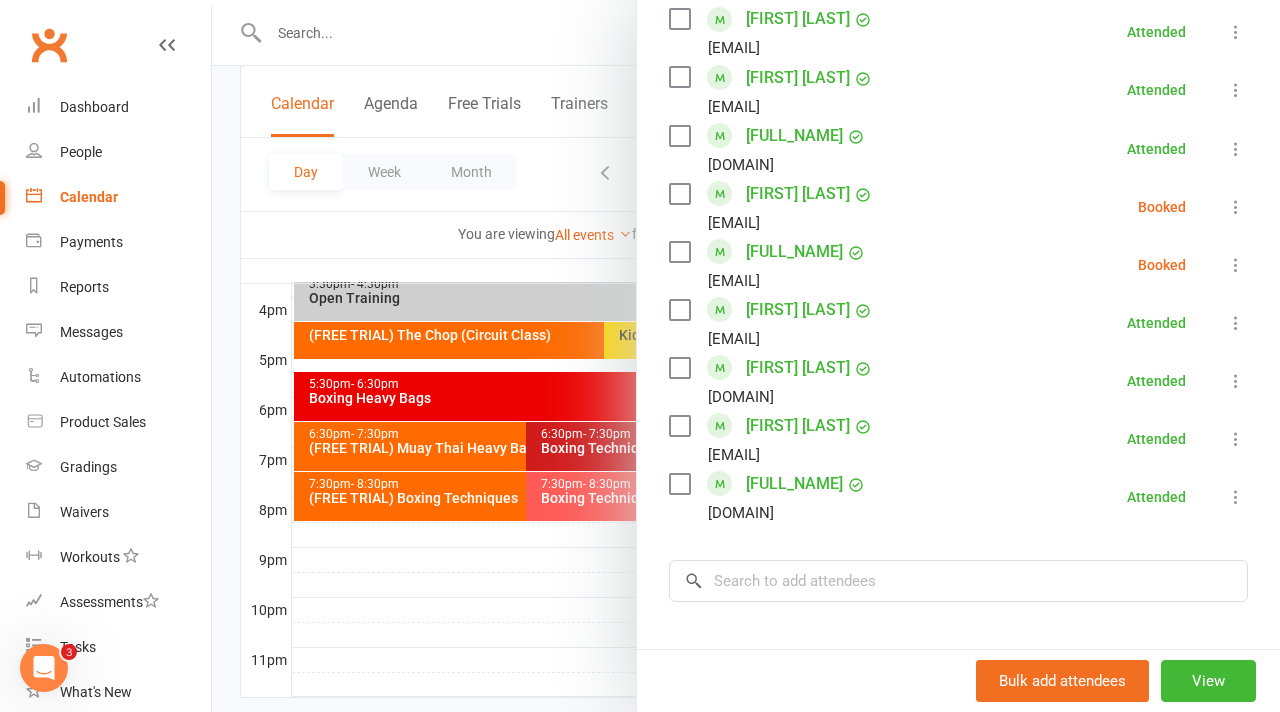 scroll, scrollTop: 1183, scrollLeft: 0, axis: vertical 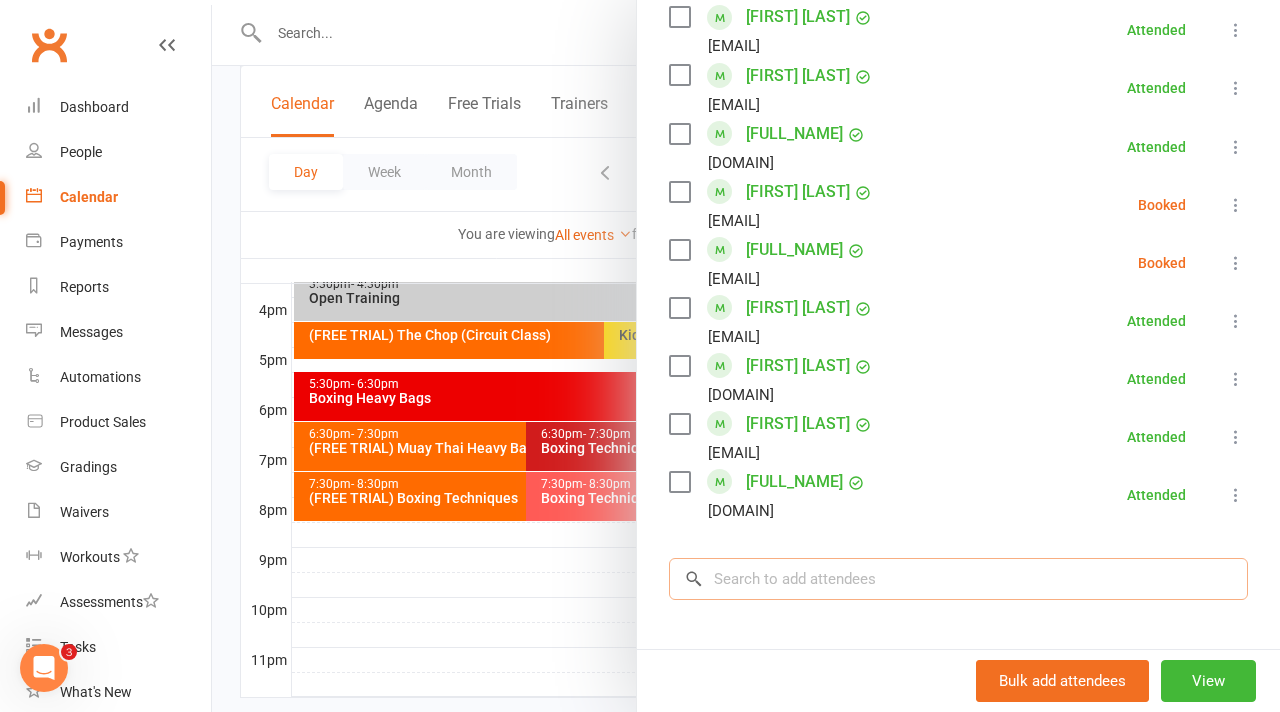 click at bounding box center (958, 579) 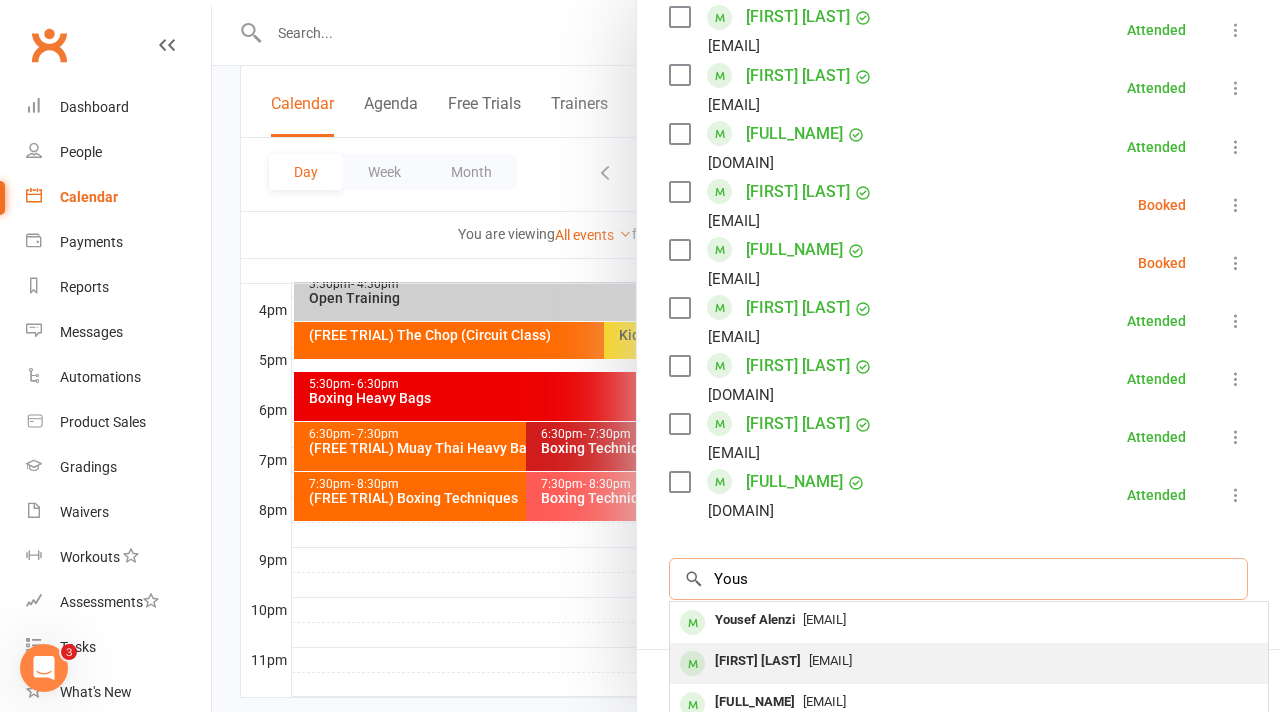 type on "Yous" 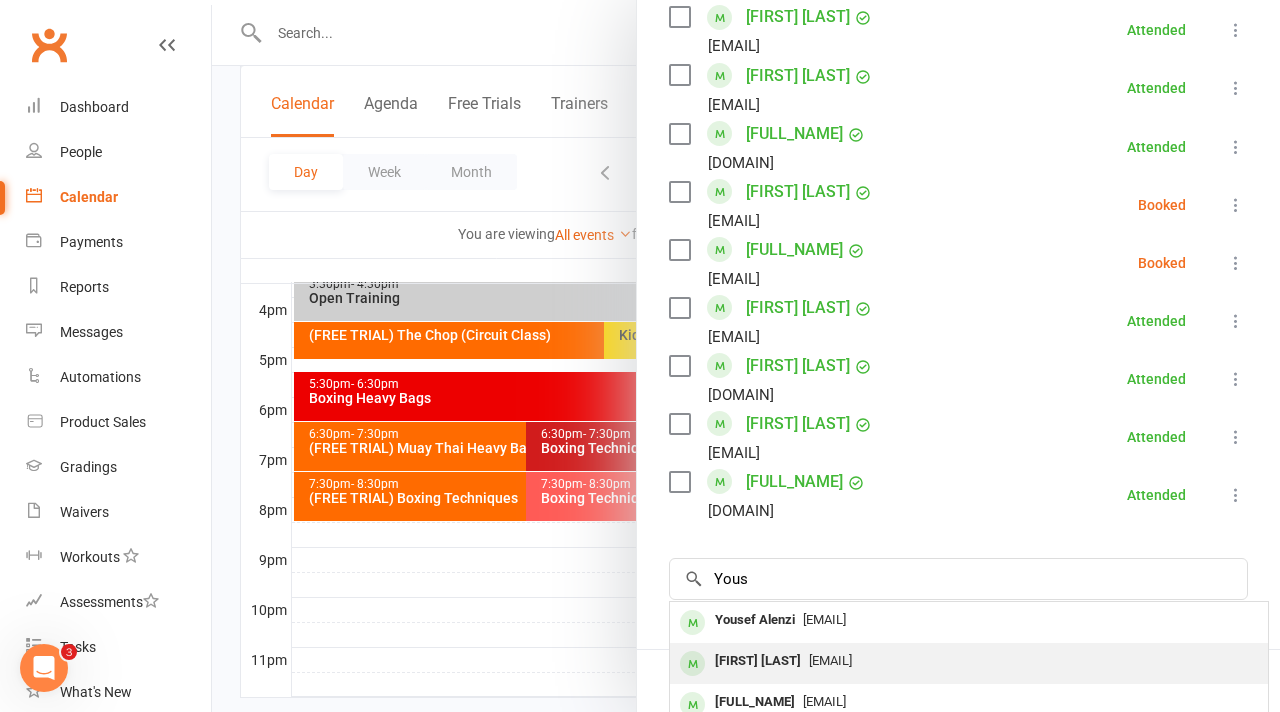 click on "Yq.choppa@gmail.com" at bounding box center [969, 661] 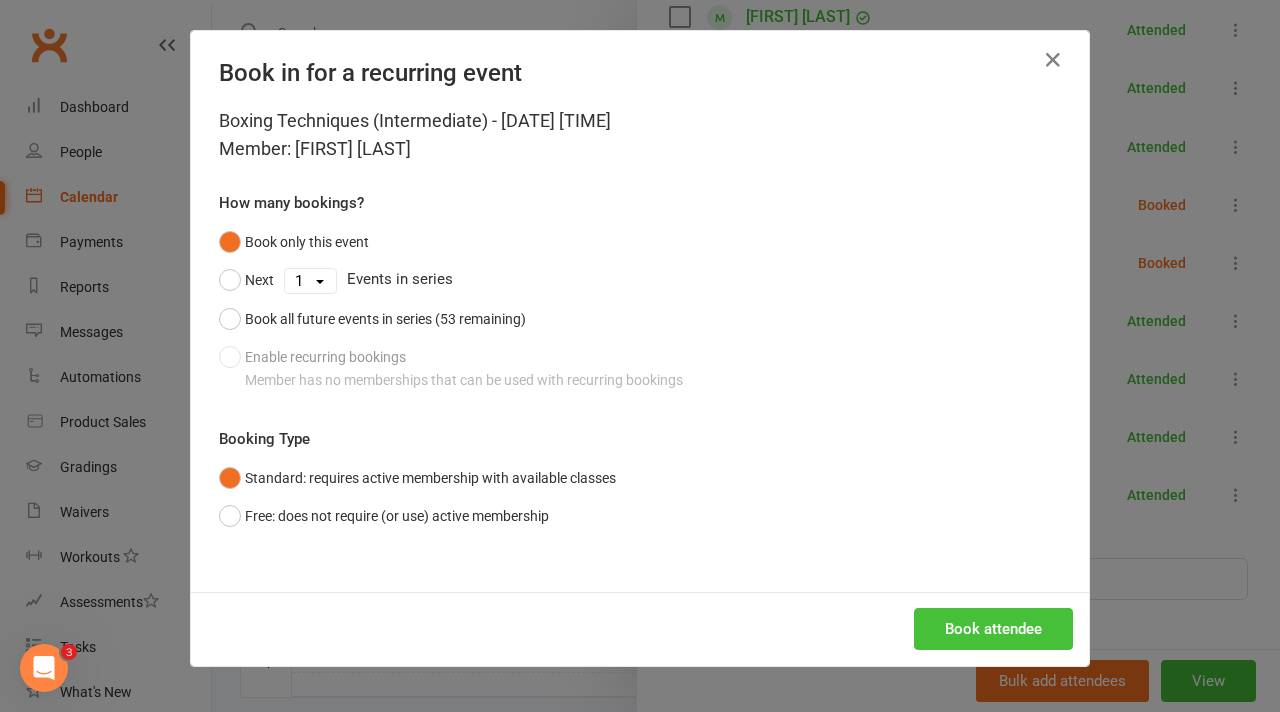 click on "Book attendee" at bounding box center [993, 629] 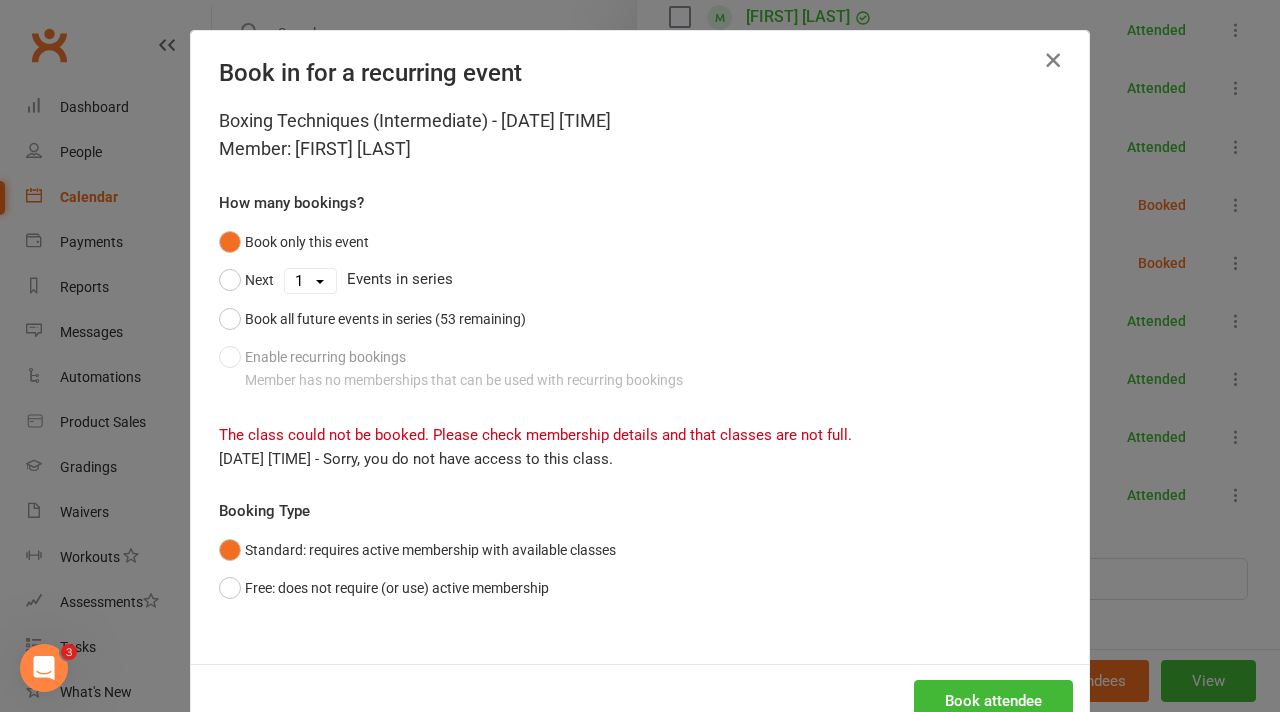 click at bounding box center [1053, 60] 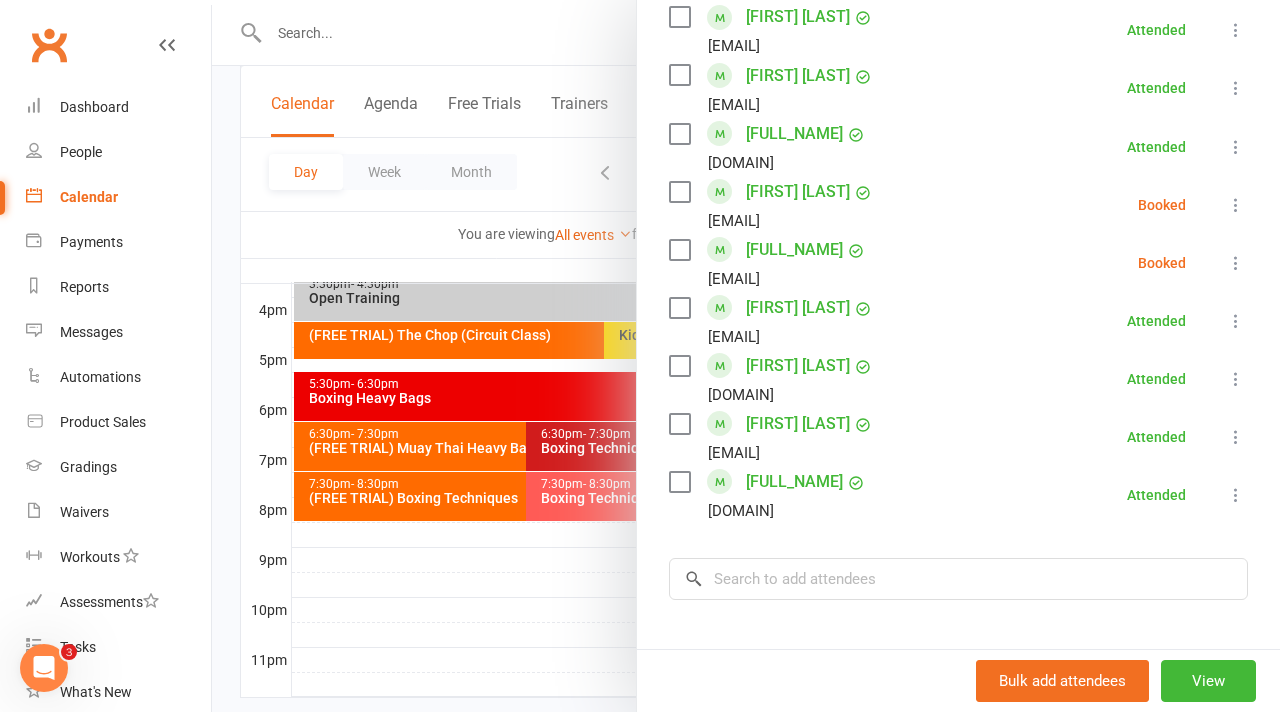 click at bounding box center [746, 356] 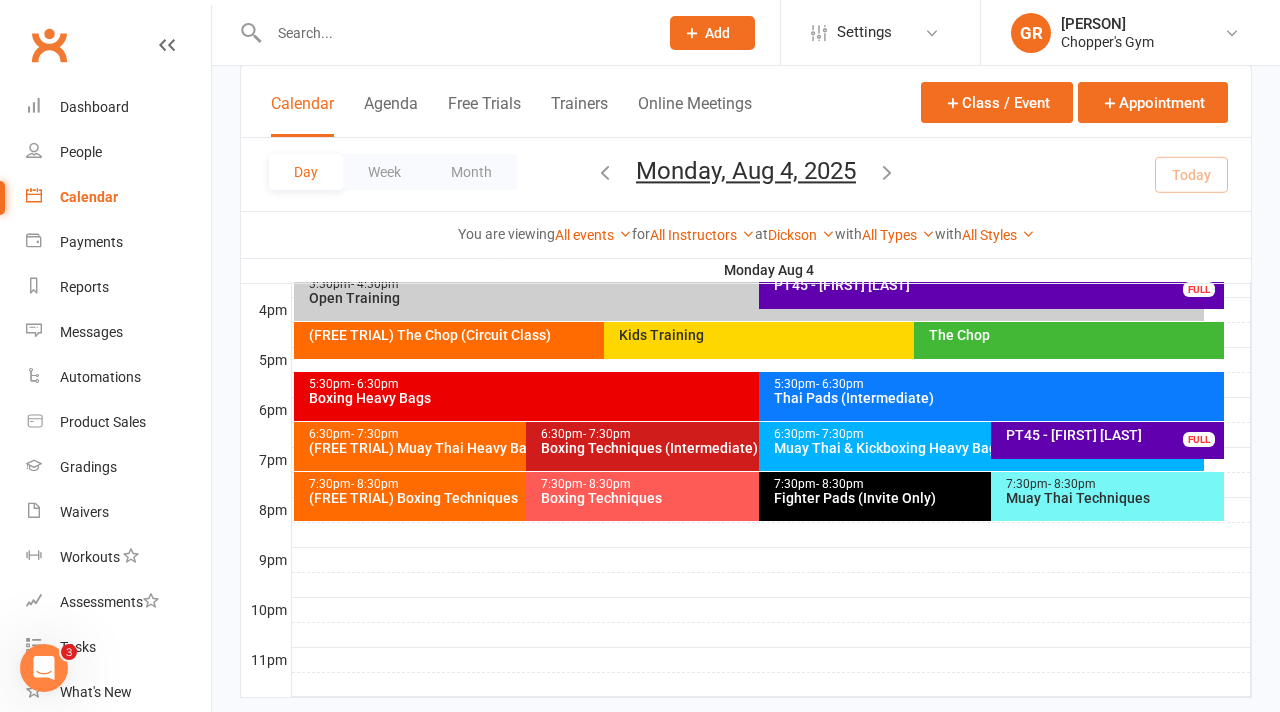 click on "Boxing Techniques" at bounding box center (753, 498) 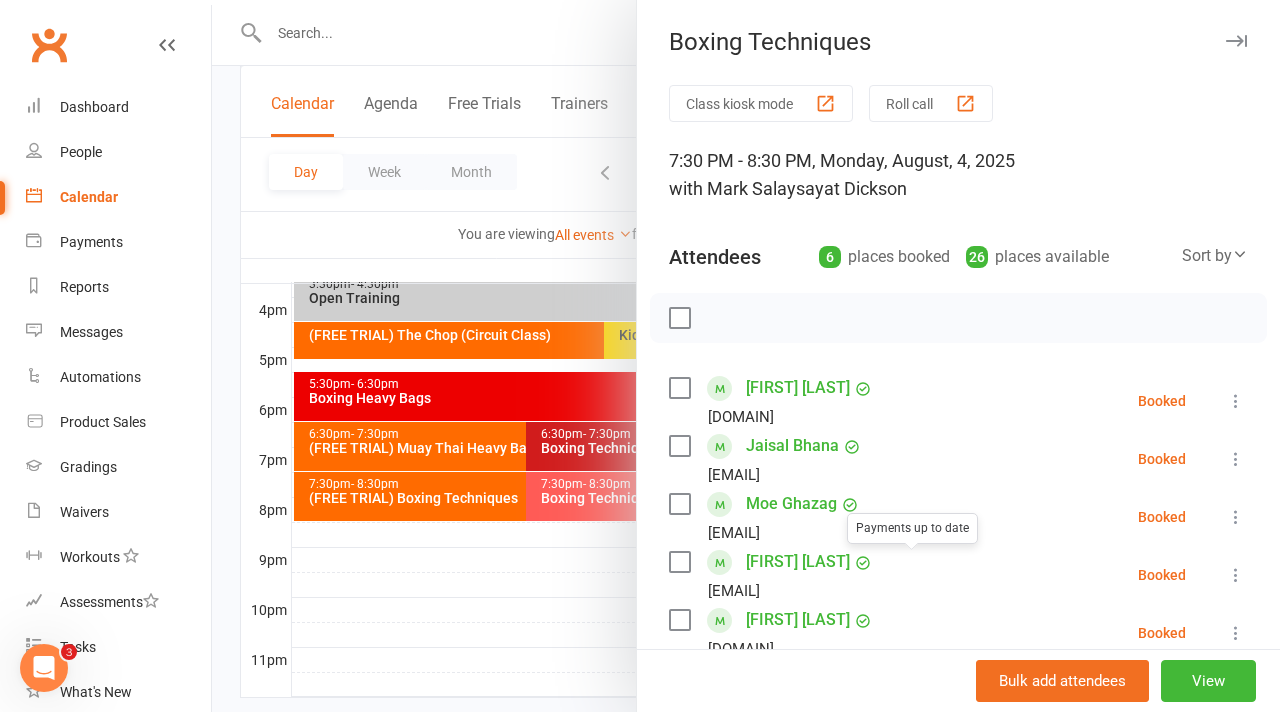 scroll, scrollTop: 230, scrollLeft: 0, axis: vertical 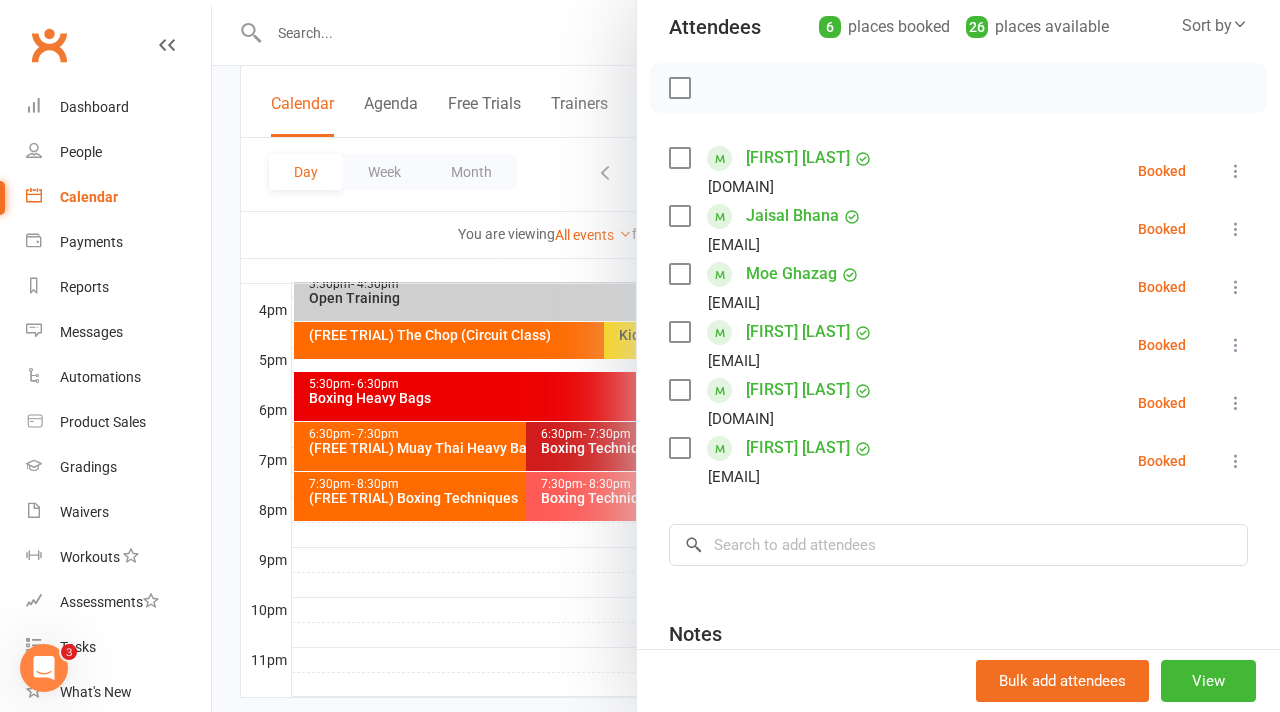 click on "Yousef Qalam" at bounding box center (798, 448) 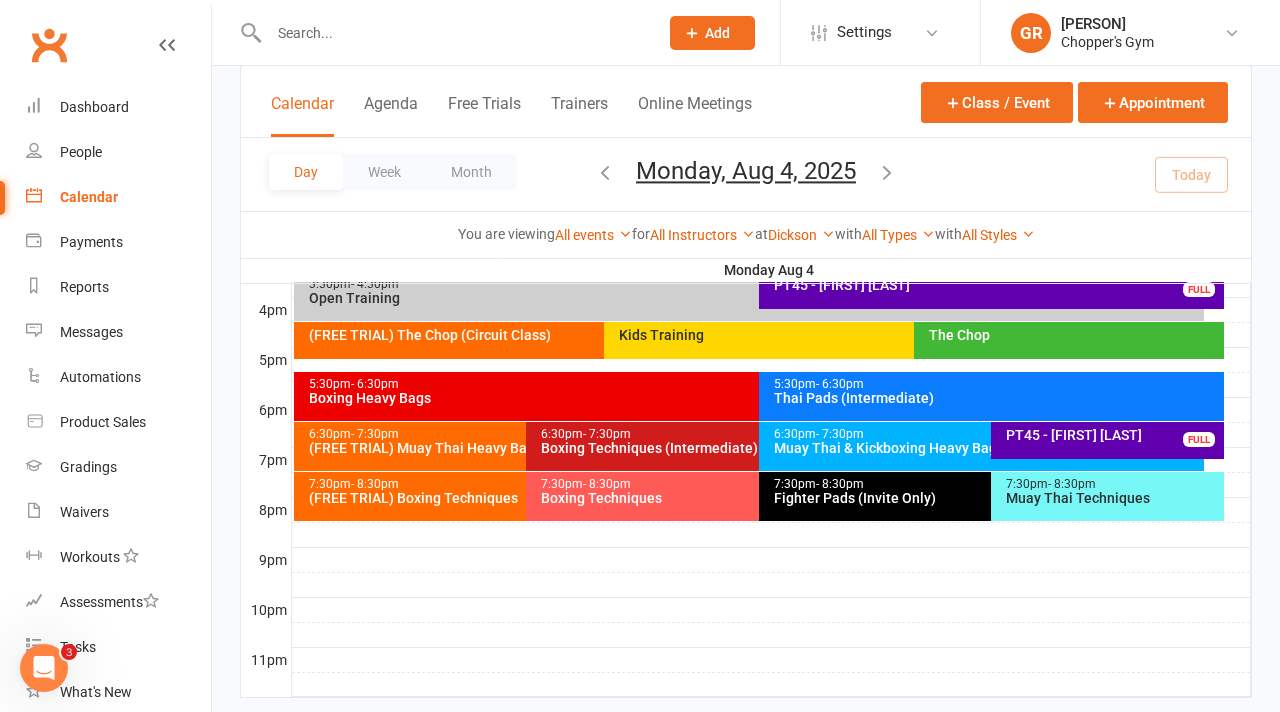 click on "6:30pm  - 7:30pm Boxing Techniques (Intermediate)" at bounding box center [748, 446] 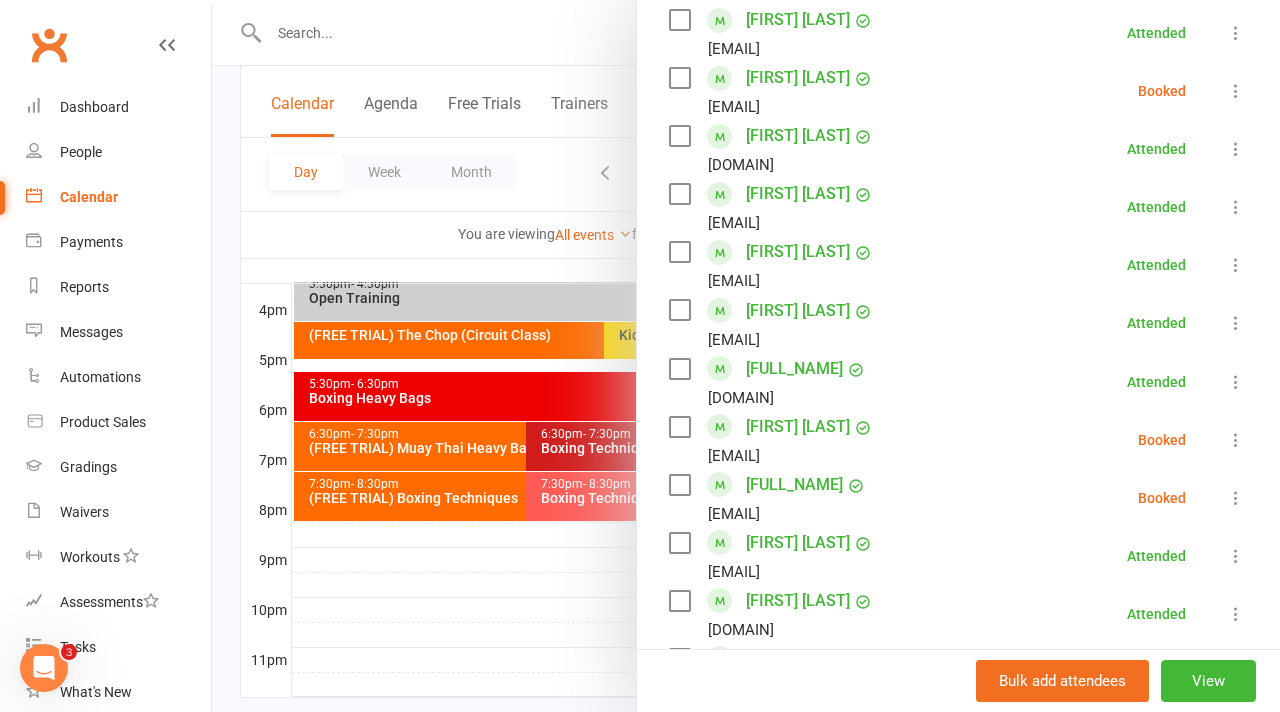 scroll, scrollTop: 1417, scrollLeft: 0, axis: vertical 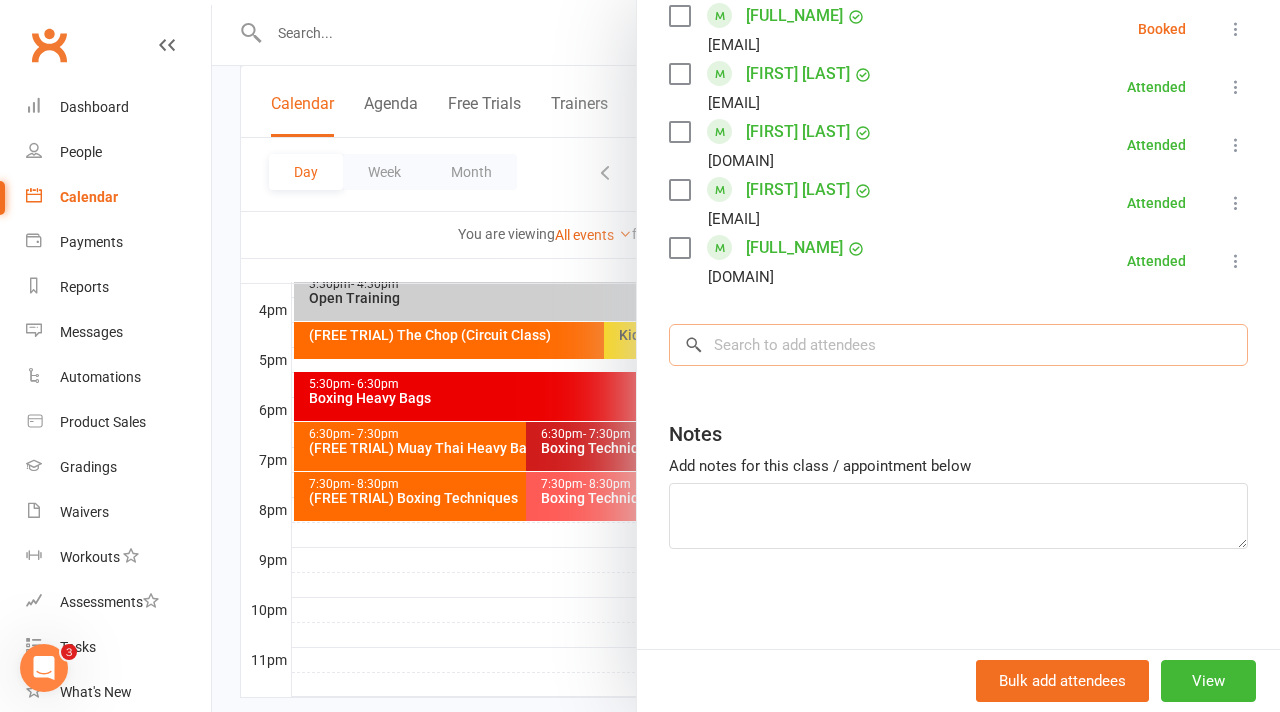click at bounding box center [958, 345] 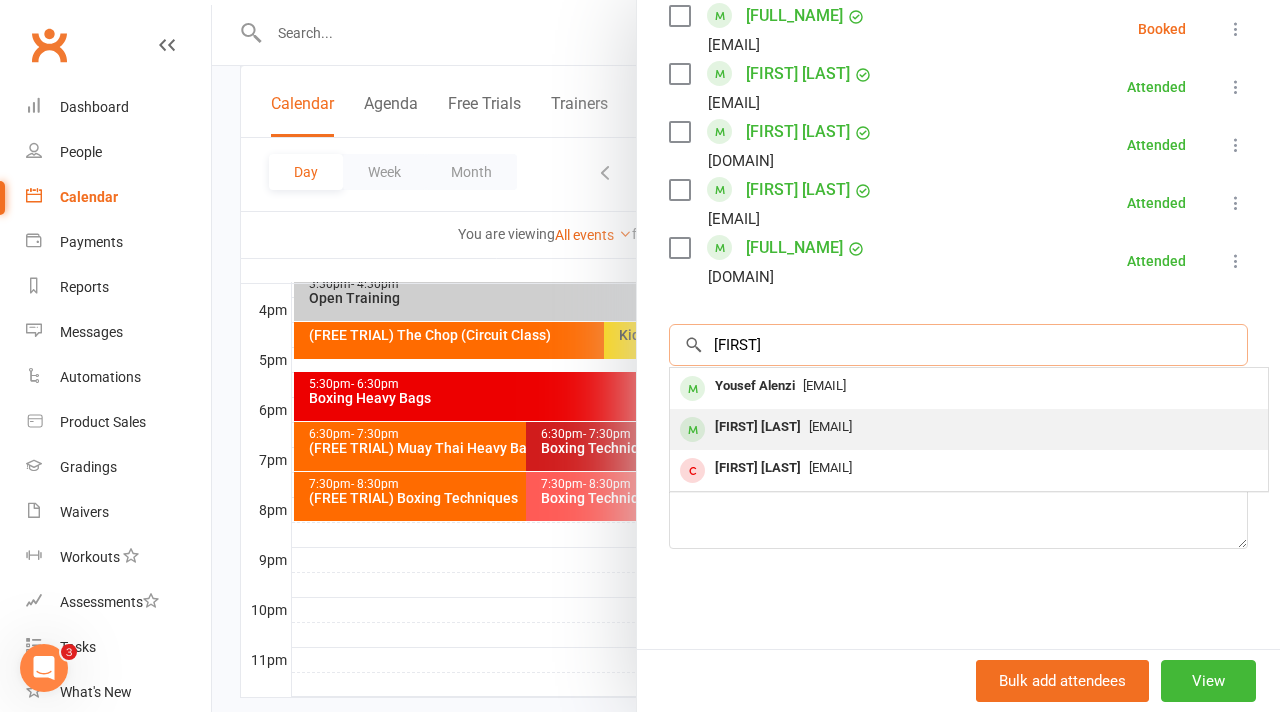 type on "yousef" 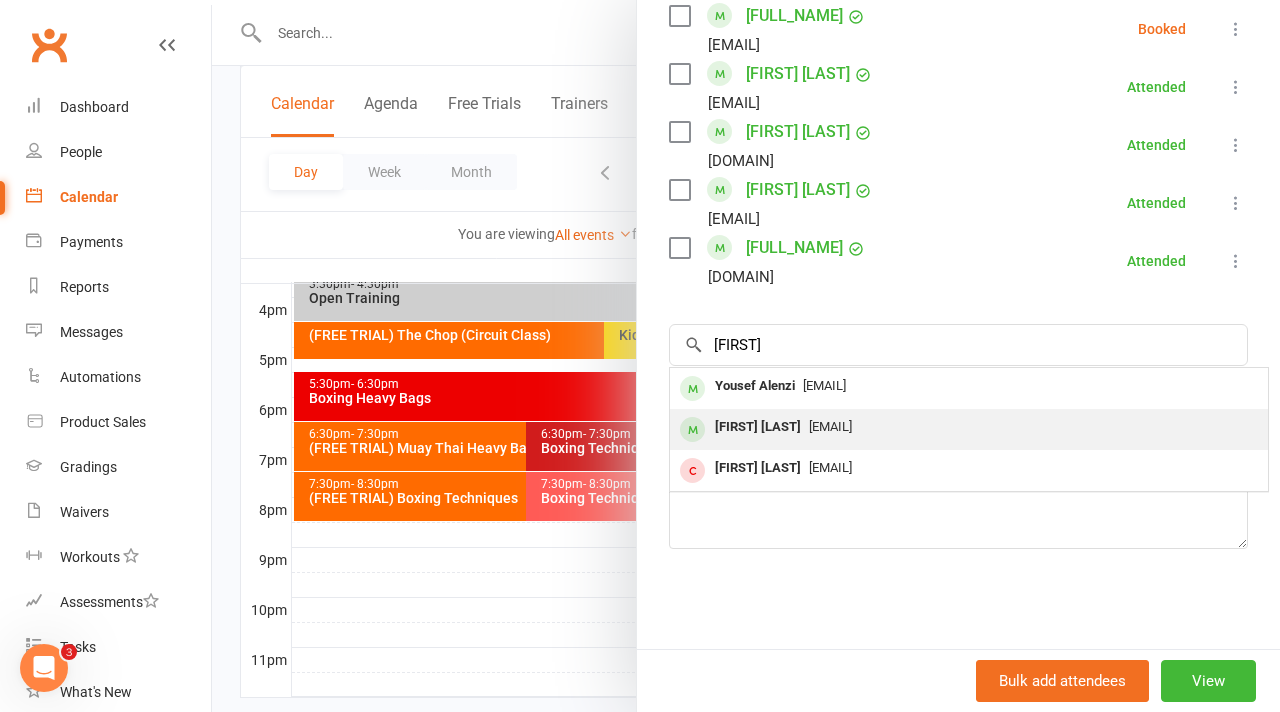 click on "Yq.choppa@gmail.com" at bounding box center (830, 426) 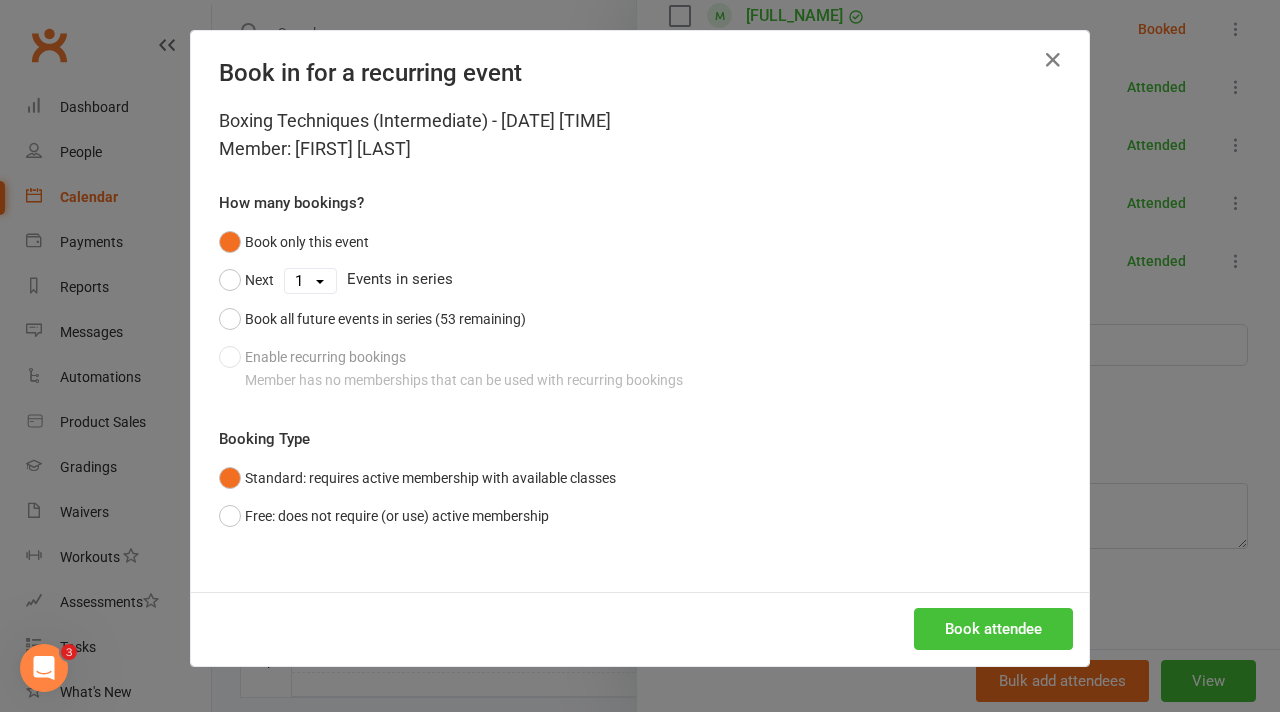 click on "Book attendee" at bounding box center (993, 629) 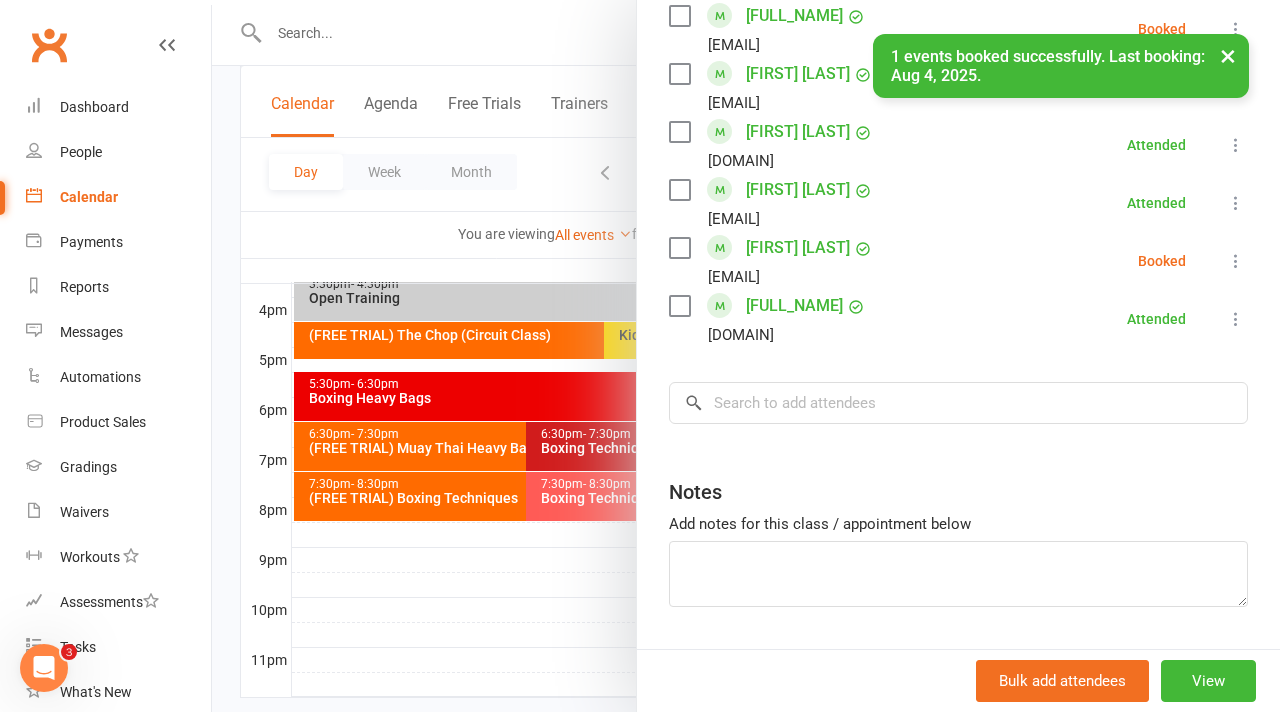 click at bounding box center [1236, 261] 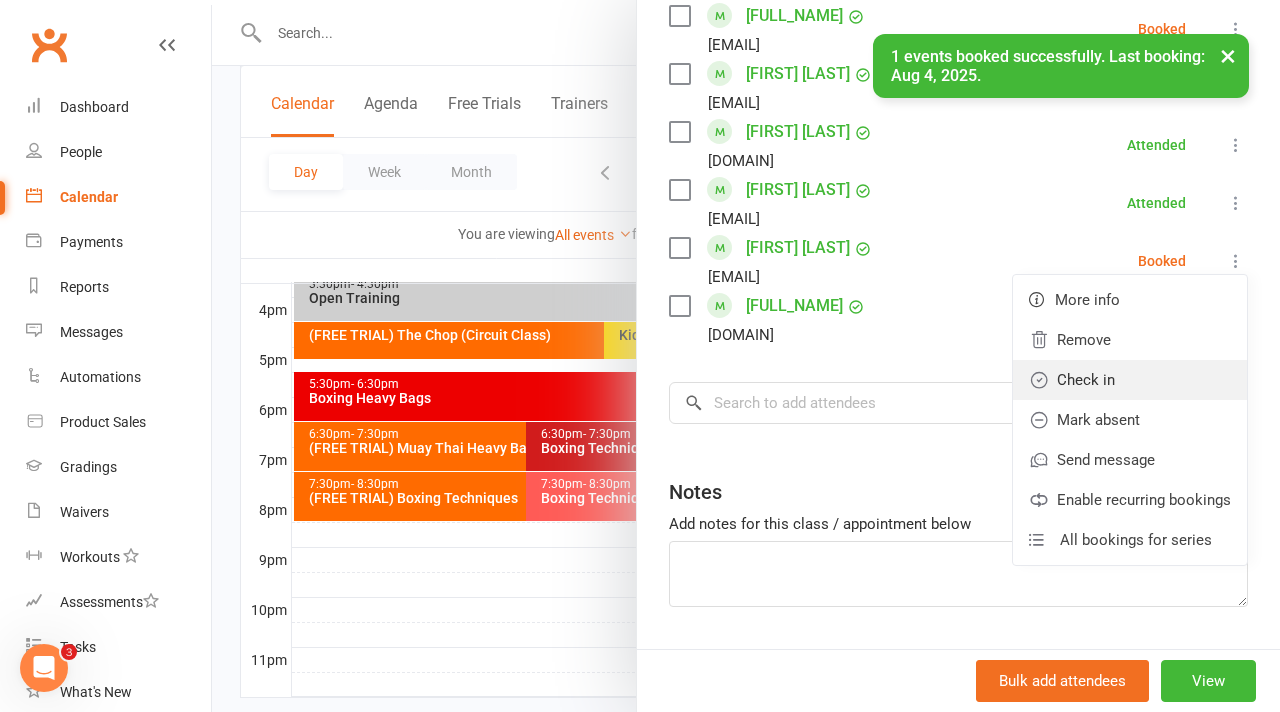 click on "Check in" at bounding box center [1130, 380] 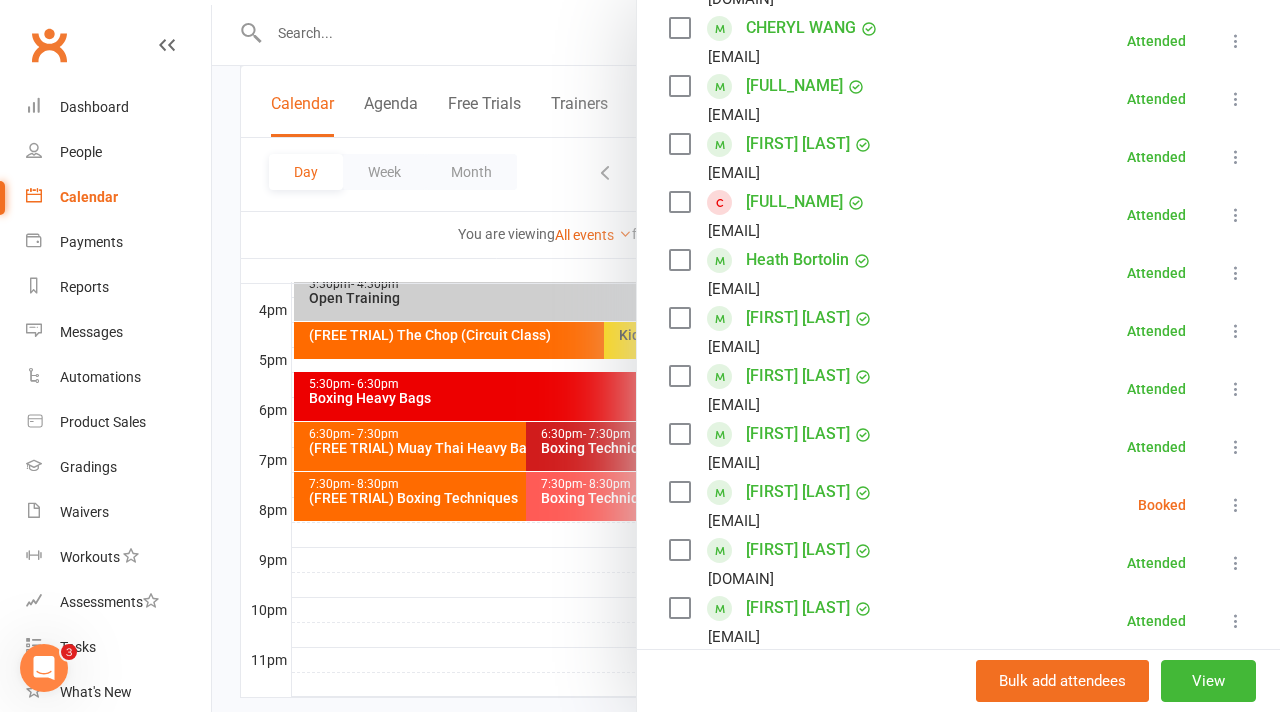scroll, scrollTop: 773, scrollLeft: 0, axis: vertical 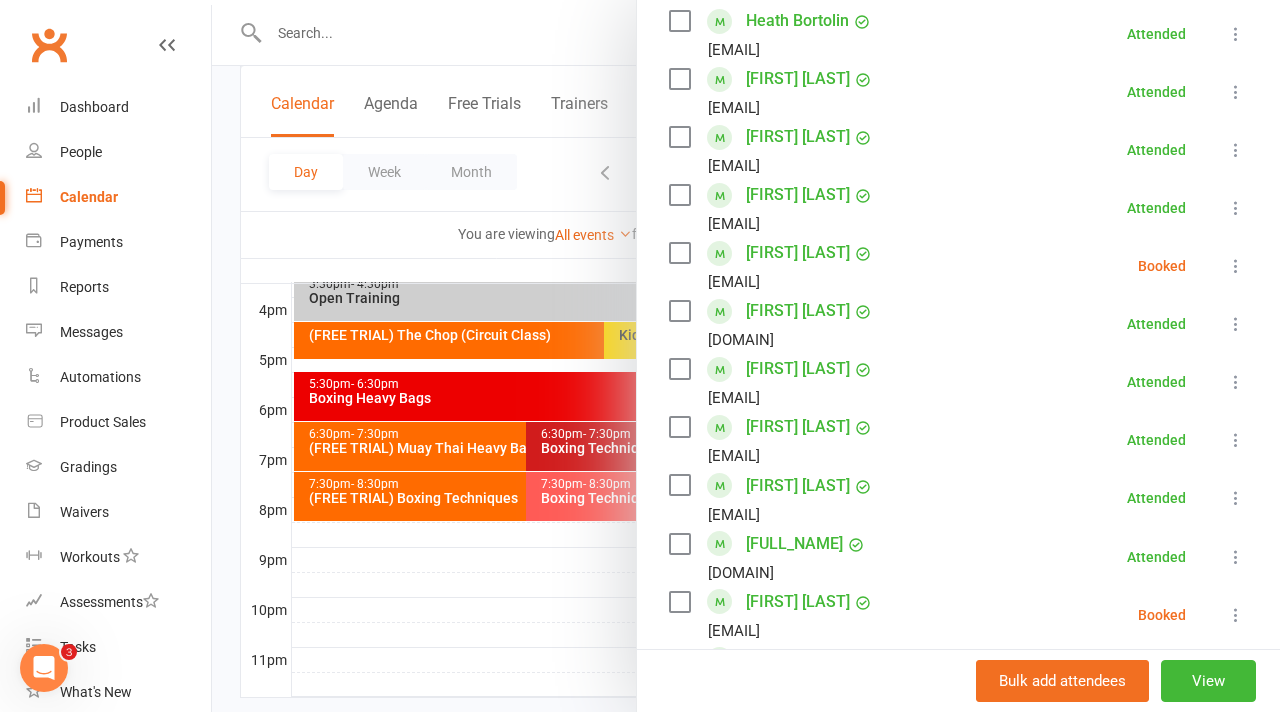 click at bounding box center (746, 356) 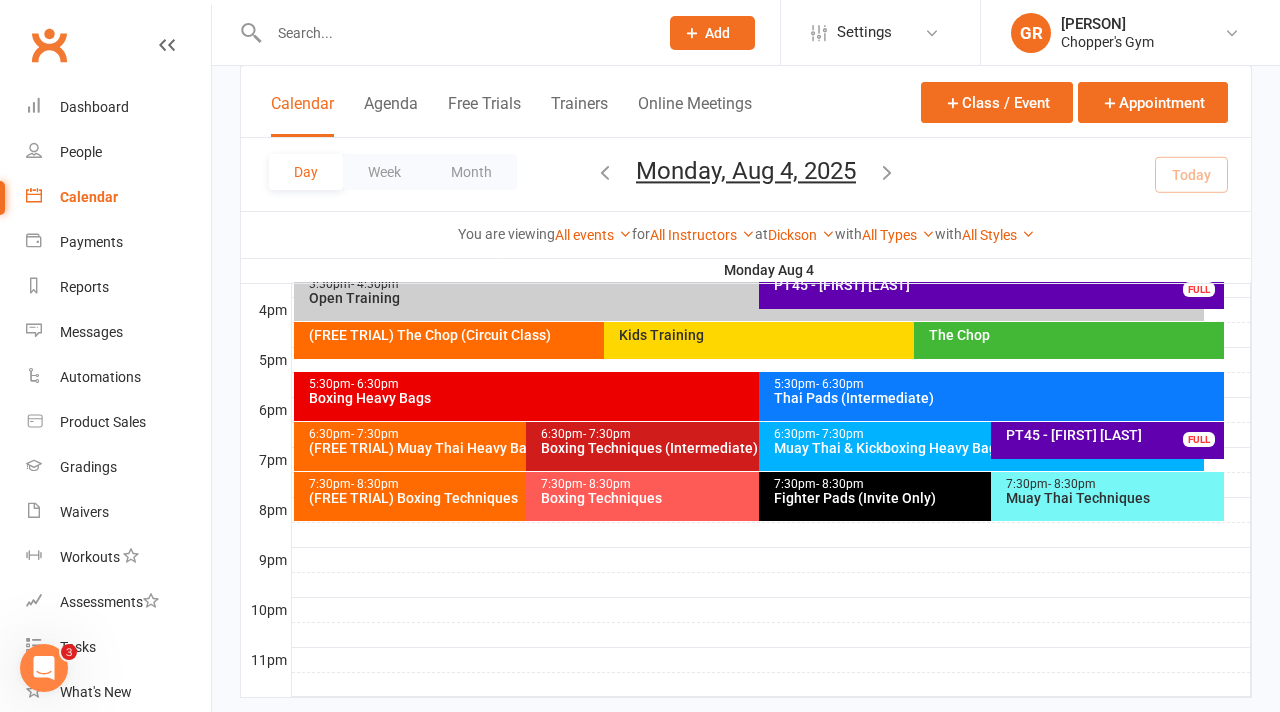 click on "Boxing Techniques" at bounding box center [753, 498] 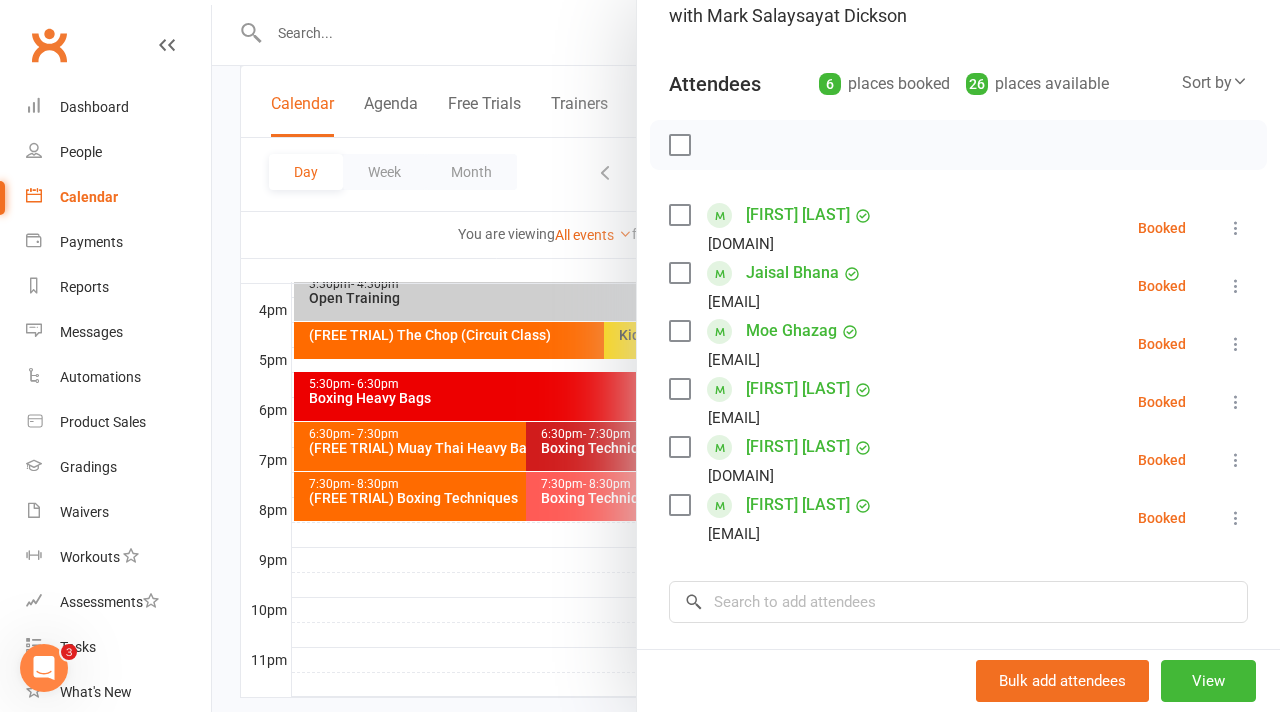 scroll, scrollTop: 171, scrollLeft: 0, axis: vertical 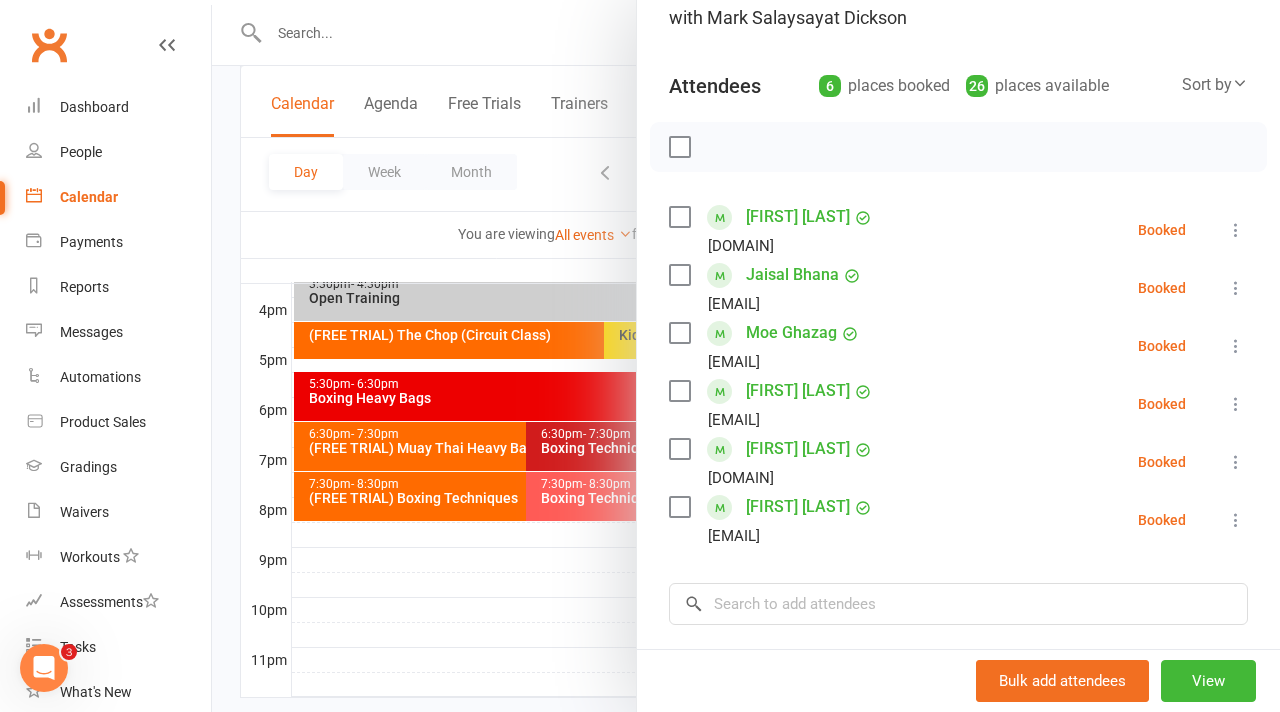 click at bounding box center (746, 356) 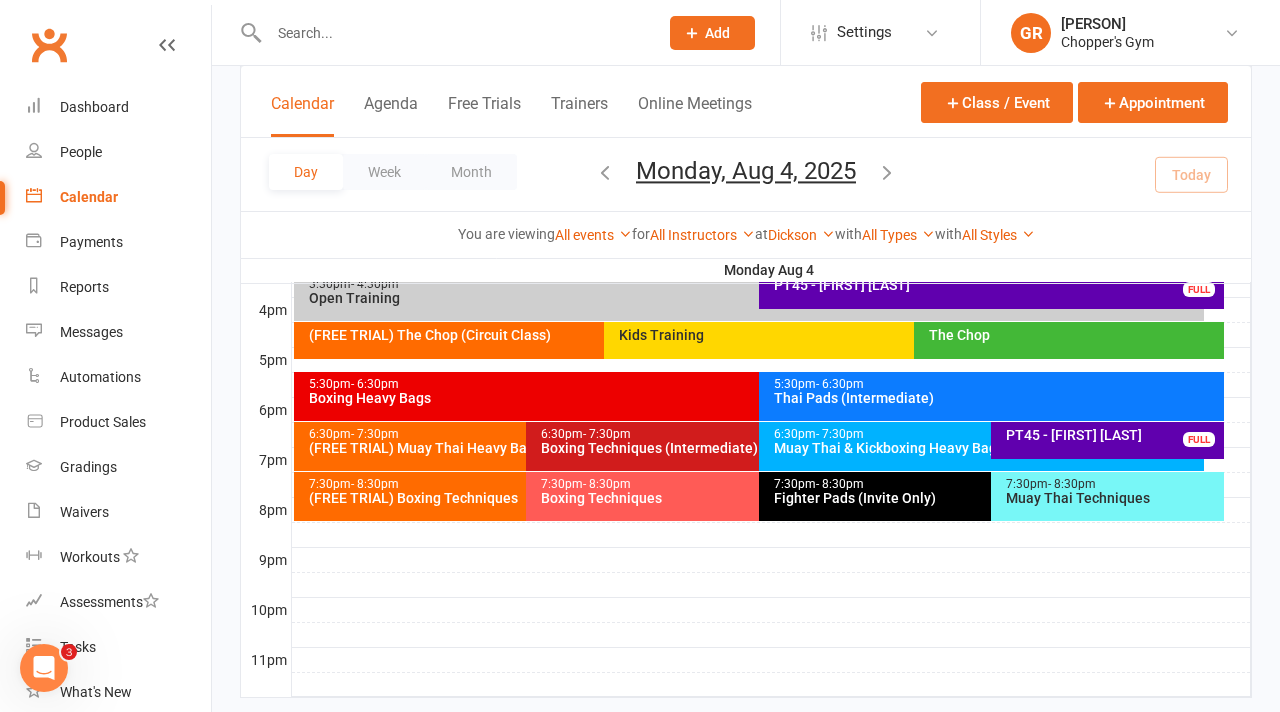 click on "Fighter Pads (Invite Only)" at bounding box center (986, 498) 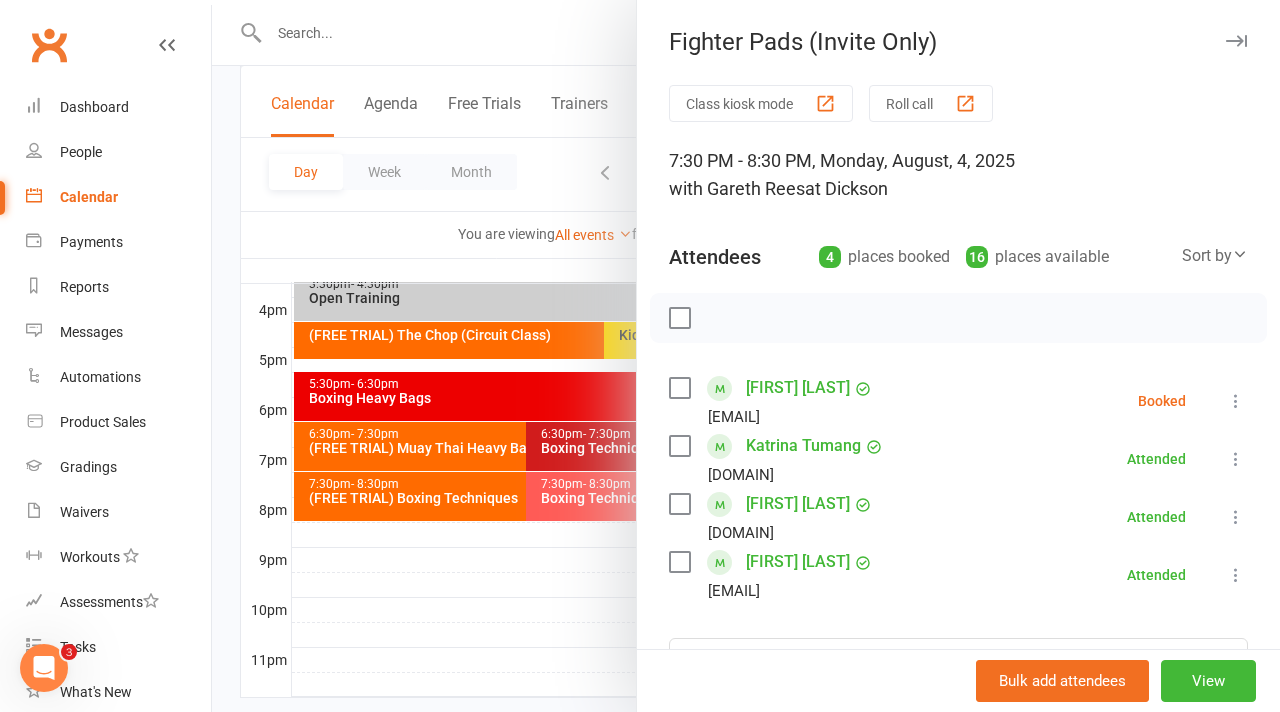 click at bounding box center [1236, 401] 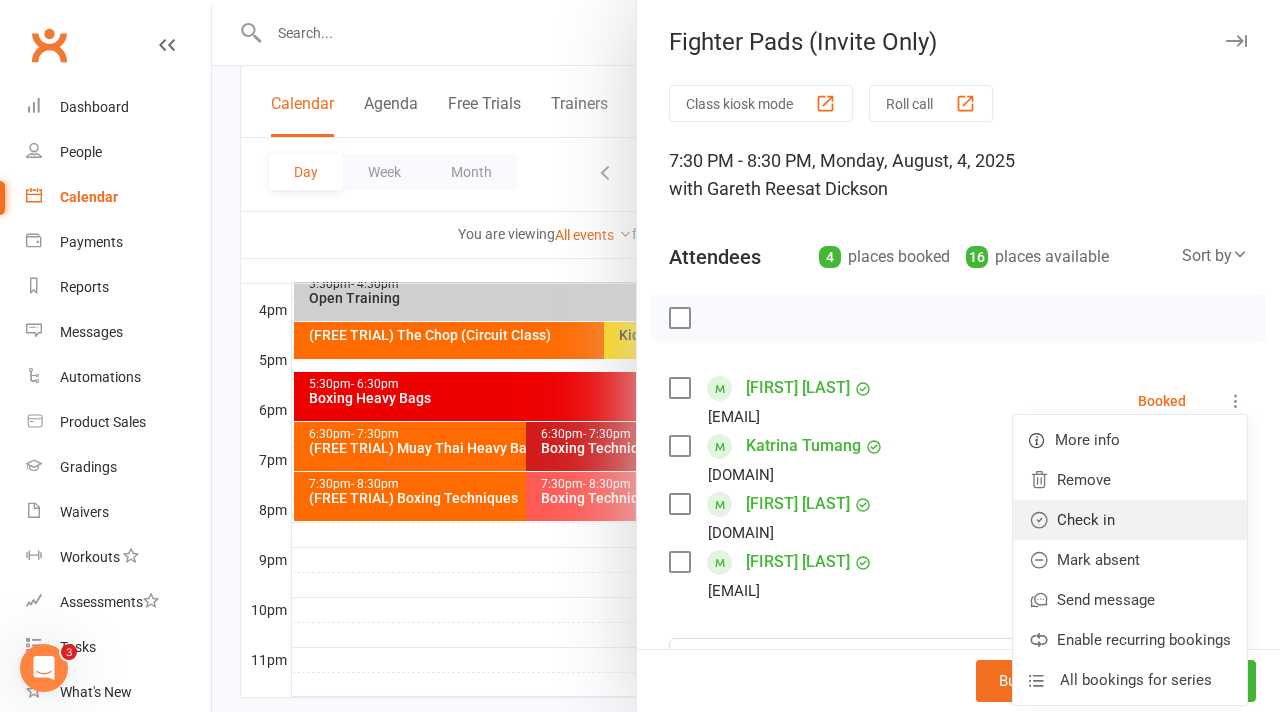 click on "Check in" at bounding box center (1130, 520) 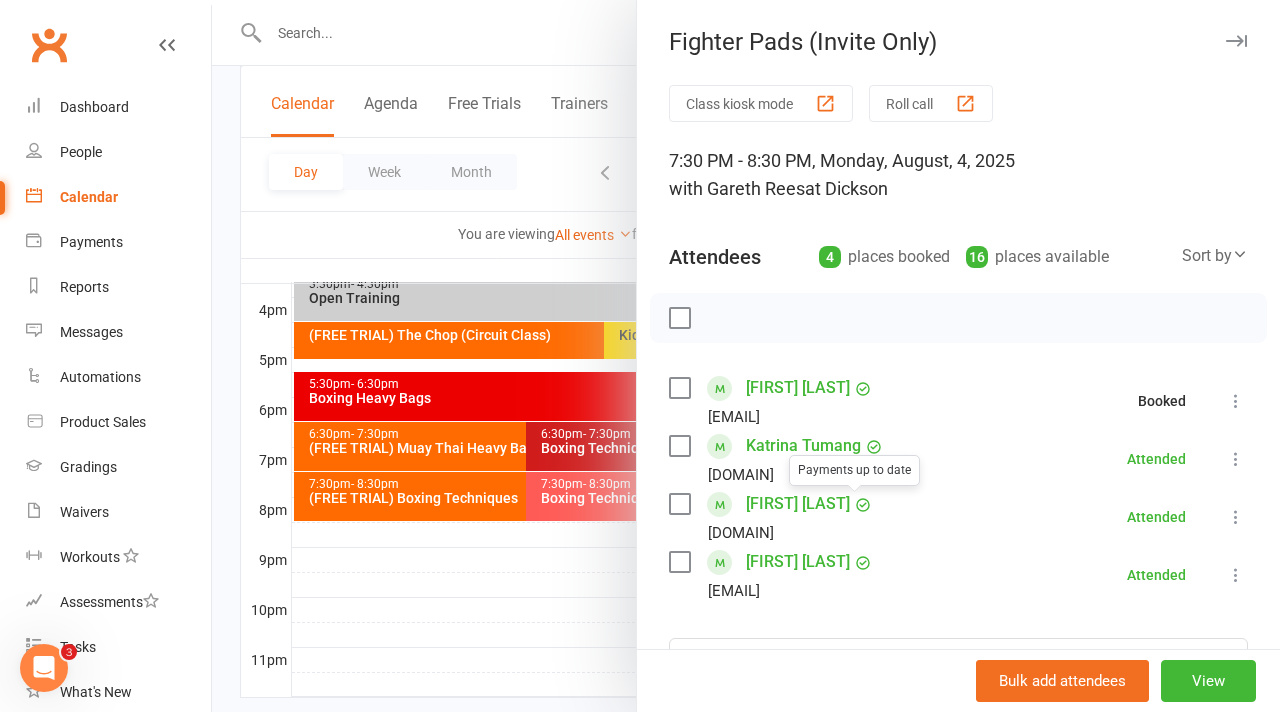 click at bounding box center [746, 356] 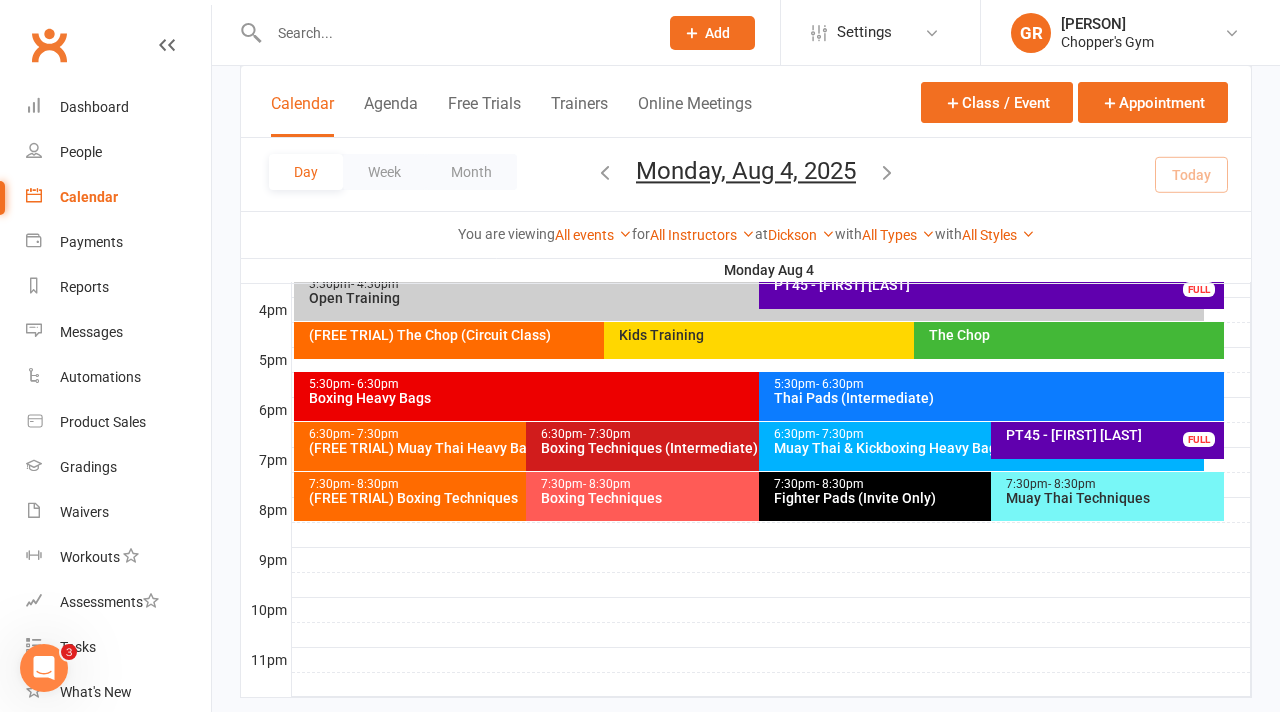 click on "7:30pm  - 8:30pm (FREE TRIAL)  Boxing Techniques" at bounding box center [516, 496] 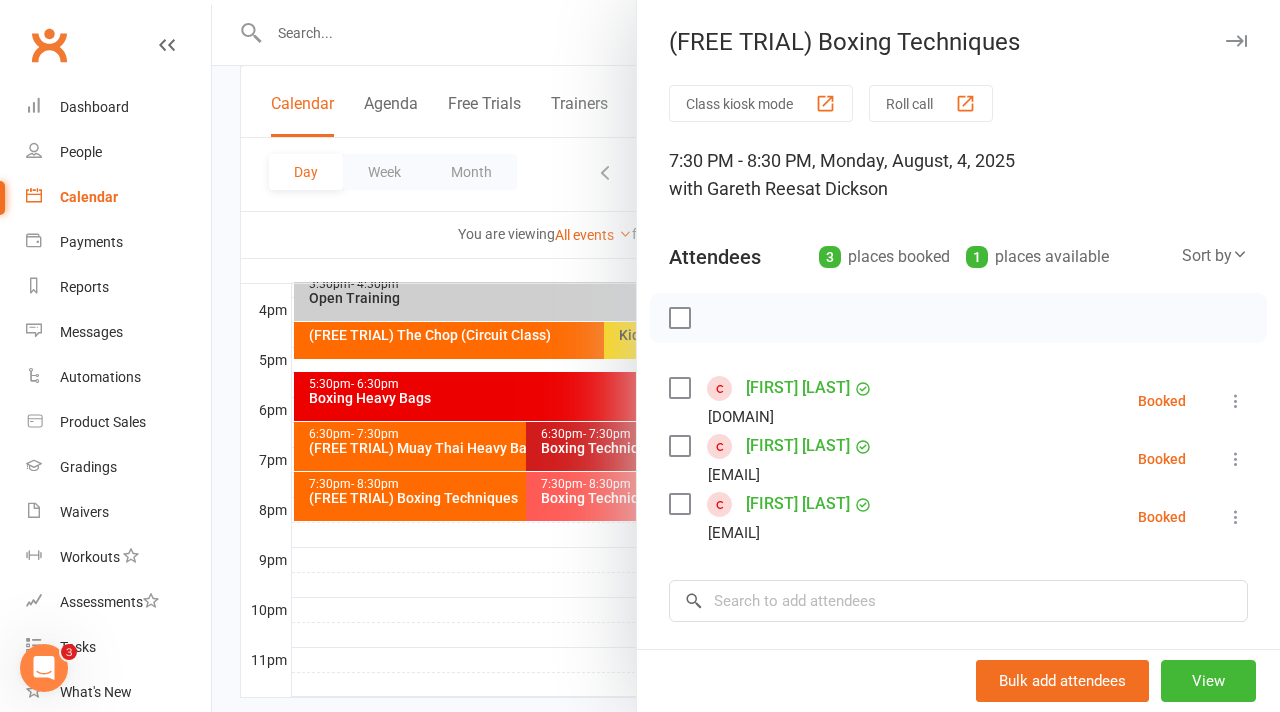 click at bounding box center [746, 356] 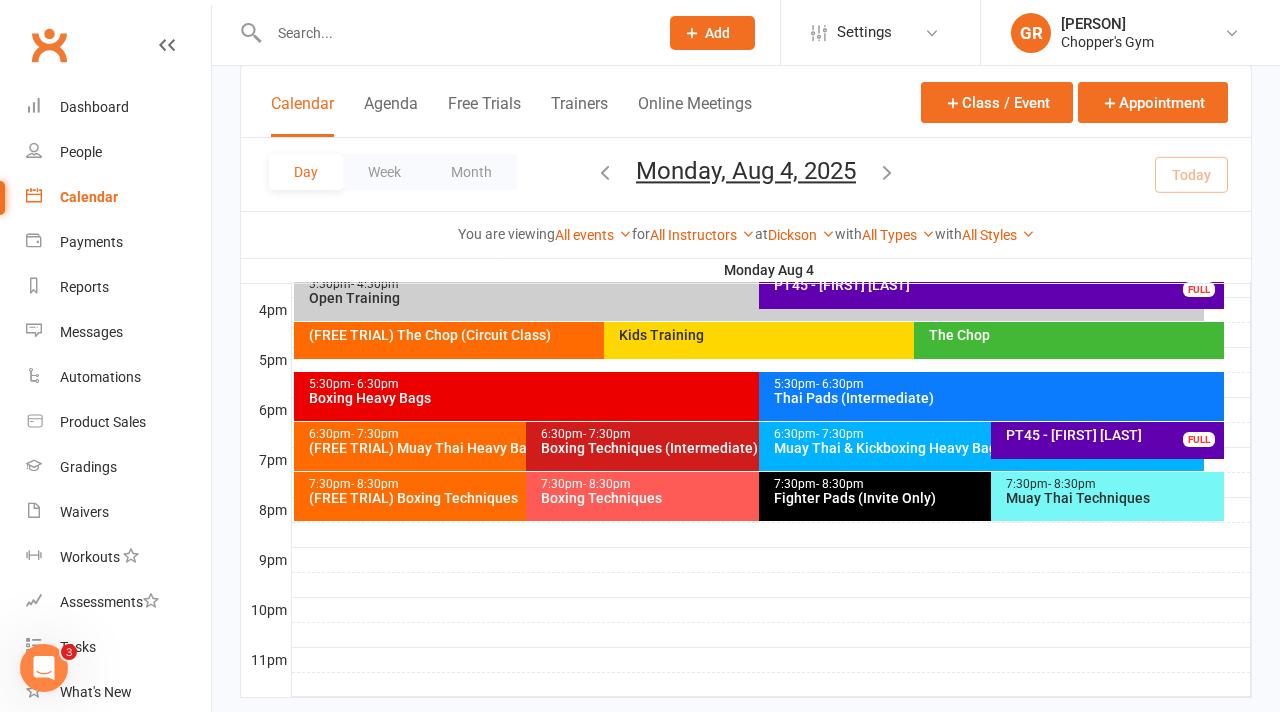 click on "(FREE TRIAL)  Muay Thai Heavy Bags Class" at bounding box center (521, 448) 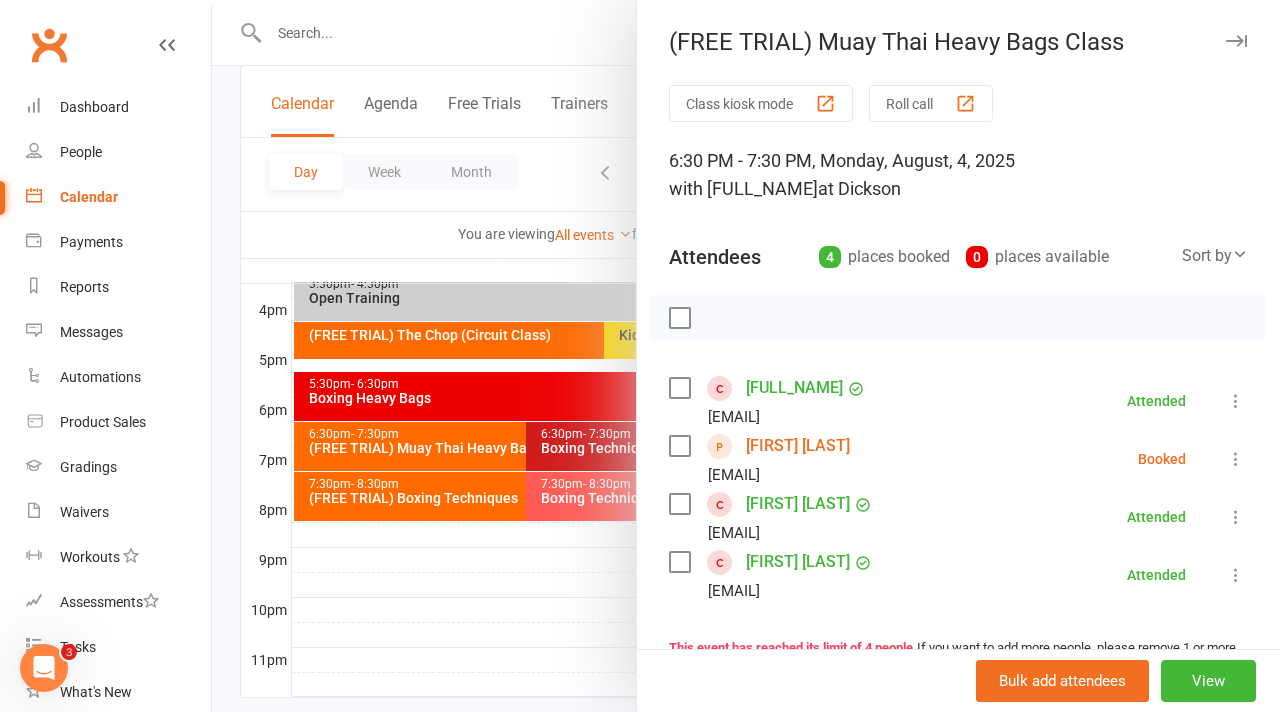 click at bounding box center [746, 356] 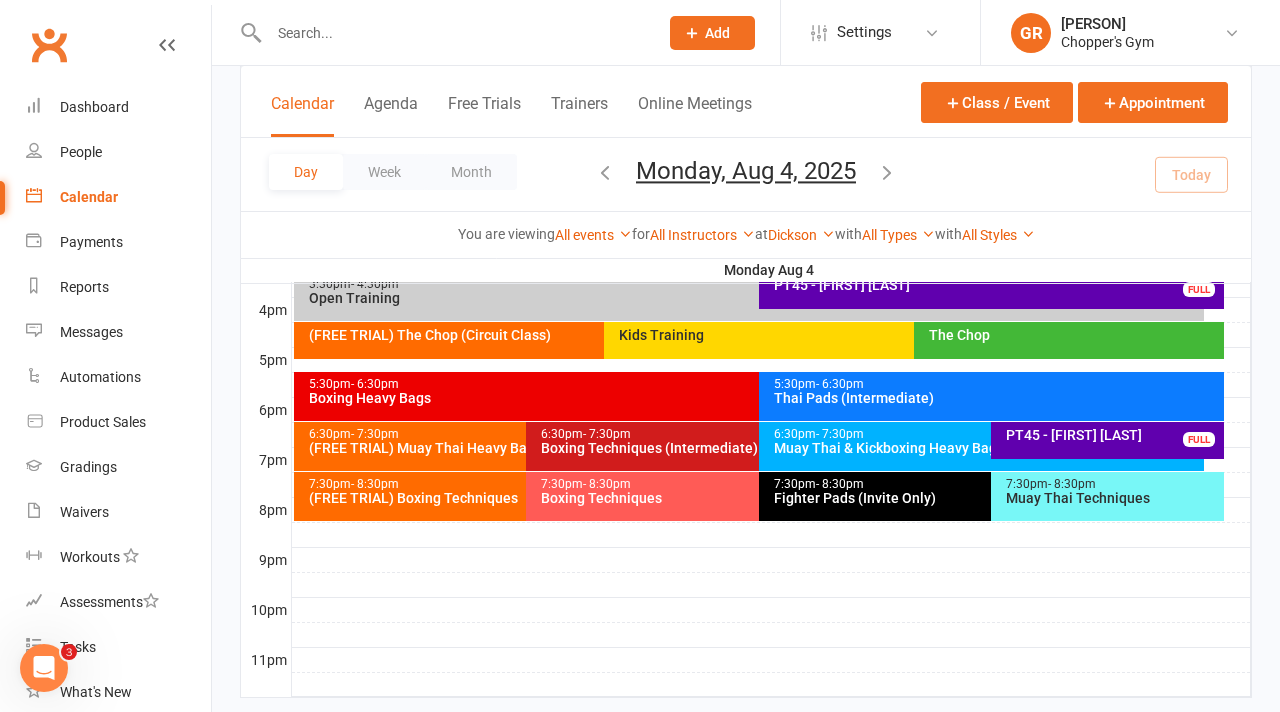 click on "Fighter Pads (Invite Only)" at bounding box center (986, 498) 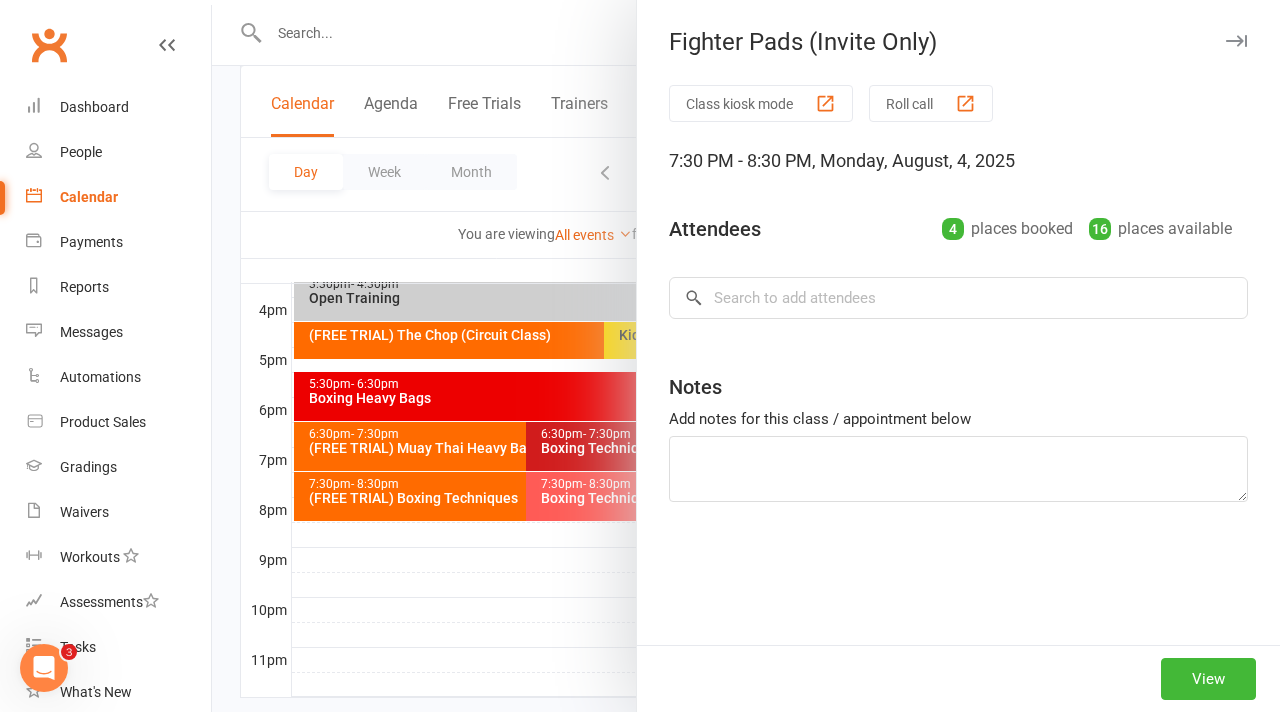 click at bounding box center (746, 356) 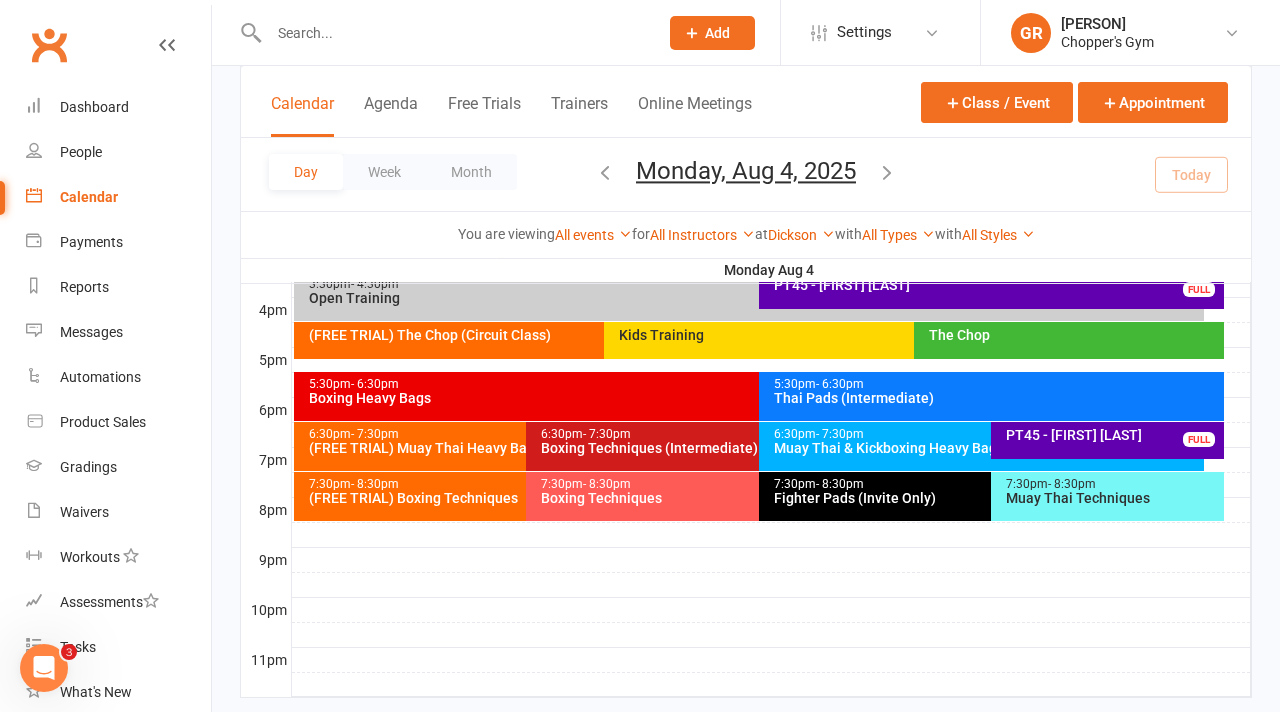 click on "PT[NUMBER] - [FIRST] [LAST]" at bounding box center (1112, 435) 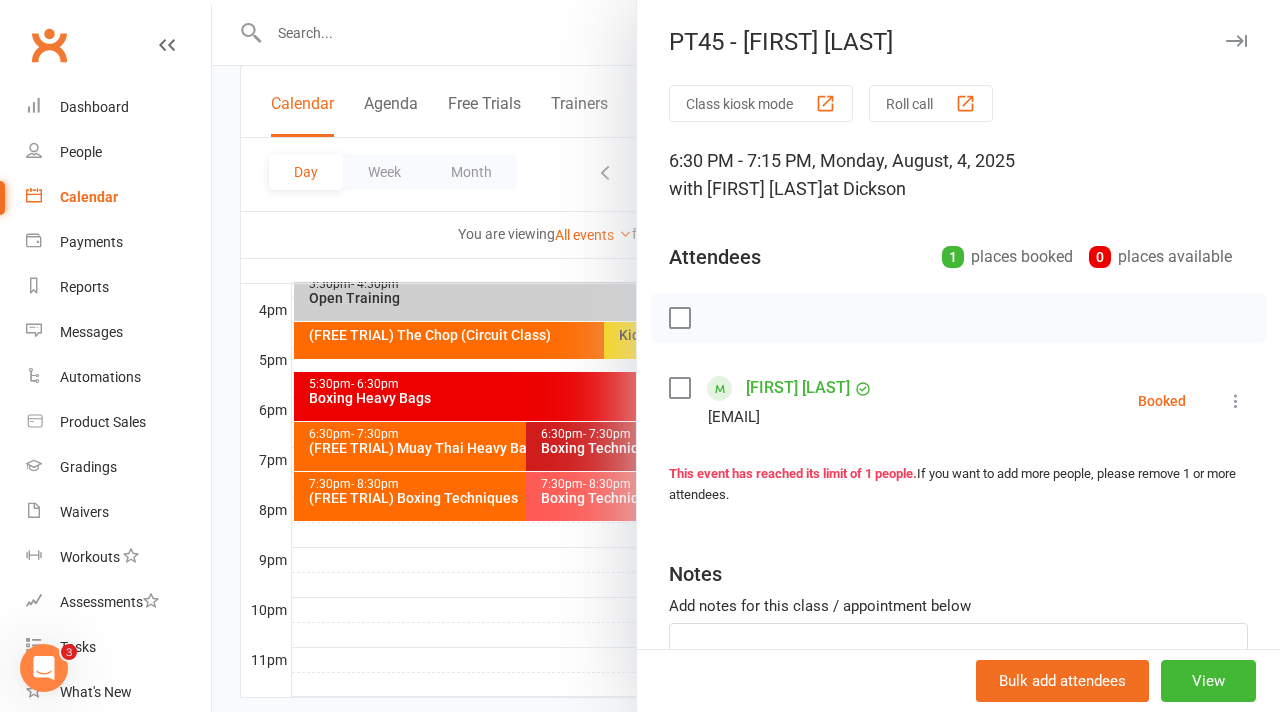 click at bounding box center (746, 356) 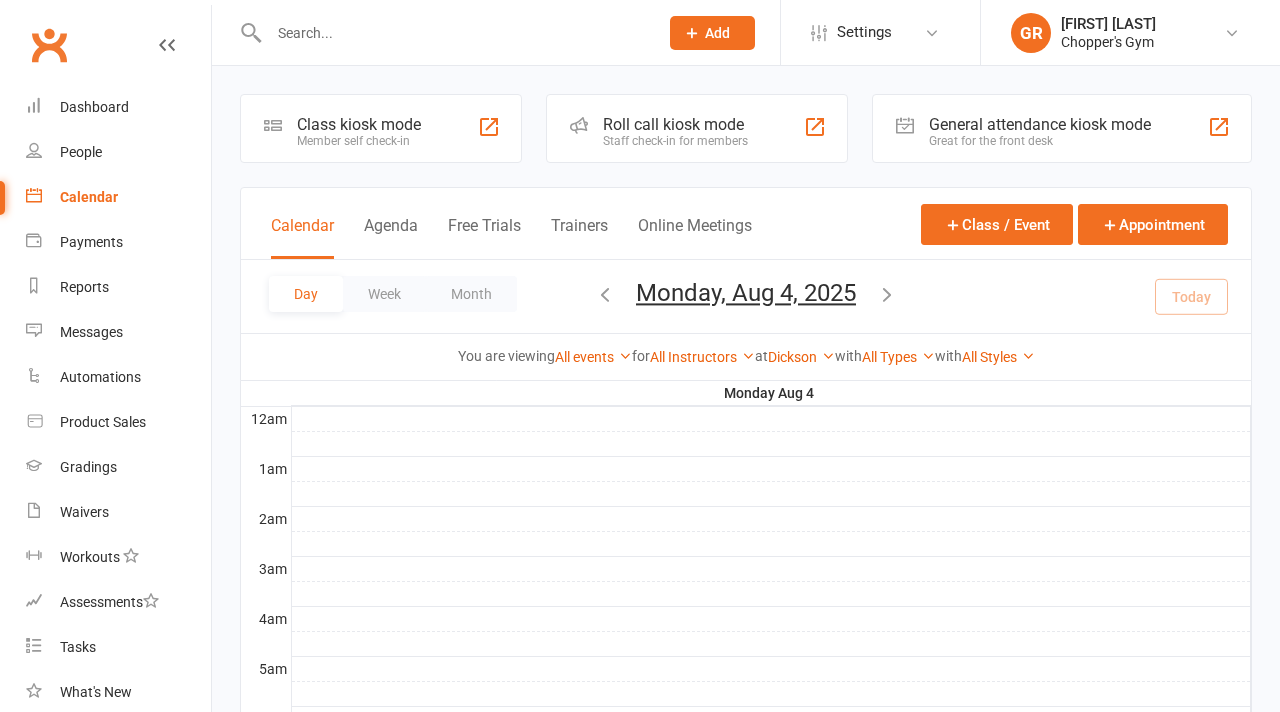 scroll, scrollTop: 0, scrollLeft: 0, axis: both 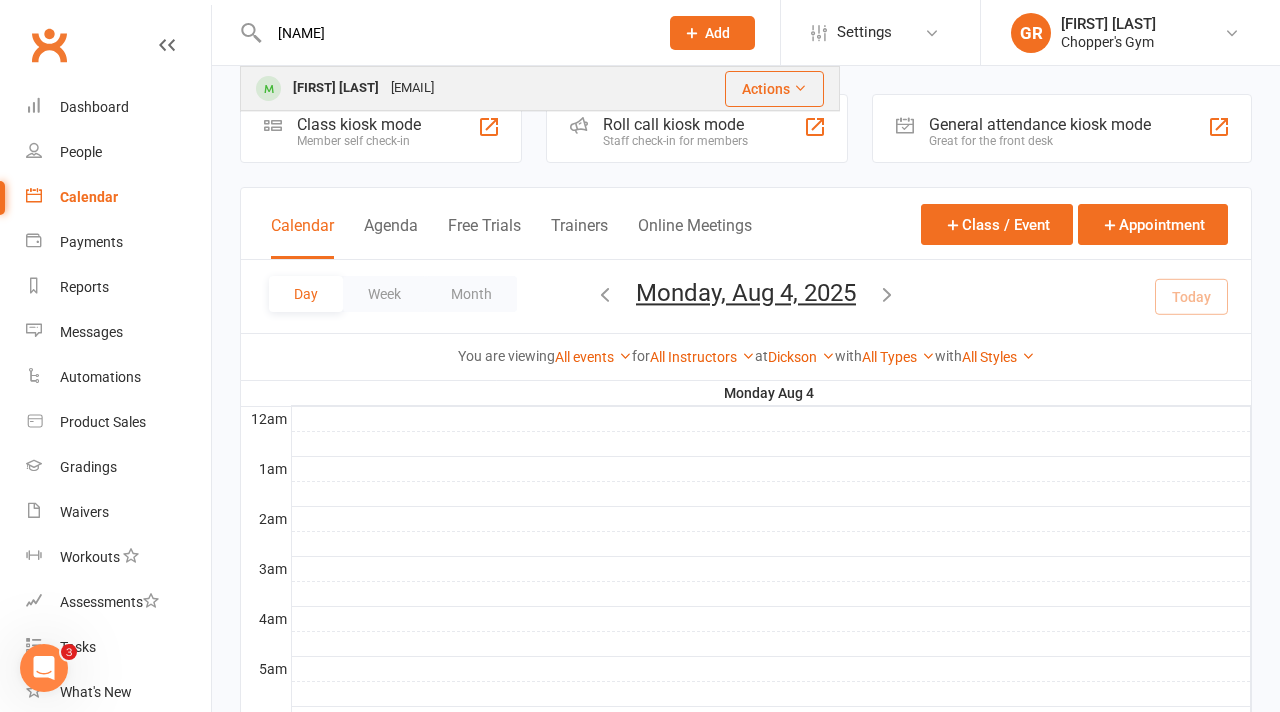 type on "[NAME]" 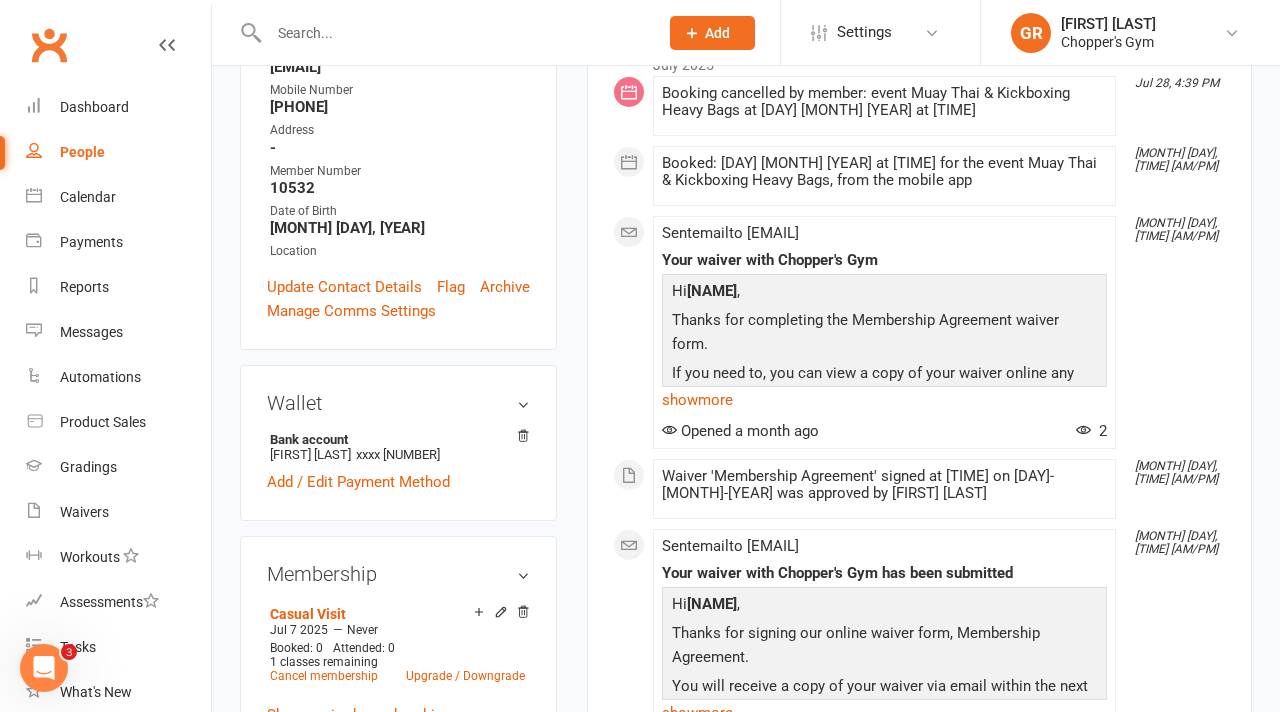 scroll, scrollTop: 360, scrollLeft: 0, axis: vertical 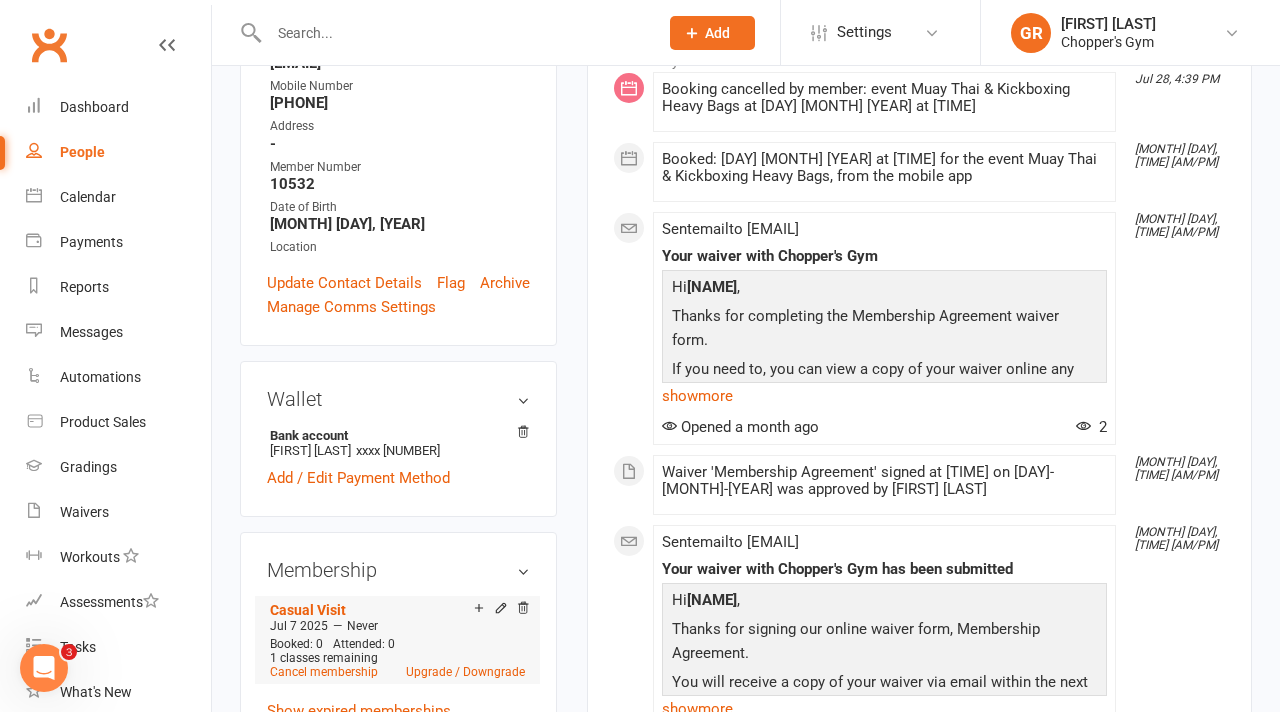 click on "Add make-up class" at bounding box center (549, 610) 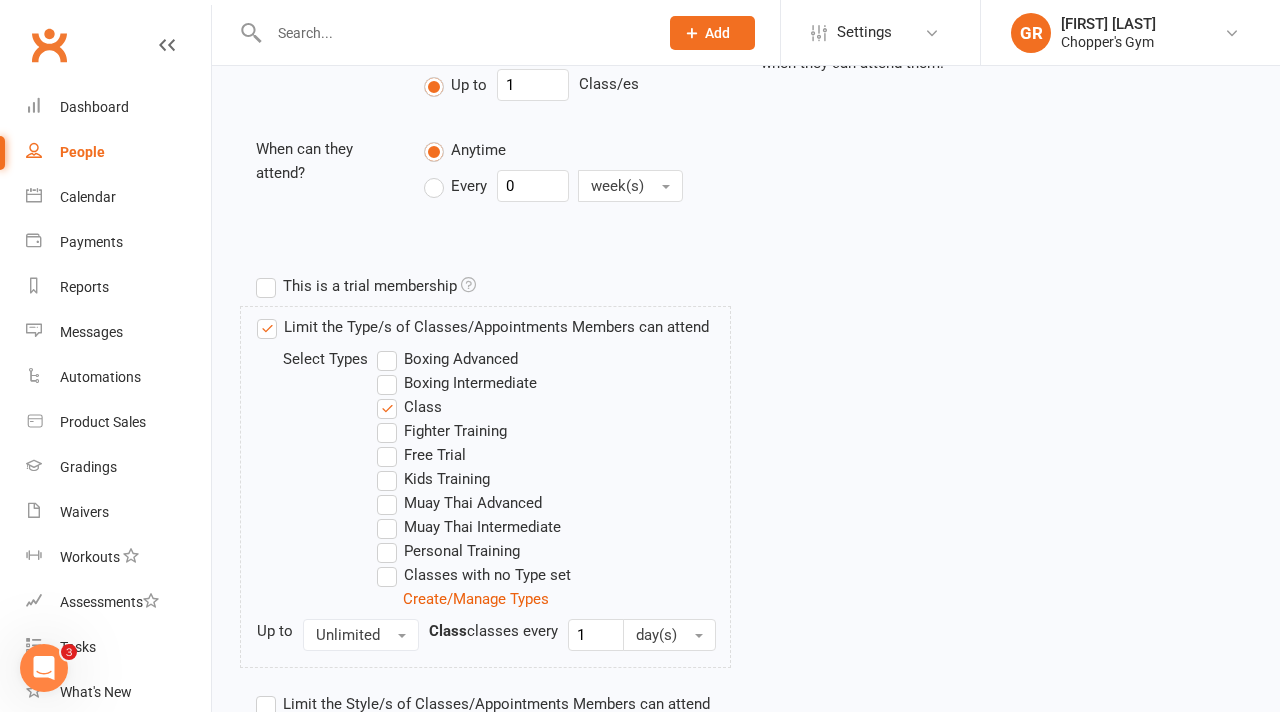scroll, scrollTop: 622, scrollLeft: 0, axis: vertical 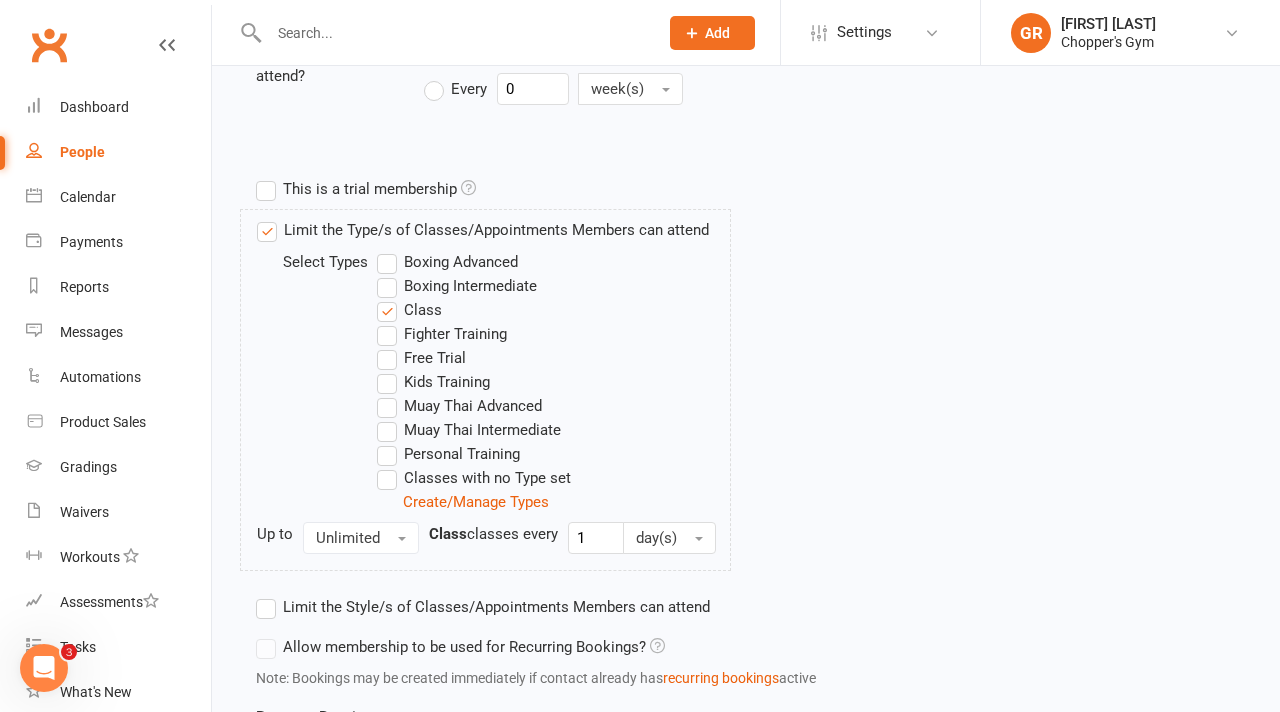 click on "Muay Thai Intermediate" at bounding box center (469, 430) 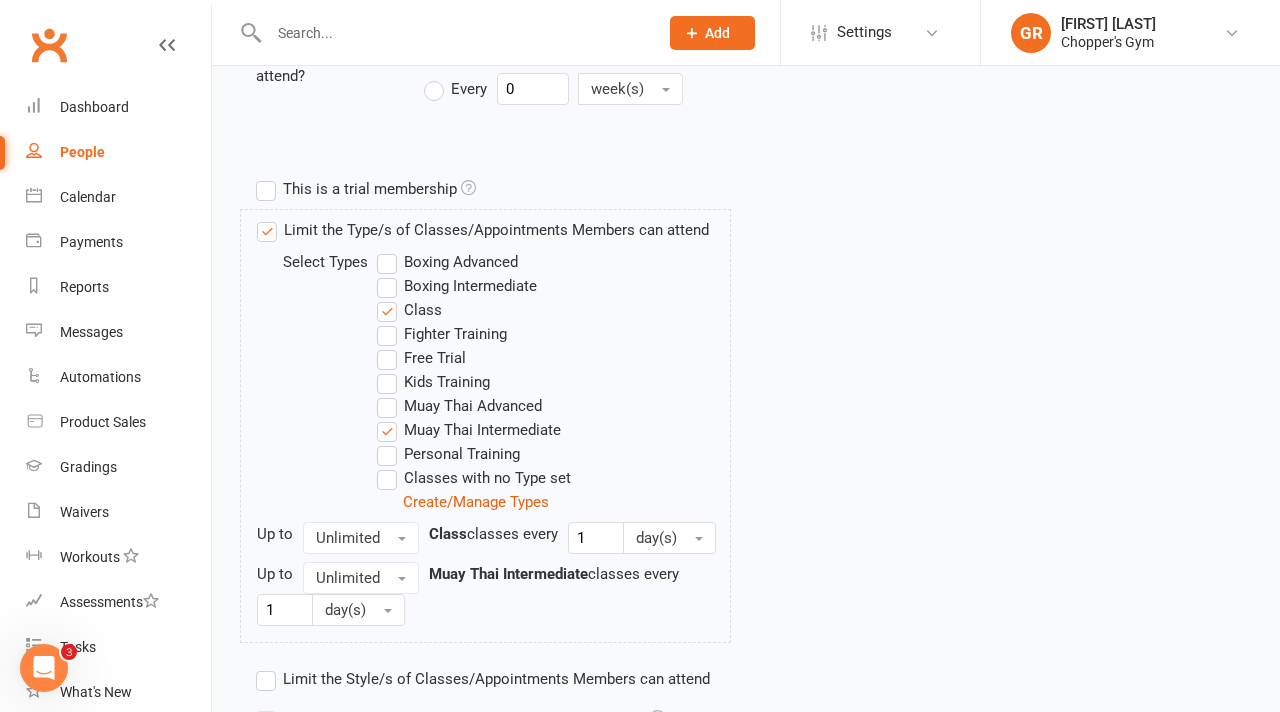 scroll, scrollTop: 1150, scrollLeft: 0, axis: vertical 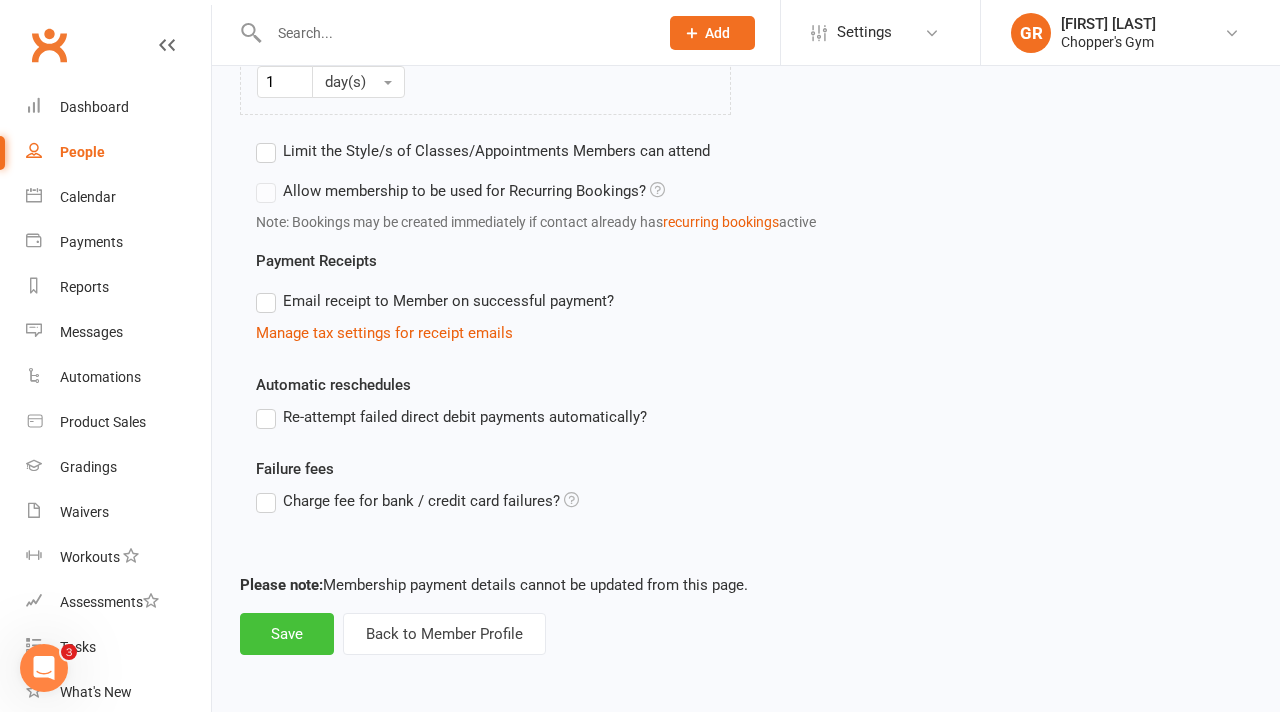 click on "Save" at bounding box center [287, 634] 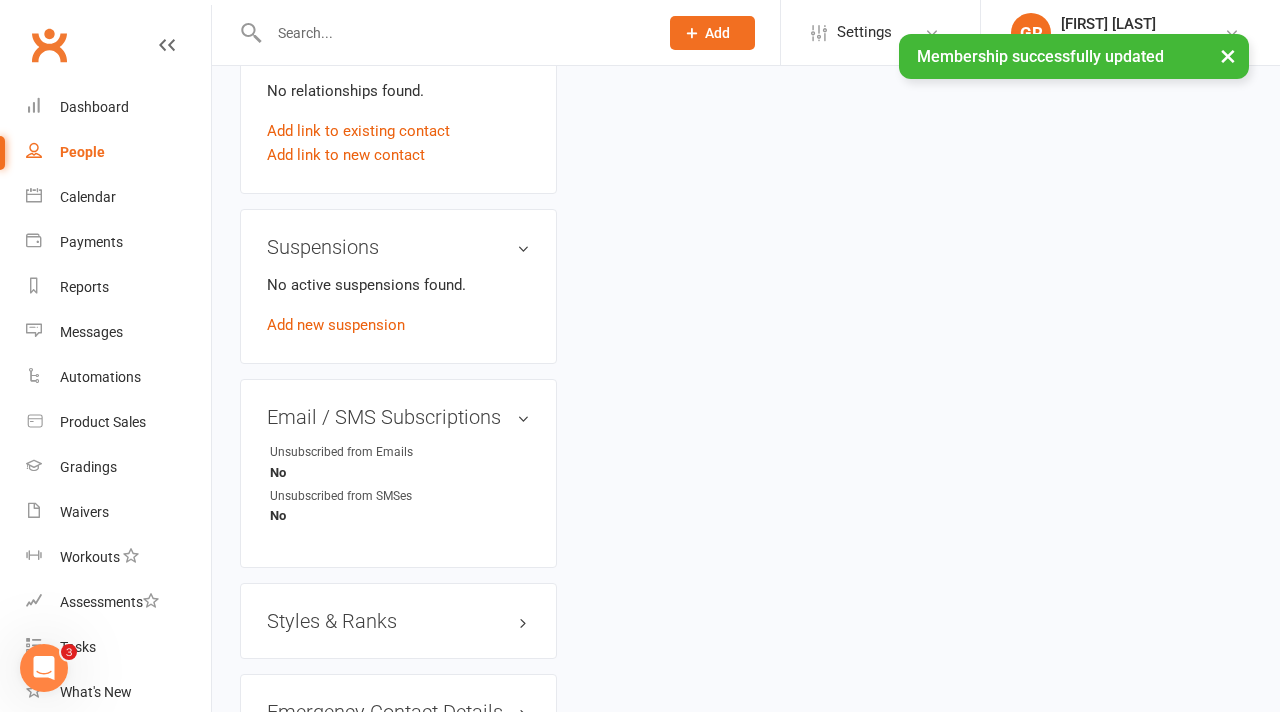 scroll, scrollTop: 0, scrollLeft: 0, axis: both 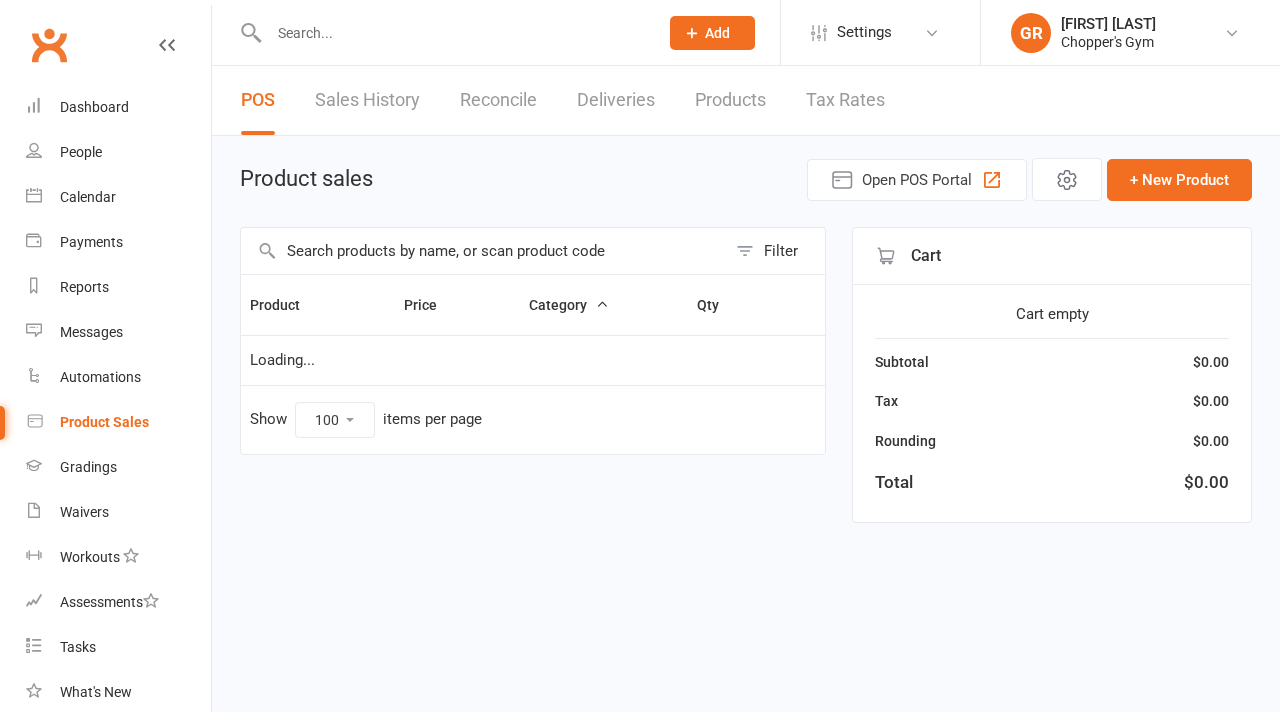 select on "100" 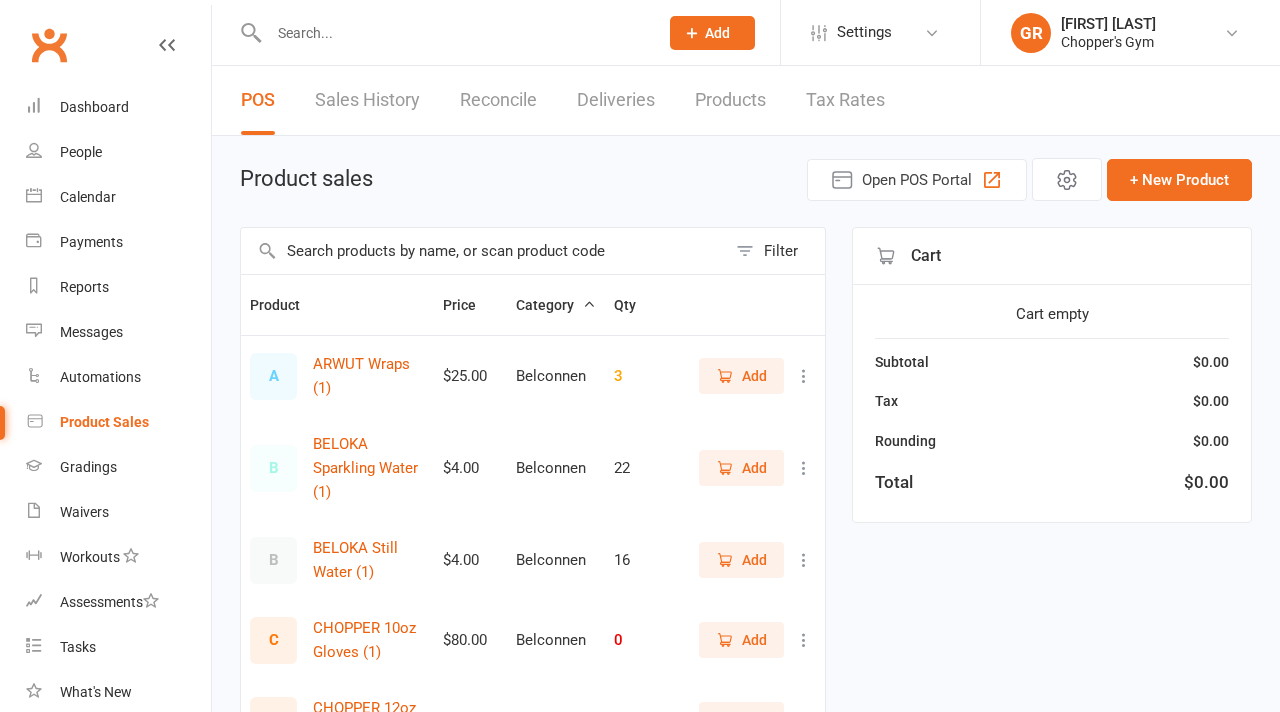click at bounding box center [483, 251] 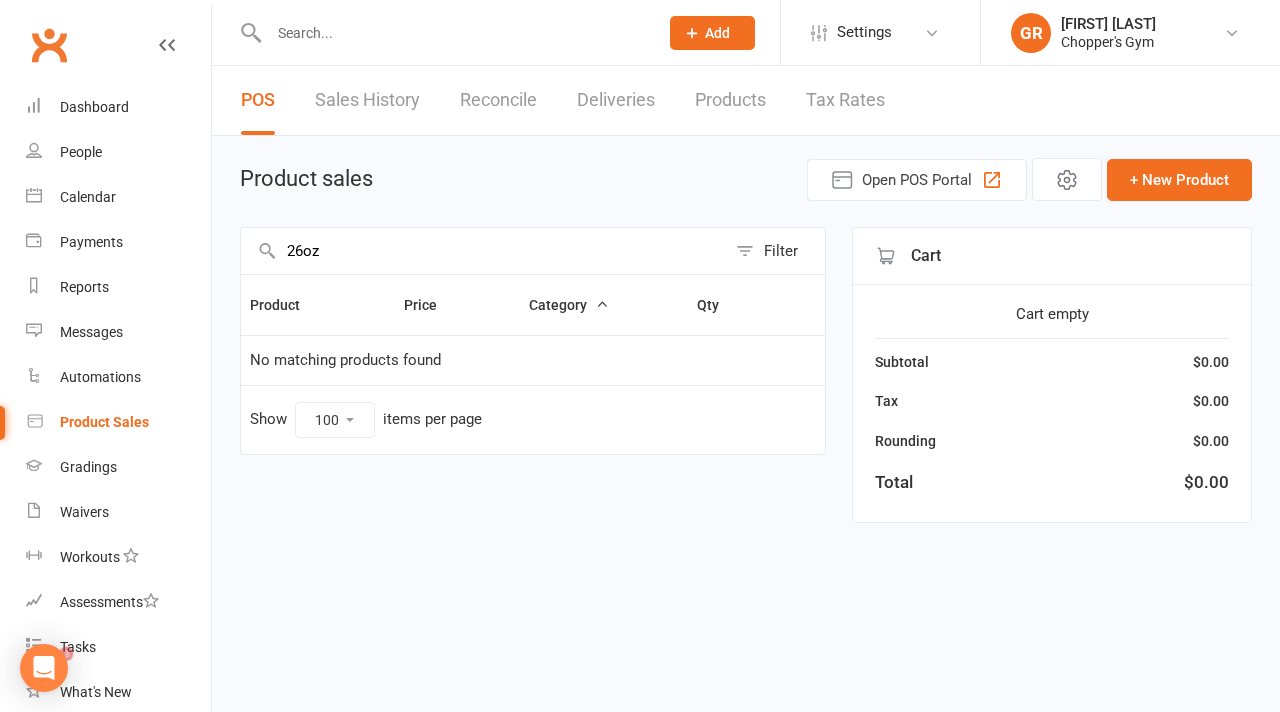 scroll, scrollTop: 0, scrollLeft: 0, axis: both 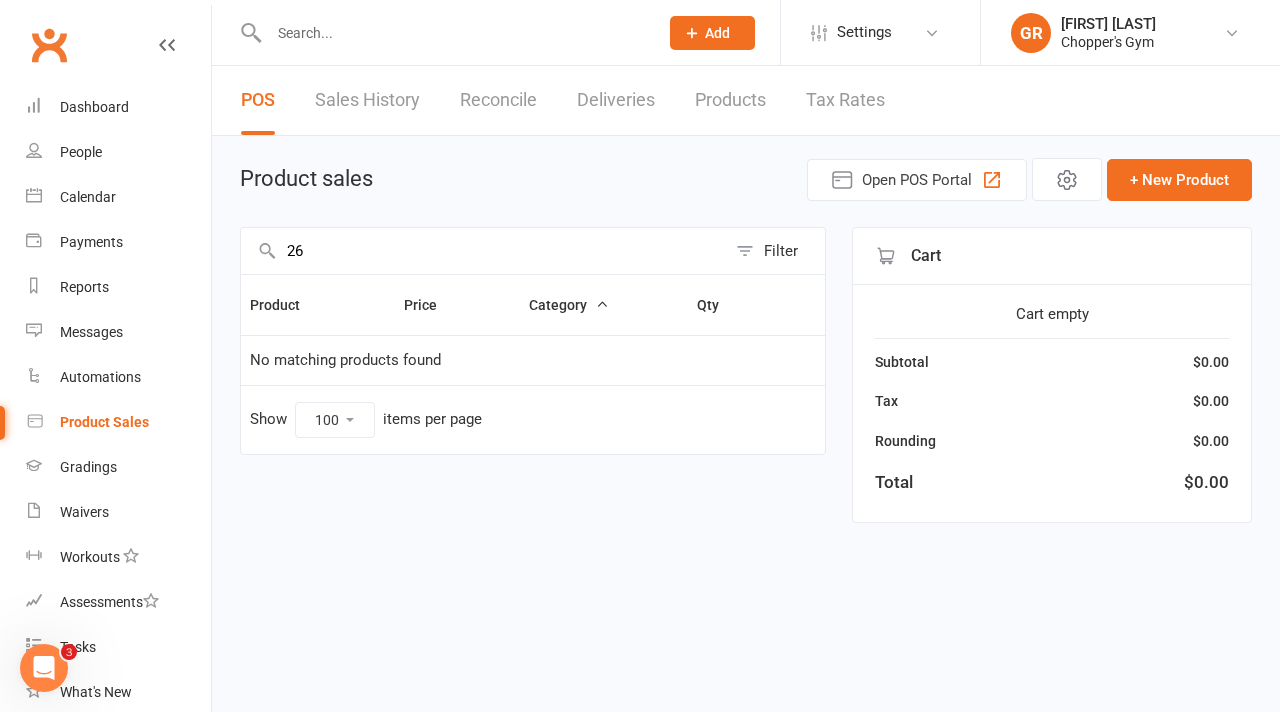 type on "2" 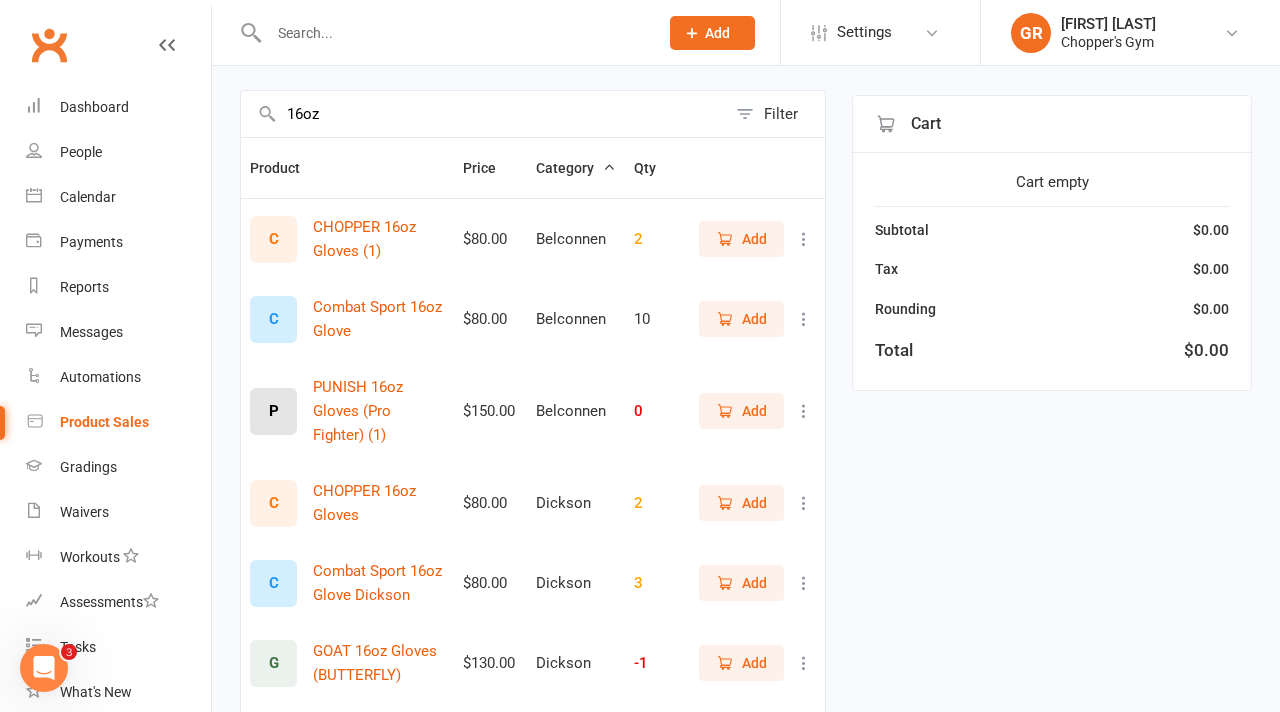 scroll, scrollTop: 165, scrollLeft: 0, axis: vertical 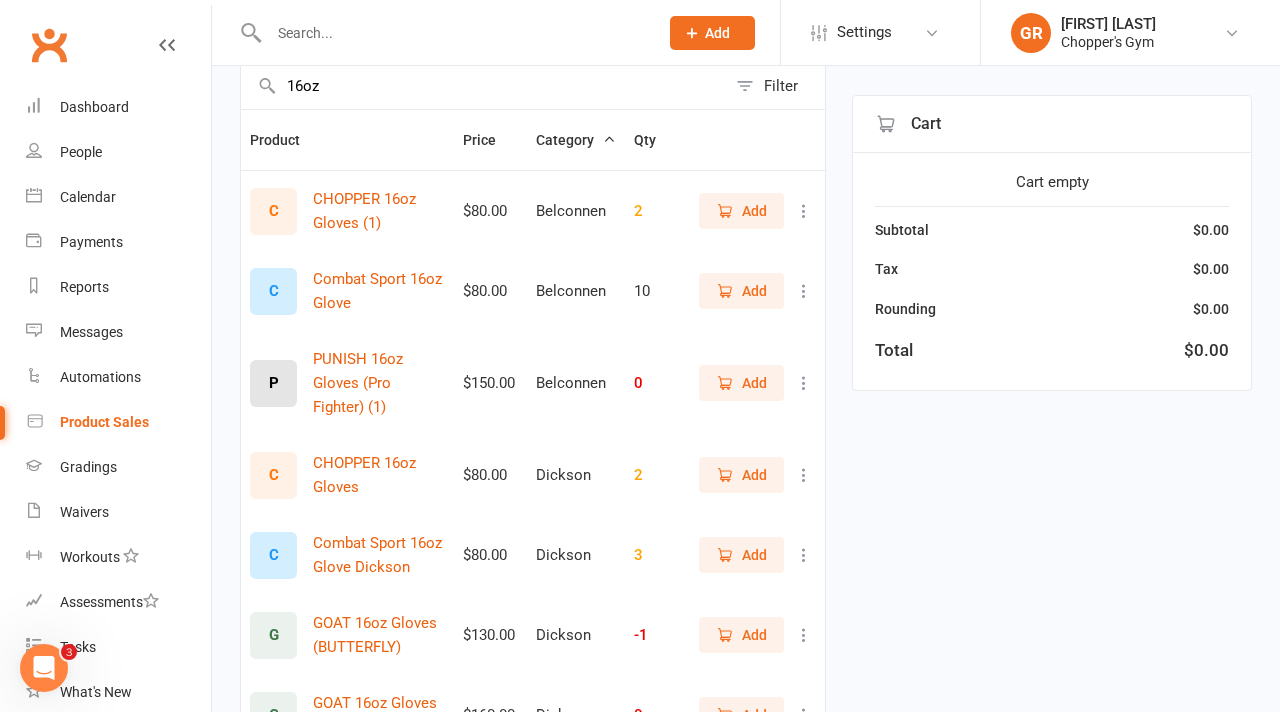 type on "16oz" 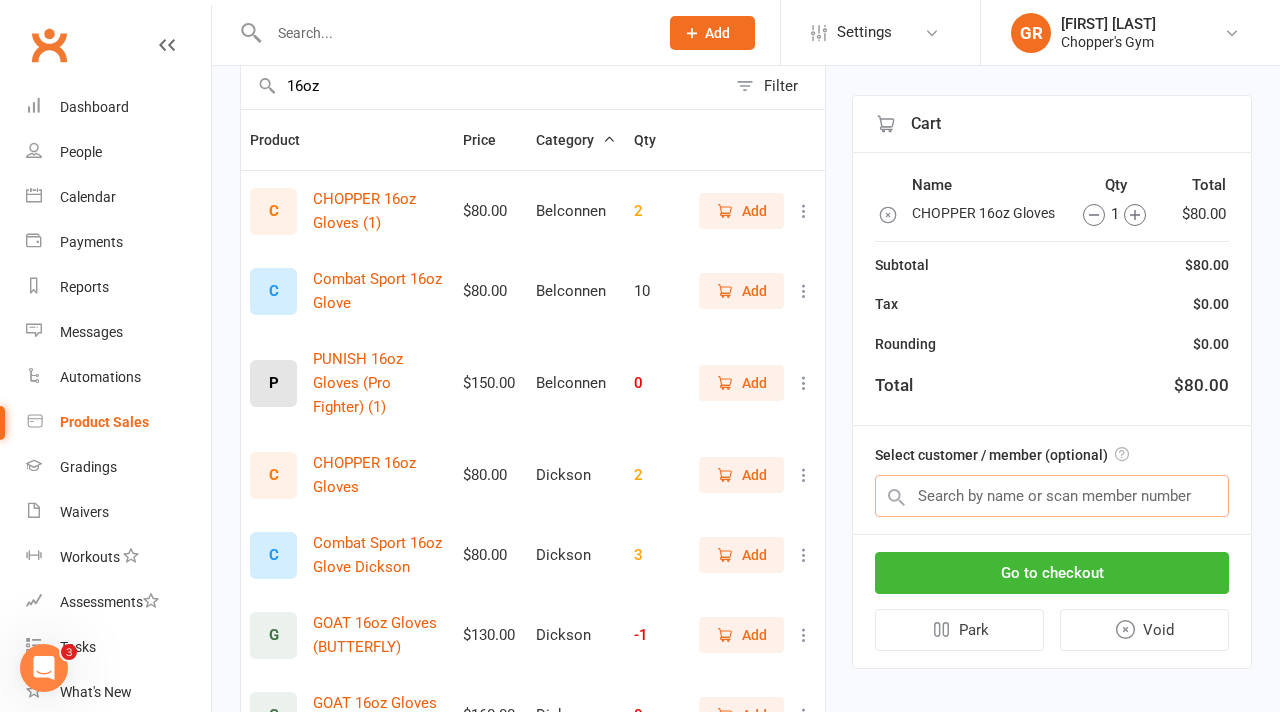 click at bounding box center (1052, 496) 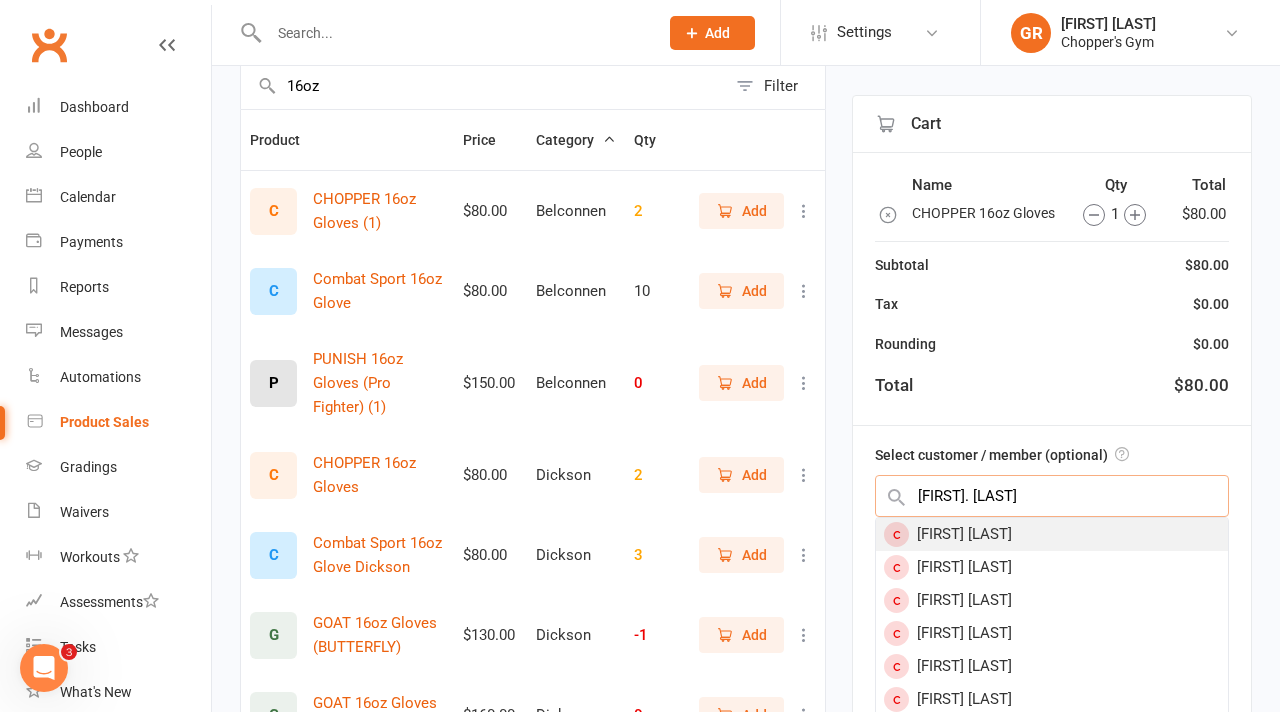 type on "jonathan. diamond" 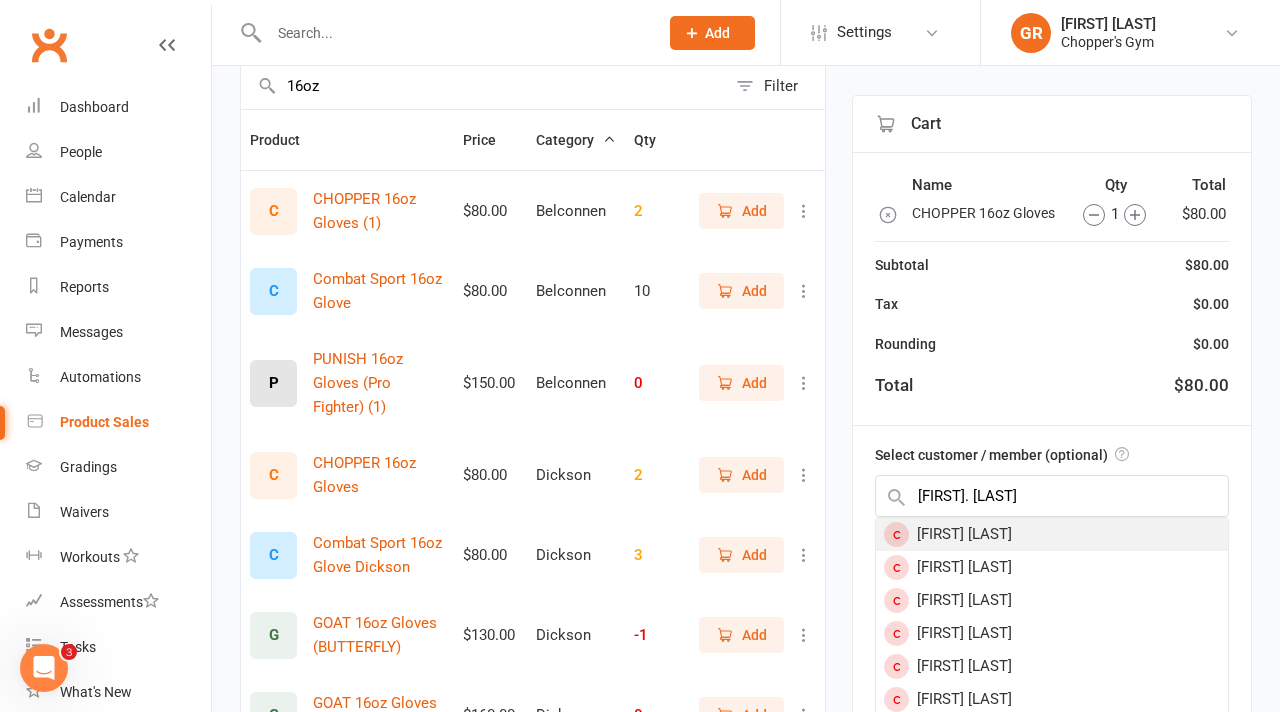 click on "Jonathan Diamond" at bounding box center [1052, 534] 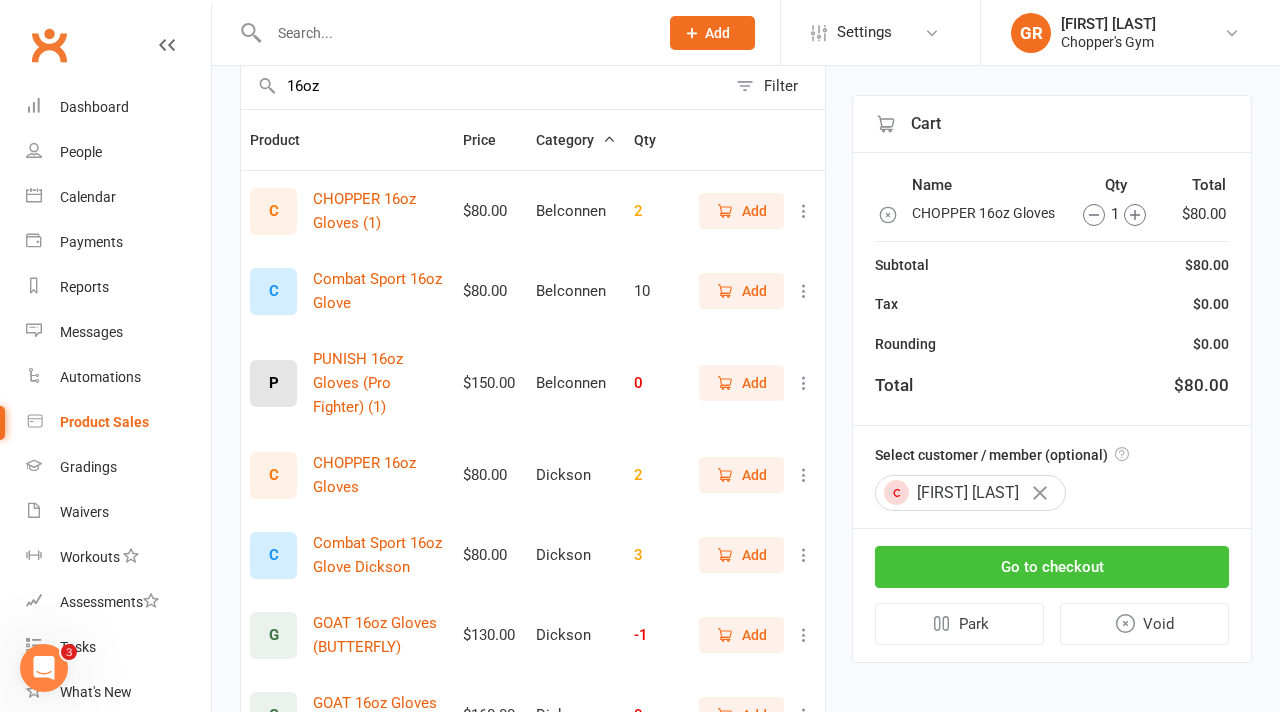 click on "Go to checkout" at bounding box center [1052, 567] 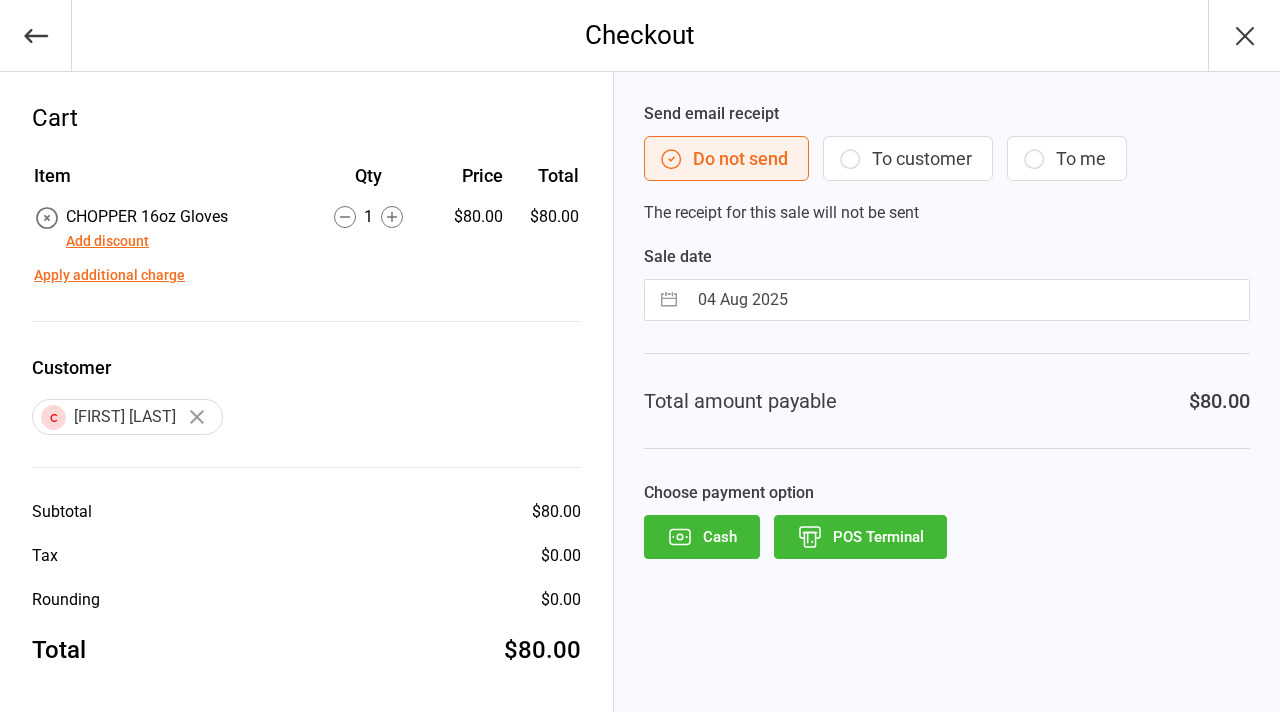 scroll, scrollTop: 0, scrollLeft: 0, axis: both 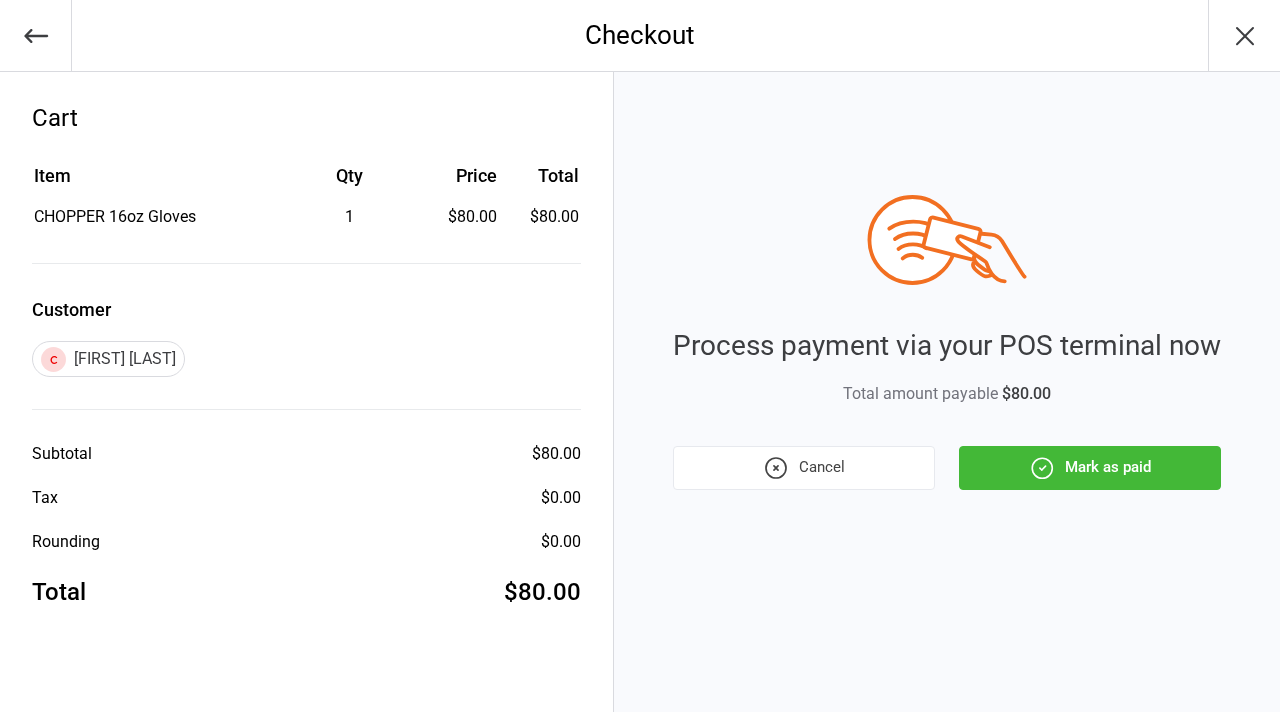 click on "Mark as paid" at bounding box center (1090, 468) 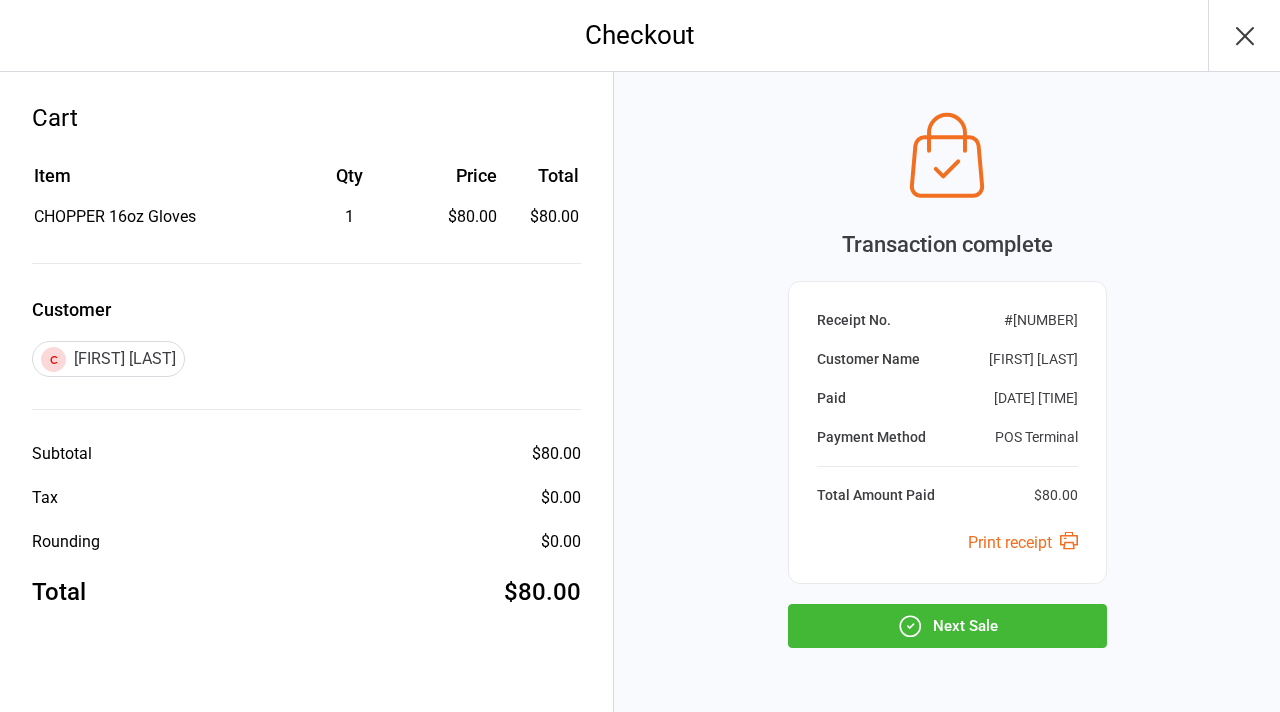 click on "Next Sale" at bounding box center [947, 626] 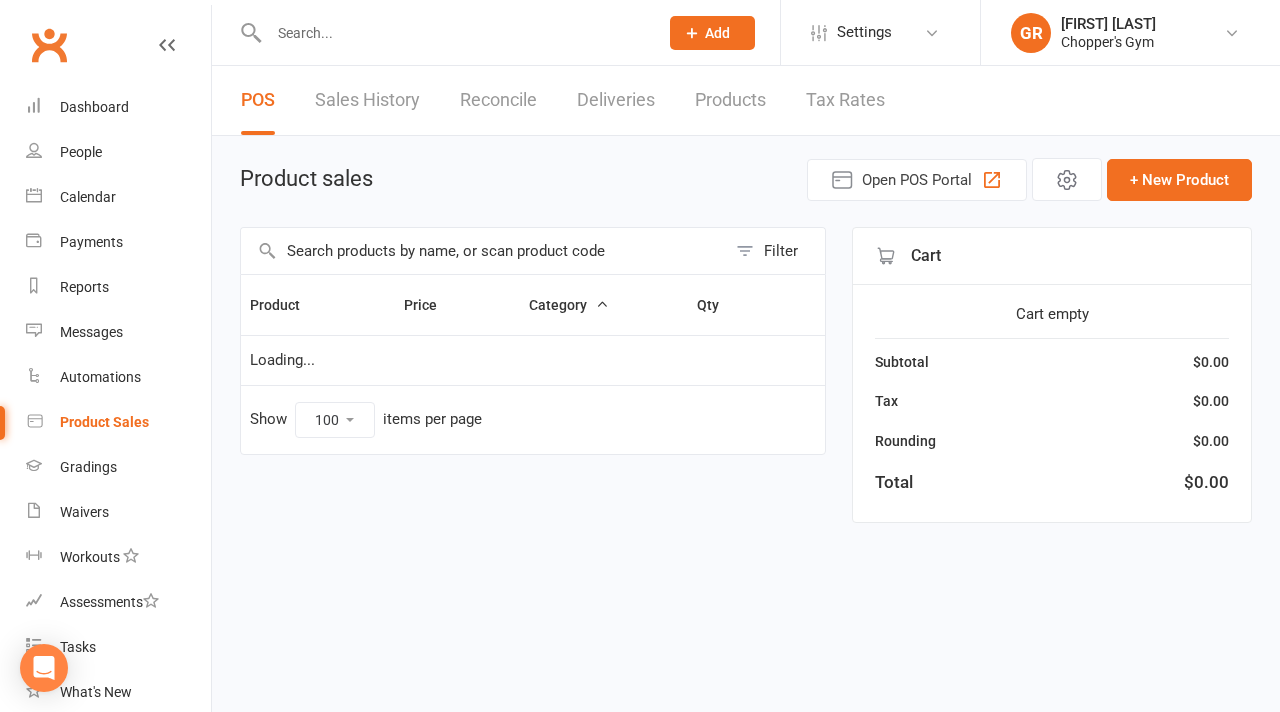 select on "100" 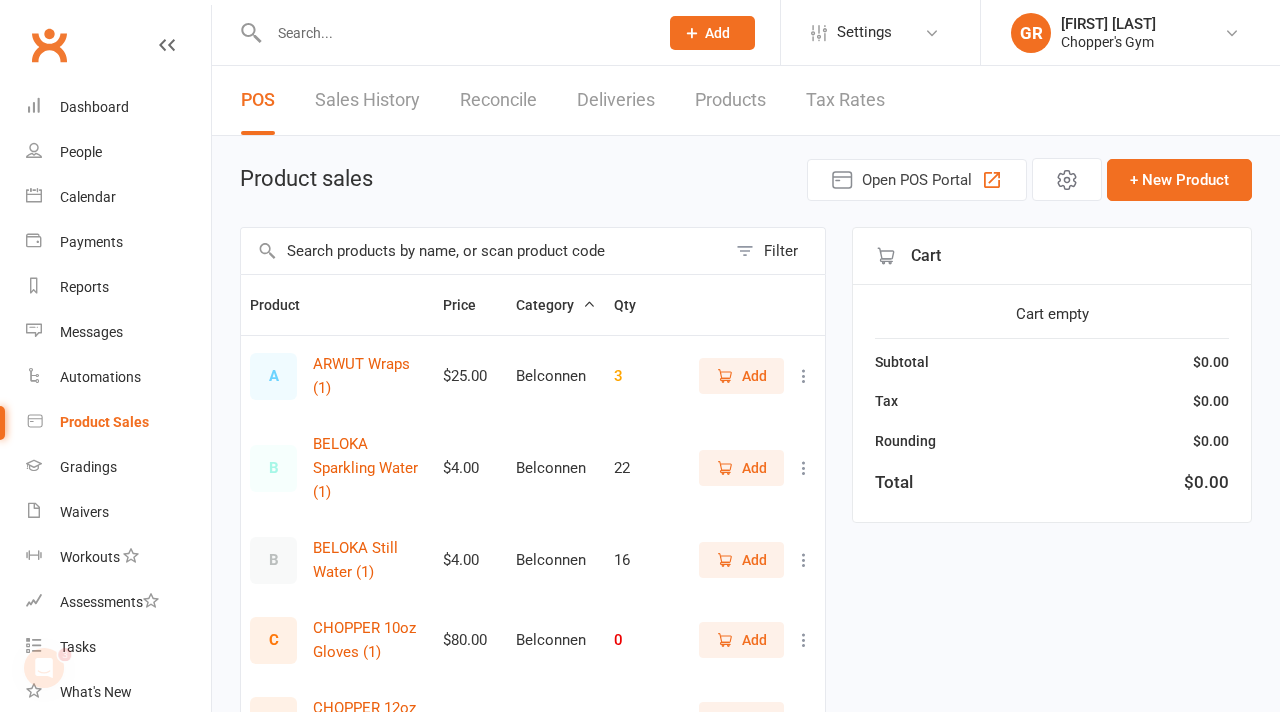scroll, scrollTop: 0, scrollLeft: 0, axis: both 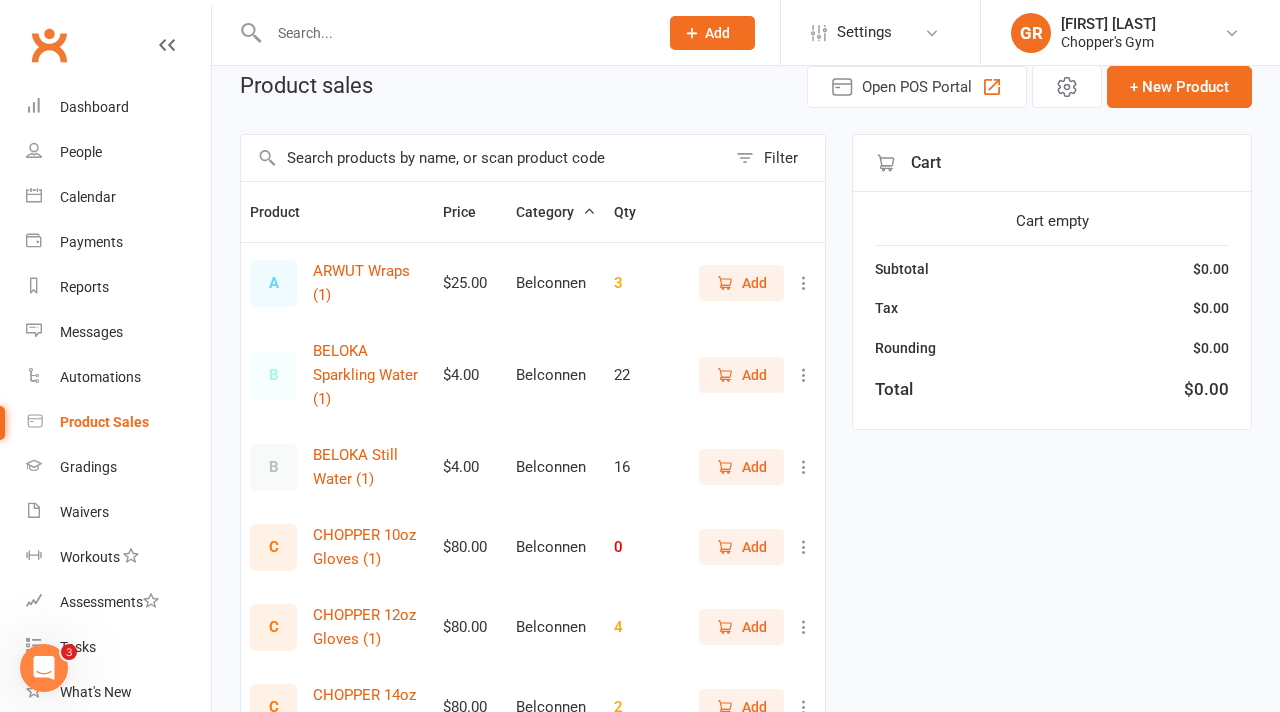 click at bounding box center [453, 33] 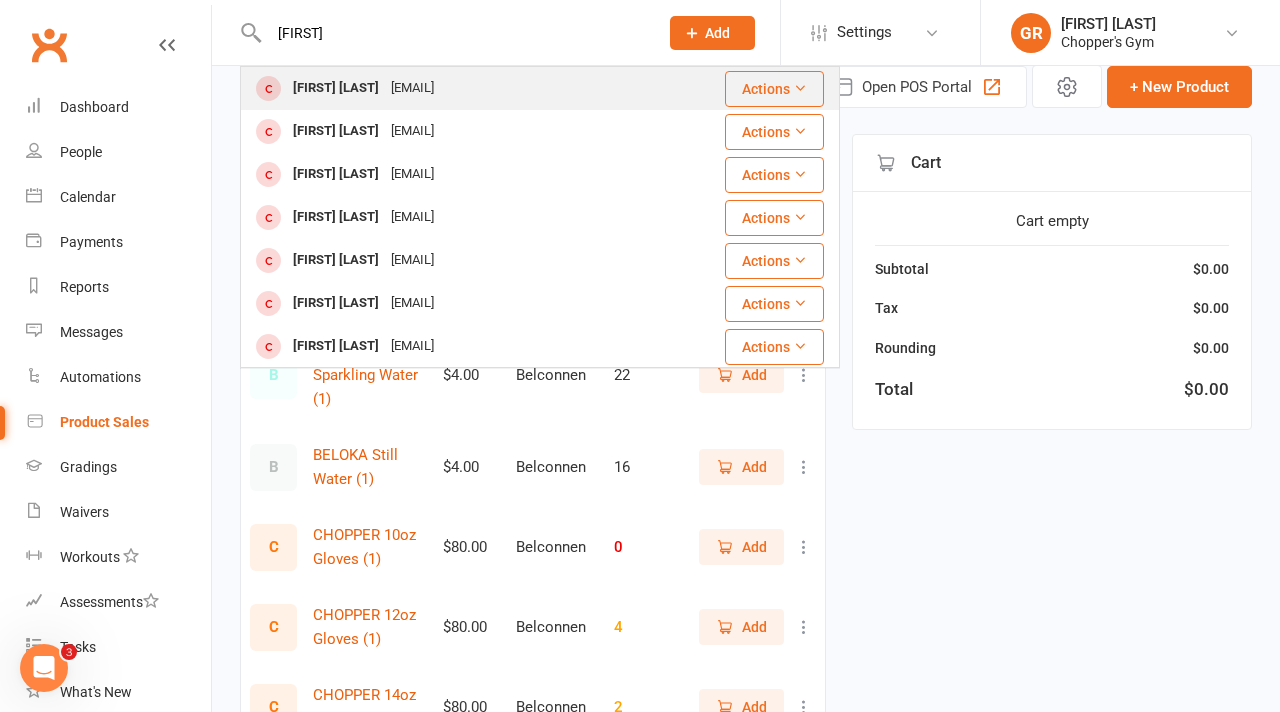 type on "[FIRST]" 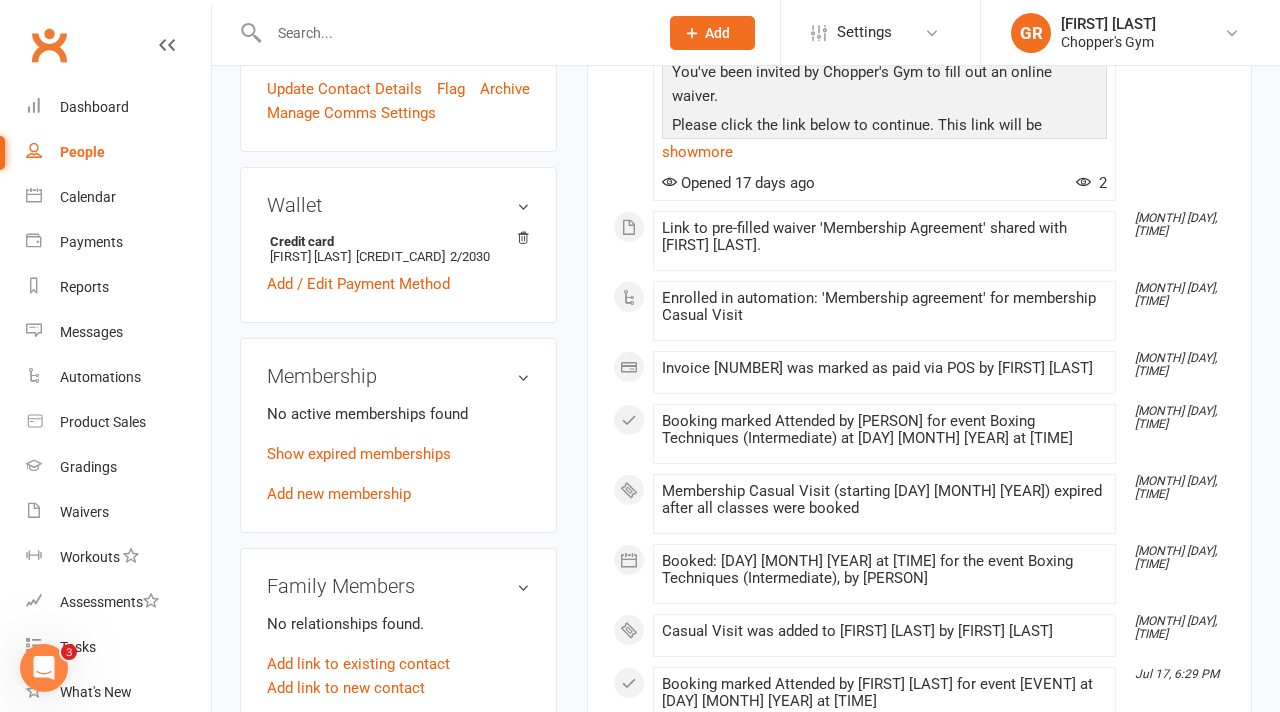 scroll, scrollTop: 648, scrollLeft: 0, axis: vertical 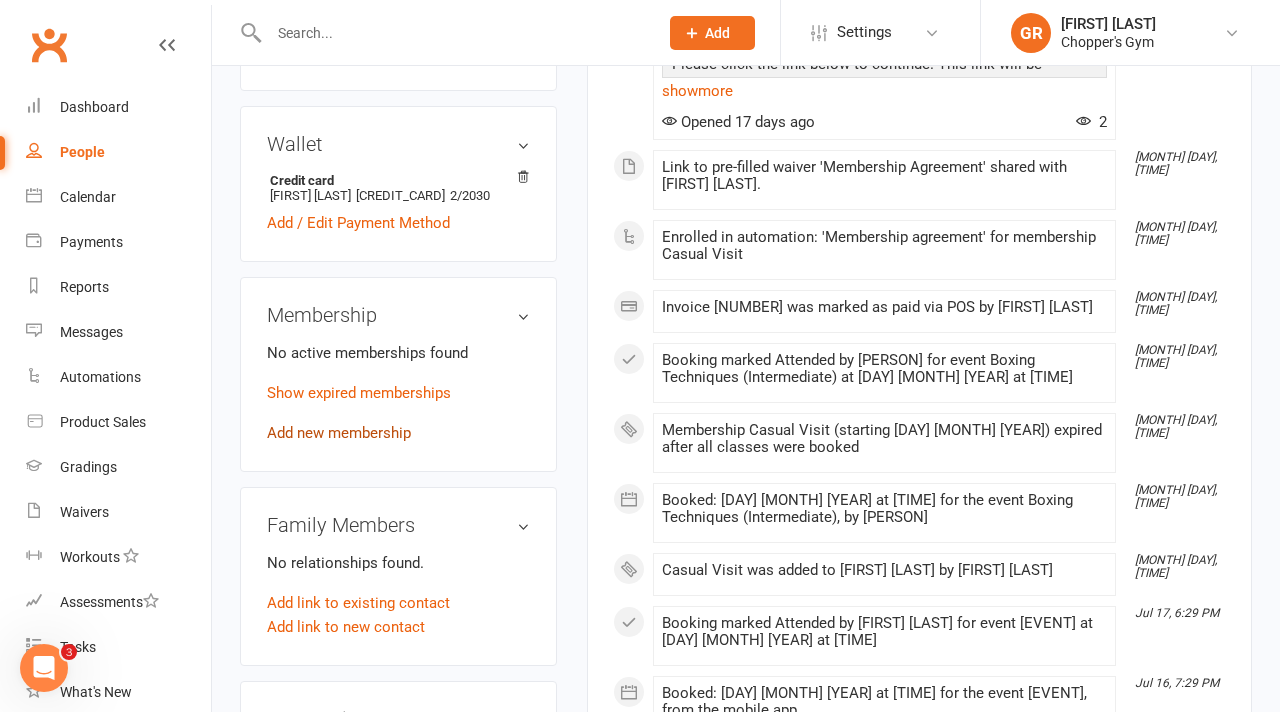 click on "Add new membership" at bounding box center (339, 433) 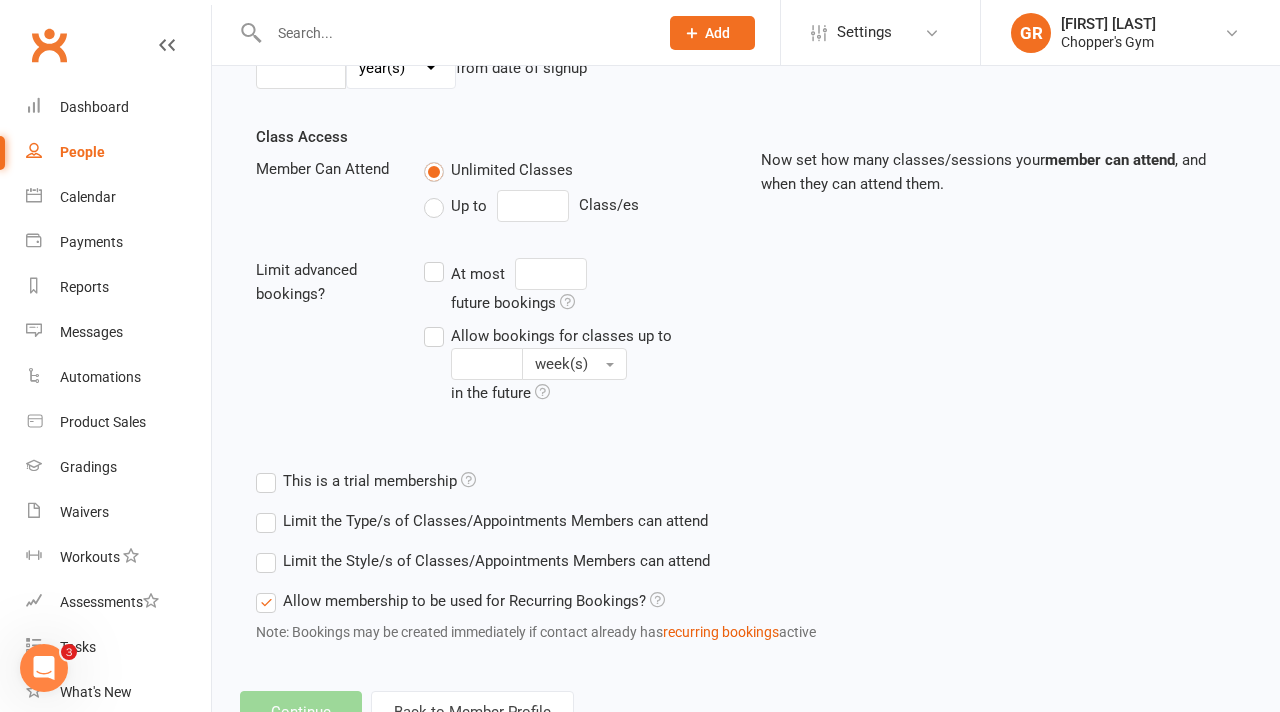 scroll, scrollTop: 0, scrollLeft: 0, axis: both 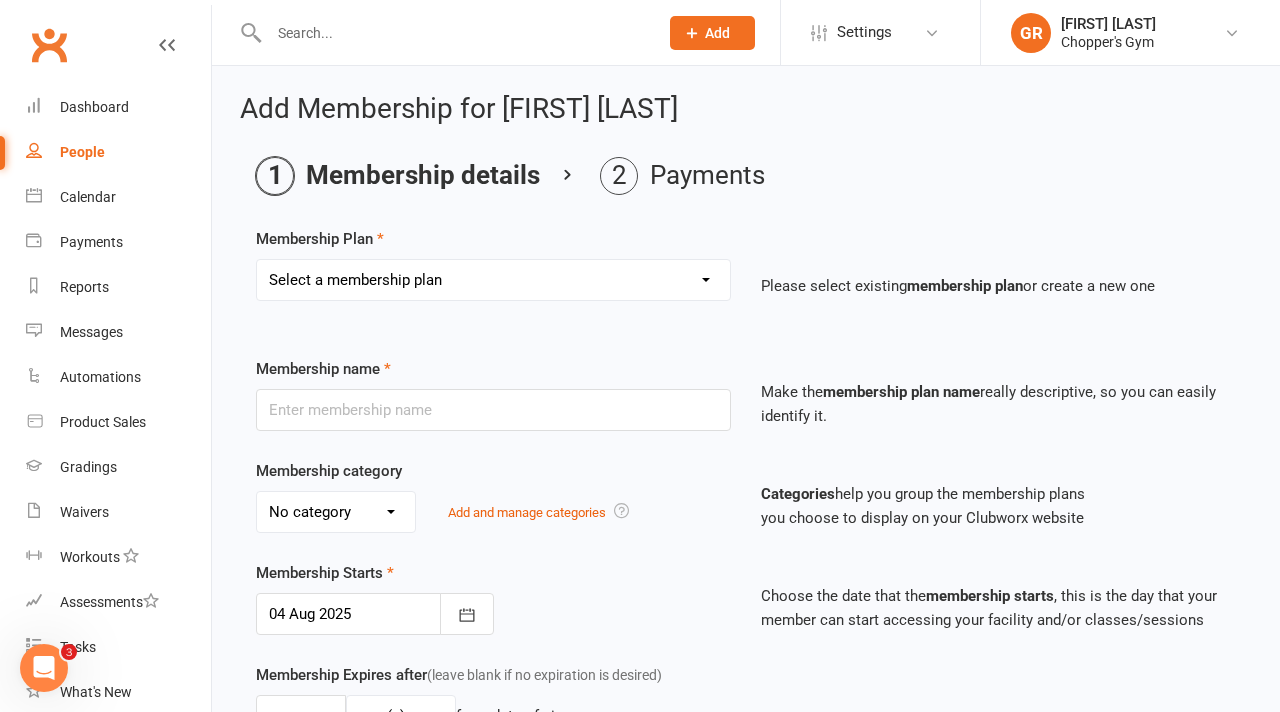 click on "Select a membership plan Create new Membership Plan Staff Membership Ongoing Unlimited Free Trial Ongoing 4 Credit Pack Ongoing 6 Credit Pack Casual Visit Unlimited Kids Training 1 per Week Kids Training Month Special 2 Week Unlimited Kid's Free Trial PT 10 Pack PT Single 1 Week Unlimited 1 per Week Kids Training Belconnen Unlimited Kids Training Belconnen Chopper's Elite Membership 2 per Week Kids Training Belconnen" at bounding box center [493, 280] 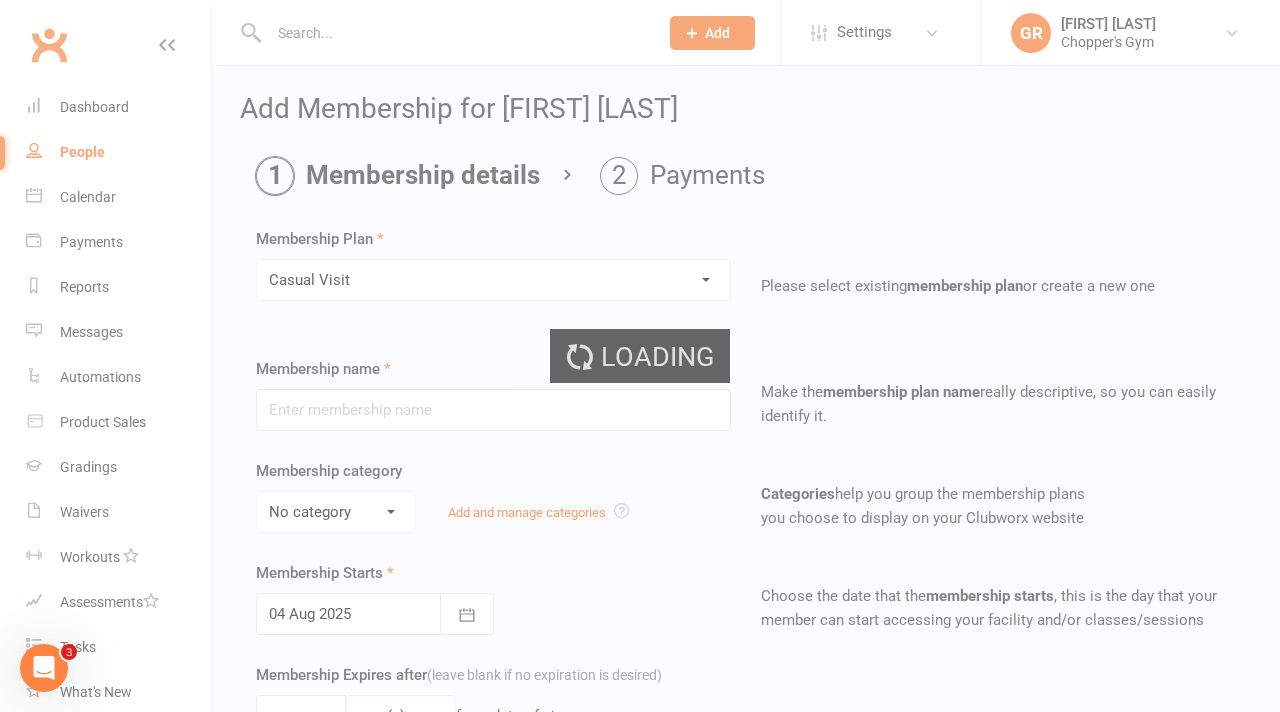 type on "Casual Visit" 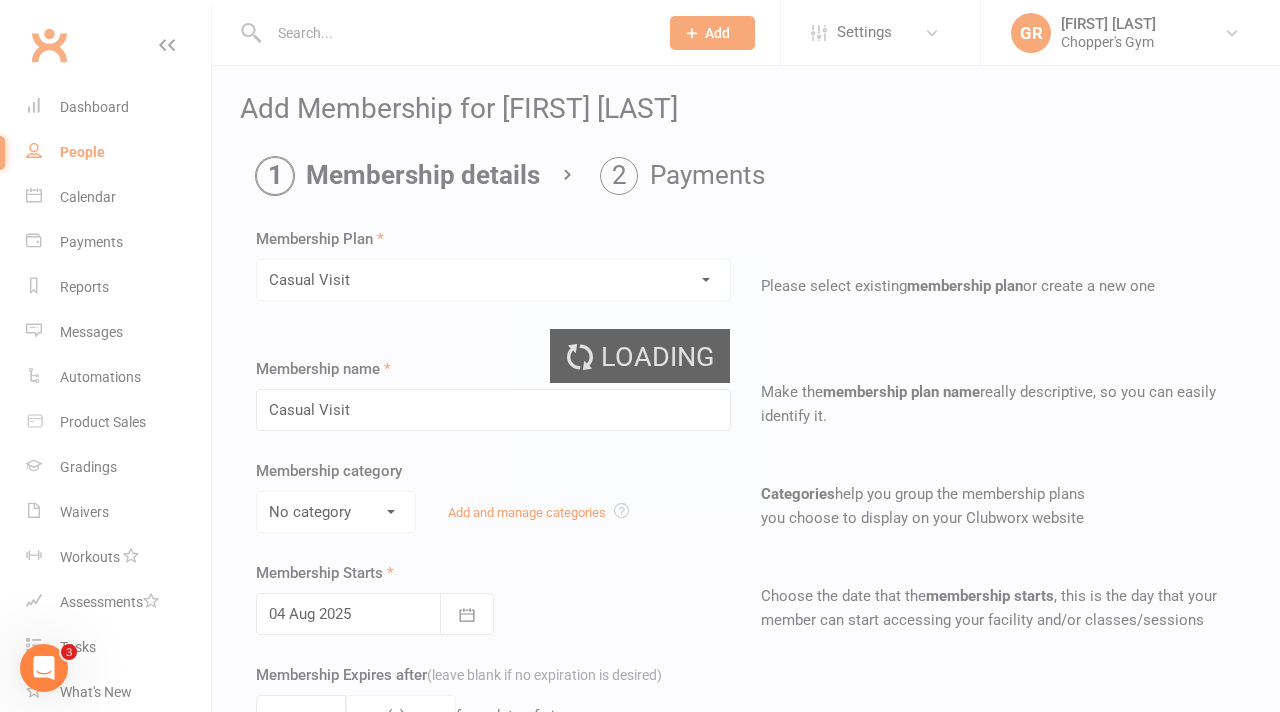 type on "0" 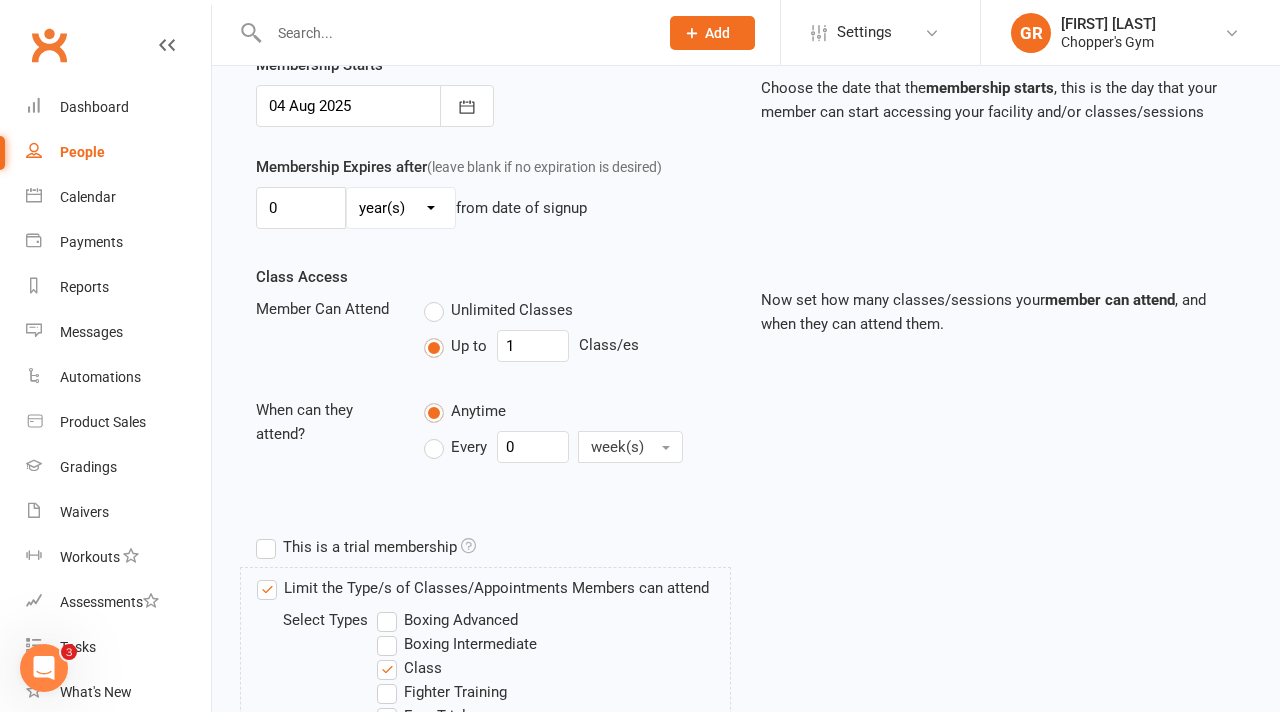 scroll, scrollTop: 928, scrollLeft: 0, axis: vertical 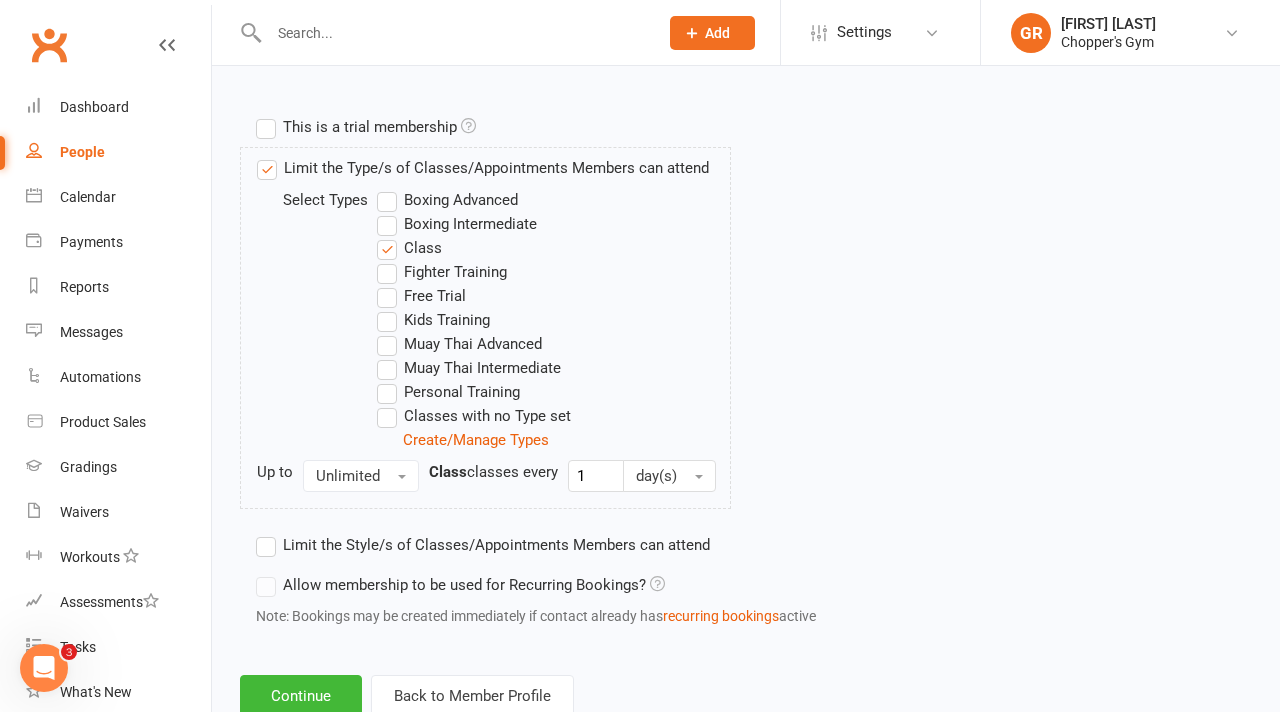 click on "Boxing Intermediate" at bounding box center [457, 224] 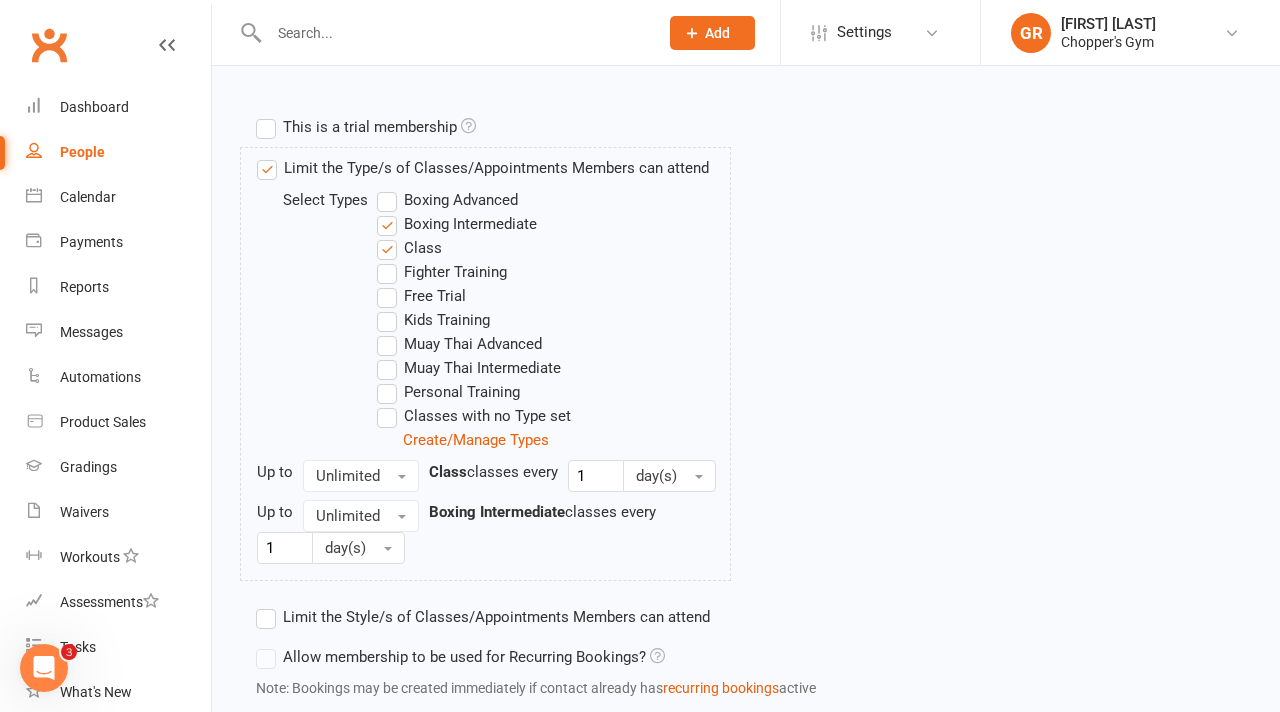 scroll, scrollTop: 1062, scrollLeft: 0, axis: vertical 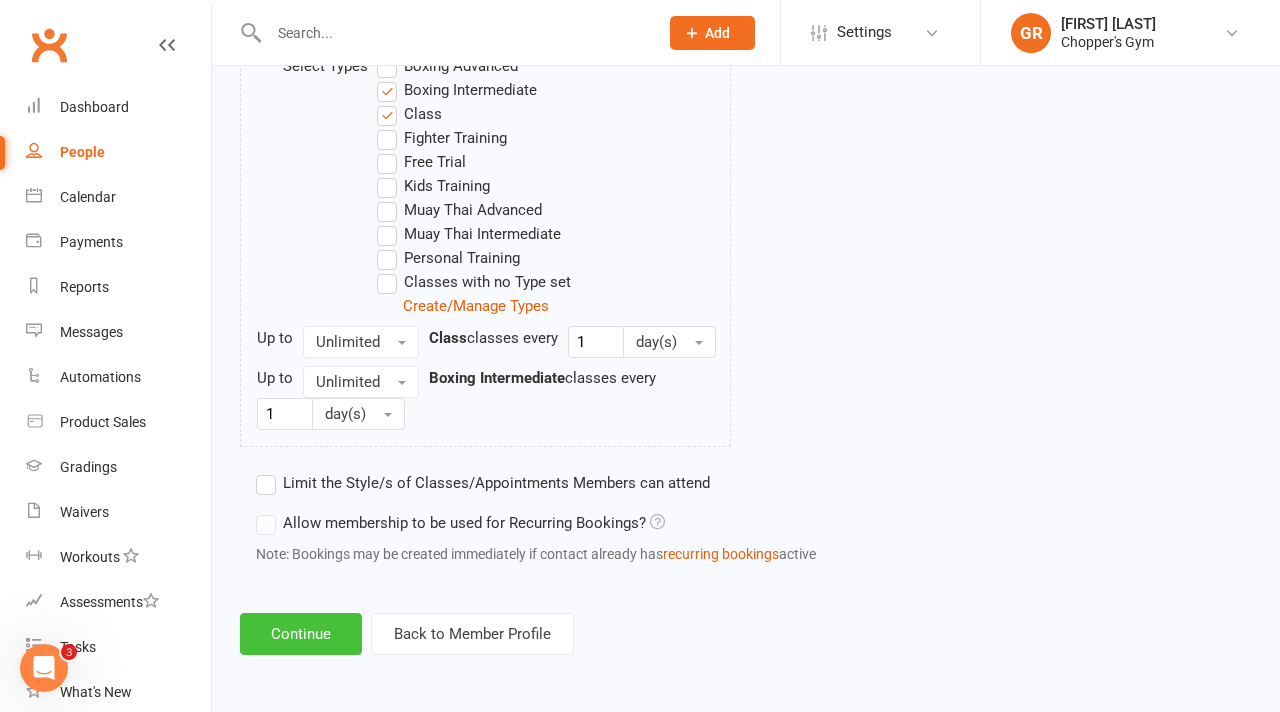 click on "Continue" at bounding box center [301, 634] 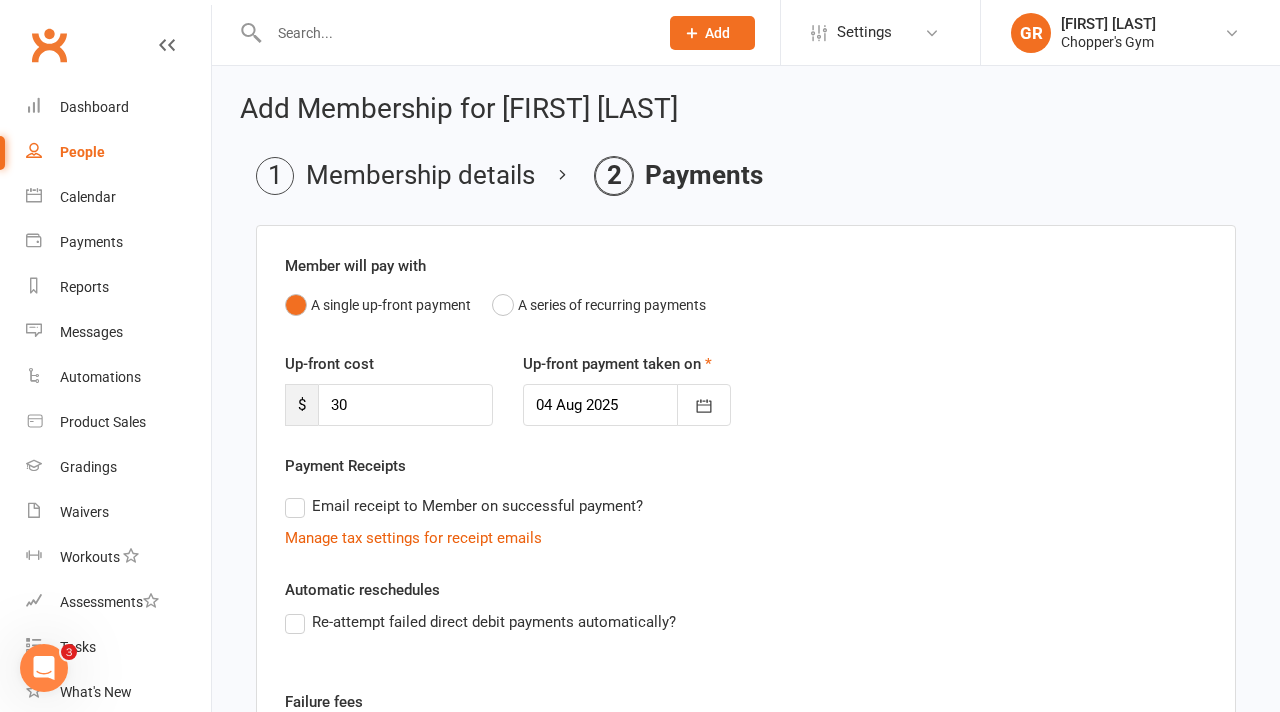 scroll, scrollTop: 377, scrollLeft: 0, axis: vertical 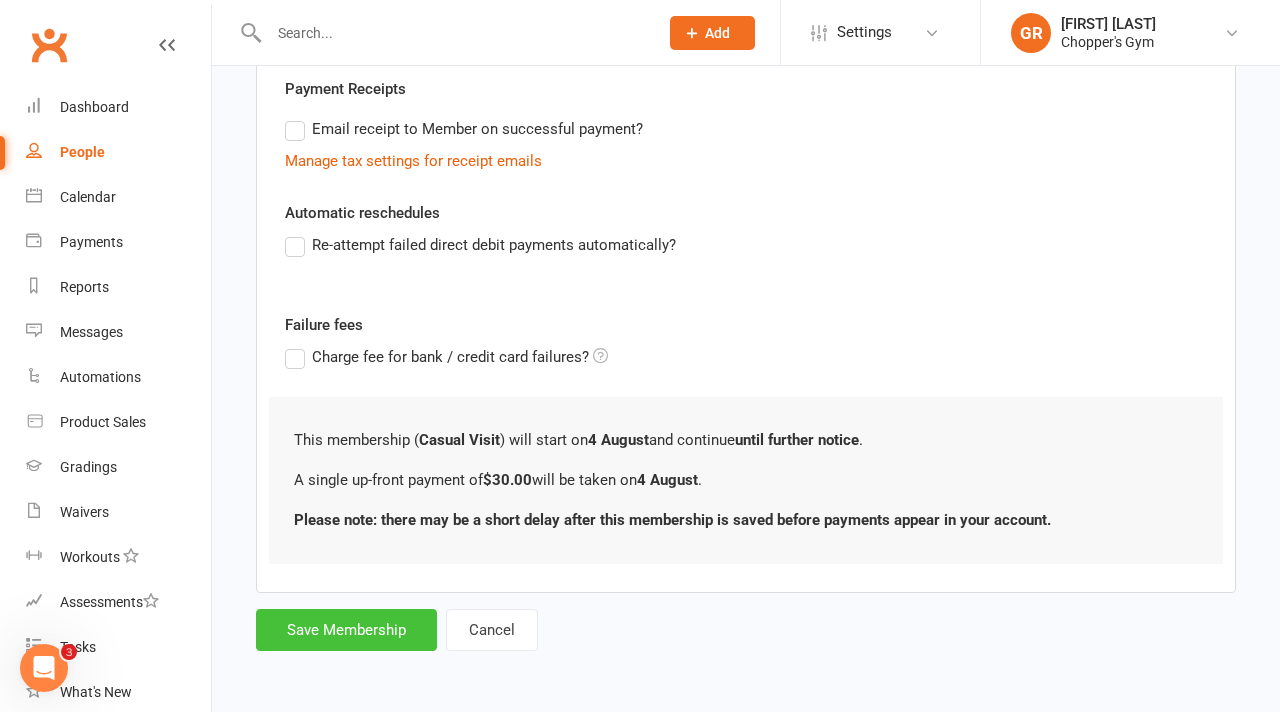 click on "Save Membership" at bounding box center (346, 630) 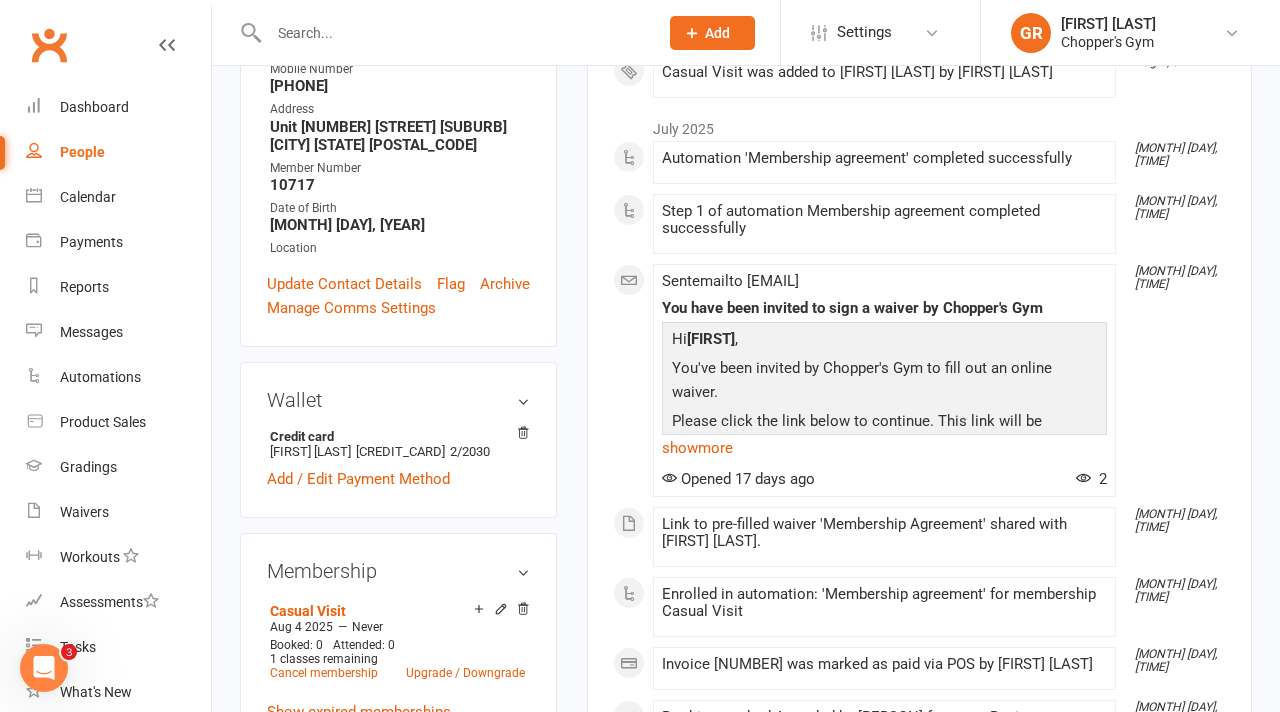 scroll, scrollTop: 0, scrollLeft: 0, axis: both 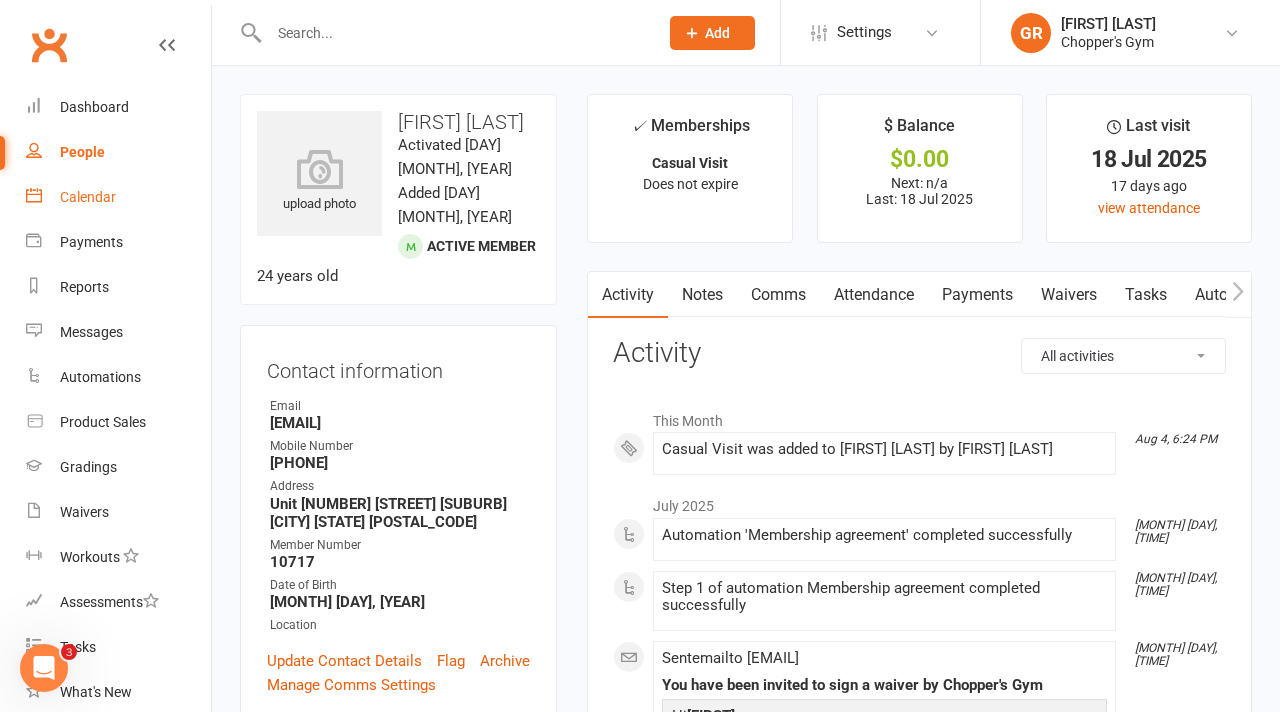 click on "Calendar" at bounding box center [88, 197] 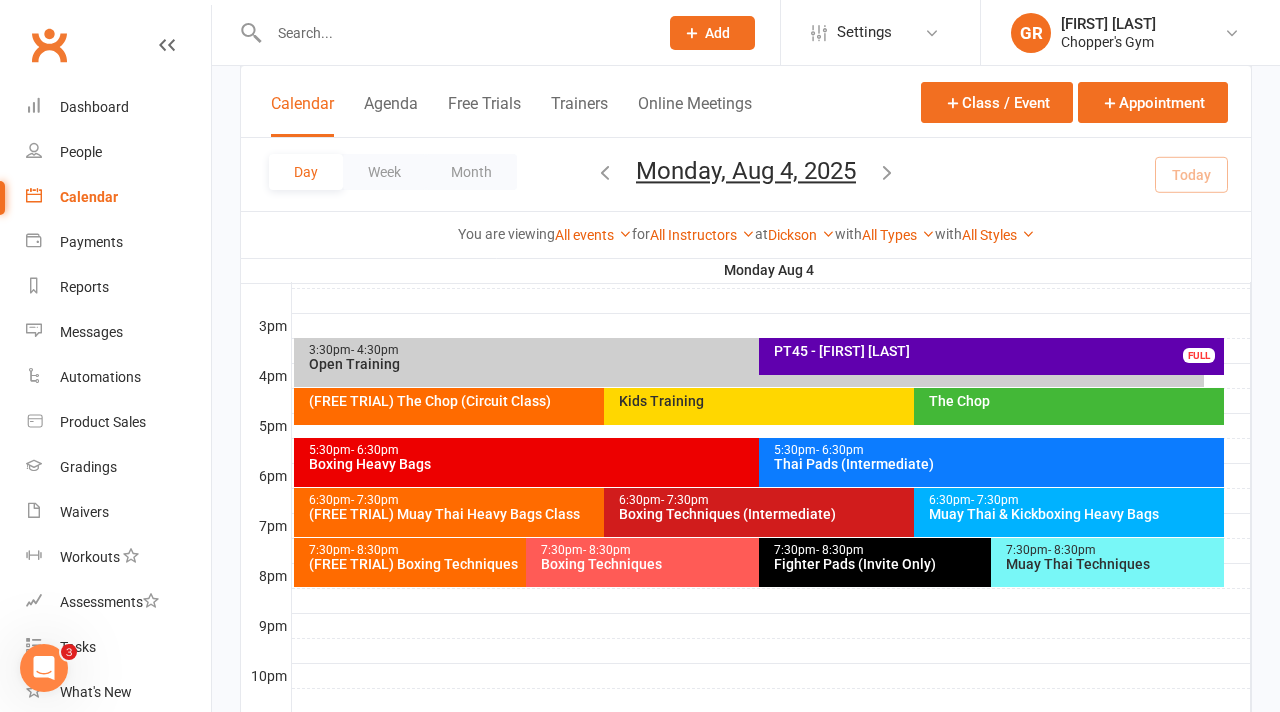 scroll, scrollTop: 952, scrollLeft: 0, axis: vertical 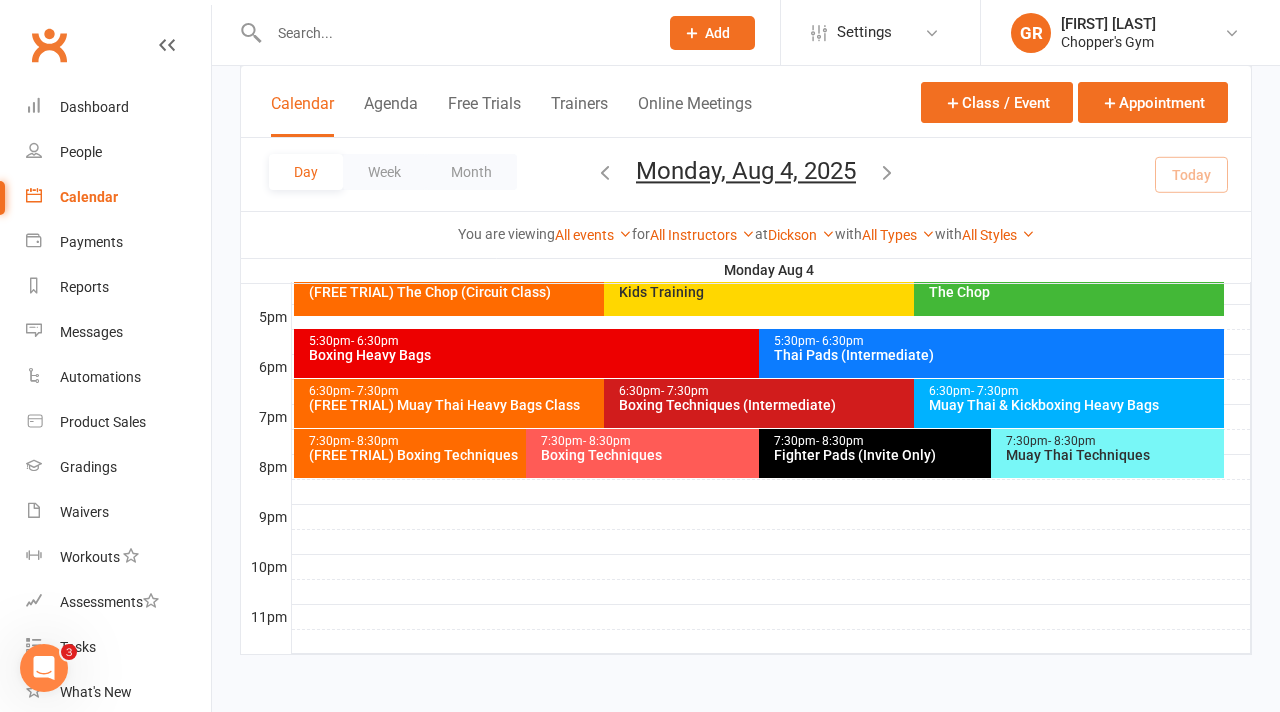click on "Muay Thai & Kickboxing Heavy Bags" at bounding box center [1074, 405] 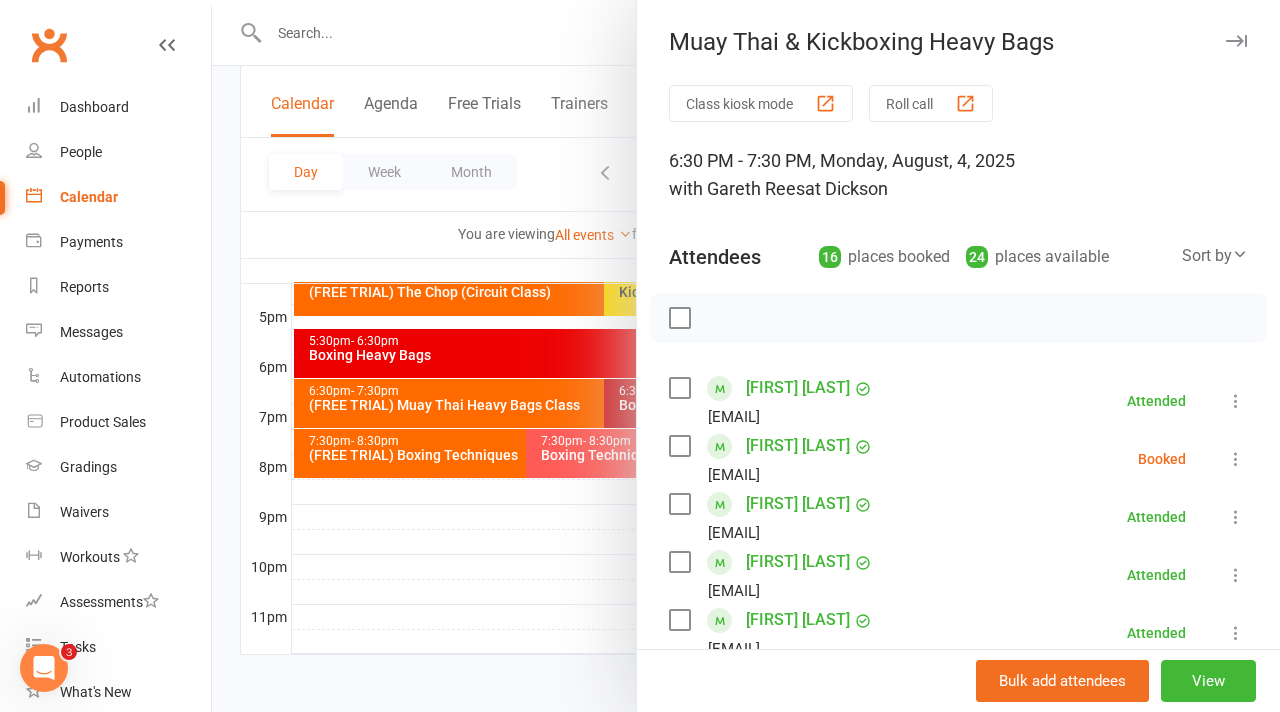 click at bounding box center (1236, 459) 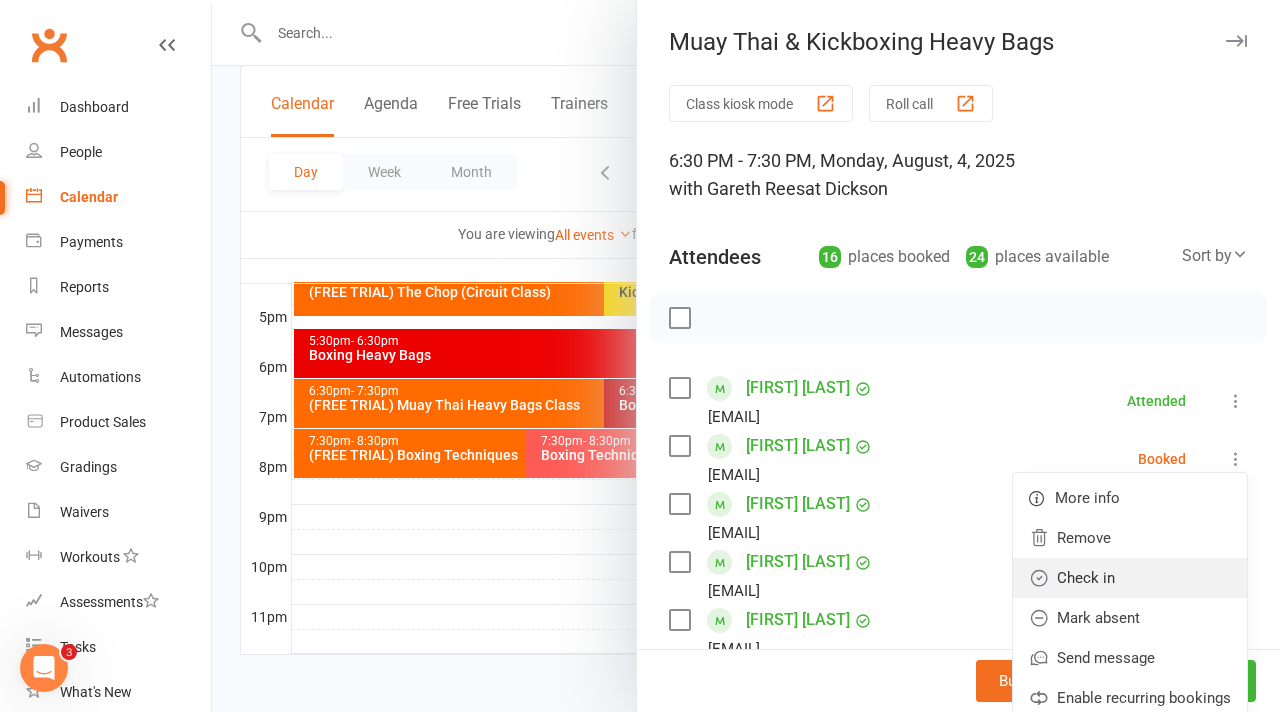 click on "Check in" at bounding box center (1130, 578) 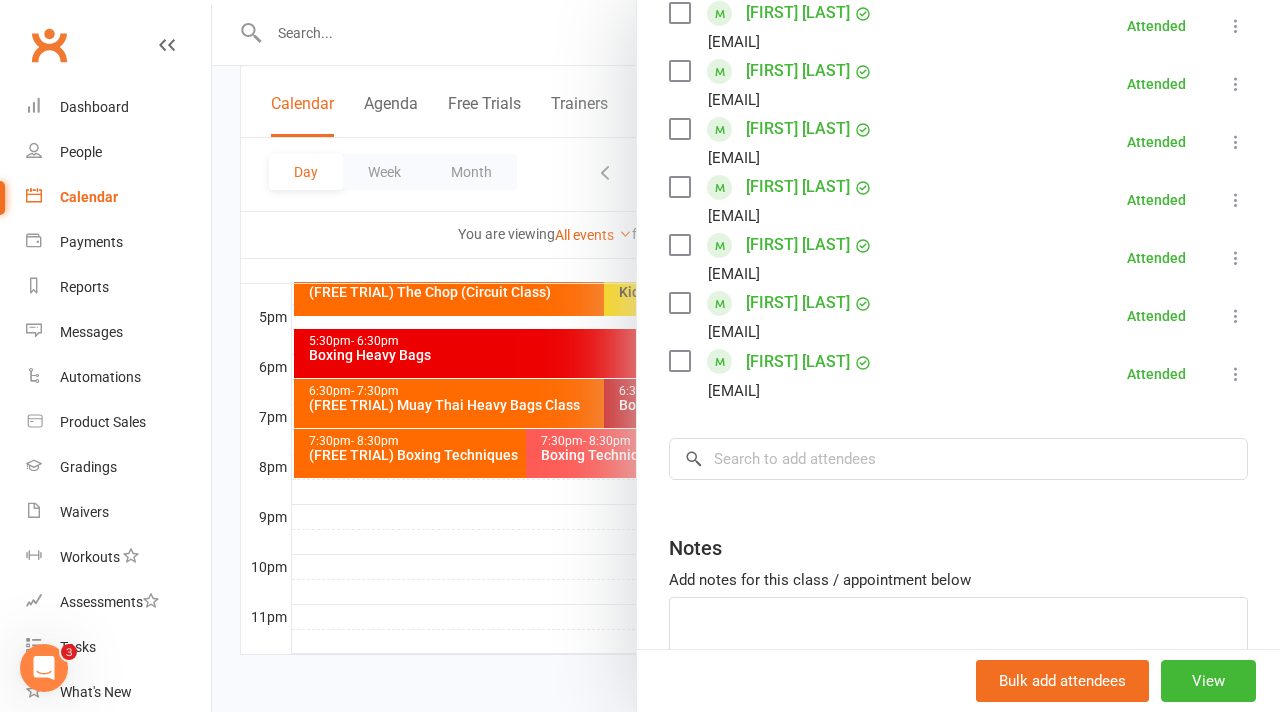 scroll, scrollTop: 1010, scrollLeft: 0, axis: vertical 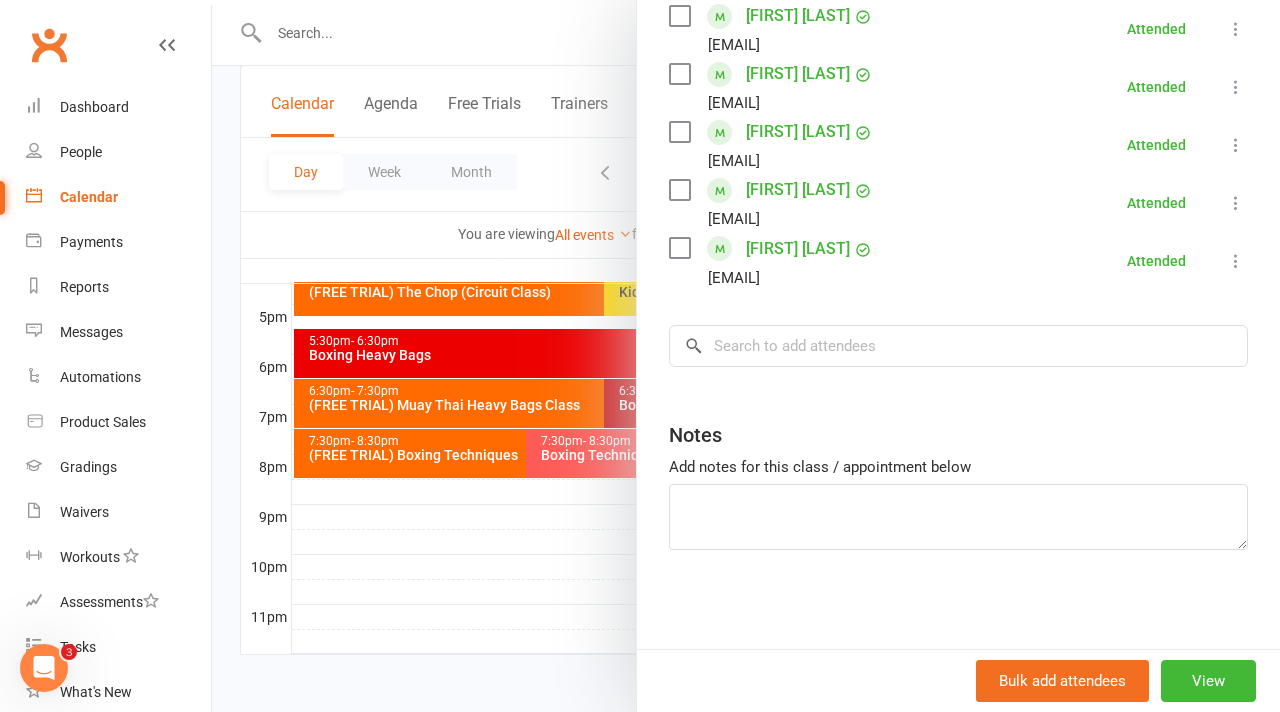 click at bounding box center [746, 356] 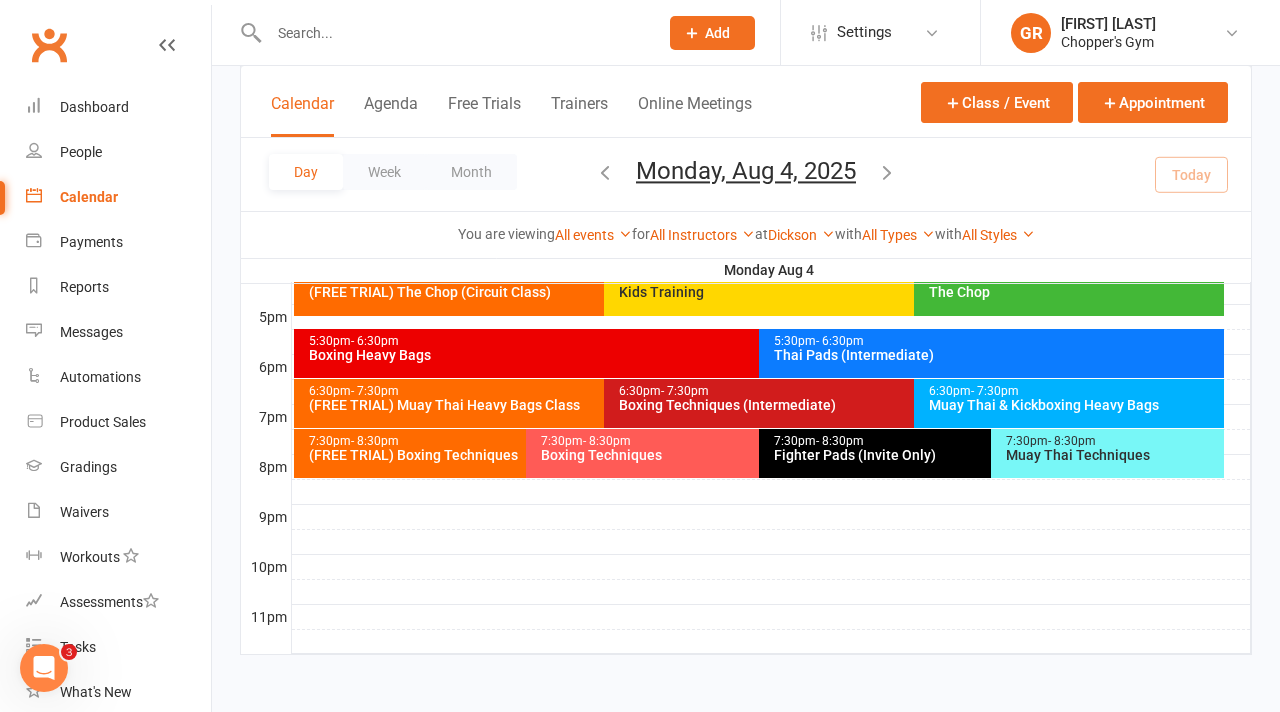 click on "Boxing Techniques (Intermediate)" at bounding box center (909, 405) 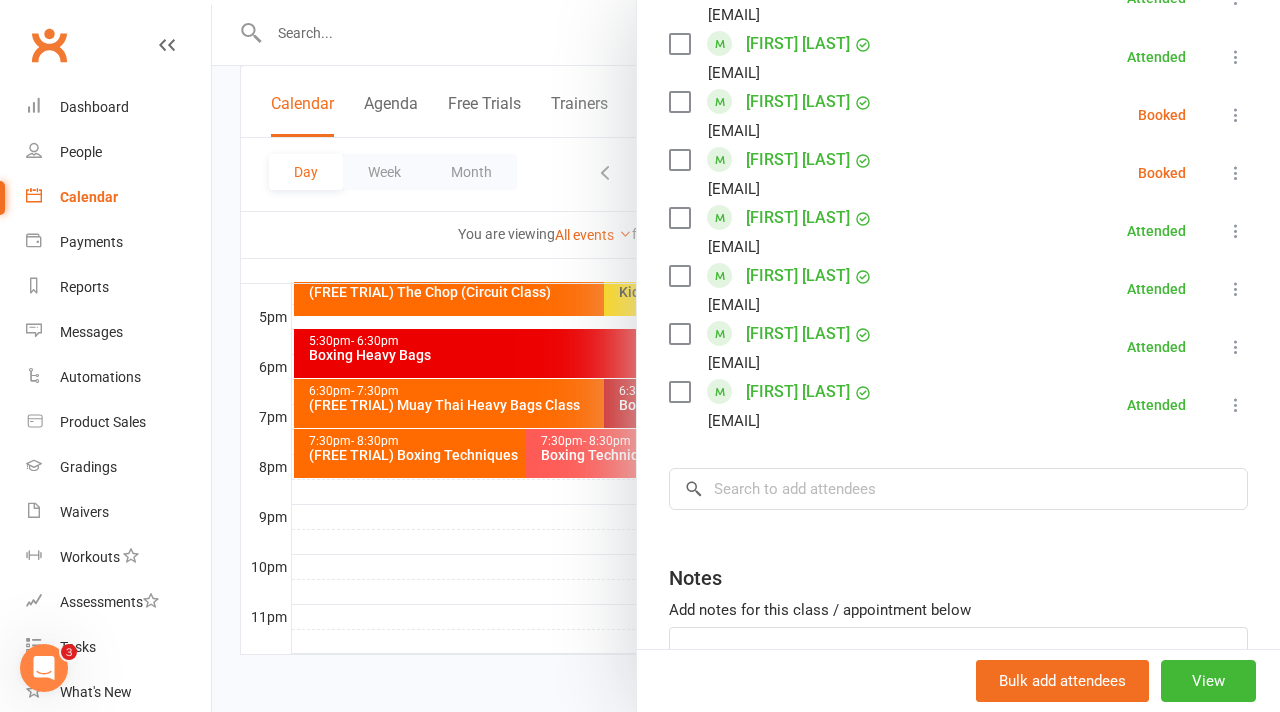 scroll, scrollTop: 1263, scrollLeft: 0, axis: vertical 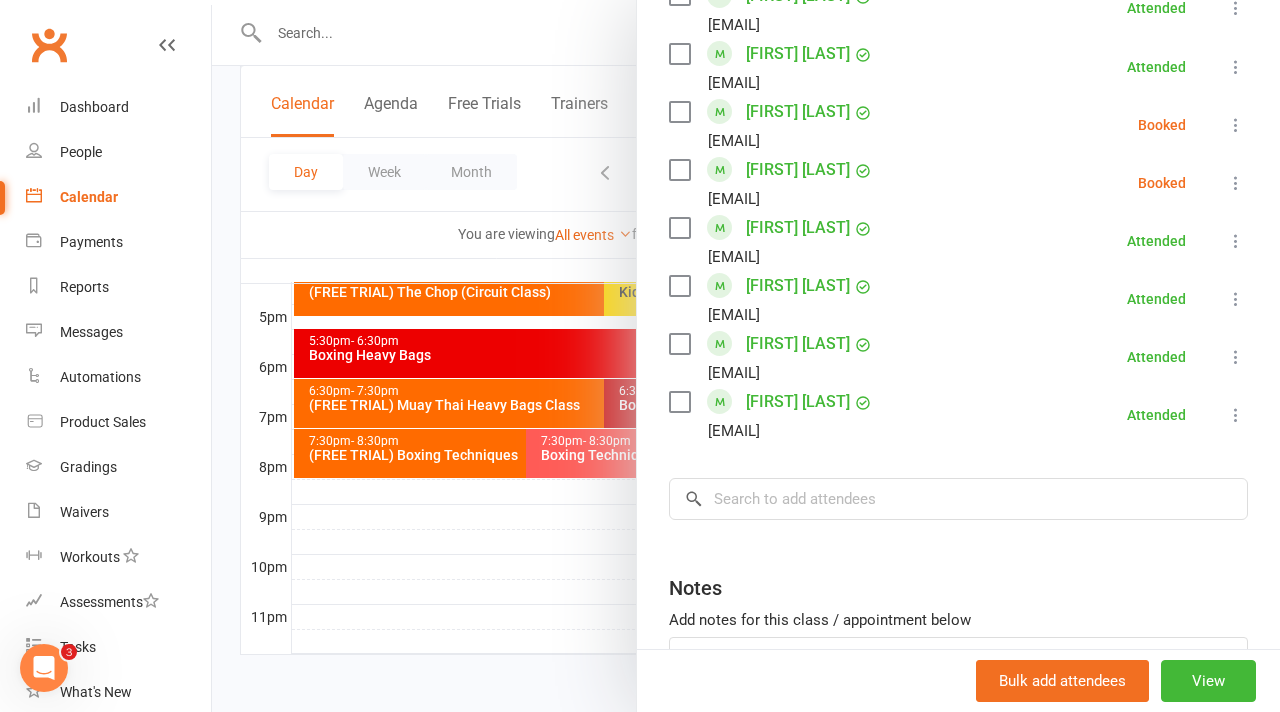 click at bounding box center (746, 356) 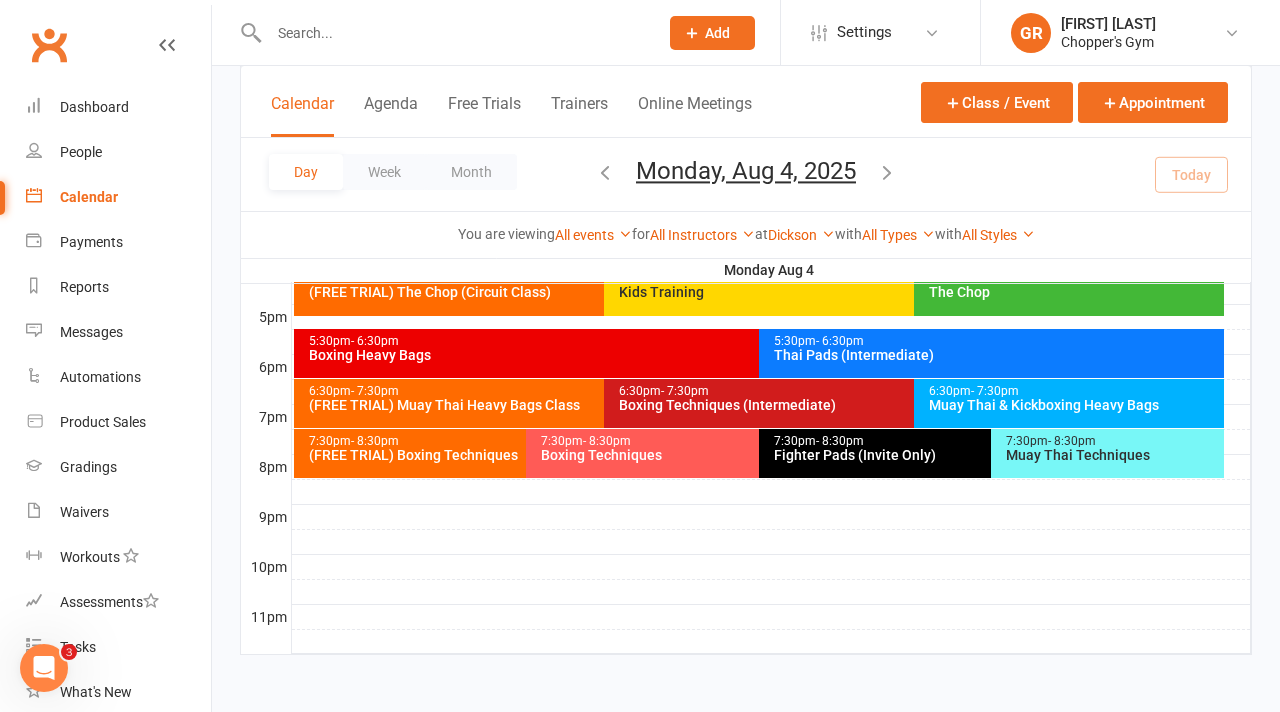 click at bounding box center (453, 33) 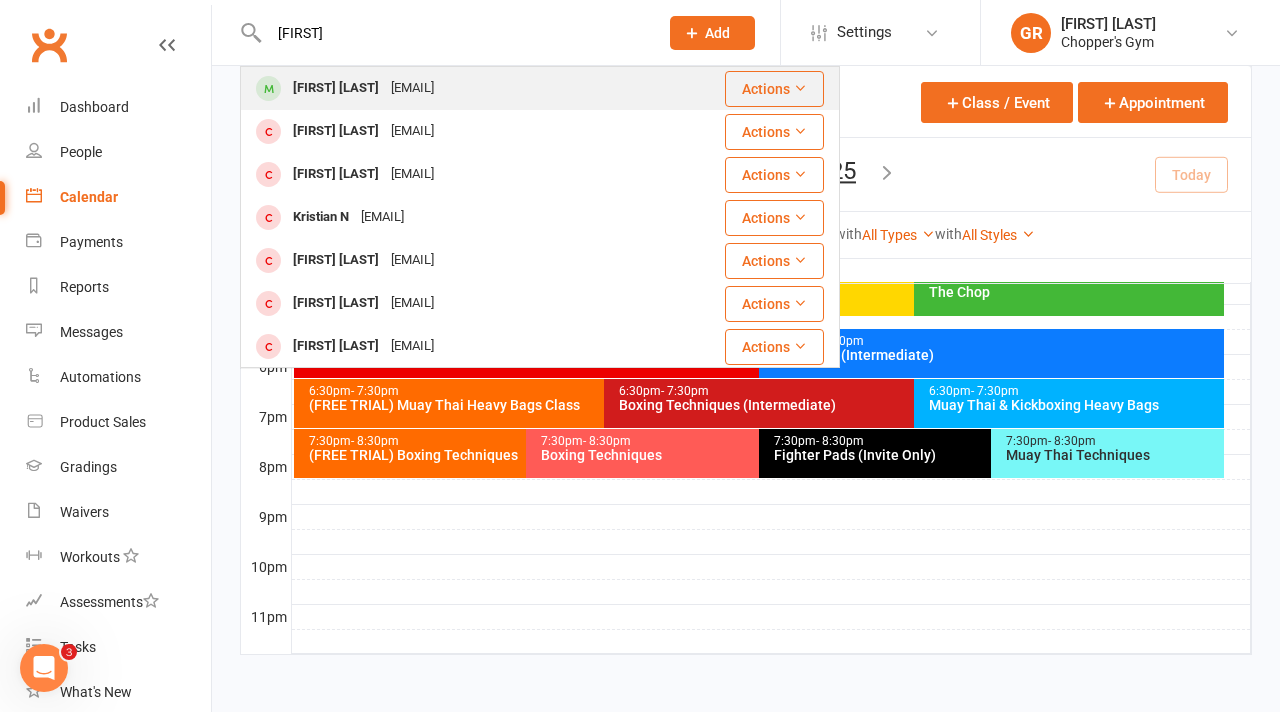 type on "kristian" 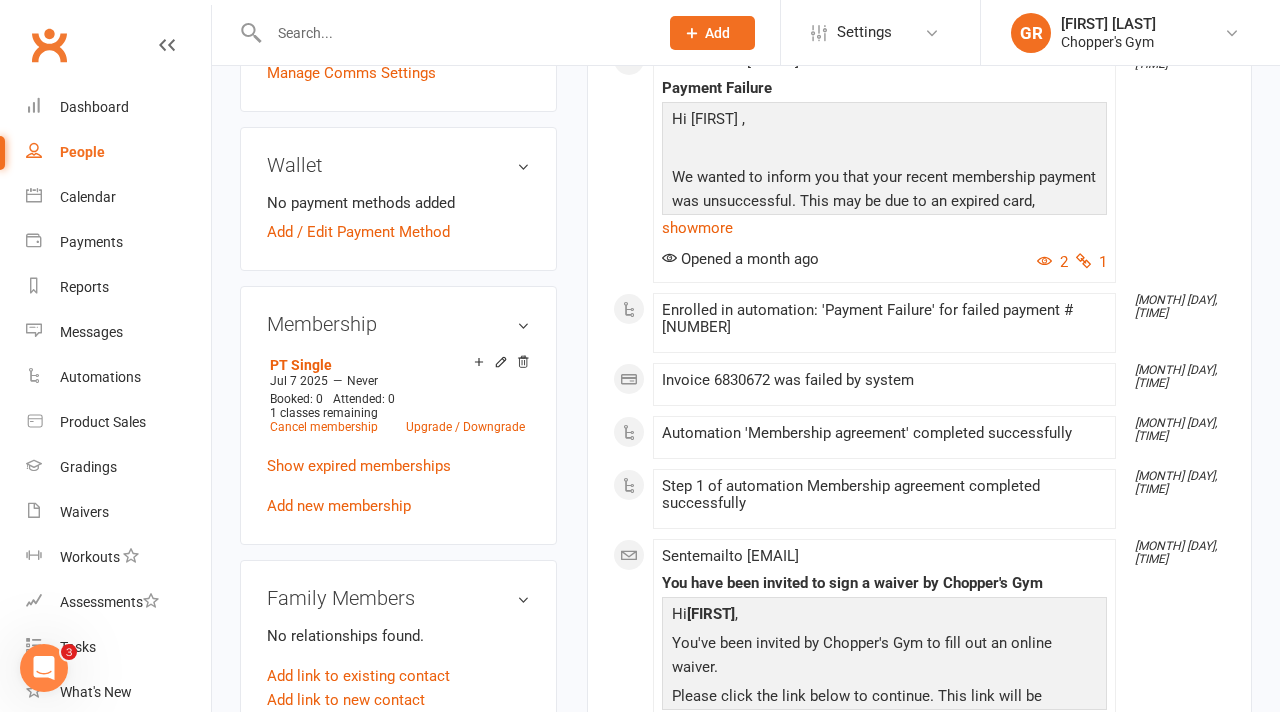 scroll, scrollTop: 709, scrollLeft: 0, axis: vertical 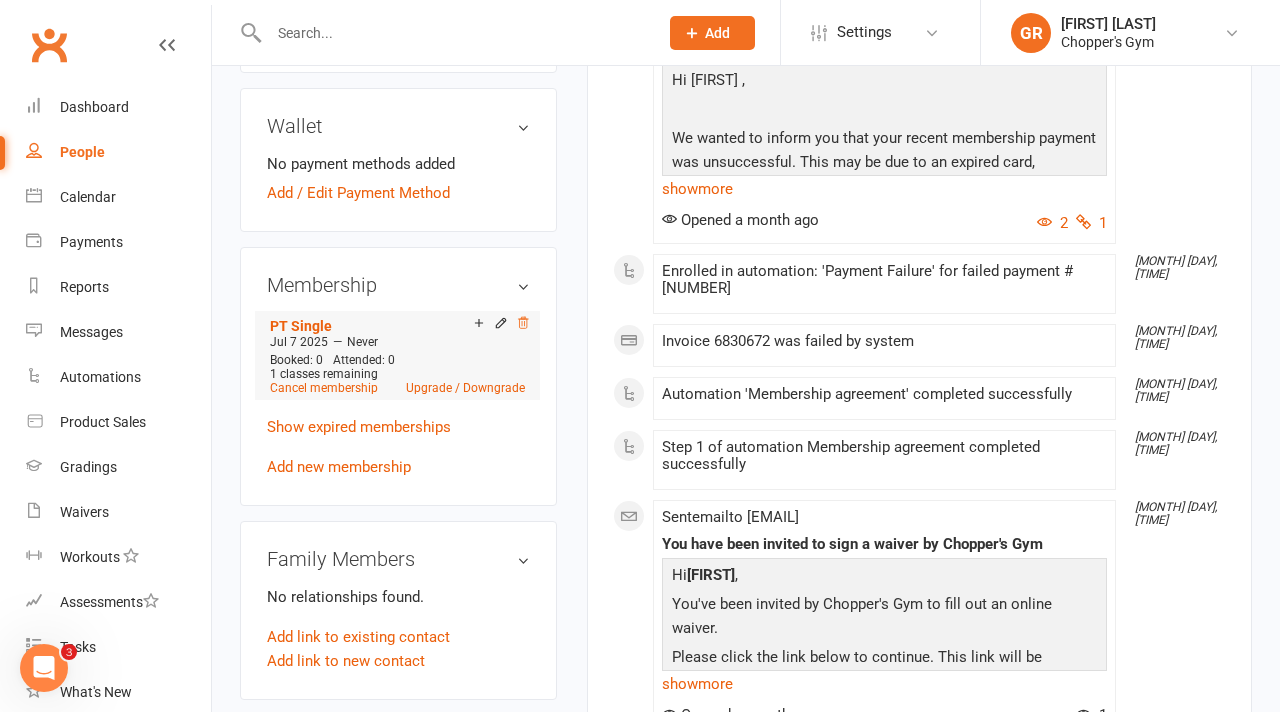 click 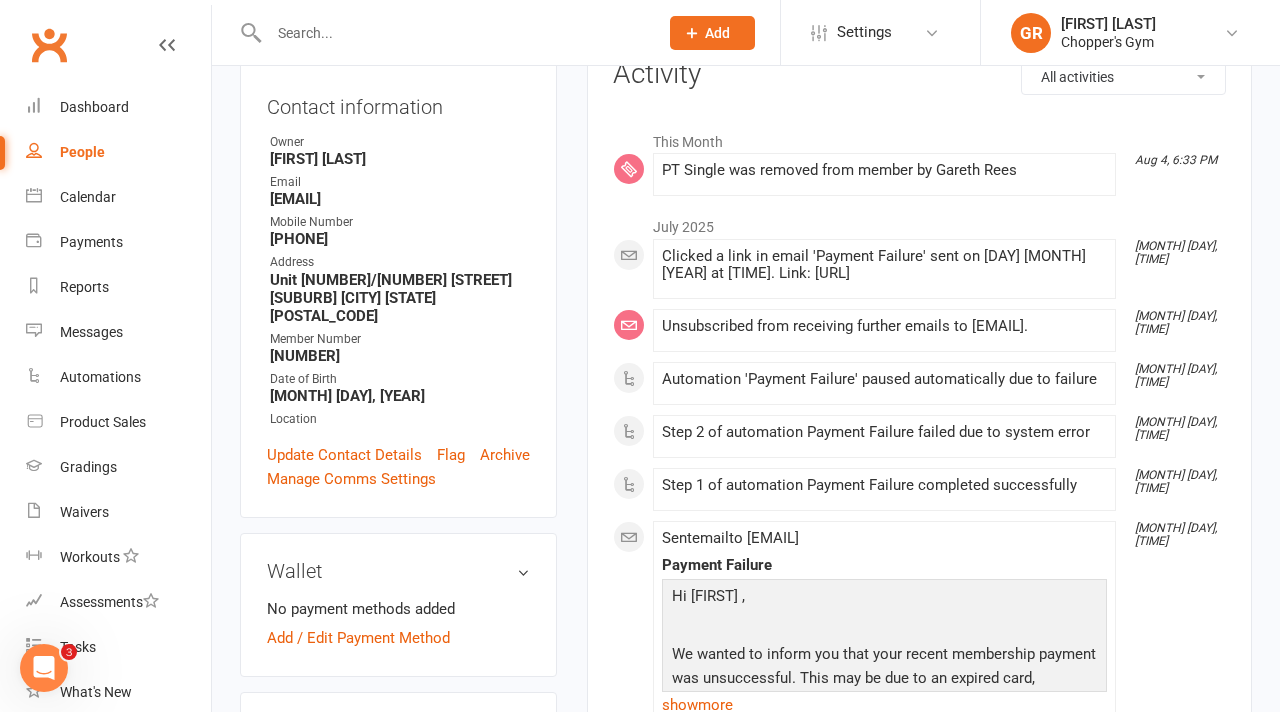 scroll, scrollTop: 0, scrollLeft: 0, axis: both 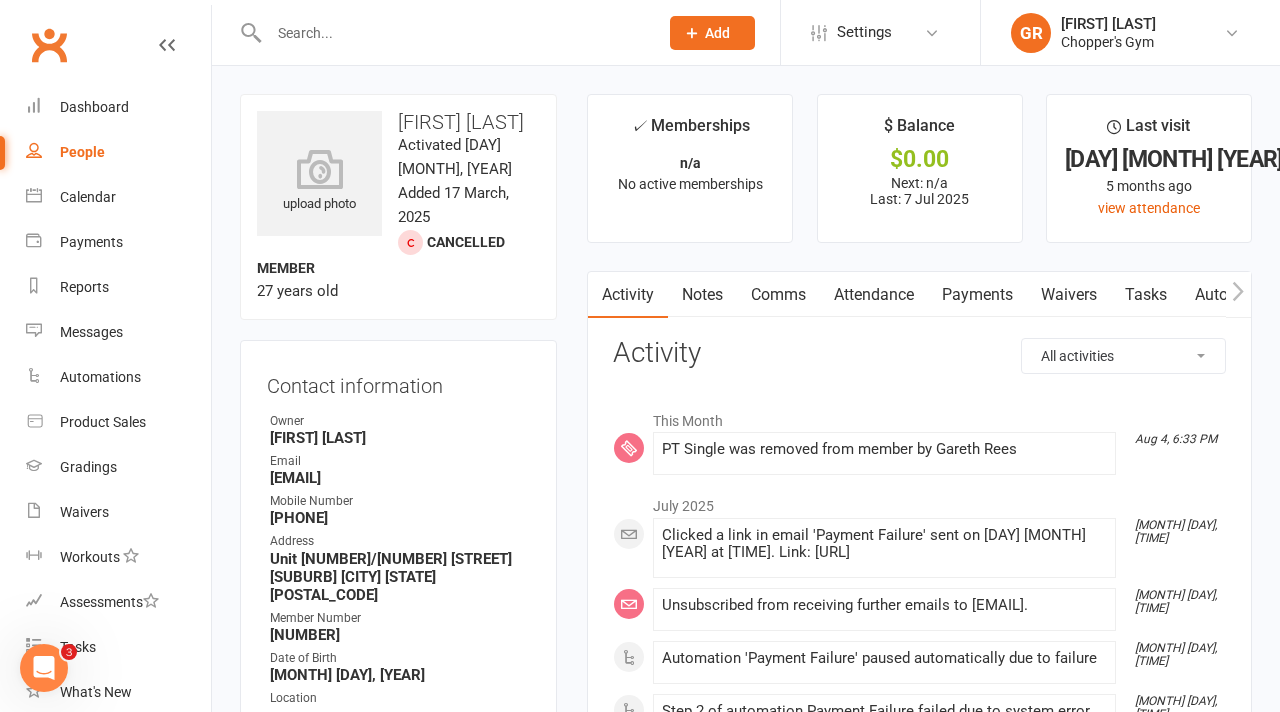 click on "Payments" at bounding box center [977, 295] 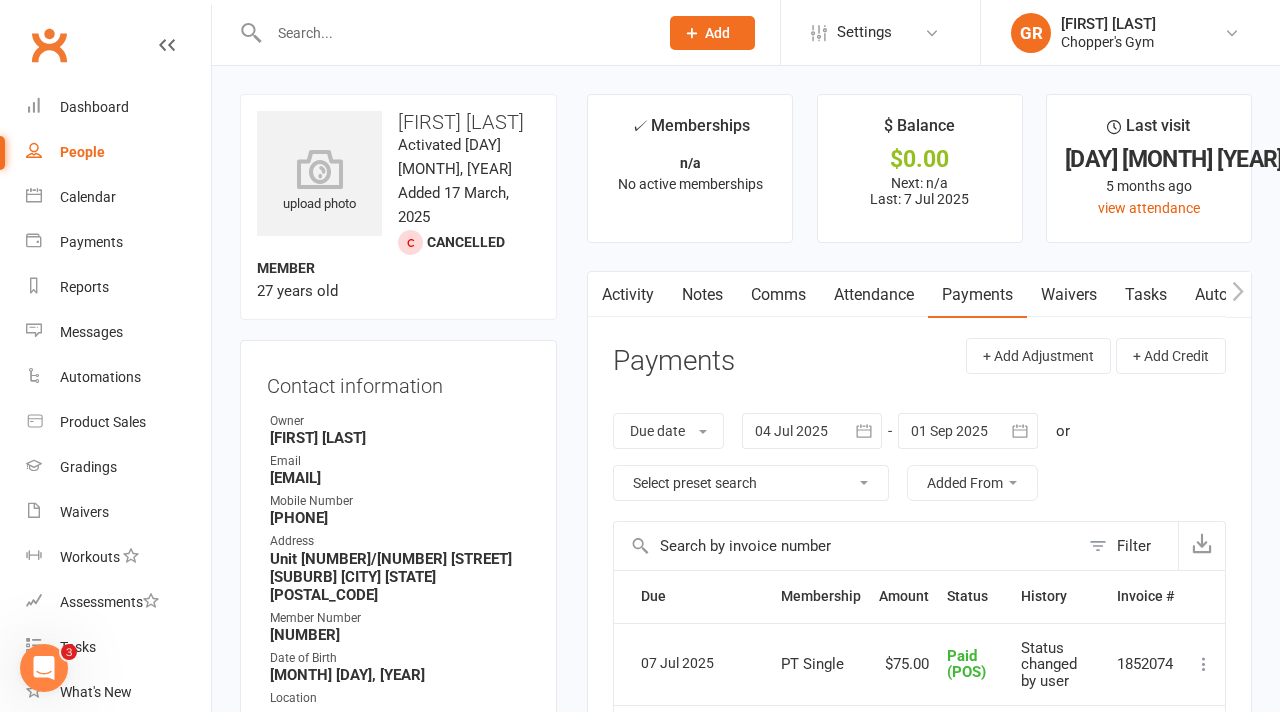 click on "Activity" at bounding box center [628, 295] 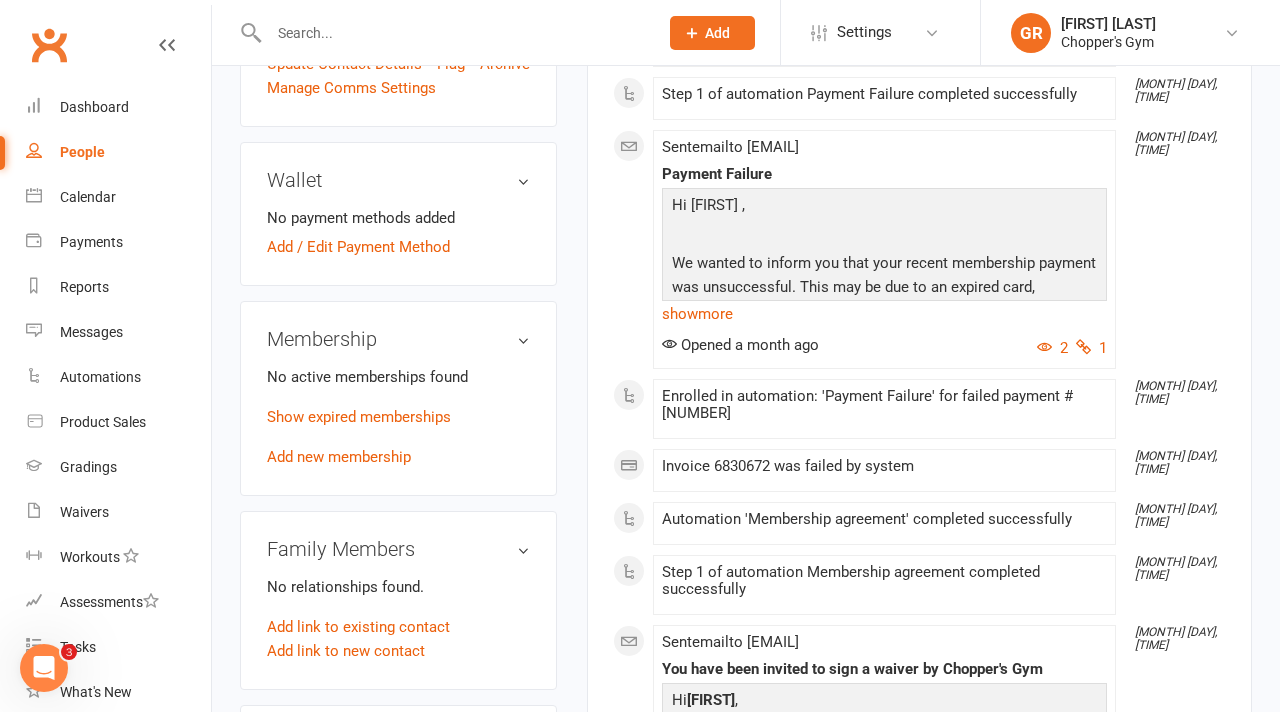 scroll, scrollTop: 673, scrollLeft: 0, axis: vertical 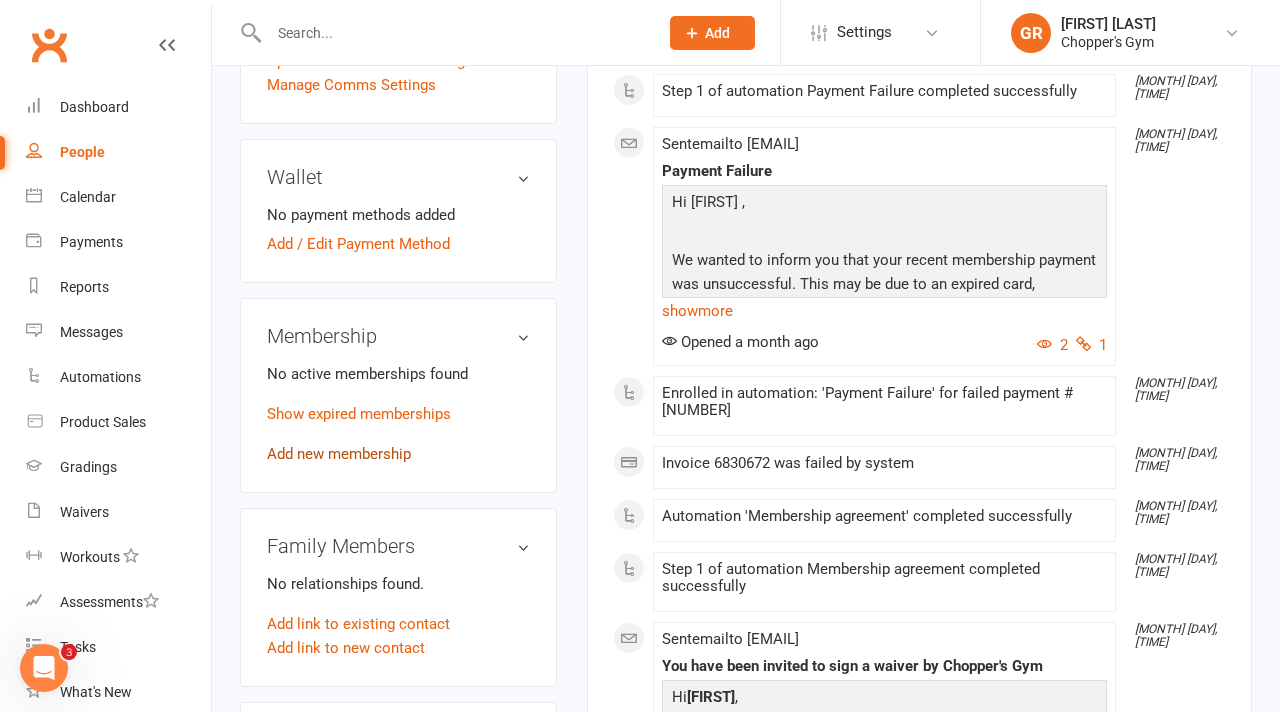 click on "Add new membership" at bounding box center (339, 454) 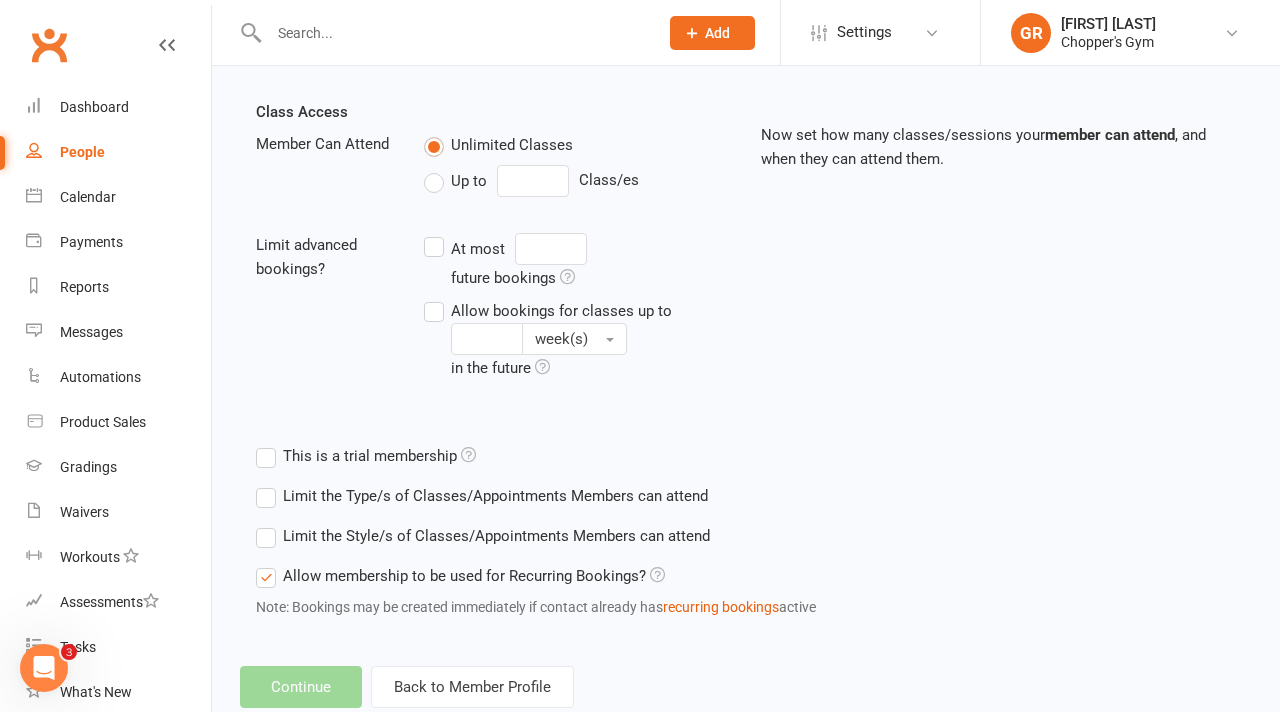 scroll, scrollTop: 0, scrollLeft: 0, axis: both 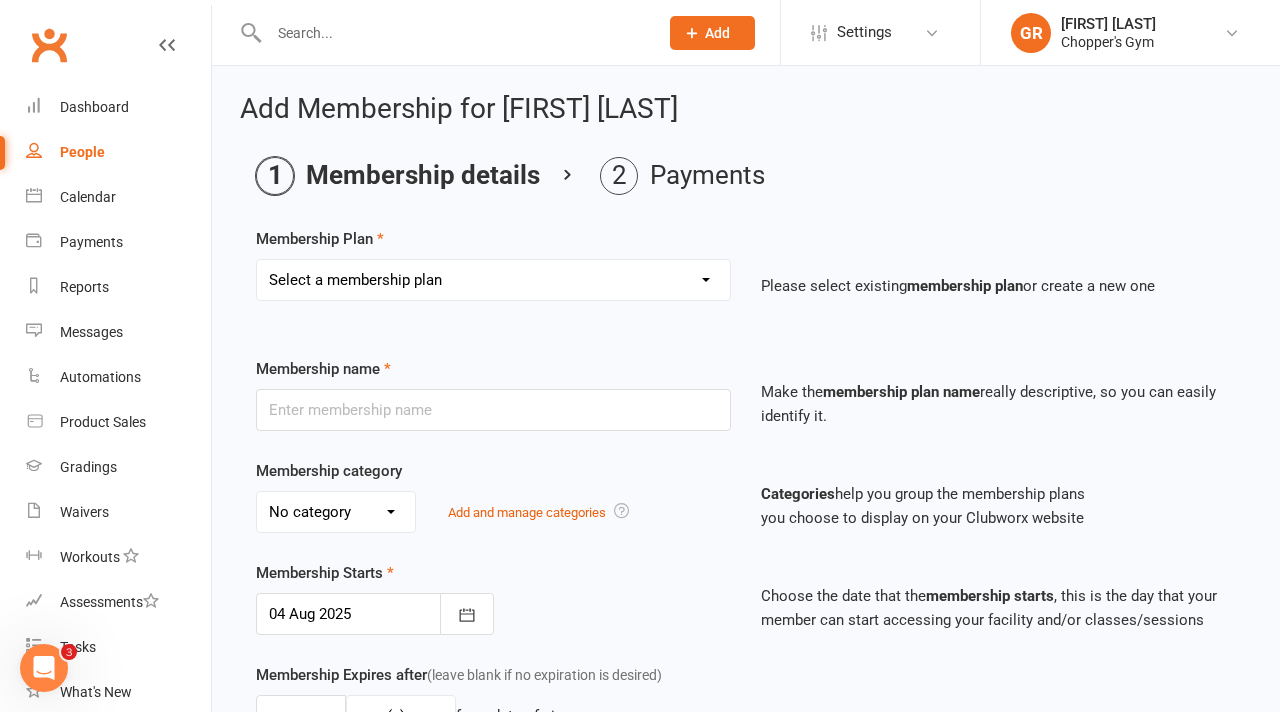 click on "Select a membership plan Create new Membership Plan Staff Membership Ongoing Unlimited Free Trial Ongoing 4 Credit Pack Ongoing 6 Credit Pack Casual Visit Unlimited Kids Training 1 per Week Kids Training Month Special 2 Week Unlimited Kid's Free Trial PT 10 Pack PT Single 1 Week Unlimited 1 per Week Kids Training Belconnen Unlimited Kids Training Belconnen Chopper's Elite Membership 2 per Week Kids Training Belconnen" at bounding box center (493, 280) 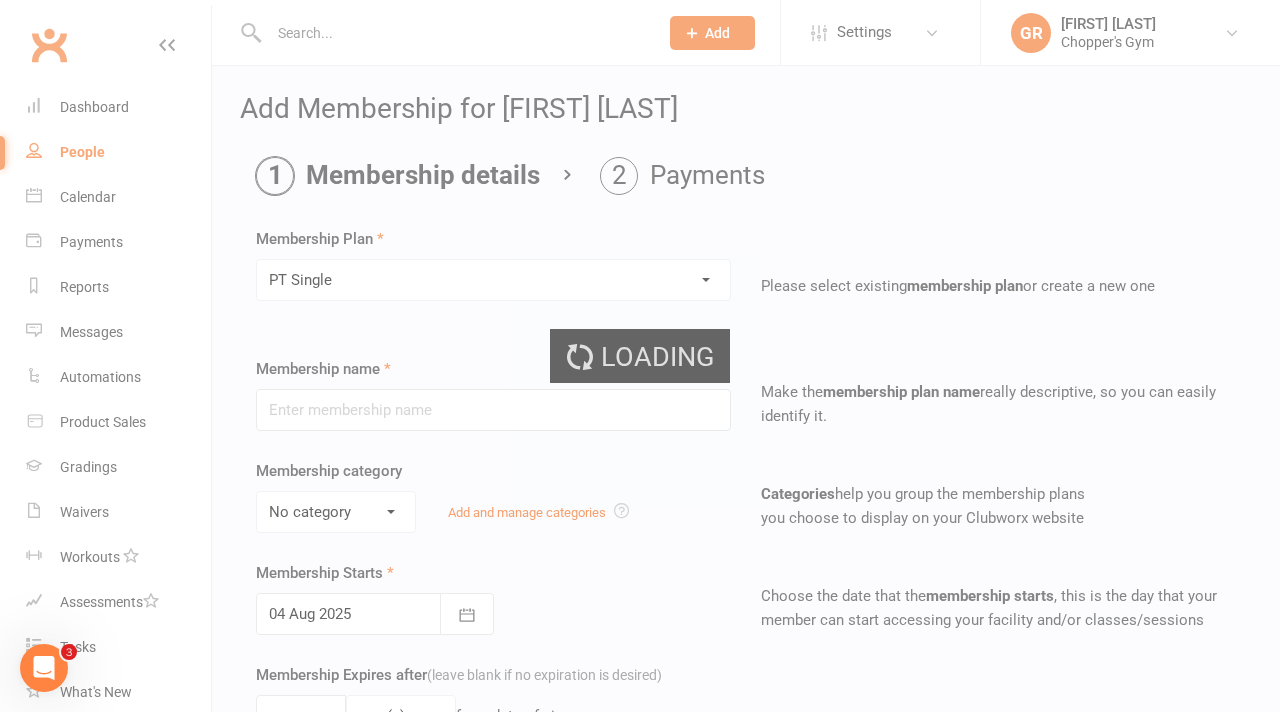 type on "PT Single" 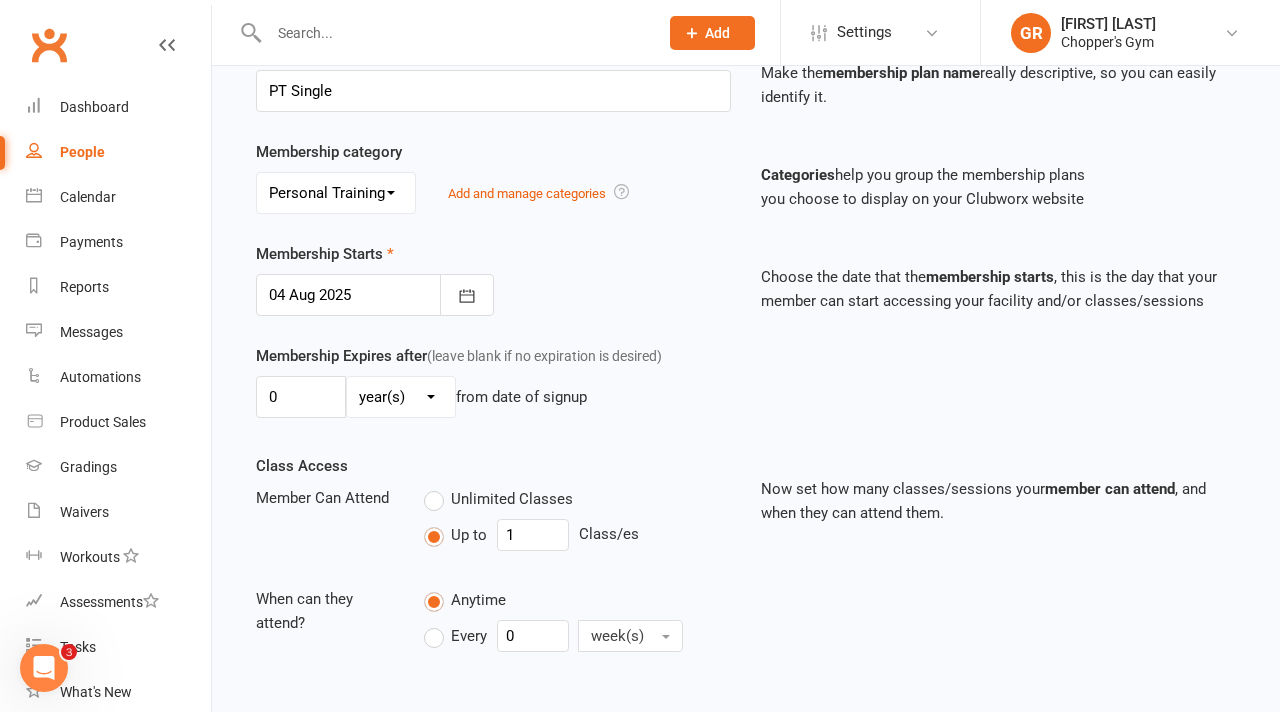 scroll, scrollTop: 1022, scrollLeft: 0, axis: vertical 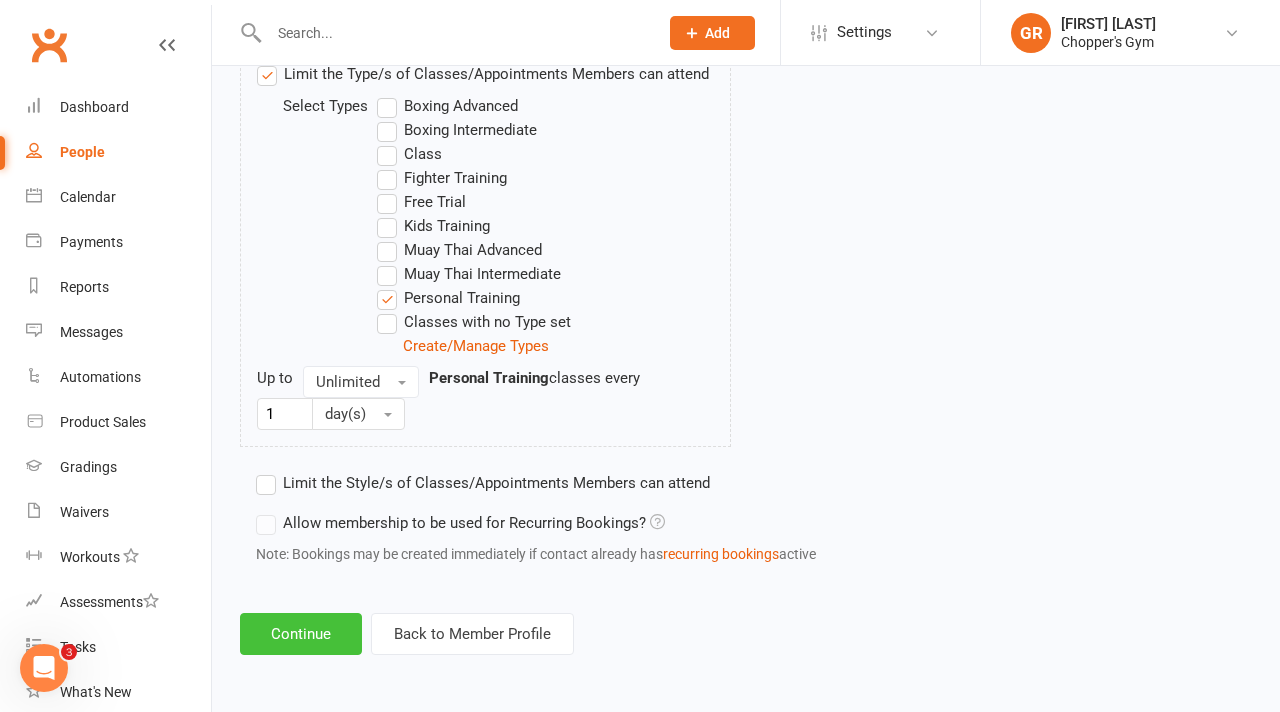 click on "Continue" at bounding box center (301, 634) 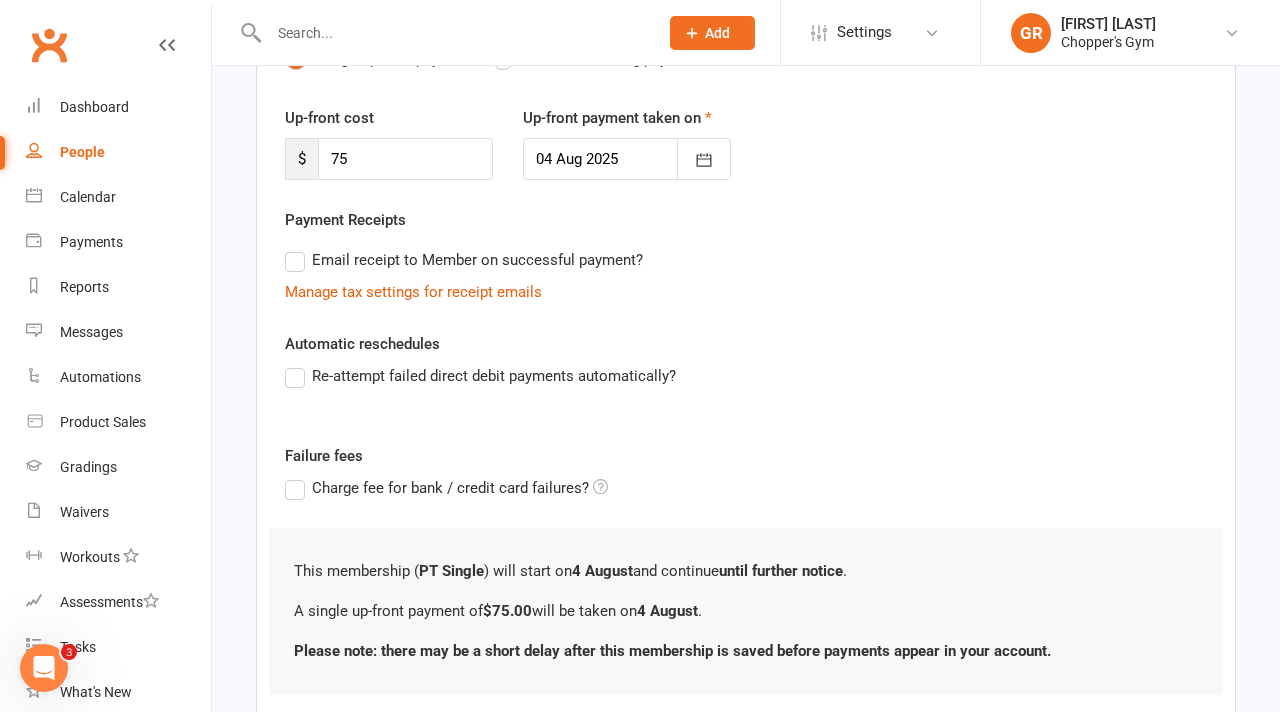 scroll, scrollTop: 377, scrollLeft: 0, axis: vertical 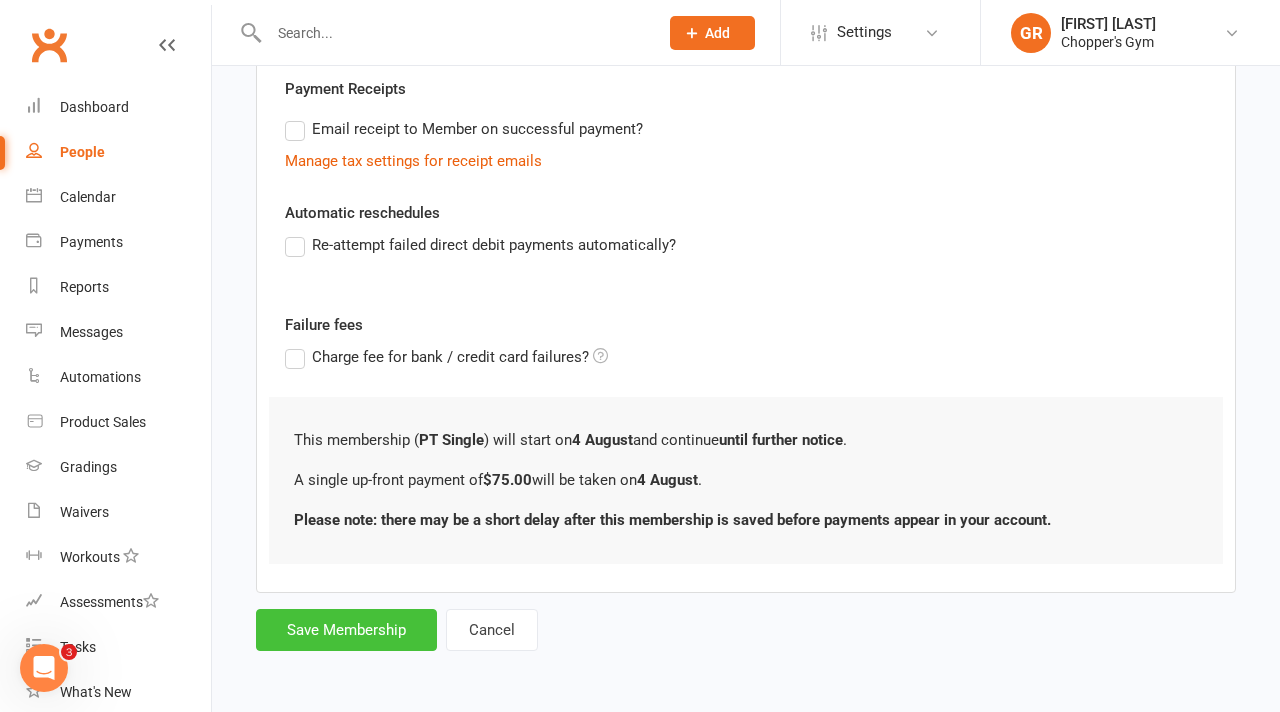 click on "Save Membership" at bounding box center (346, 630) 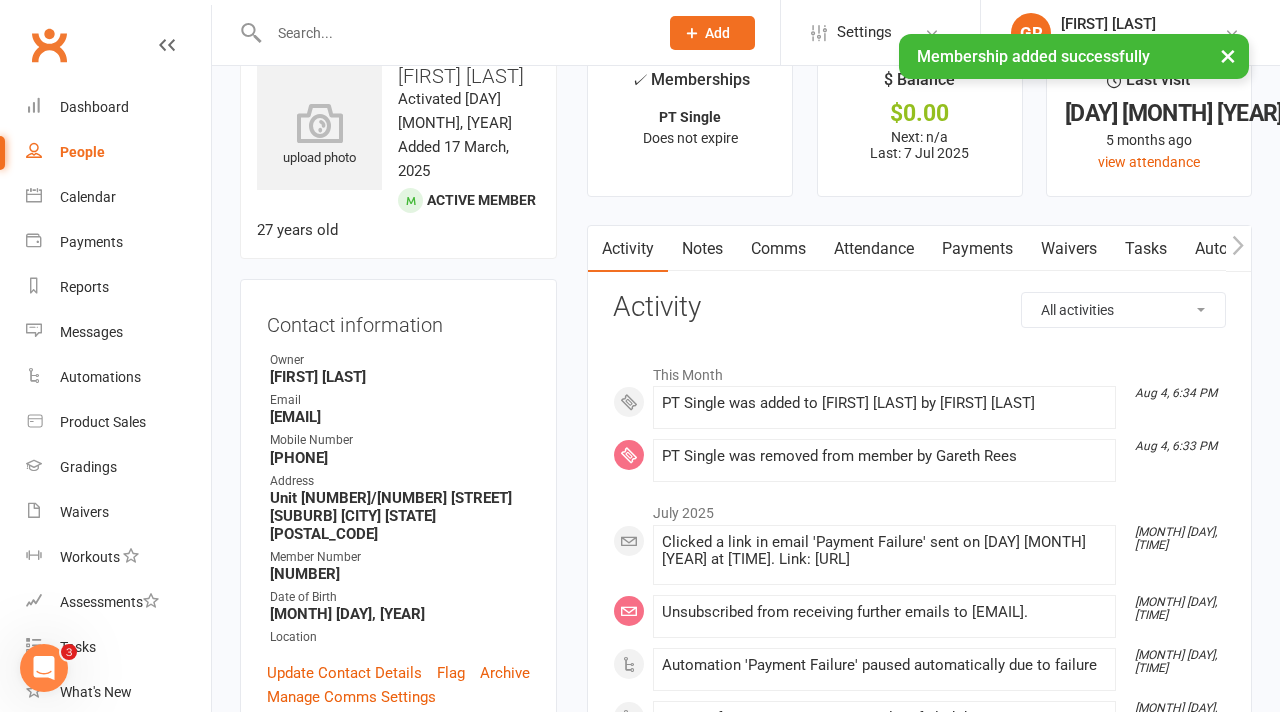 scroll, scrollTop: 55, scrollLeft: 0, axis: vertical 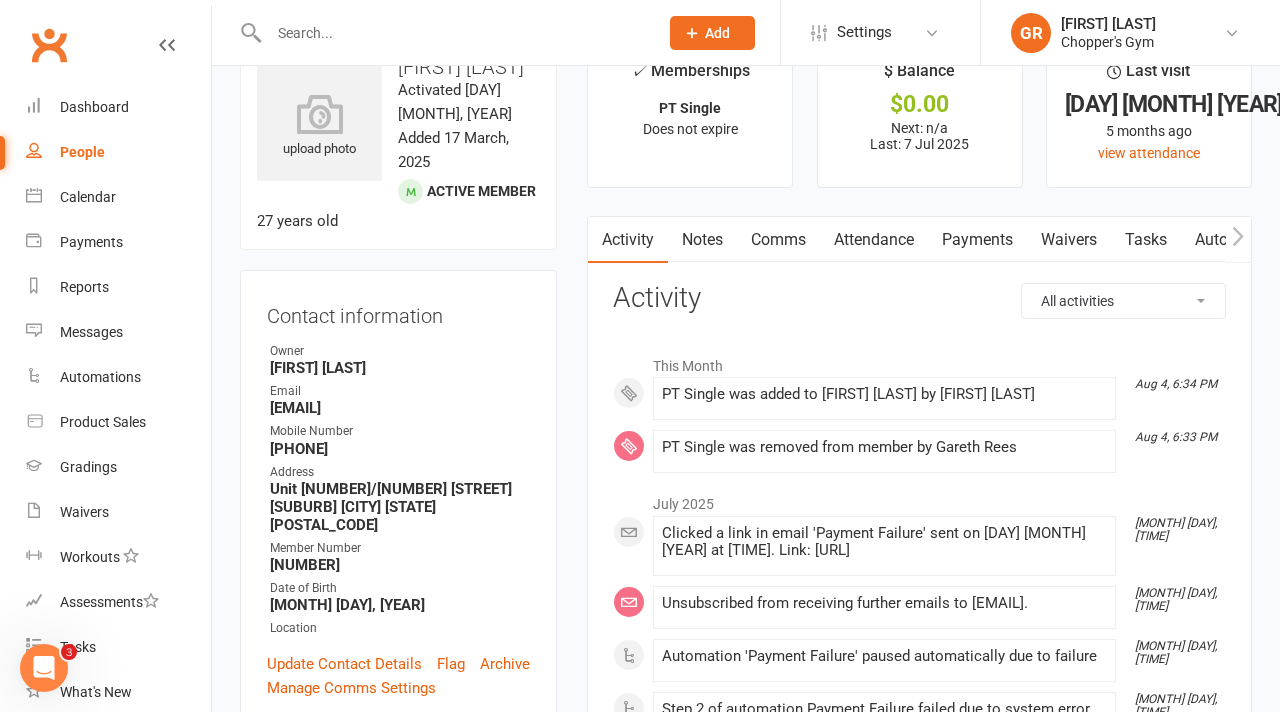 click on "Payments" at bounding box center (977, 240) 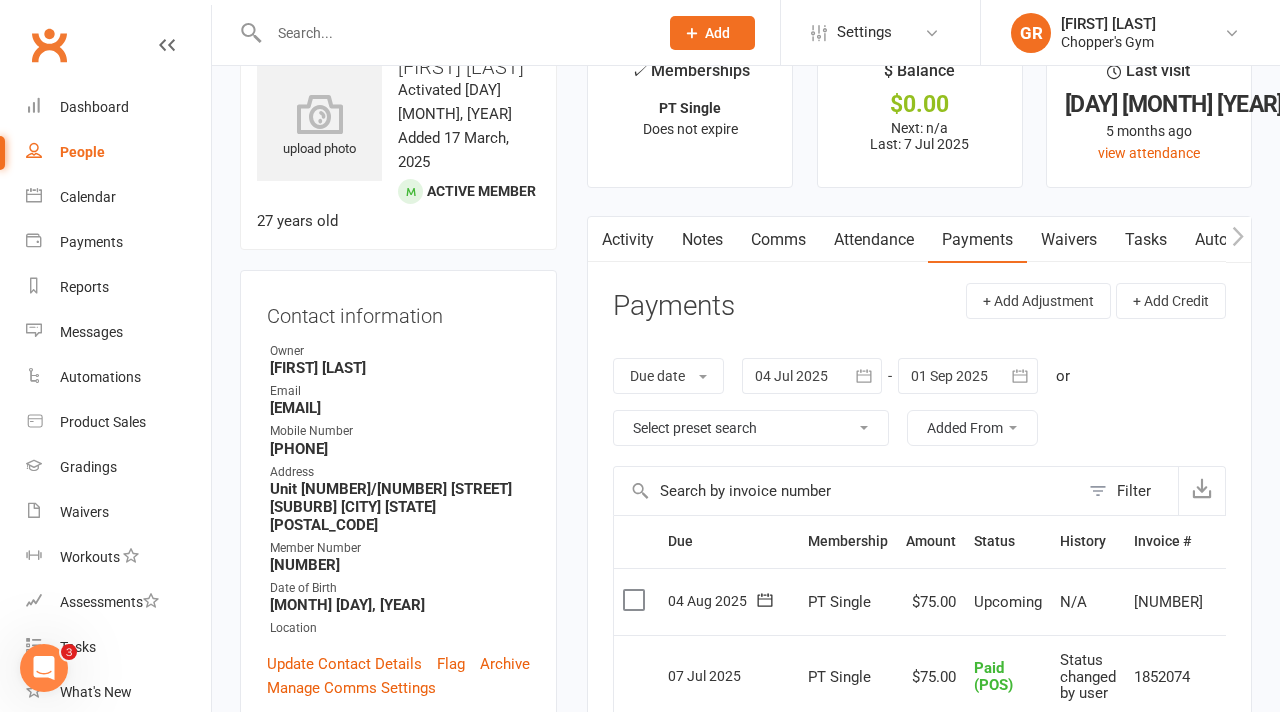 click at bounding box center (636, 600) 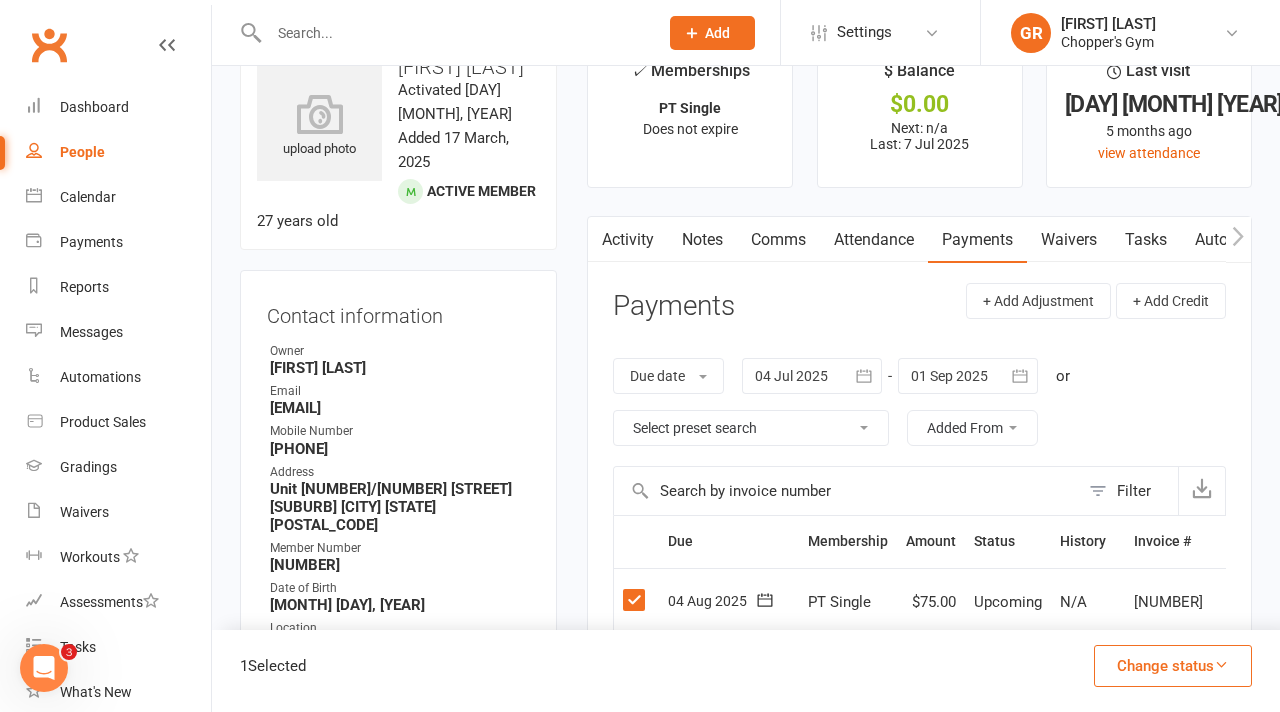 click on "Change status" at bounding box center (1173, 666) 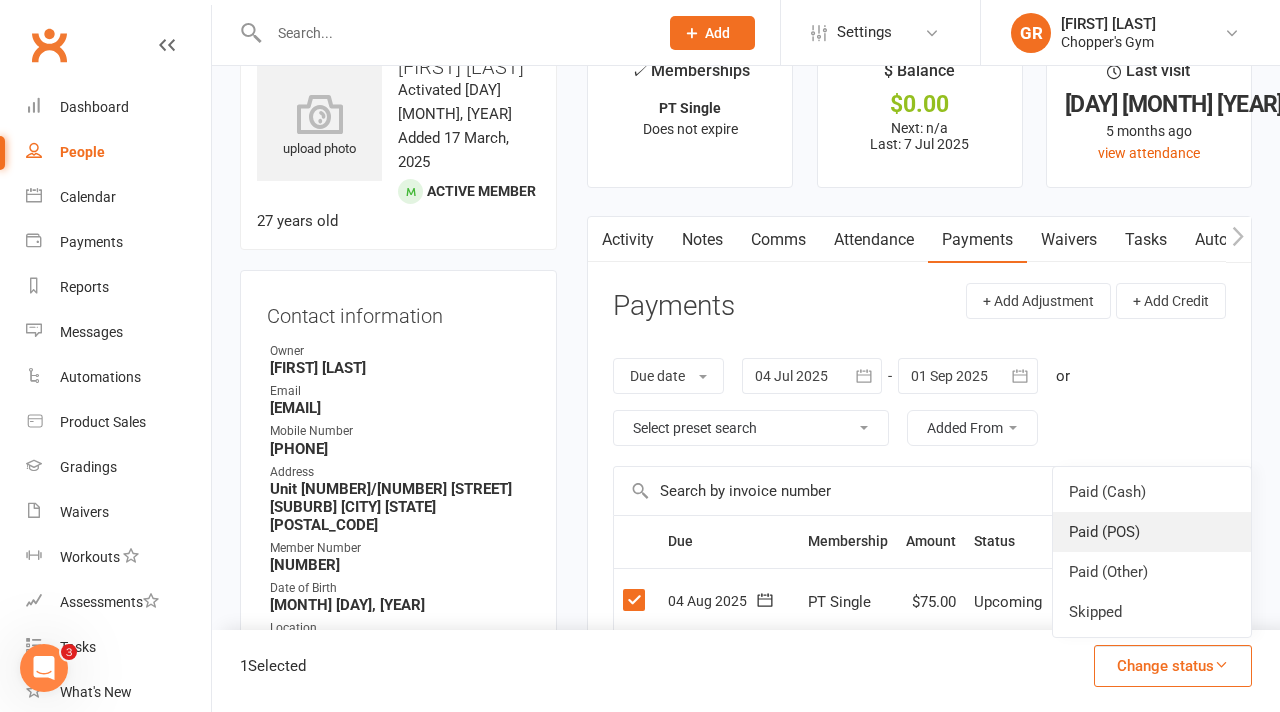 click on "Paid (POS)" at bounding box center [1152, 532] 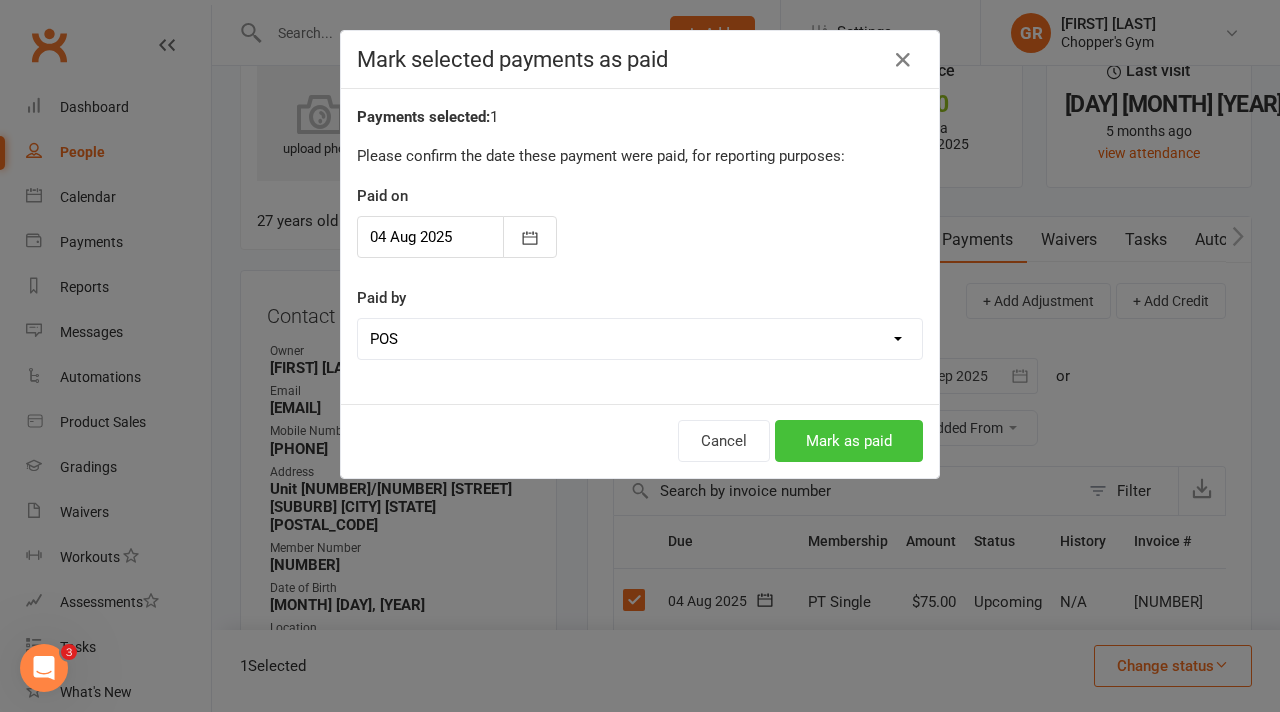 click on "Mark as paid" at bounding box center (849, 441) 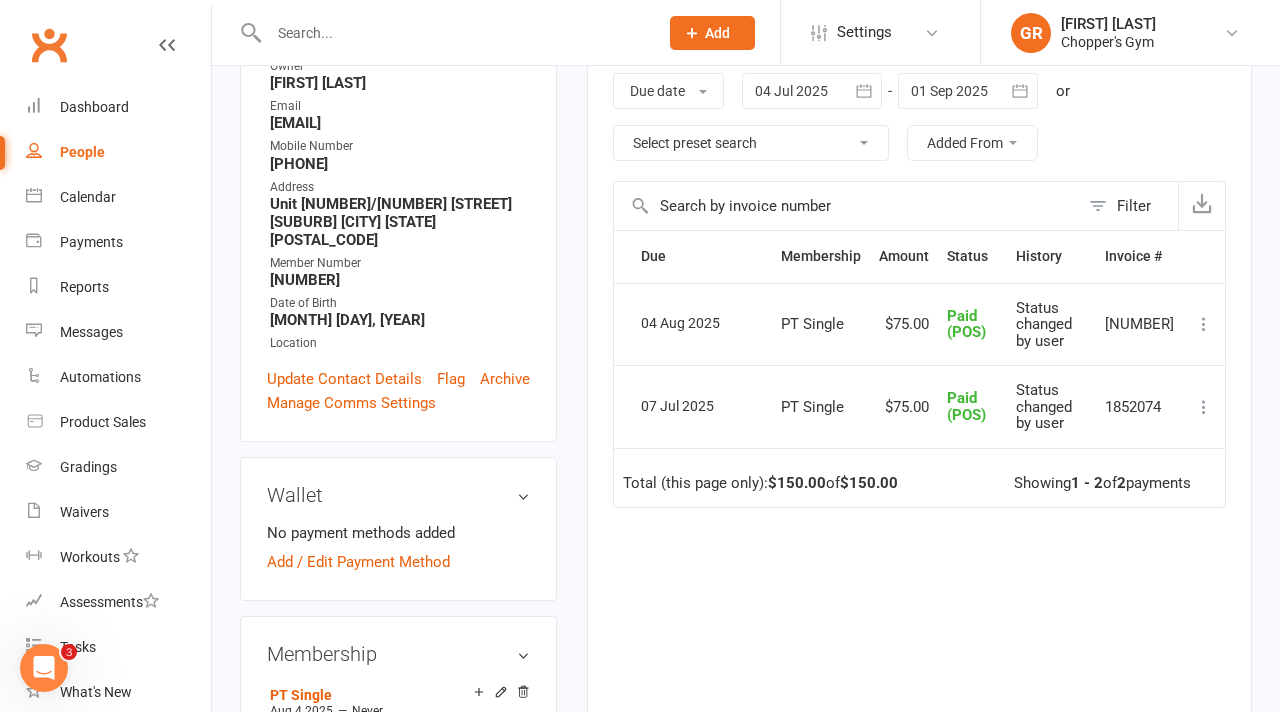 scroll, scrollTop: 0, scrollLeft: 0, axis: both 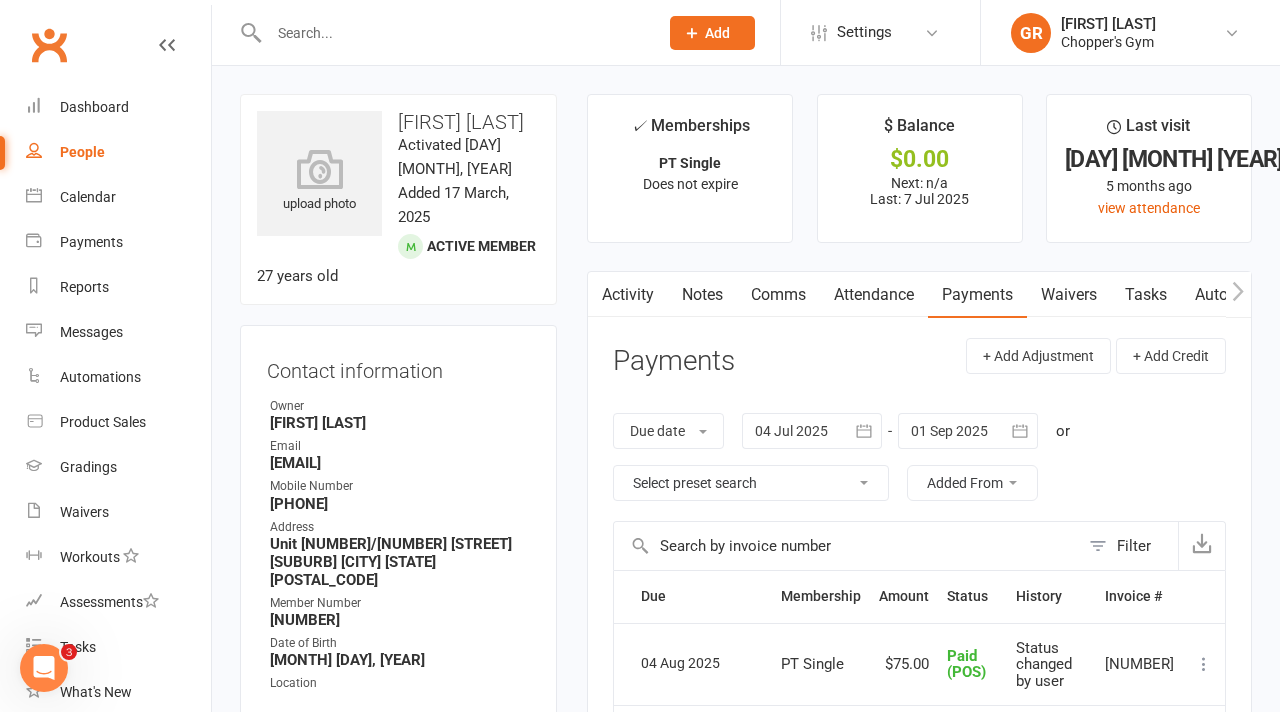 click at bounding box center (453, 33) 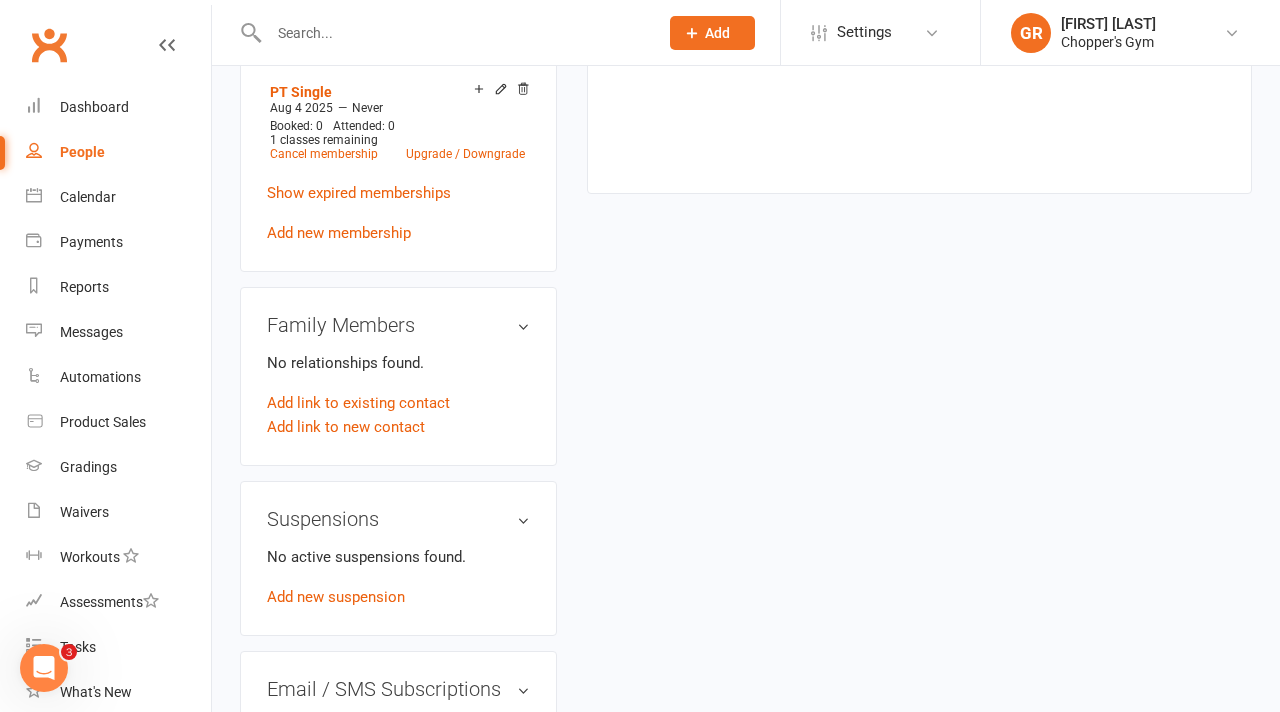 scroll, scrollTop: 946, scrollLeft: 0, axis: vertical 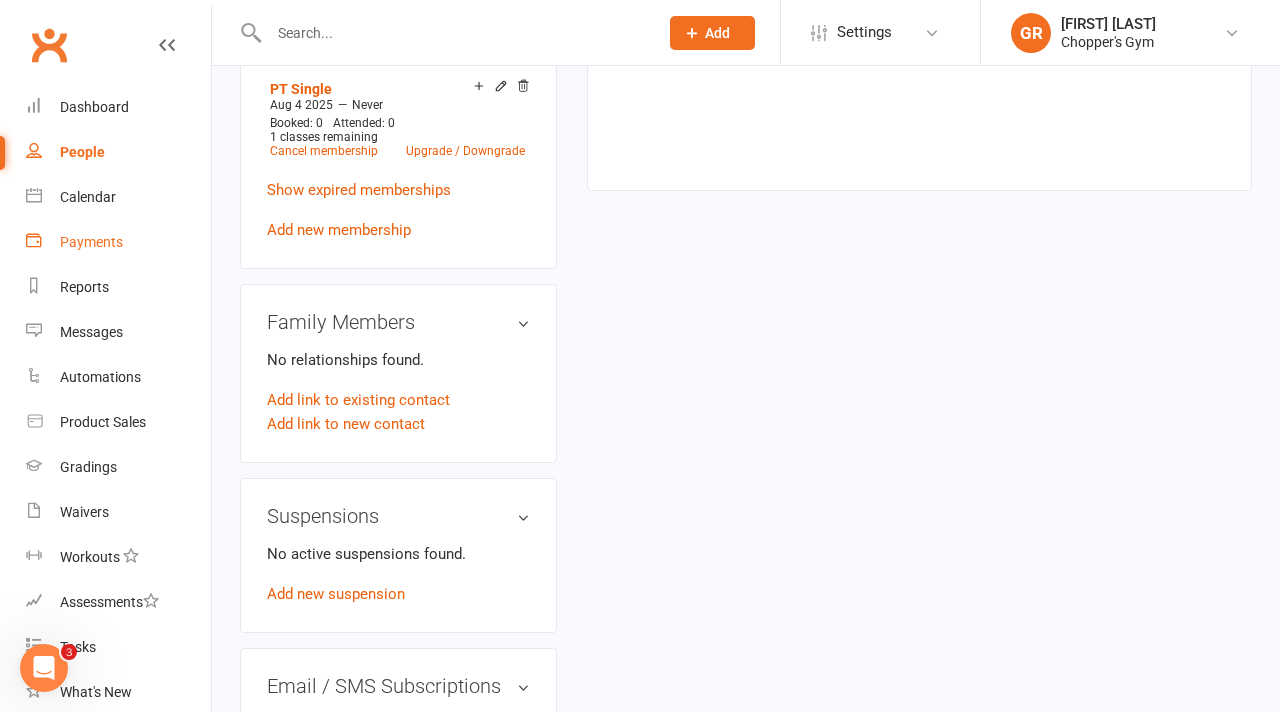 click on "Payments" at bounding box center (91, 242) 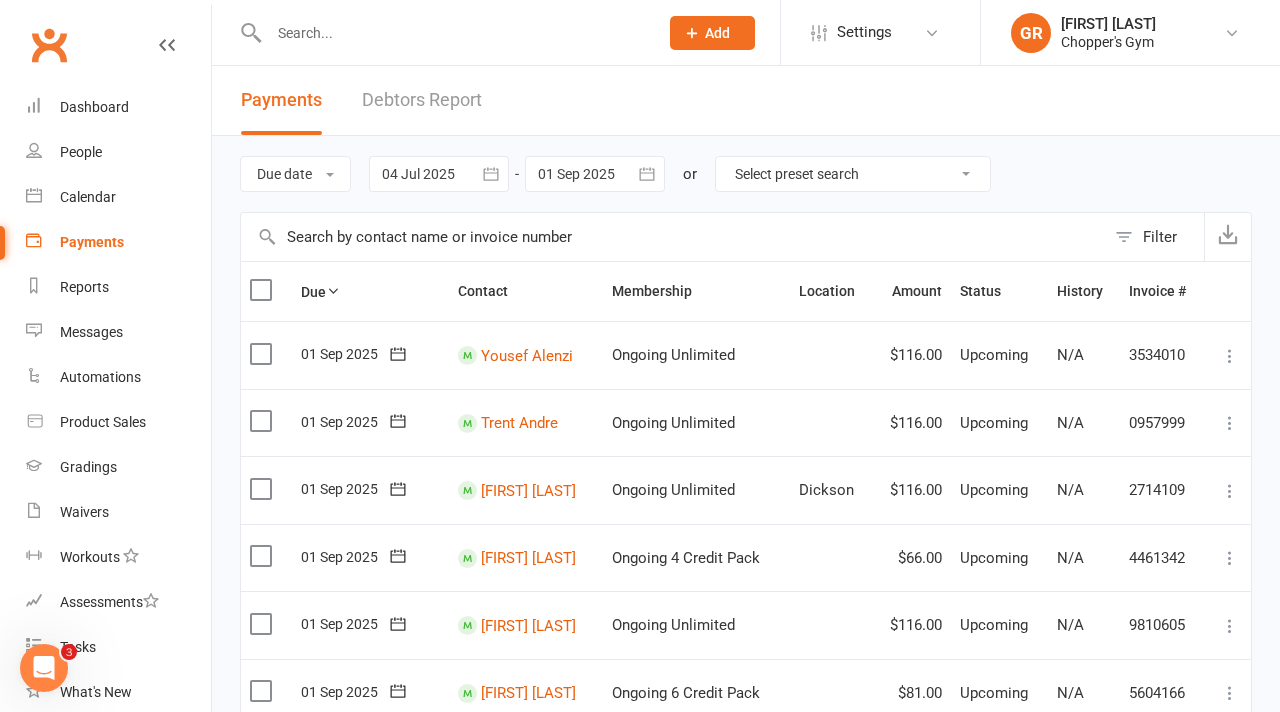 click at bounding box center (453, 33) 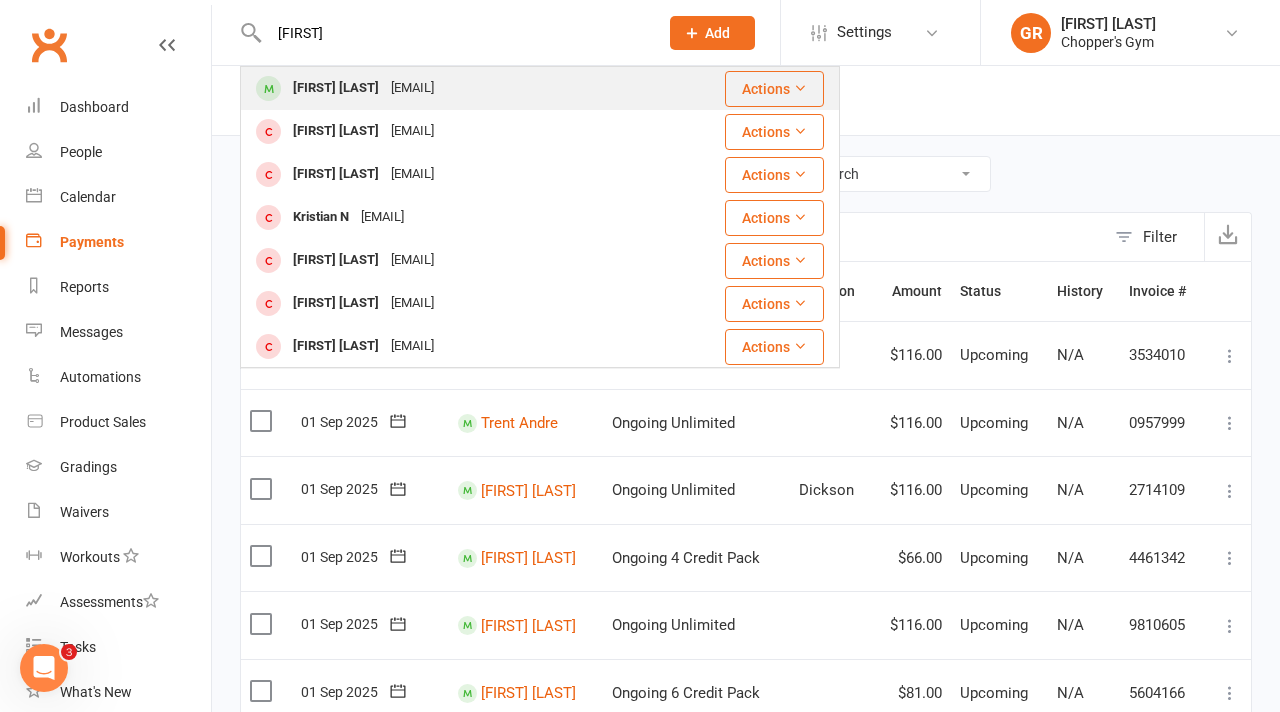 type on "kristian" 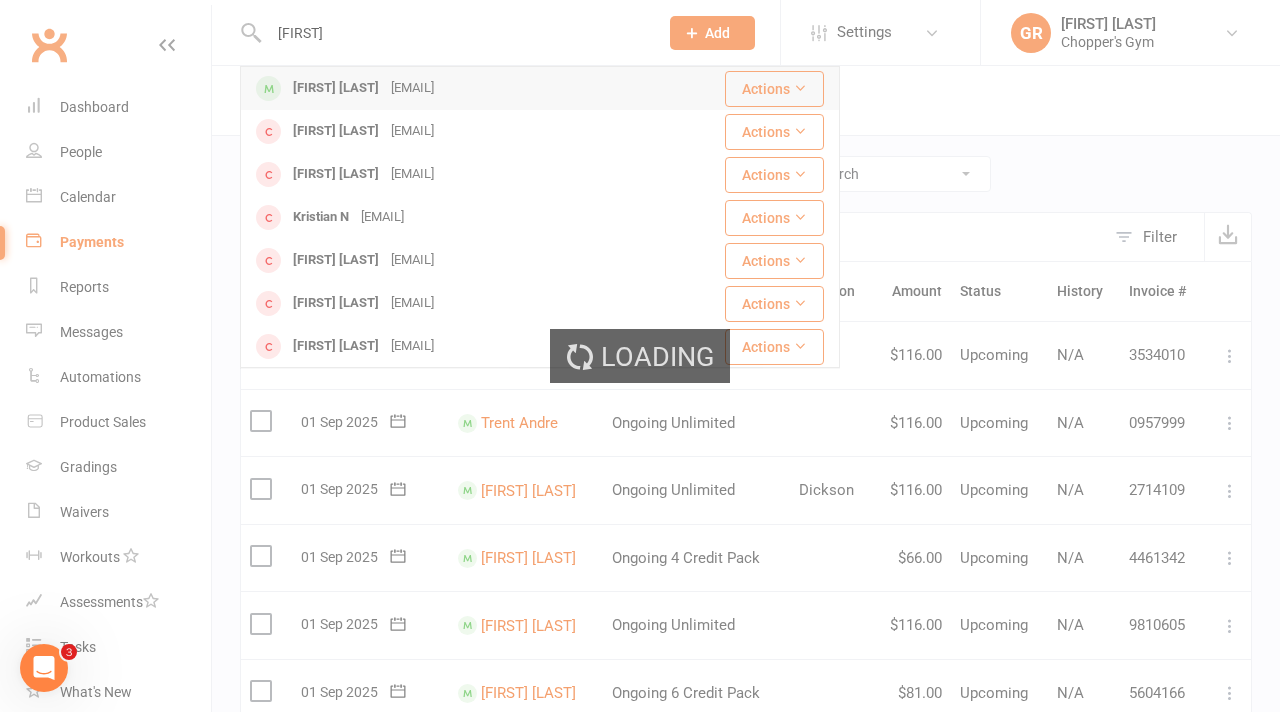 type 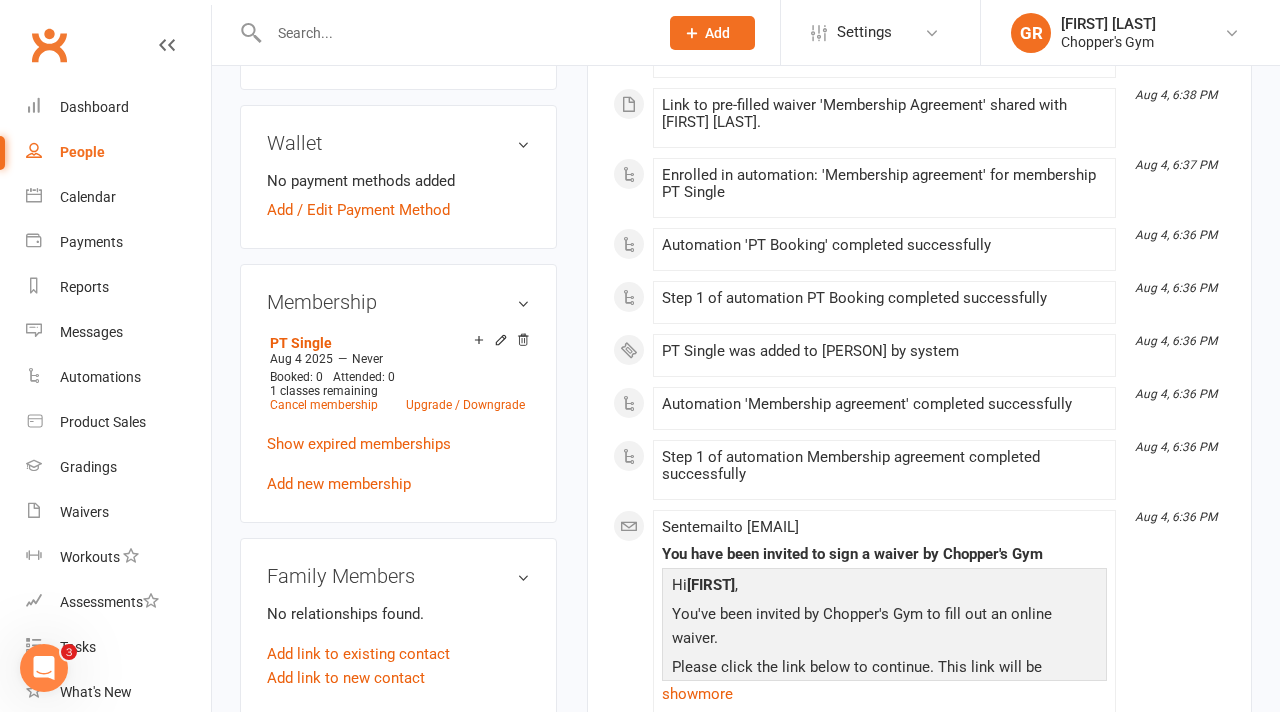 scroll, scrollTop: 725, scrollLeft: 0, axis: vertical 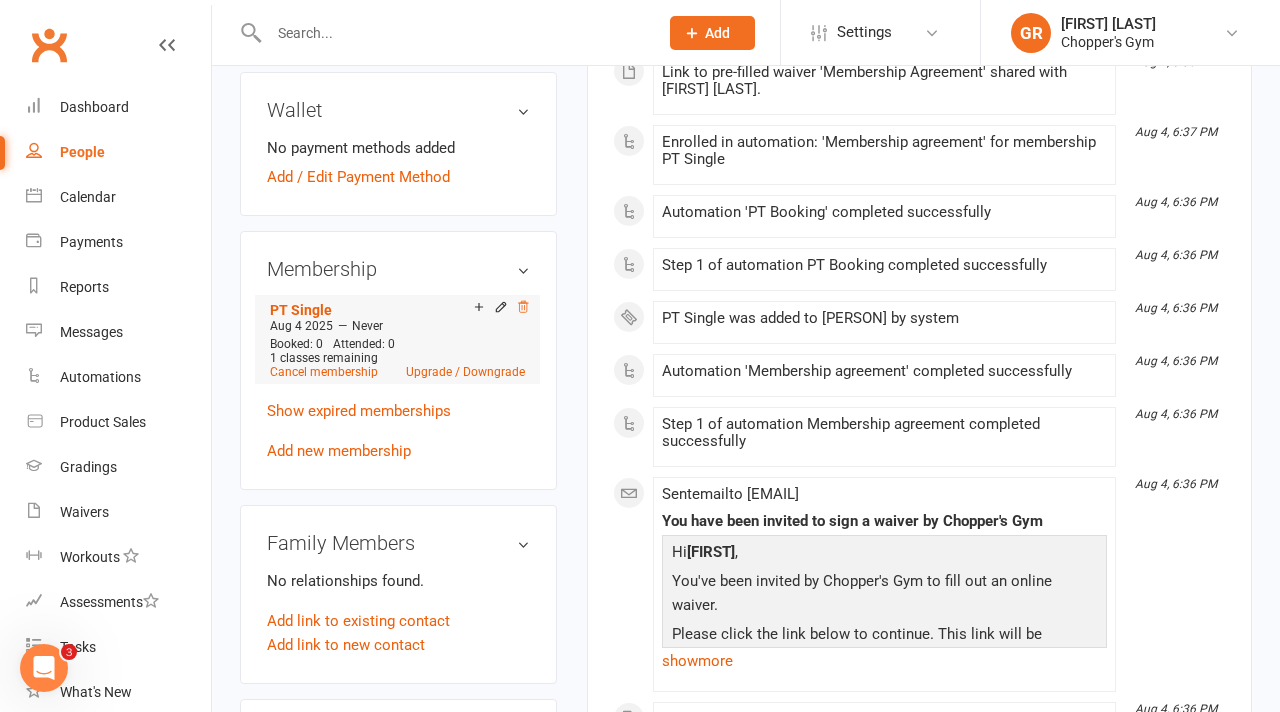 click 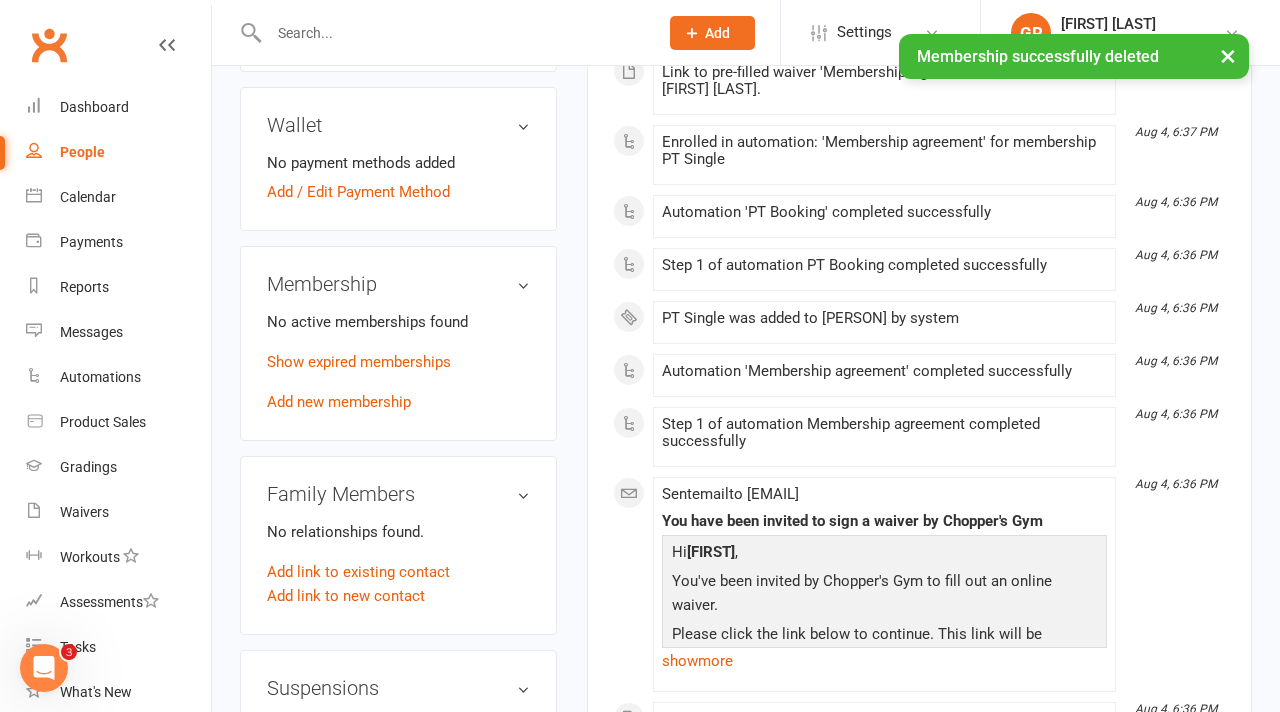 scroll, scrollTop: 739, scrollLeft: 0, axis: vertical 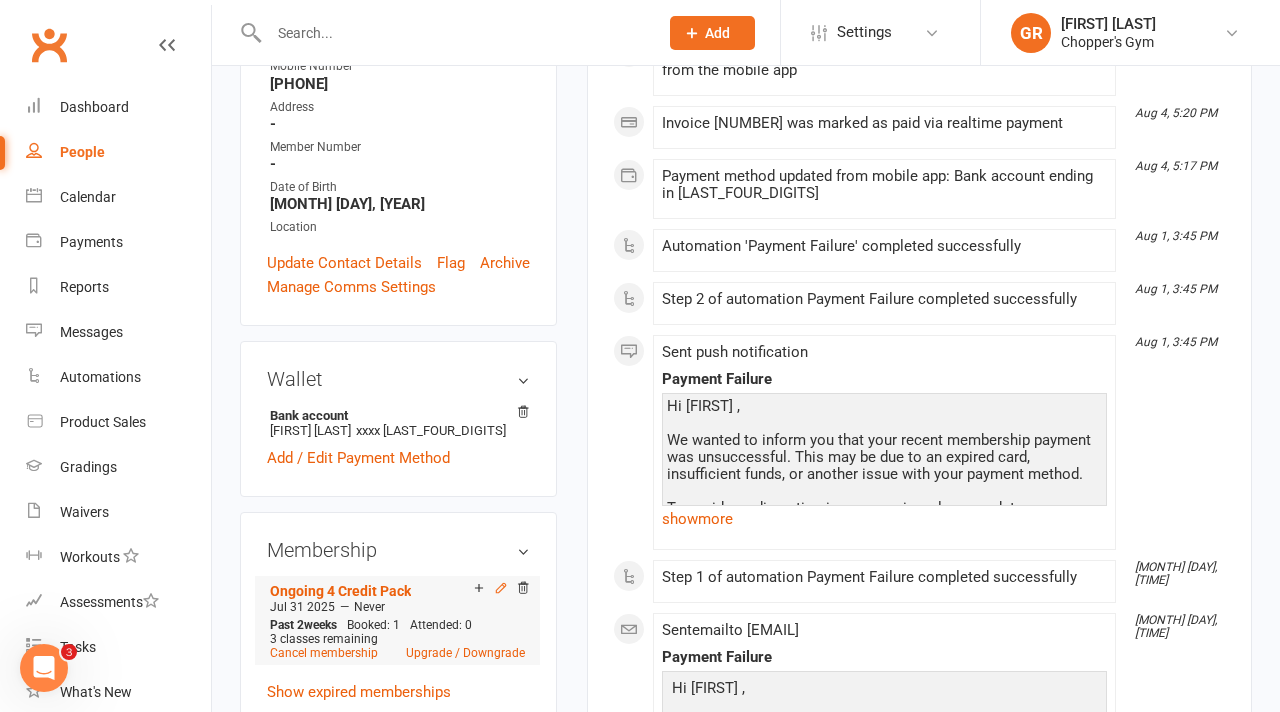 click 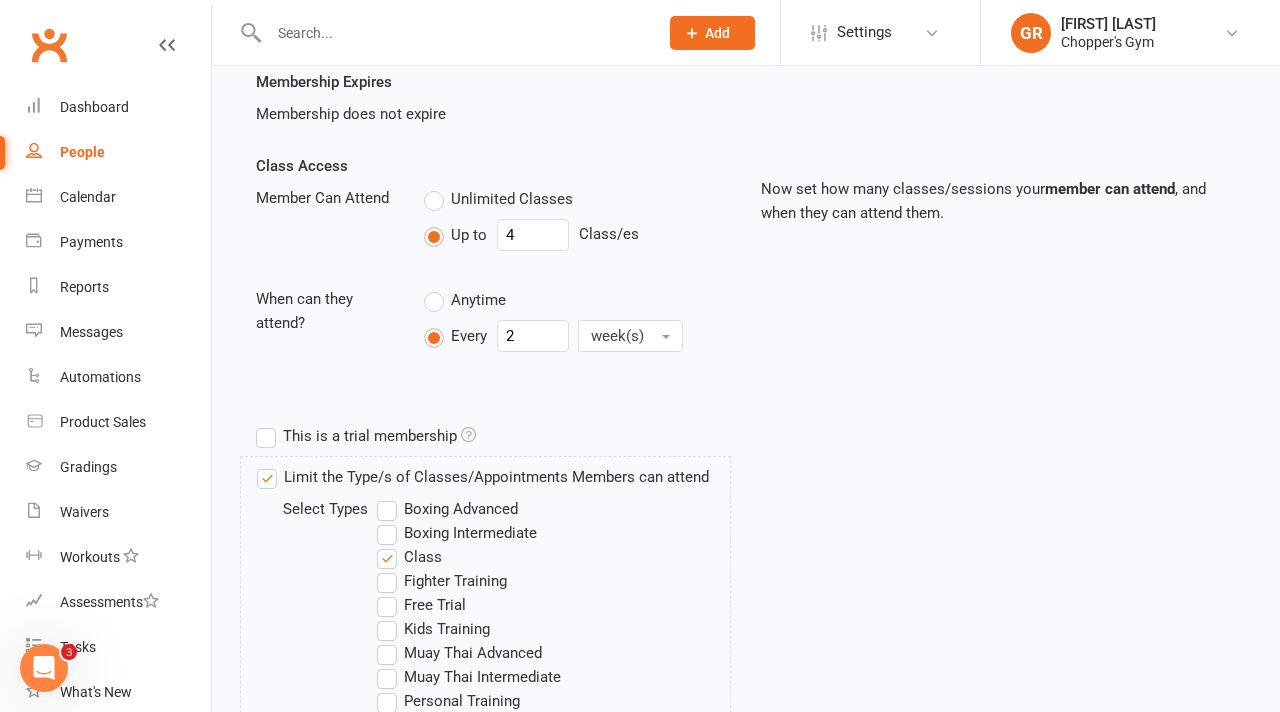 scroll, scrollTop: 584, scrollLeft: 0, axis: vertical 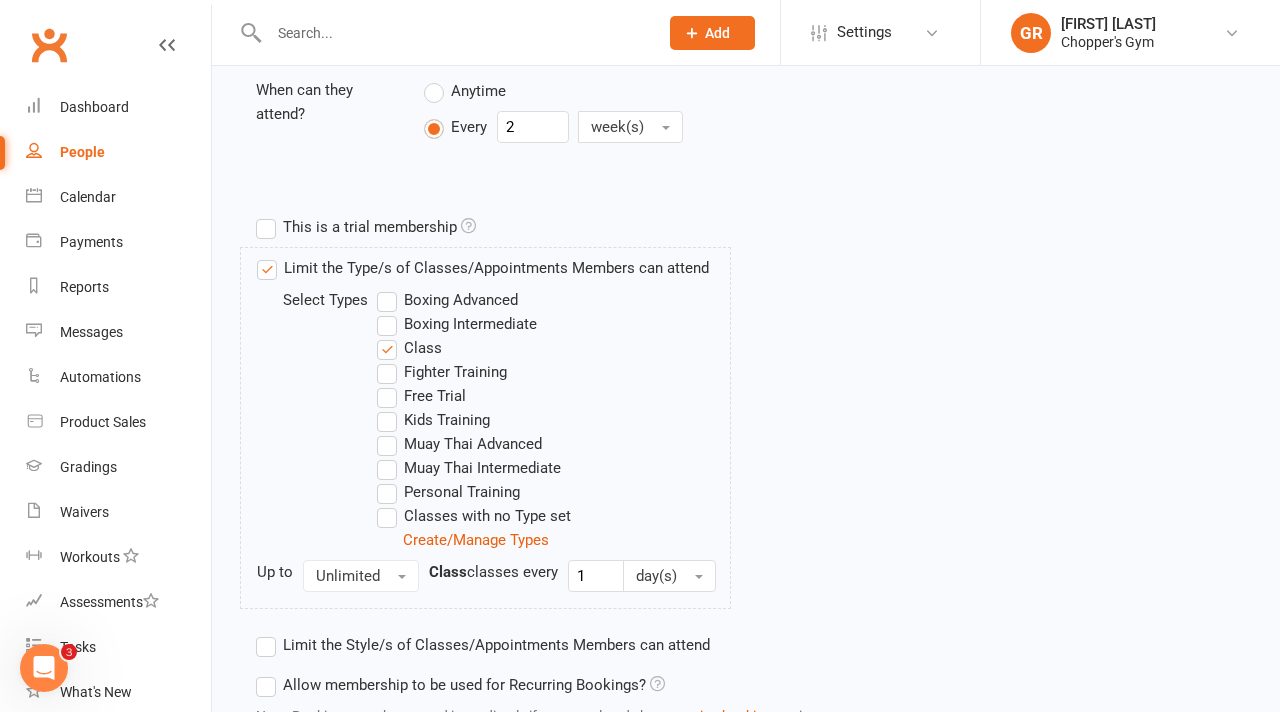 click on "Boxing Intermediate" at bounding box center (457, 324) 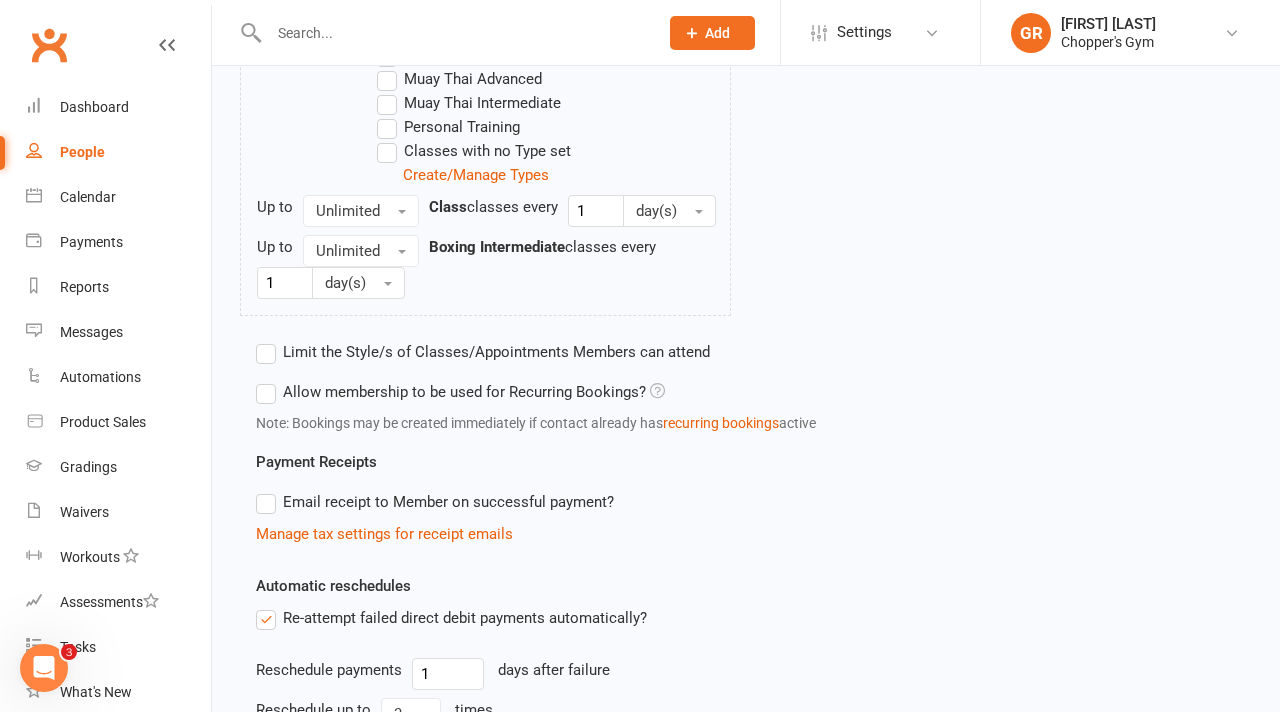 scroll, scrollTop: 1250, scrollLeft: 0, axis: vertical 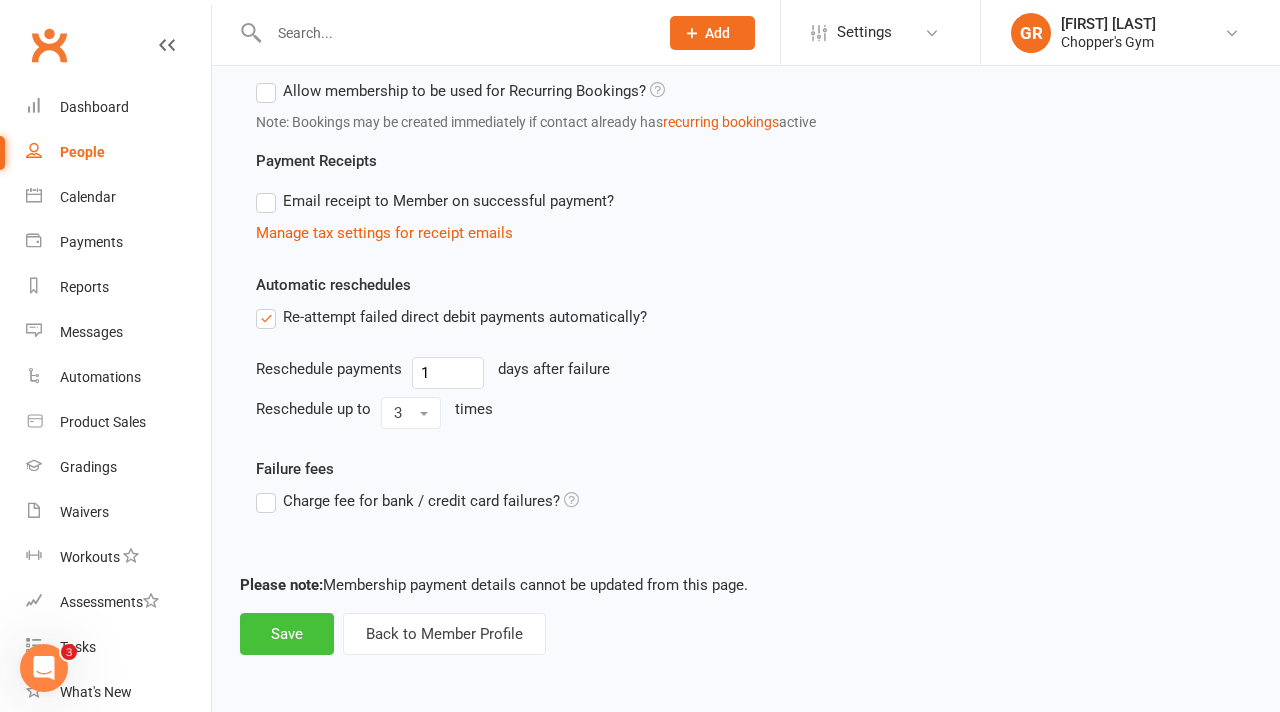 click on "Save" at bounding box center (287, 634) 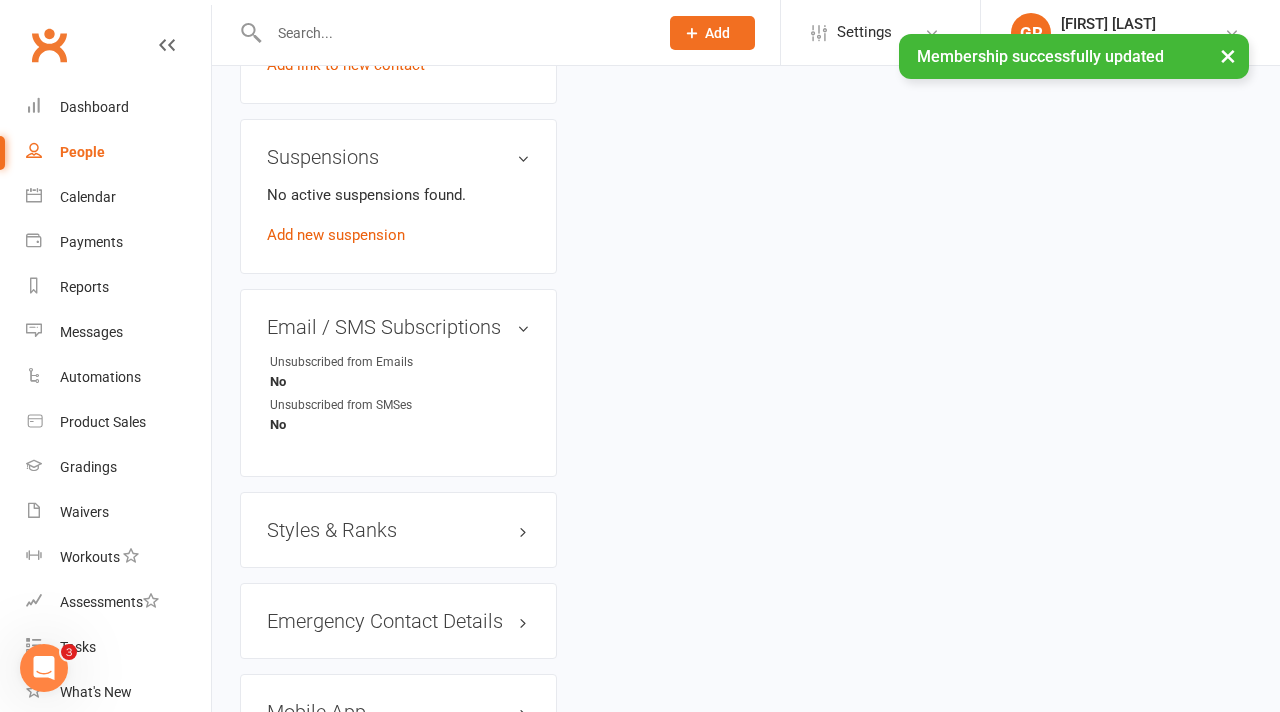 scroll, scrollTop: 0, scrollLeft: 0, axis: both 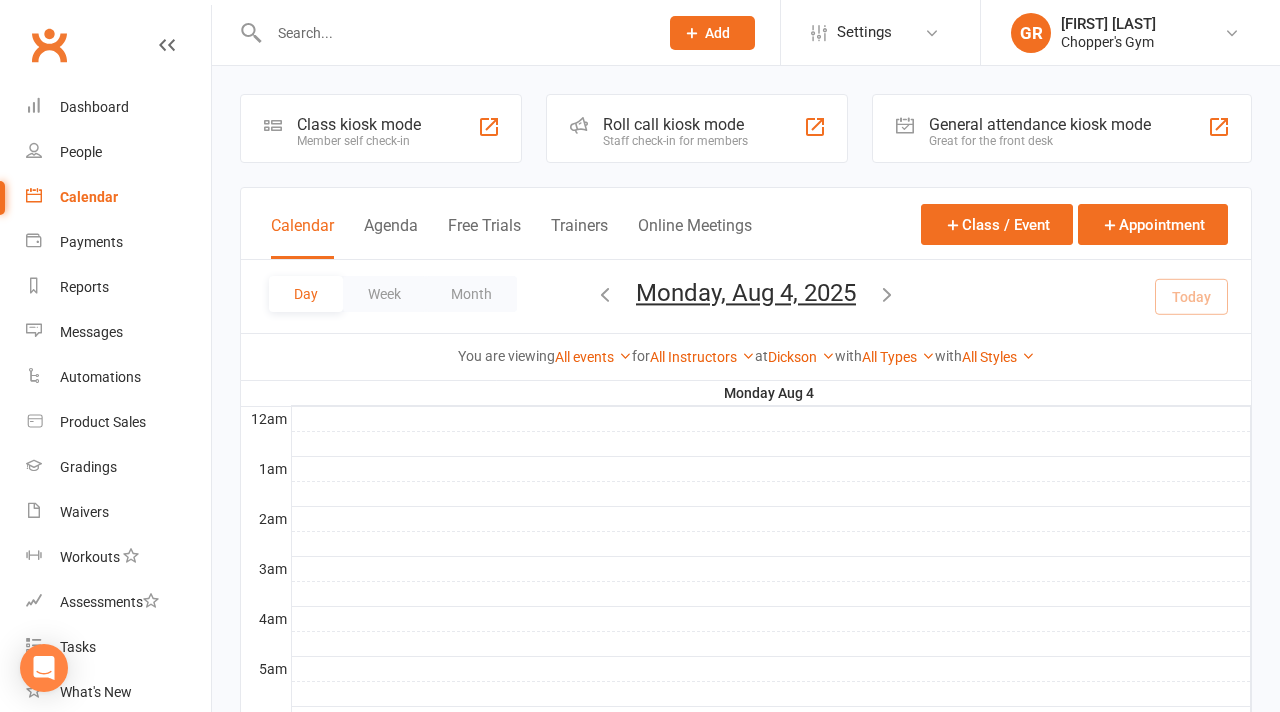 click on "[CITY] Show All Locations  [Deactivated] Gym Area  [Deactivated] Muay Thai Area  Belconnen  [CITY]" at bounding box center [801, 357] 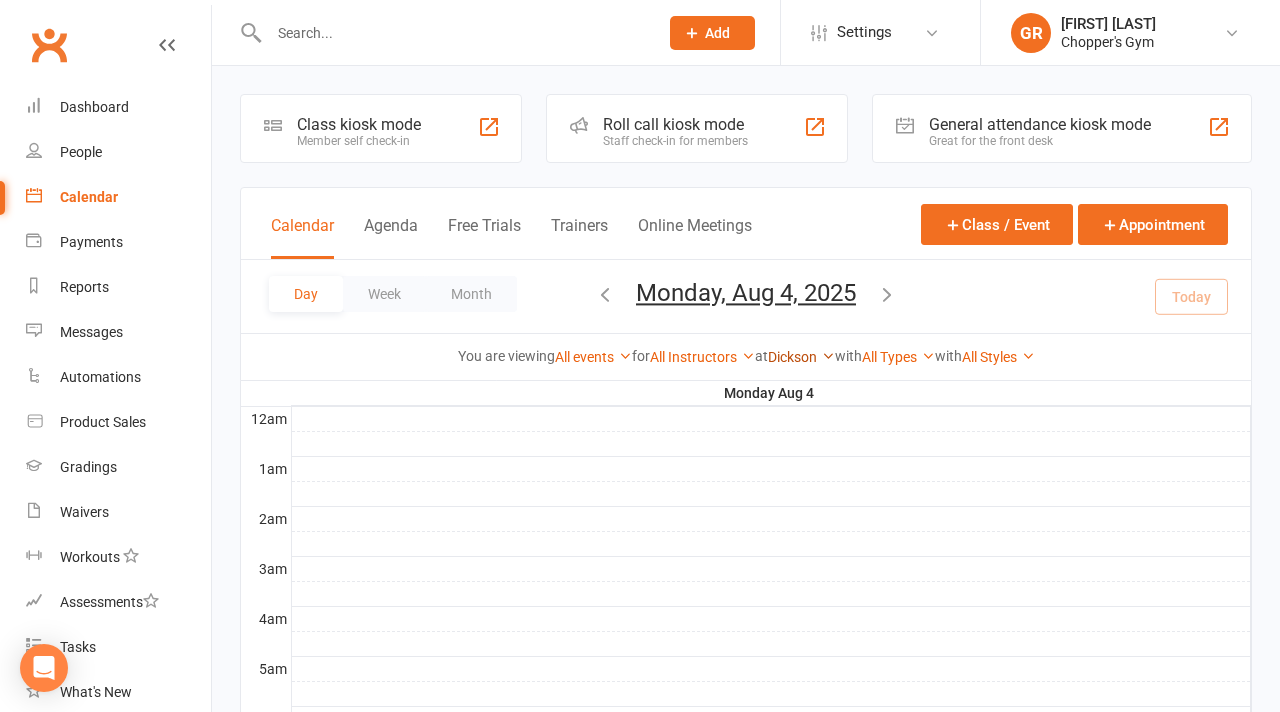click on "Dickson" at bounding box center [801, 357] 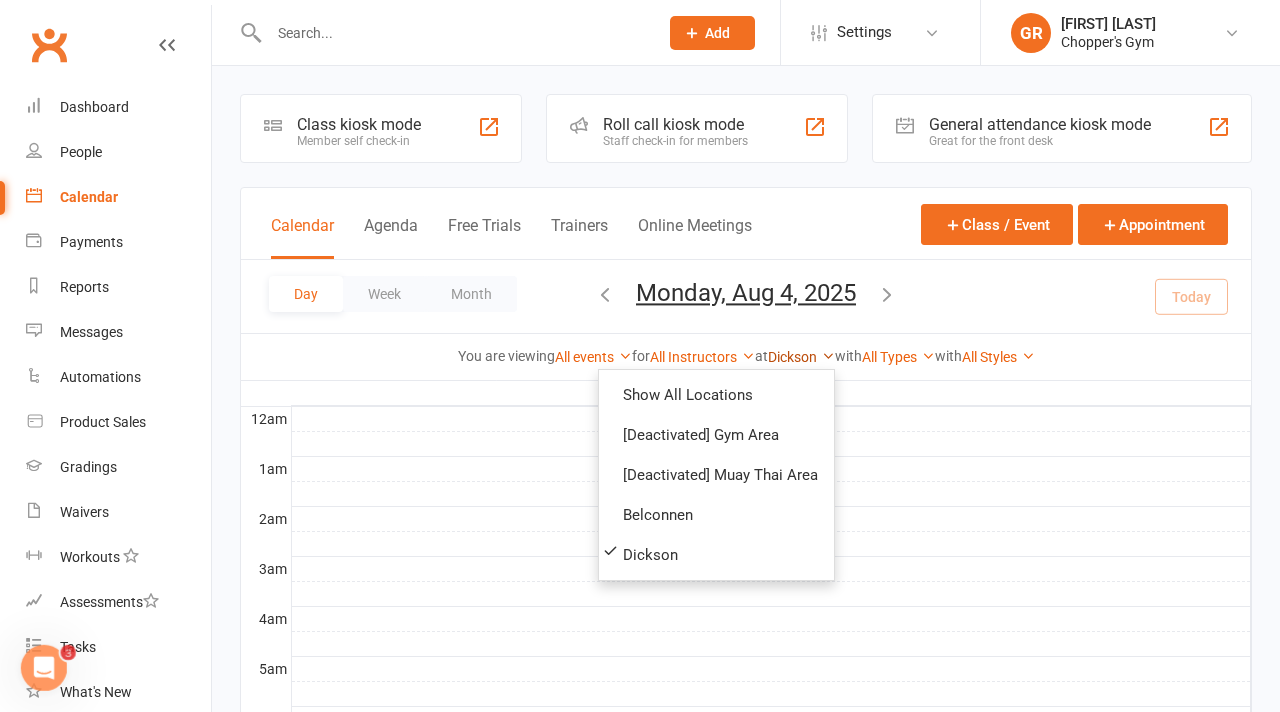 scroll, scrollTop: 0, scrollLeft: 0, axis: both 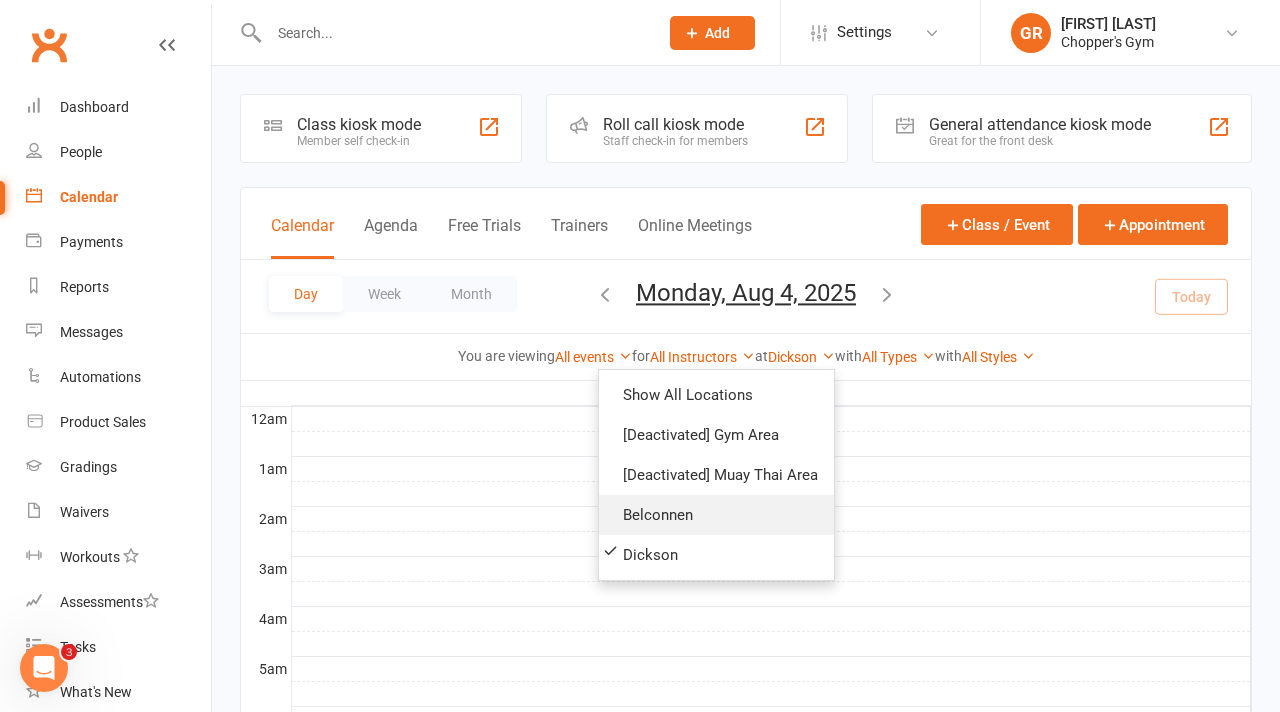click on "Belconnen" at bounding box center (716, 515) 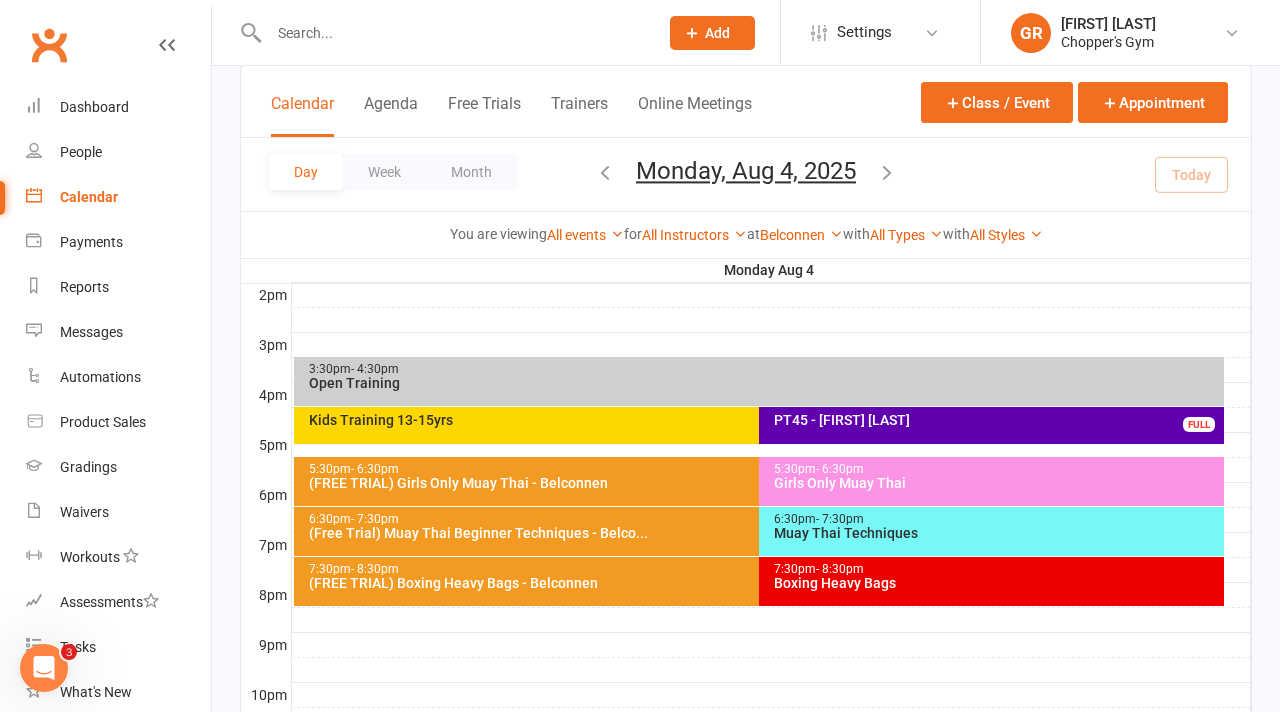 scroll, scrollTop: 880, scrollLeft: 0, axis: vertical 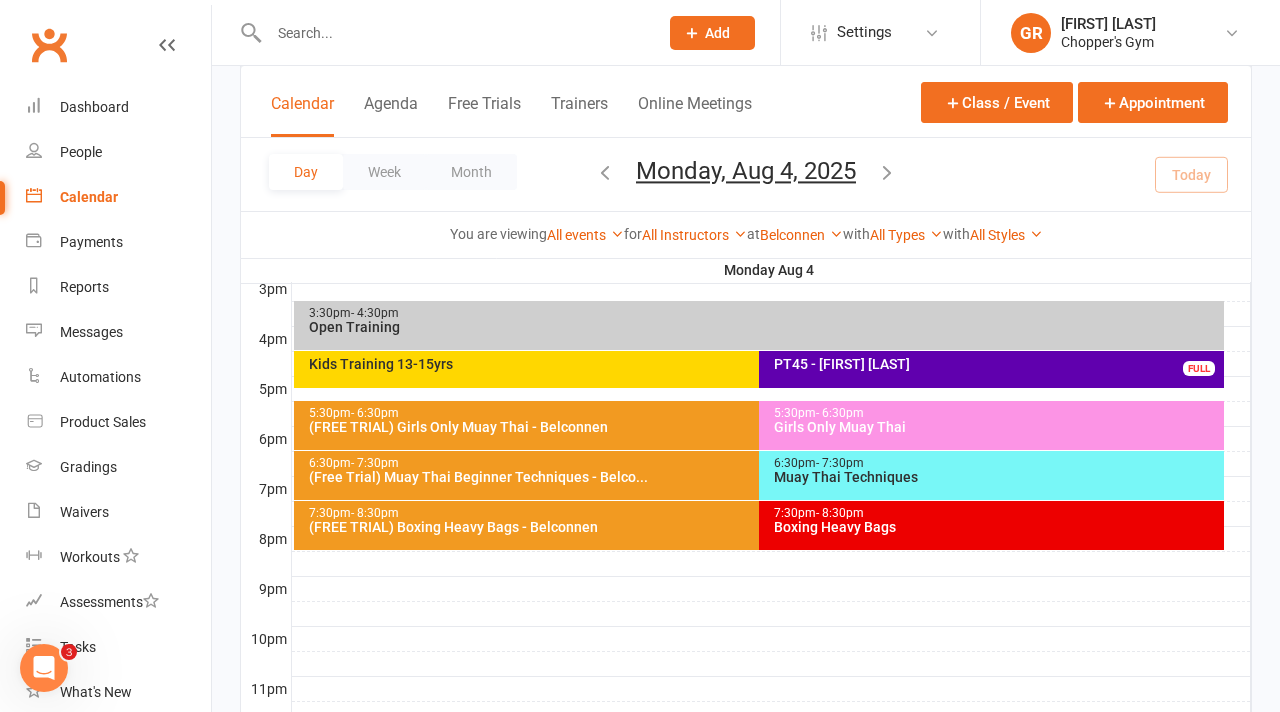 click on "Girls Only Muay Thai" at bounding box center [996, 427] 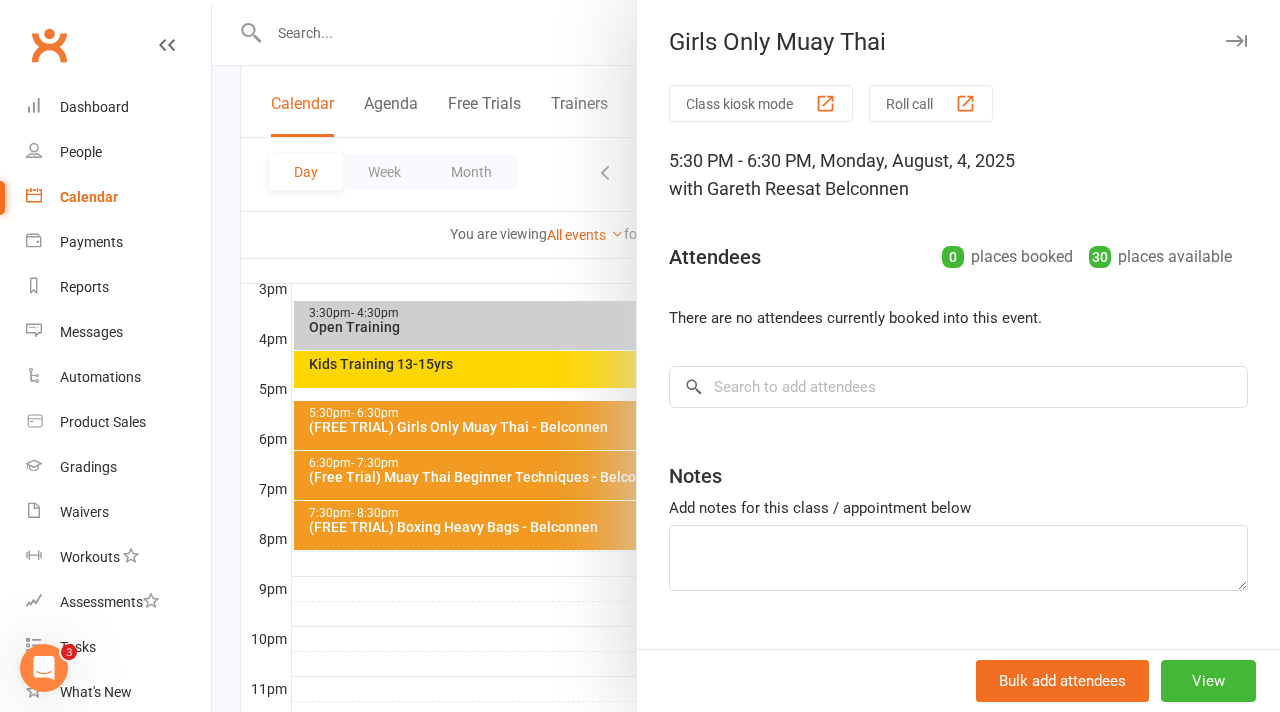 click at bounding box center (746, 356) 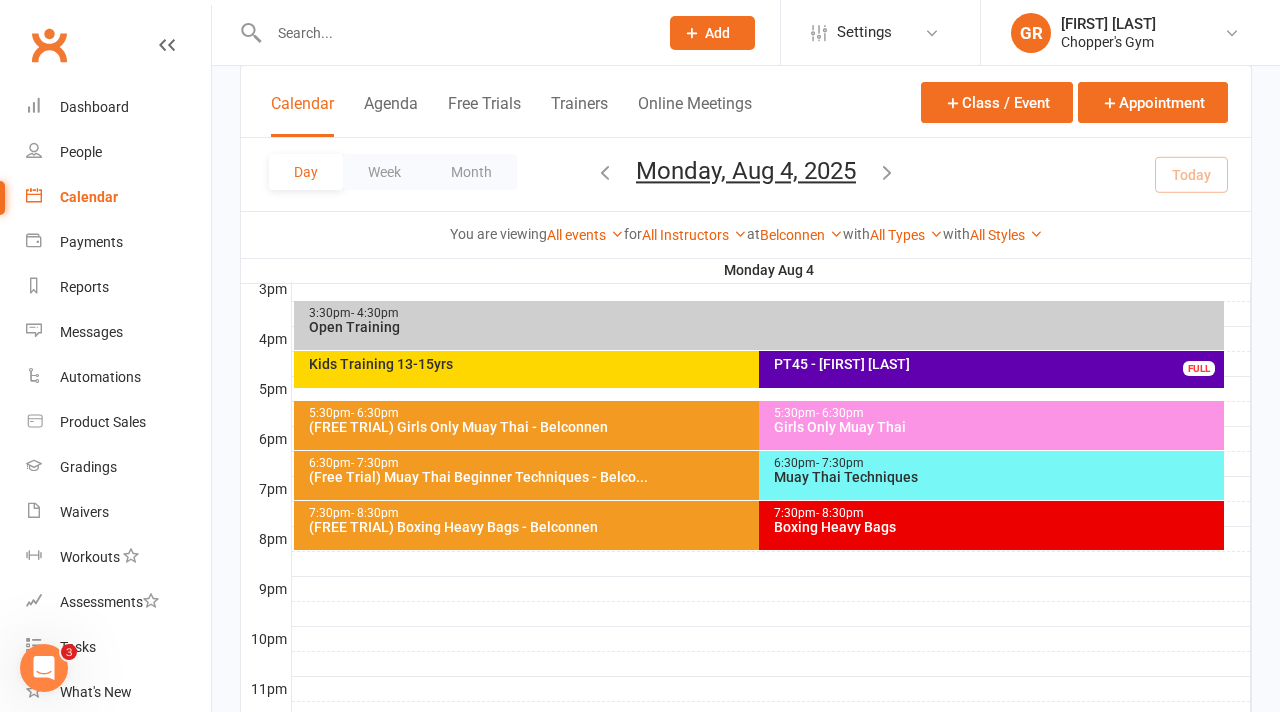 click on "[TIME] - [TIME] Muay Thai Techniques" at bounding box center [991, 475] 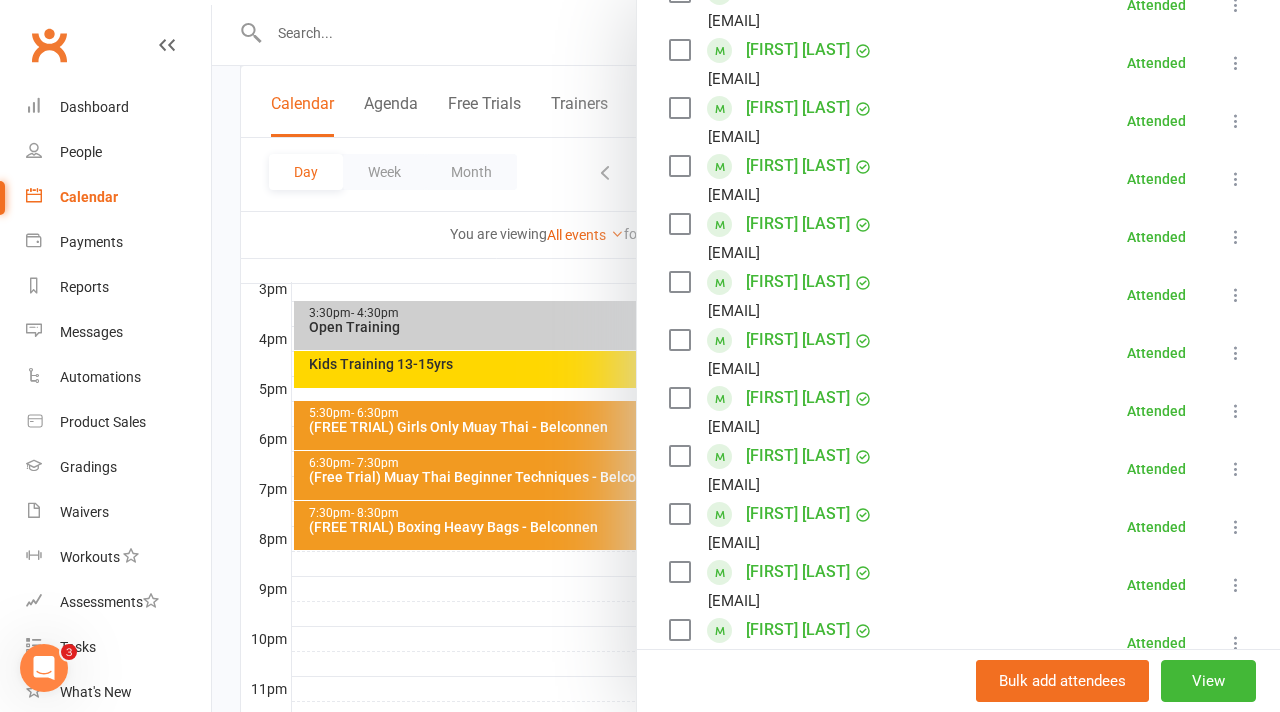 scroll, scrollTop: 517, scrollLeft: 0, axis: vertical 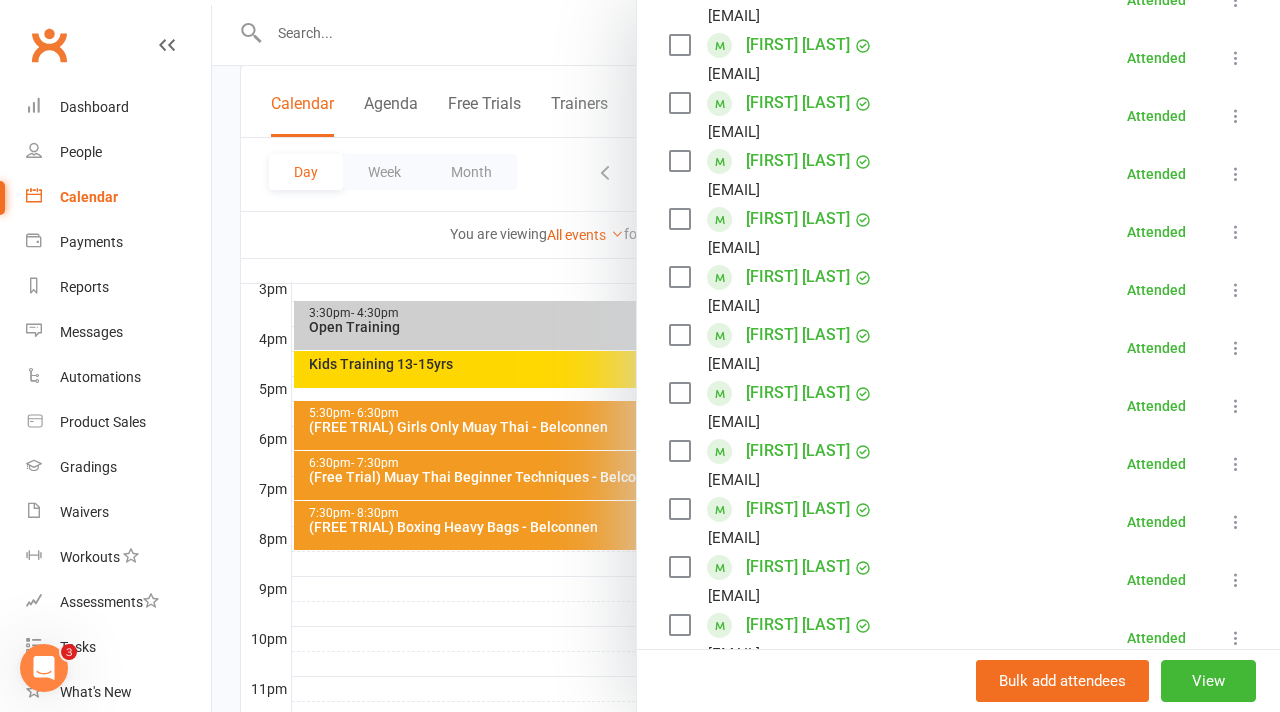 click on "[FIRST] [LAST]" at bounding box center [798, 451] 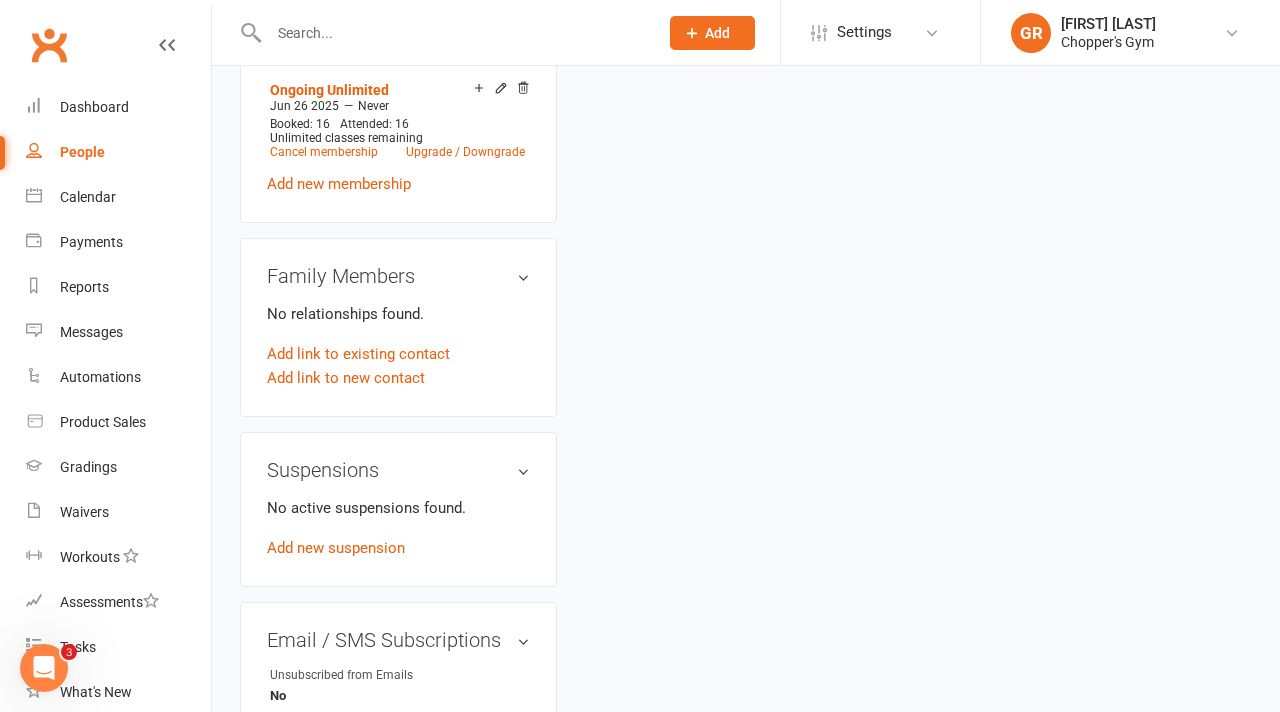 scroll, scrollTop: 0, scrollLeft: 0, axis: both 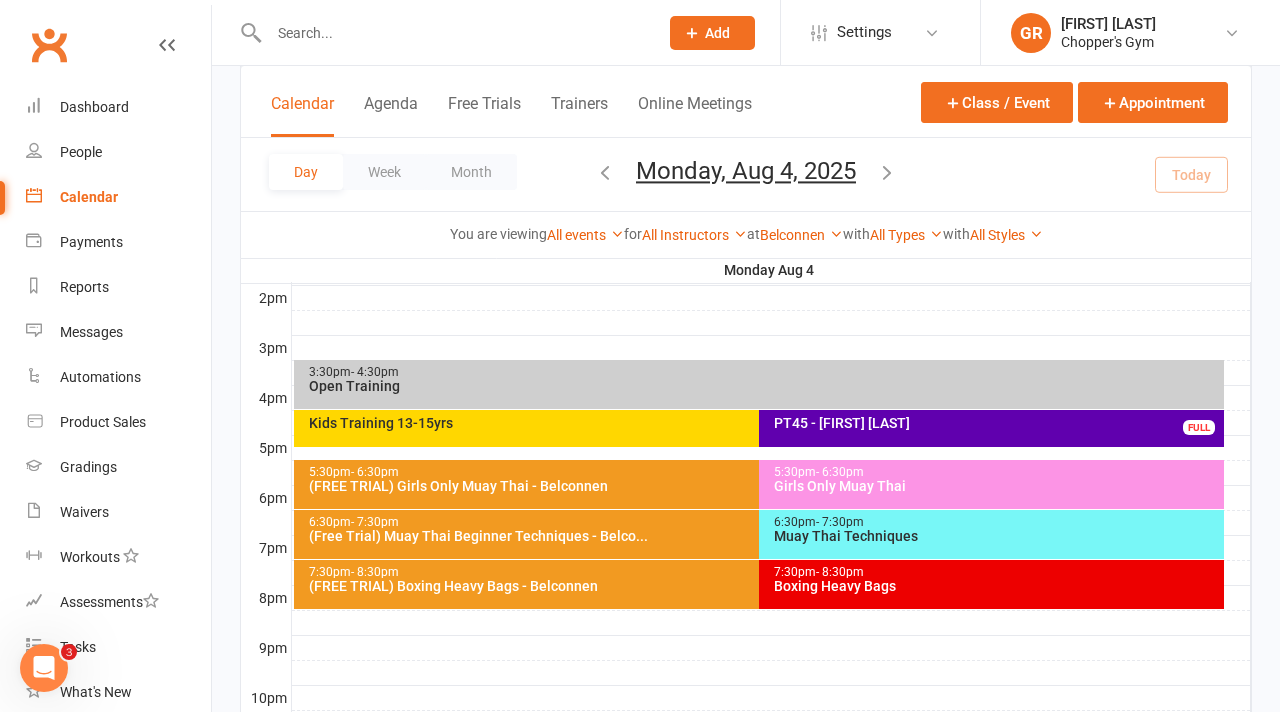 click on "Muay Thai Techniques" at bounding box center [996, 536] 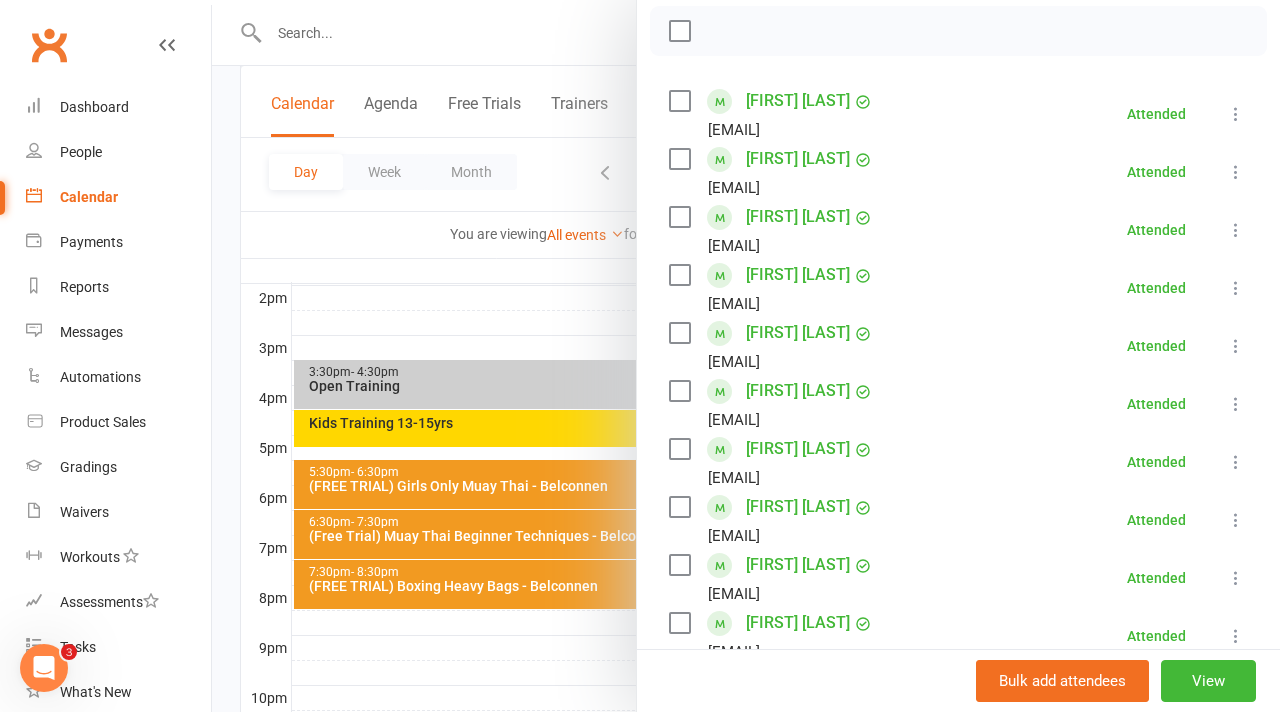 scroll, scrollTop: 292, scrollLeft: 0, axis: vertical 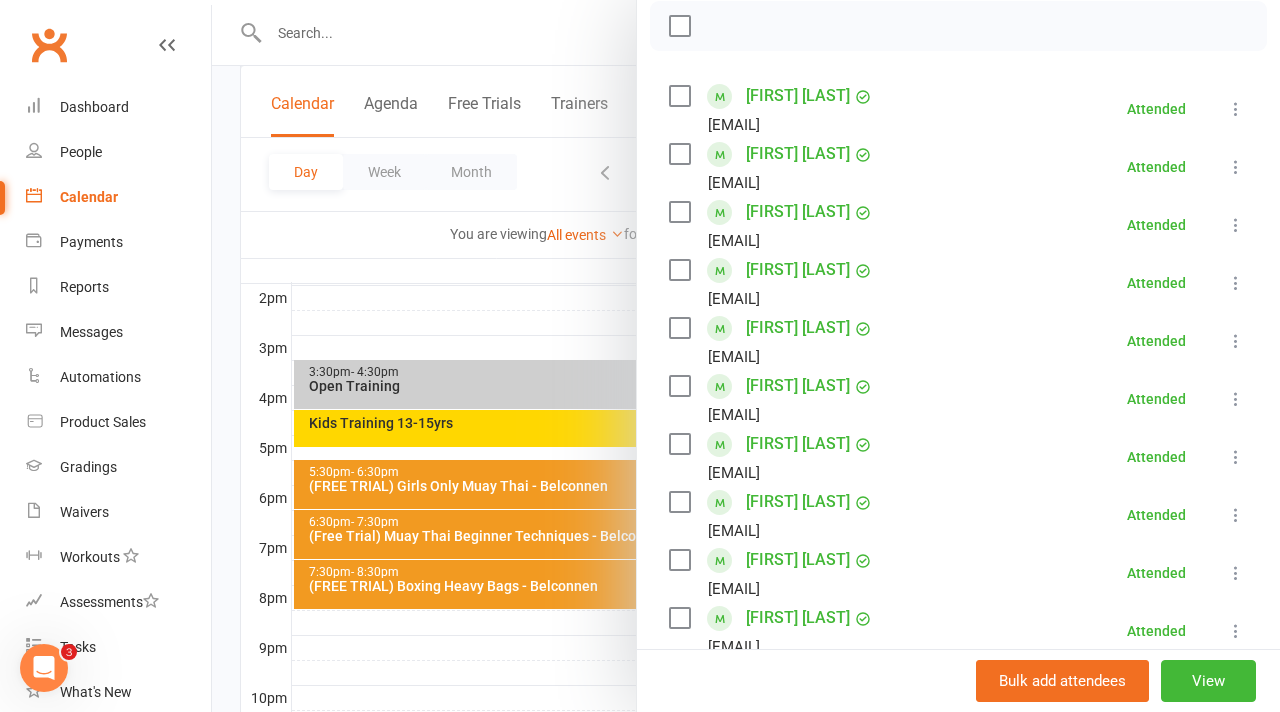 click on "[FIRST] [LAST]" at bounding box center [798, 270] 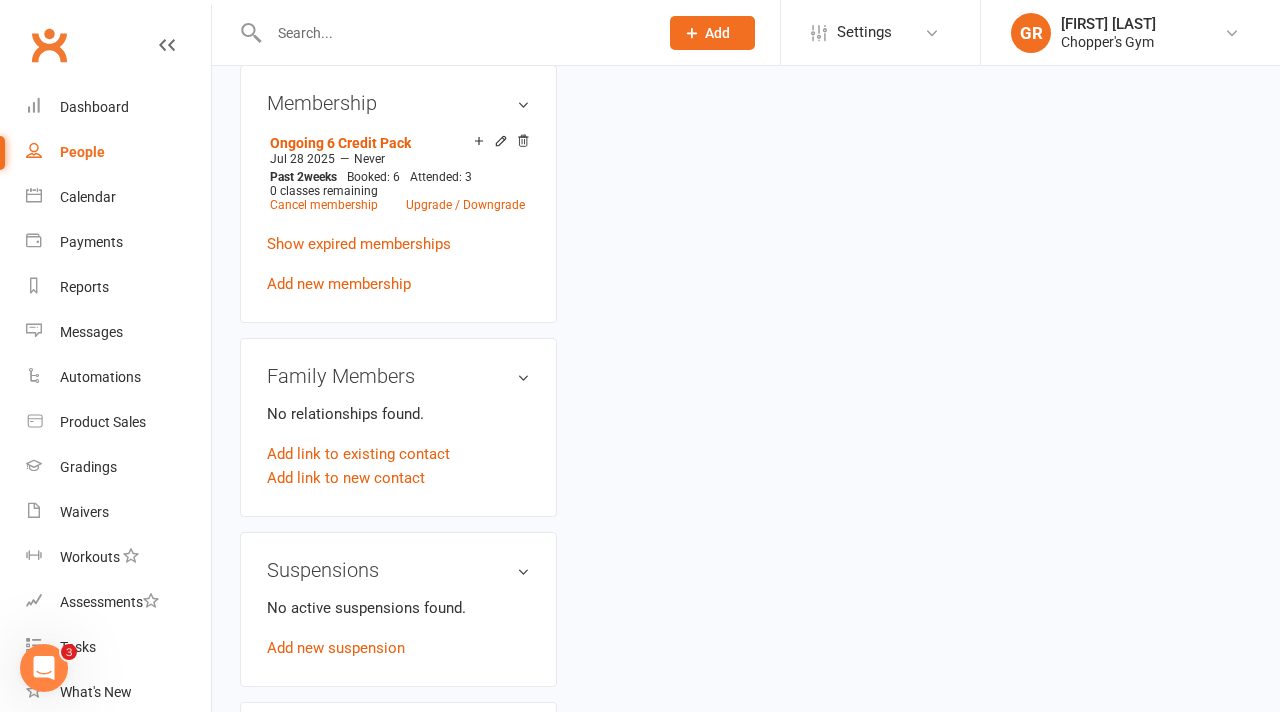 scroll, scrollTop: 0, scrollLeft: 0, axis: both 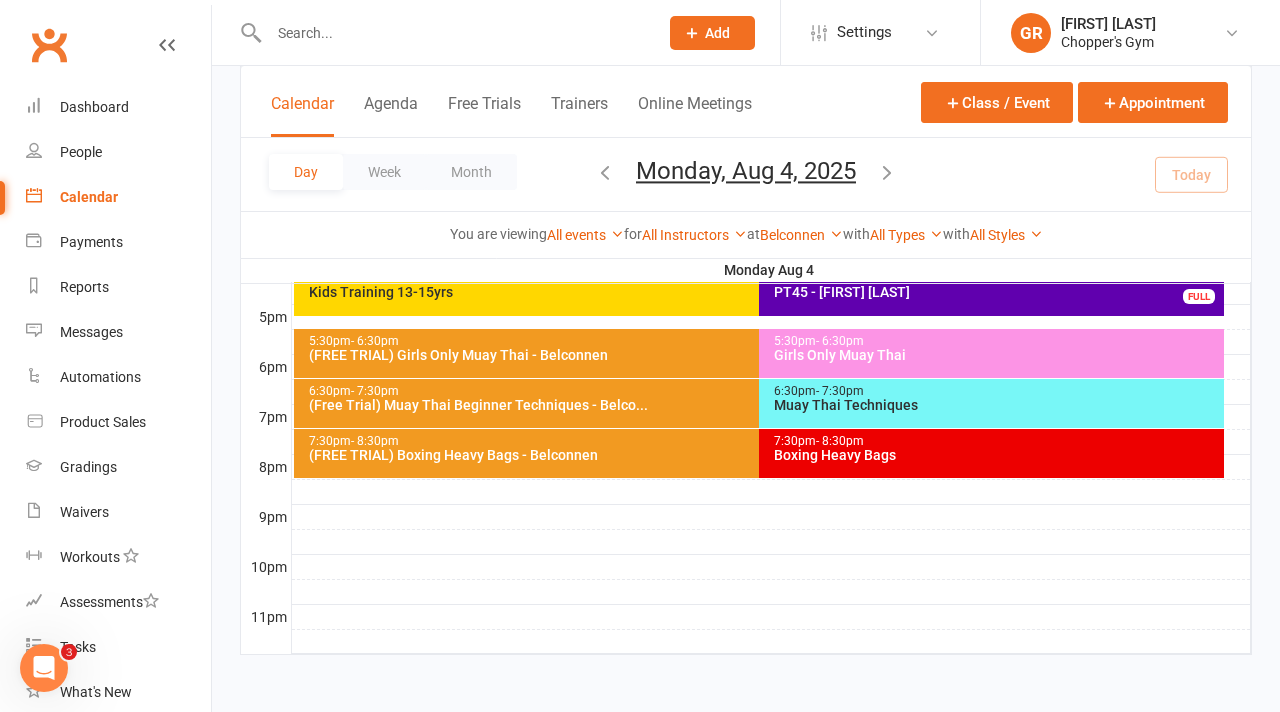 click on "Boxing Heavy Bags" at bounding box center [996, 455] 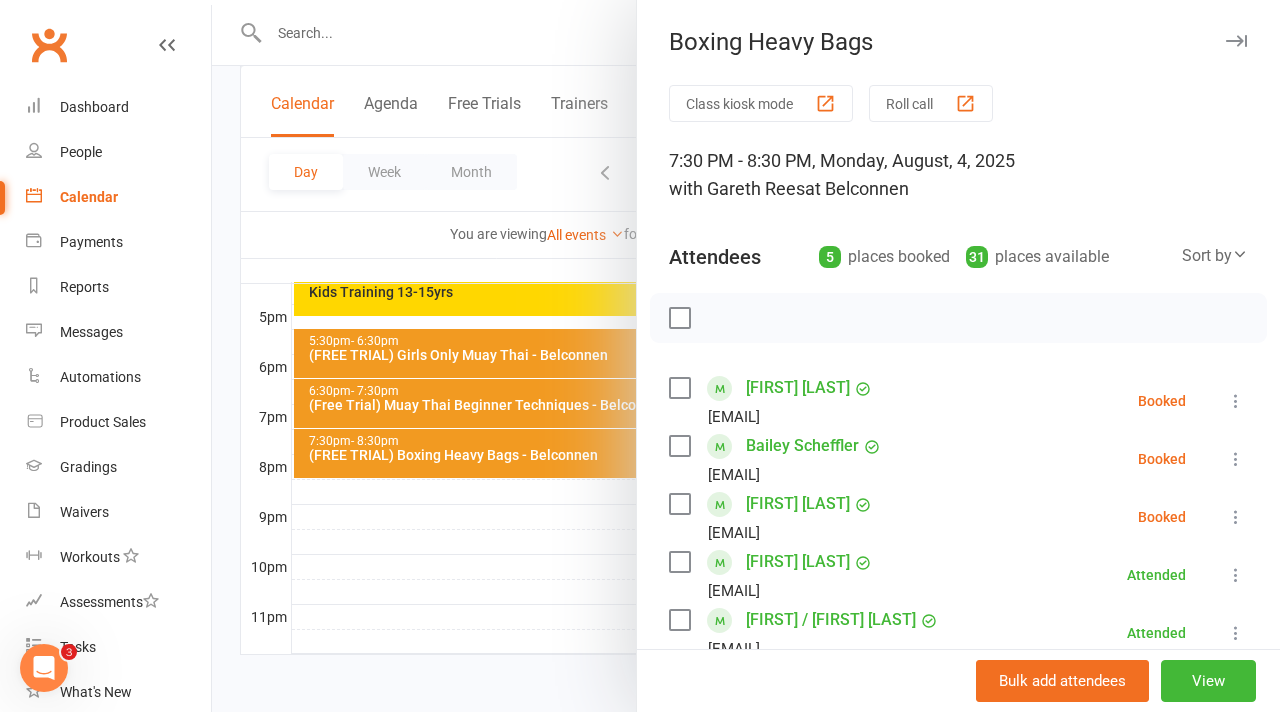 scroll, scrollTop: 20, scrollLeft: 0, axis: vertical 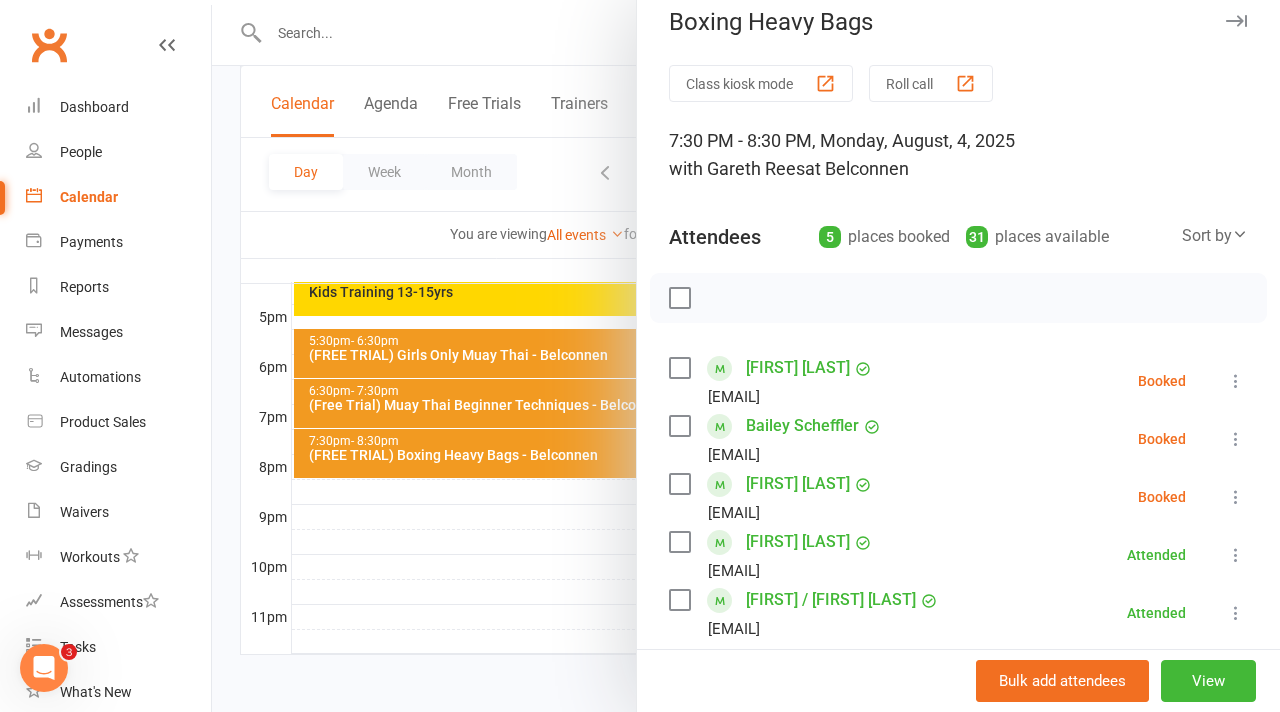 click on "[FIRST] [LAST]" at bounding box center [798, 368] 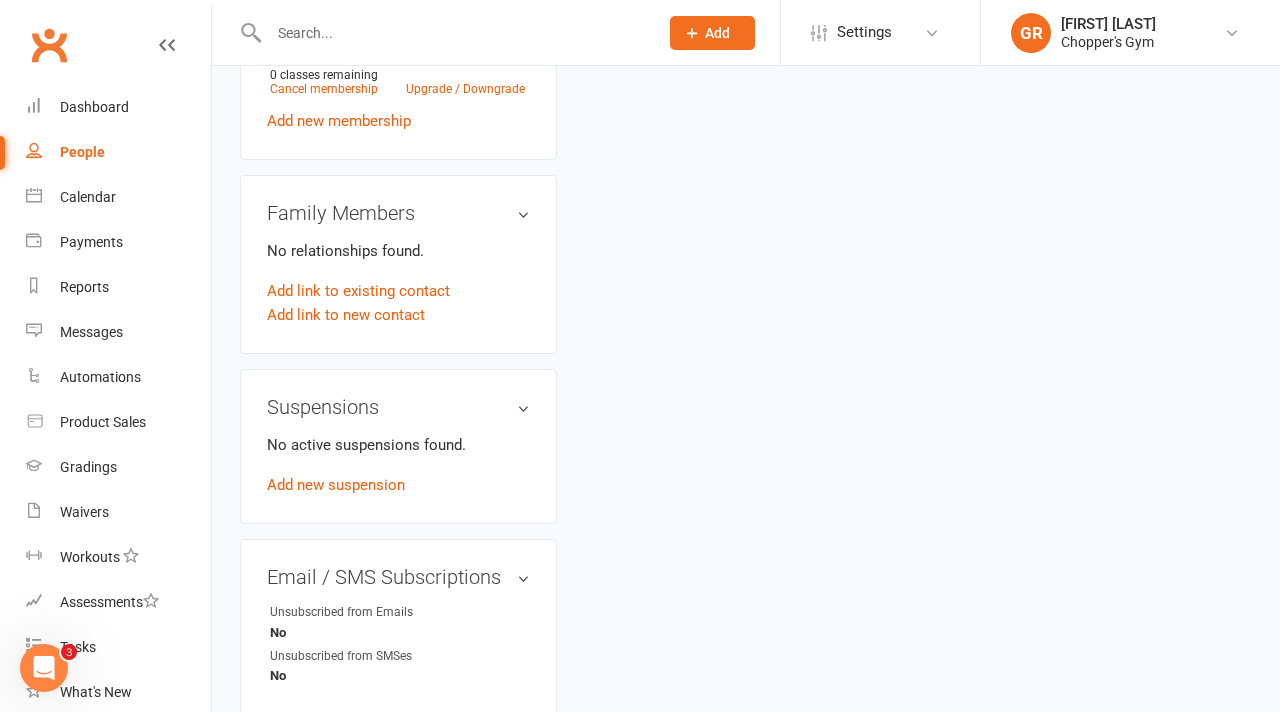 scroll, scrollTop: 0, scrollLeft: 0, axis: both 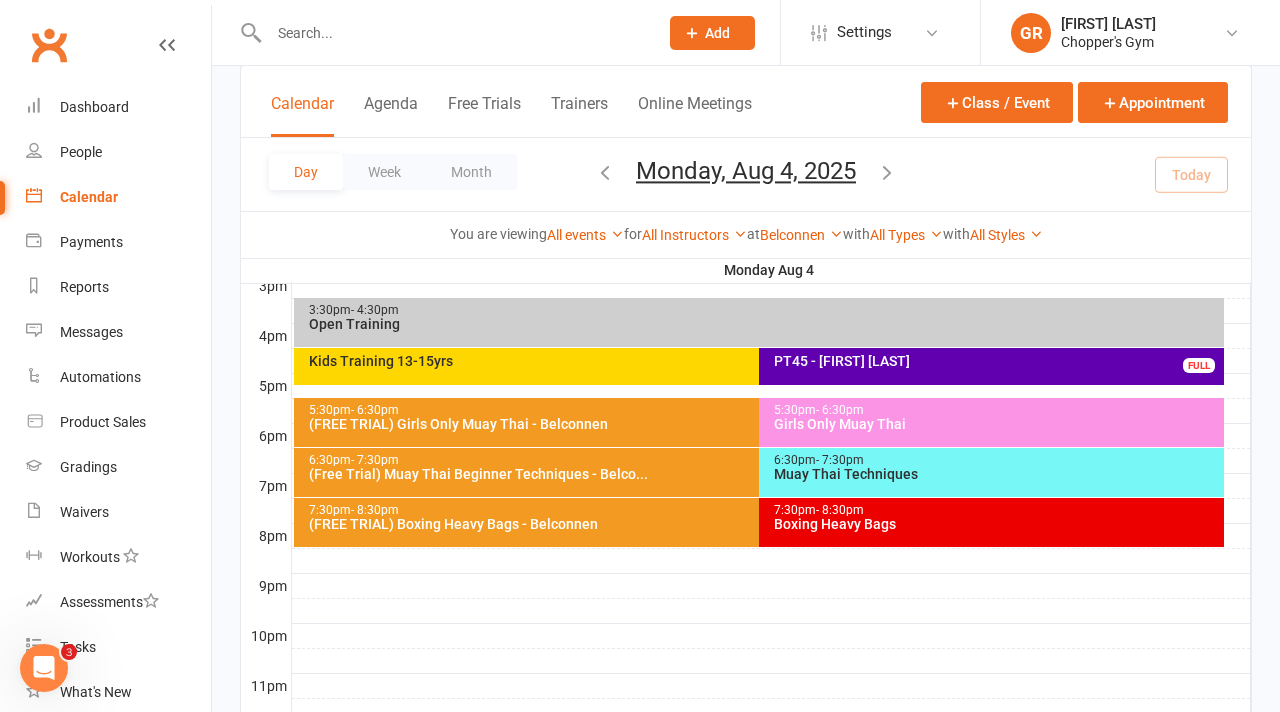click on "Boxing Heavy Bags" at bounding box center [996, 524] 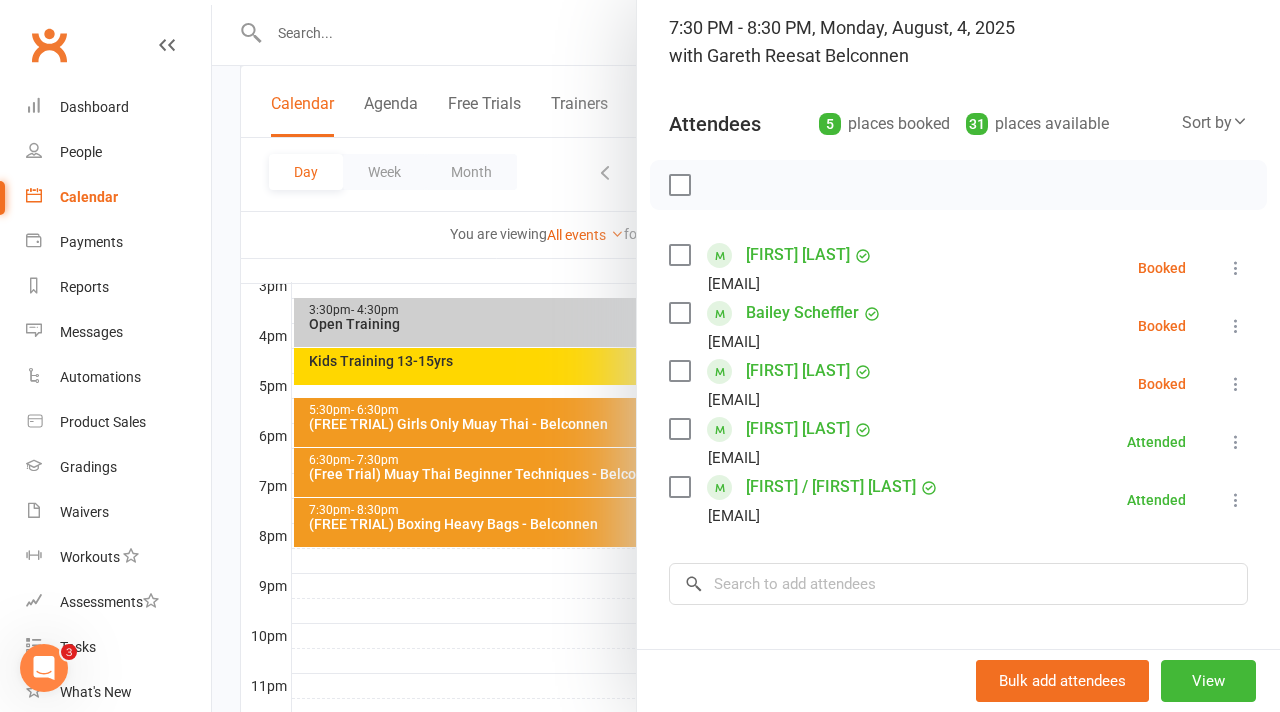 scroll, scrollTop: 136, scrollLeft: 0, axis: vertical 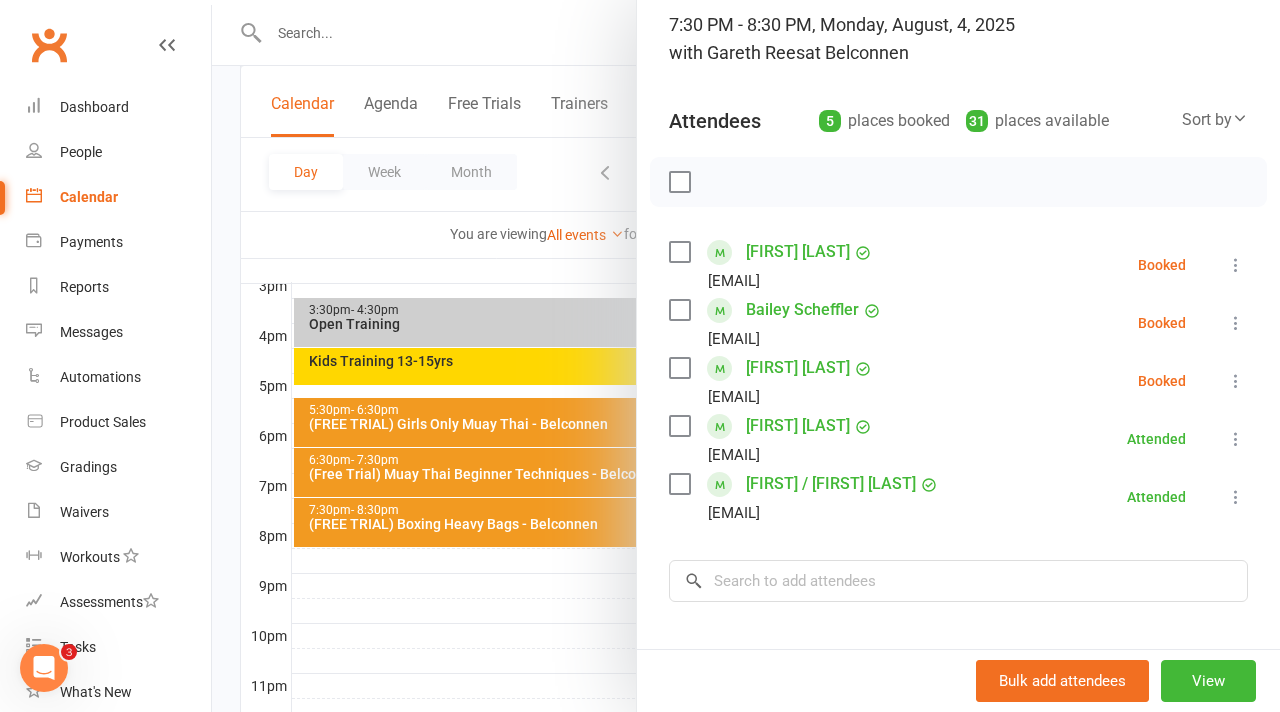 click at bounding box center [746, 356] 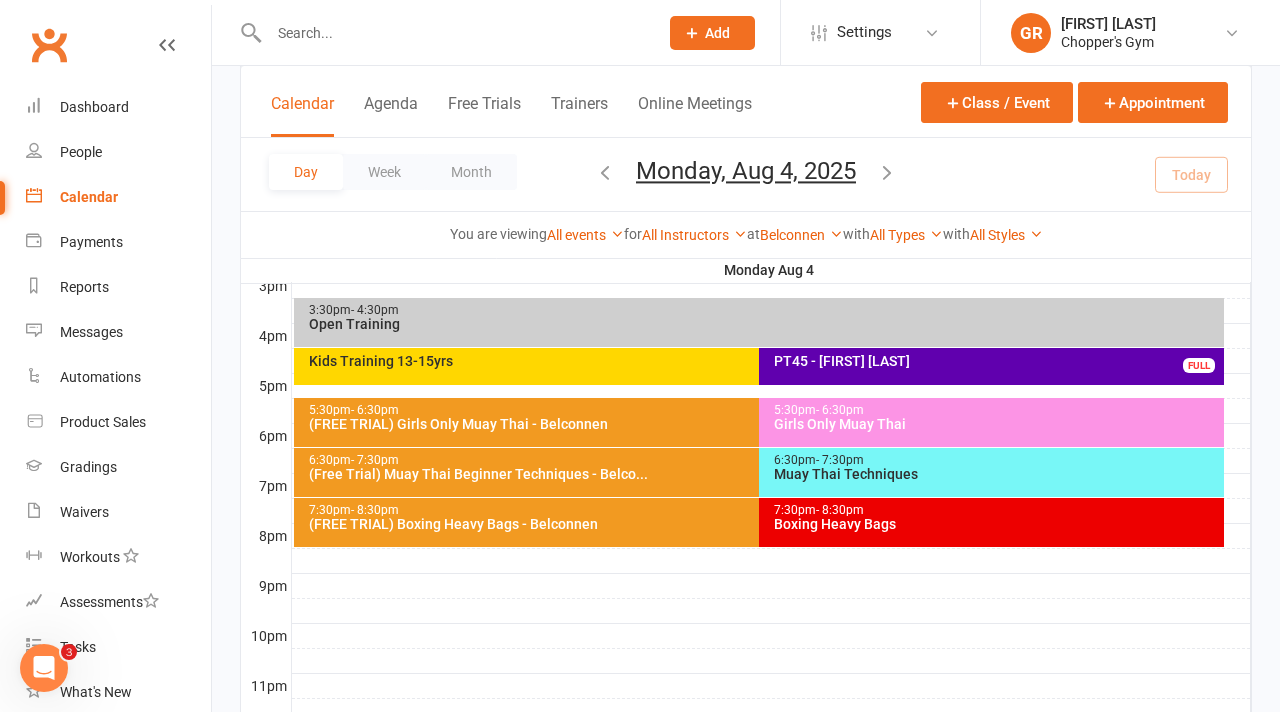 click on "Monday, Aug 4, 2025" at bounding box center [746, 171] 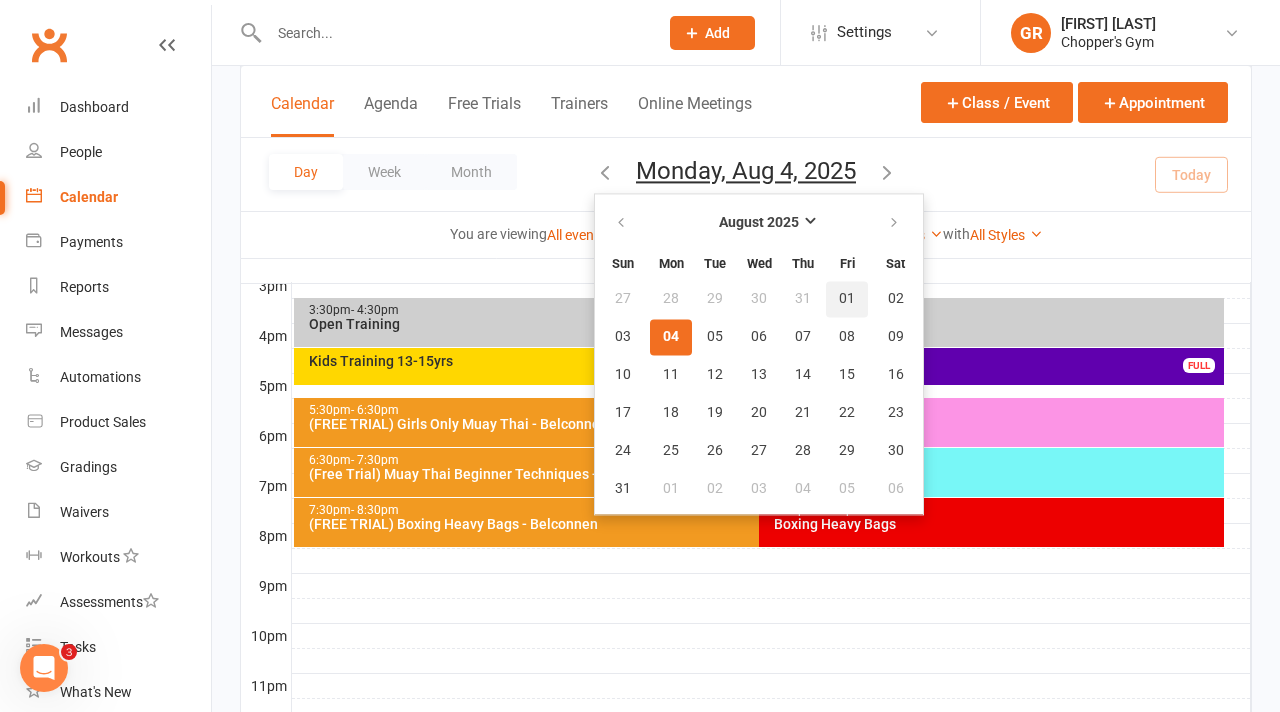 click on "01" at bounding box center [847, 299] 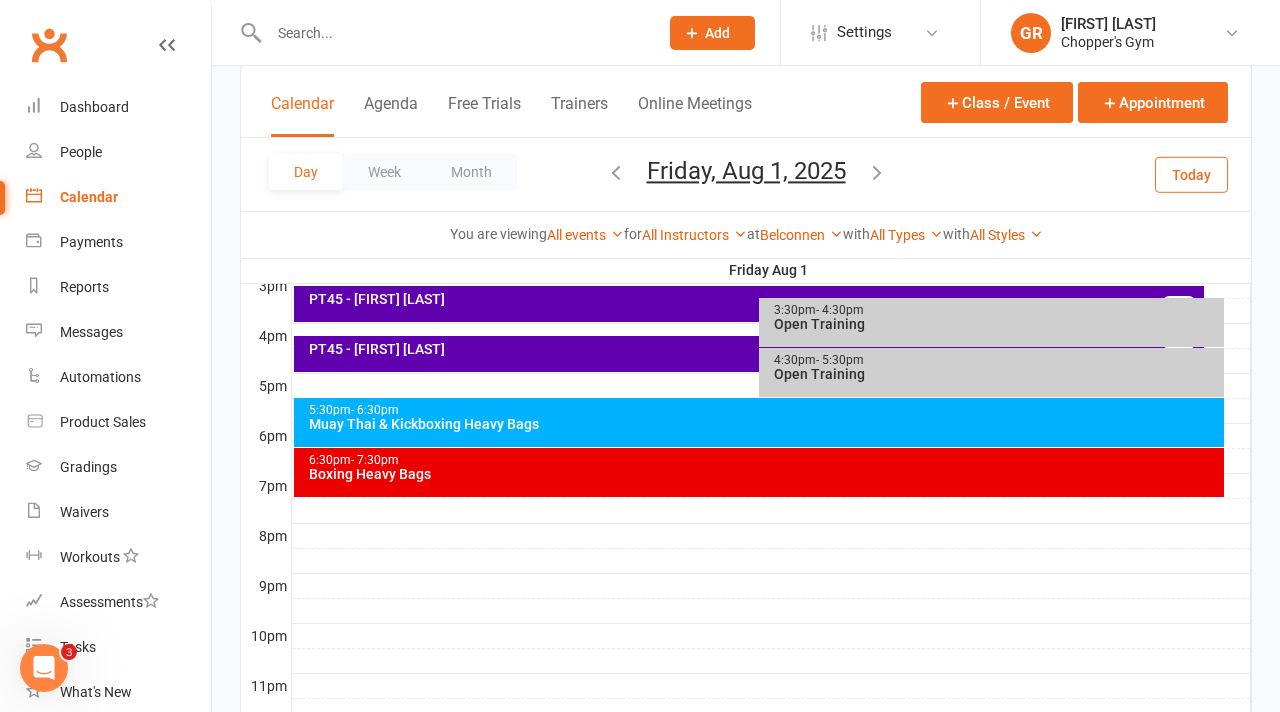 click on "Muay Thai & Kickboxing Heavy Bags" at bounding box center (764, 424) 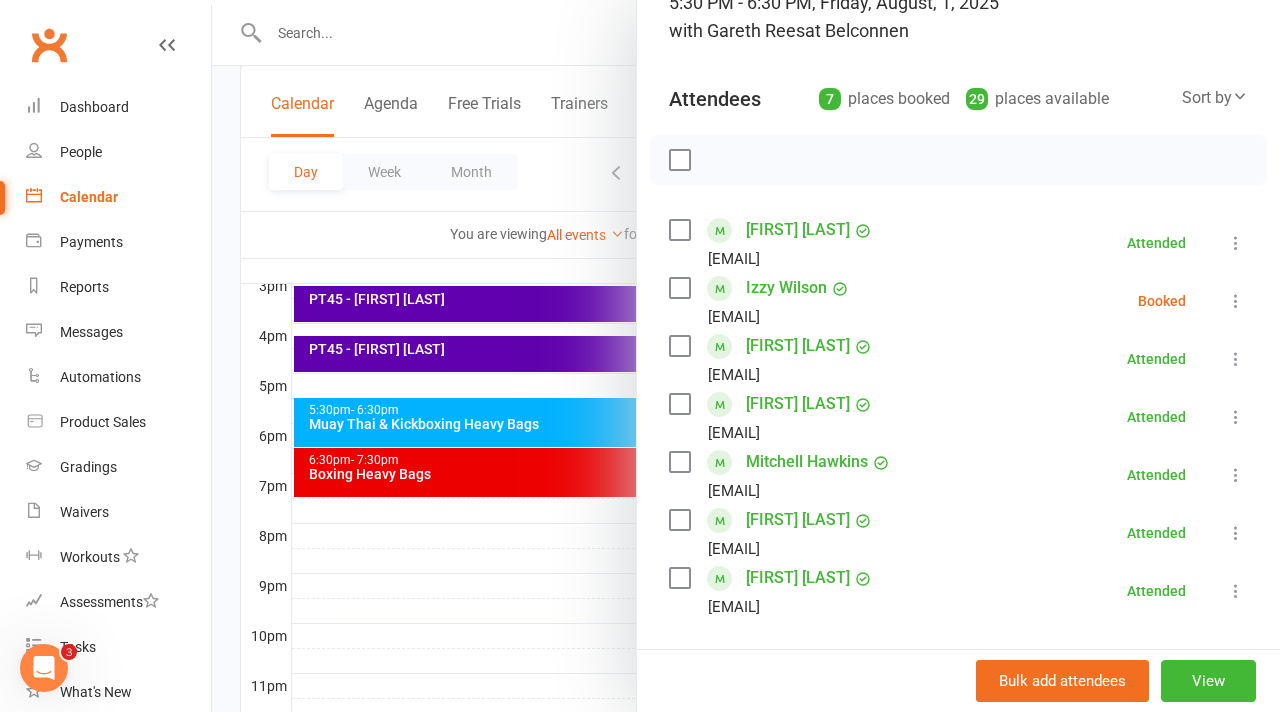 scroll, scrollTop: 154, scrollLeft: 0, axis: vertical 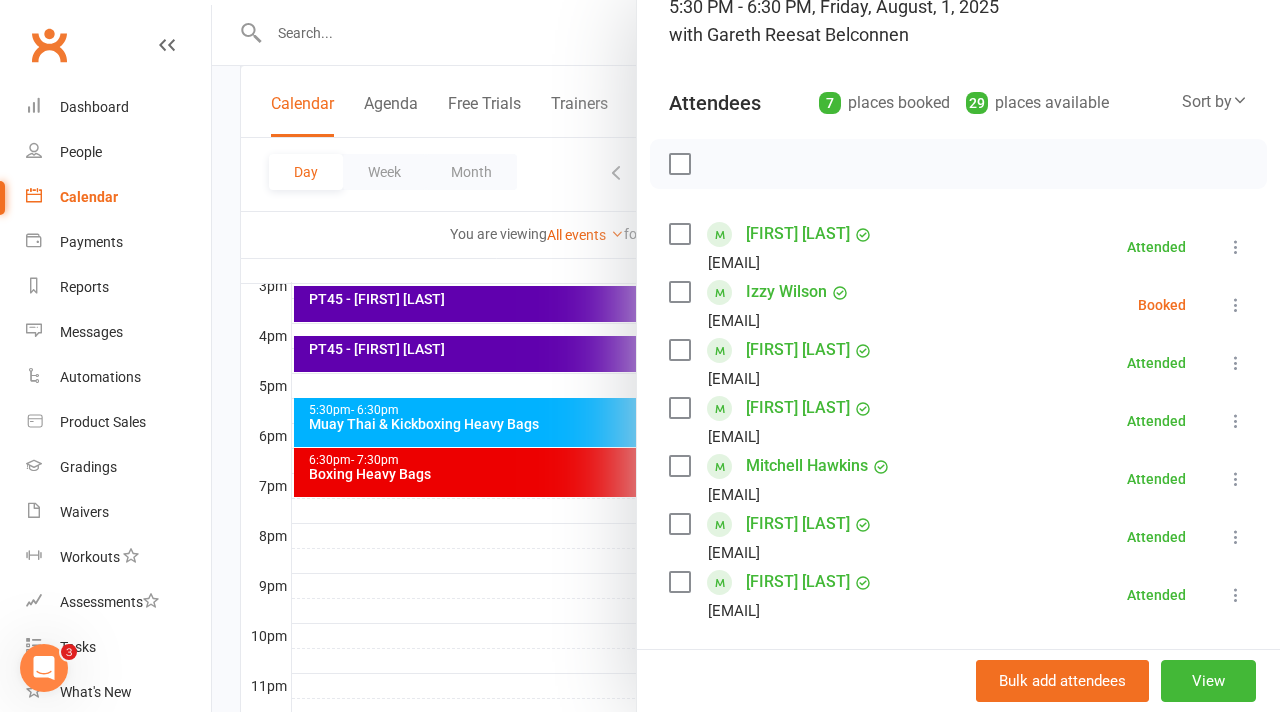 click at bounding box center (746, 356) 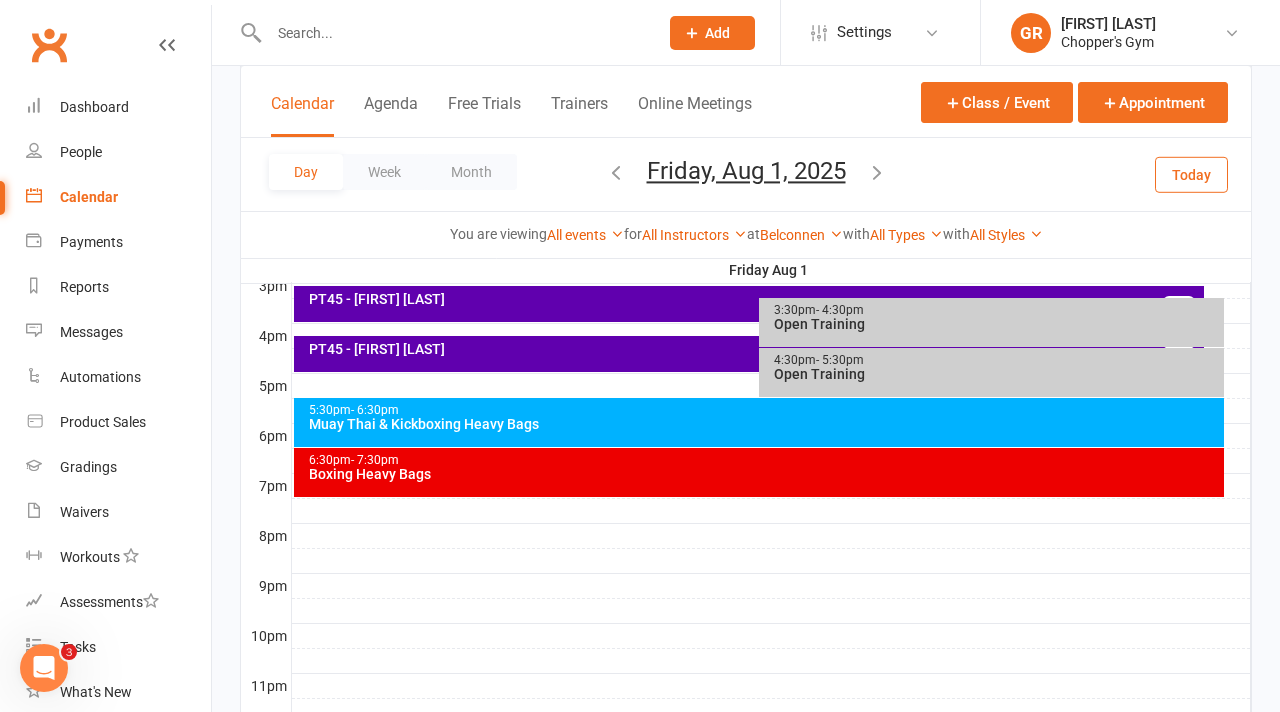 click on "Boxing Heavy Bags" at bounding box center [764, 474] 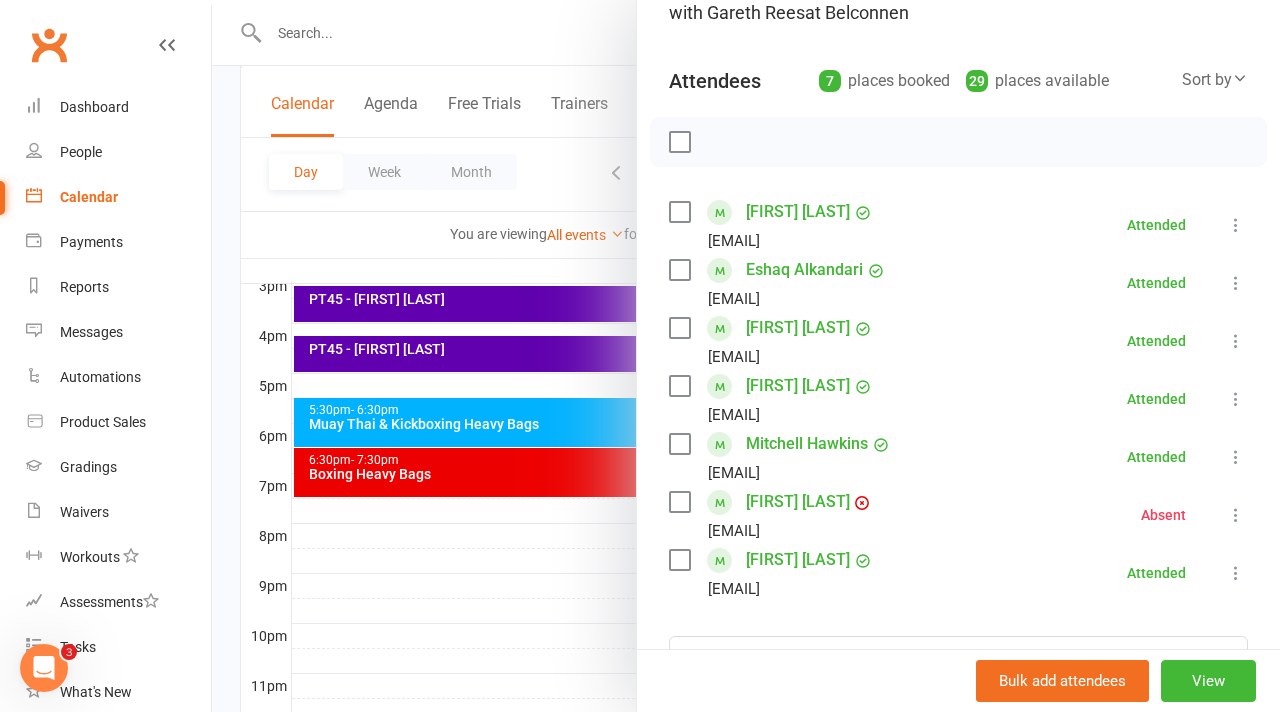 scroll, scrollTop: 181, scrollLeft: 0, axis: vertical 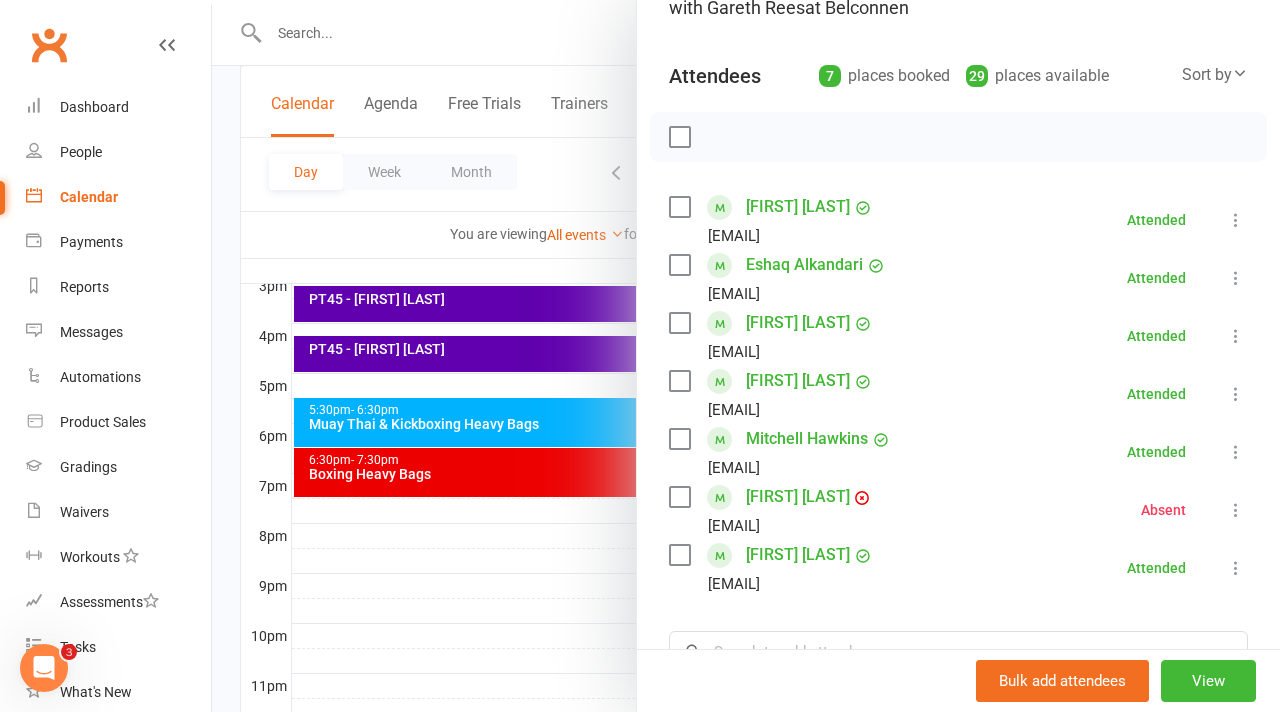 click at bounding box center (746, 356) 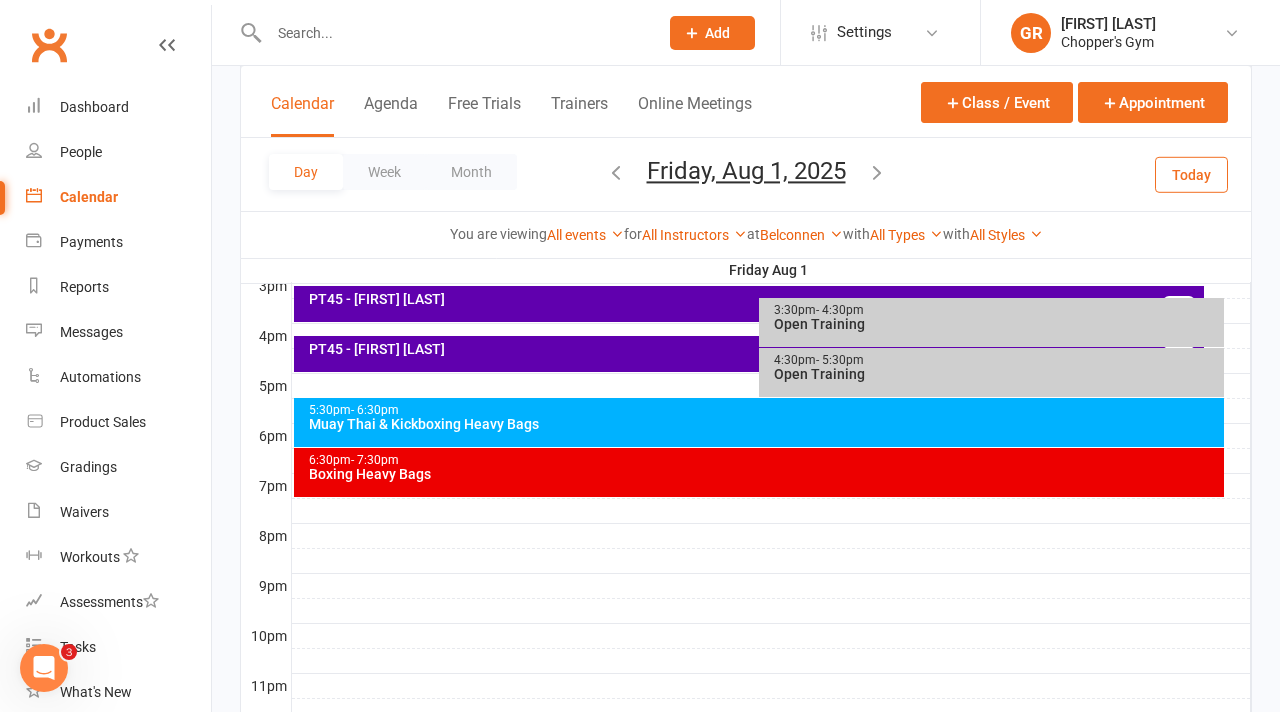 click at bounding box center (877, 172) 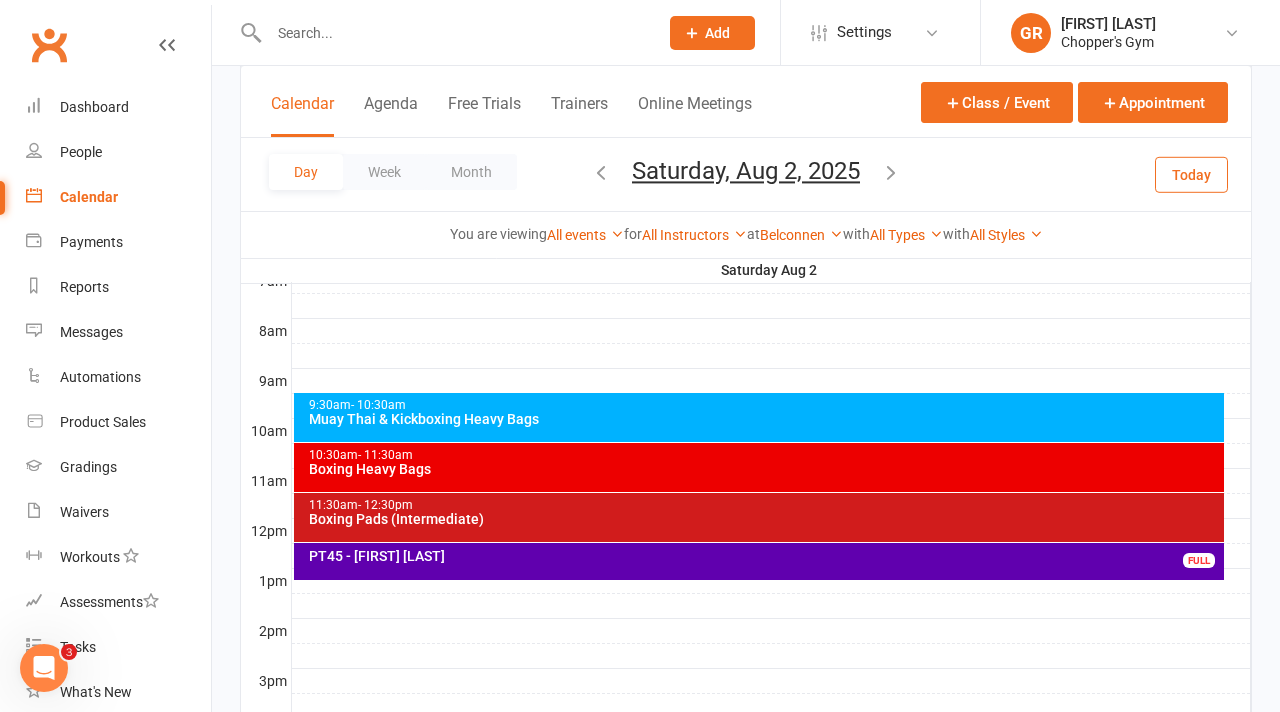 scroll, scrollTop: 490, scrollLeft: 0, axis: vertical 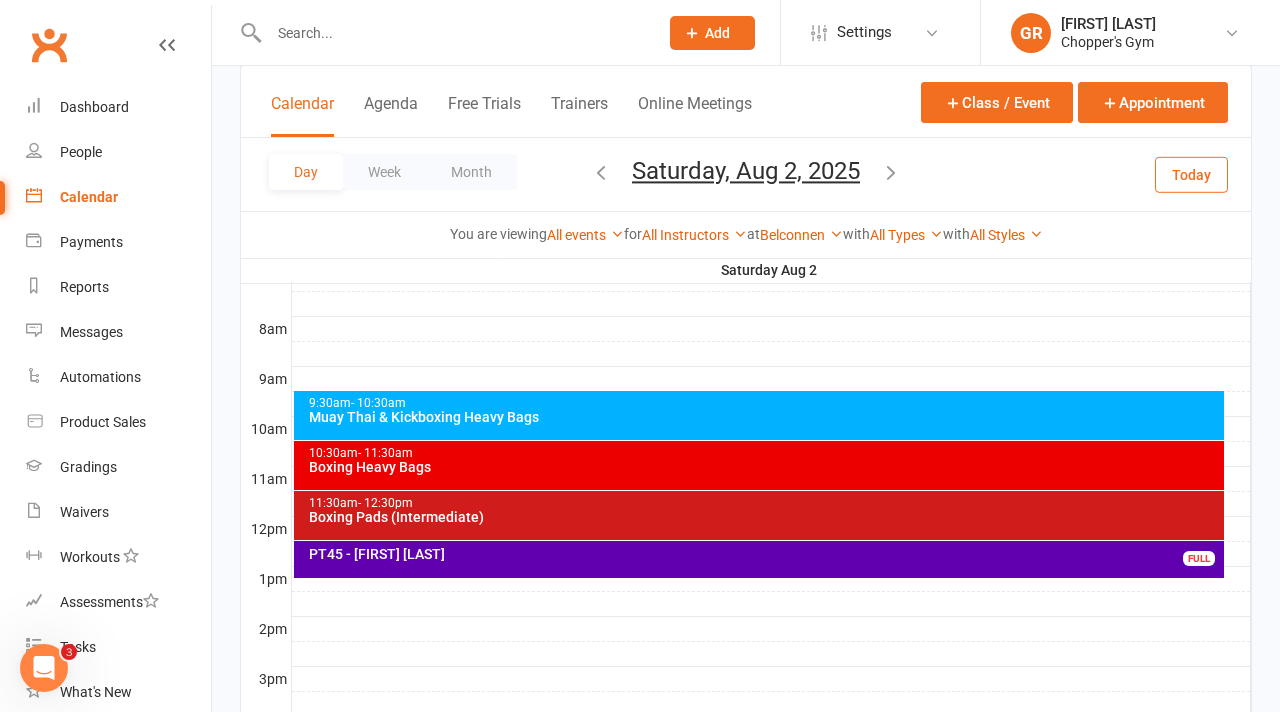 click on "Boxing Pads (Intermediate)" at bounding box center (764, 517) 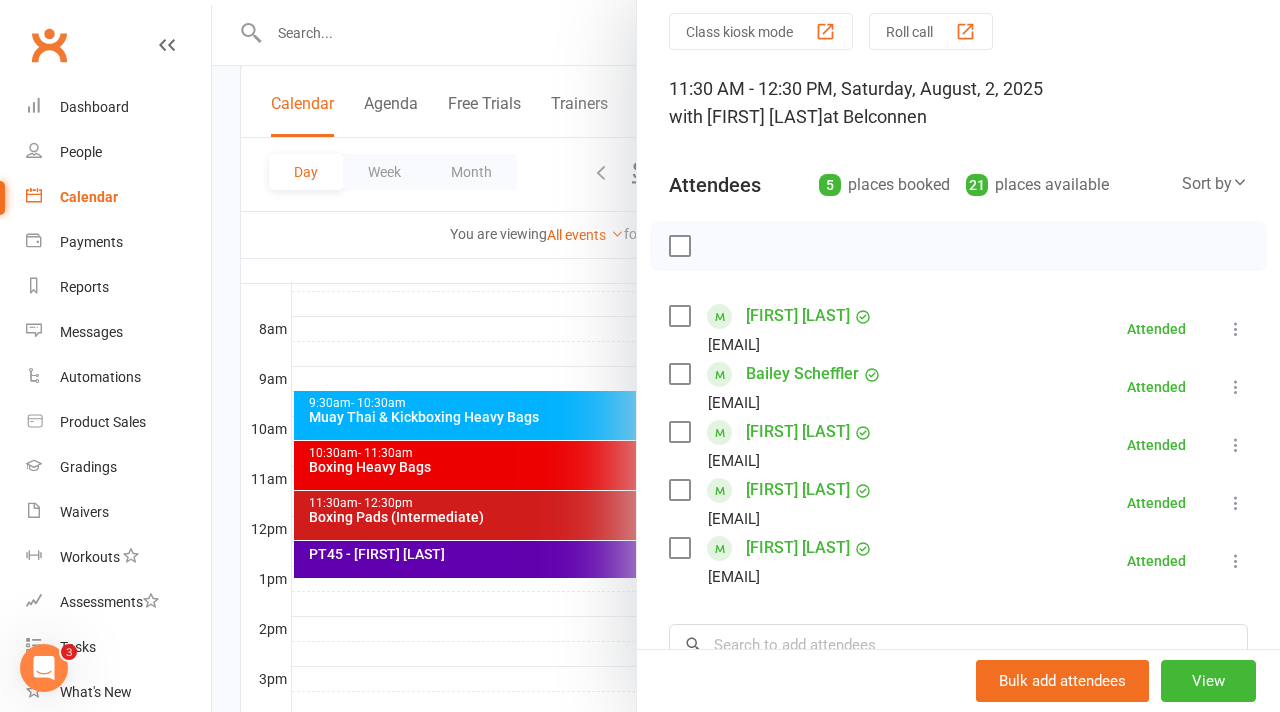 scroll, scrollTop: 115, scrollLeft: 0, axis: vertical 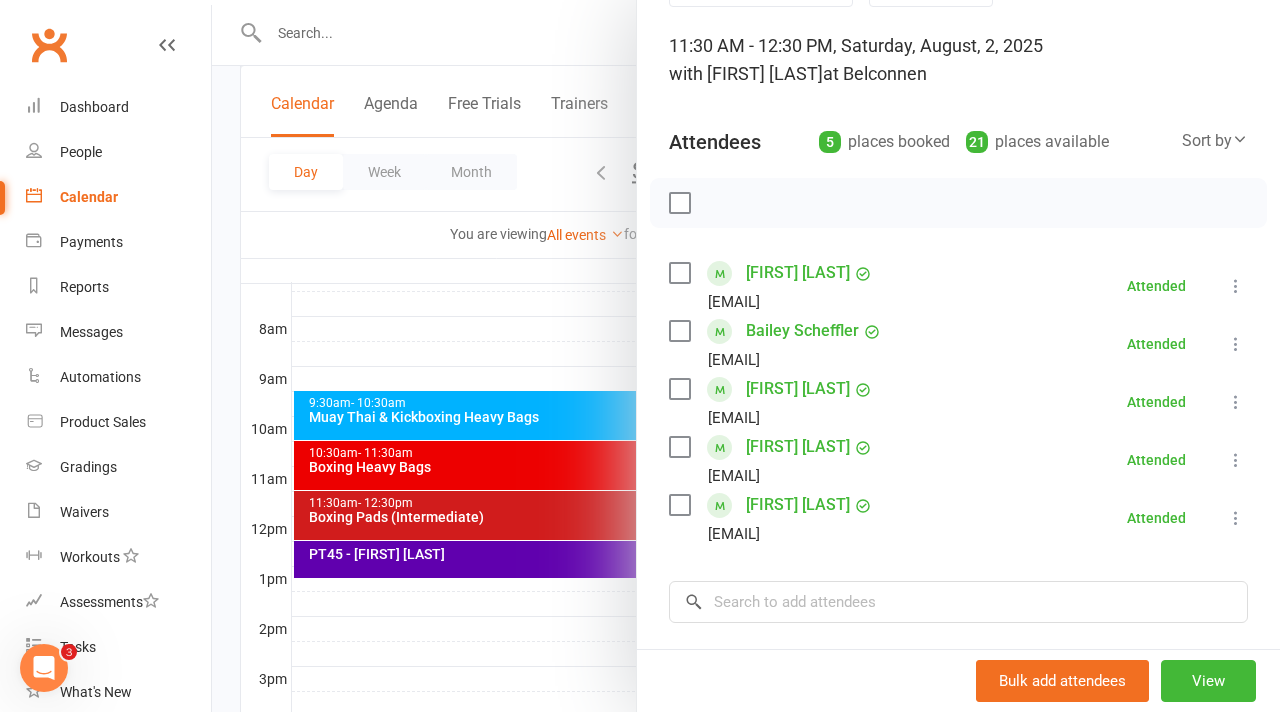 click at bounding box center (746, 356) 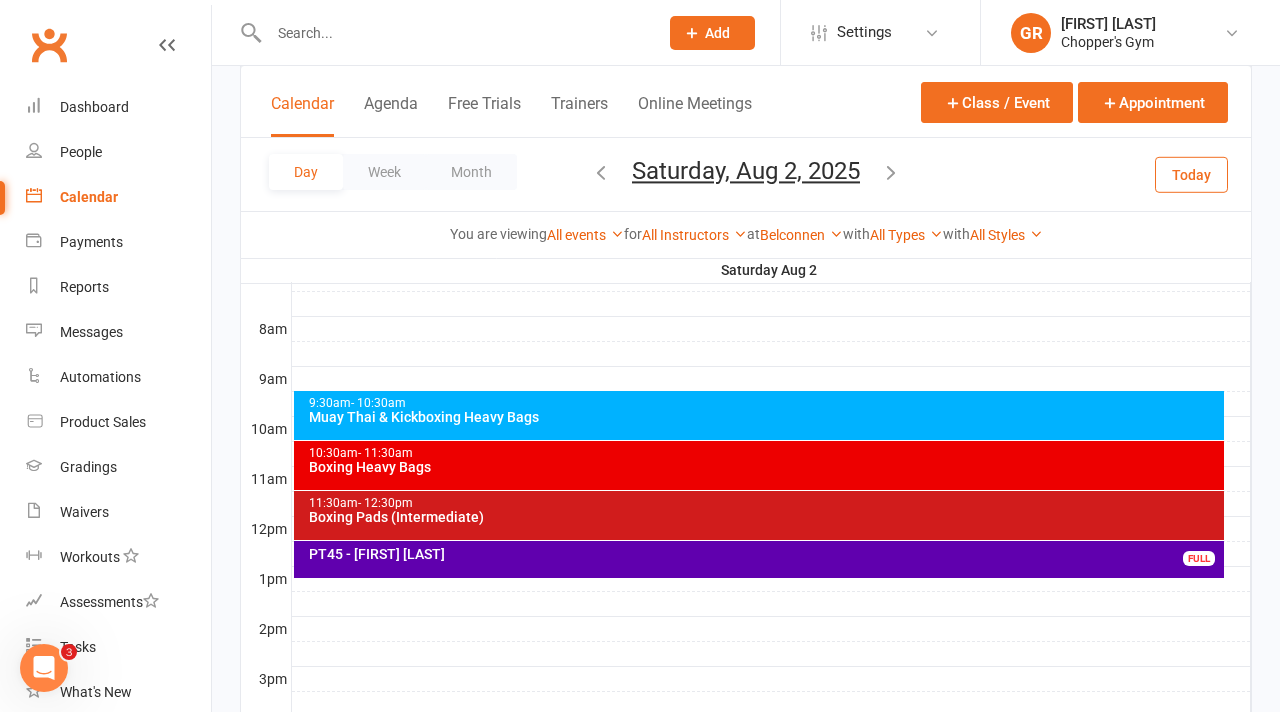 click on "Boxing Heavy Bags" at bounding box center [764, 467] 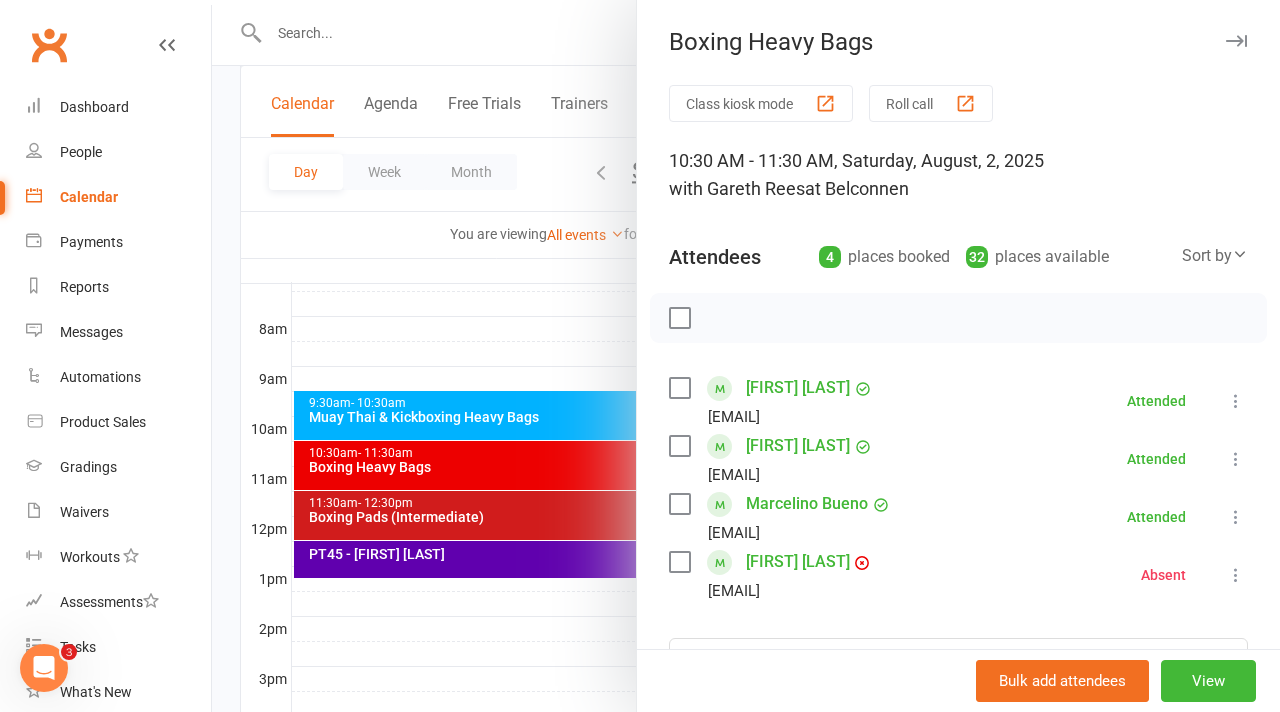 click at bounding box center [746, 356] 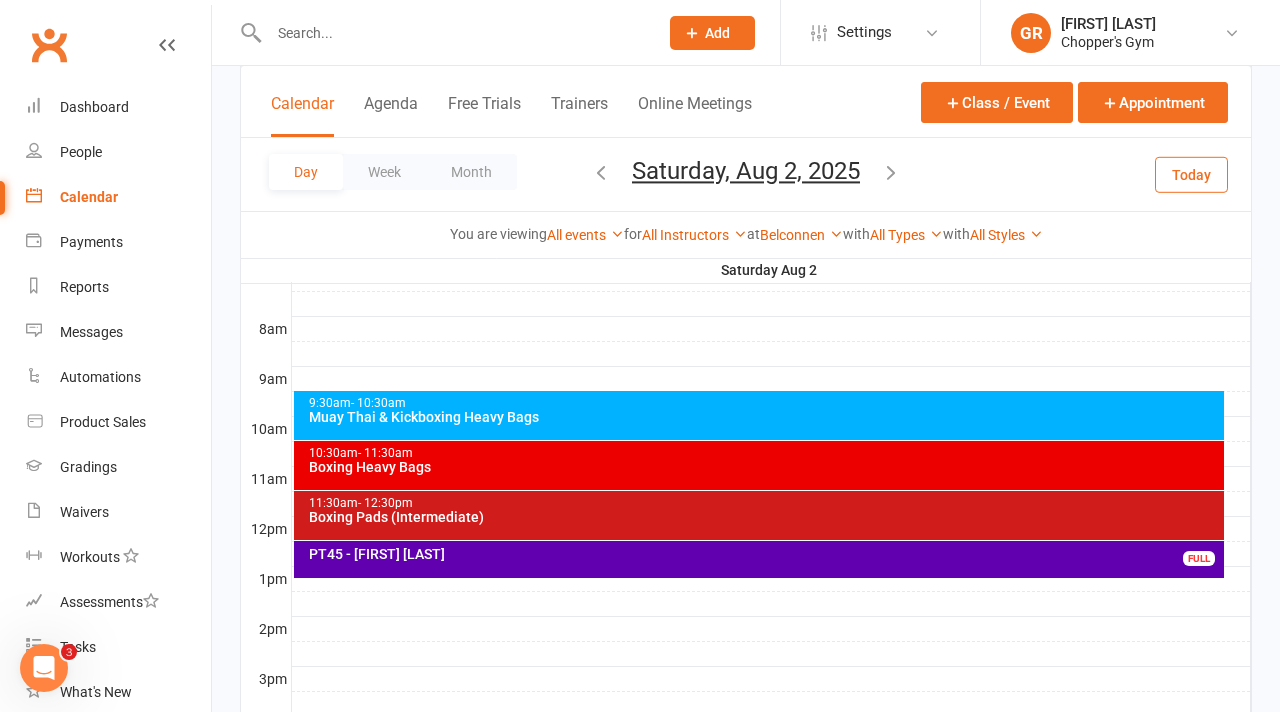 click on "Muay Thai & Kickboxing Heavy Bags" at bounding box center (764, 417) 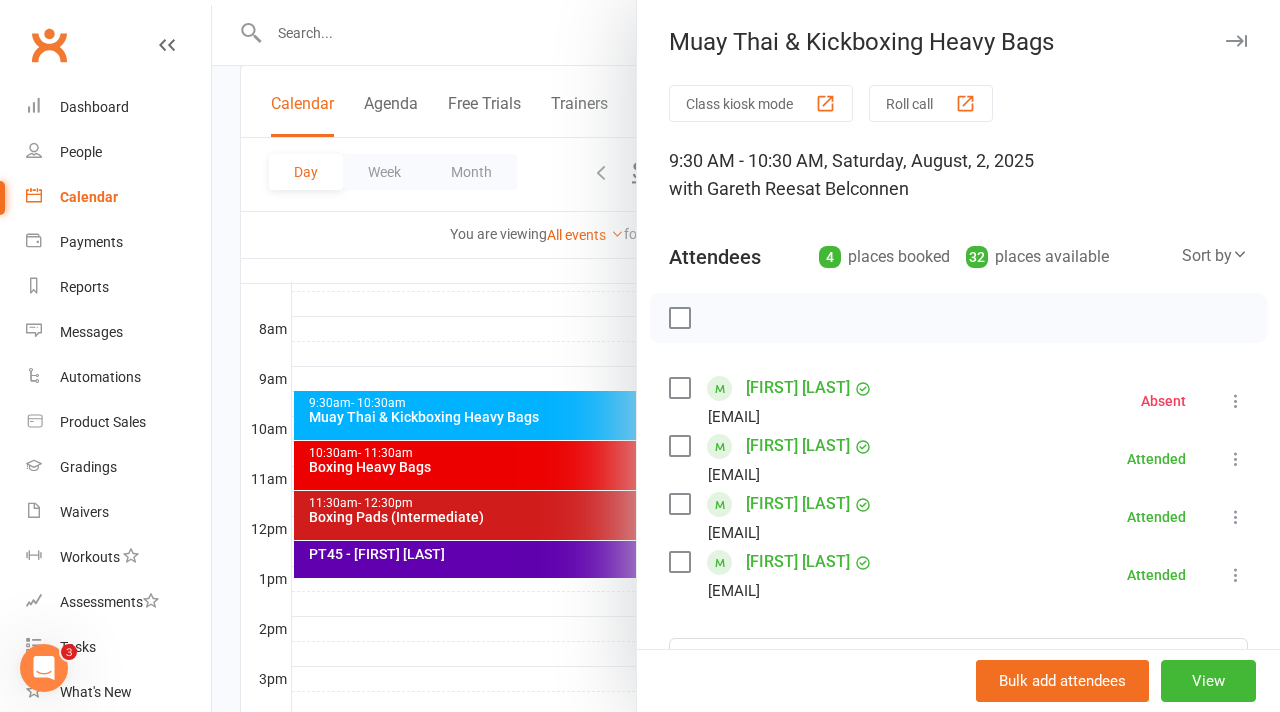 click at bounding box center (746, 356) 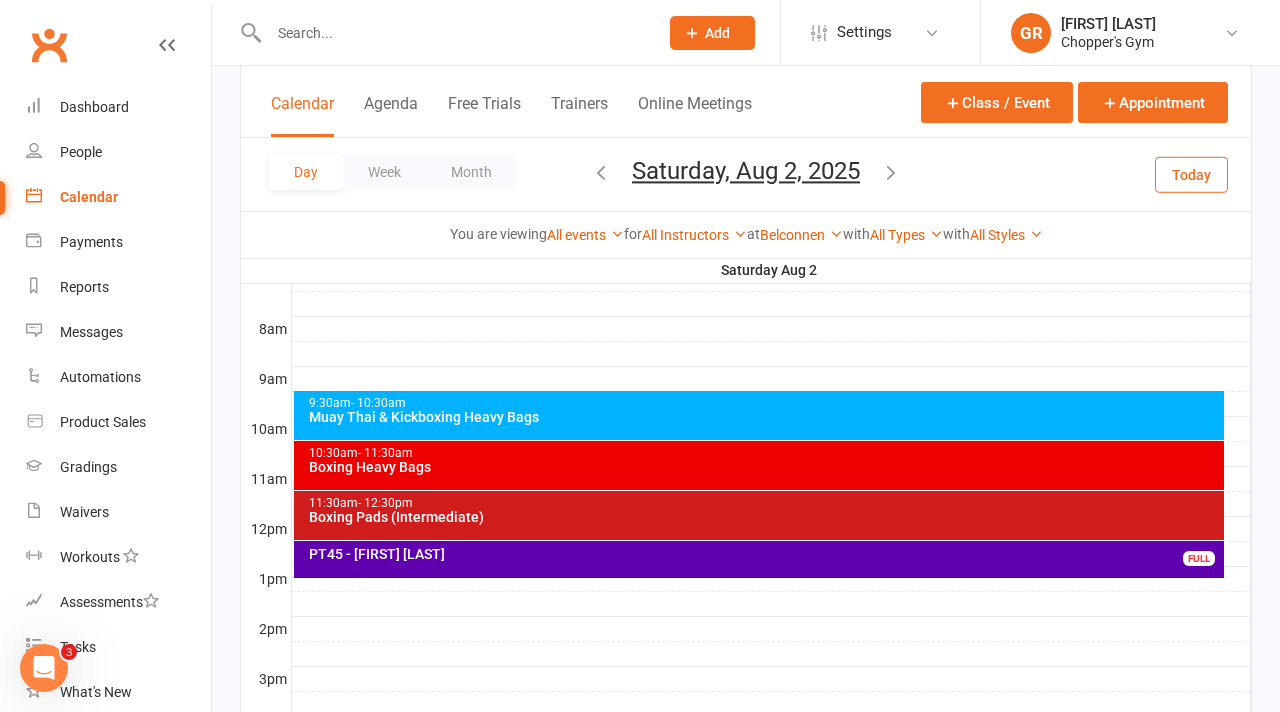 click at bounding box center (601, 172) 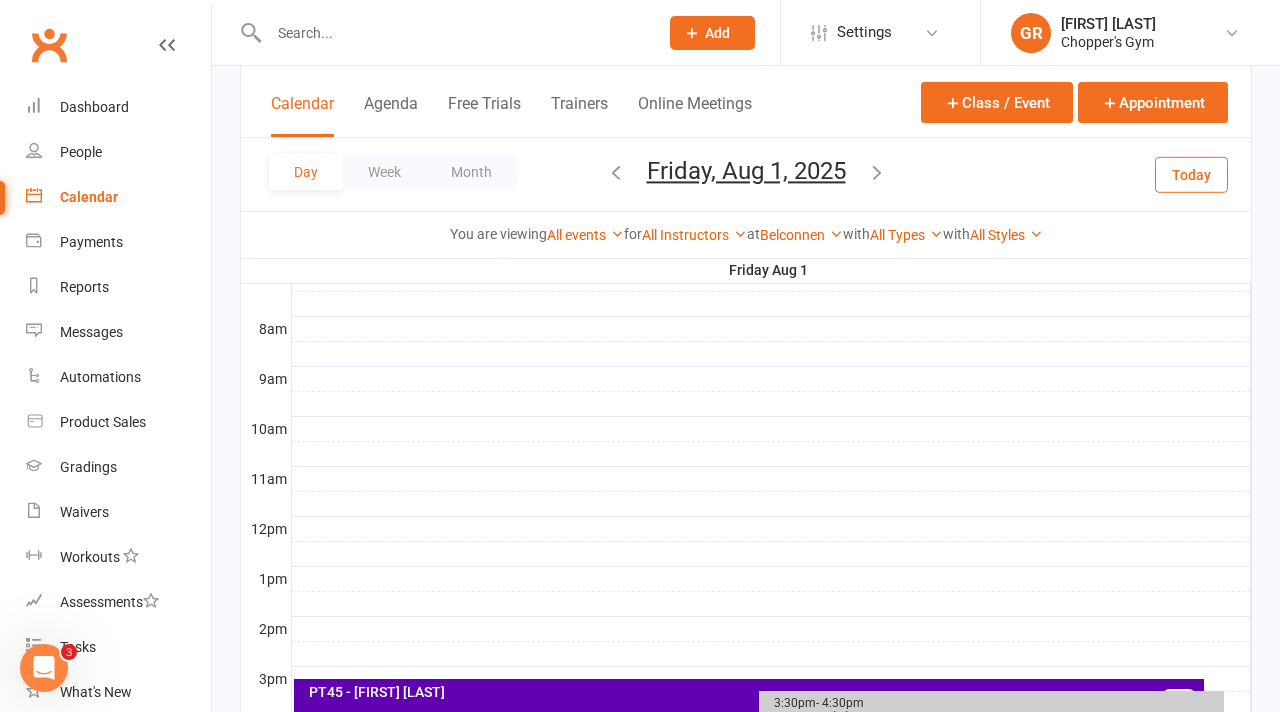 click at bounding box center (616, 172) 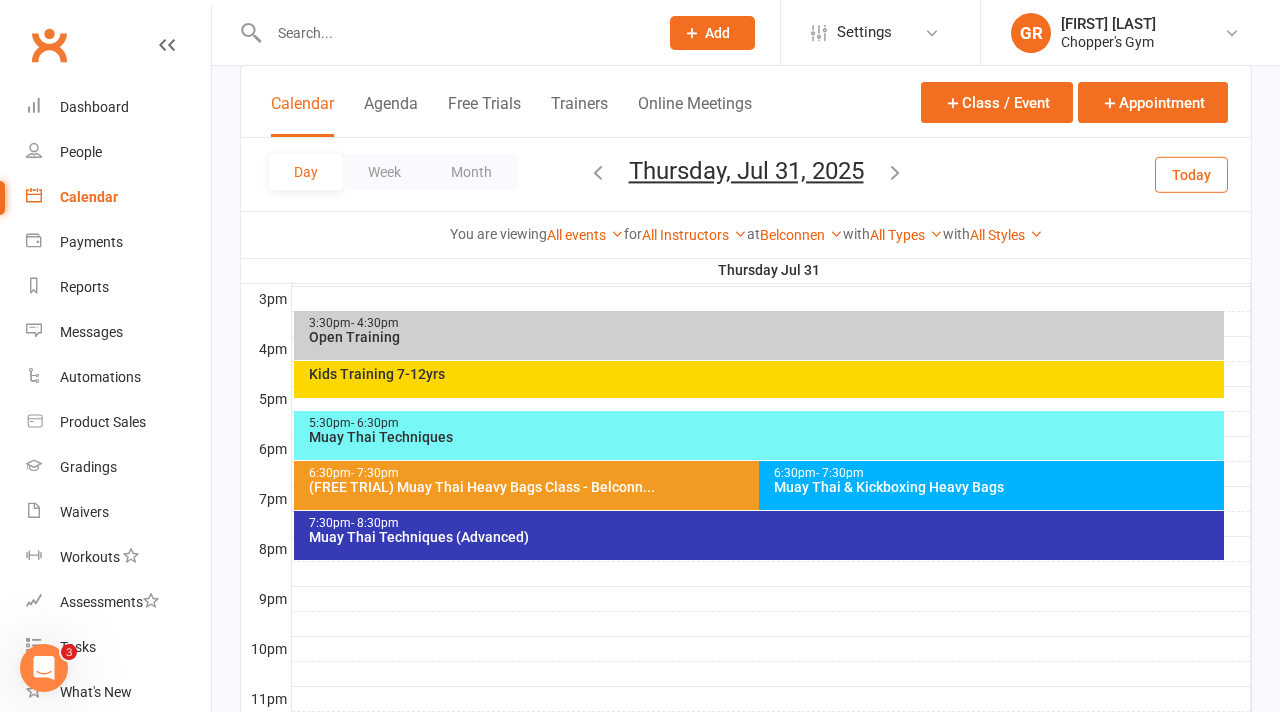 scroll, scrollTop: 952, scrollLeft: 0, axis: vertical 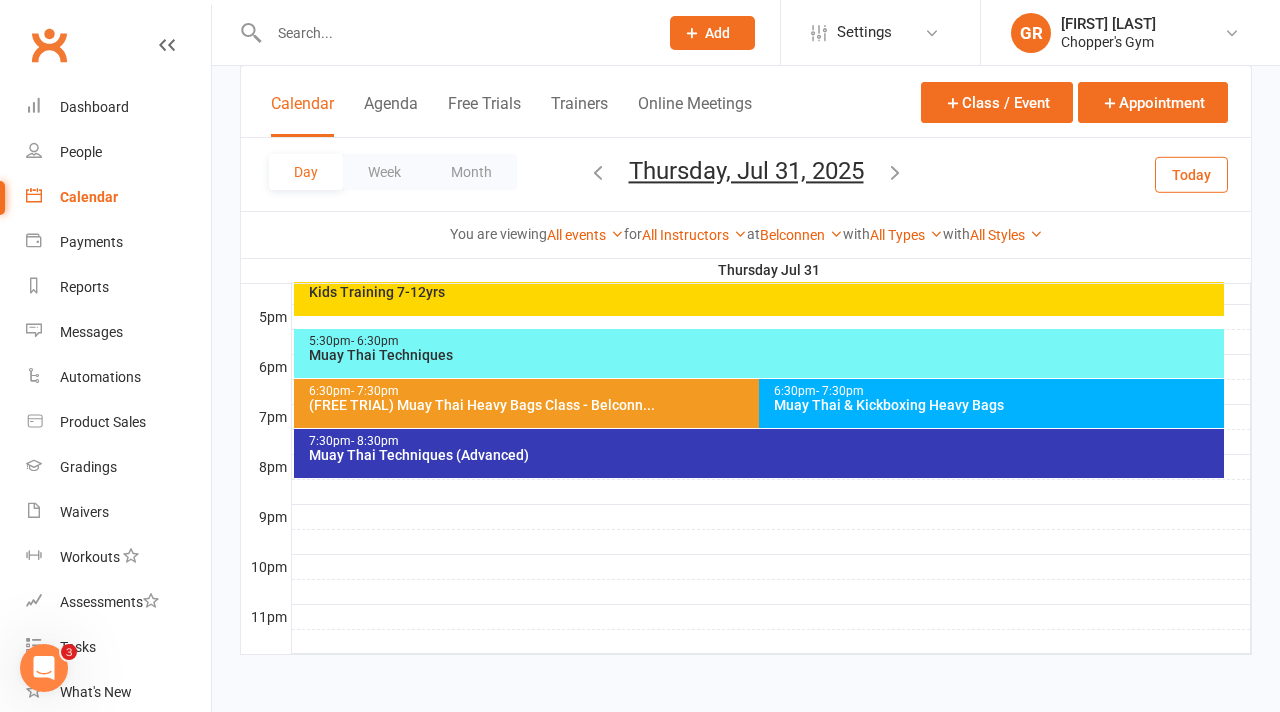 click on "Muay Thai Techniques (Advanced)" at bounding box center (764, 455) 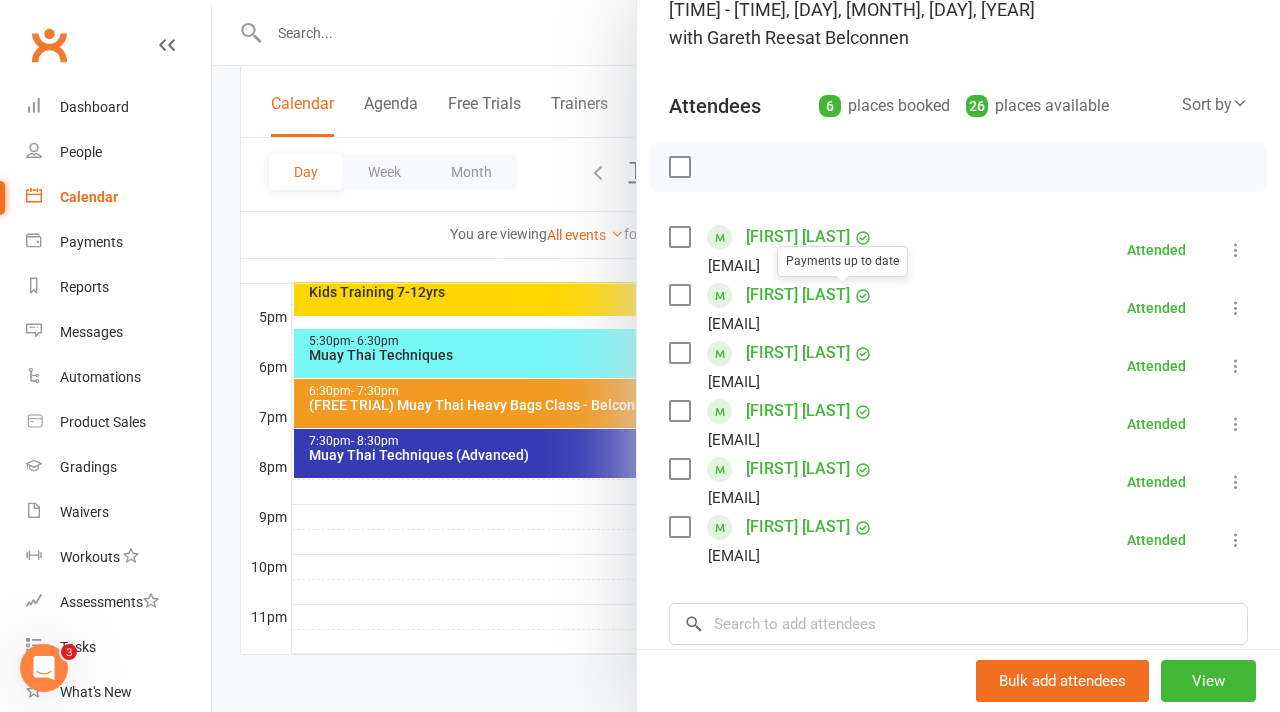 scroll, scrollTop: 154, scrollLeft: 0, axis: vertical 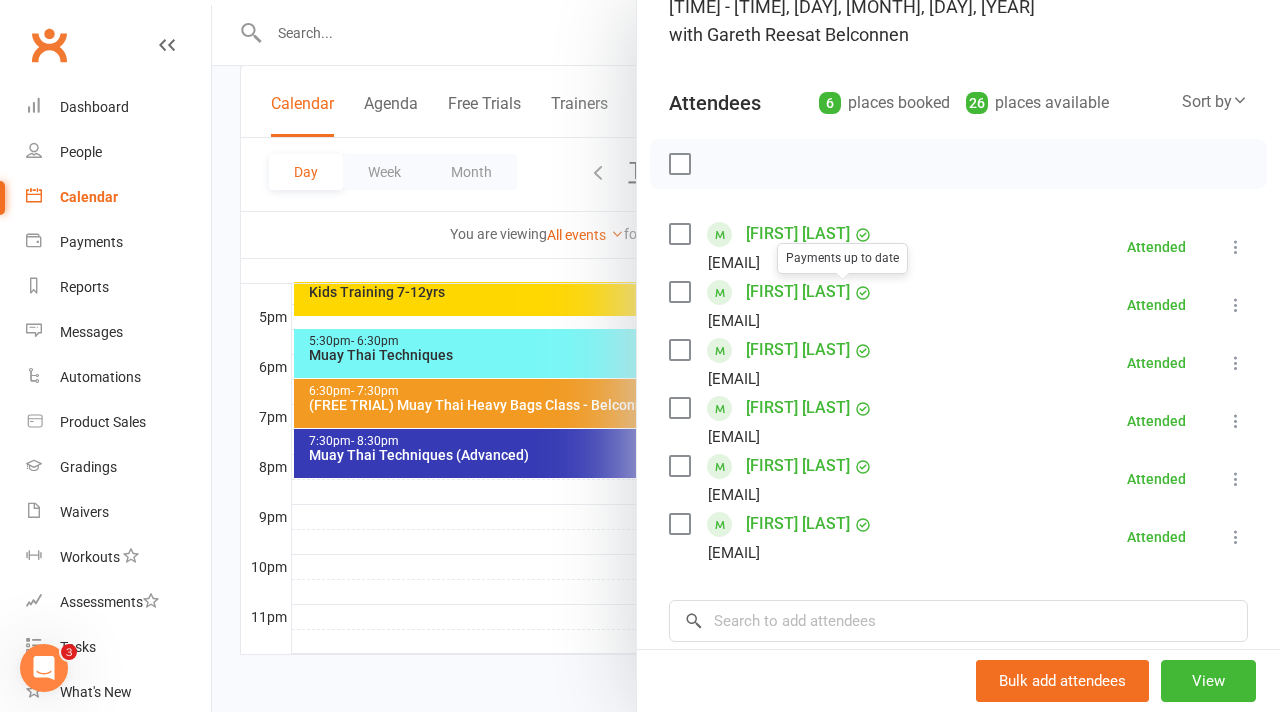 click at bounding box center (746, 356) 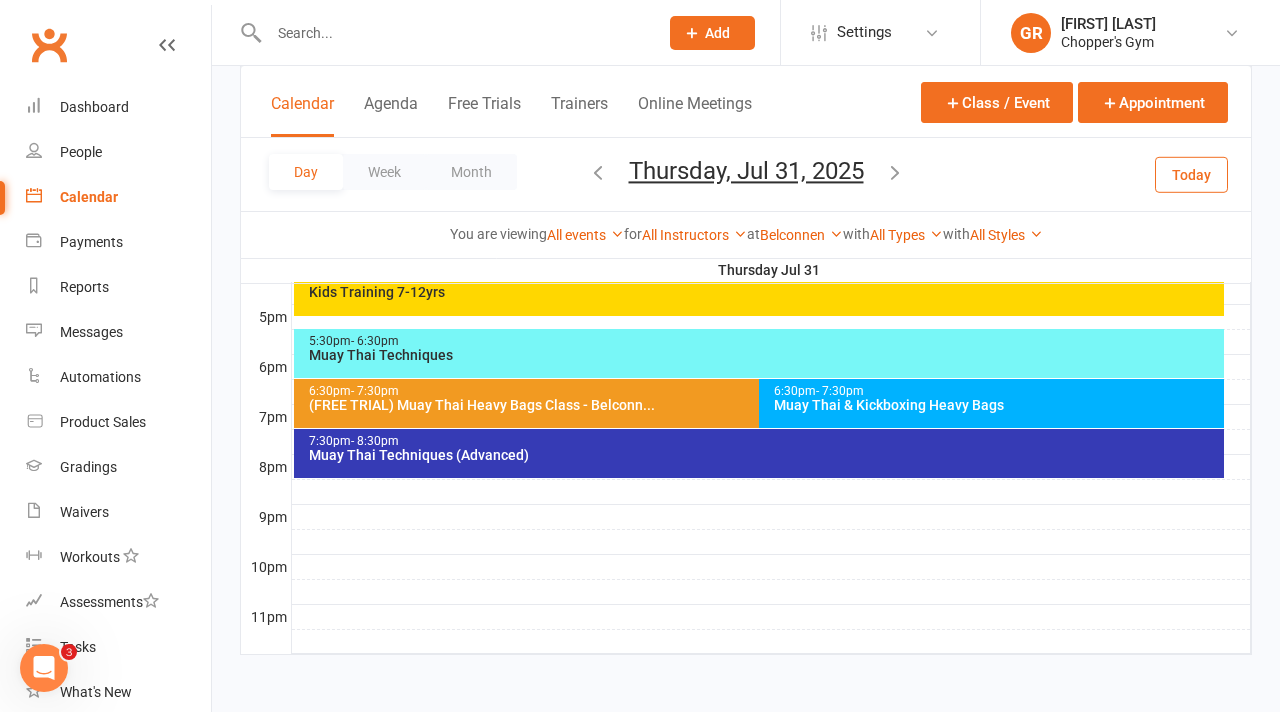 click on "Muay Thai & Kickboxing Heavy Bags" at bounding box center [996, 405] 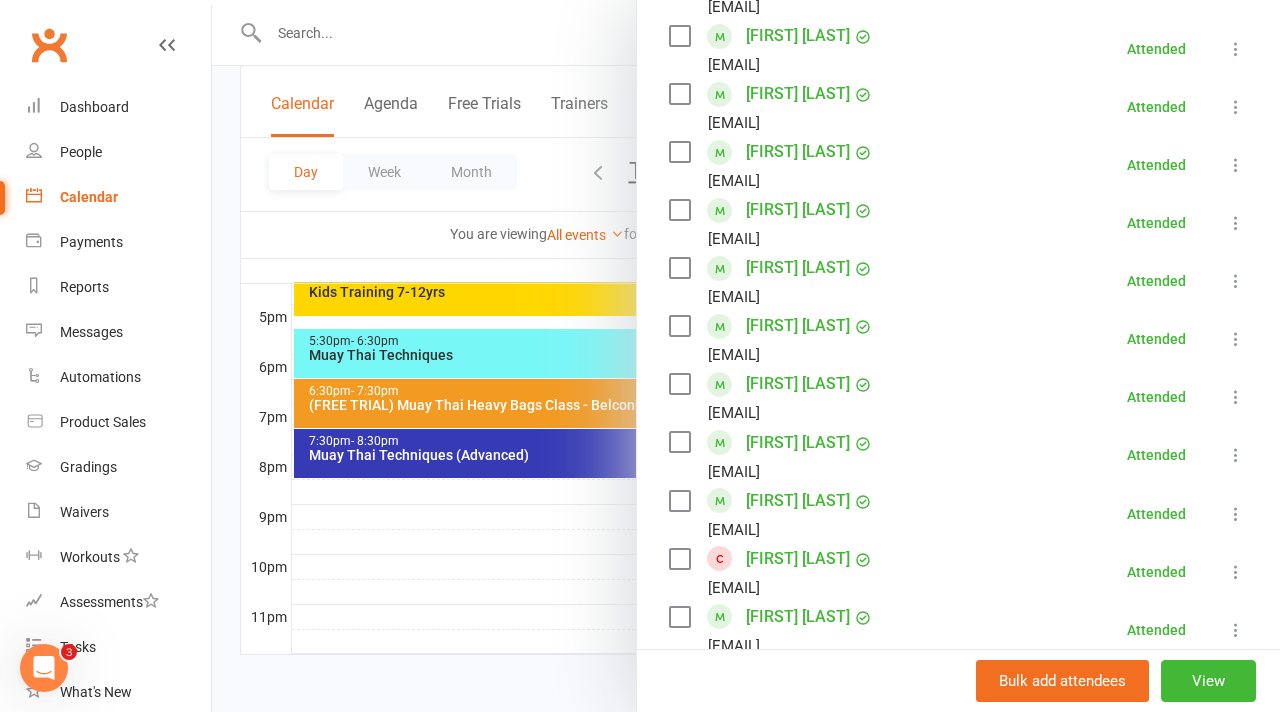 scroll, scrollTop: 829, scrollLeft: 0, axis: vertical 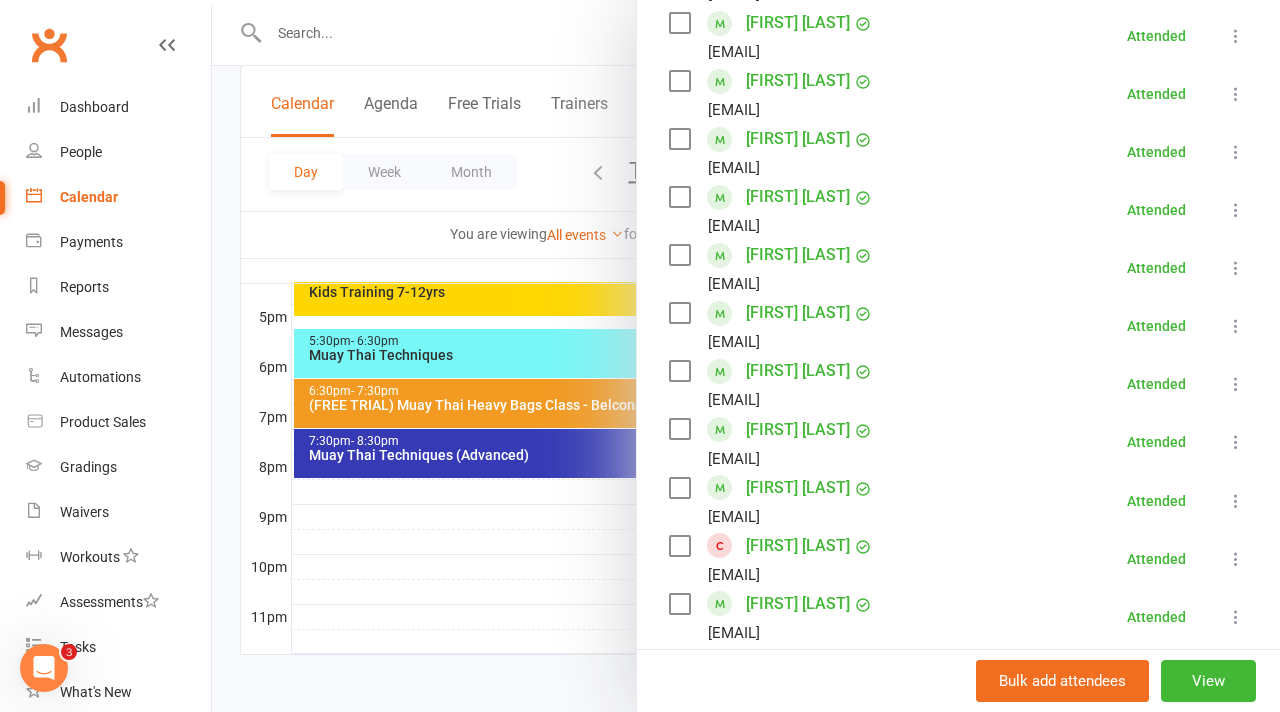 click on "[FIRST] [LAST]" at bounding box center [798, 371] 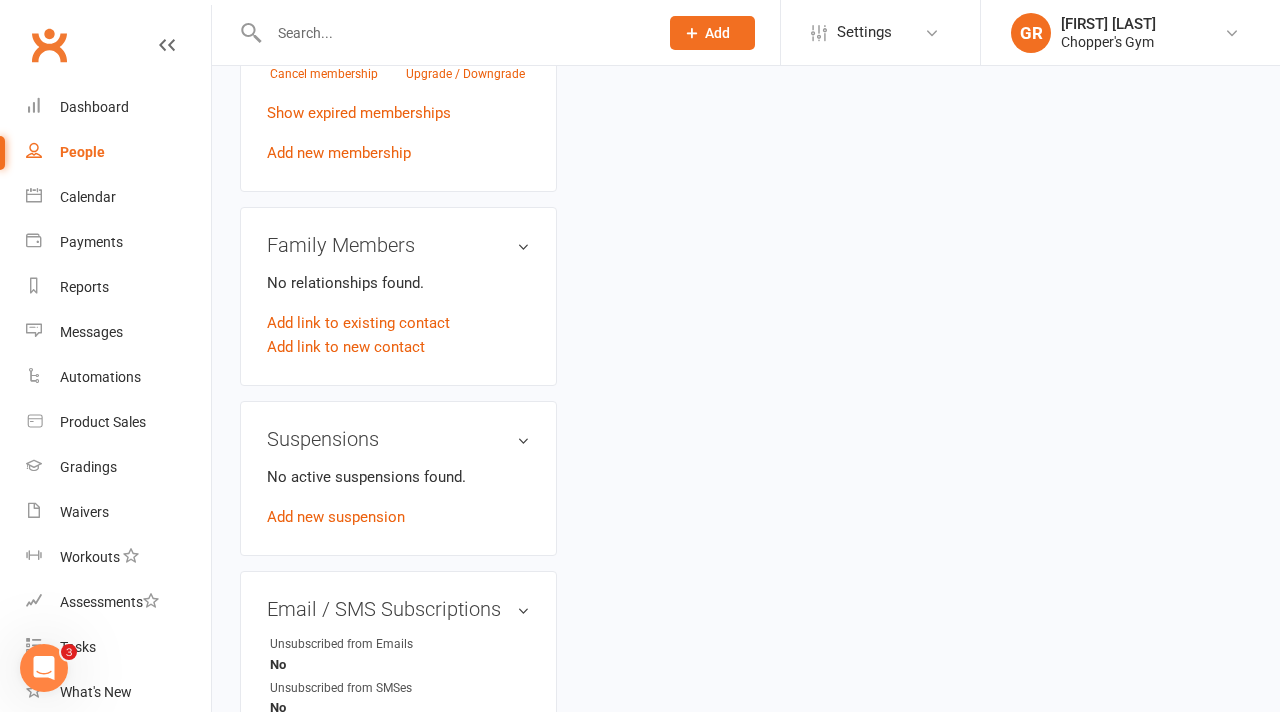 scroll, scrollTop: 0, scrollLeft: 0, axis: both 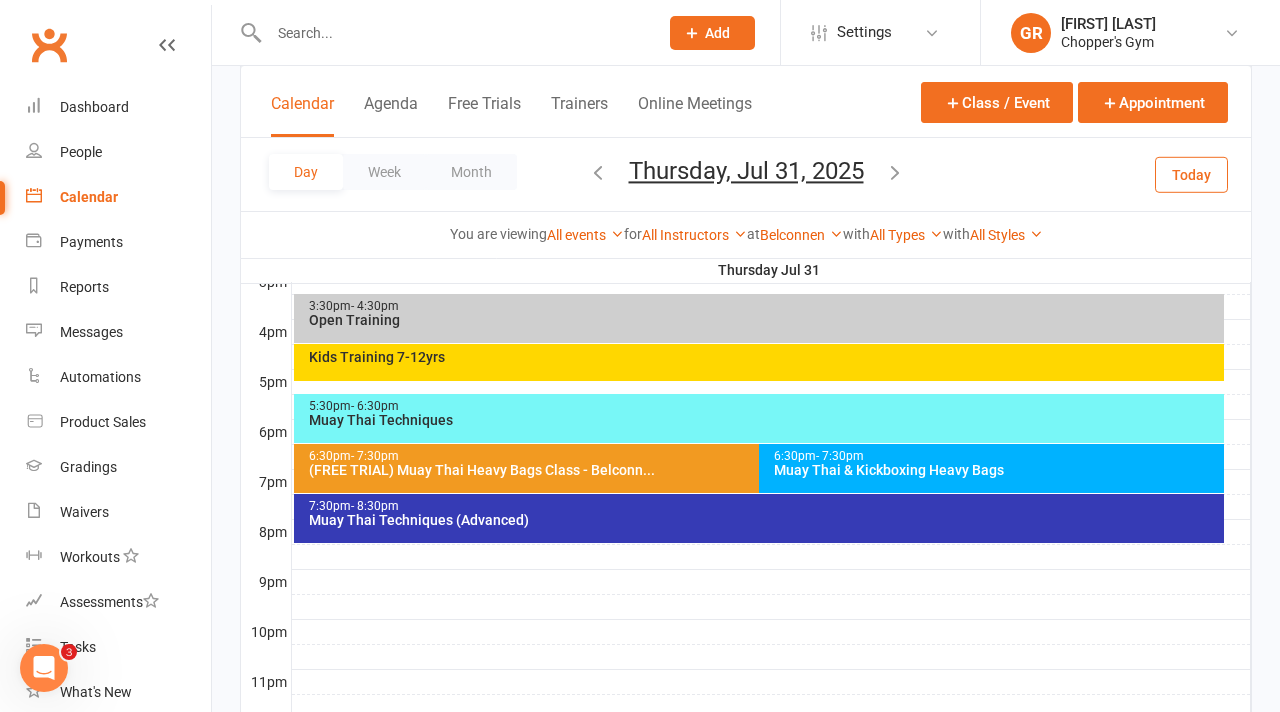 click on "Muay Thai & Kickboxing Heavy Bags" at bounding box center (996, 470) 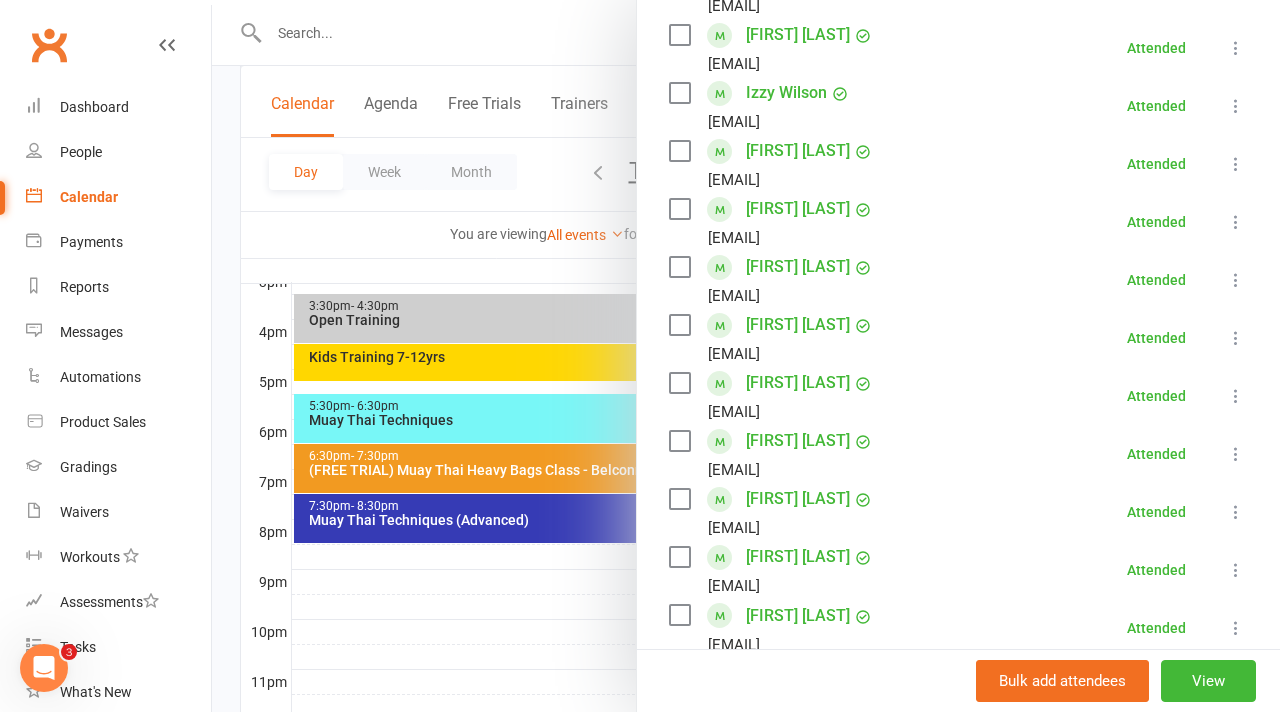 scroll, scrollTop: 626, scrollLeft: 0, axis: vertical 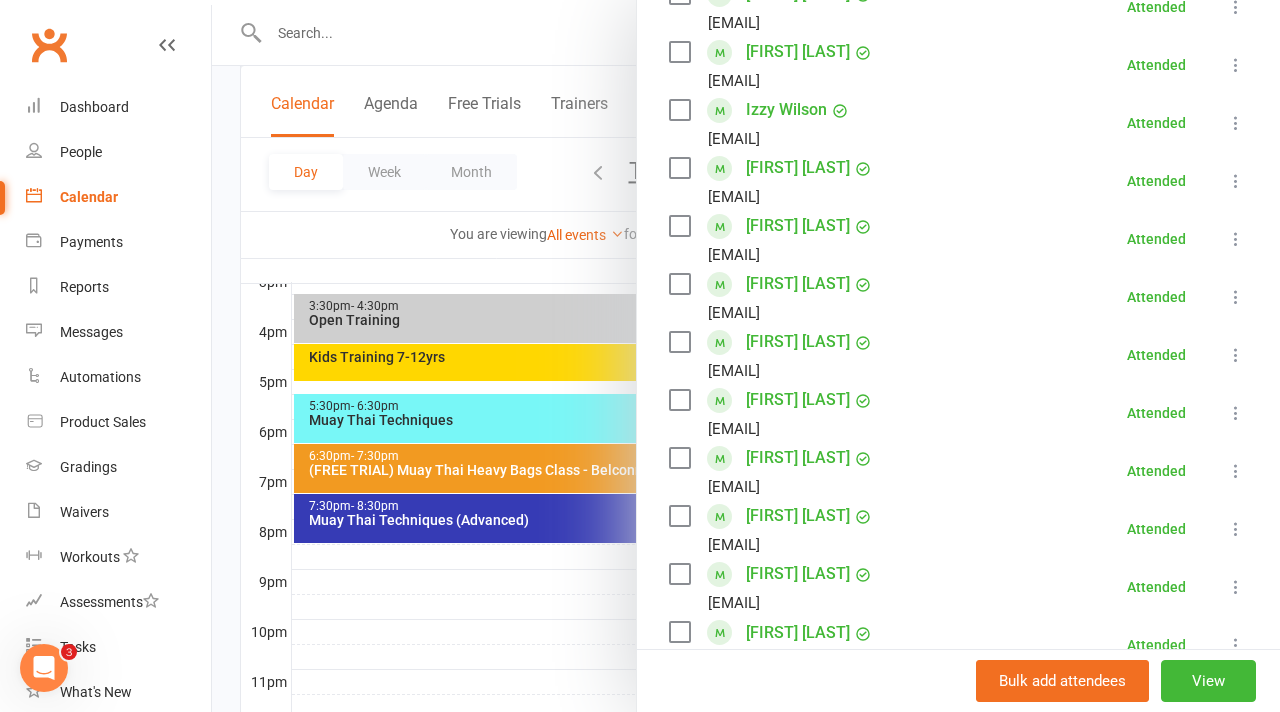 click at bounding box center (746, 356) 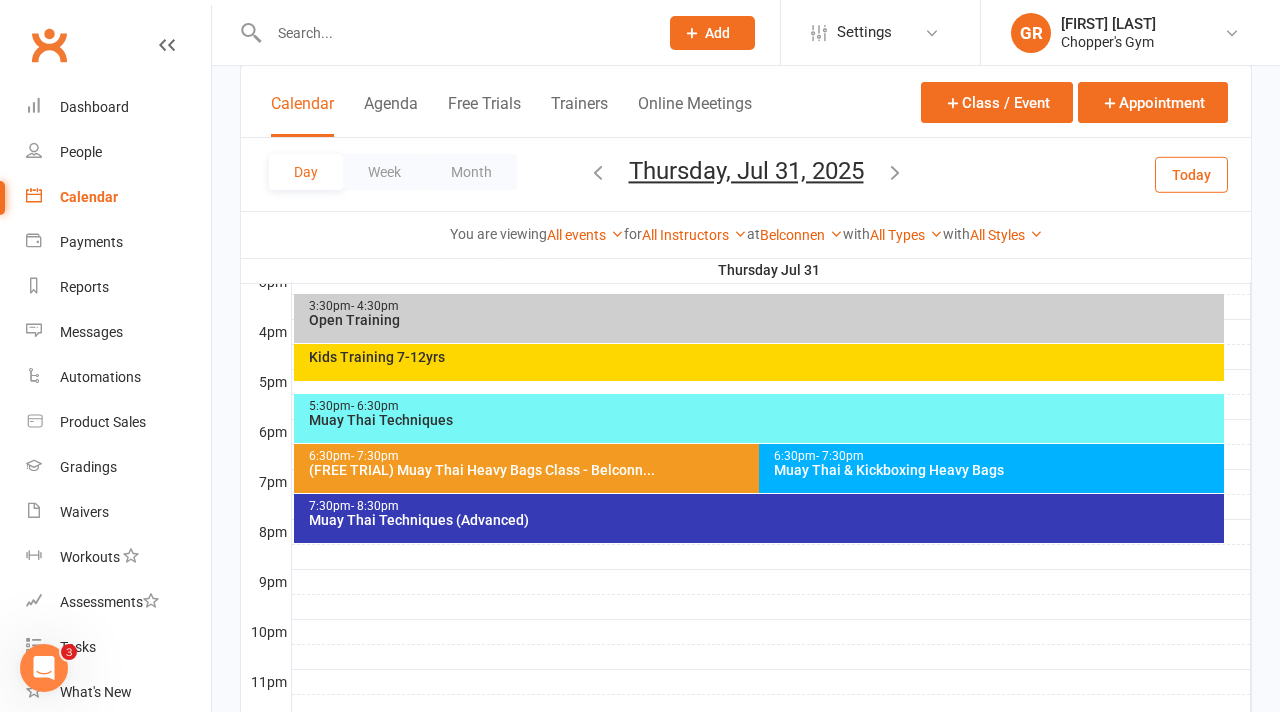 click on "Muay Thai Techniques" at bounding box center [764, 420] 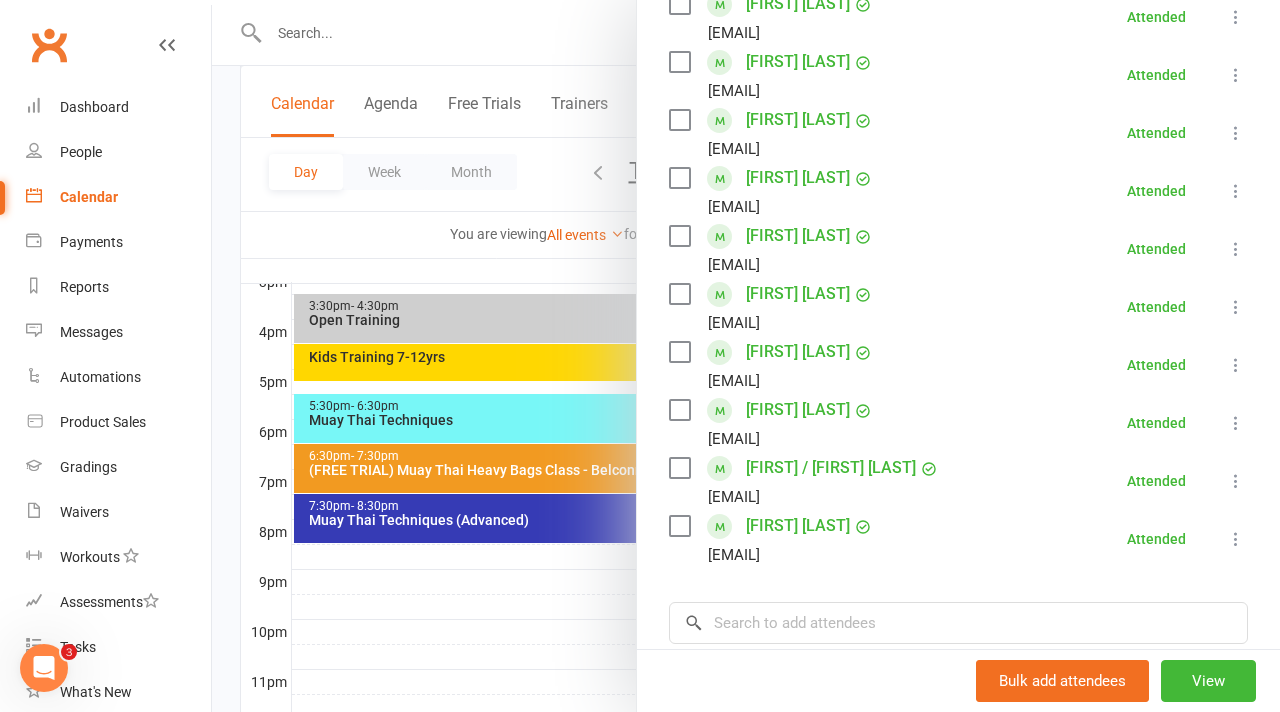 scroll, scrollTop: 440, scrollLeft: 0, axis: vertical 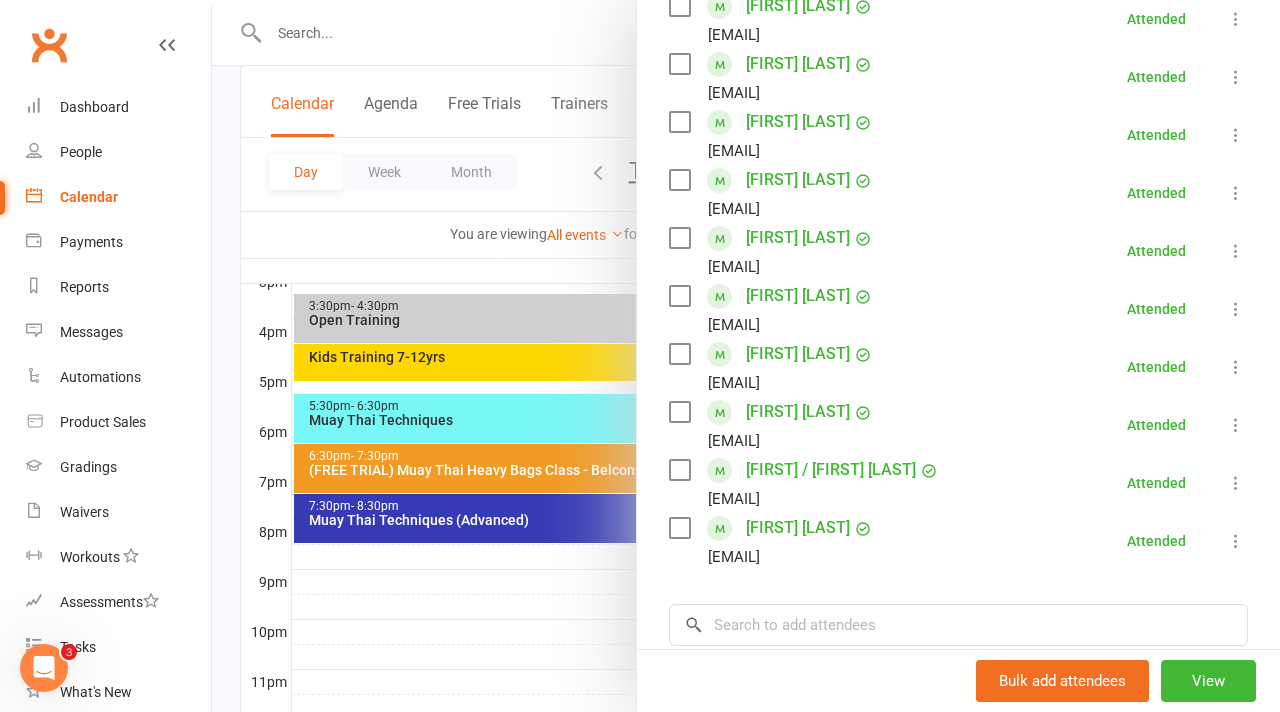 click at bounding box center (746, 356) 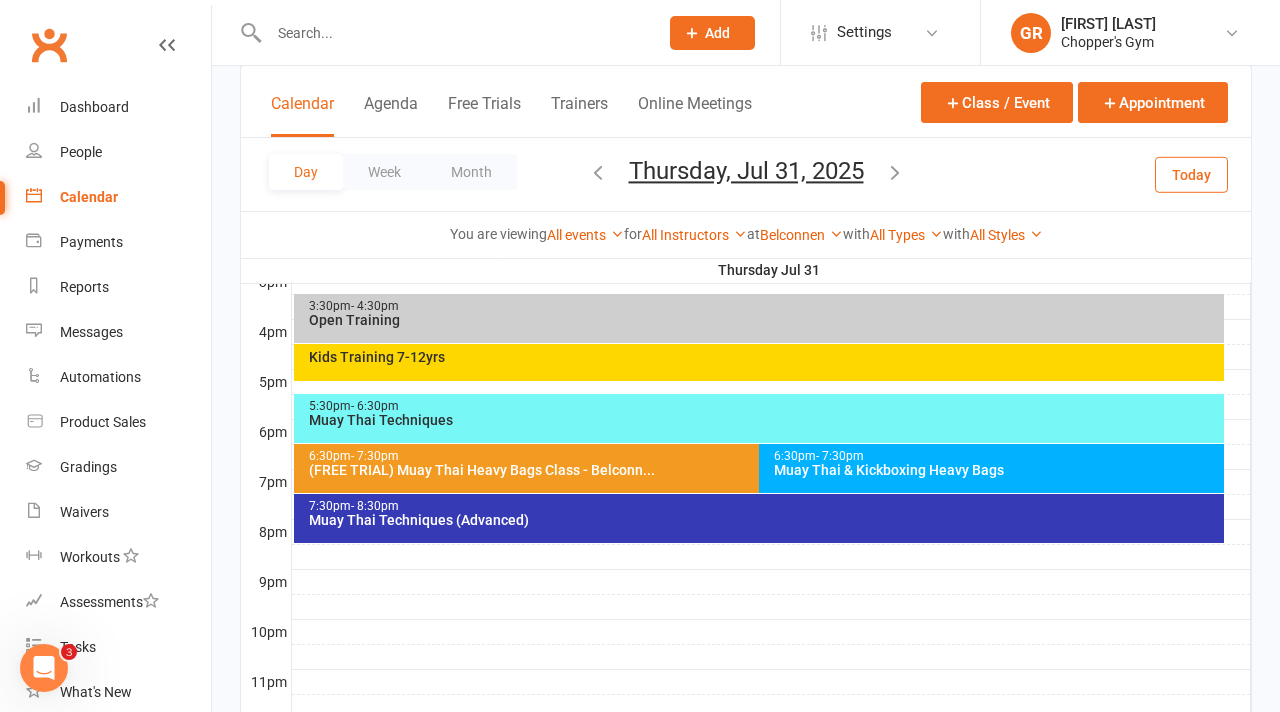 click at bounding box center (598, 172) 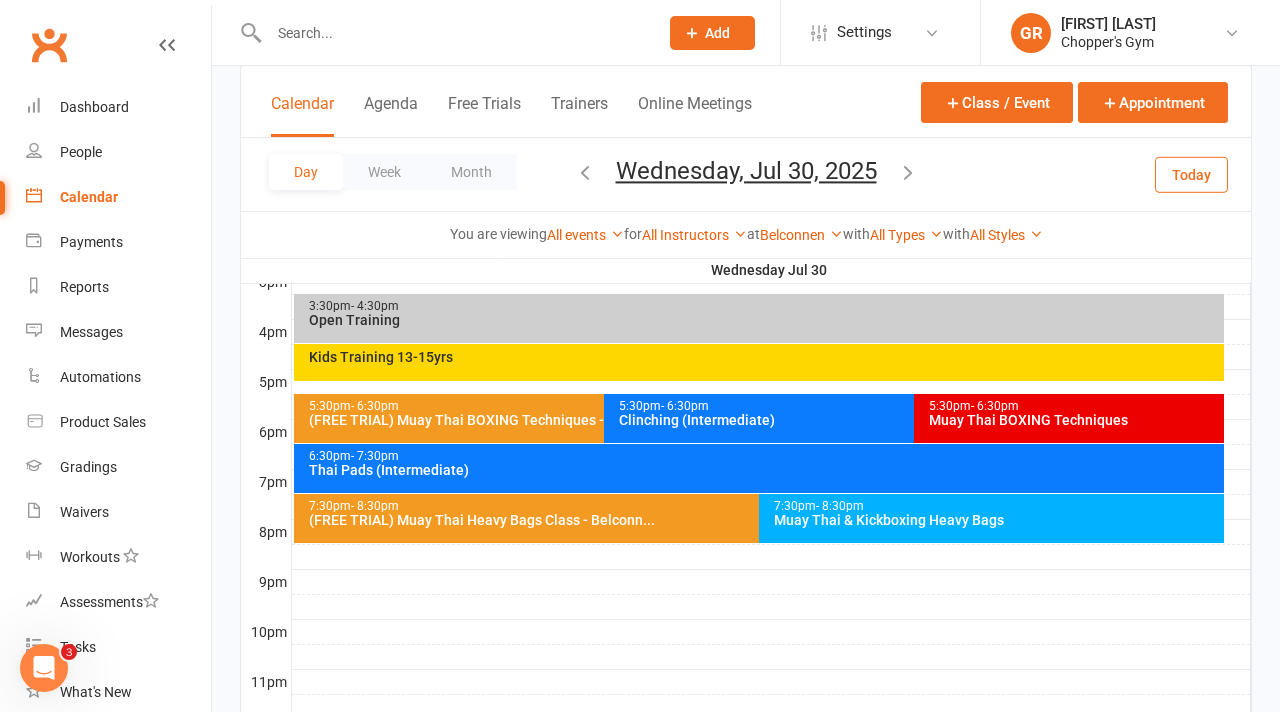 click on "Muay Thai BOXING Techniques" at bounding box center [1074, 420] 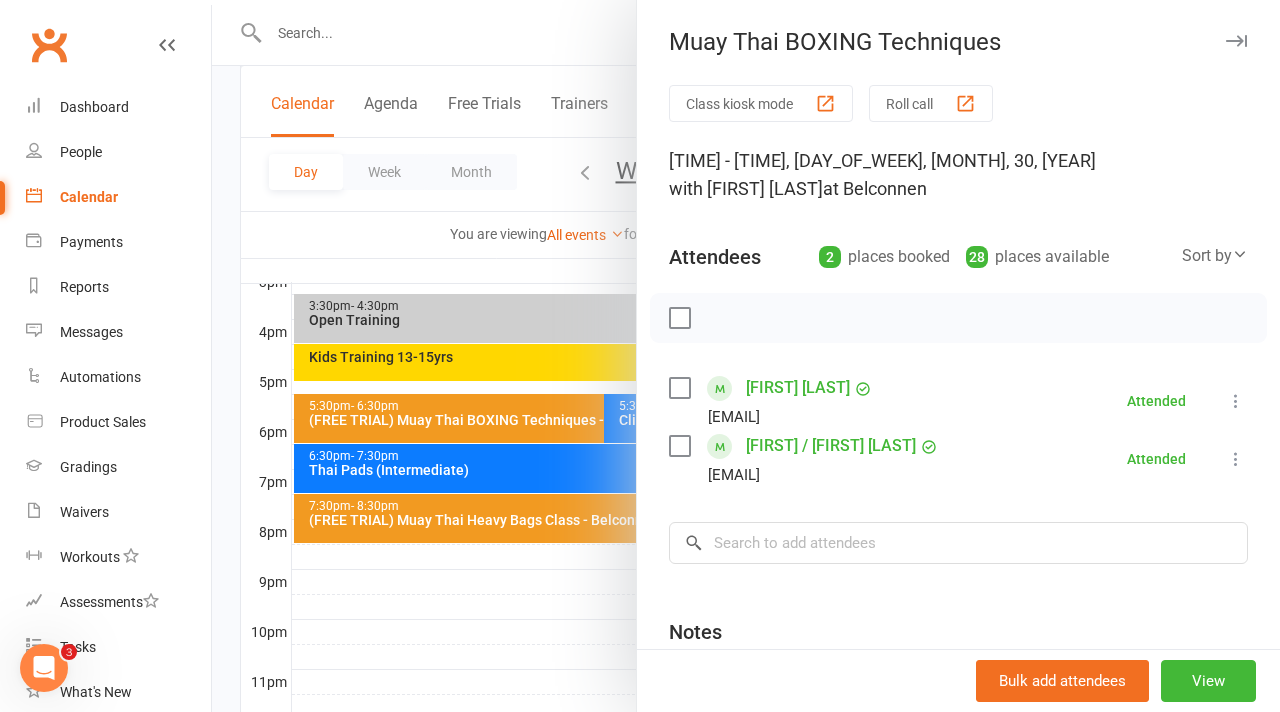 click at bounding box center (746, 356) 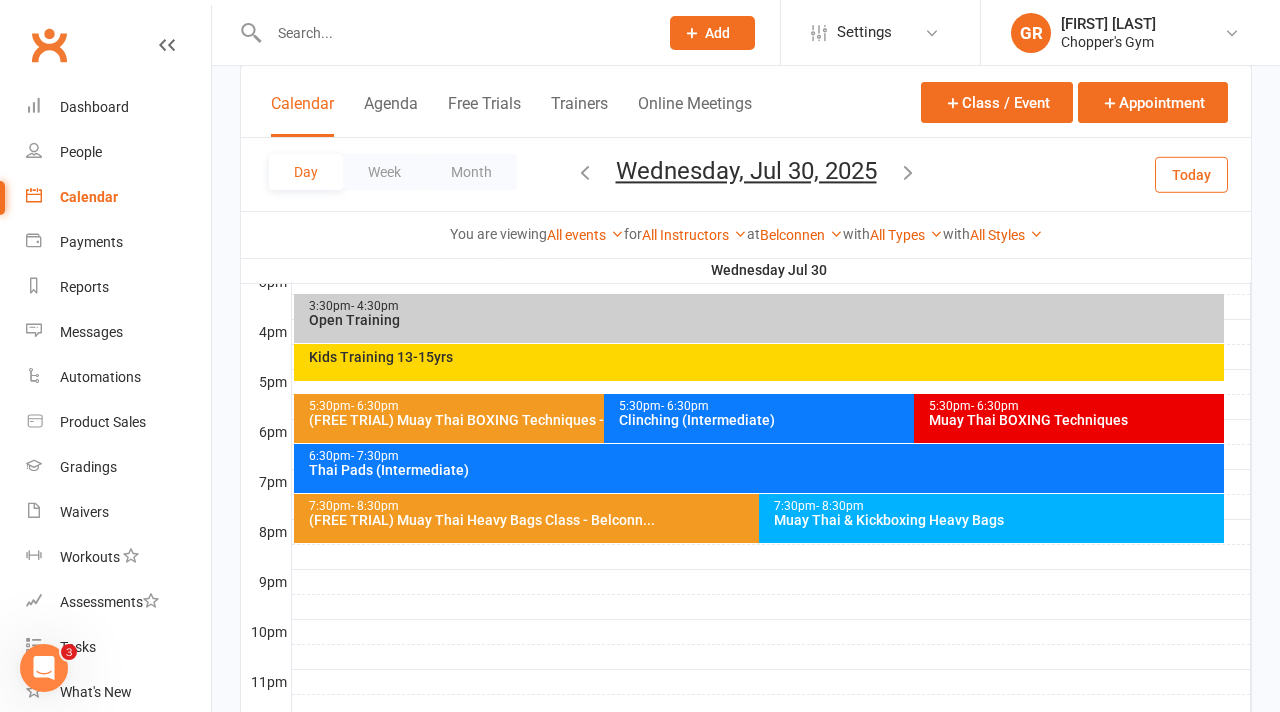 click on "Clinching (Intermediate)" at bounding box center (909, 420) 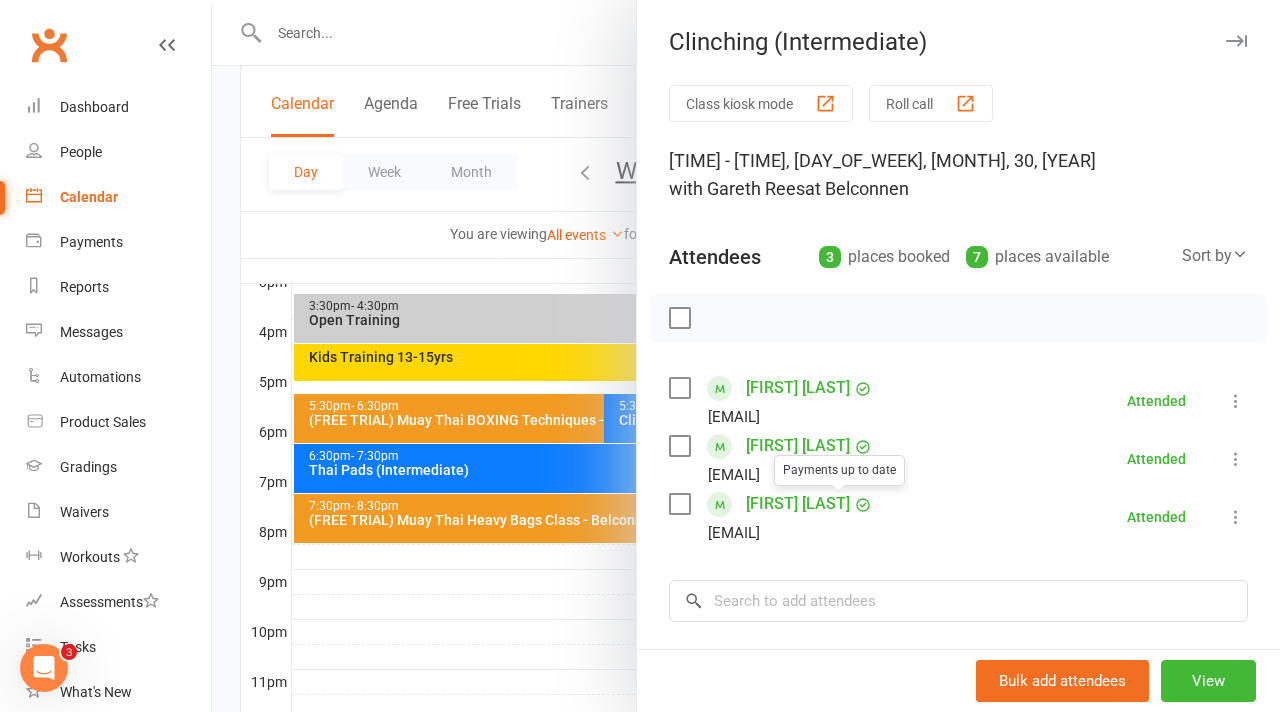 click at bounding box center (746, 356) 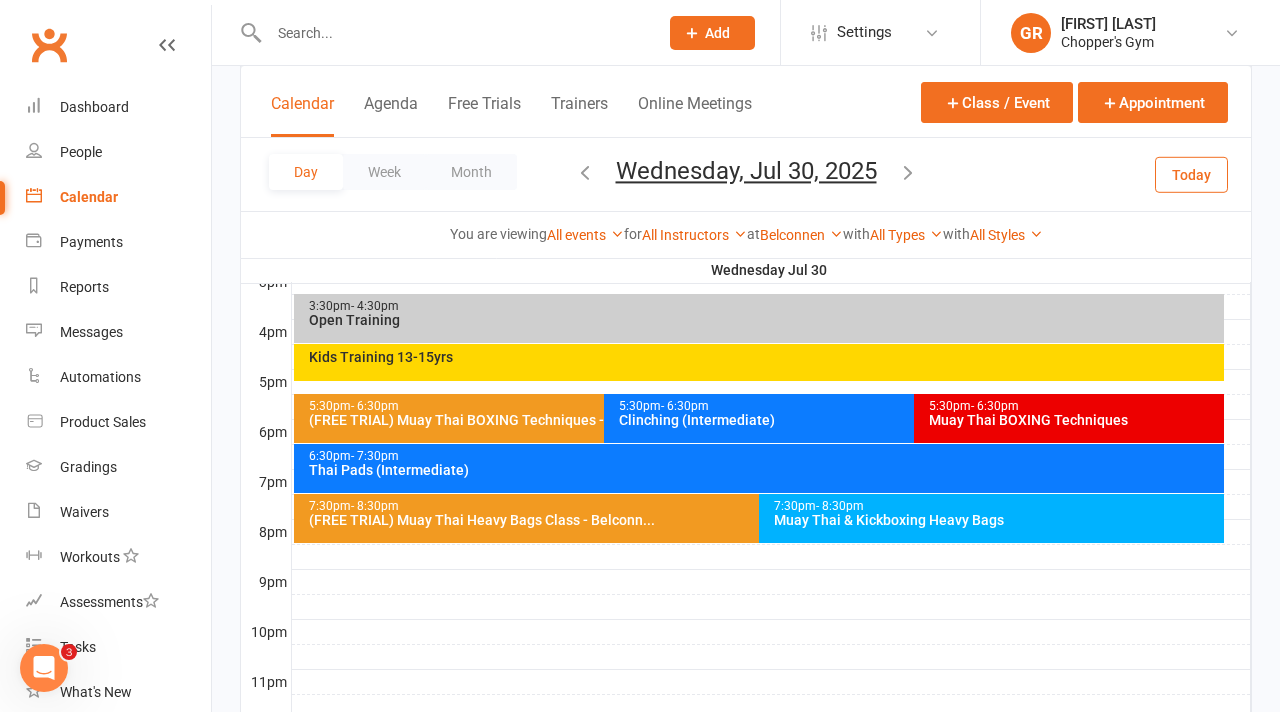 click on "6:30pm  - 7:30pm" at bounding box center (764, 456) 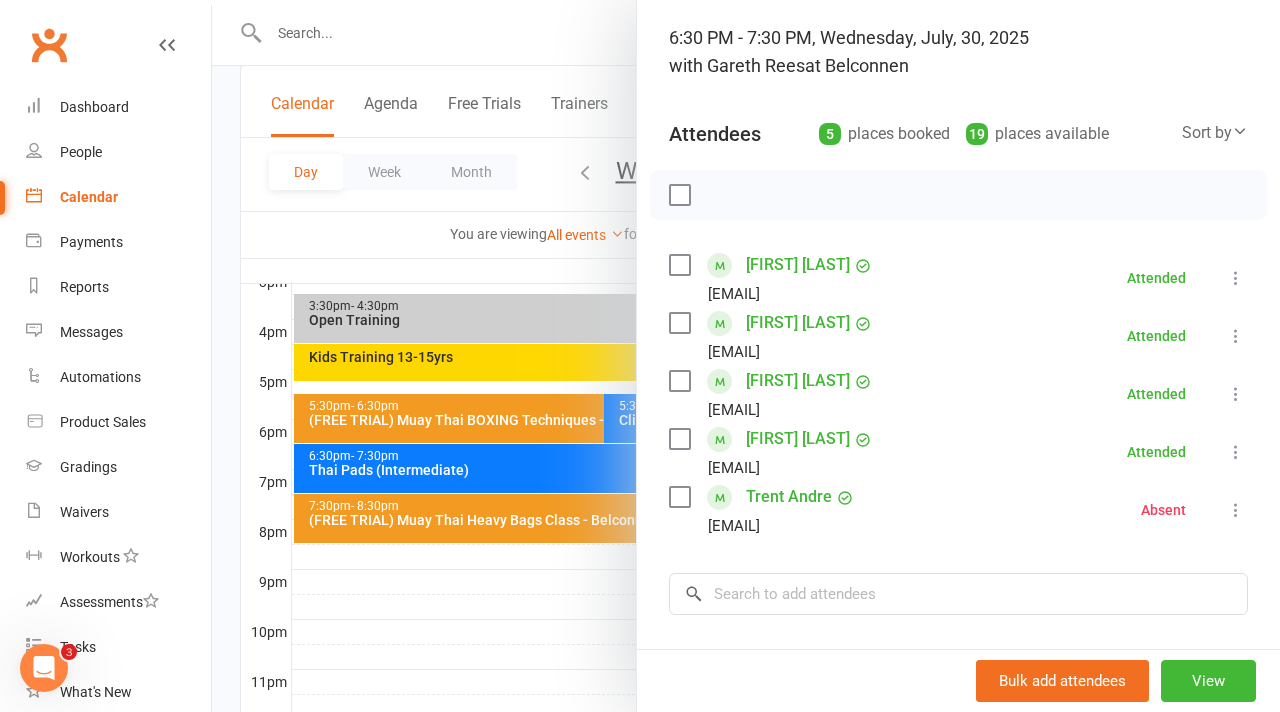 scroll, scrollTop: 120, scrollLeft: 0, axis: vertical 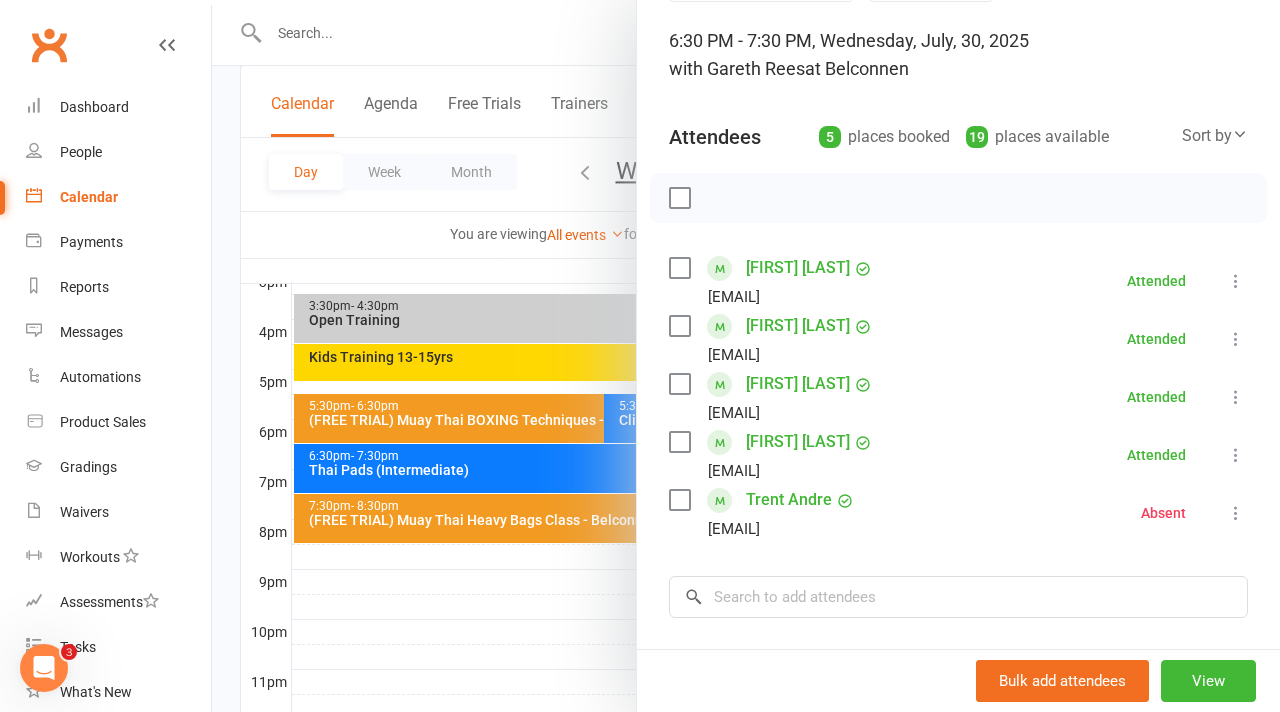 click at bounding box center (746, 356) 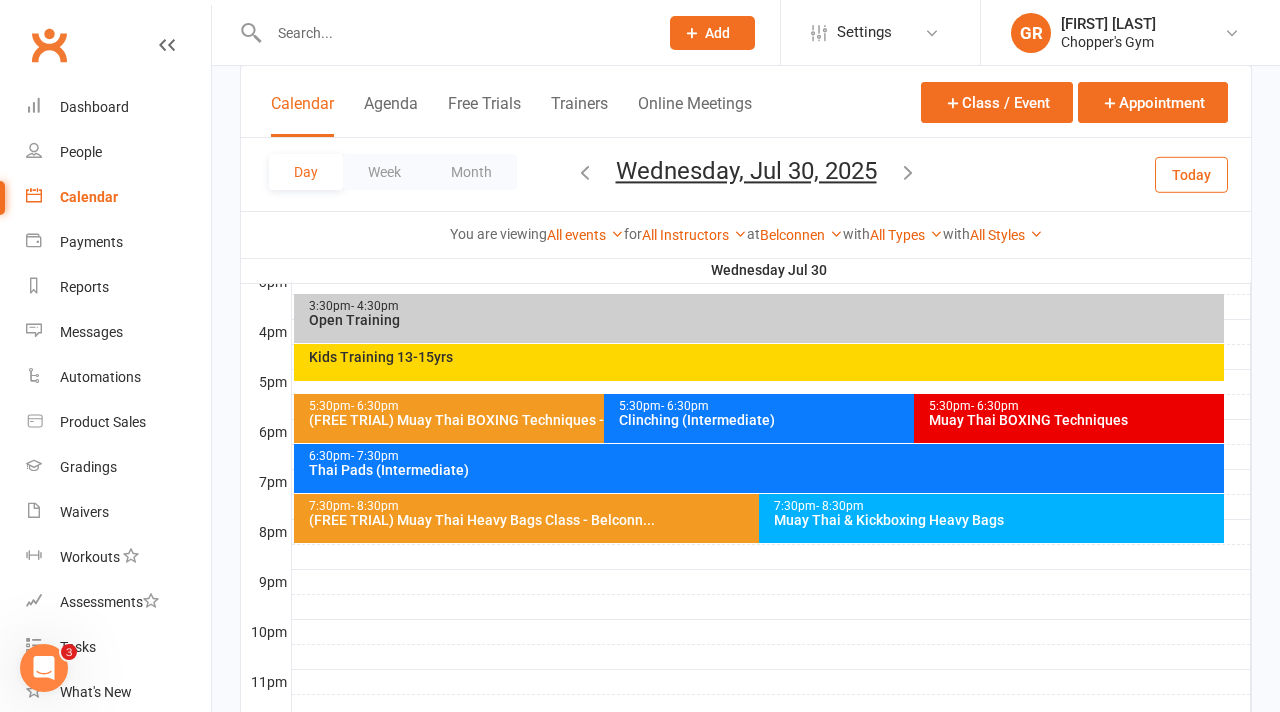 click on "- 8:30pm" at bounding box center (840, 506) 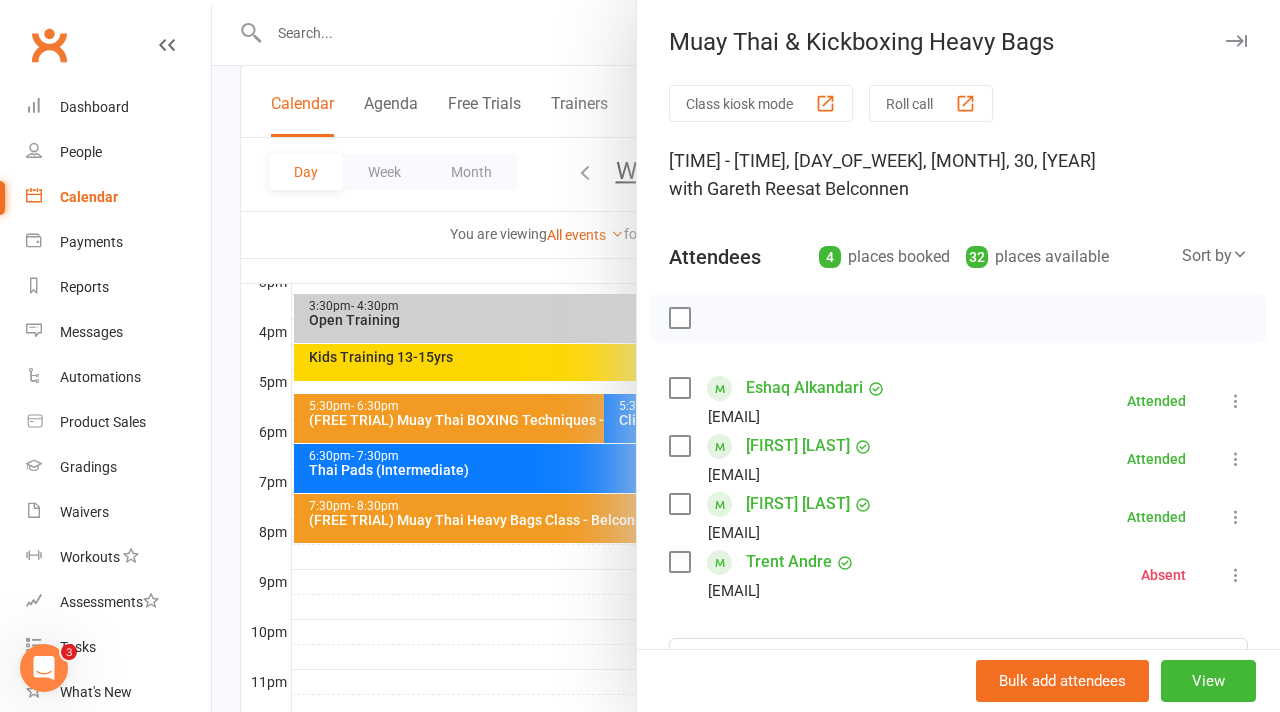 click at bounding box center (746, 356) 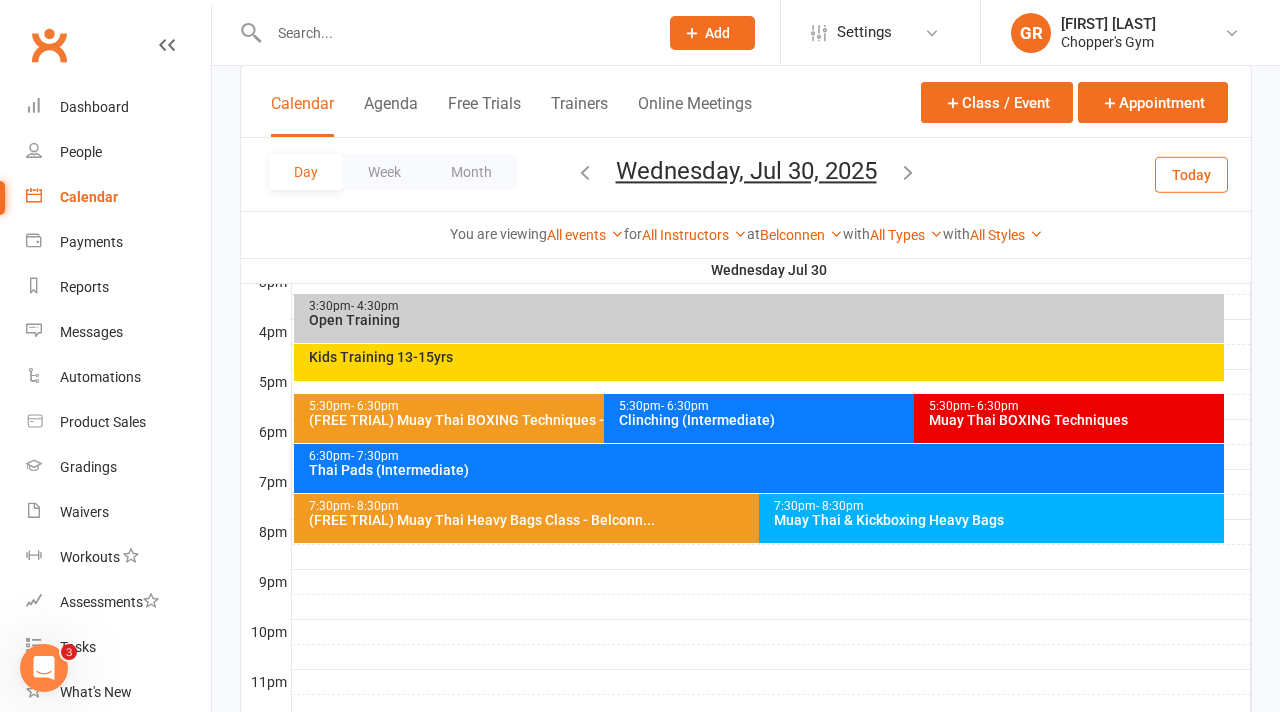 click at bounding box center [585, 172] 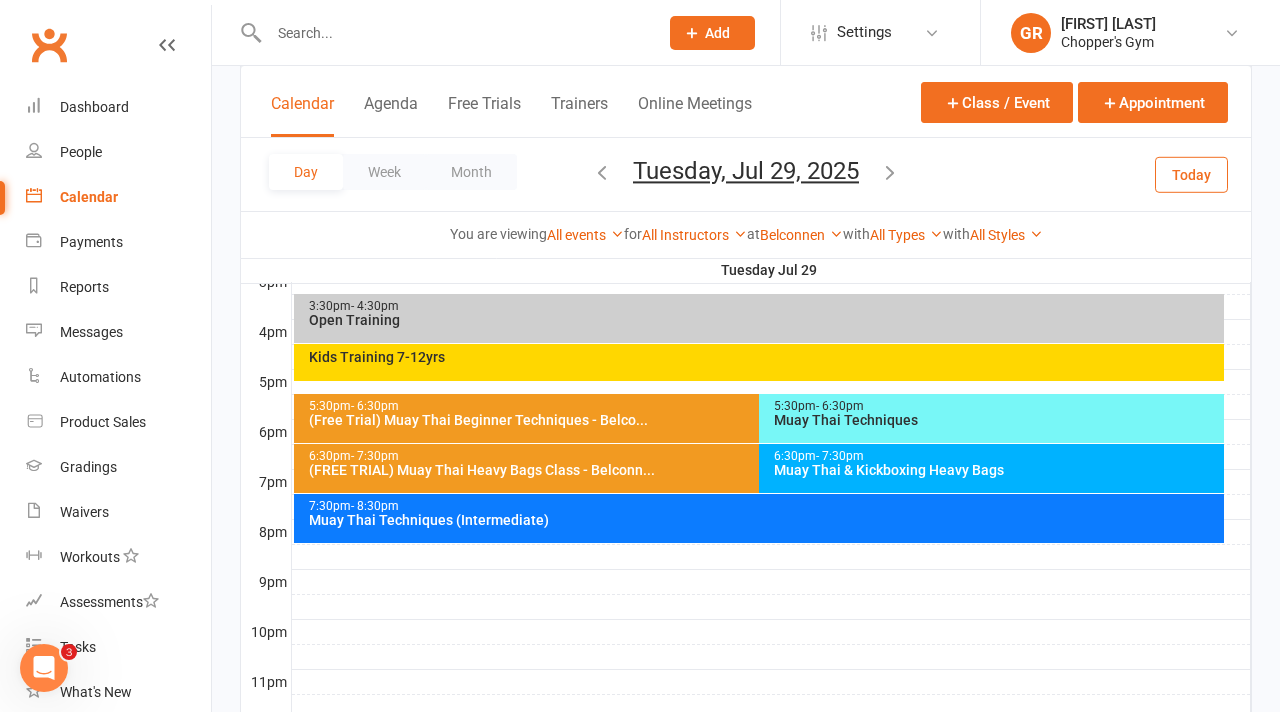 click on "Muay Thai Techniques" at bounding box center (996, 420) 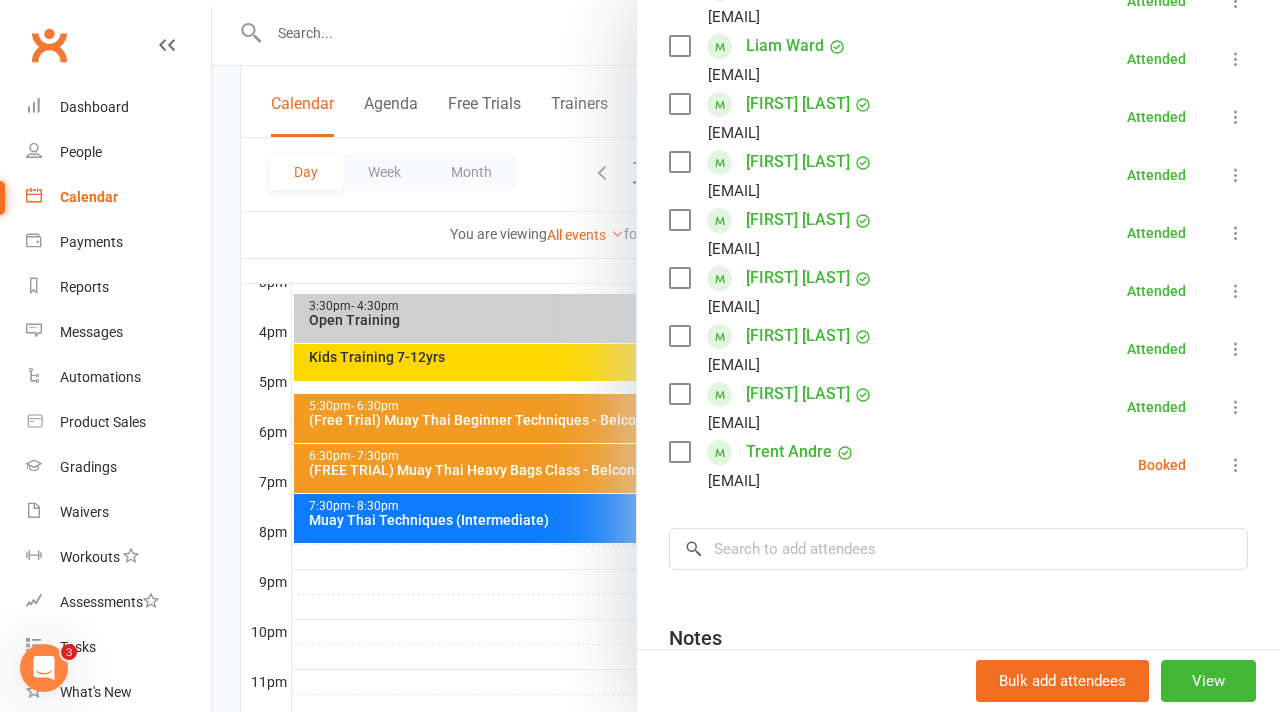 scroll, scrollTop: 576, scrollLeft: 0, axis: vertical 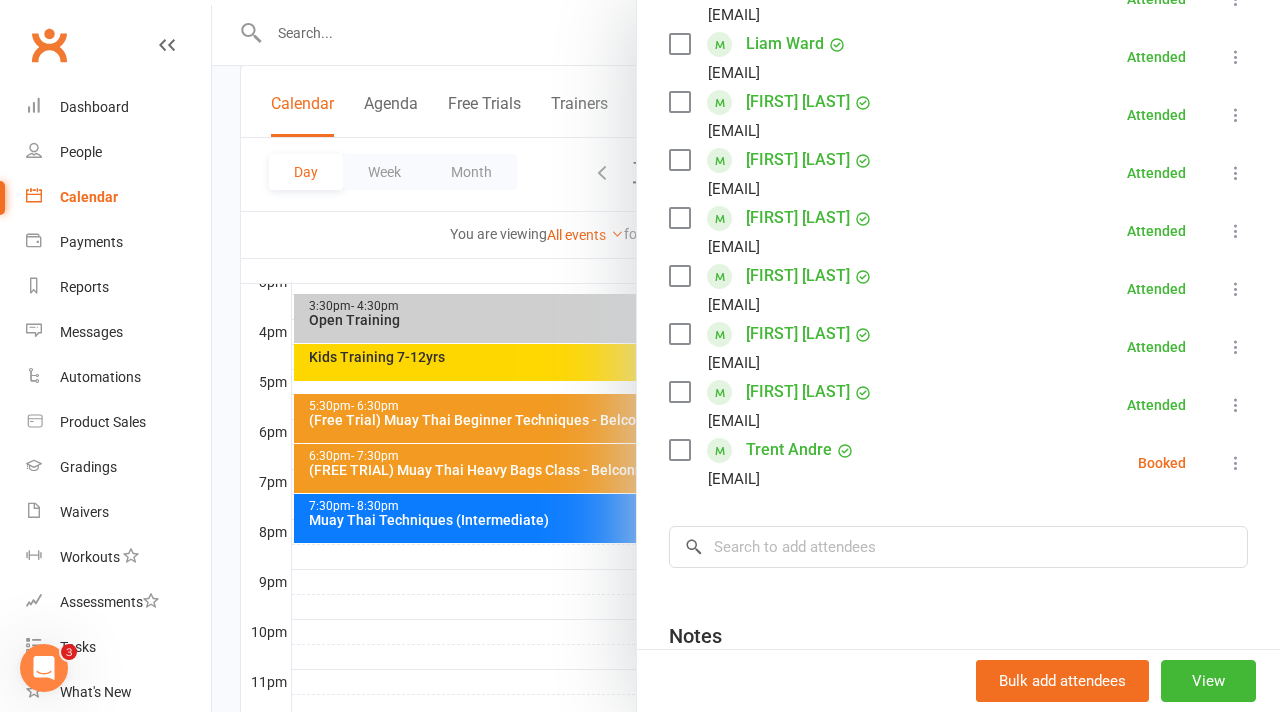 click at bounding box center [746, 356] 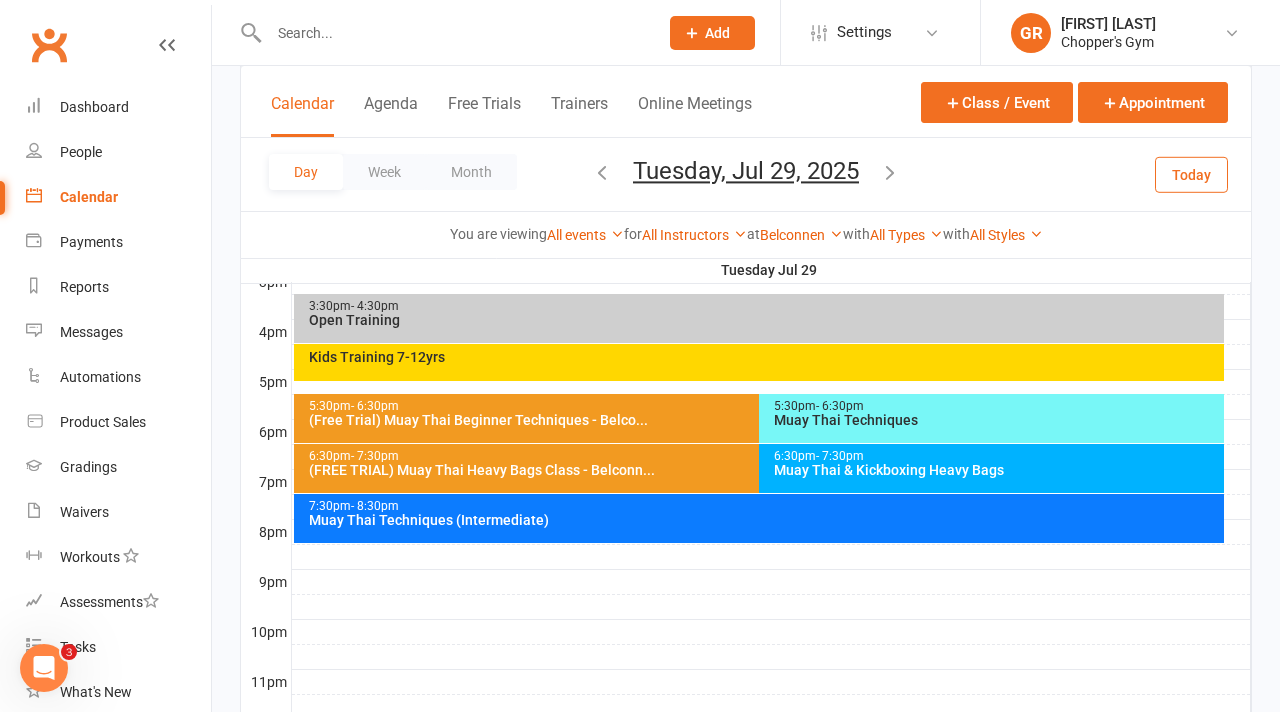 click on "Muay Thai & Kickboxing Heavy Bags" at bounding box center [996, 470] 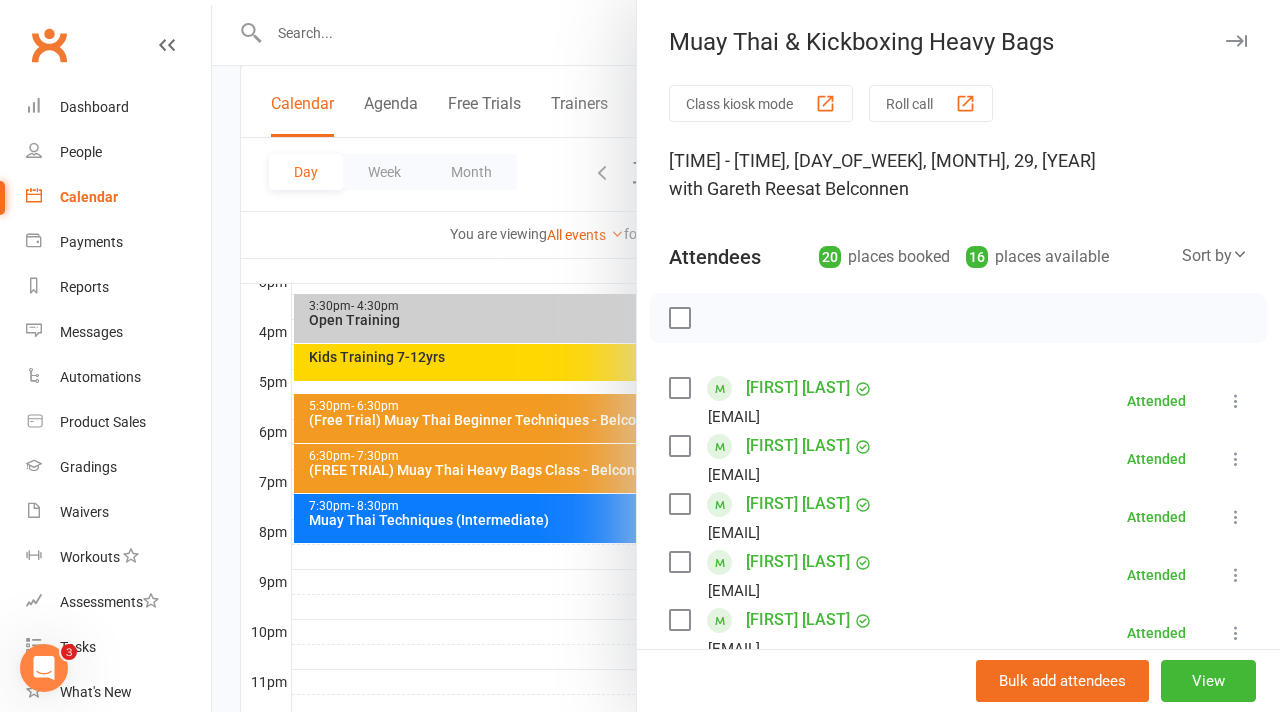 scroll, scrollTop: 17, scrollLeft: 0, axis: vertical 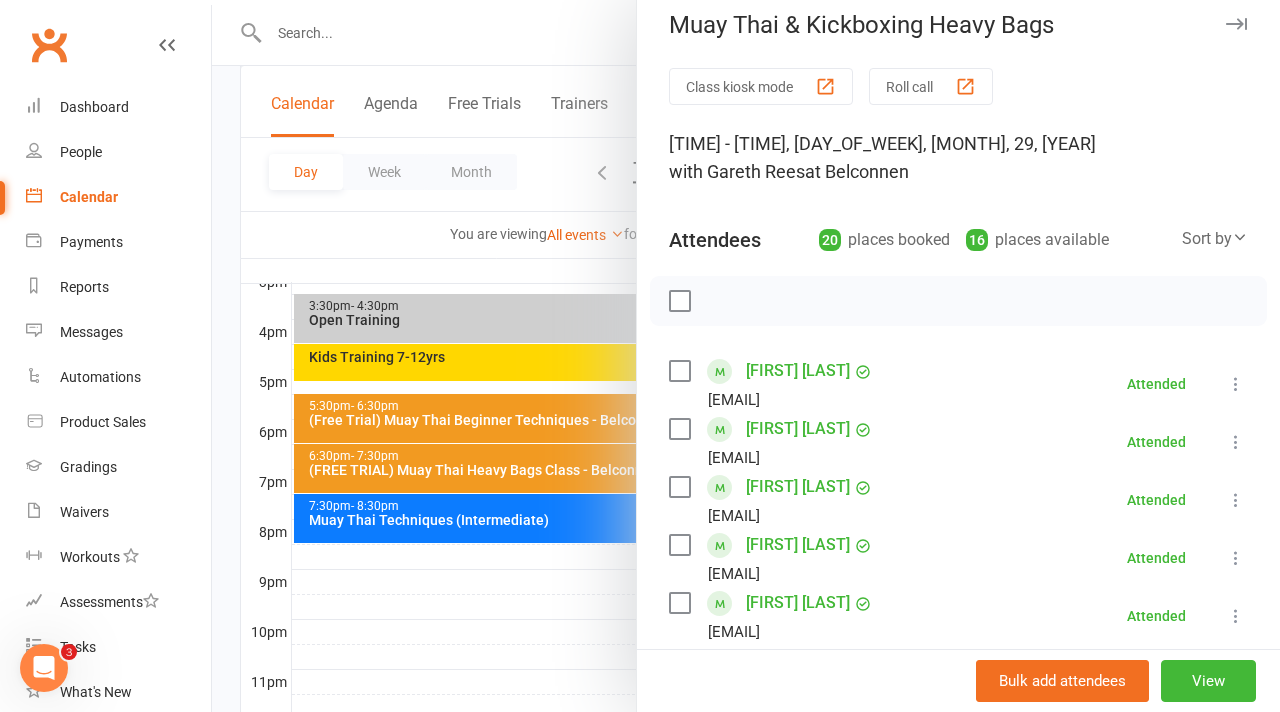 click on "[FIRST] [LAST]" at bounding box center [798, 371] 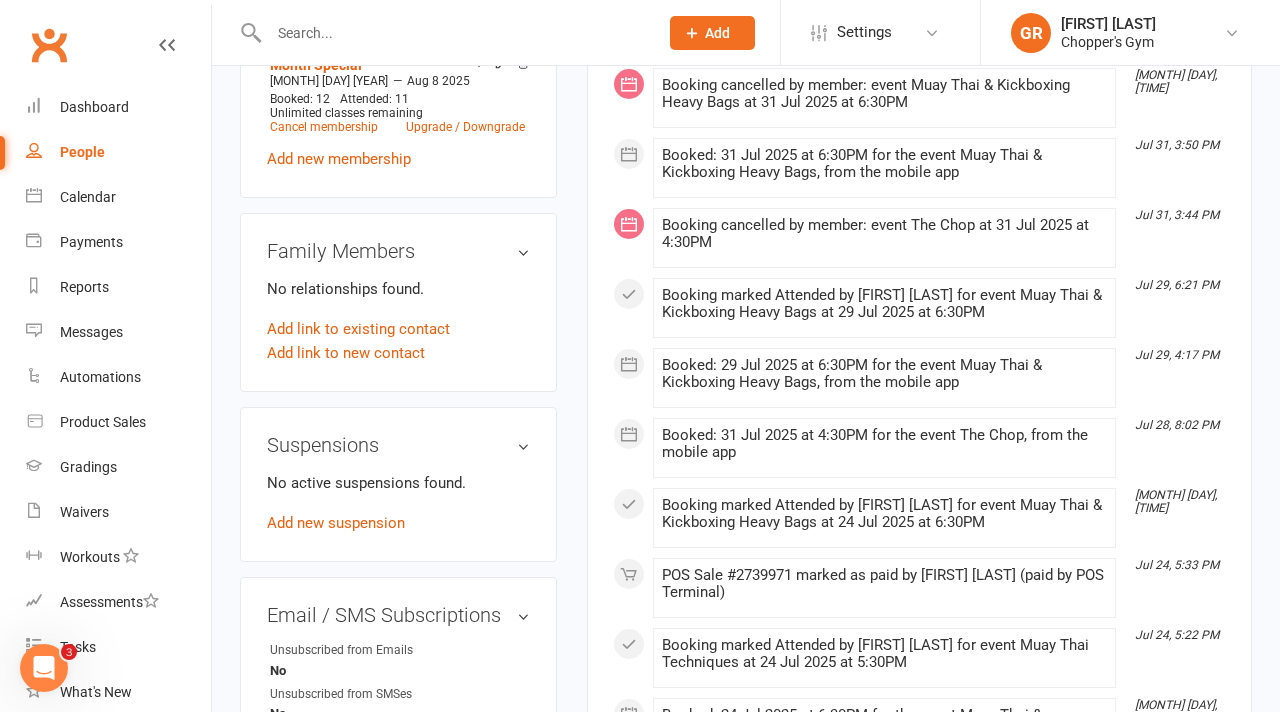 scroll, scrollTop: 0, scrollLeft: 0, axis: both 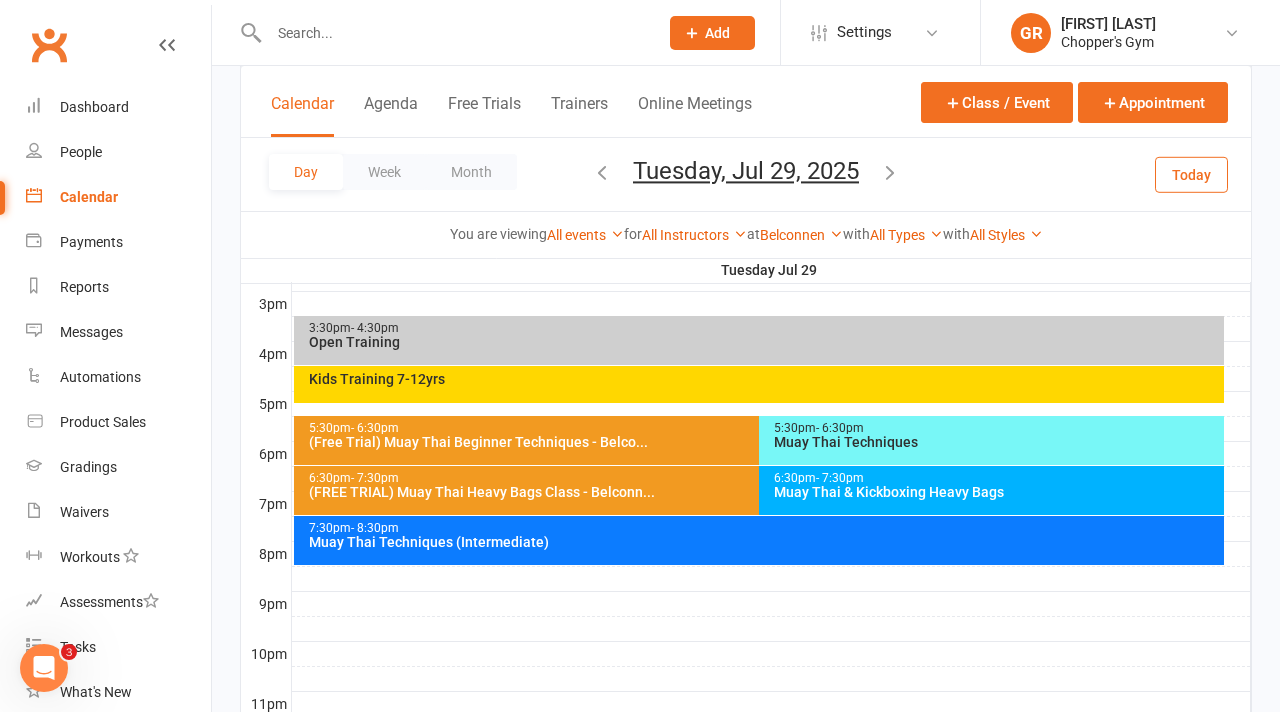 click on "5:30pm  - 6:30pm Muay Thai Techniques" at bounding box center [991, 440] 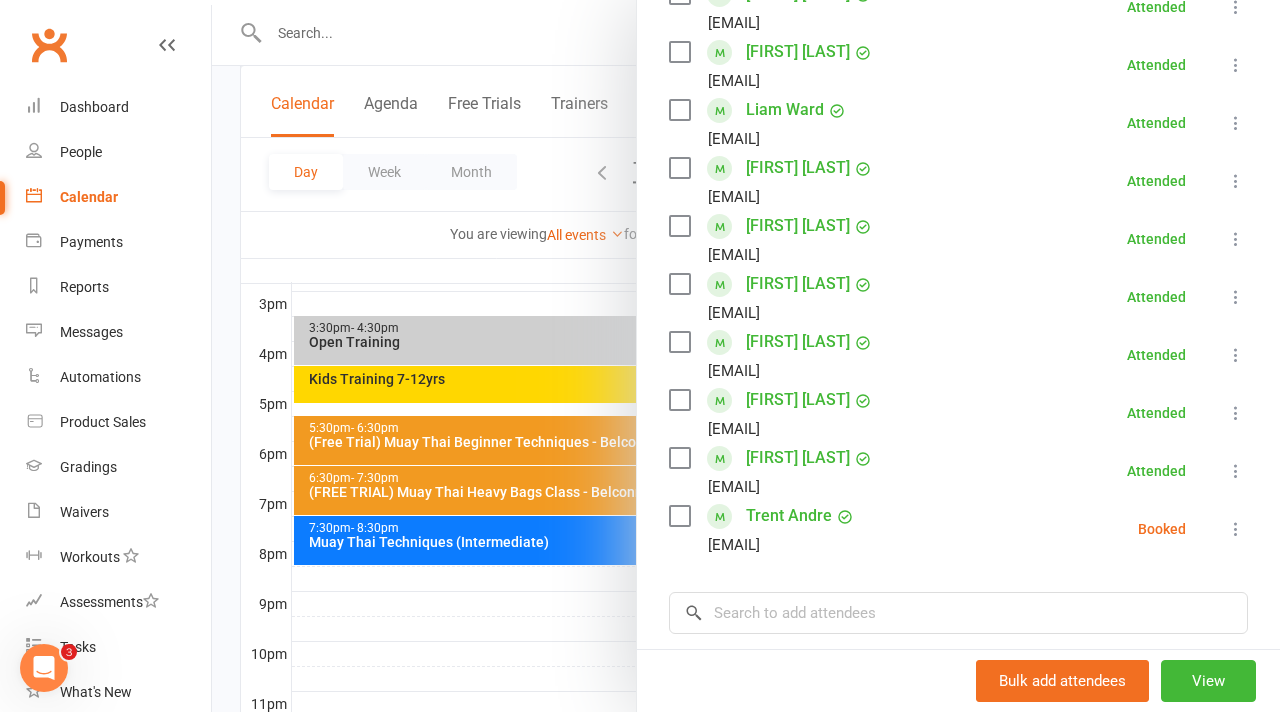 scroll, scrollTop: 509, scrollLeft: 0, axis: vertical 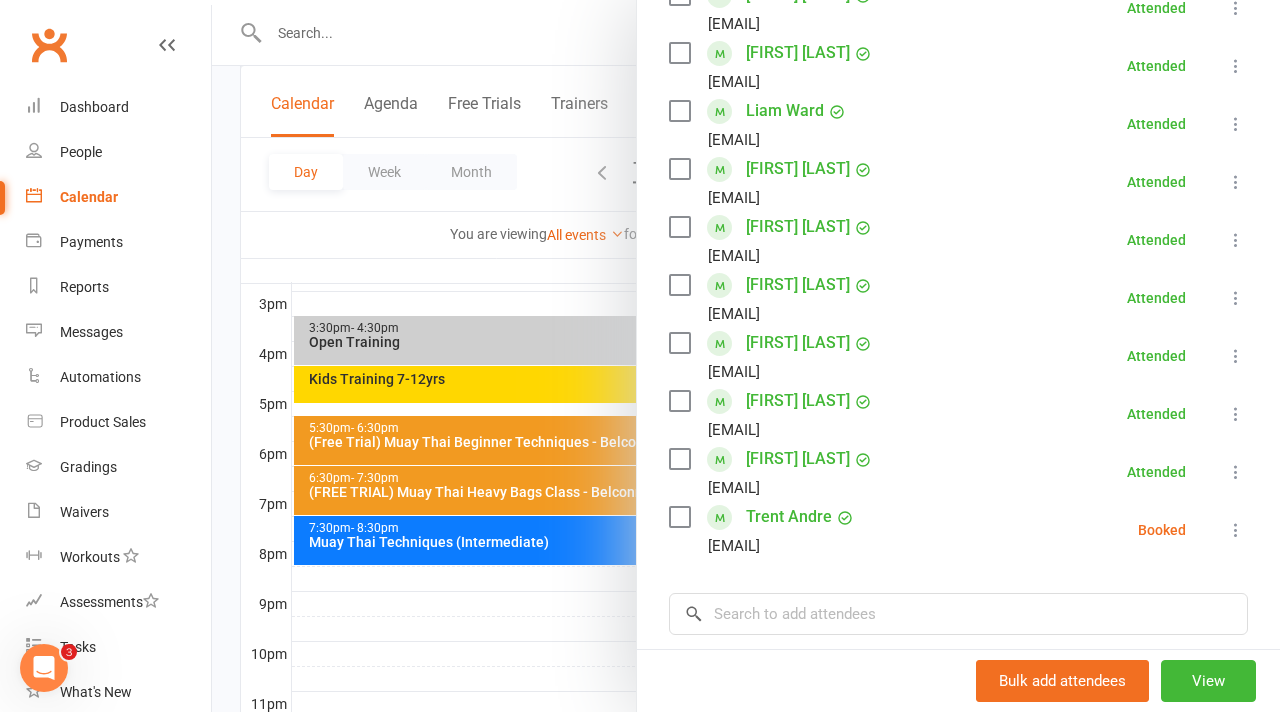 click on "Class kiosk mode  Roll call  [TIME] - [TIME], [DAY_OF_WEEK], [MONTH], 29, [YEAR] with [FIRST] [LAST]  at  Belconnen  Attendees  12  places booked 18  places available Sort by  Last name  First name  Booking created    [FIRST] [LAST]  [EMAIL] Attended More info  Remove  Mark absent  Undo check-in  Send message  Enable recurring bookings  All bookings for series    [FIRST] [LAST]  [EMAIL] Attended More info  Remove  Mark absent  Undo check-in  Send message  Enable recurring bookings  All bookings for series    [FIRST] [LAST]  [EMAIL] Attended More info  Remove  Mark absent  Undo check-in  Send message  Enable recurring bookings  All bookings for series    [FIRST] [LAST]  [EMAIL] Attended More info  Remove  Mark absent  Undo check-in  Send message  Enable recurring bookings  All bookings for series    [FIRST] [LAST]  [EMAIL] Attended More info  Remove  Mark absent  Undo check-in  Send message  Enable recurring bookings  All bookings for series" at bounding box center [958, 247] 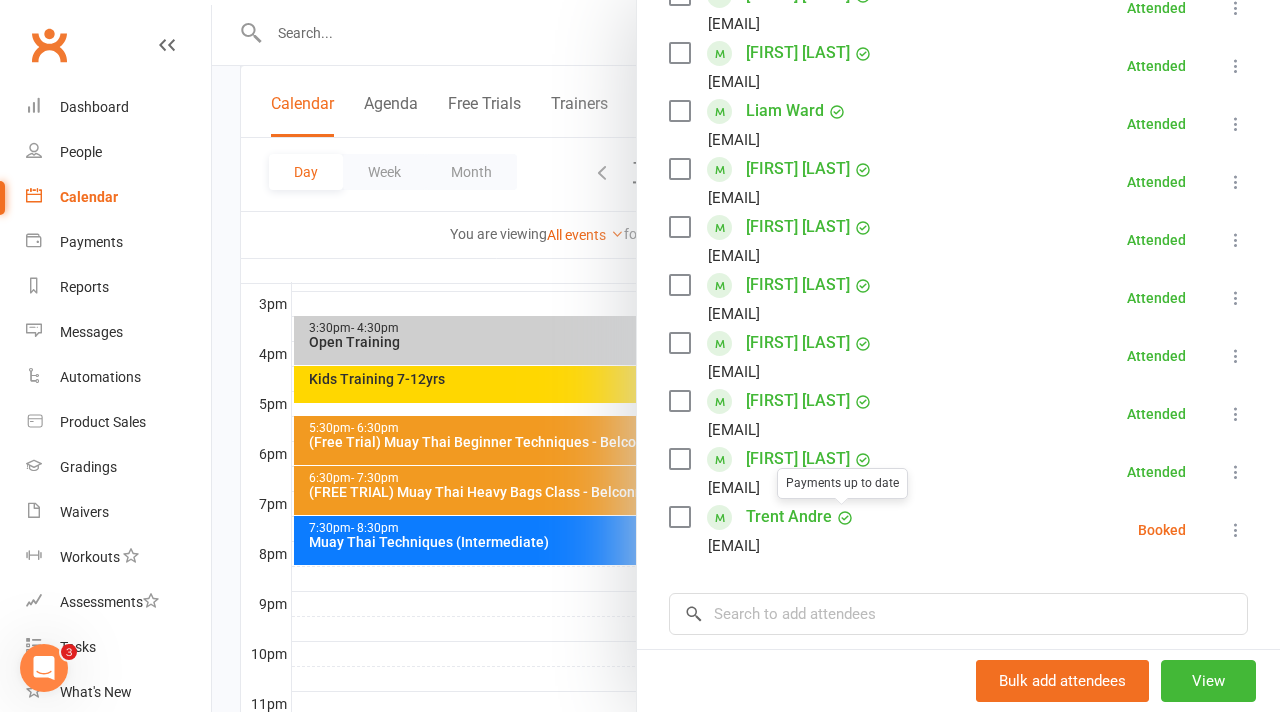click at bounding box center [746, 356] 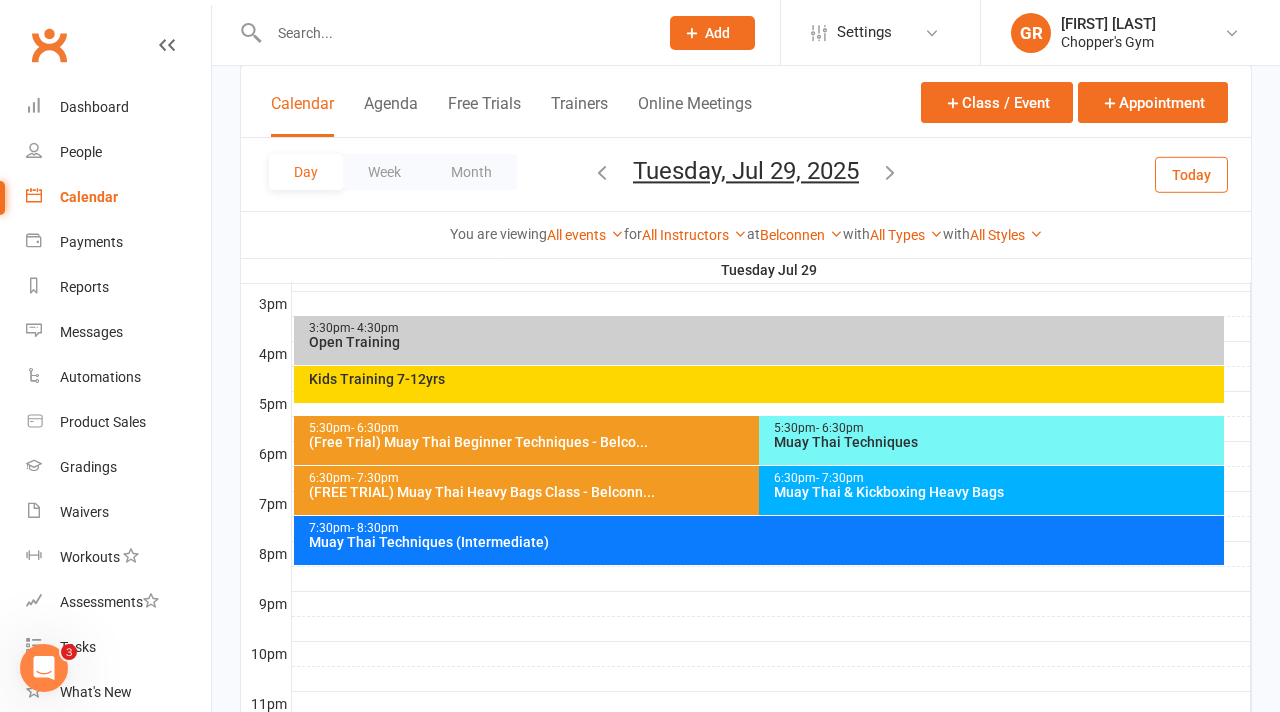 click on "Muay Thai & Kickboxing Heavy Bags" at bounding box center (996, 492) 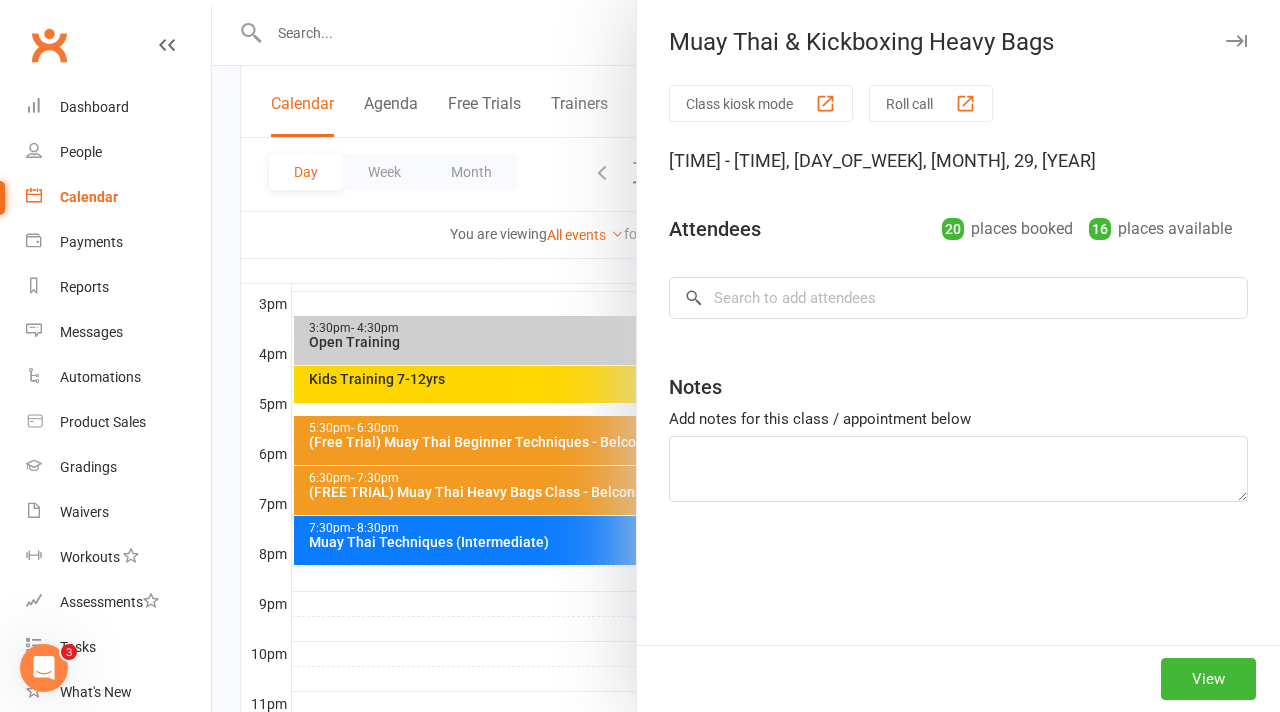 scroll, scrollTop: 952, scrollLeft: 0, axis: vertical 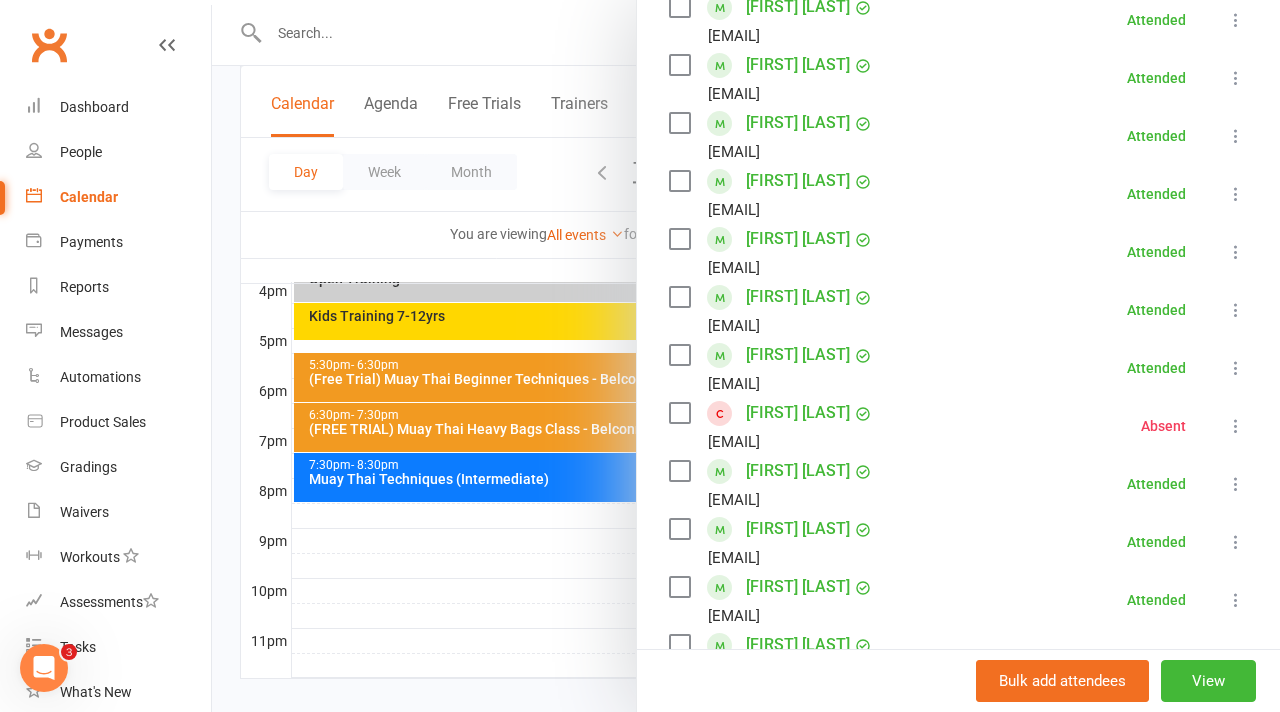 click on "[FIRST] [LAST]" at bounding box center (798, 181) 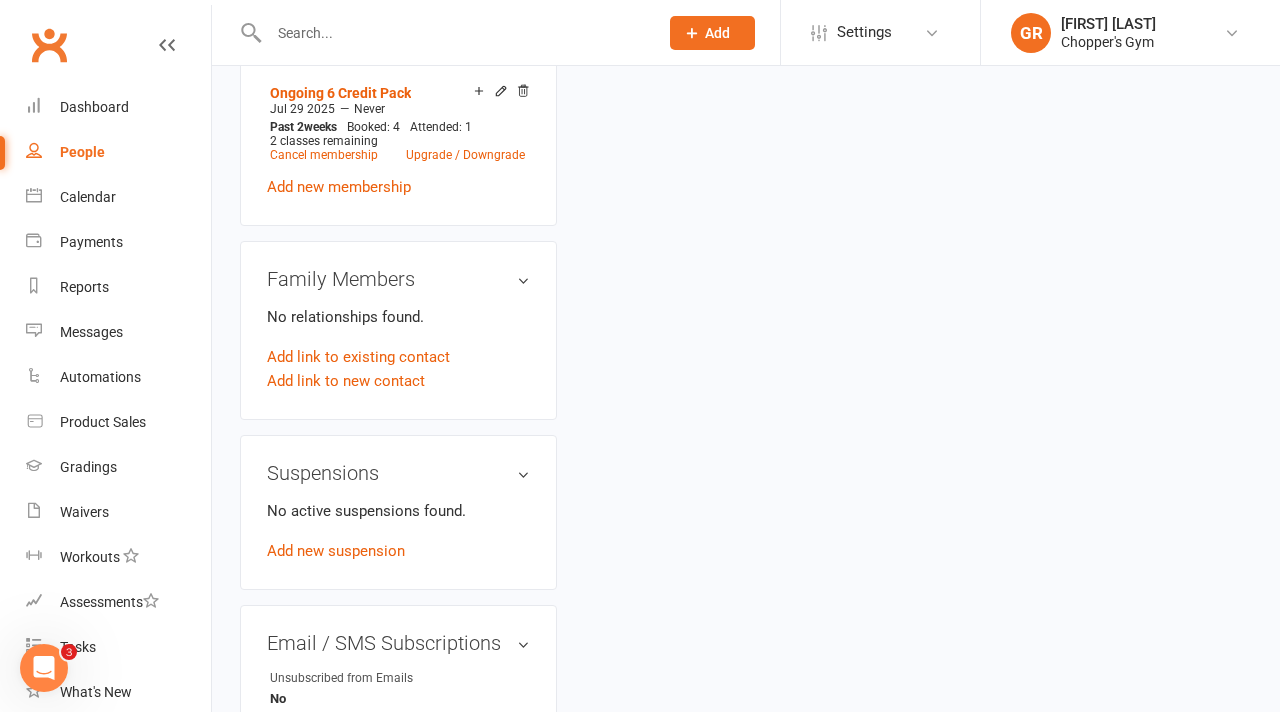 scroll, scrollTop: 0, scrollLeft: 0, axis: both 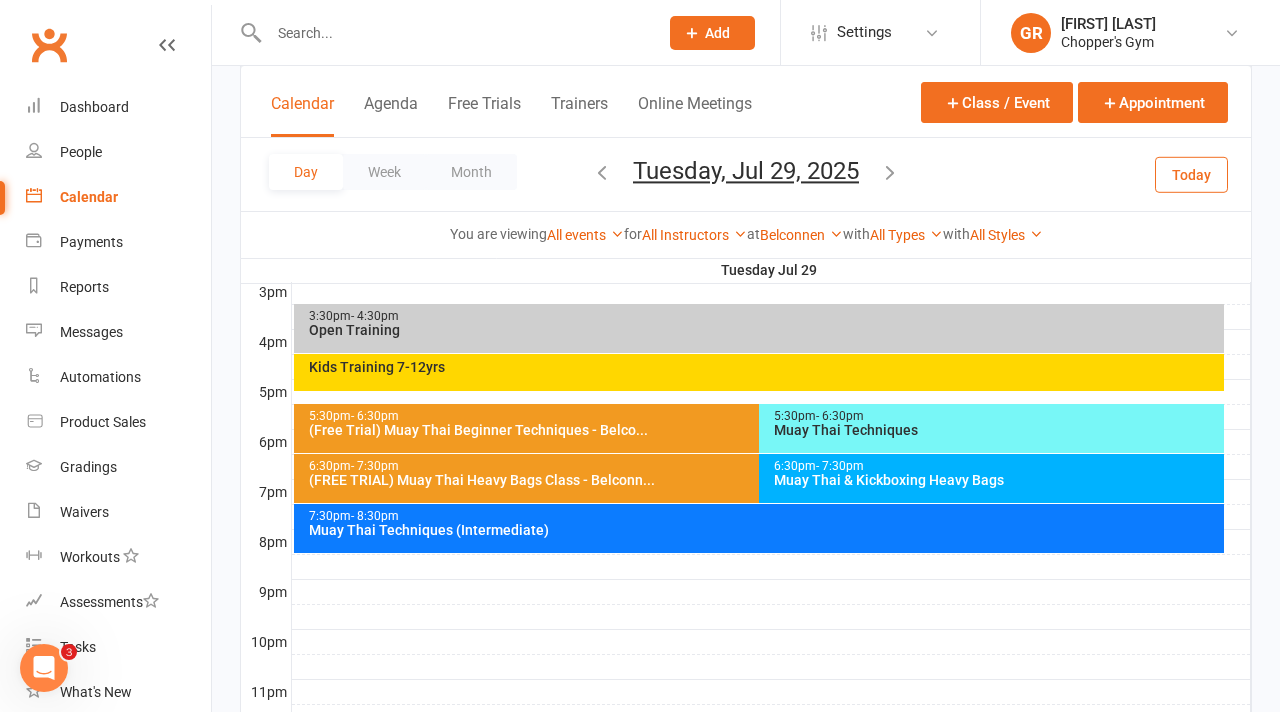 click on "Muay Thai & Kickboxing Heavy Bags" at bounding box center (996, 480) 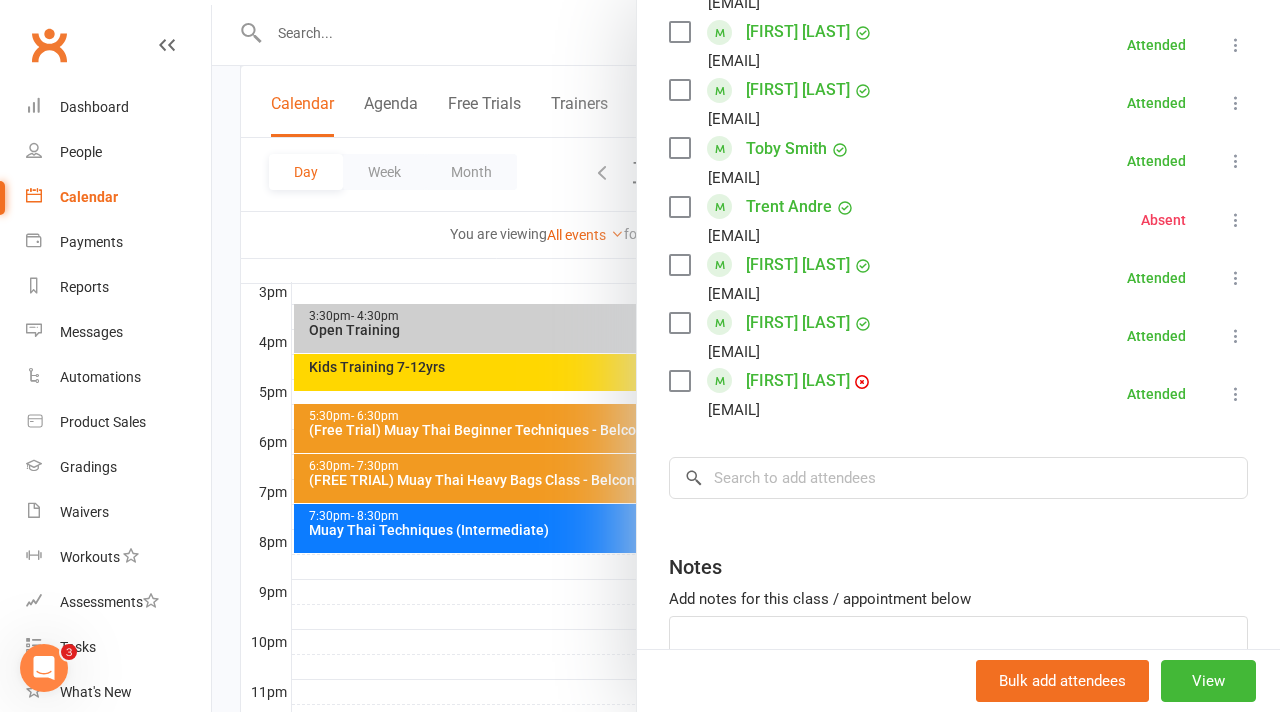 scroll, scrollTop: 1103, scrollLeft: 0, axis: vertical 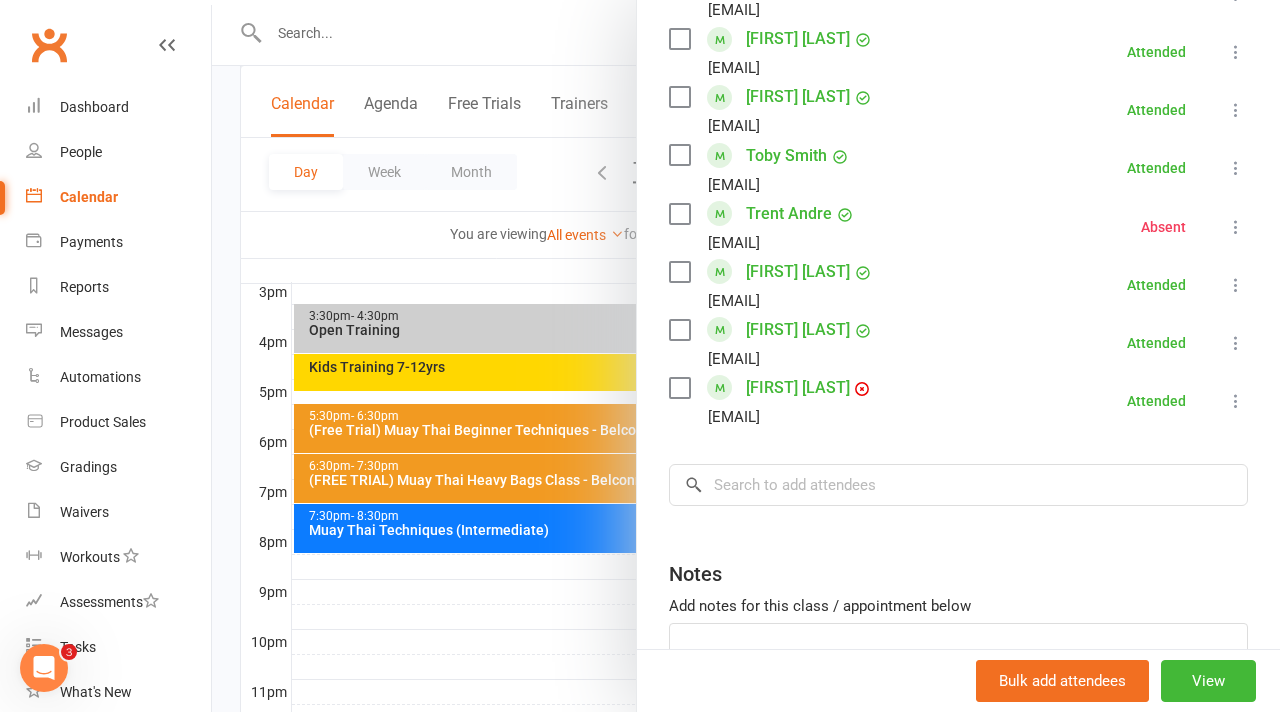 click on "[FIRST] [LAST]" at bounding box center [798, 272] 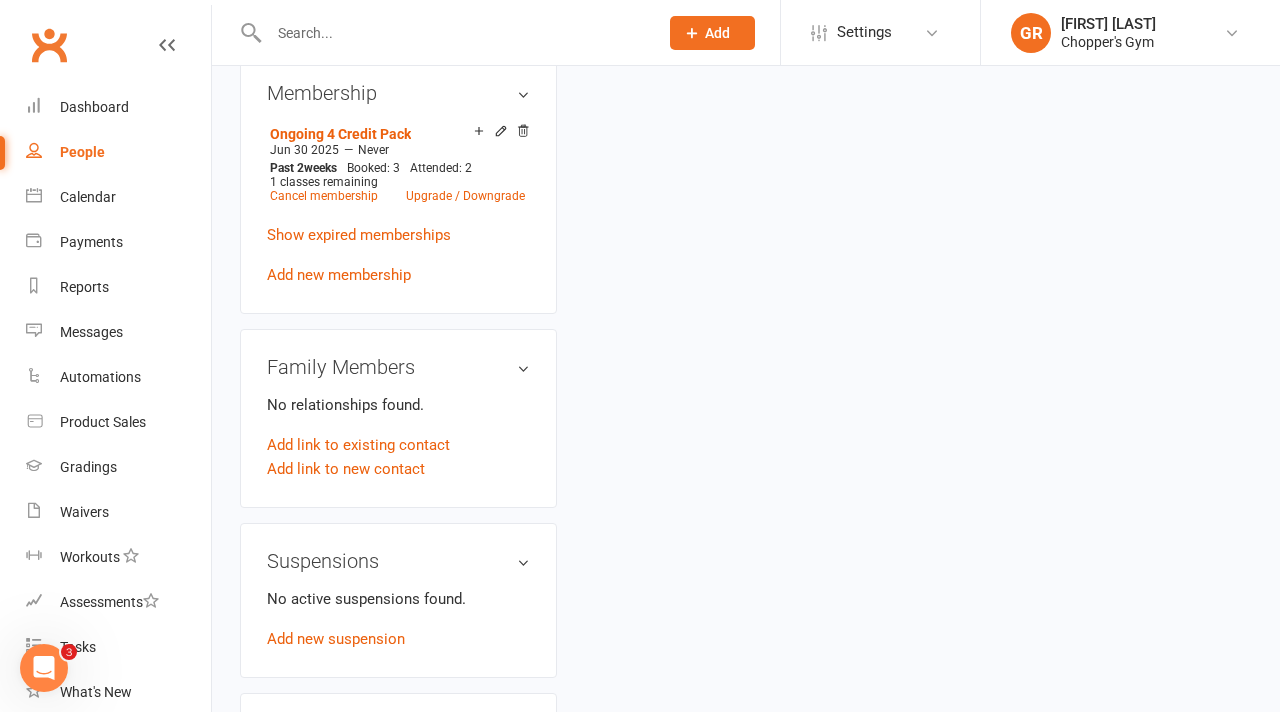 scroll, scrollTop: 0, scrollLeft: 0, axis: both 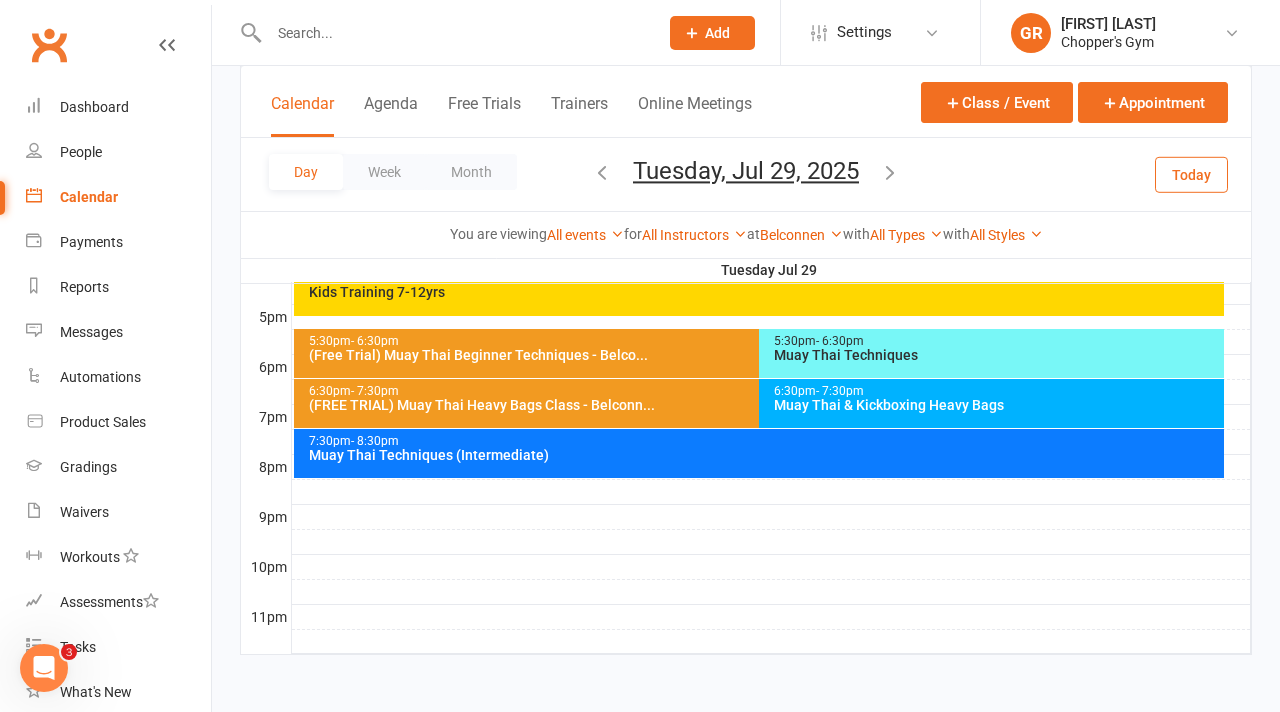 click on "Muay Thai Techniques (Intermediate)" at bounding box center [764, 455] 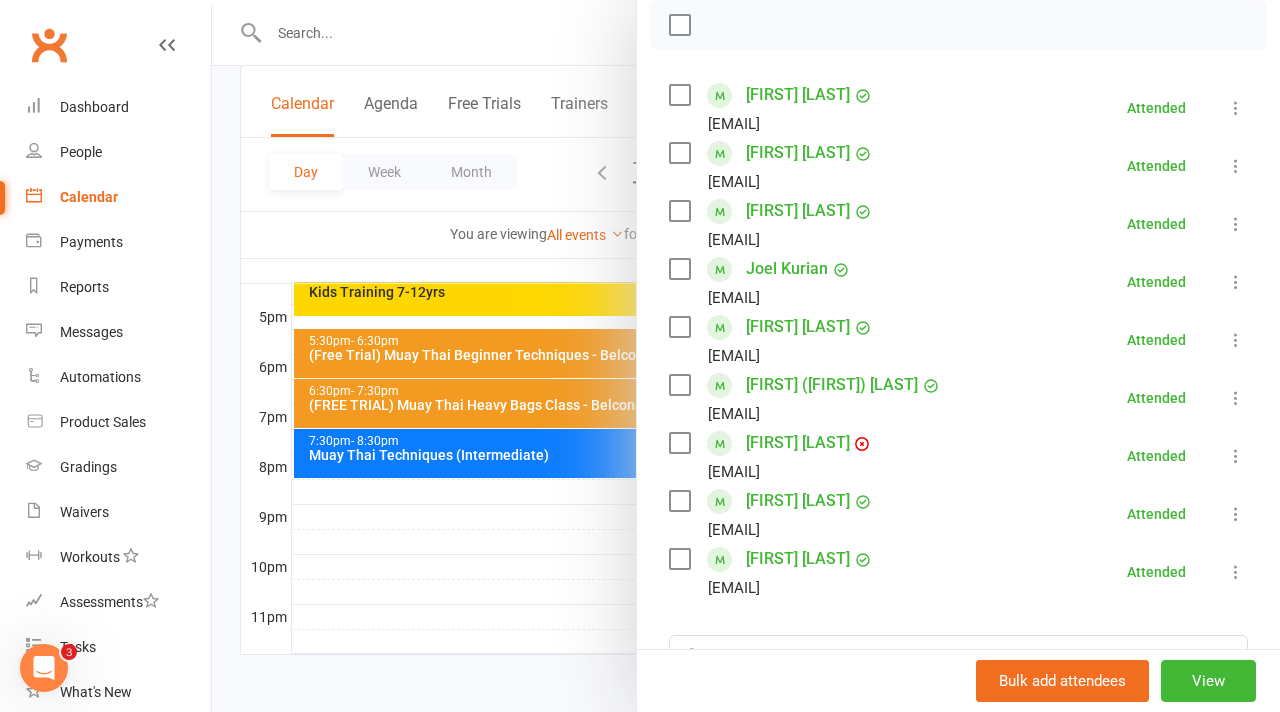 scroll, scrollTop: 317, scrollLeft: 0, axis: vertical 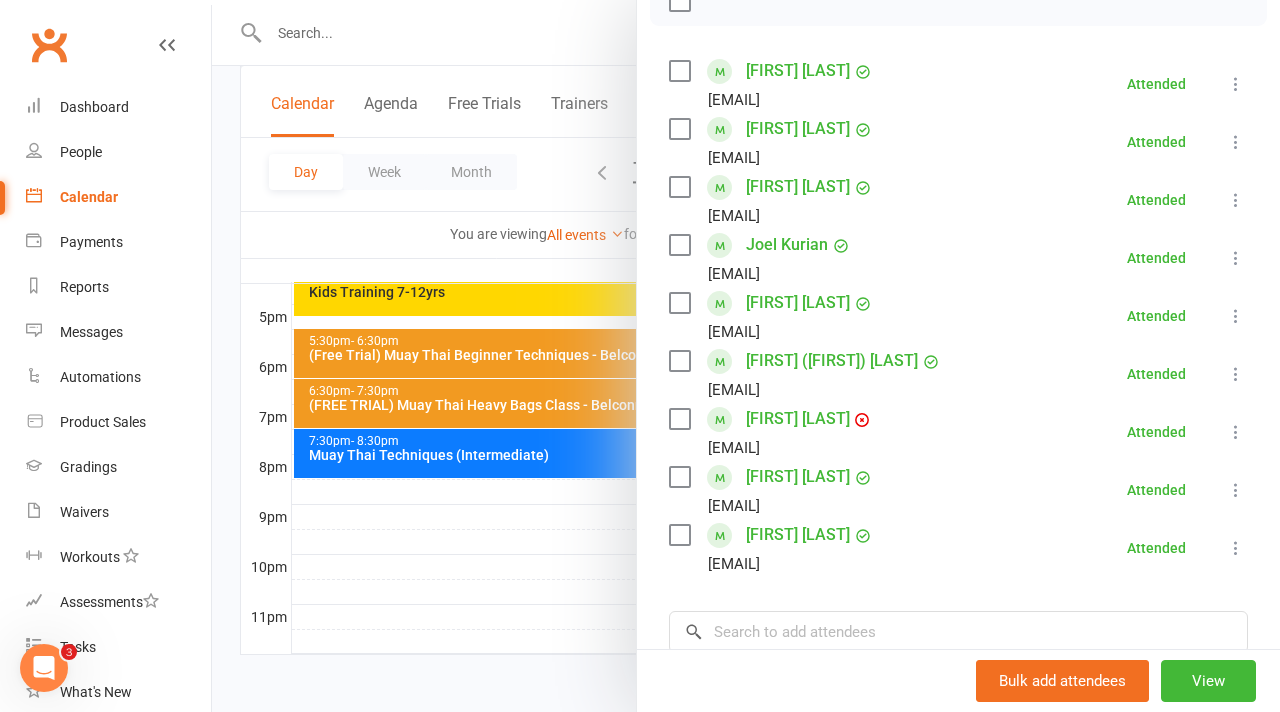 click at bounding box center [746, 356] 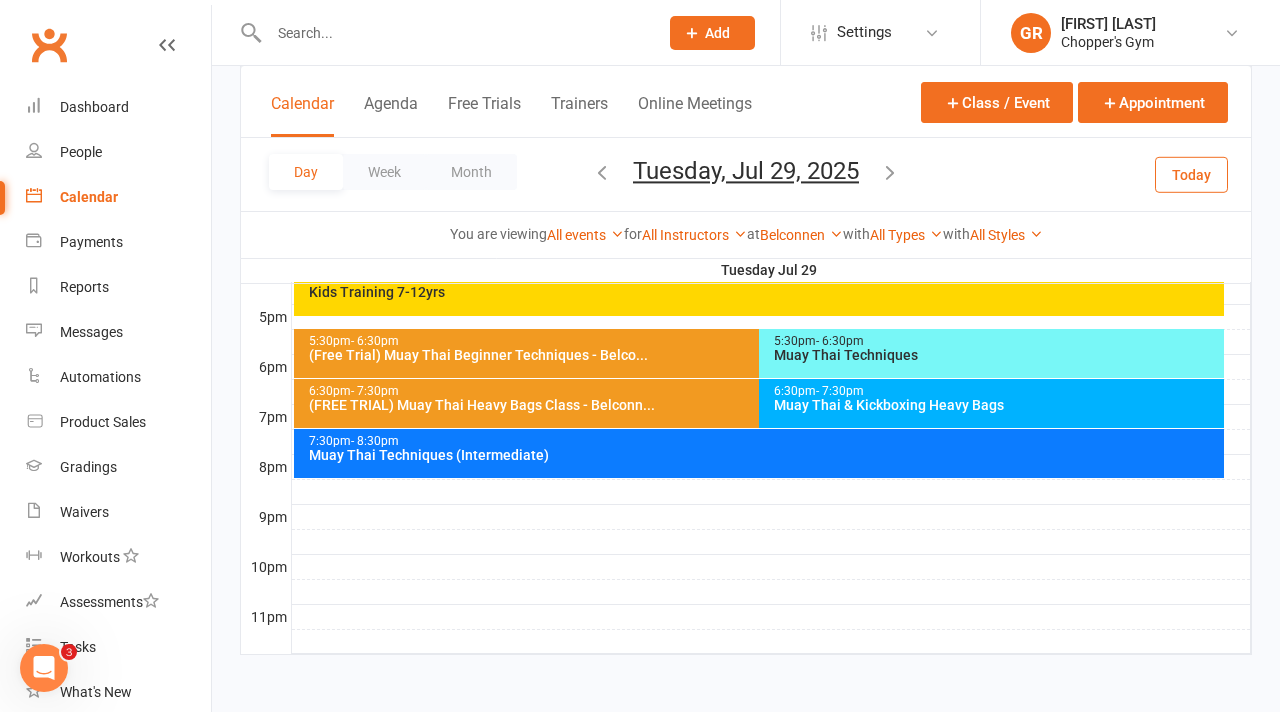 click at bounding box center [602, 172] 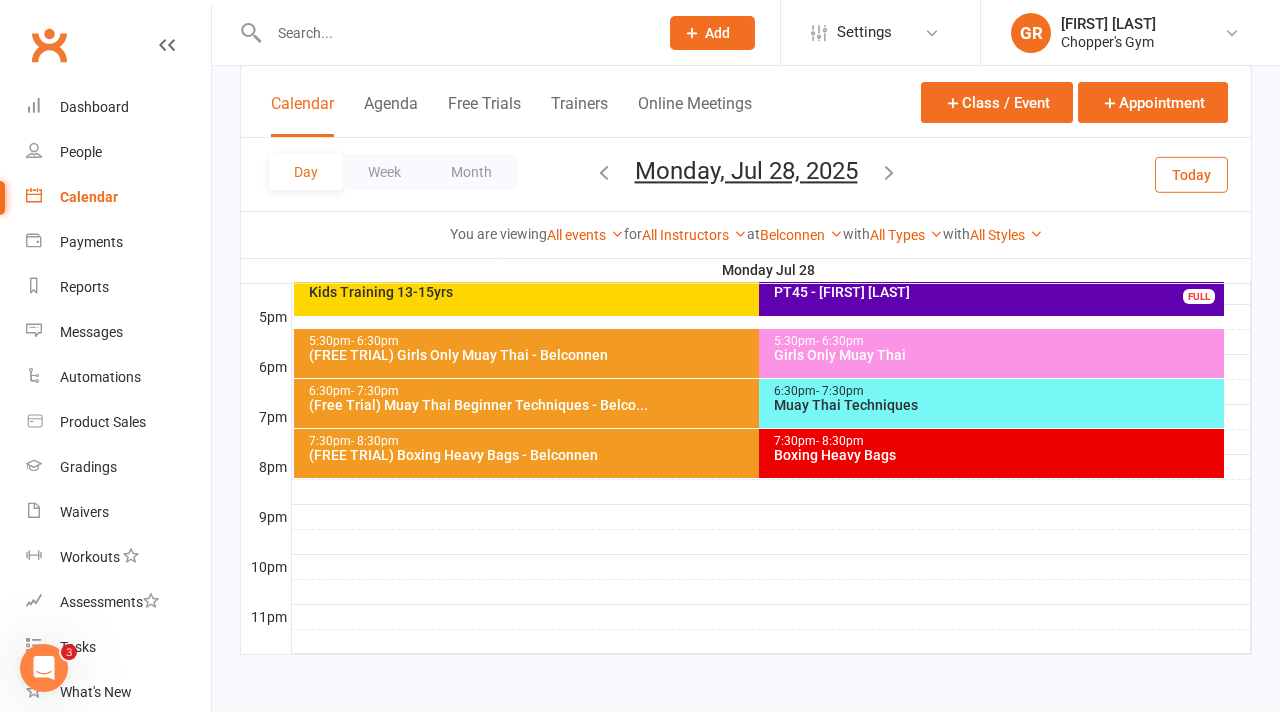 click on "Girls Only Muay Thai" at bounding box center [996, 355] 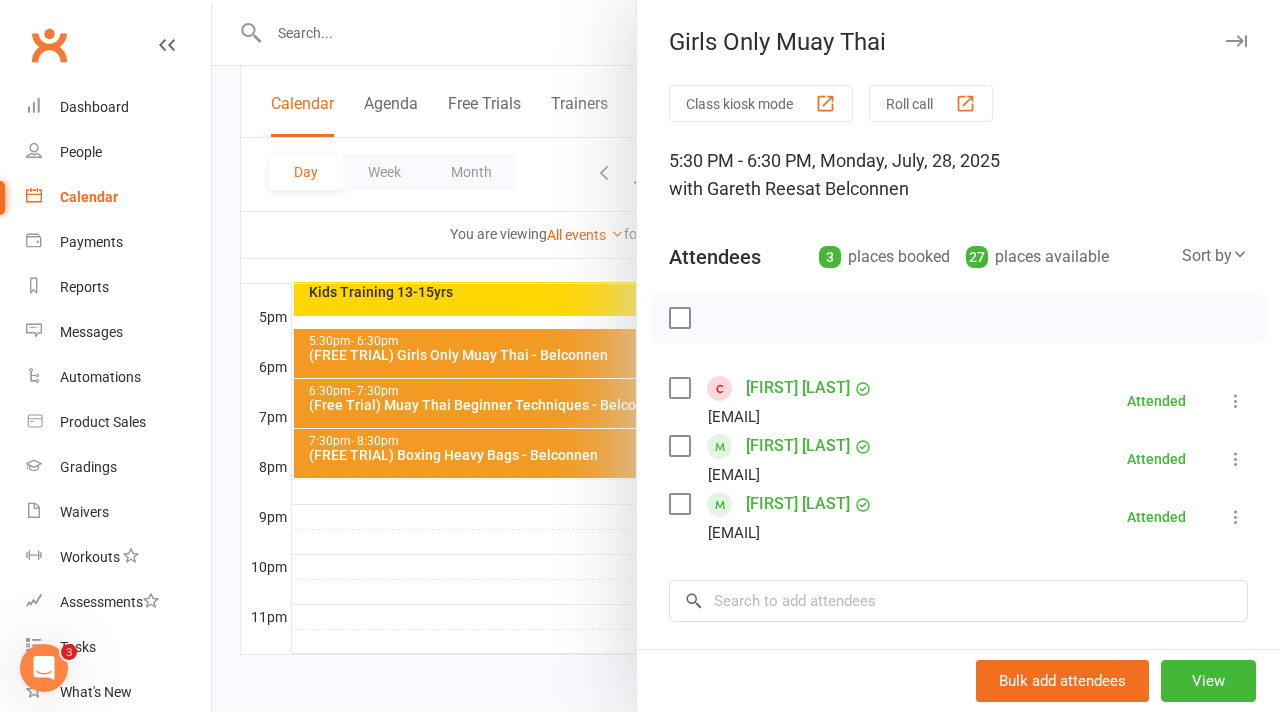 click at bounding box center (746, 356) 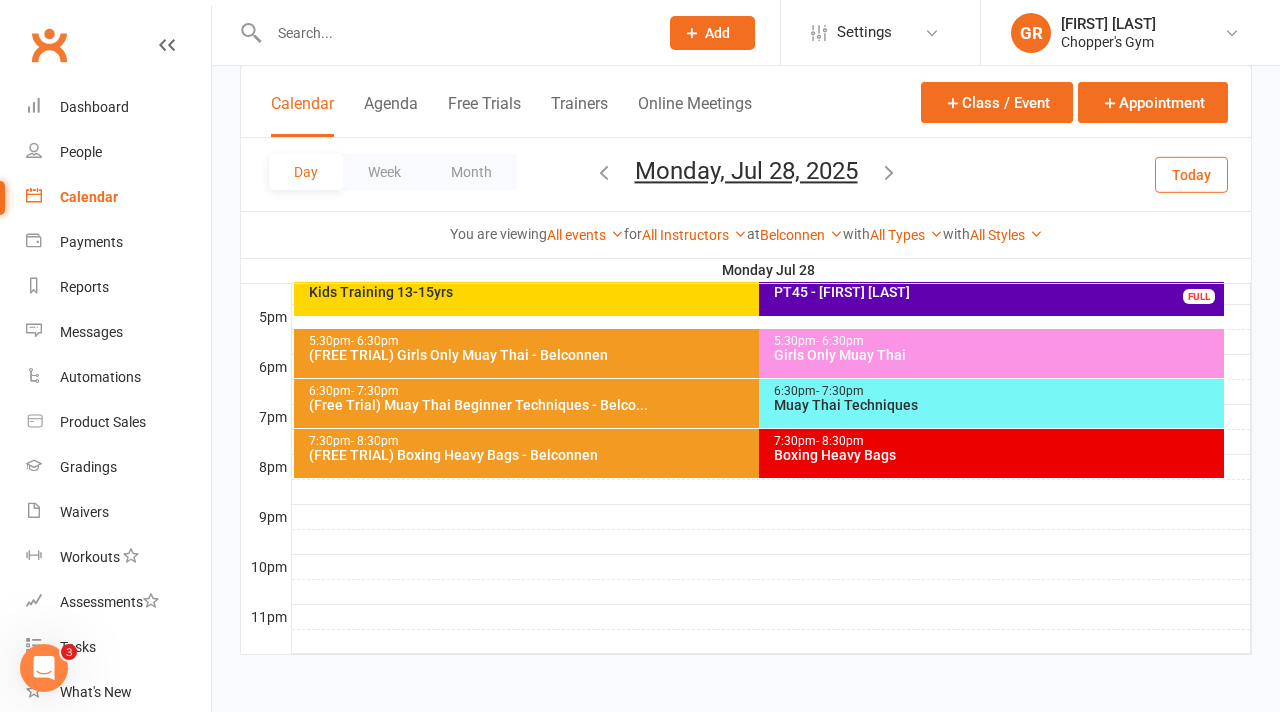 click on "Muay Thai Techniques" at bounding box center [996, 405] 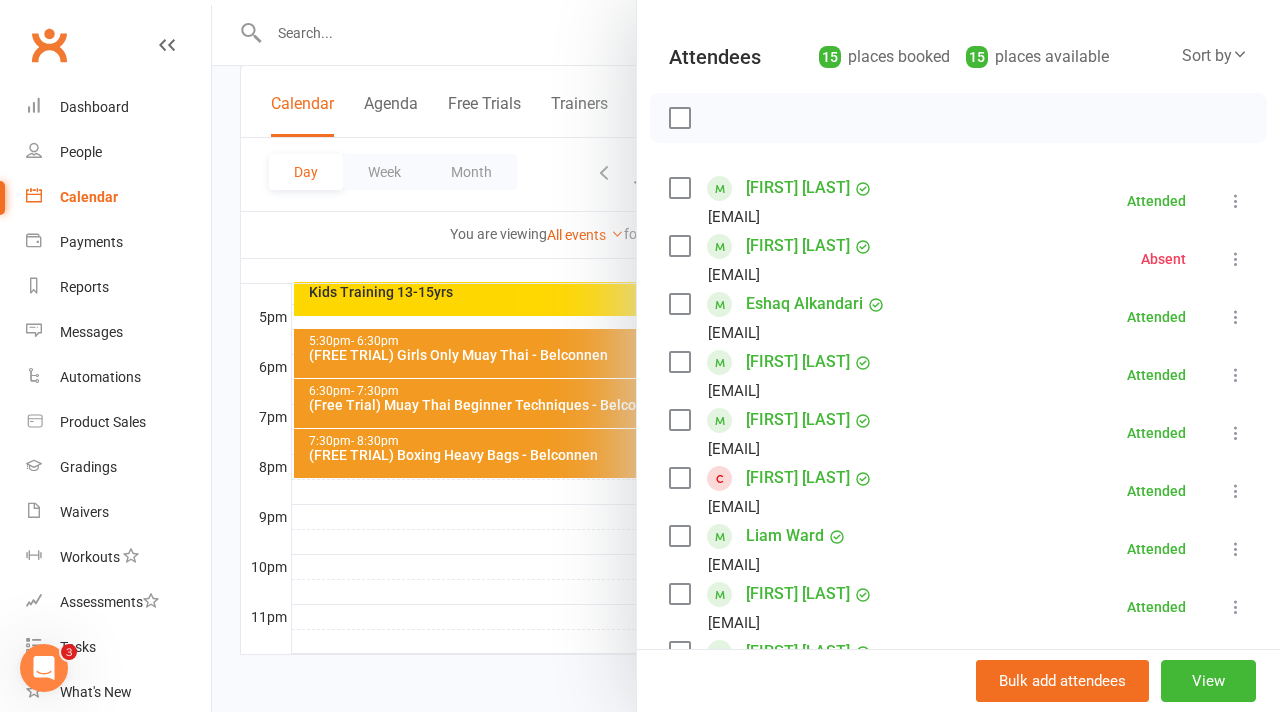 scroll, scrollTop: 203, scrollLeft: 0, axis: vertical 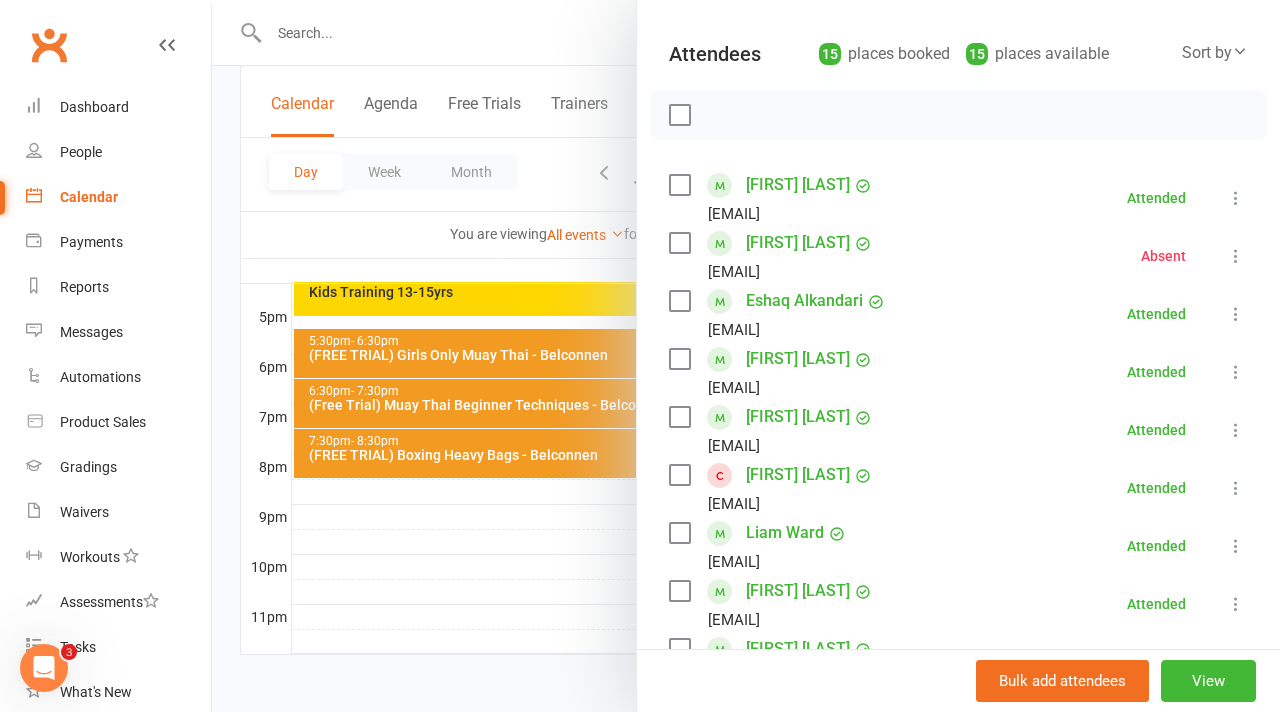 click on "[FIRST] [LAST]" at bounding box center [798, 359] 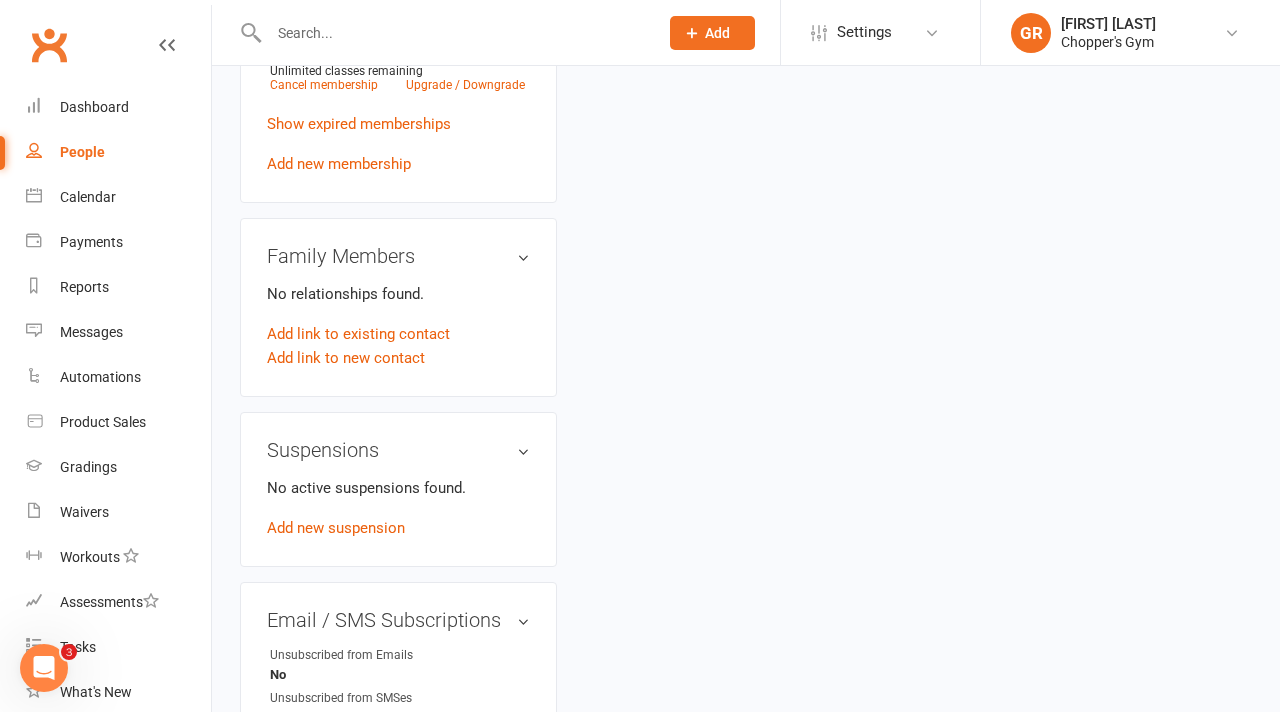 scroll, scrollTop: 0, scrollLeft: 0, axis: both 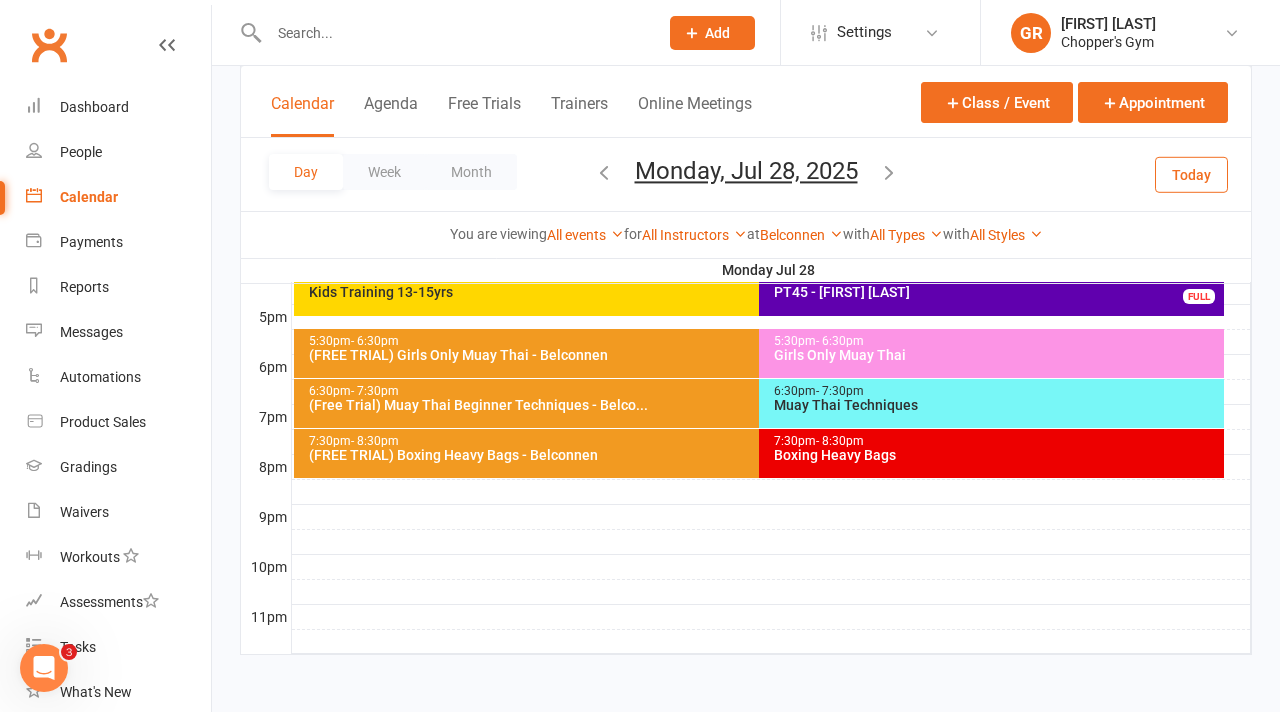 click on "Muay Thai Techniques" at bounding box center (996, 405) 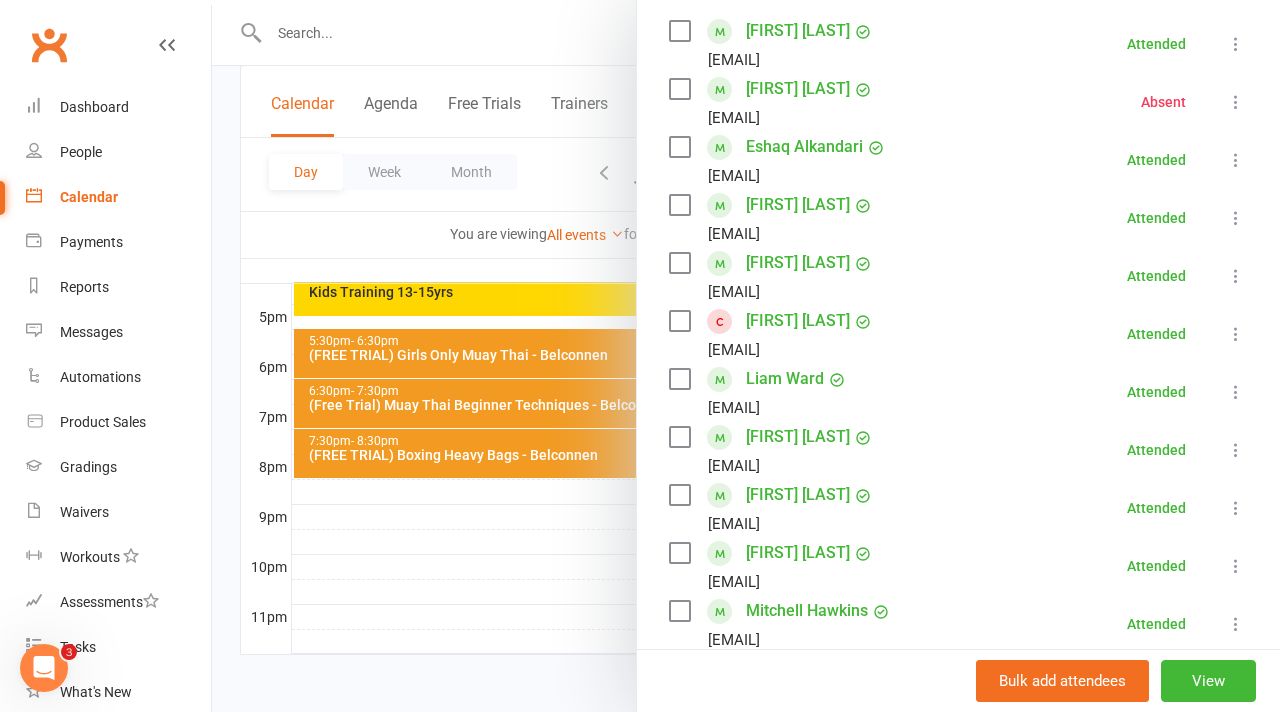 scroll, scrollTop: 368, scrollLeft: 0, axis: vertical 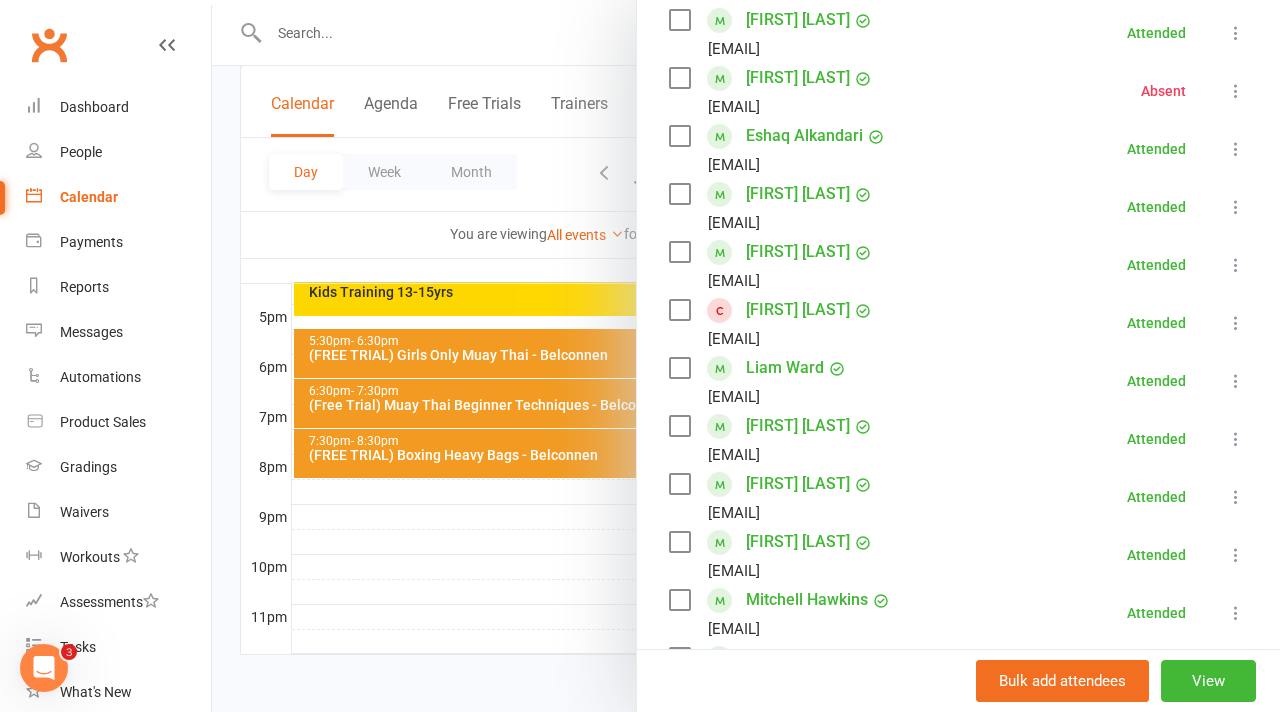 click on "[FIRST] [LAST]" at bounding box center [798, 310] 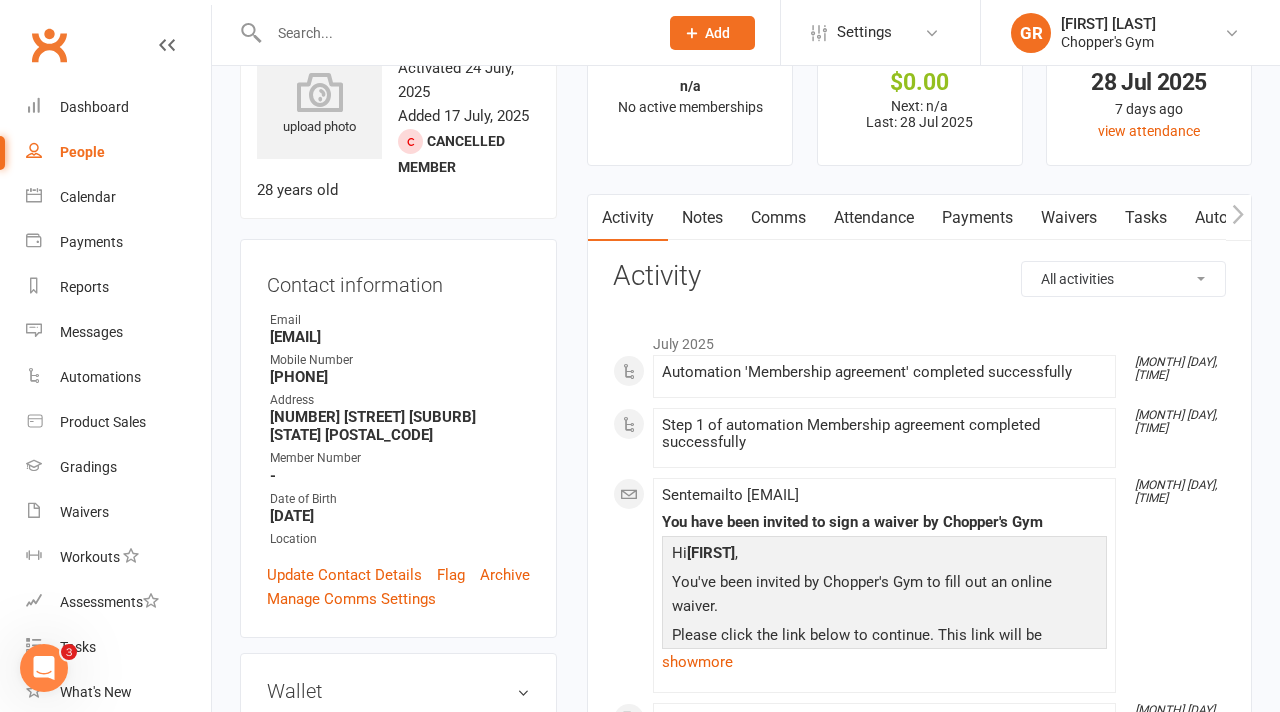 scroll, scrollTop: 79, scrollLeft: 0, axis: vertical 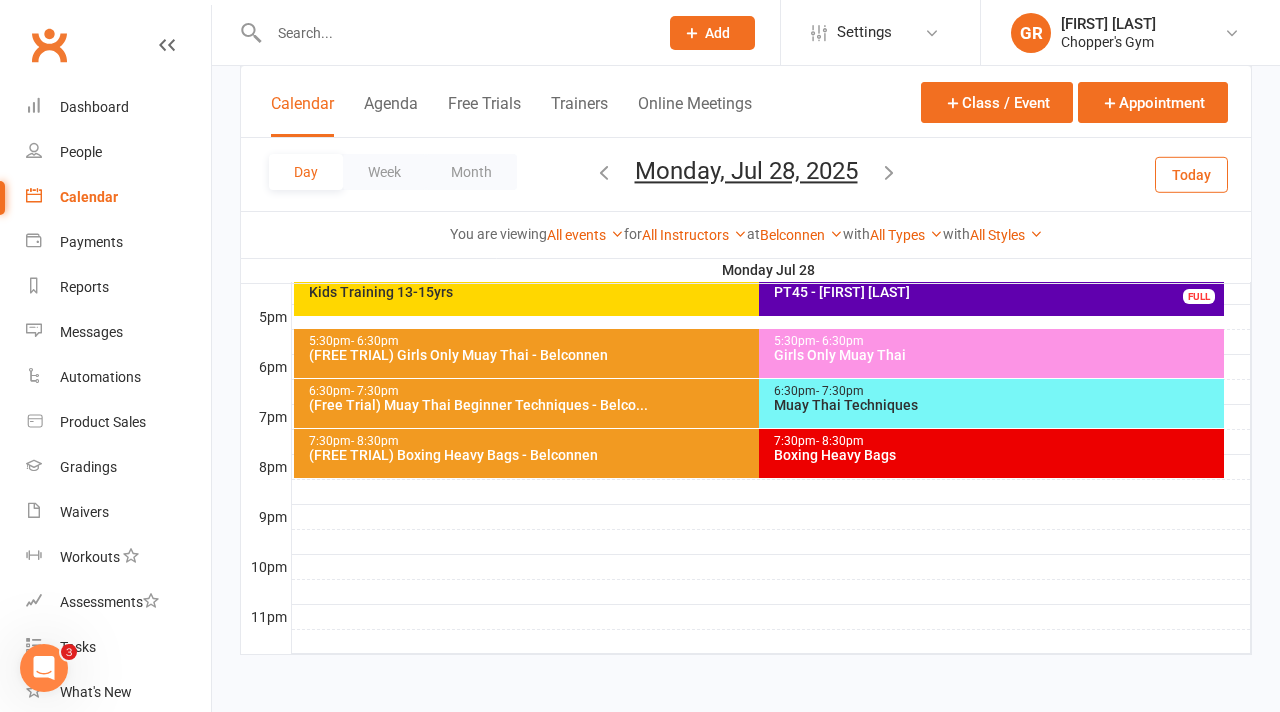 click on "Muay Thai Techniques" at bounding box center [996, 405] 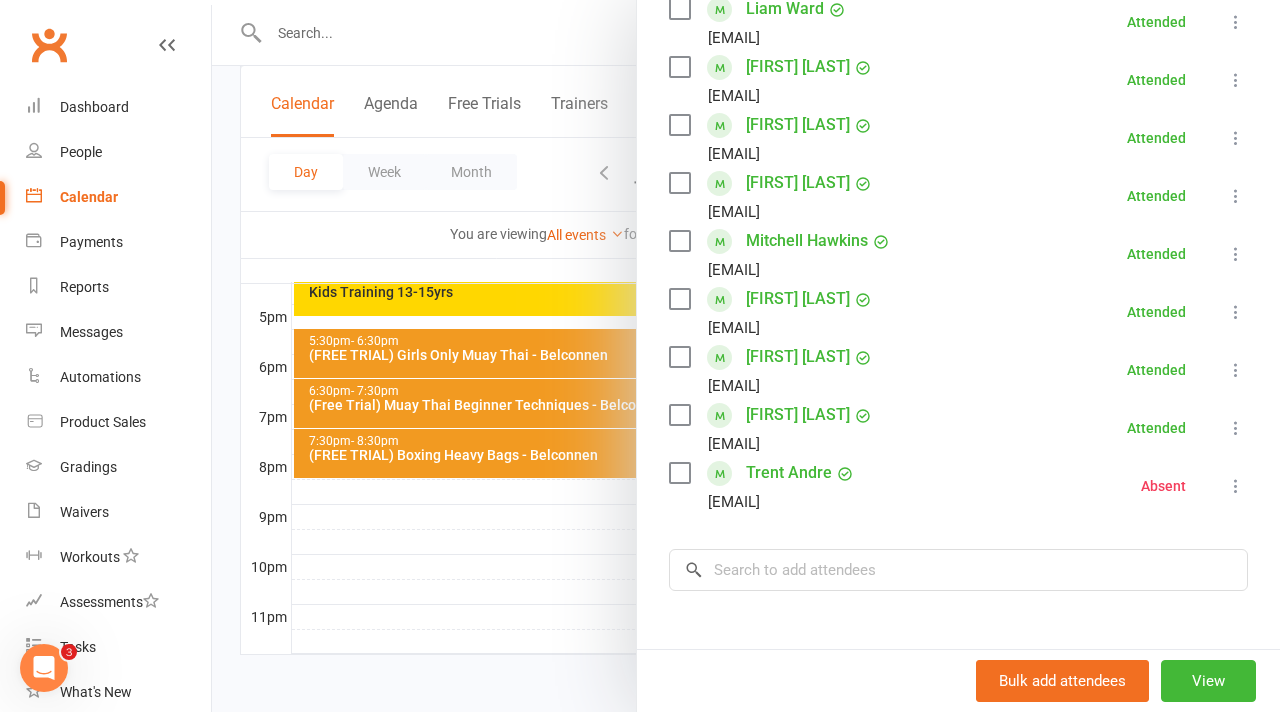 scroll, scrollTop: 728, scrollLeft: 0, axis: vertical 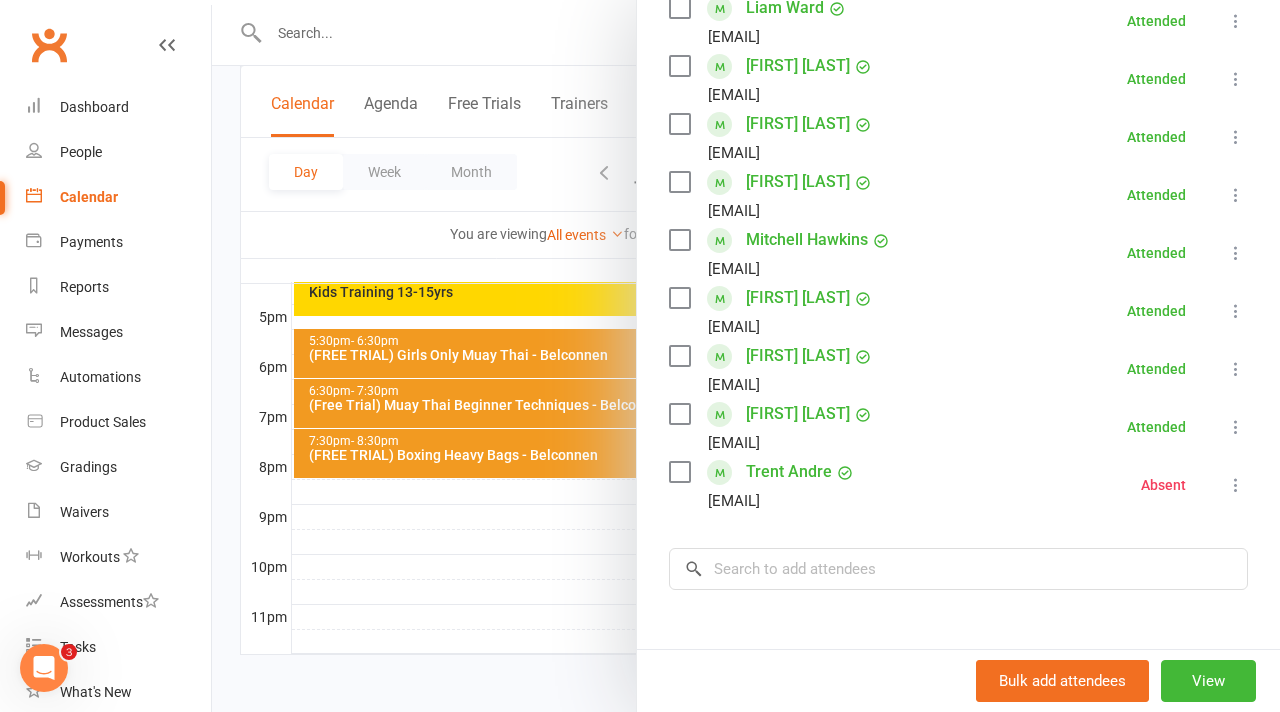 click at bounding box center [746, 356] 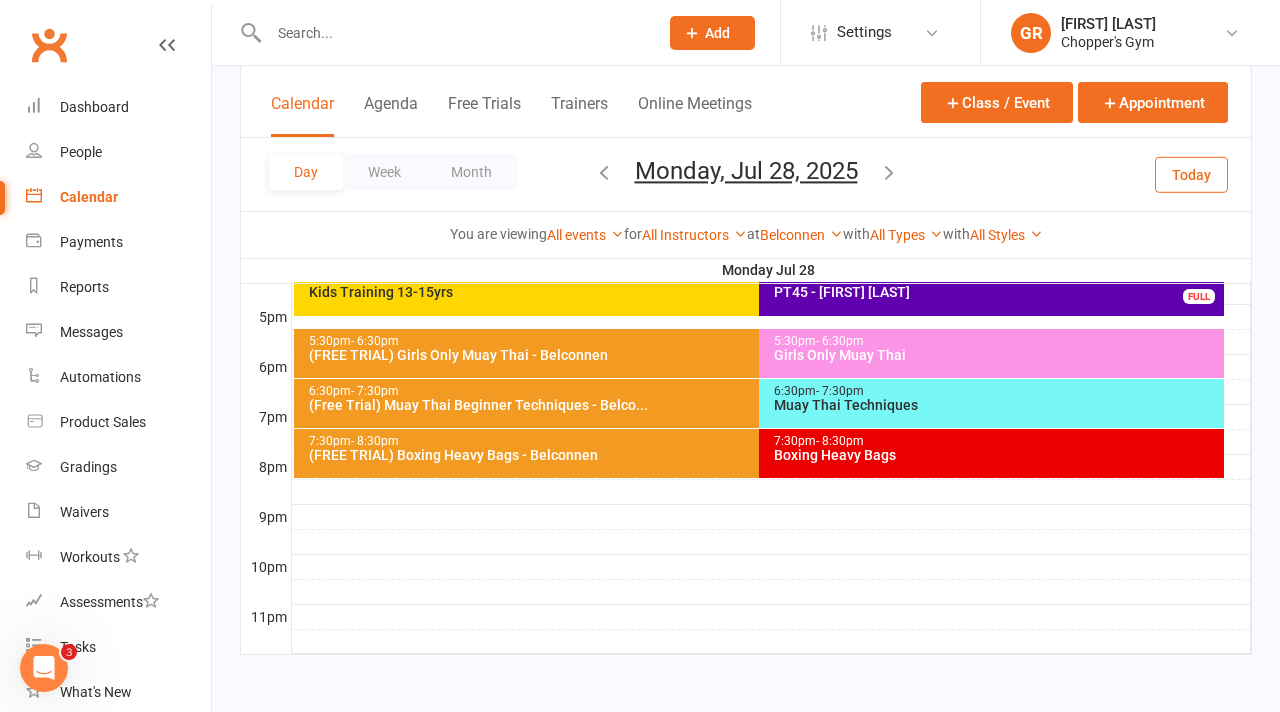 click on "Boxing Heavy Bags" at bounding box center [996, 455] 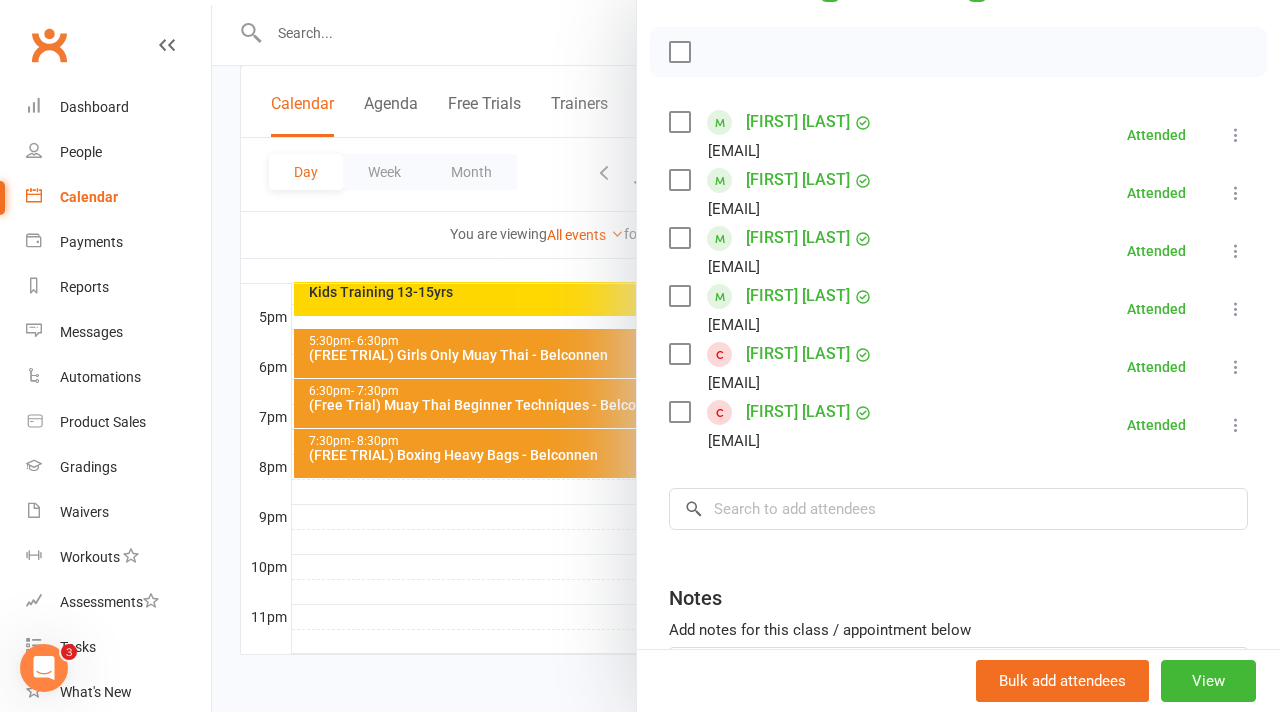scroll, scrollTop: 269, scrollLeft: 0, axis: vertical 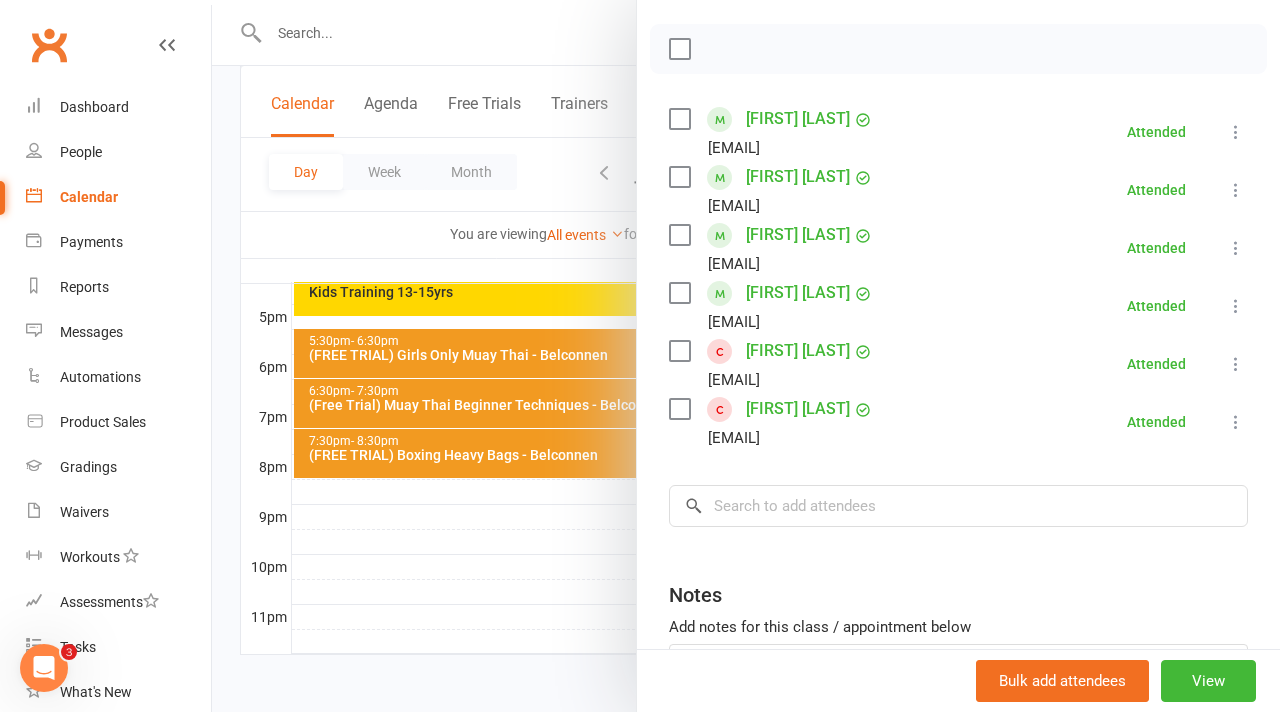 click at bounding box center (746, 356) 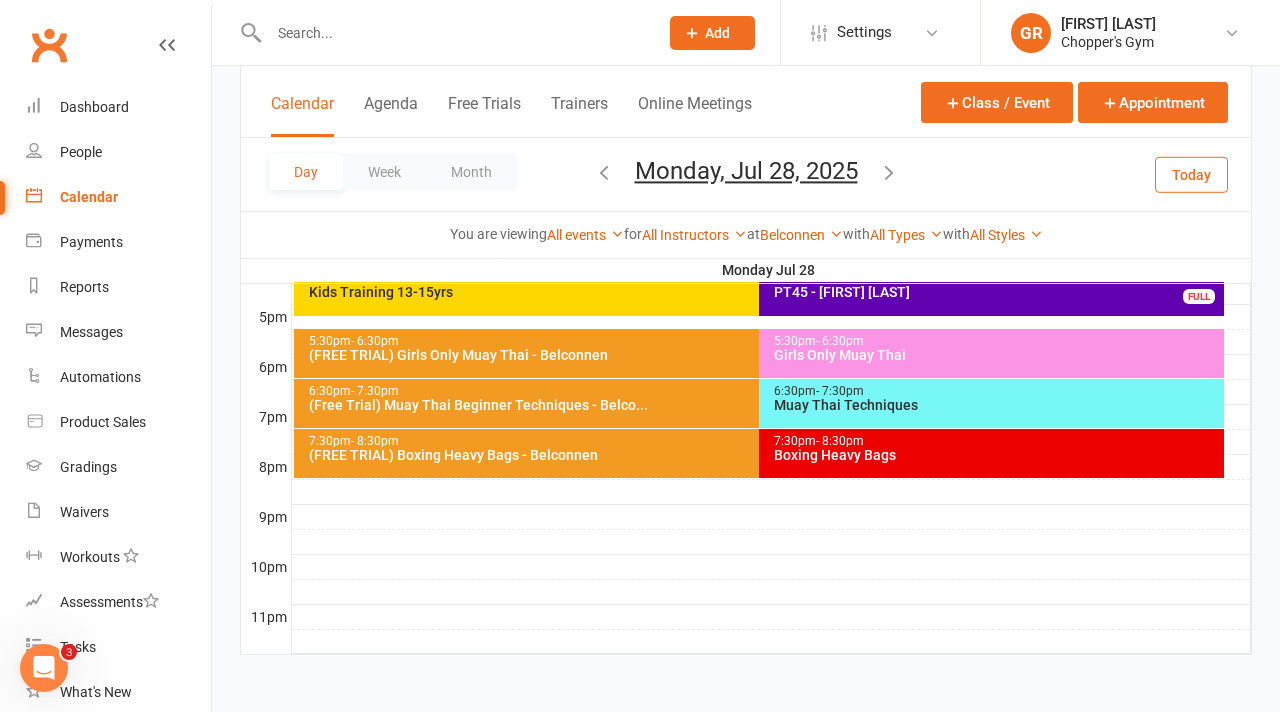 click at bounding box center [604, 172] 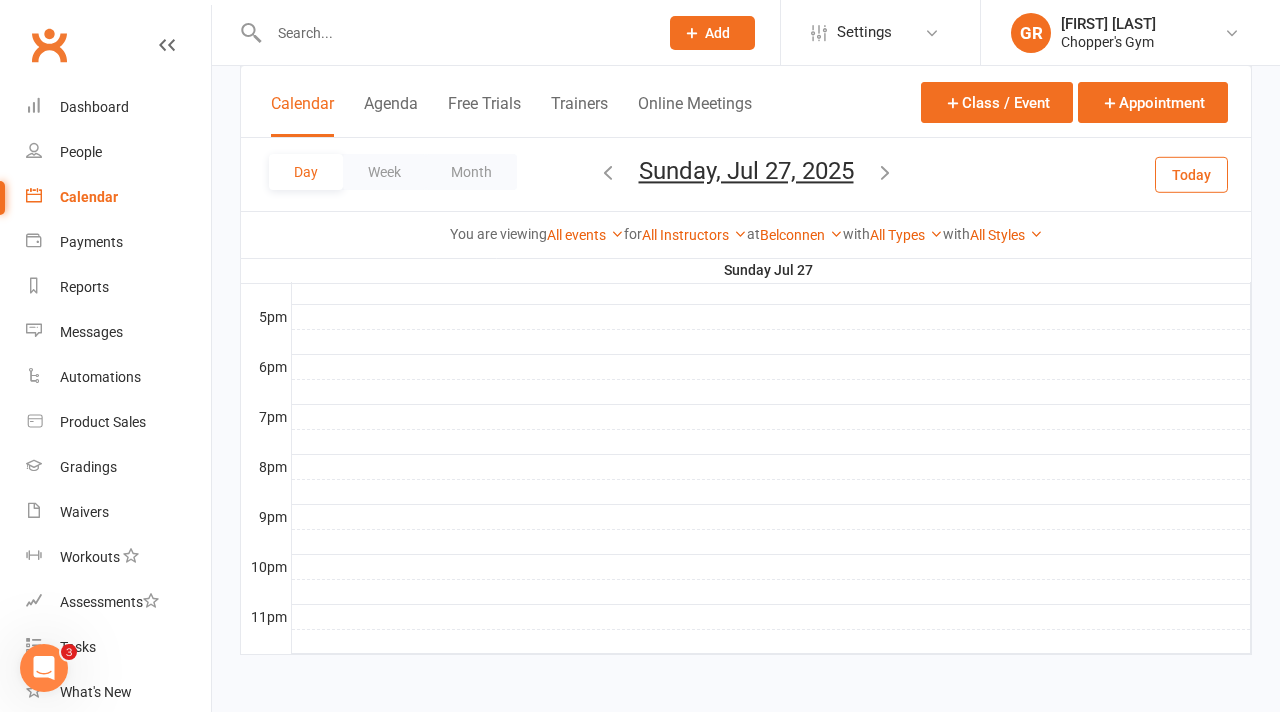 click at bounding box center (608, 172) 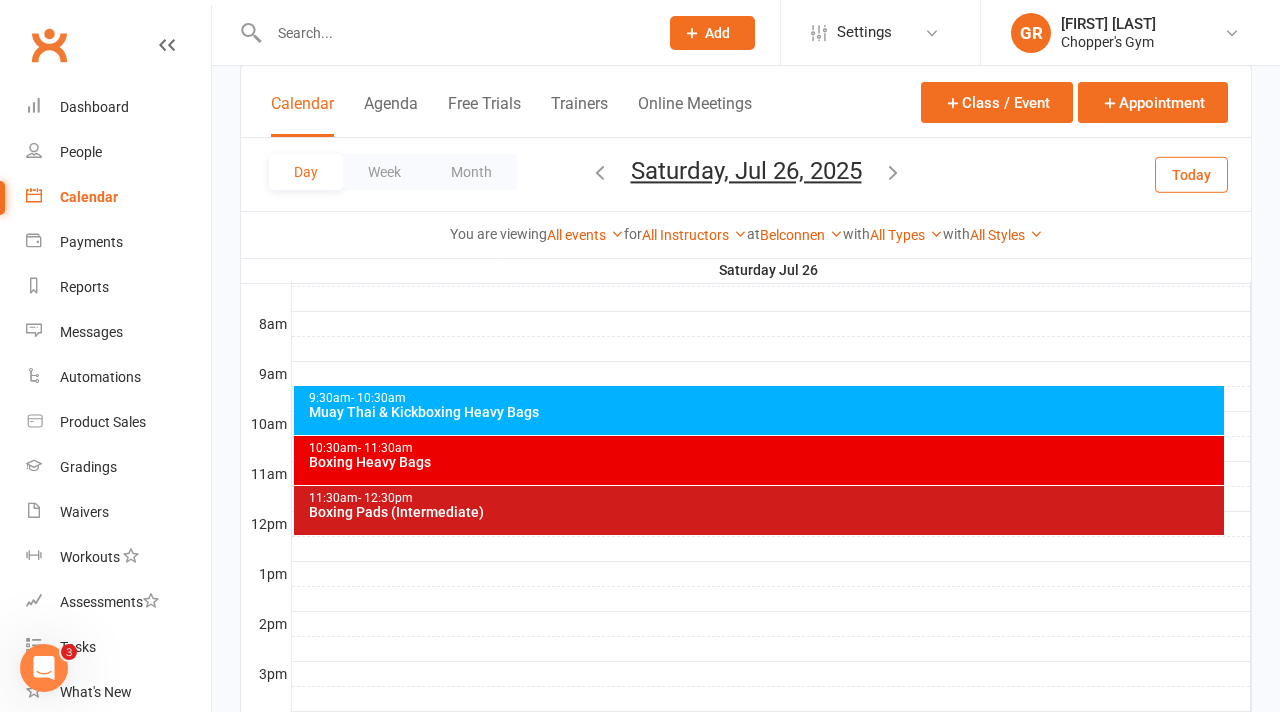 scroll, scrollTop: 498, scrollLeft: 0, axis: vertical 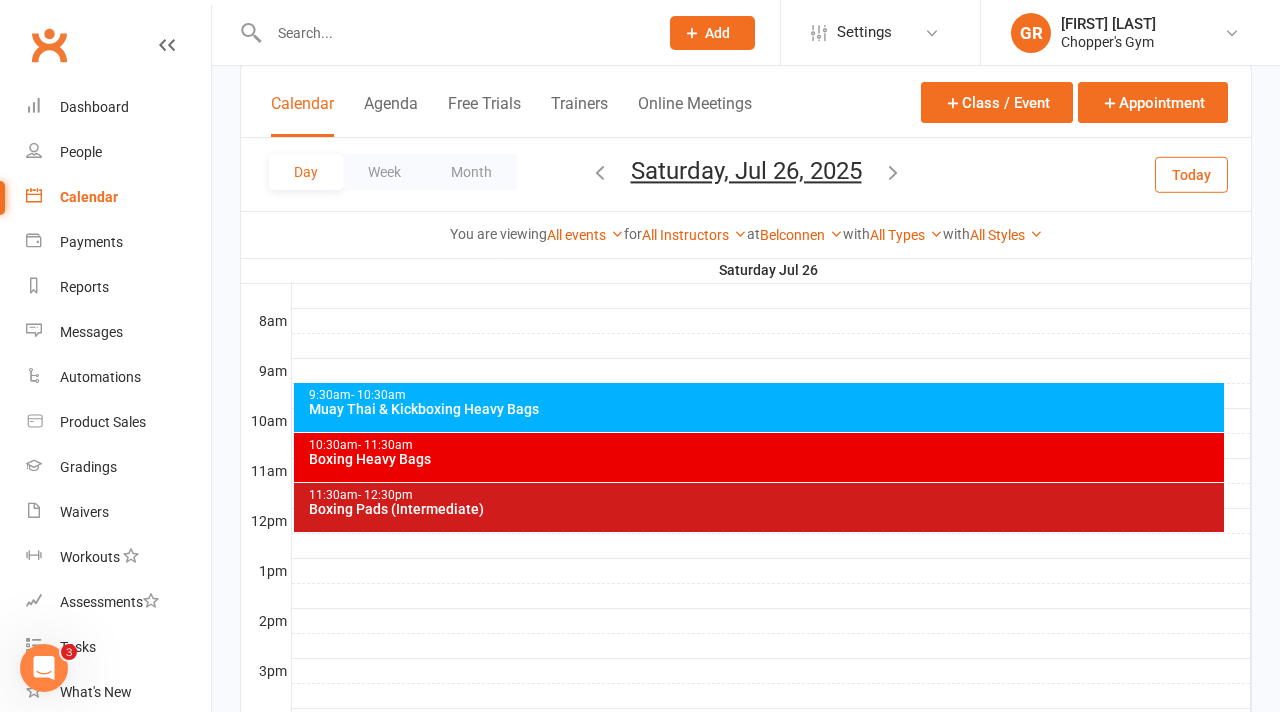 click on "Boxing Pads (Intermediate)" at bounding box center (764, 509) 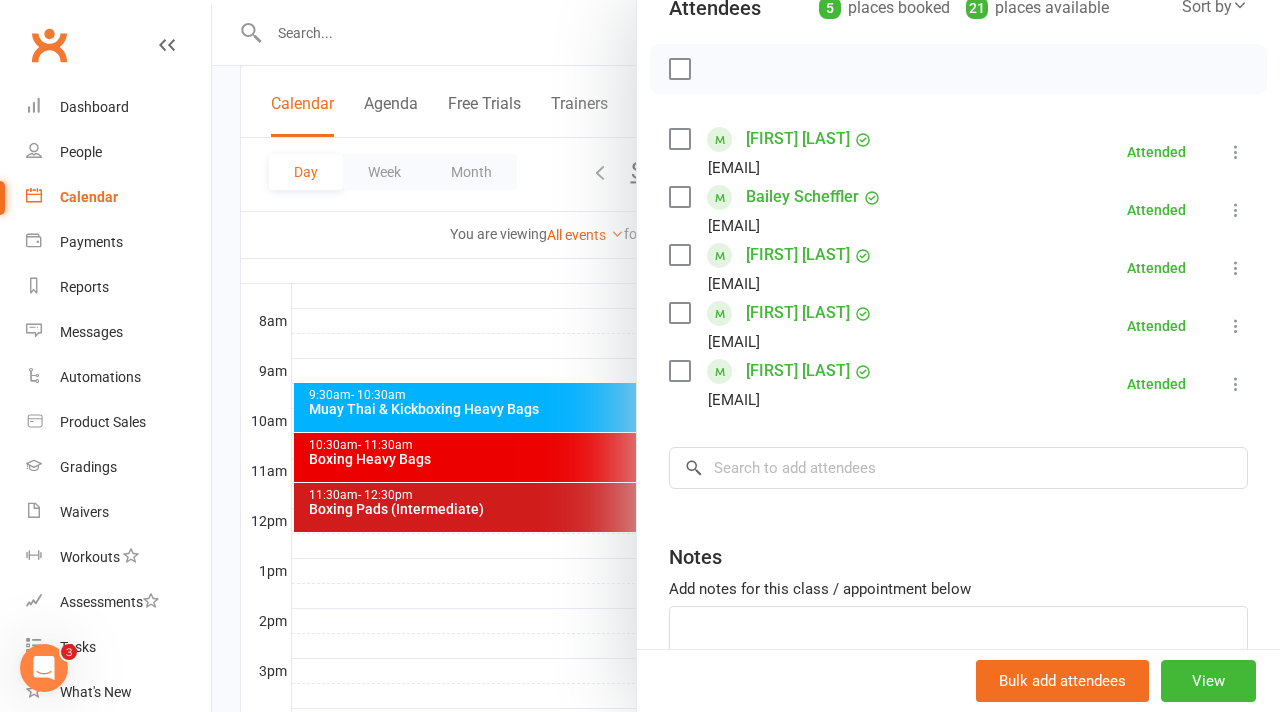 scroll, scrollTop: 338, scrollLeft: 0, axis: vertical 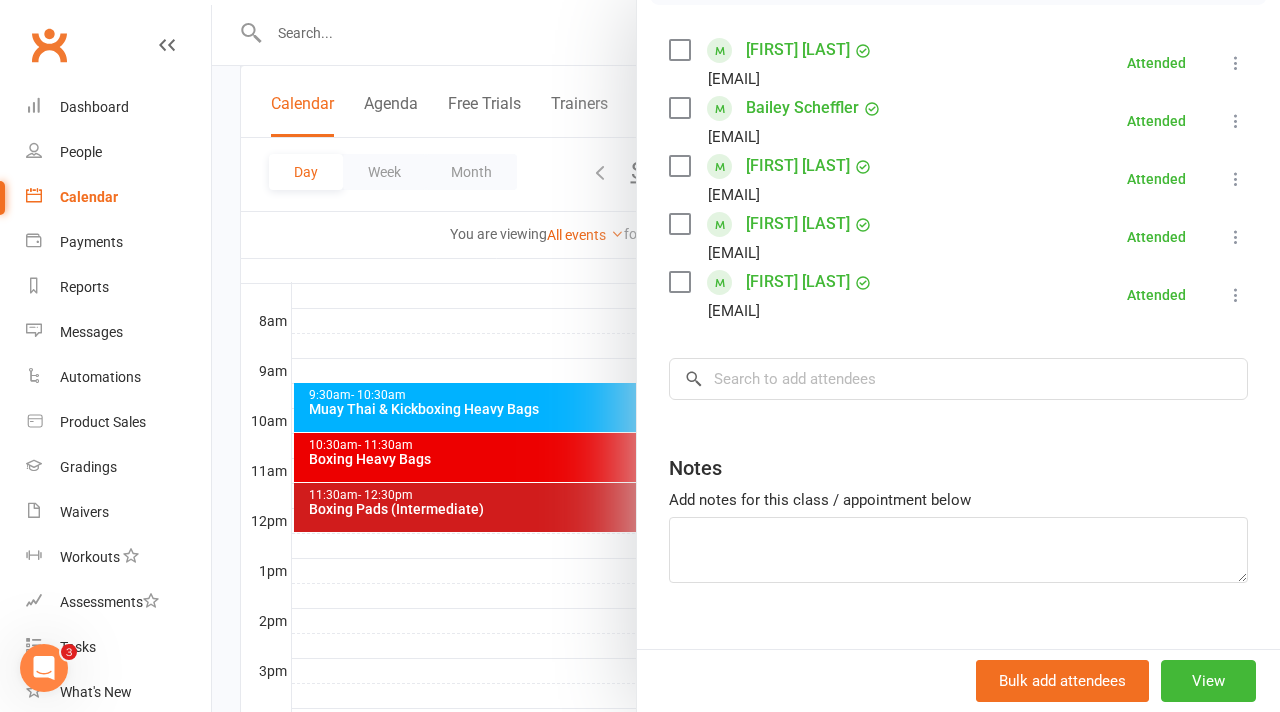click at bounding box center (746, 356) 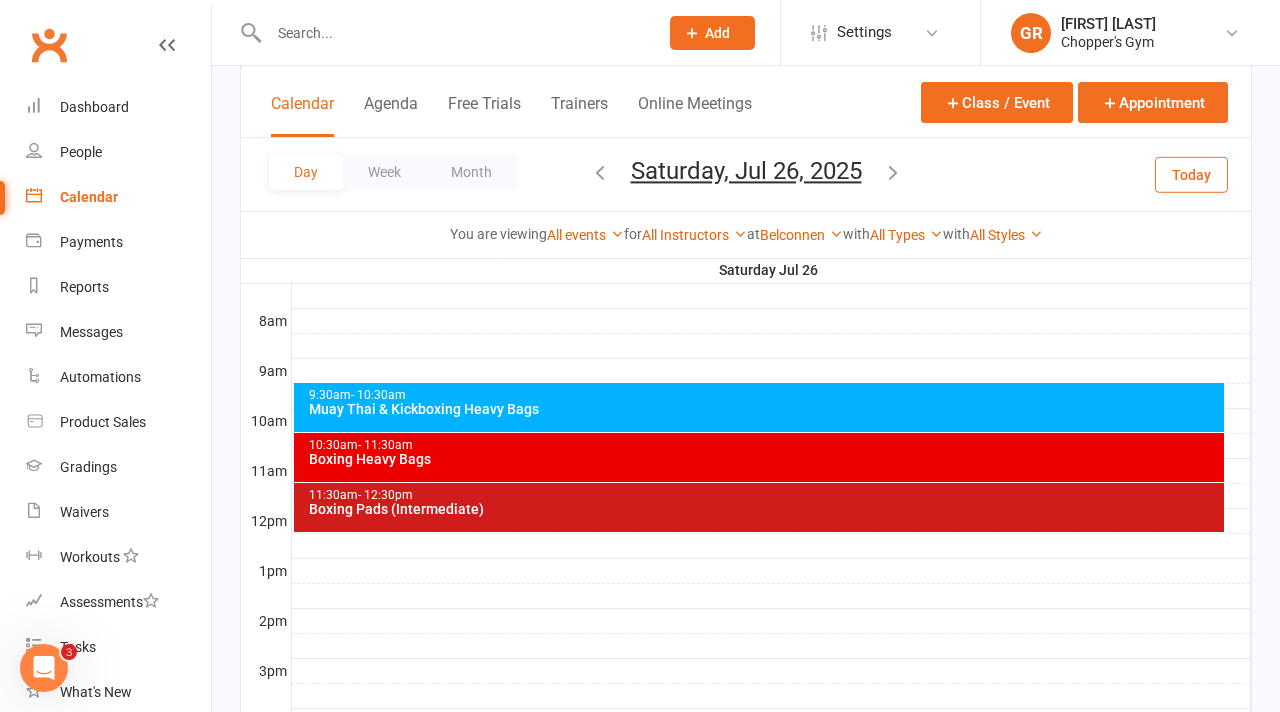 click on "10:30am  - 11:30am" at bounding box center [764, 445] 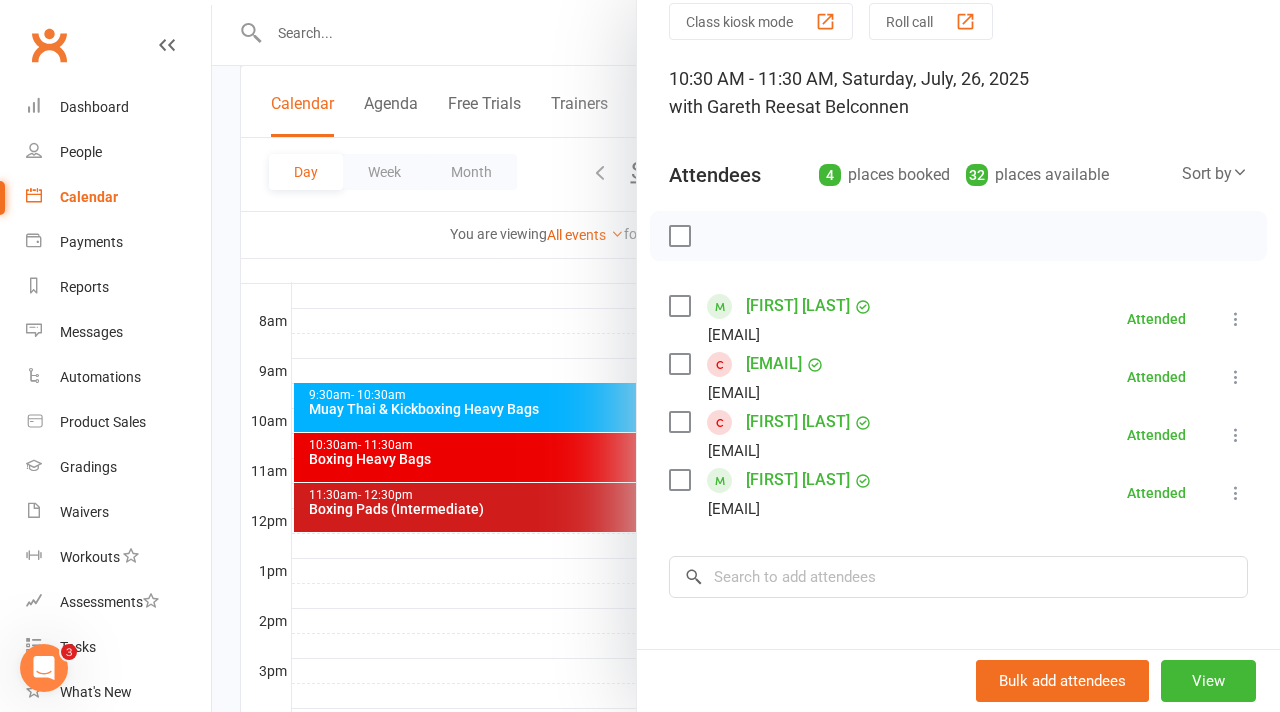 scroll, scrollTop: 132, scrollLeft: 0, axis: vertical 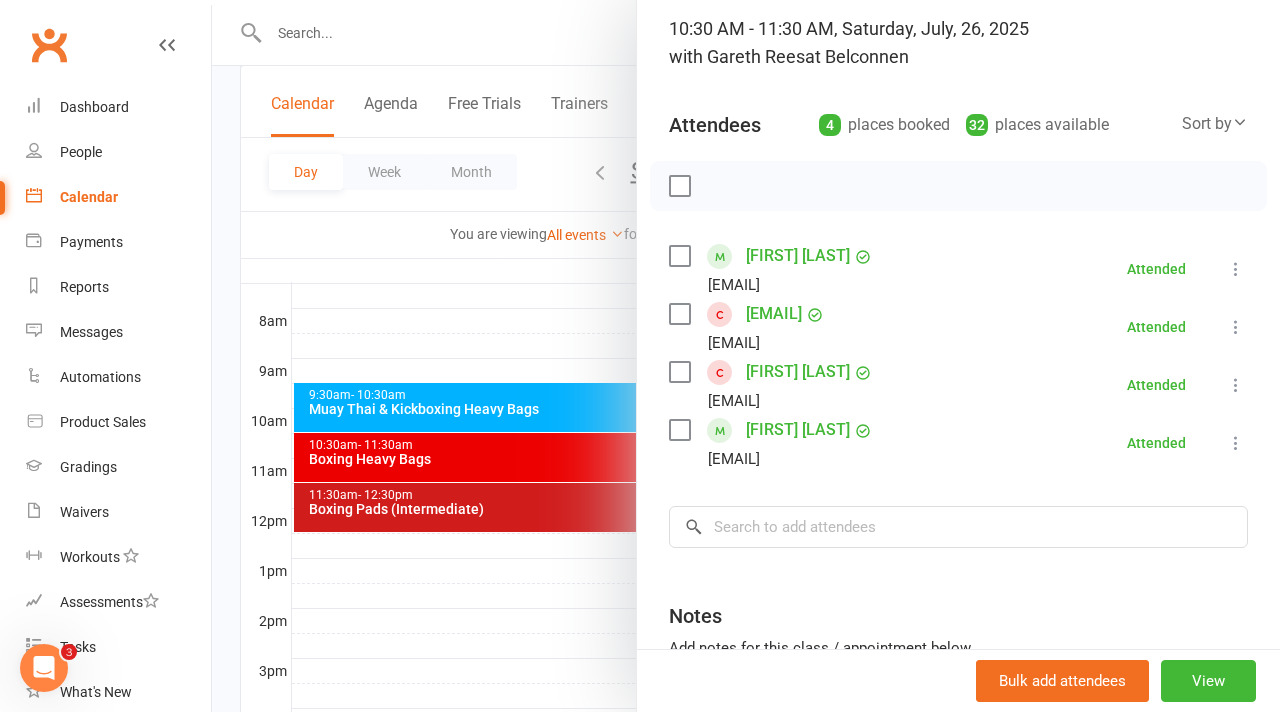 click at bounding box center (746, 356) 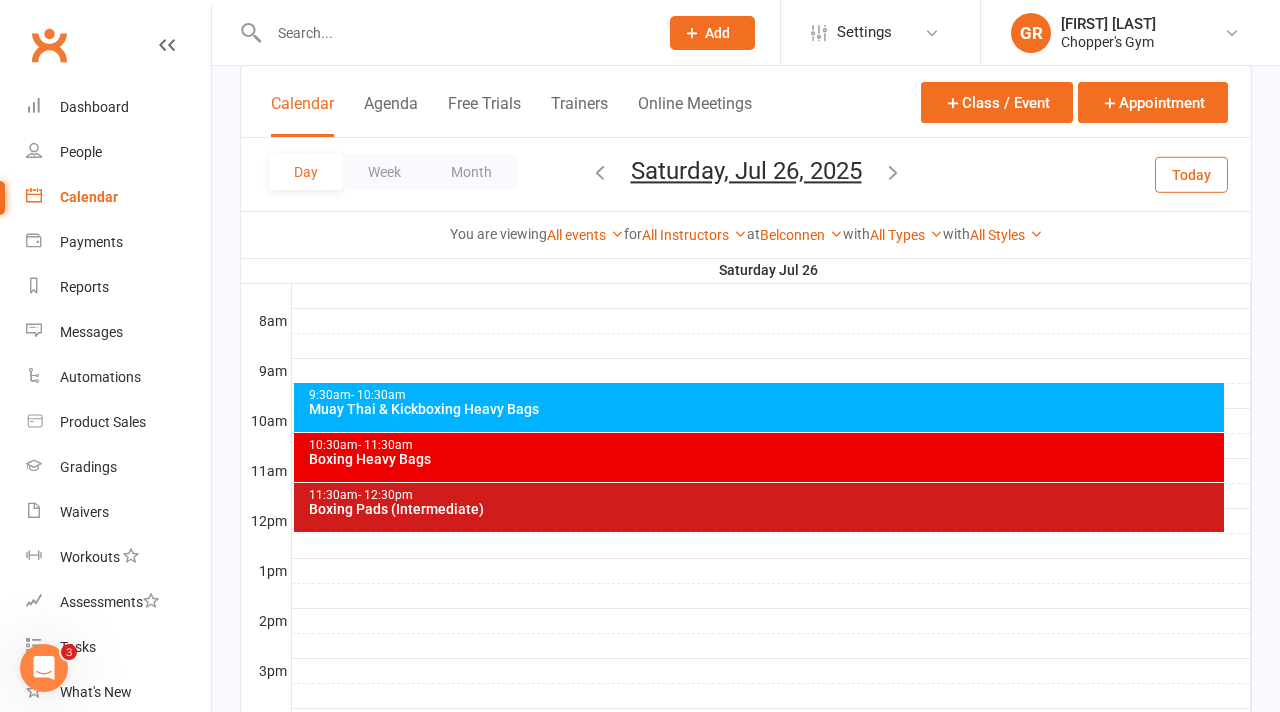 click on "9:30am  - 10:30am" at bounding box center [764, 395] 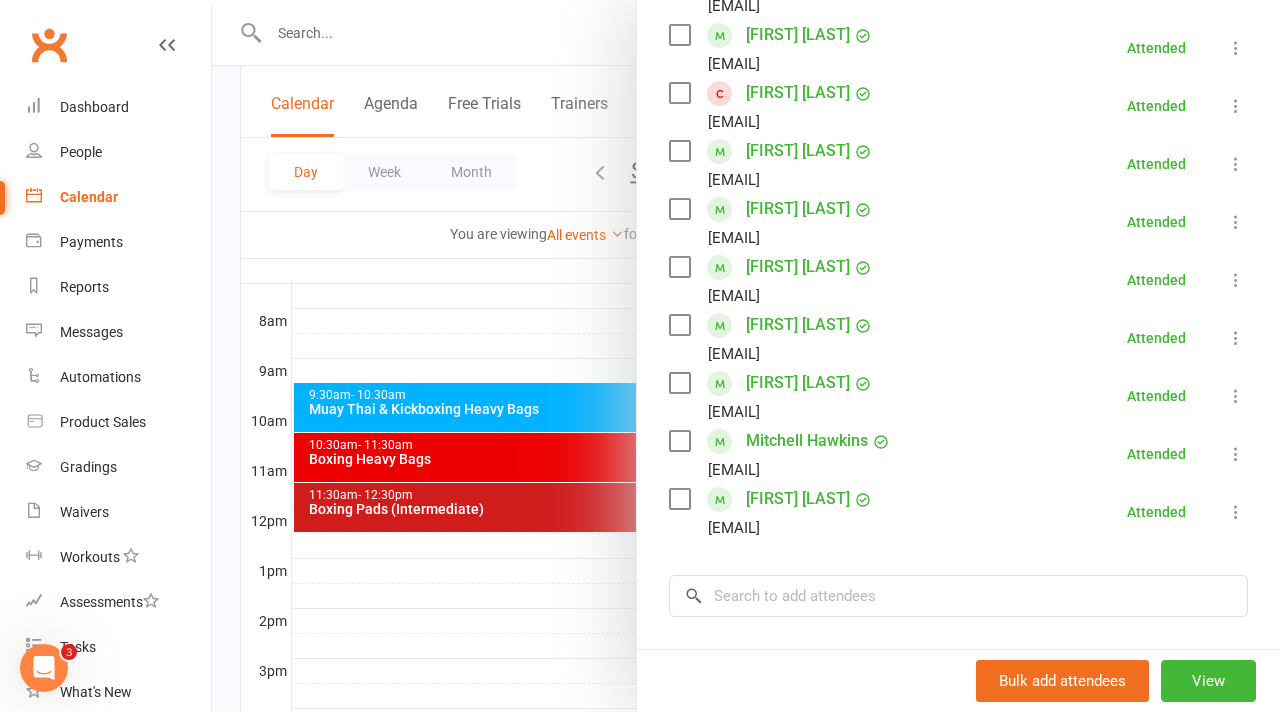 scroll, scrollTop: 410, scrollLeft: 0, axis: vertical 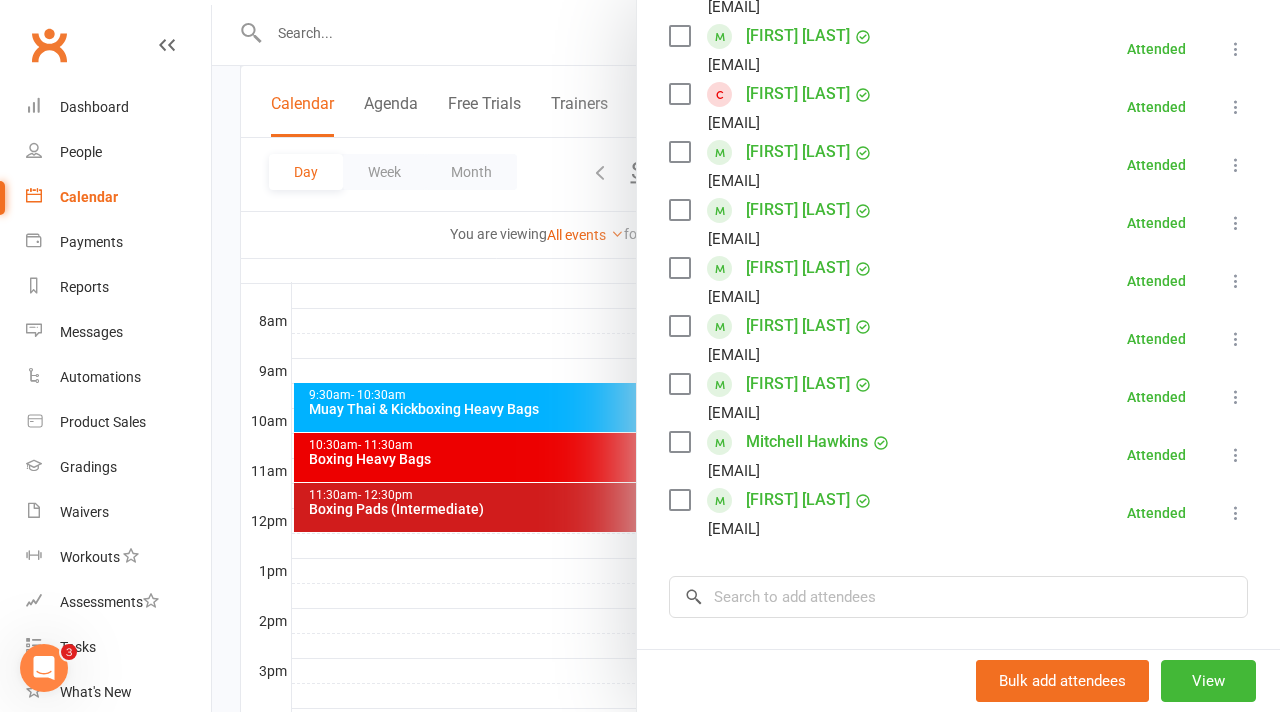 click on "[FIRST] [LAST]" at bounding box center [798, 268] 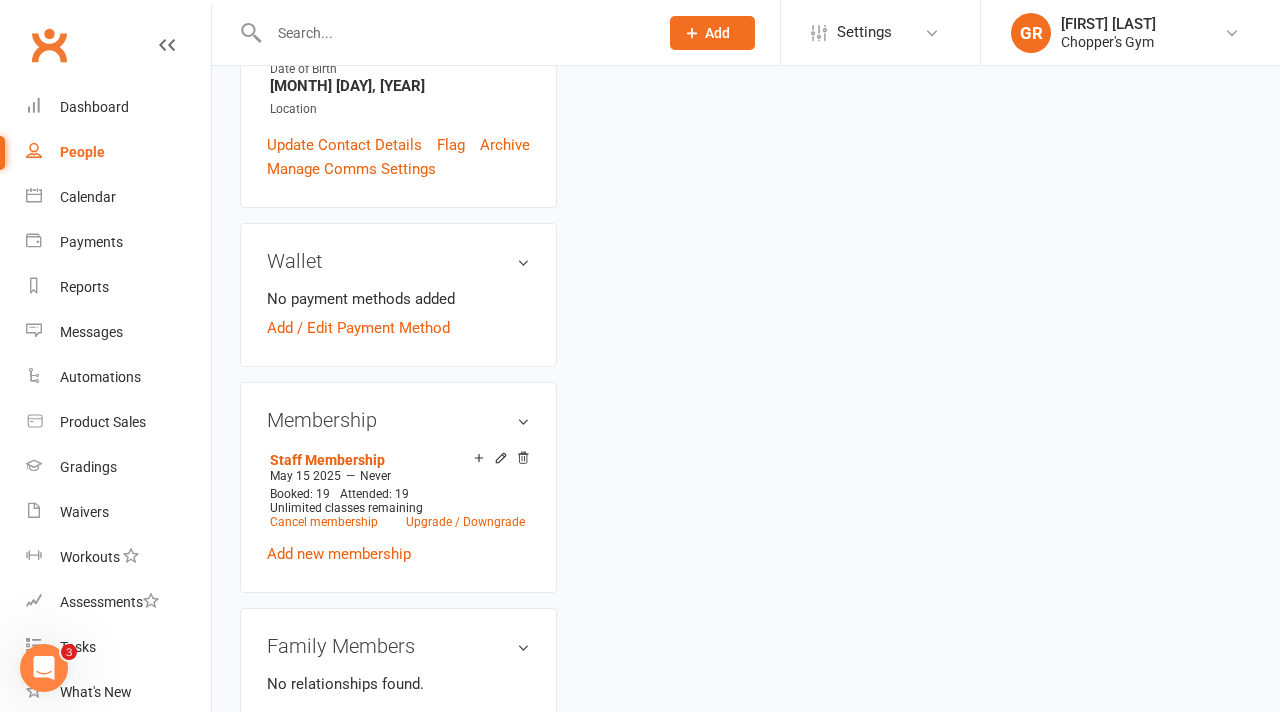 scroll, scrollTop: 0, scrollLeft: 0, axis: both 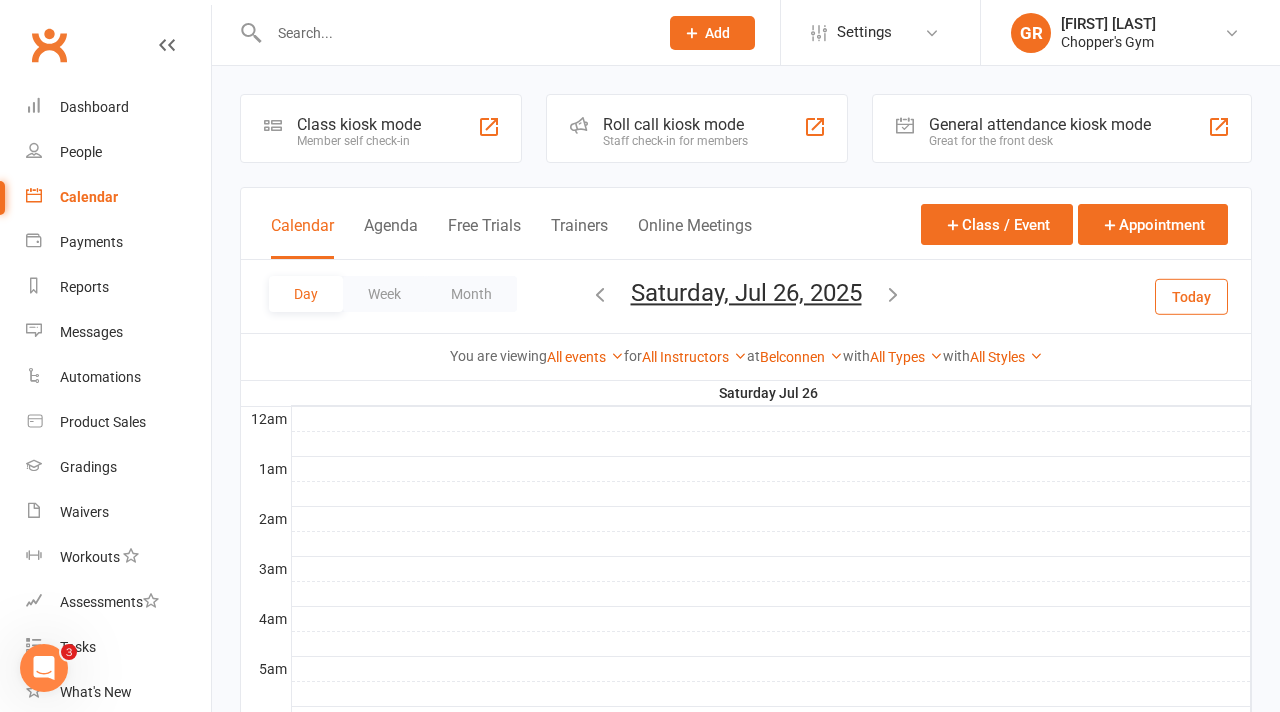 click at bounding box center (453, 33) 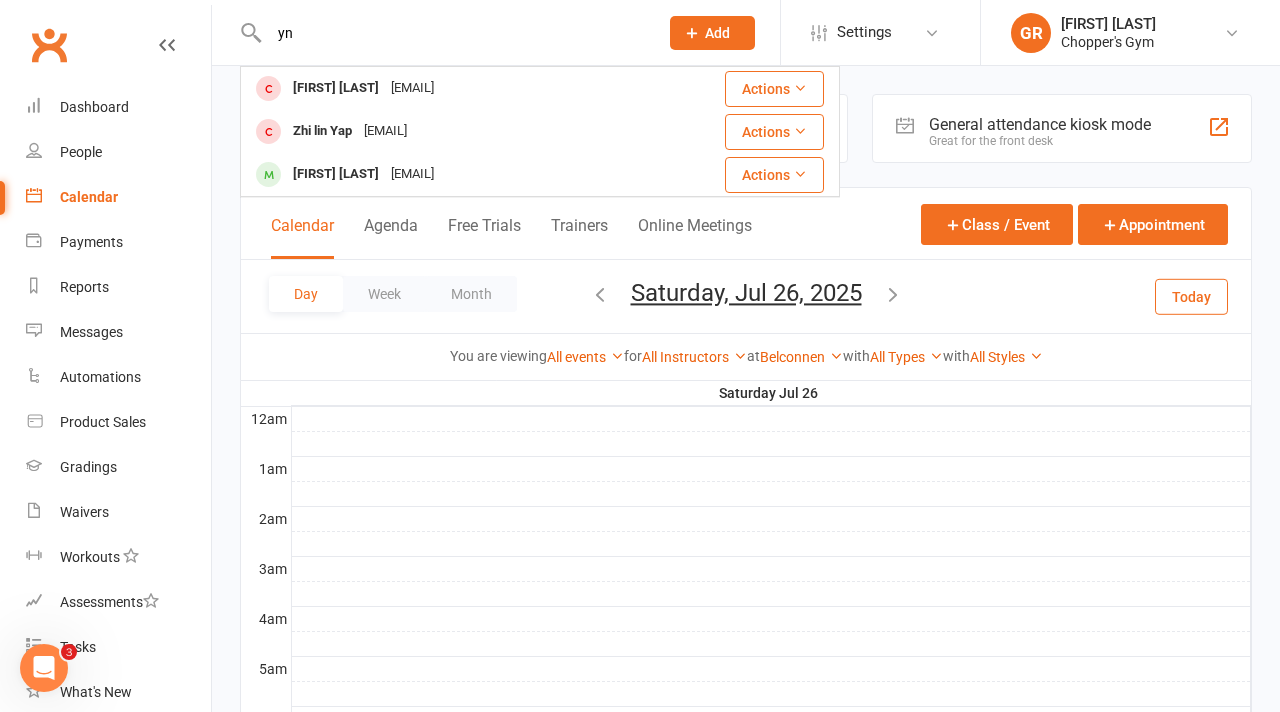 type on "y" 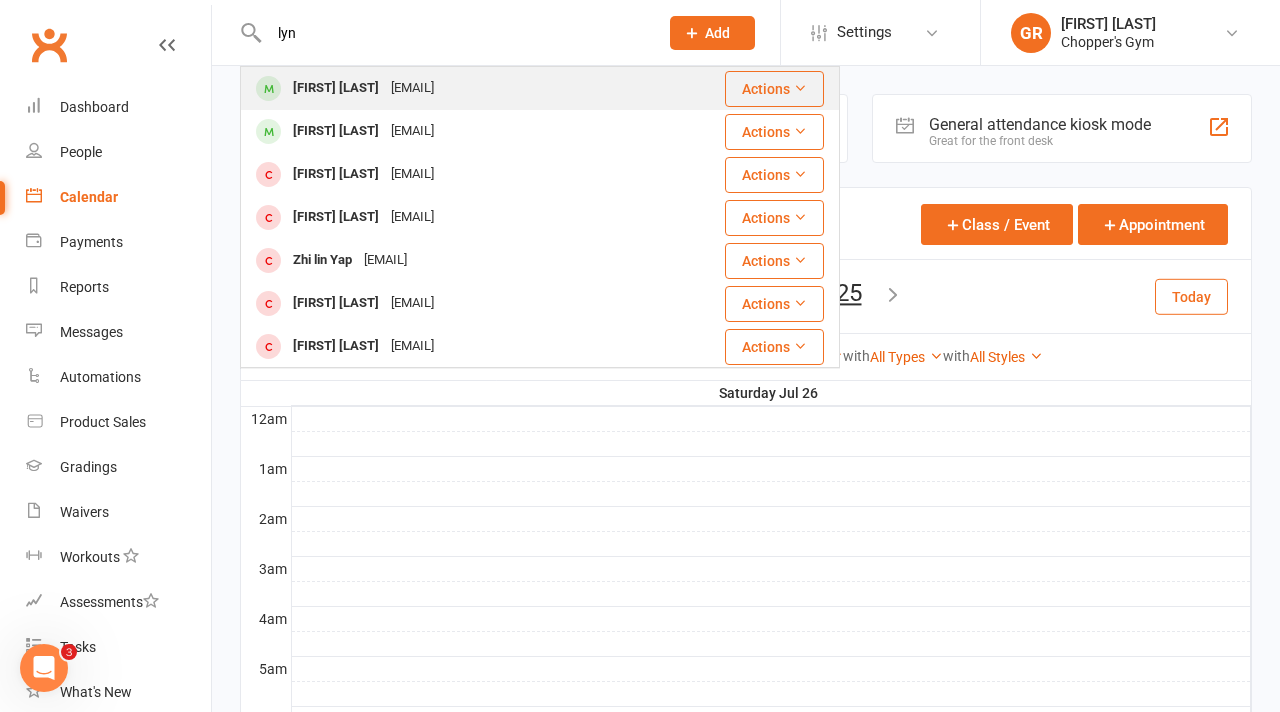 type on "lyn" 